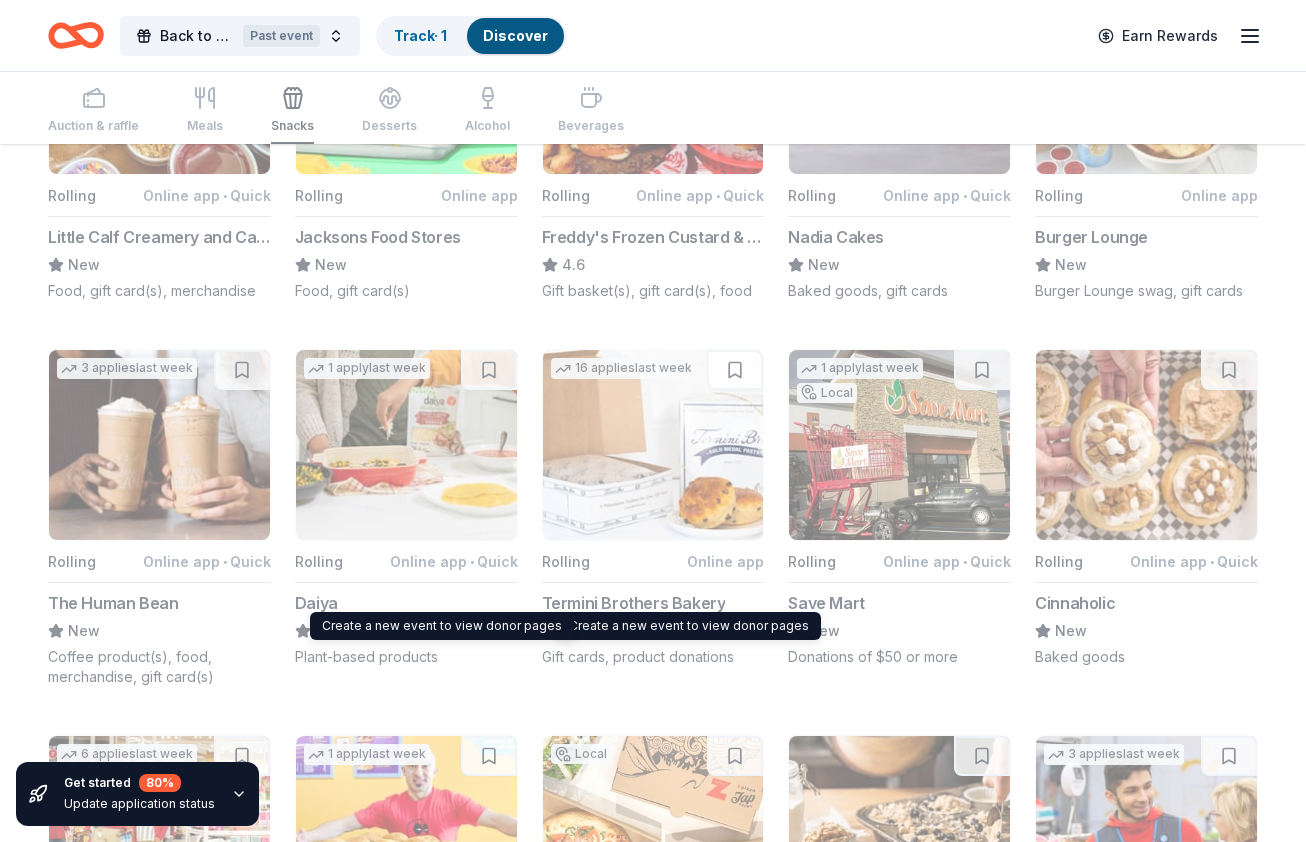 scroll, scrollTop: 0, scrollLeft: 0, axis: both 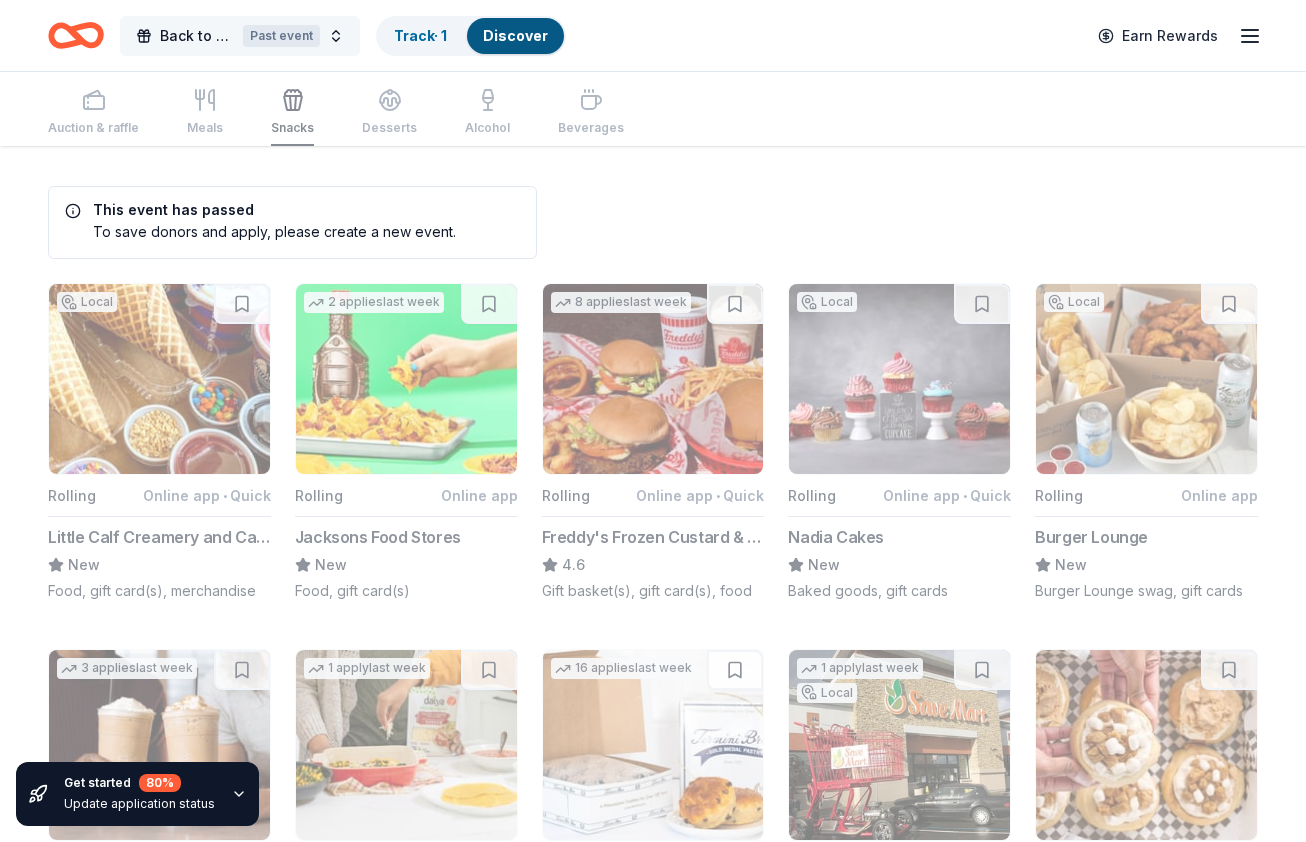 click on "Back to School Backpack Block Bash Past event" at bounding box center (240, 36) 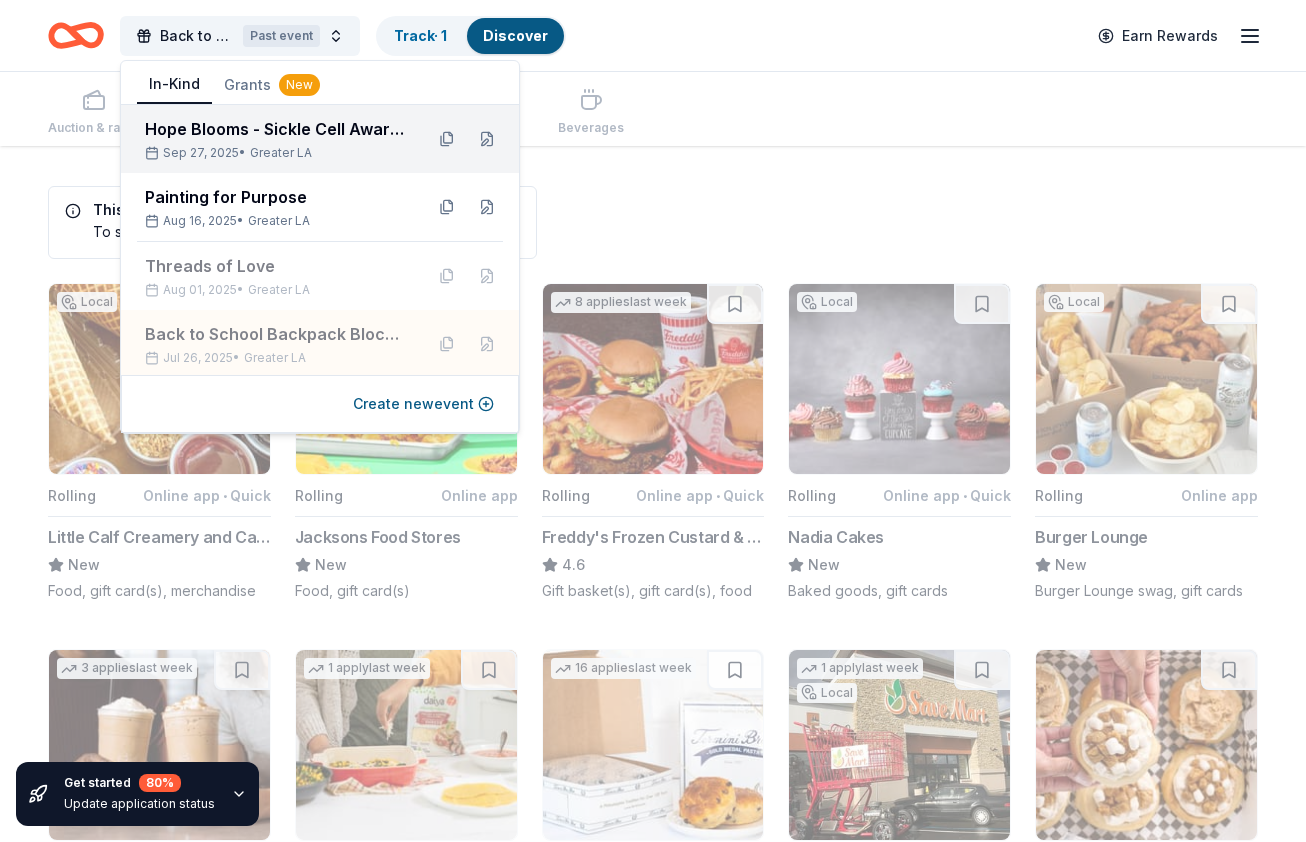 click on "Hope Blooms - Sickle Cell Awareness" at bounding box center (276, 129) 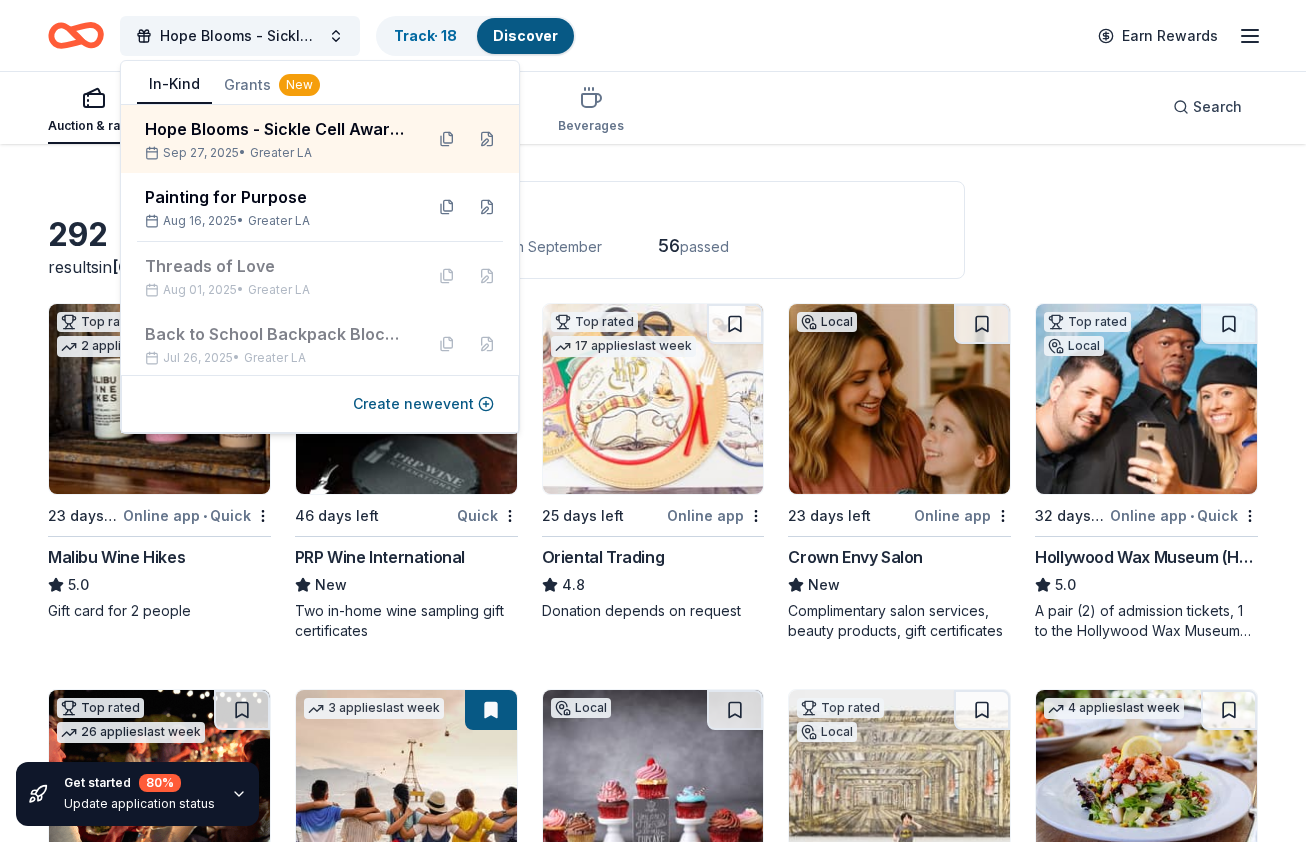 scroll, scrollTop: 100, scrollLeft: 0, axis: vertical 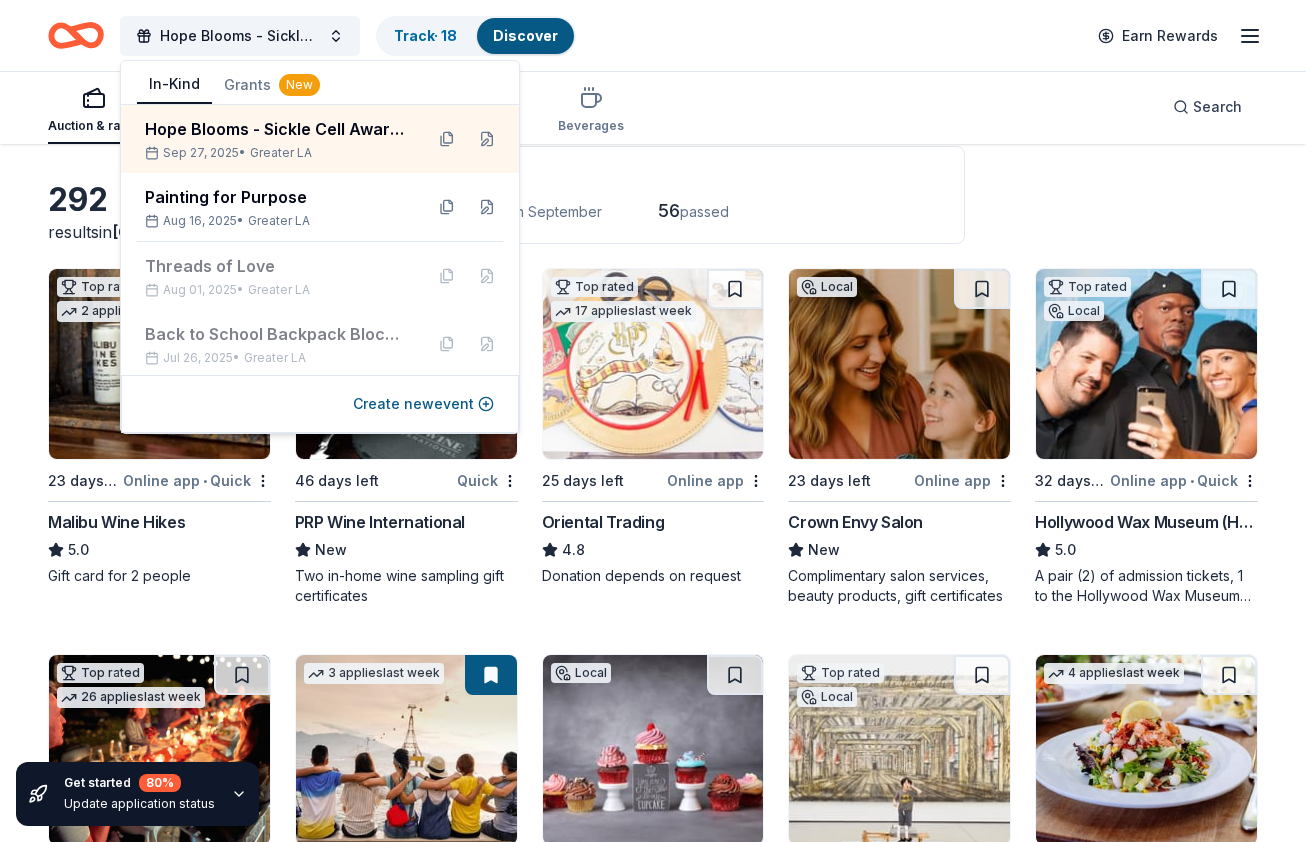 click on "292 results  in  Los Angeles, CA Application deadlines 262  this month 30  in September 56  passed" at bounding box center [653, 195] 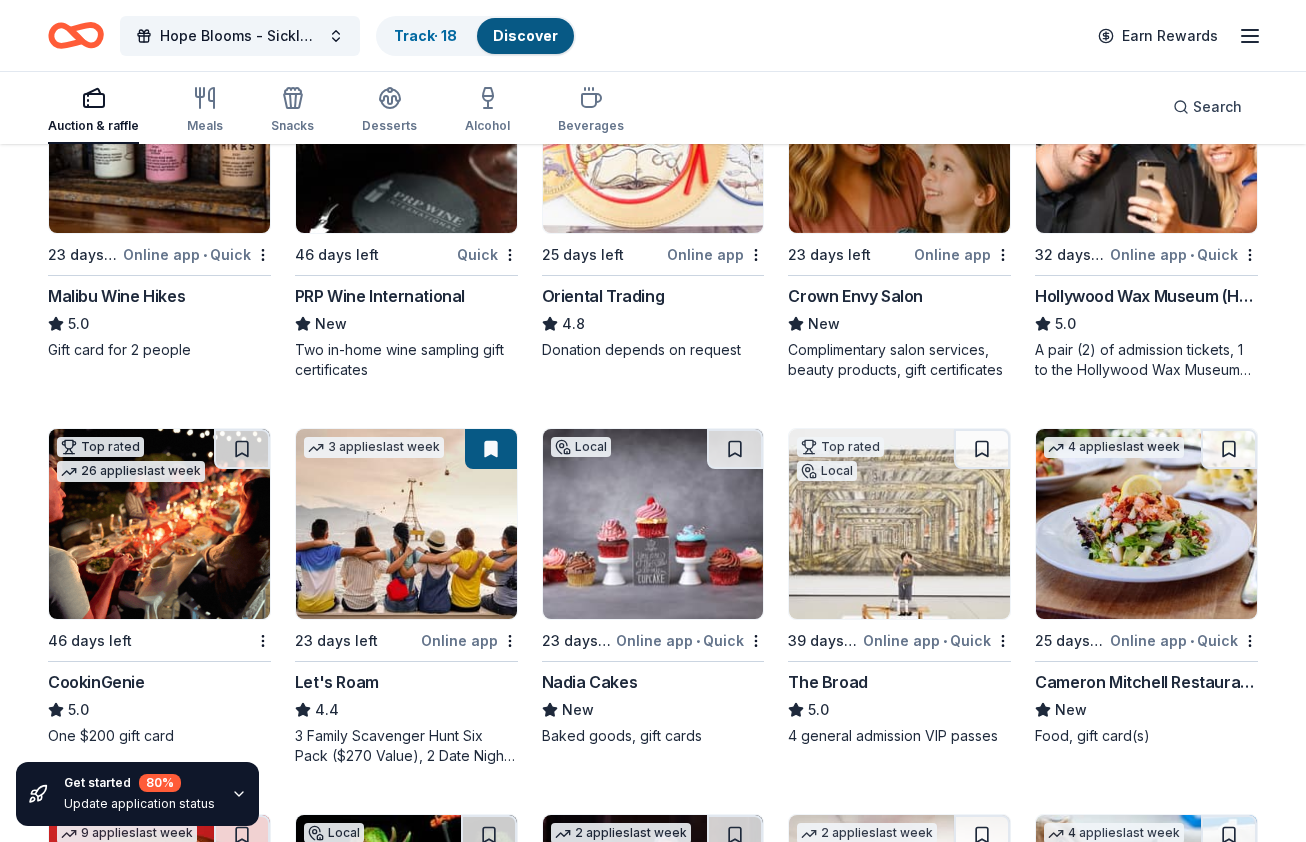 scroll, scrollTop: 282, scrollLeft: 0, axis: vertical 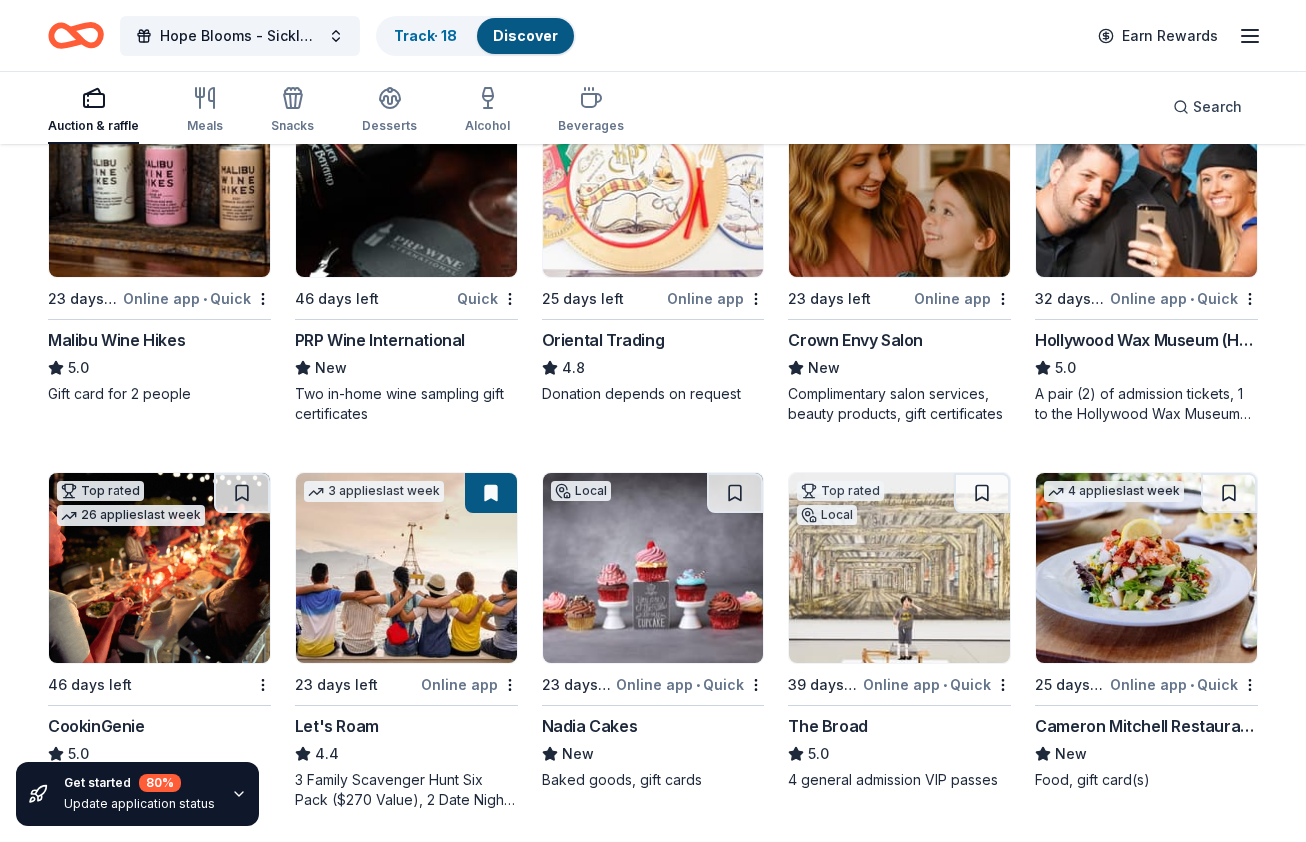 click on "Hope Blooms - Sickle Cell Awareness Track  · 18 Discover Earn Rewards" at bounding box center (653, 35) 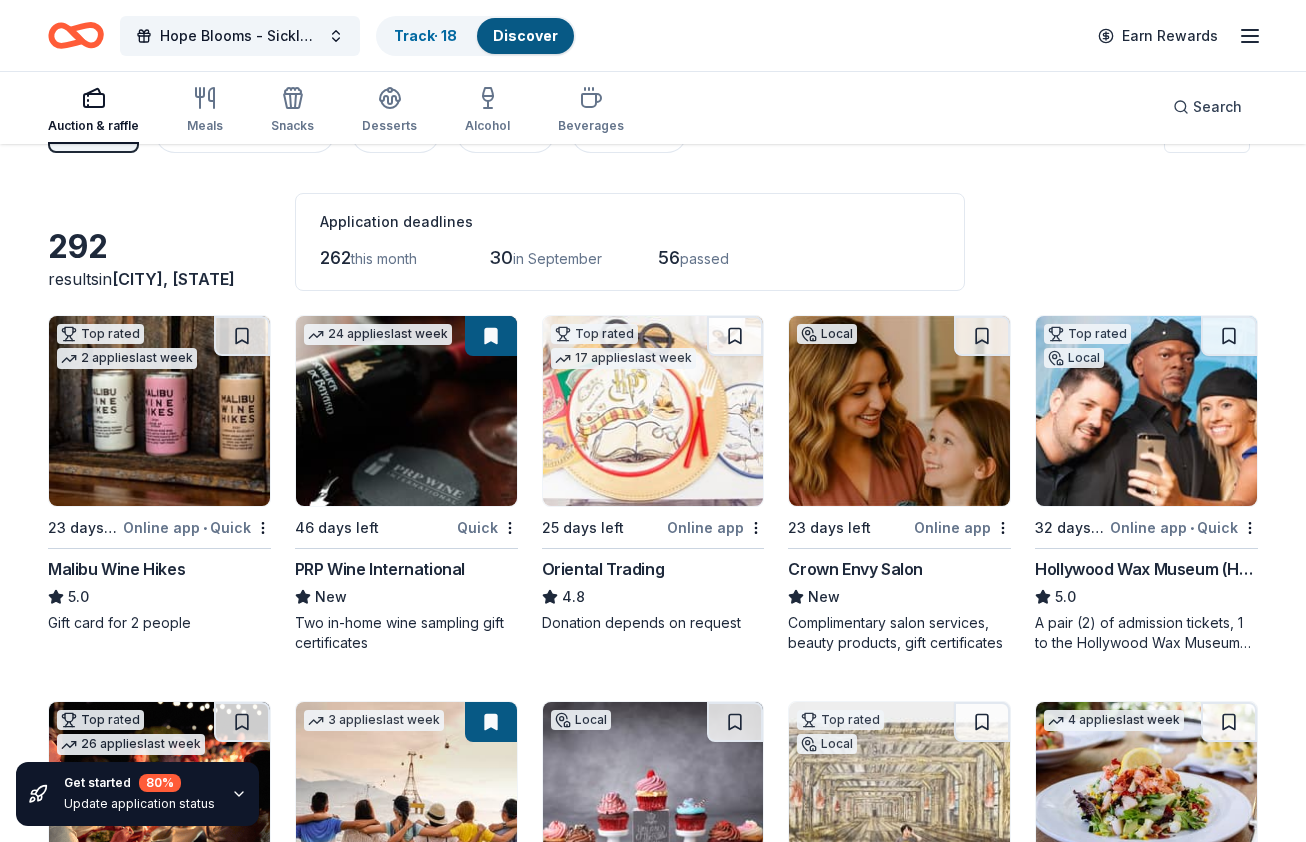 scroll, scrollTop: 0, scrollLeft: 0, axis: both 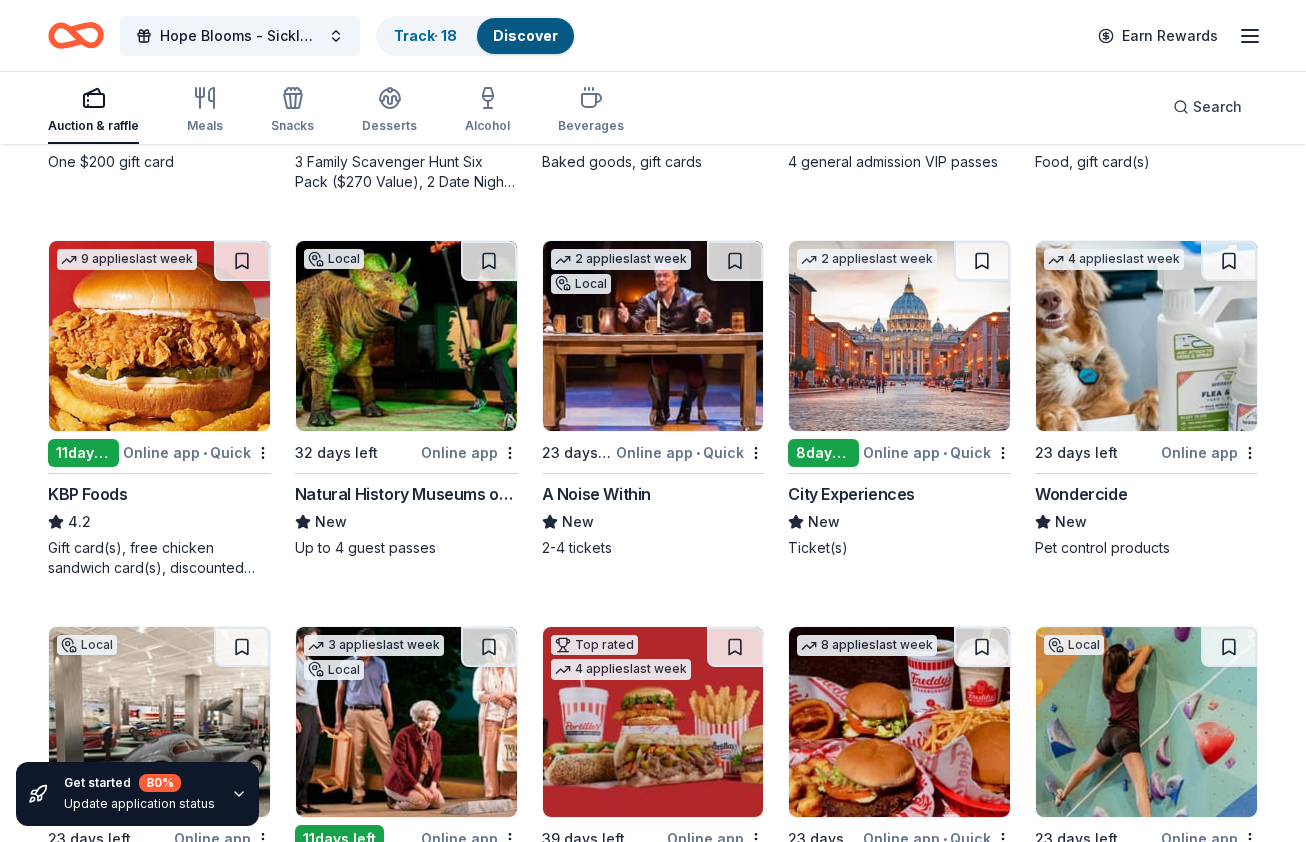 click at bounding box center (899, 336) 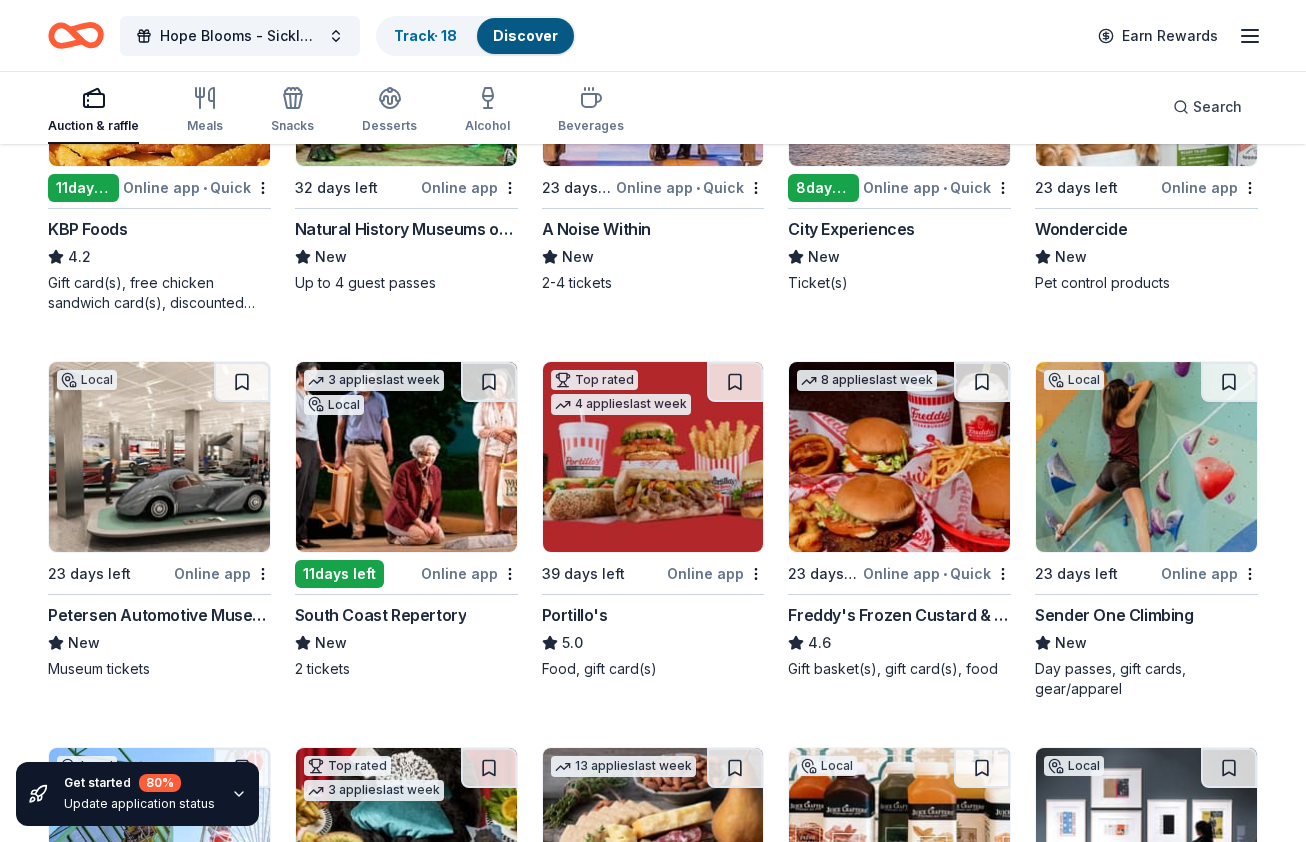 scroll, scrollTop: 1200, scrollLeft: 0, axis: vertical 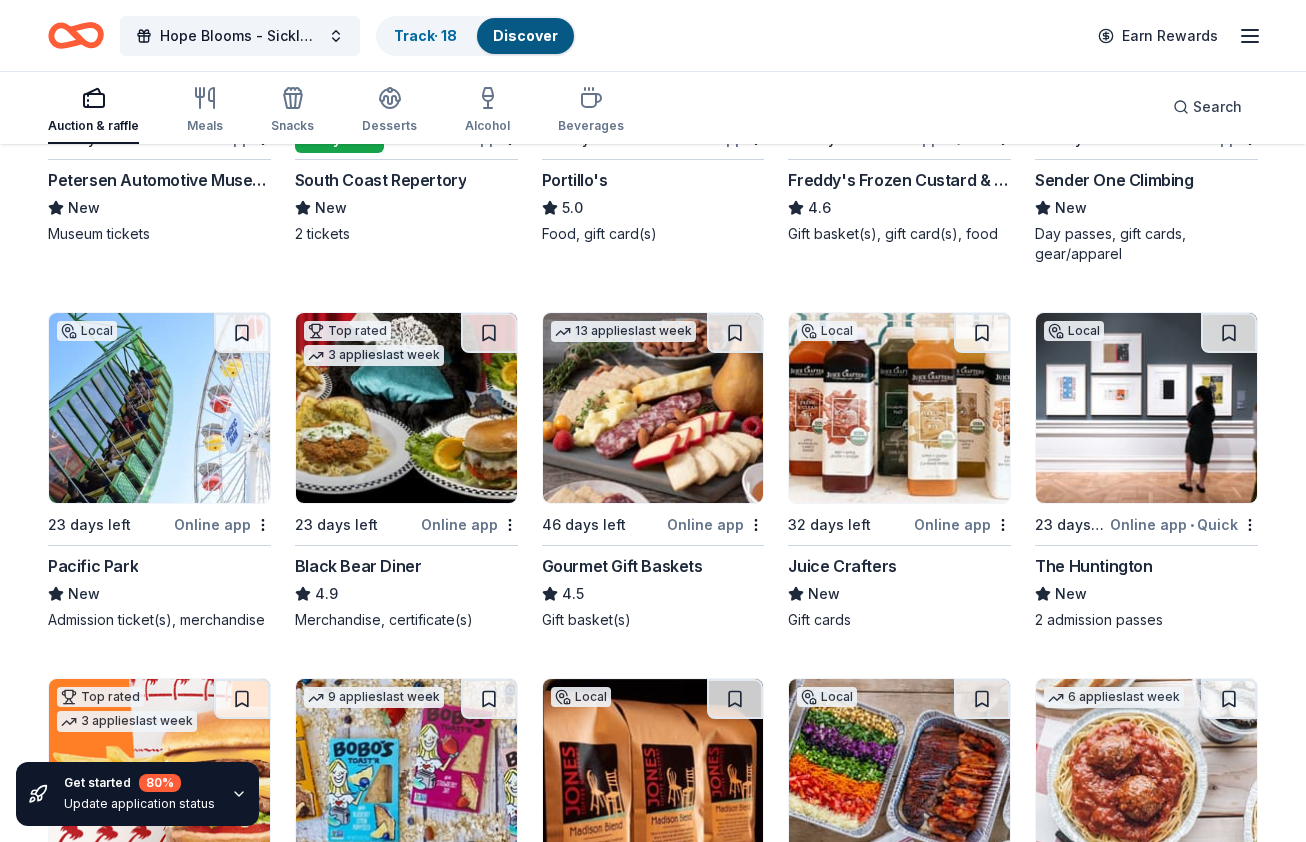 click at bounding box center [159, 408] 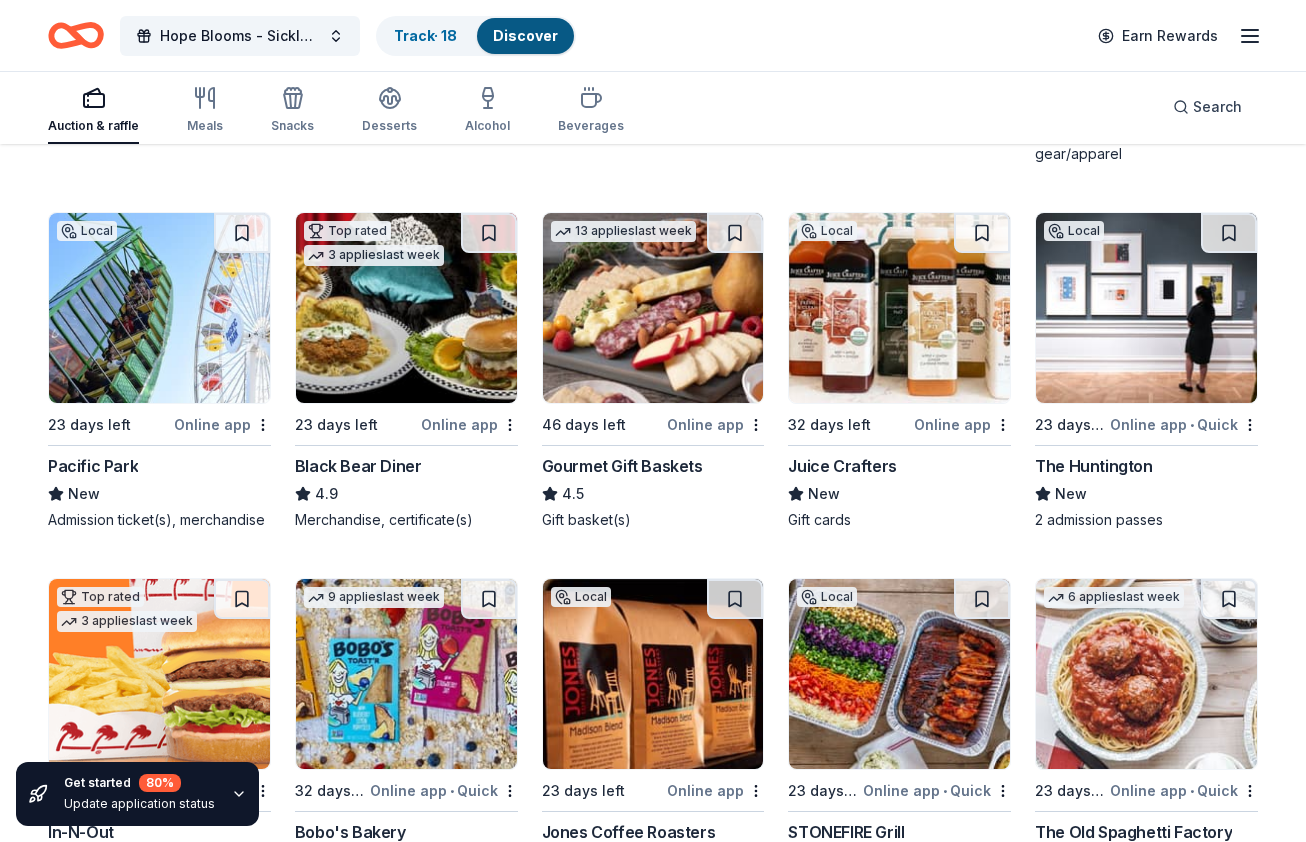 click at bounding box center (653, 308) 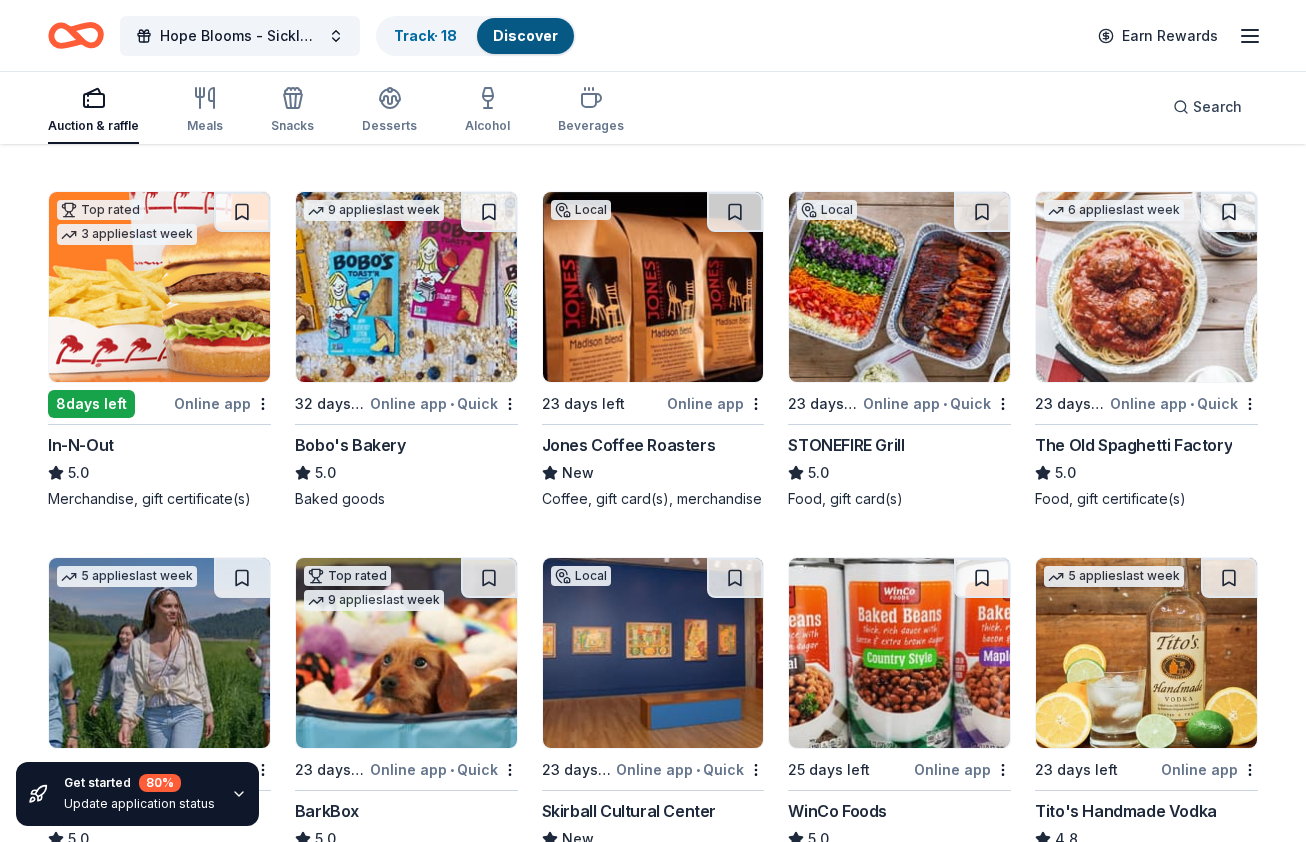 scroll, scrollTop: 2100, scrollLeft: 0, axis: vertical 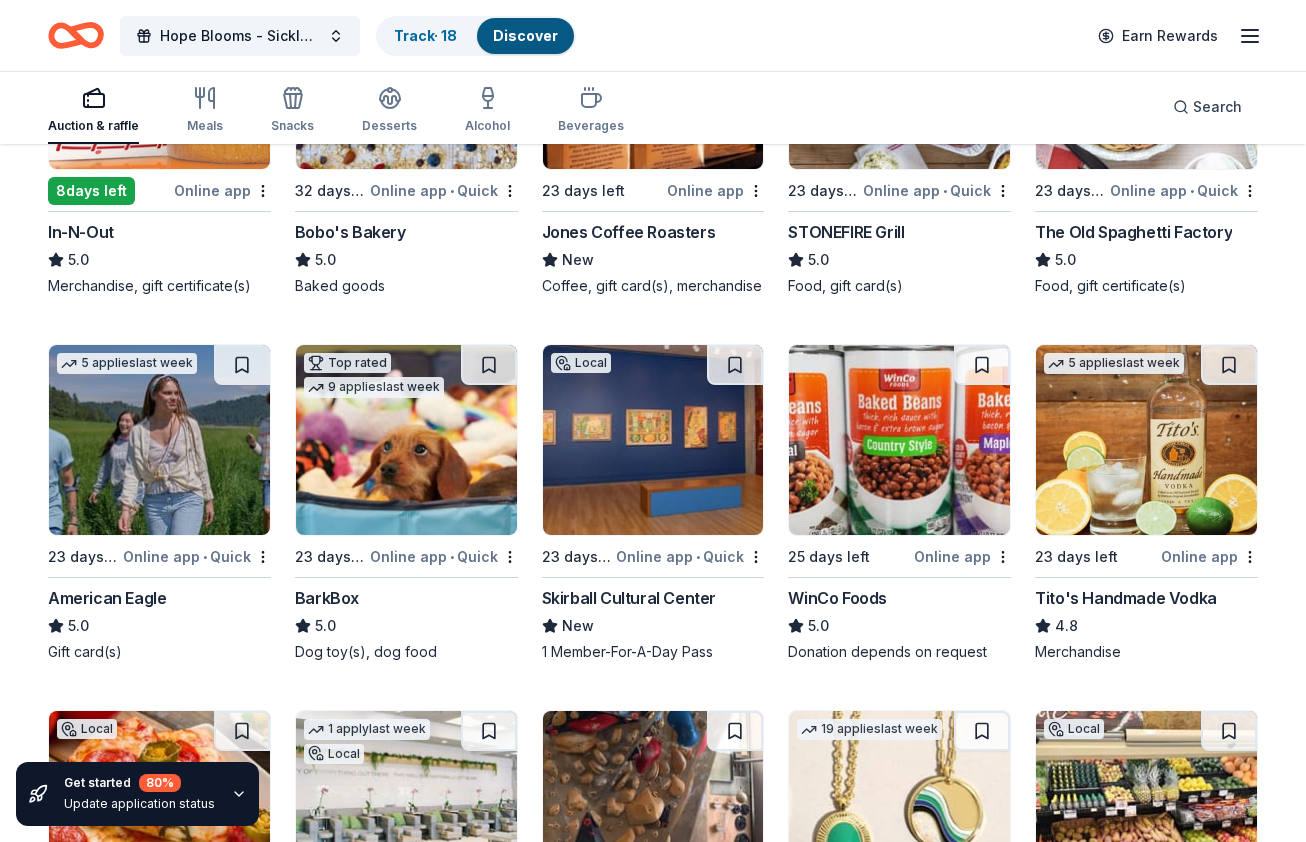 click at bounding box center [159, 440] 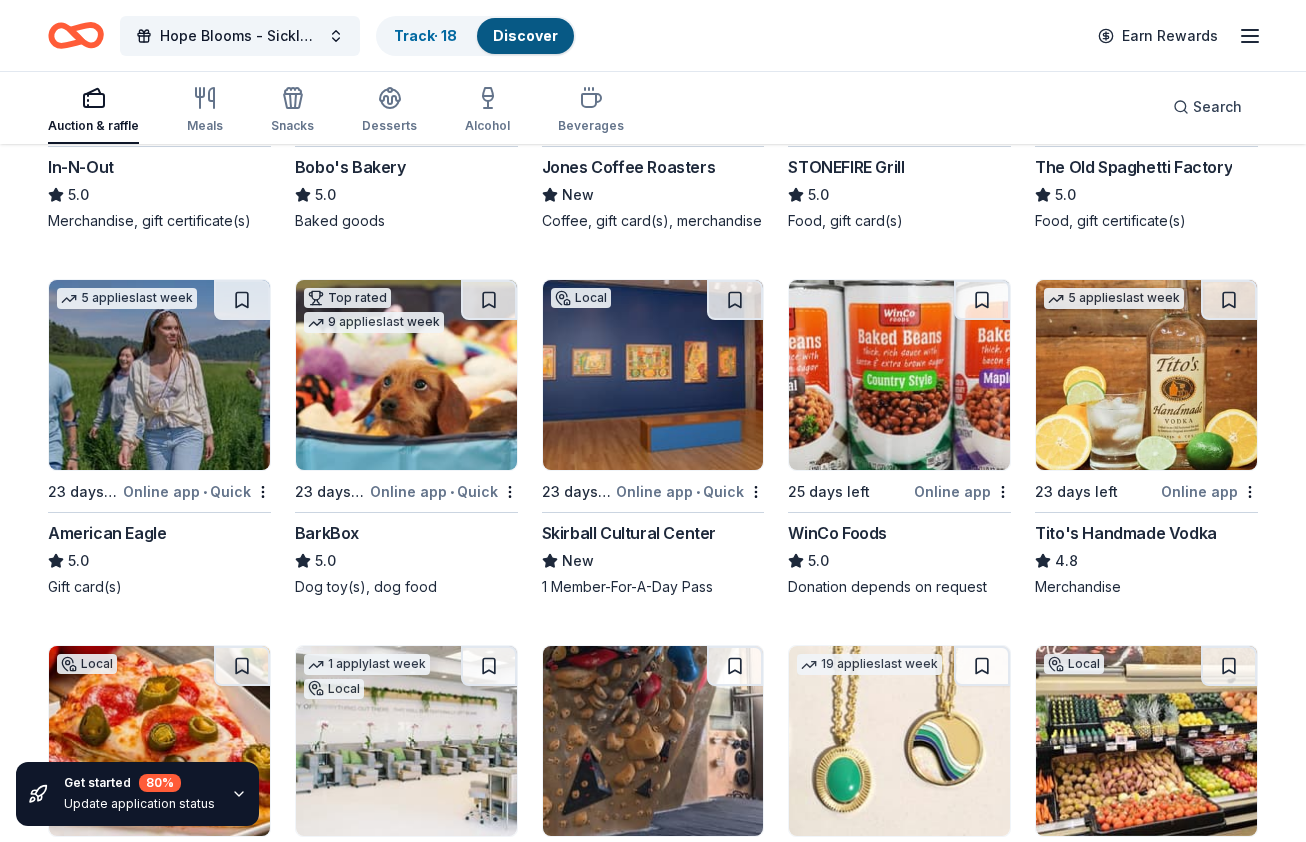 scroll, scrollTop: 2400, scrollLeft: 0, axis: vertical 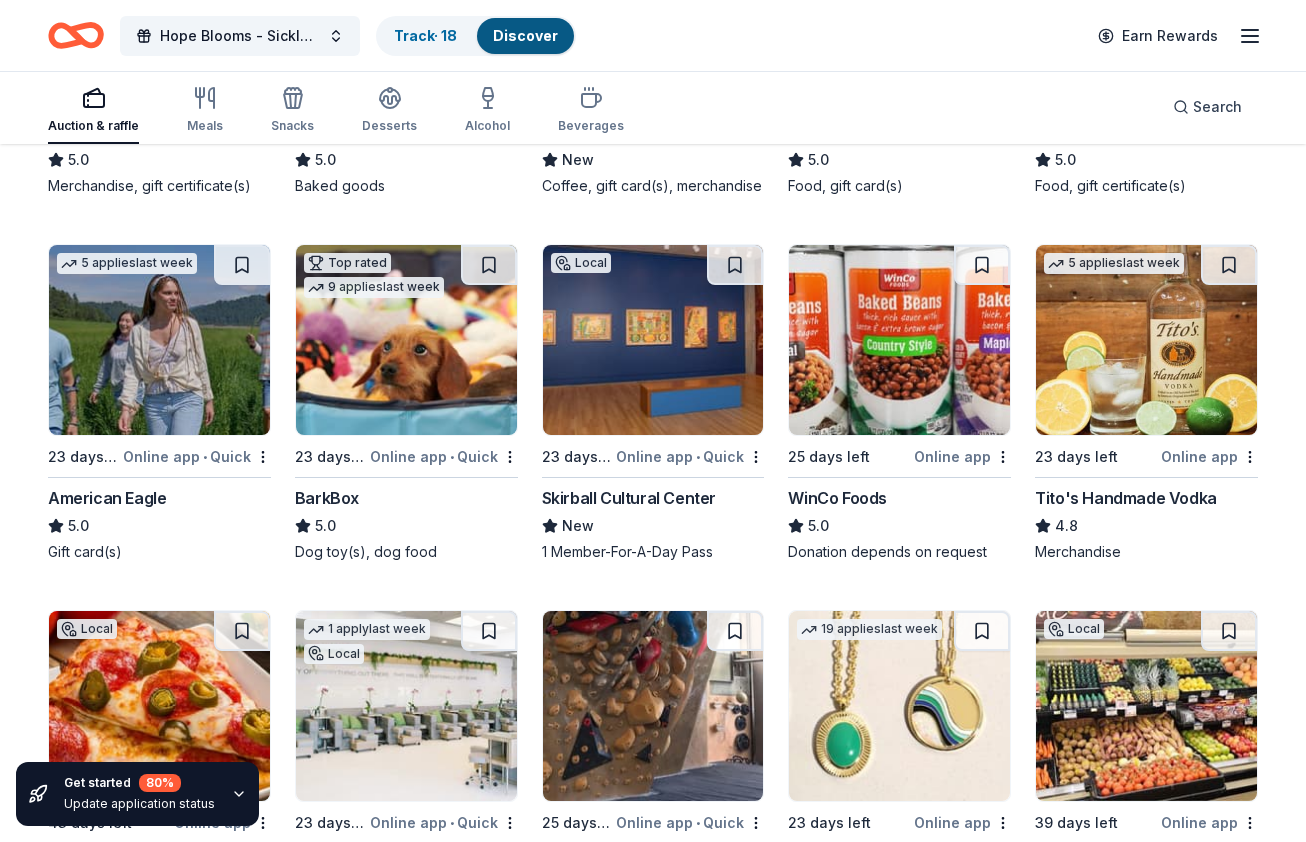 click at bounding box center (899, 340) 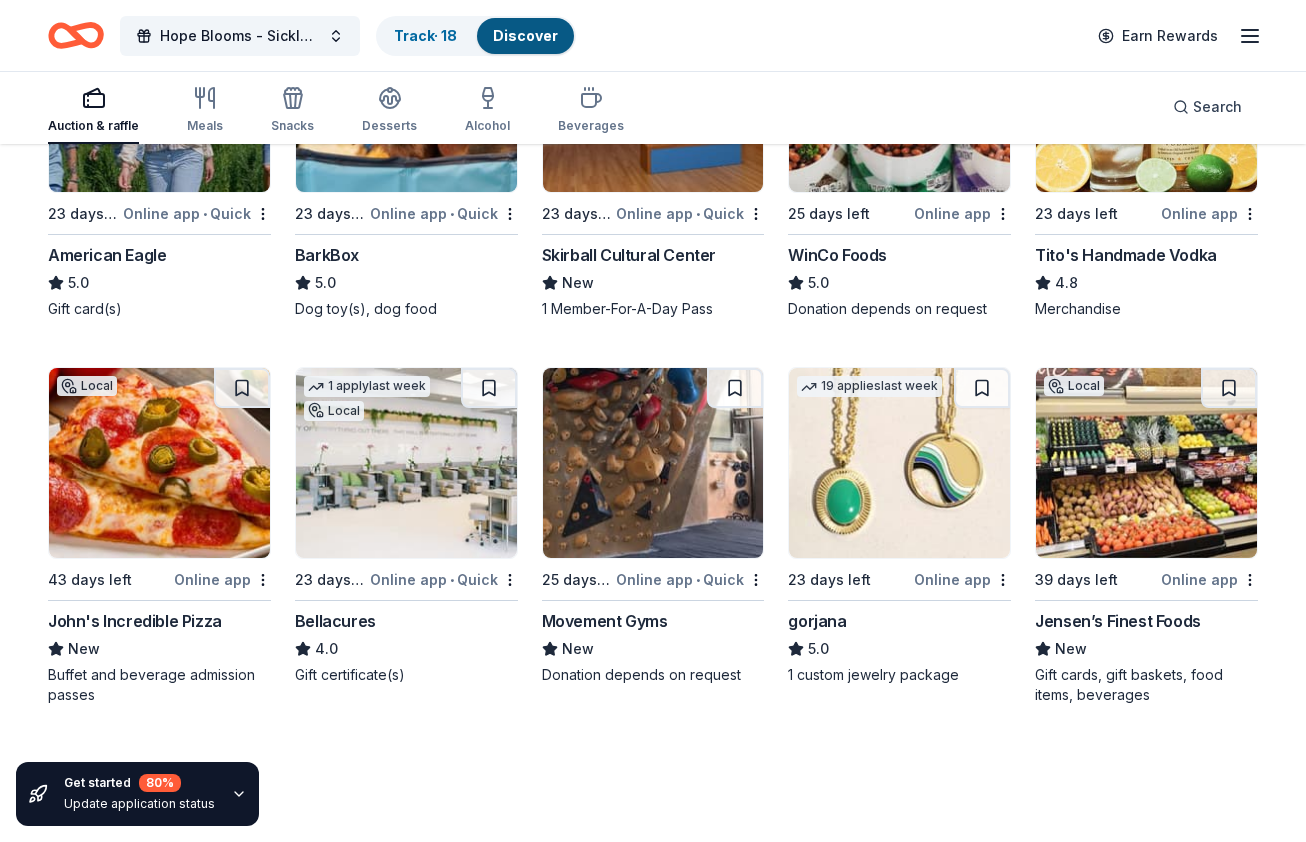 scroll, scrollTop: 2666, scrollLeft: 0, axis: vertical 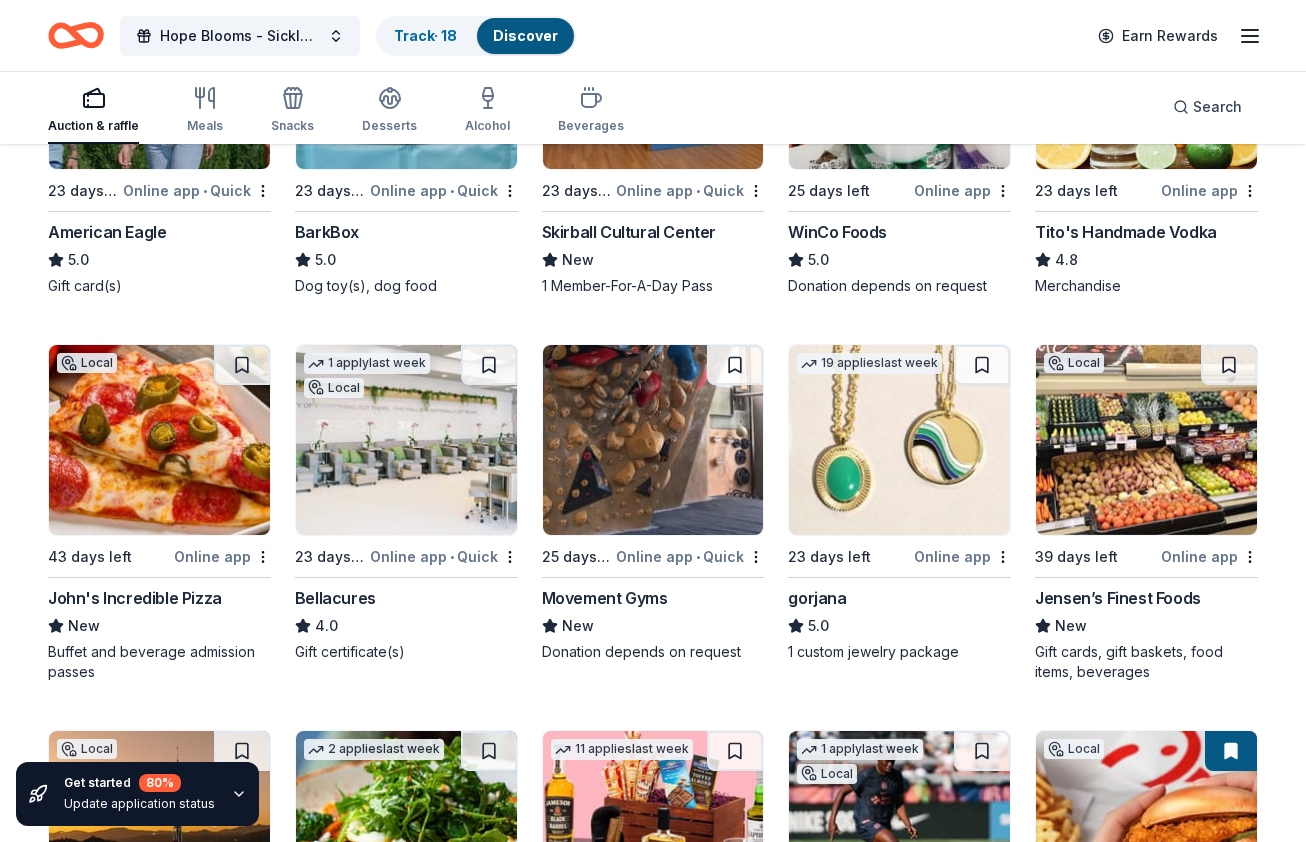 drag, startPoint x: 117, startPoint y: 490, endPoint x: 67, endPoint y: 480, distance: 50.990196 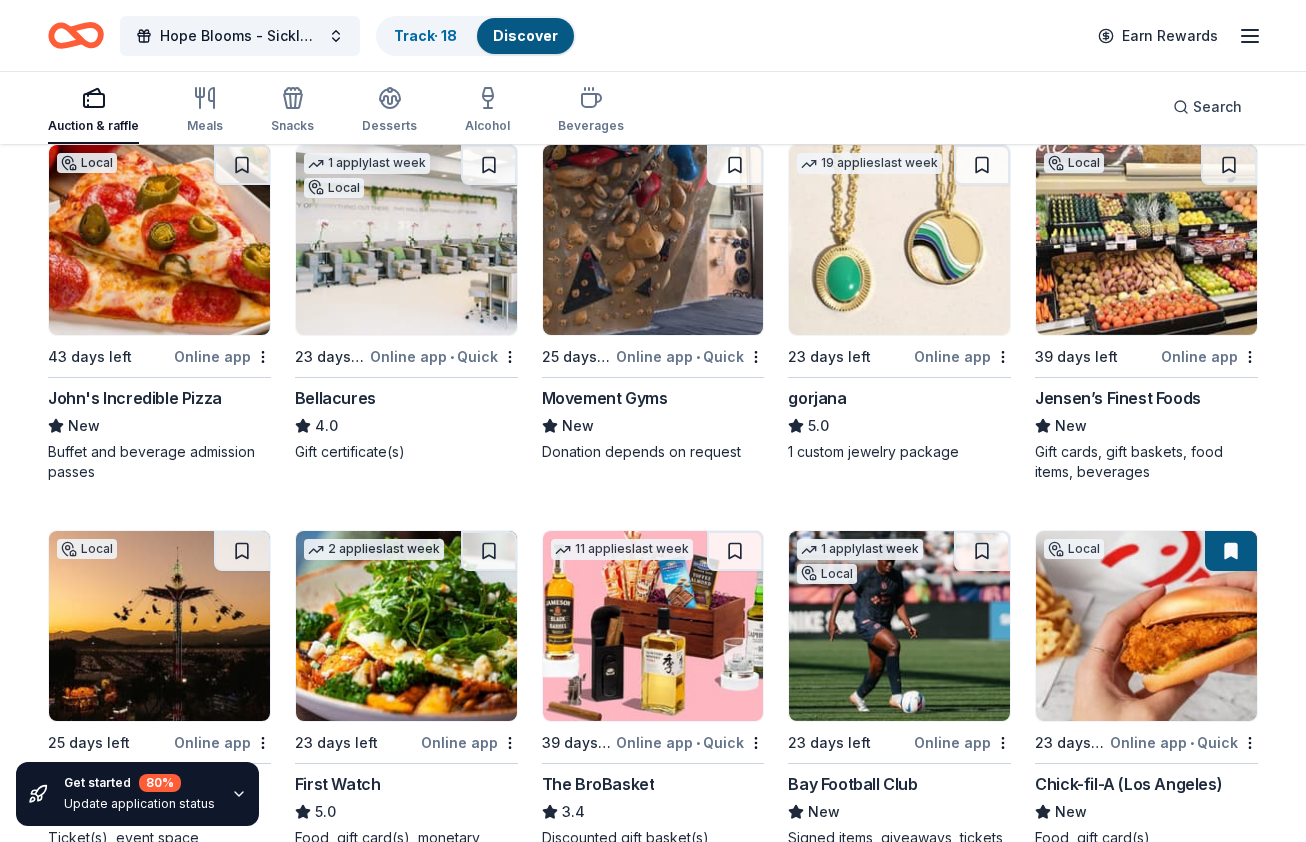scroll, scrollTop: 2966, scrollLeft: 0, axis: vertical 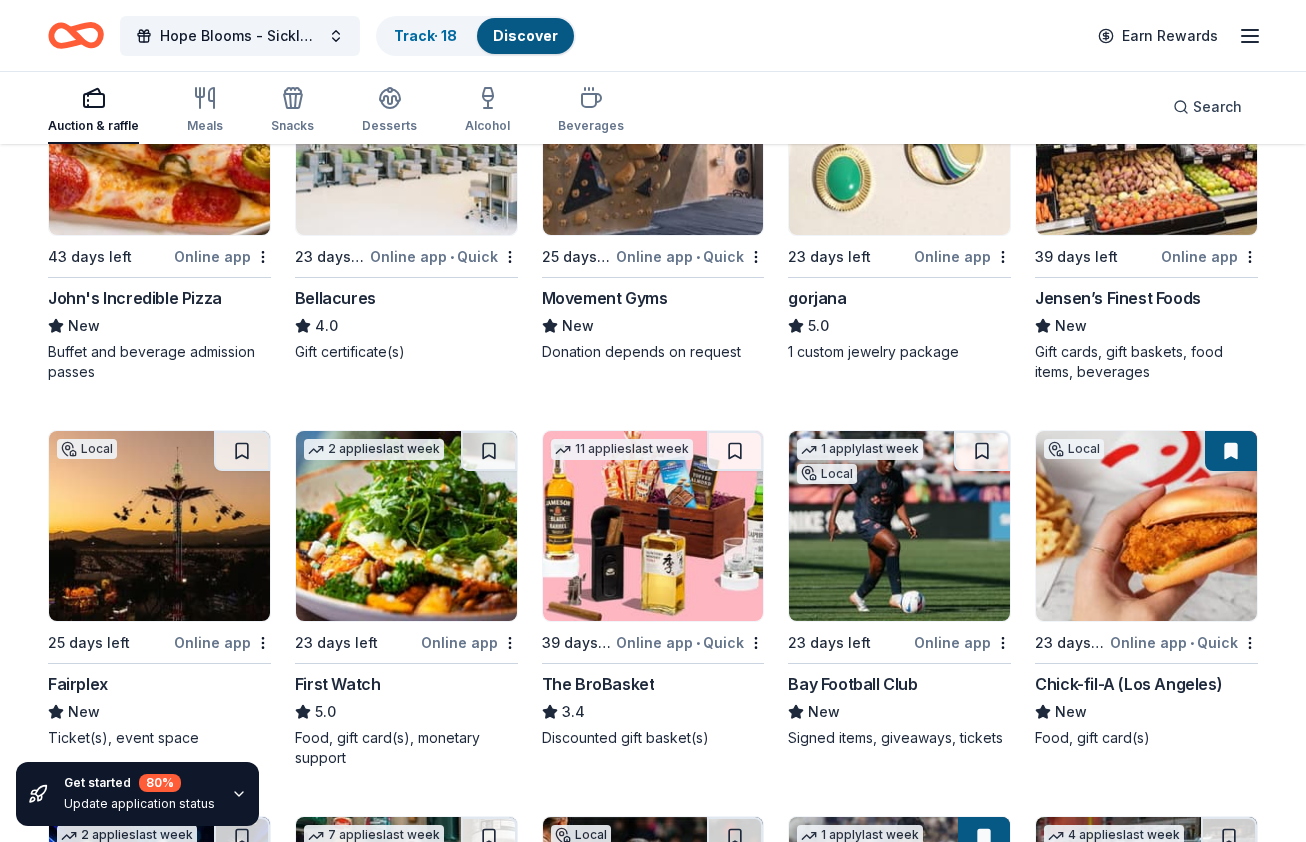 click at bounding box center [1146, 140] 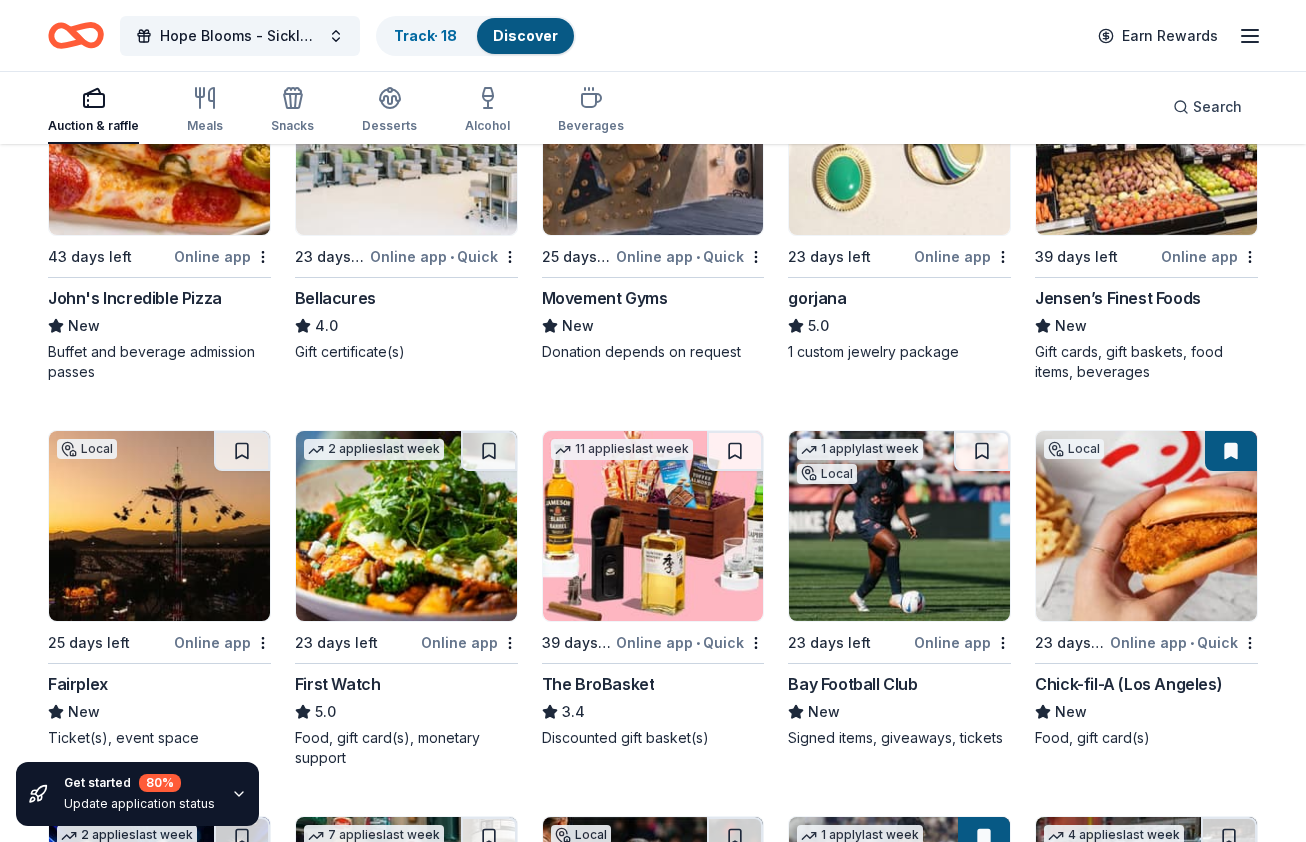 click at bounding box center [159, 526] 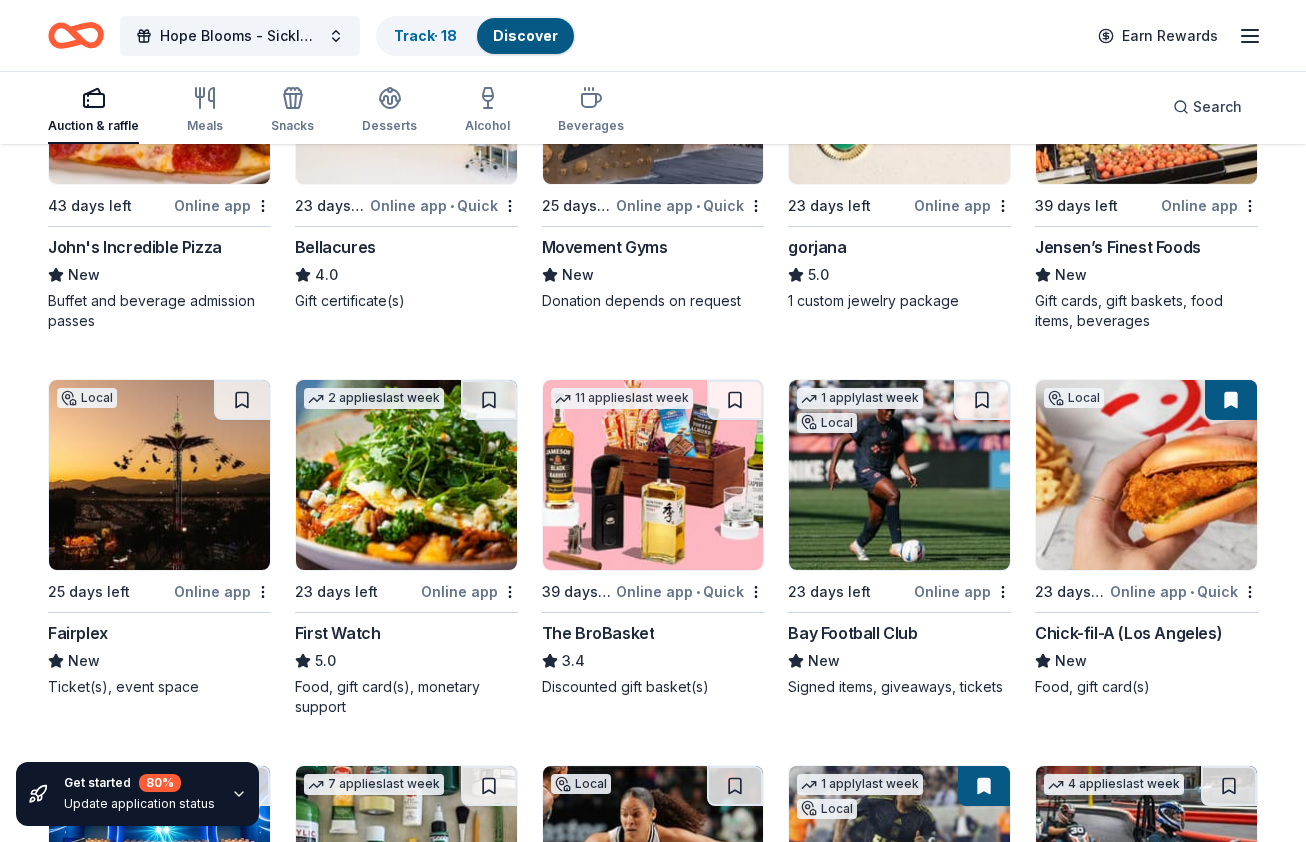 scroll, scrollTop: 3066, scrollLeft: 0, axis: vertical 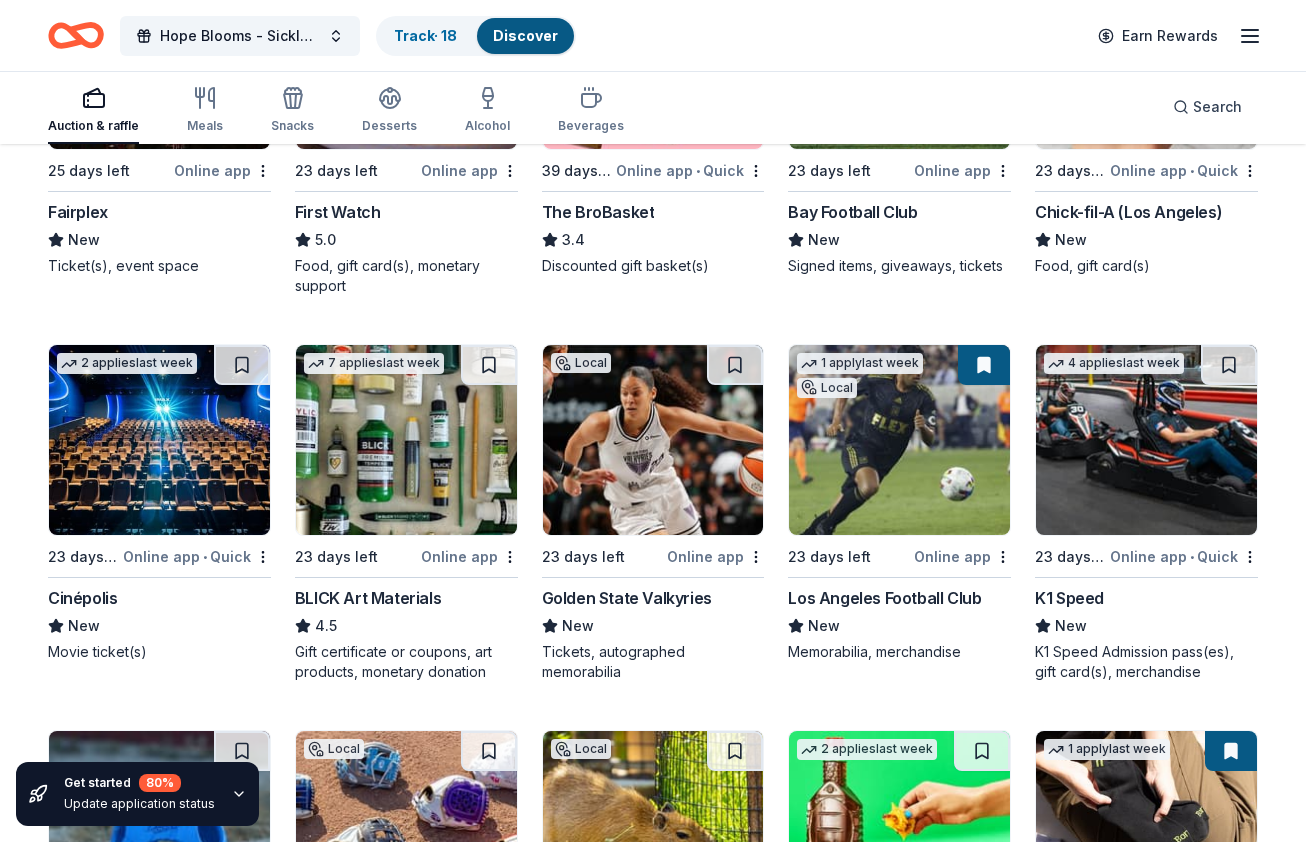 click at bounding box center (899, 440) 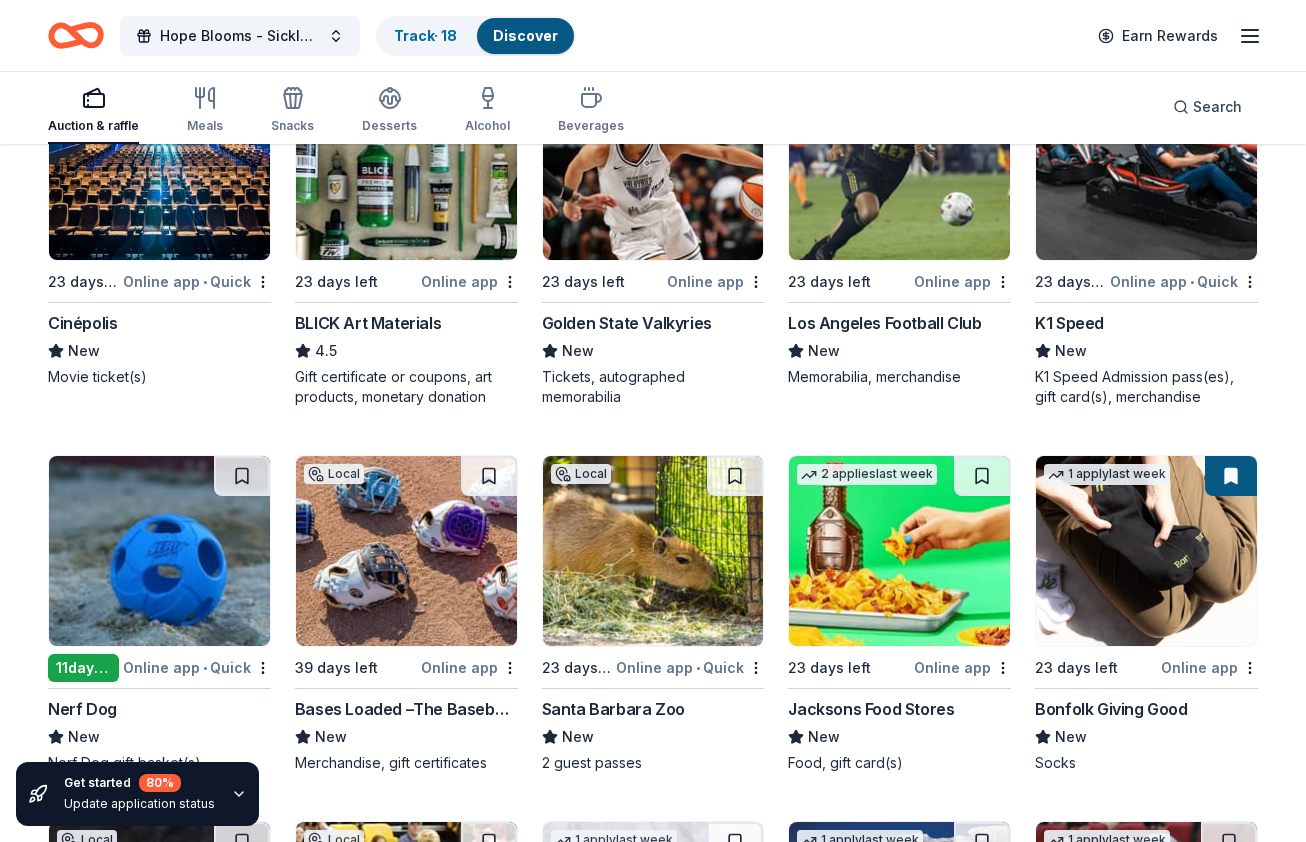 scroll, scrollTop: 3838, scrollLeft: 0, axis: vertical 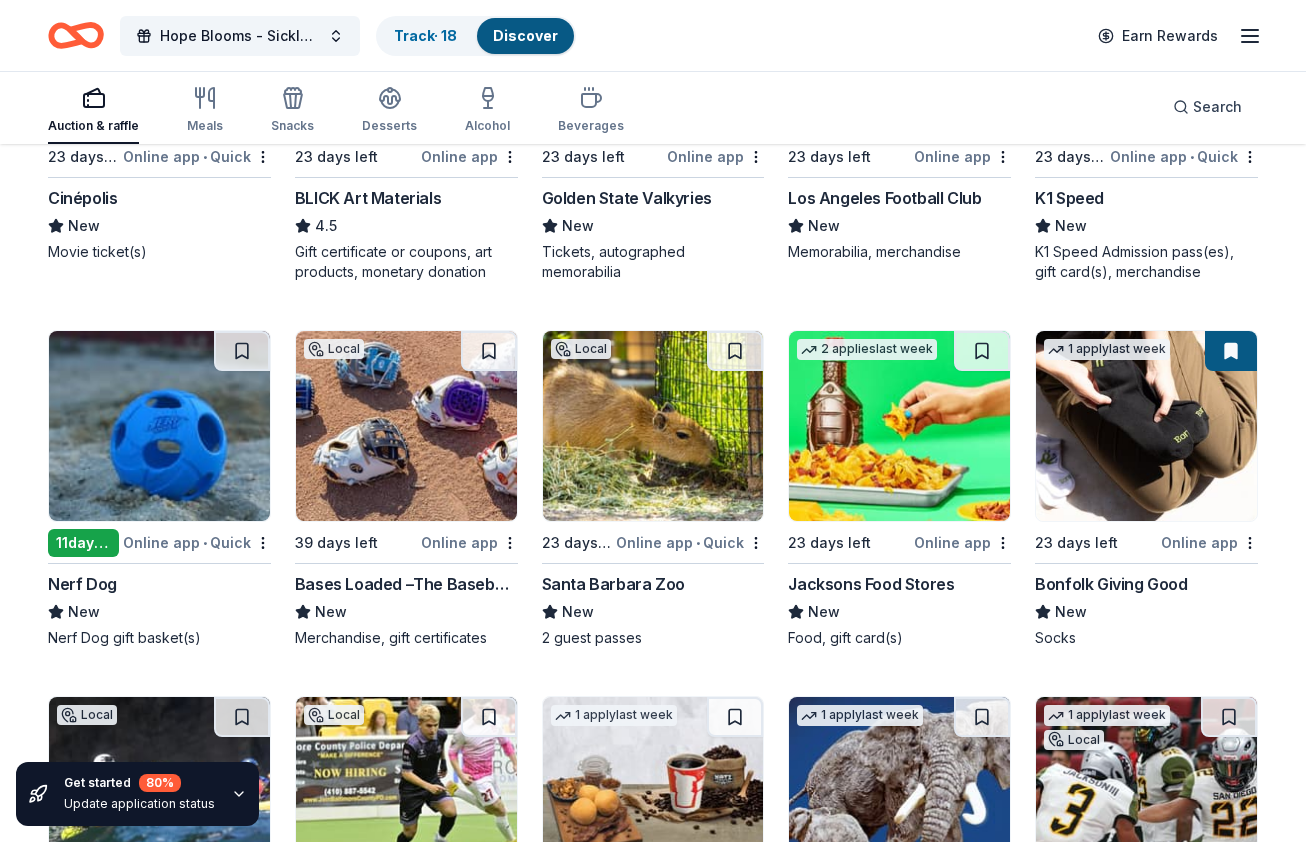 click at bounding box center [159, 426] 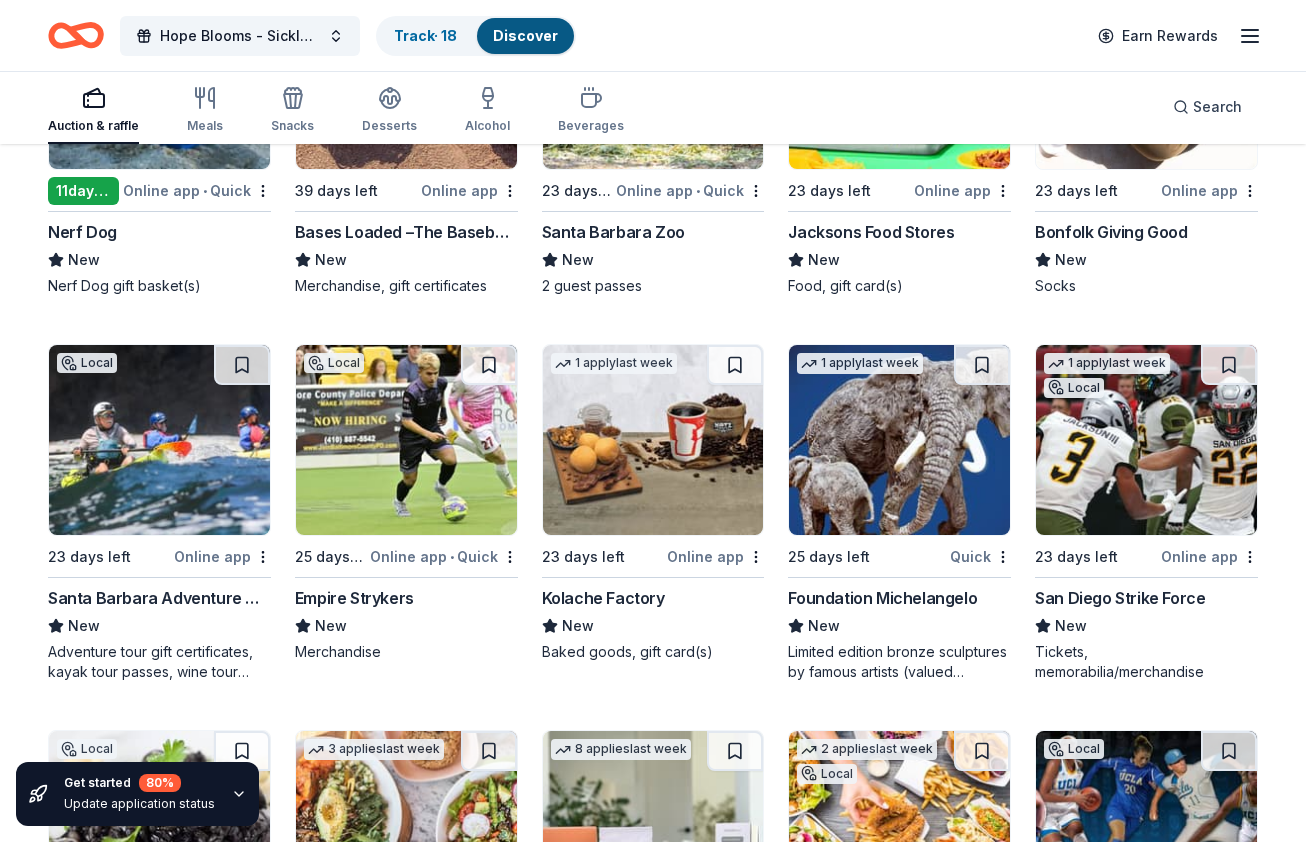 scroll, scrollTop: 4290, scrollLeft: 0, axis: vertical 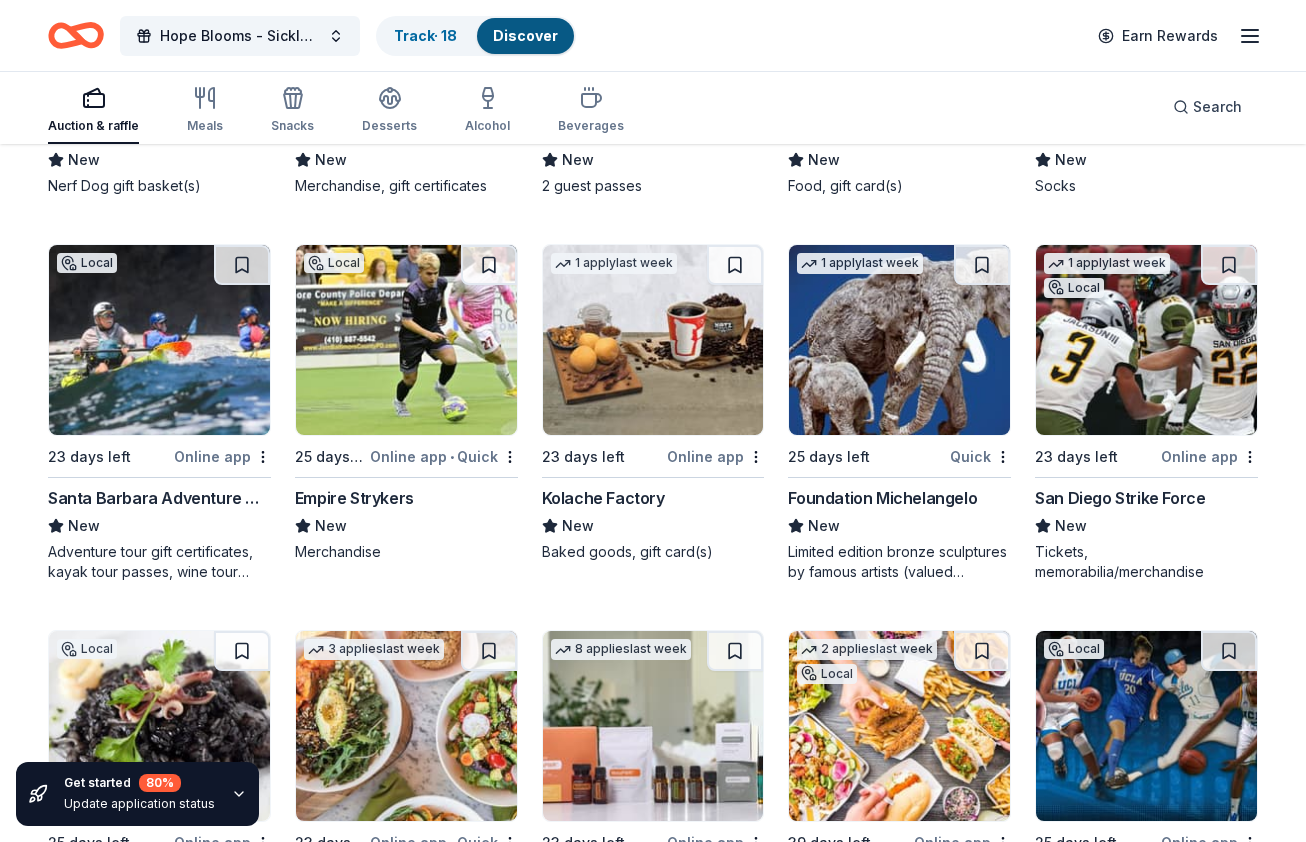 click at bounding box center (1146, 340) 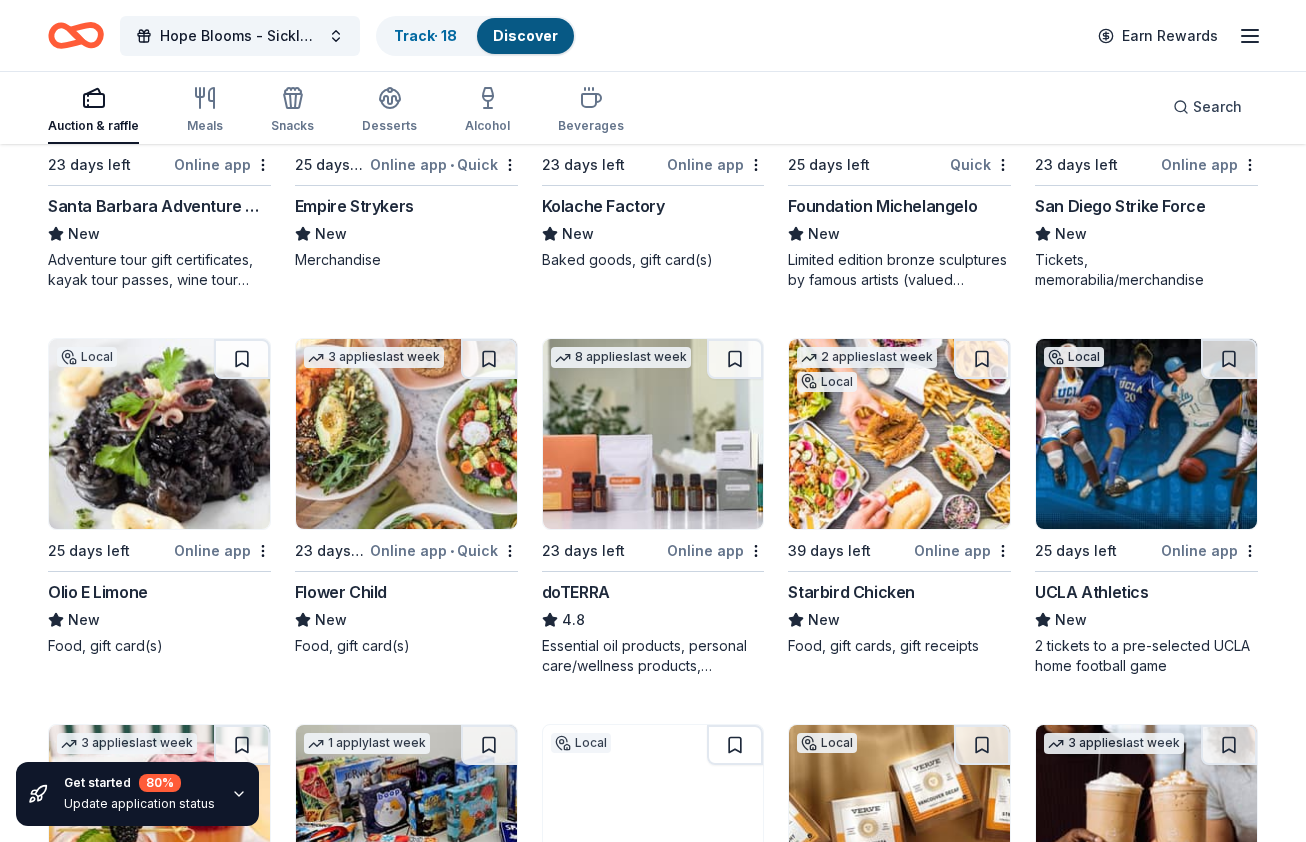 scroll, scrollTop: 4590, scrollLeft: 0, axis: vertical 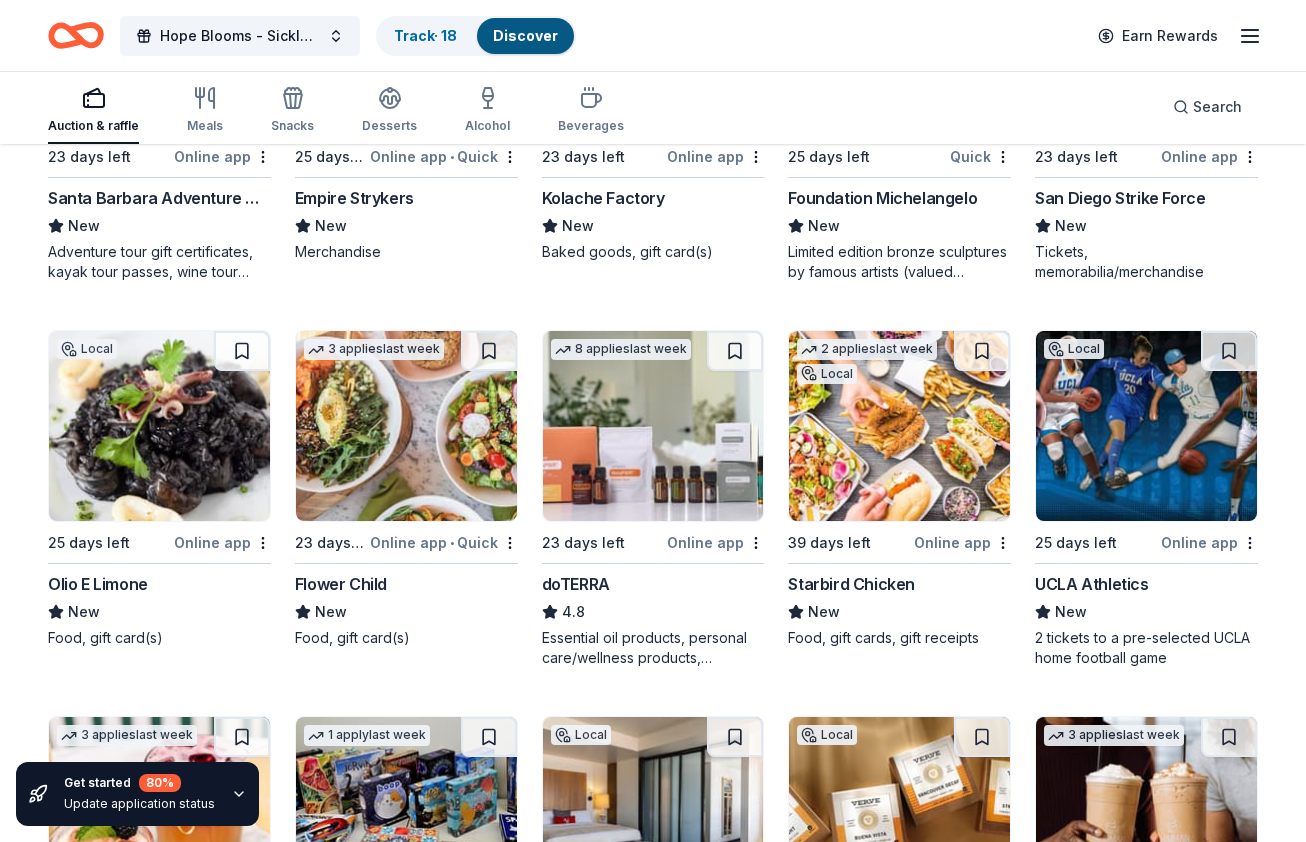click at bounding box center (159, 426) 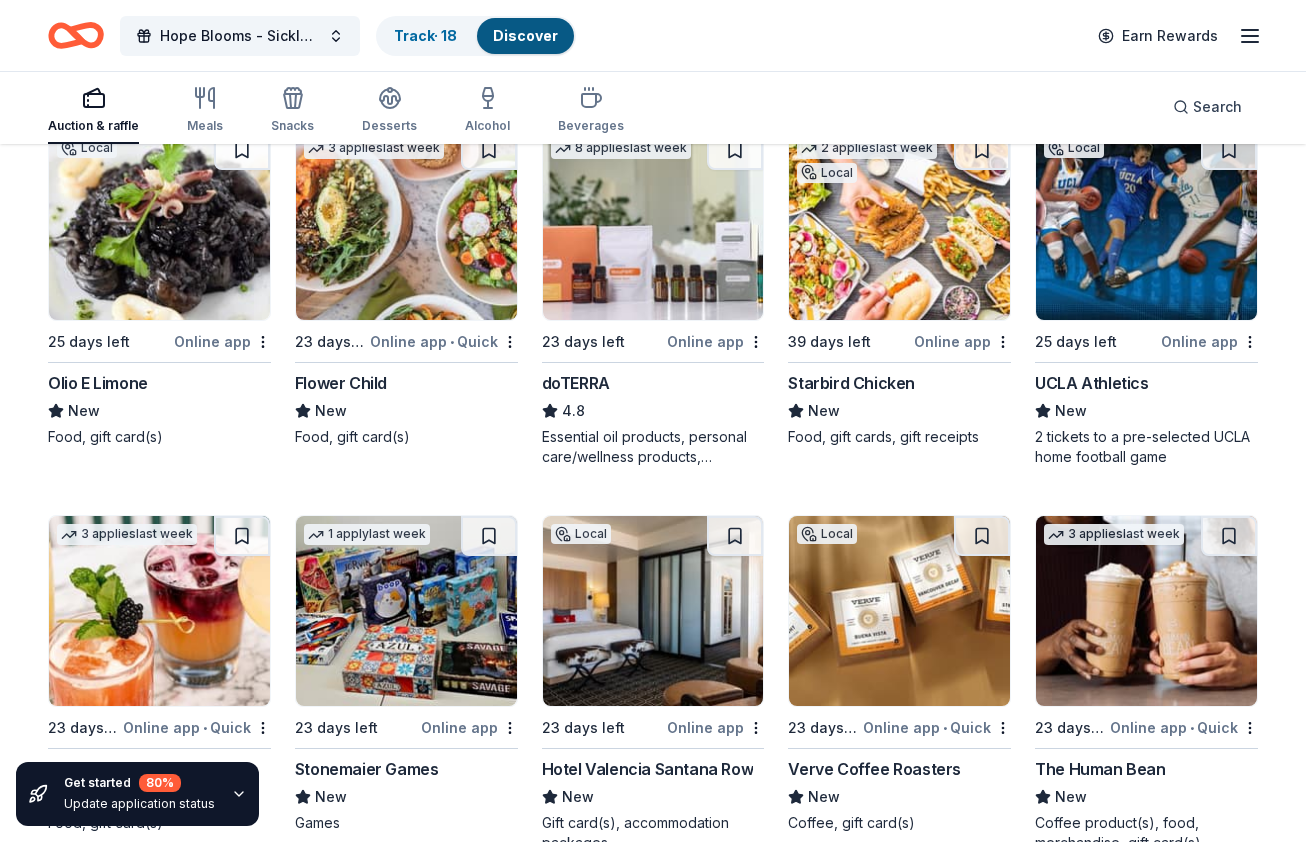 scroll, scrollTop: 4962, scrollLeft: 0, axis: vertical 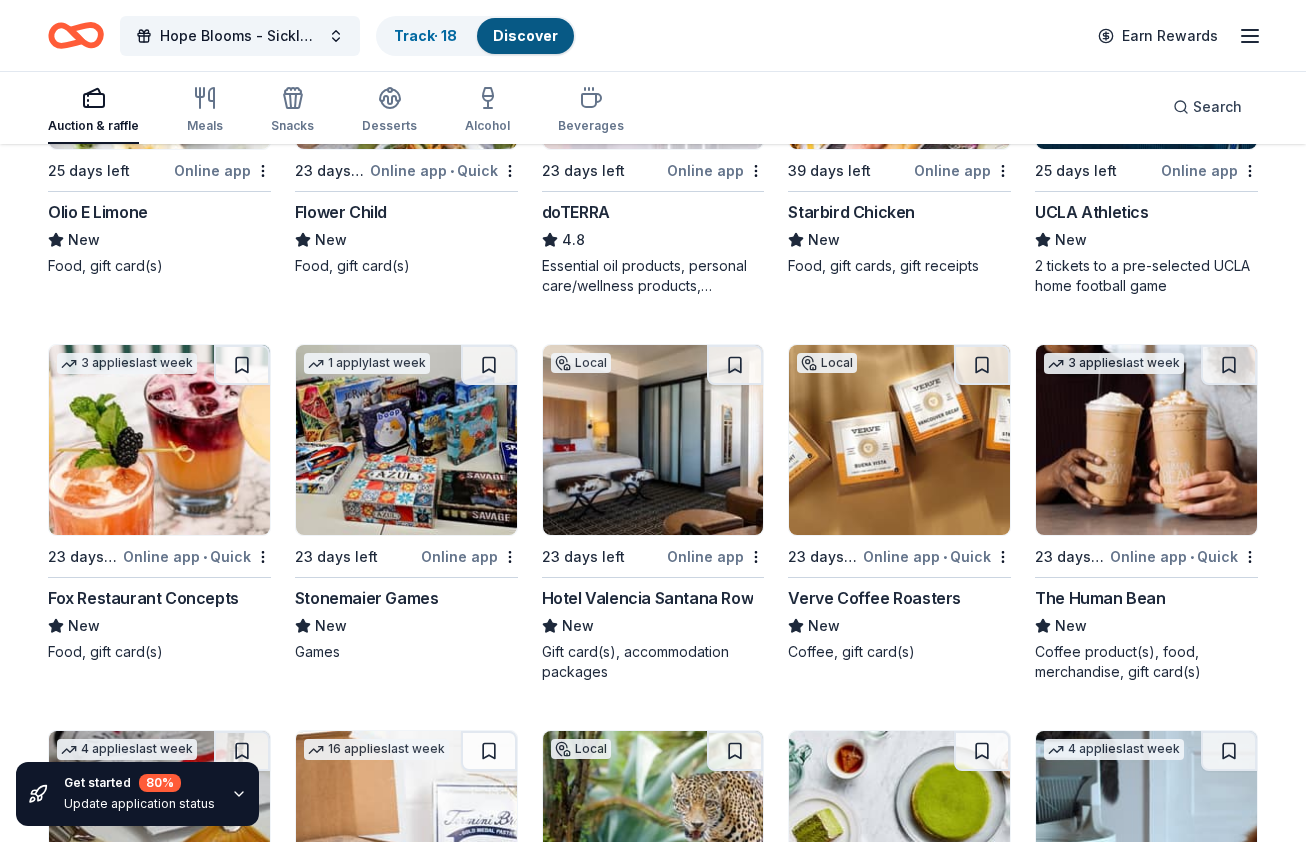 click on "1   apply  last week 23 days left Online app Stonemaier Games New Games" at bounding box center [406, 513] 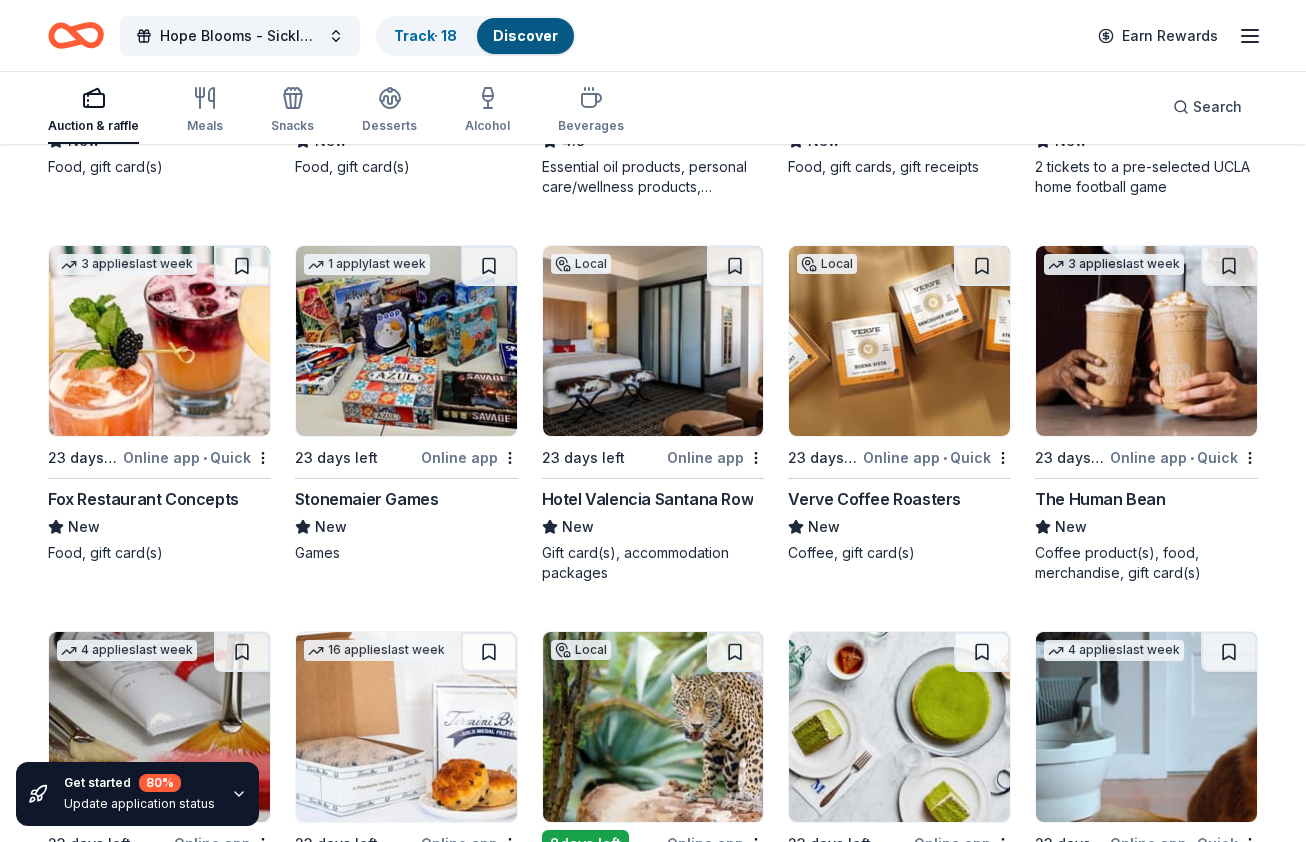 scroll, scrollTop: 5062, scrollLeft: 0, axis: vertical 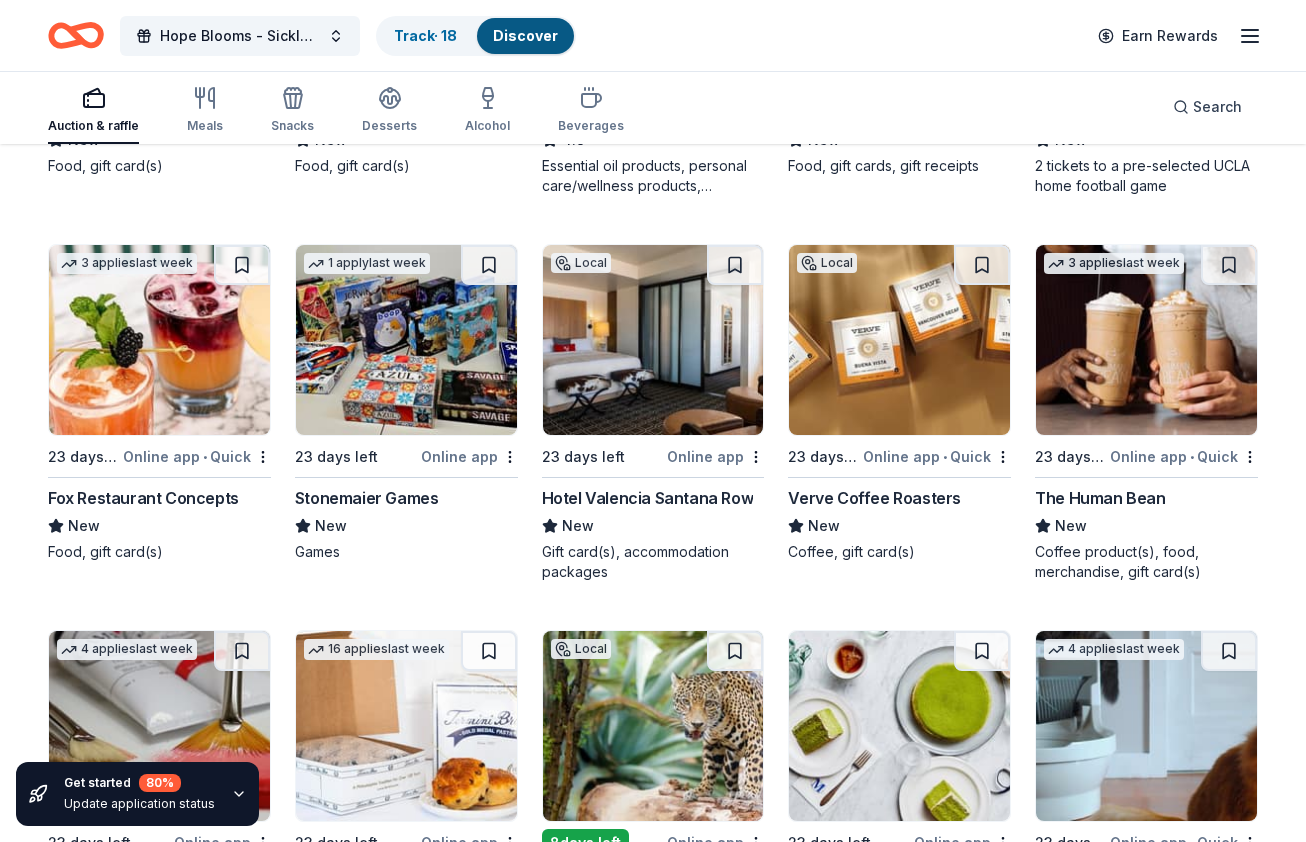 drag, startPoint x: 179, startPoint y: 393, endPoint x: 91, endPoint y: 379, distance: 89.106674 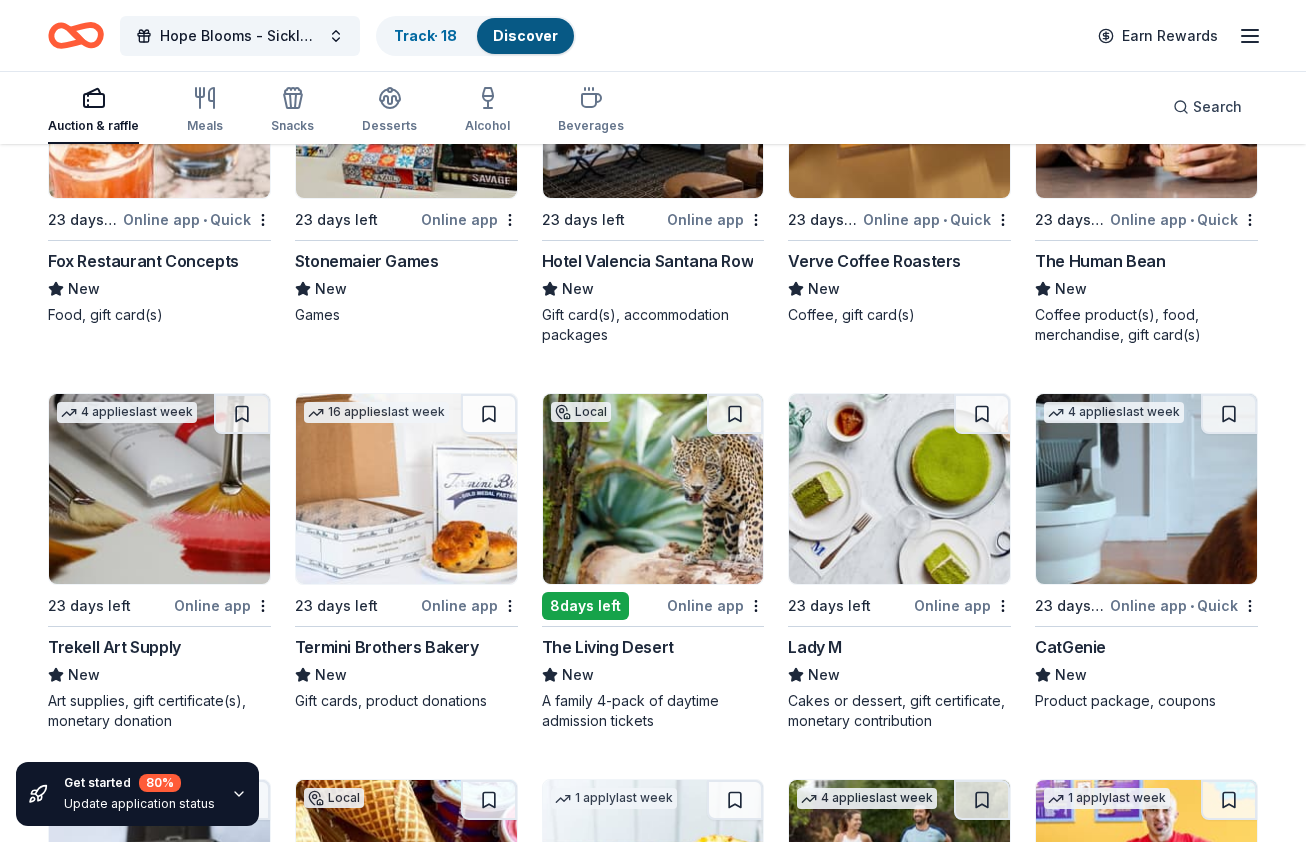 scroll, scrollTop: 5462, scrollLeft: 0, axis: vertical 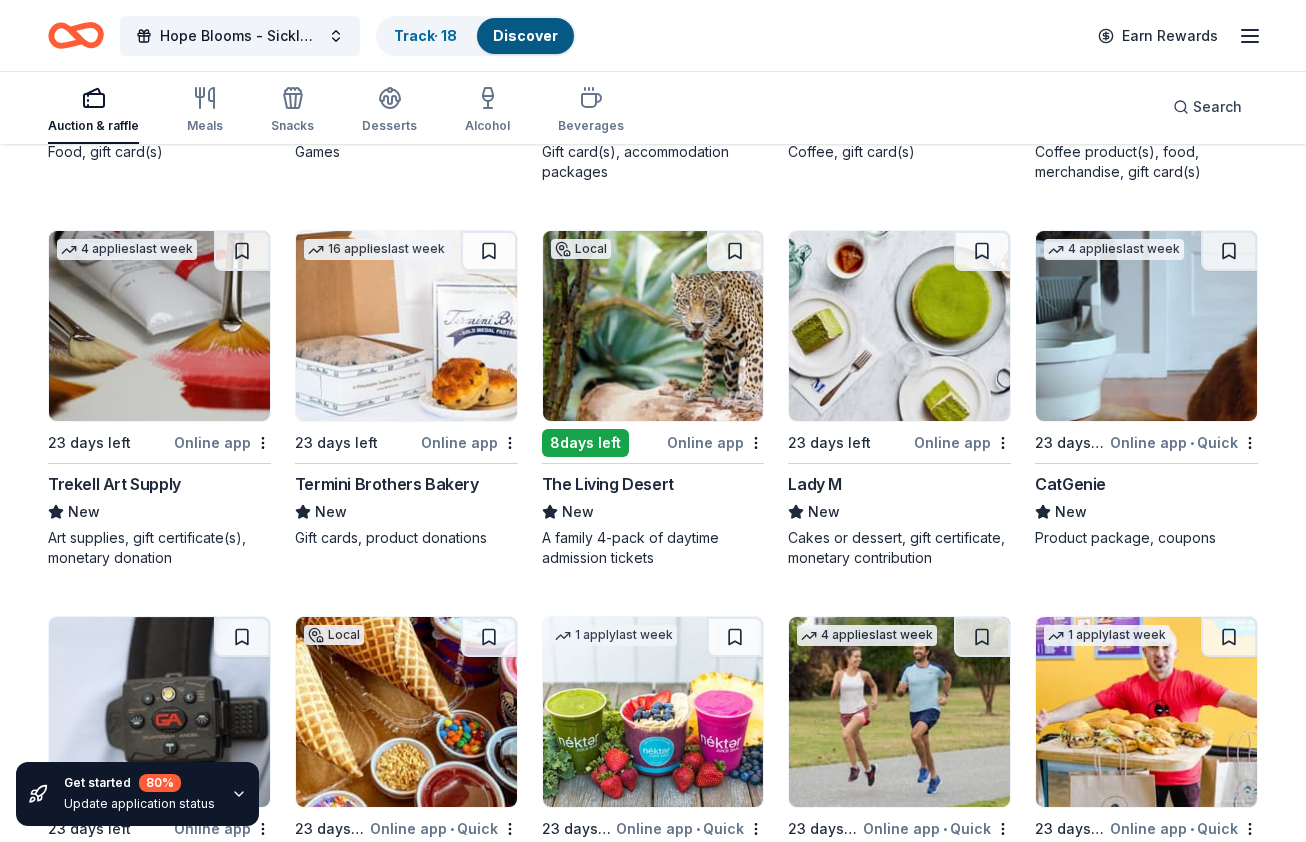 drag, startPoint x: 174, startPoint y: 367, endPoint x: 136, endPoint y: 366, distance: 38.013157 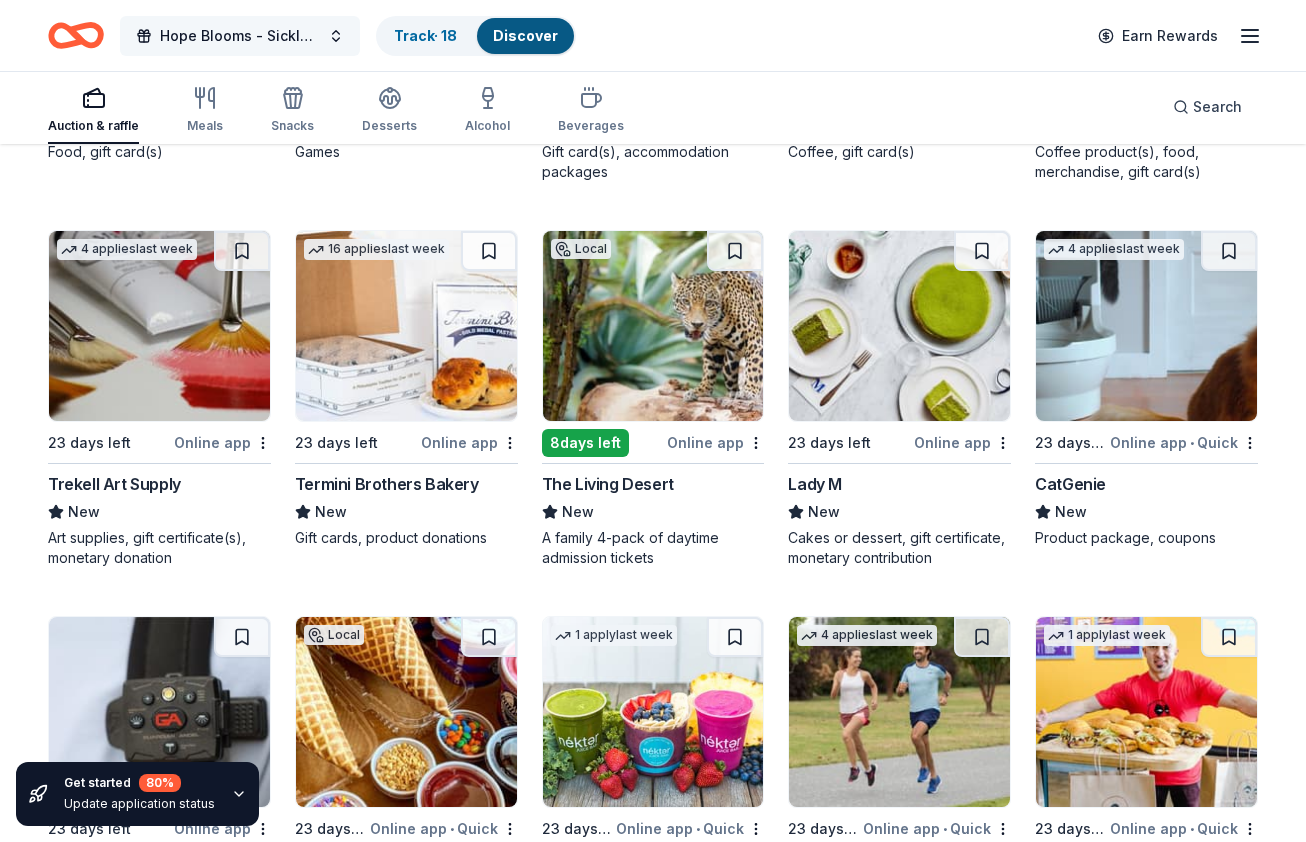 click on "Hope Blooms - Sickle Cell Awareness" at bounding box center (240, 36) 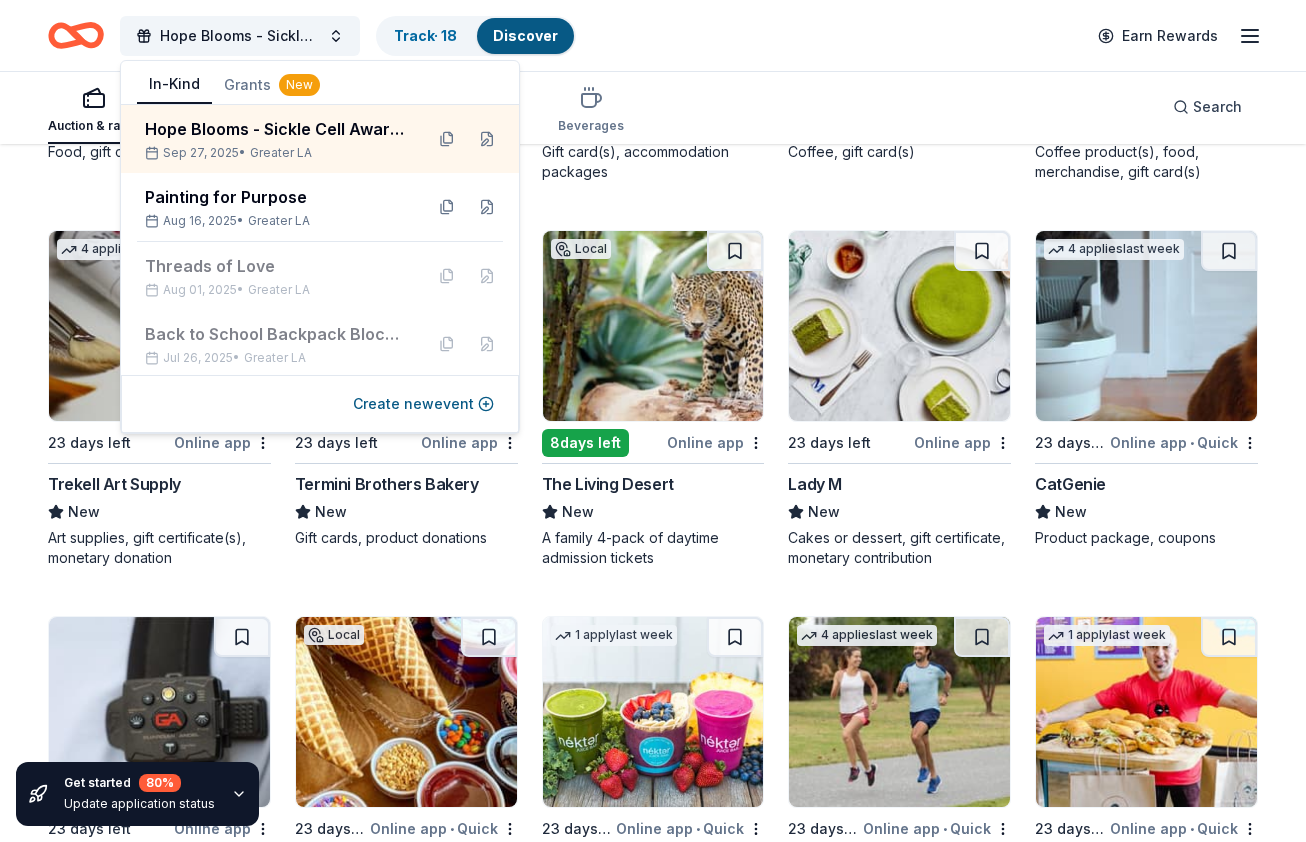 click on "Hope Blooms - Sickle Cell Awareness Track  · 18 Discover Earn Rewards" at bounding box center (653, 35) 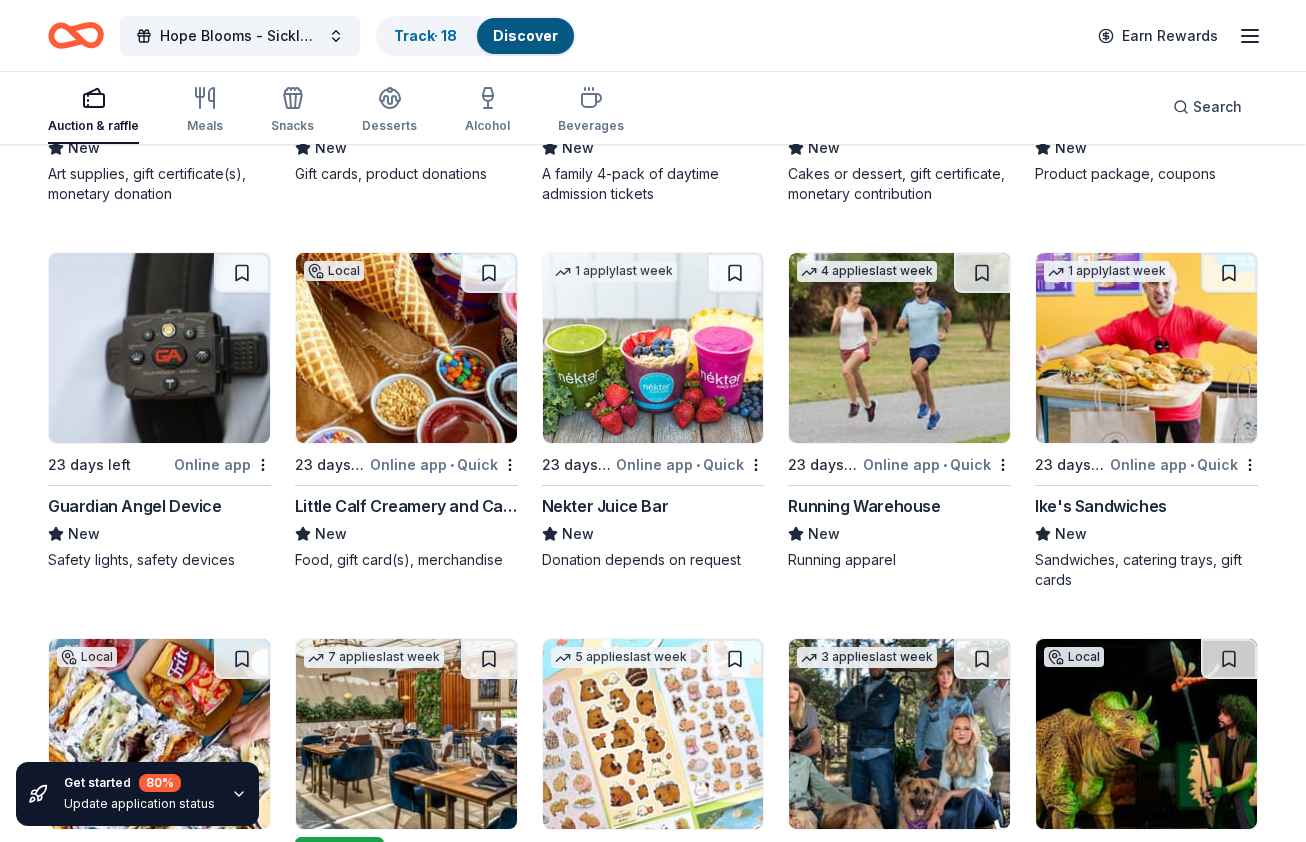 scroll, scrollTop: 5862, scrollLeft: 0, axis: vertical 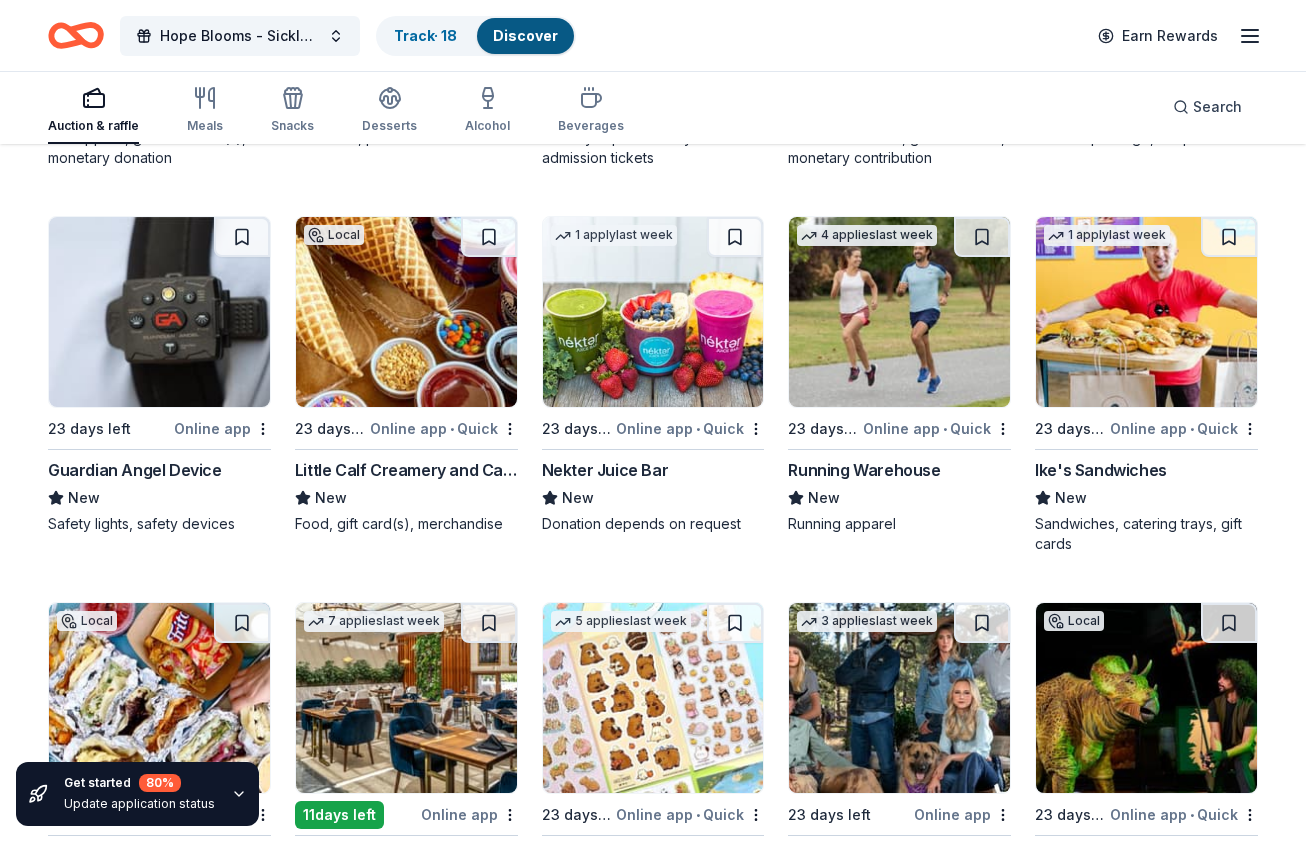 click at bounding box center (159, 312) 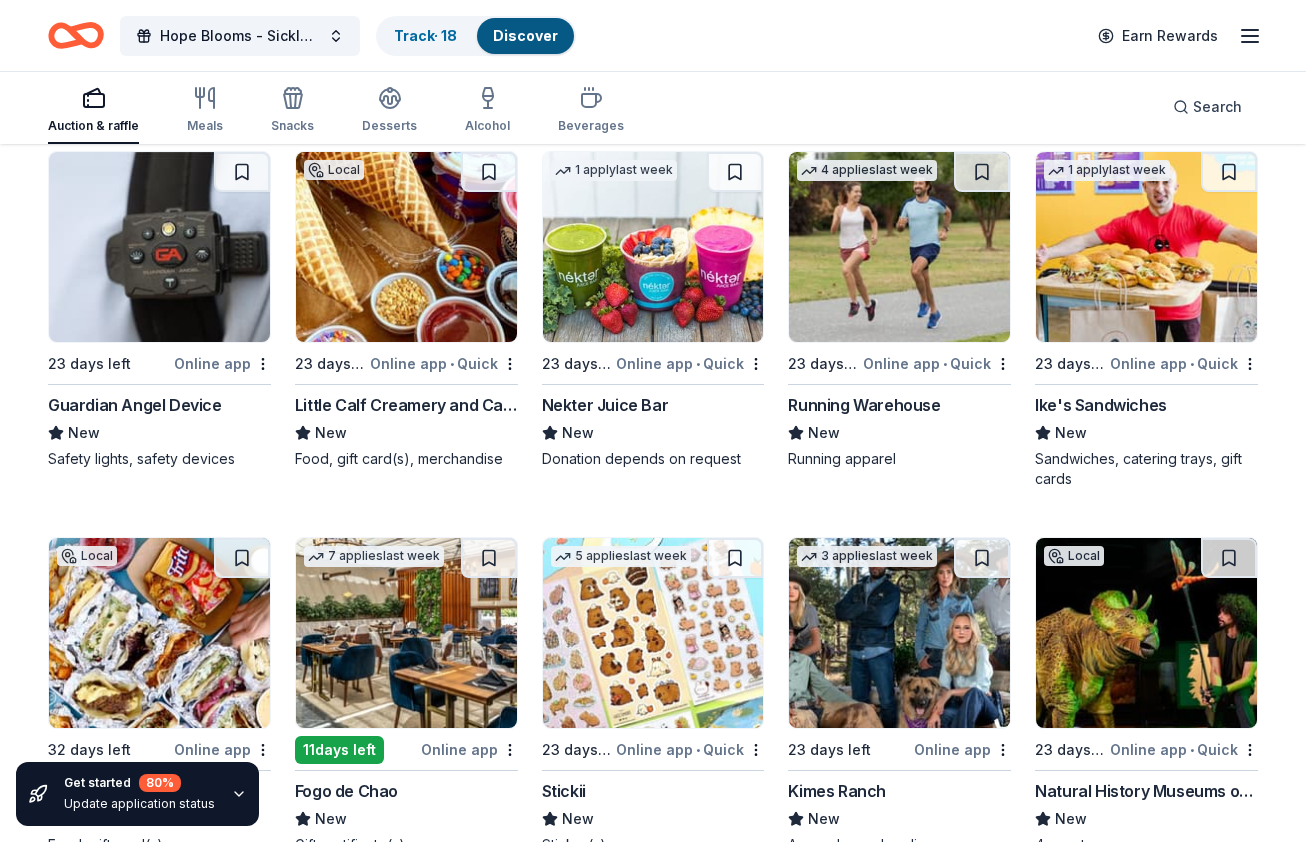 scroll, scrollTop: 5962, scrollLeft: 0, axis: vertical 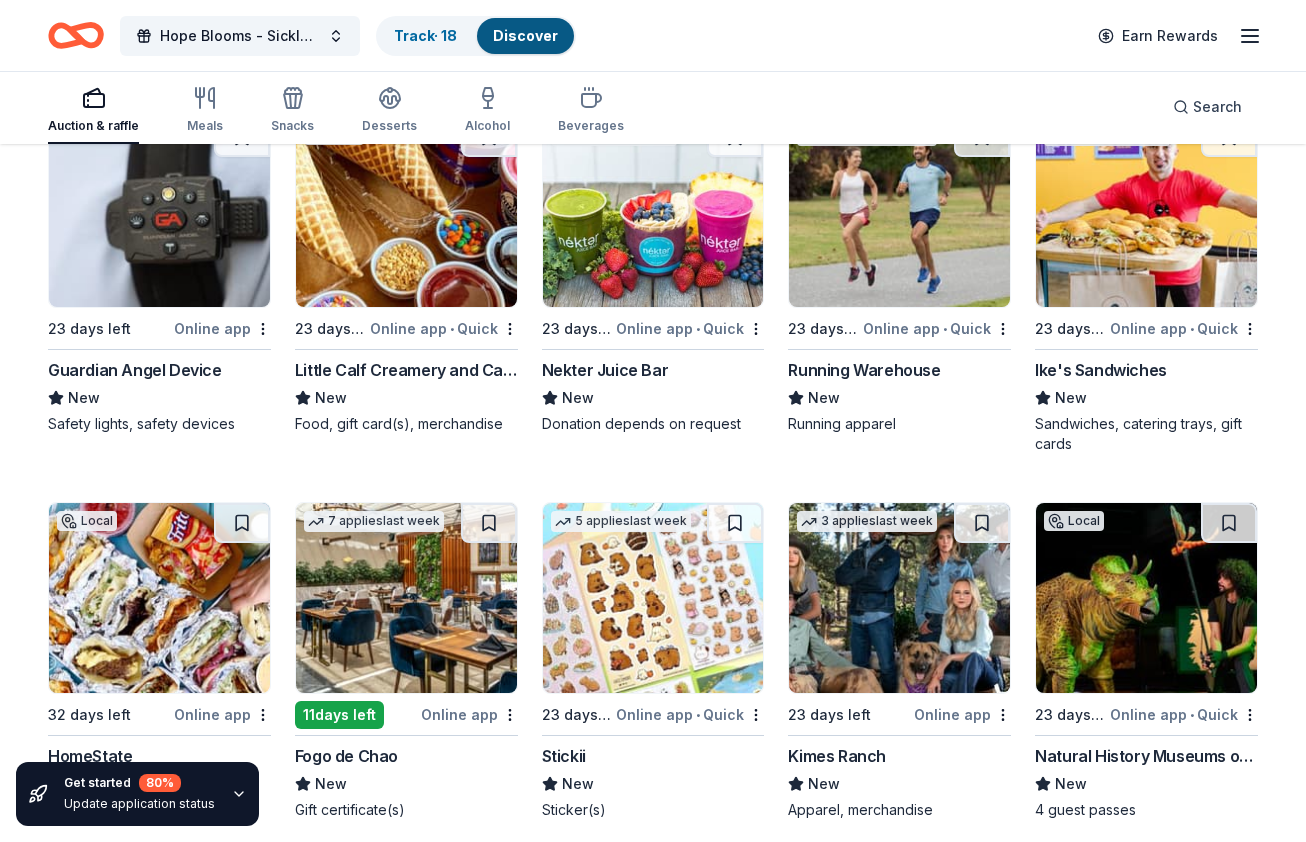 click at bounding box center [1146, 212] 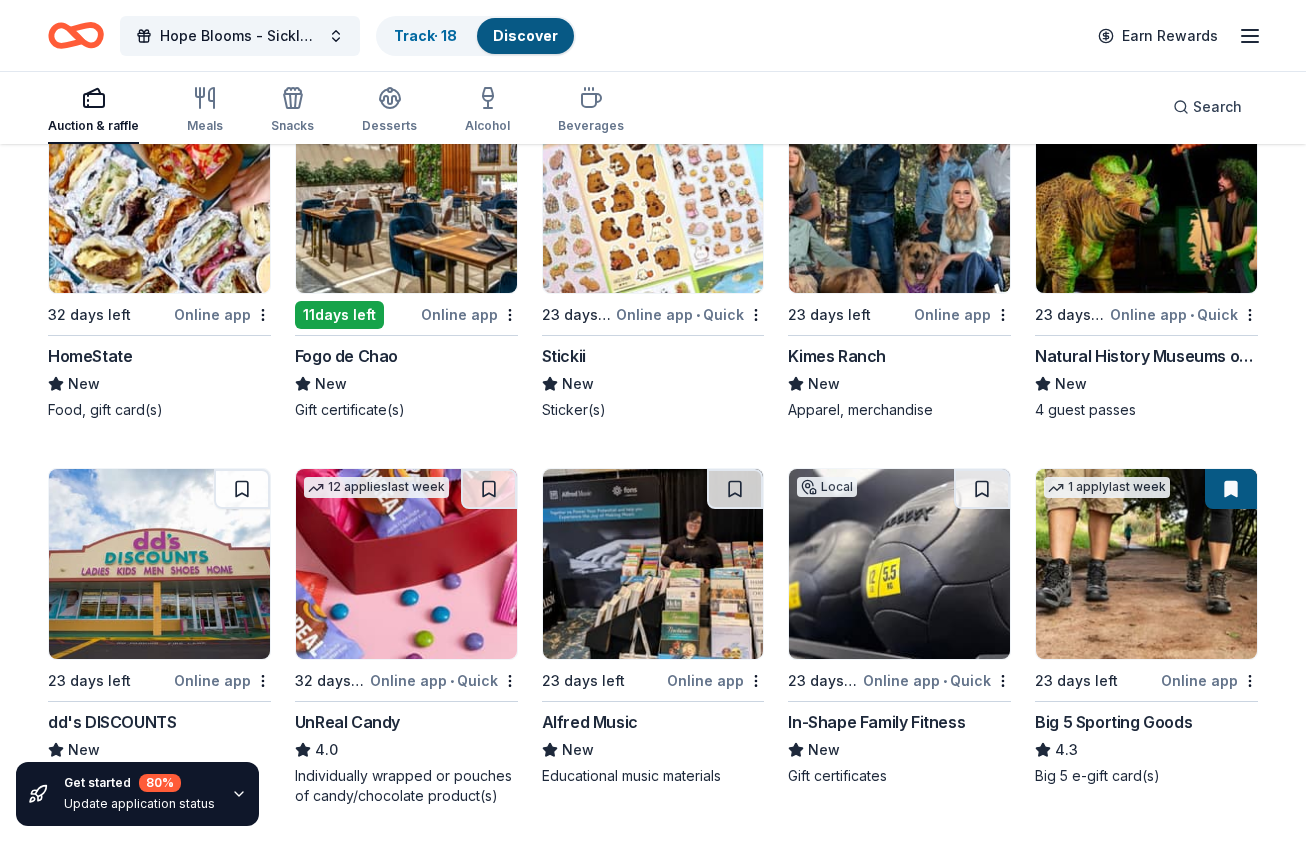 scroll, scrollTop: 6462, scrollLeft: 0, axis: vertical 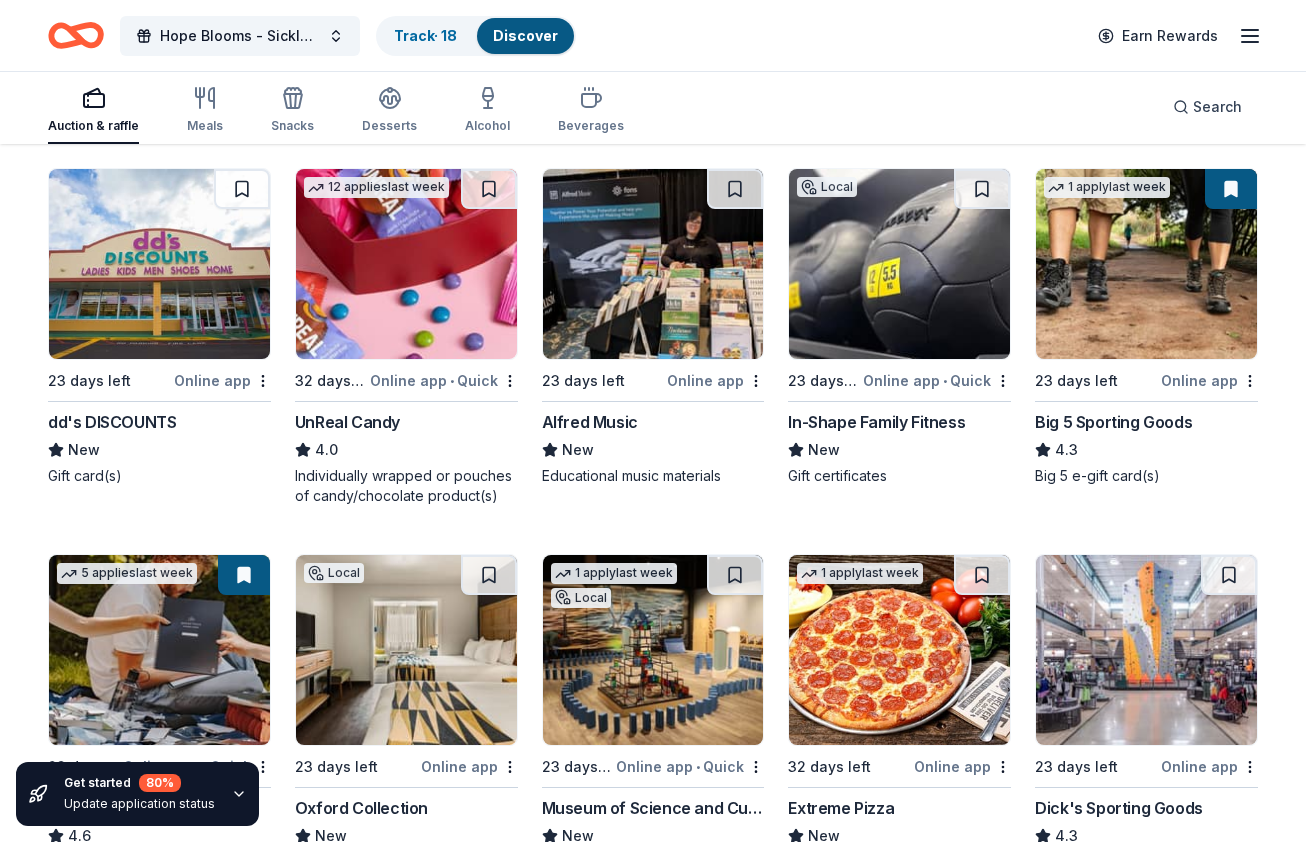 click at bounding box center [1146, 264] 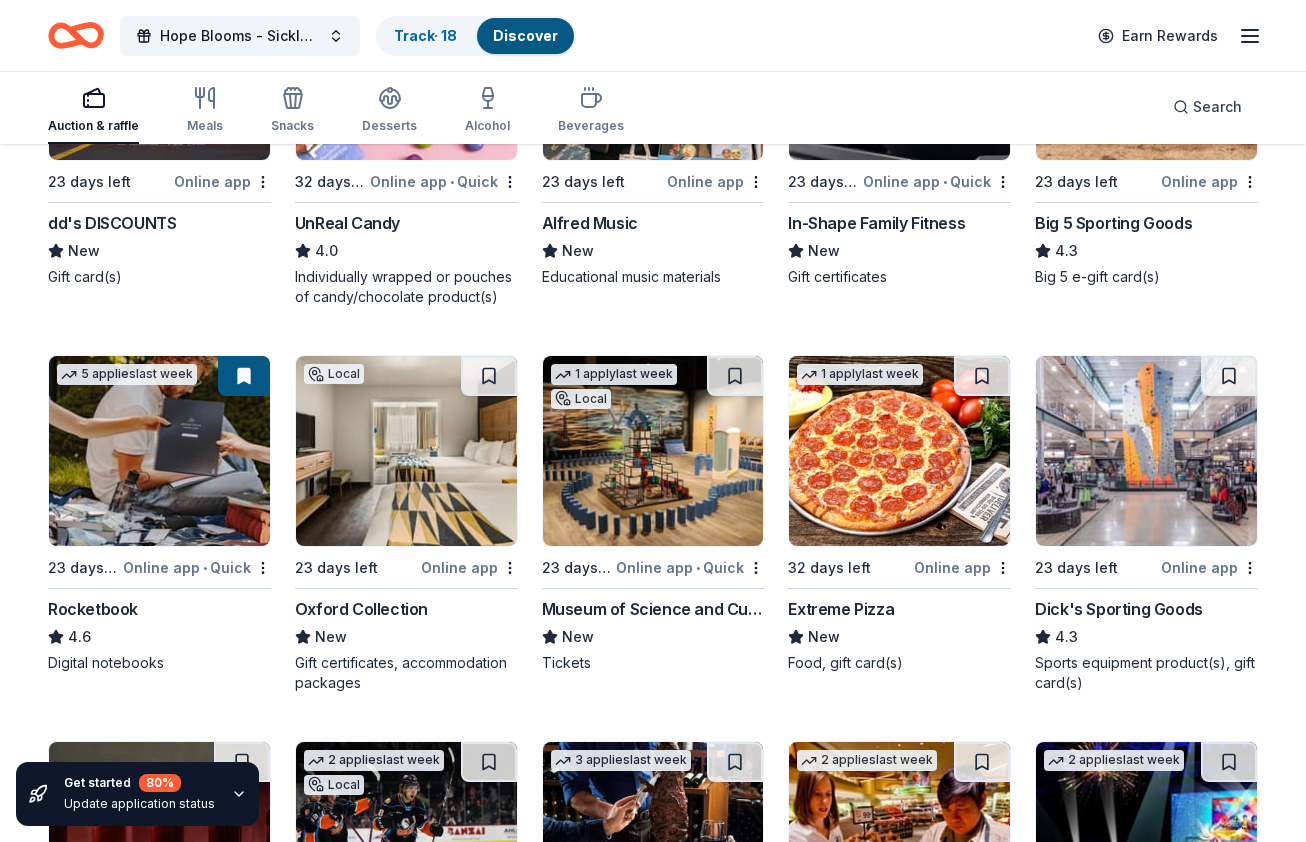 scroll, scrollTop: 6862, scrollLeft: 0, axis: vertical 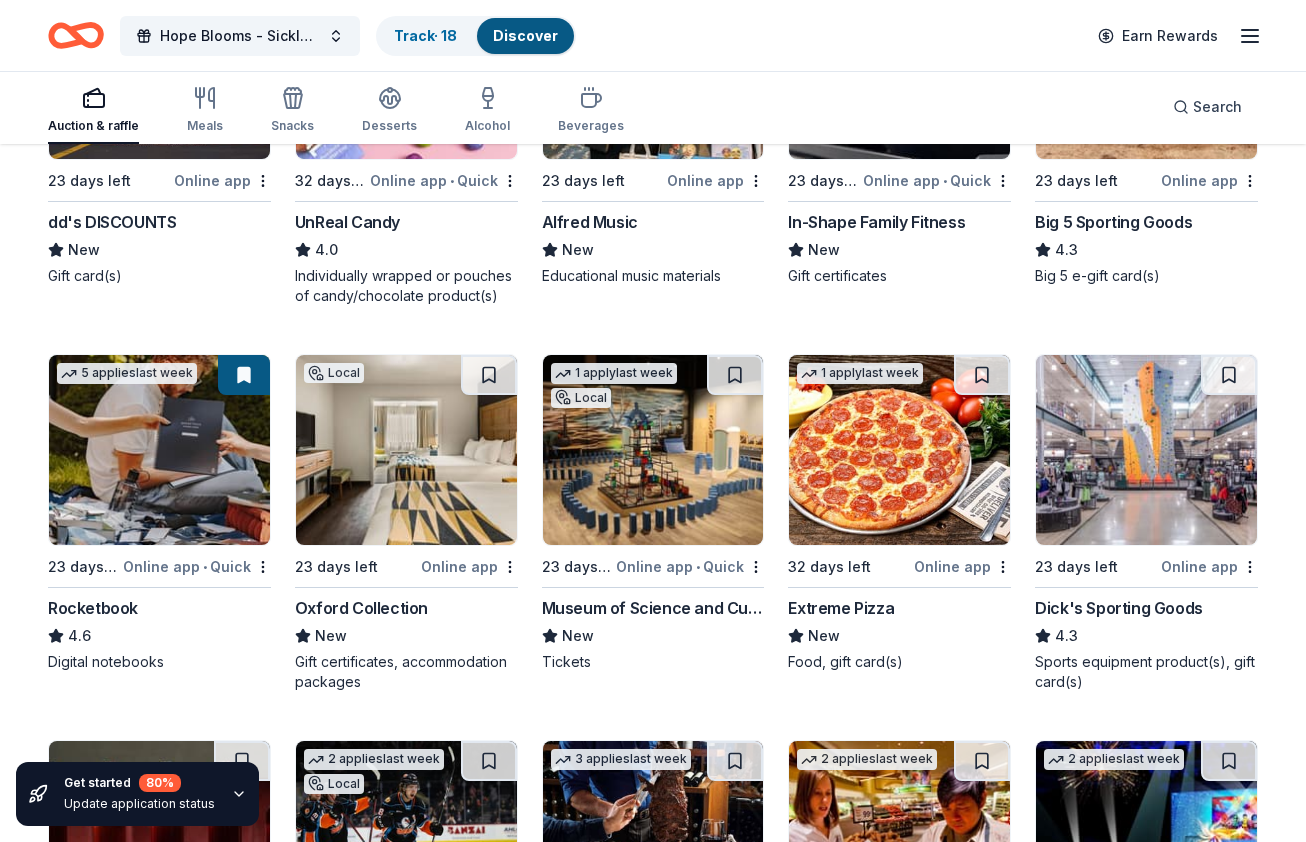 click at bounding box center (406, 450) 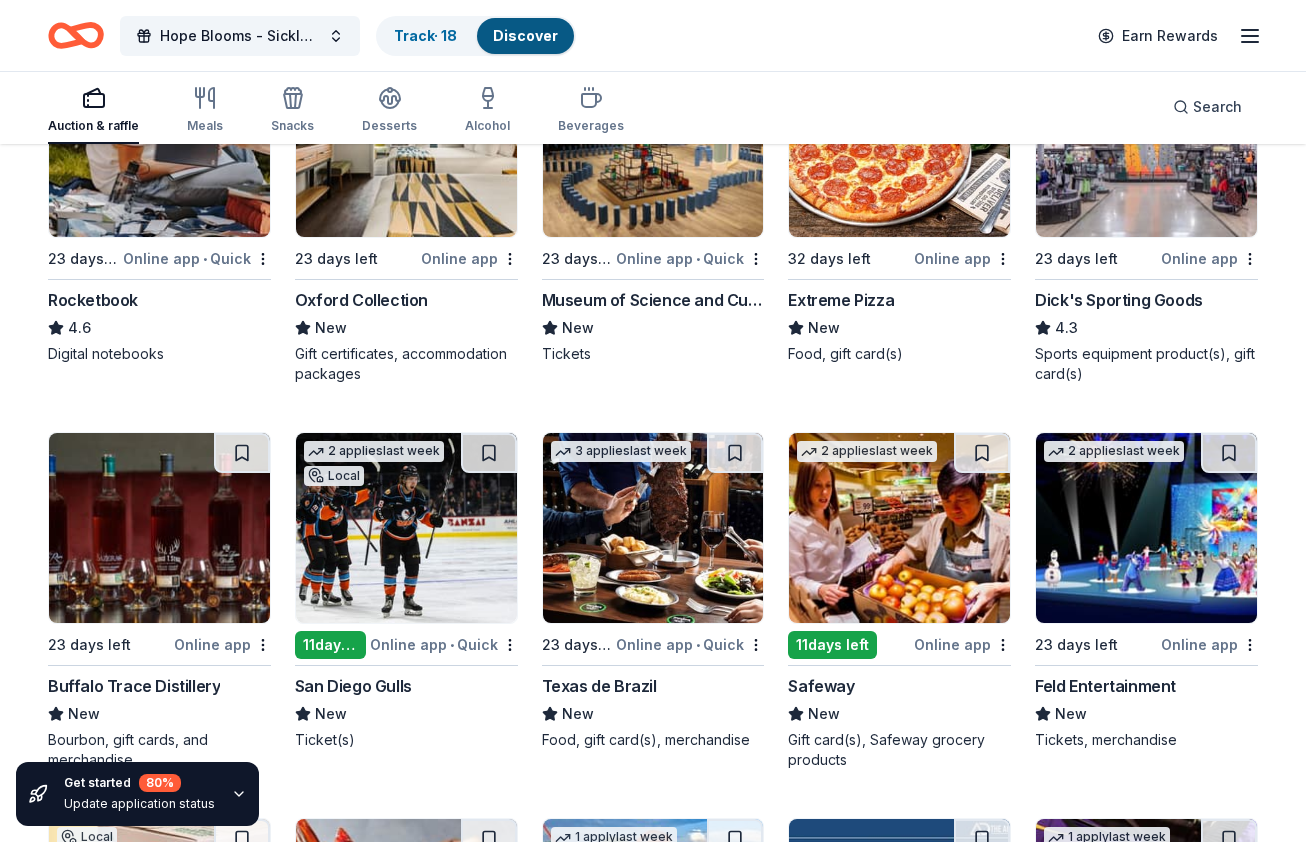 scroll, scrollTop: 7158, scrollLeft: 0, axis: vertical 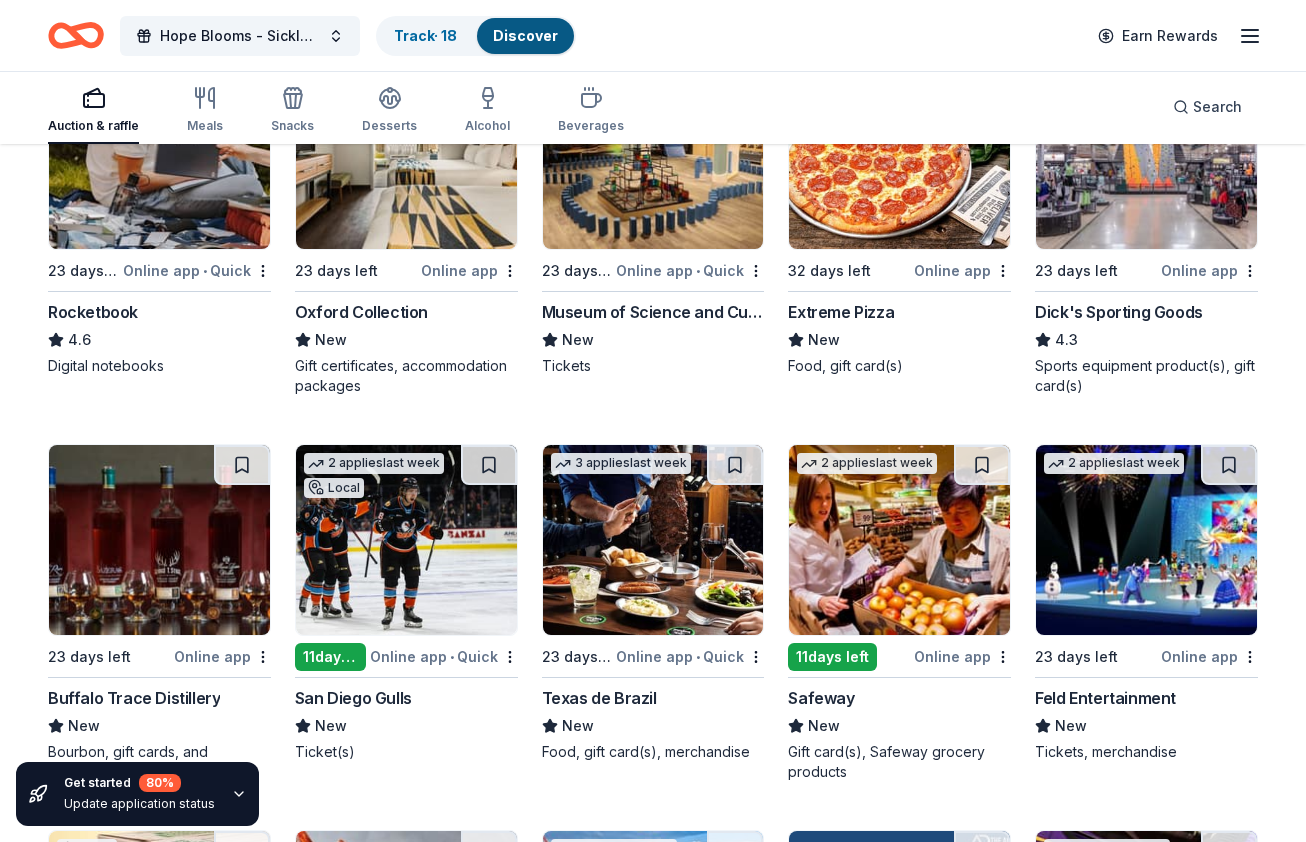 click at bounding box center [653, 540] 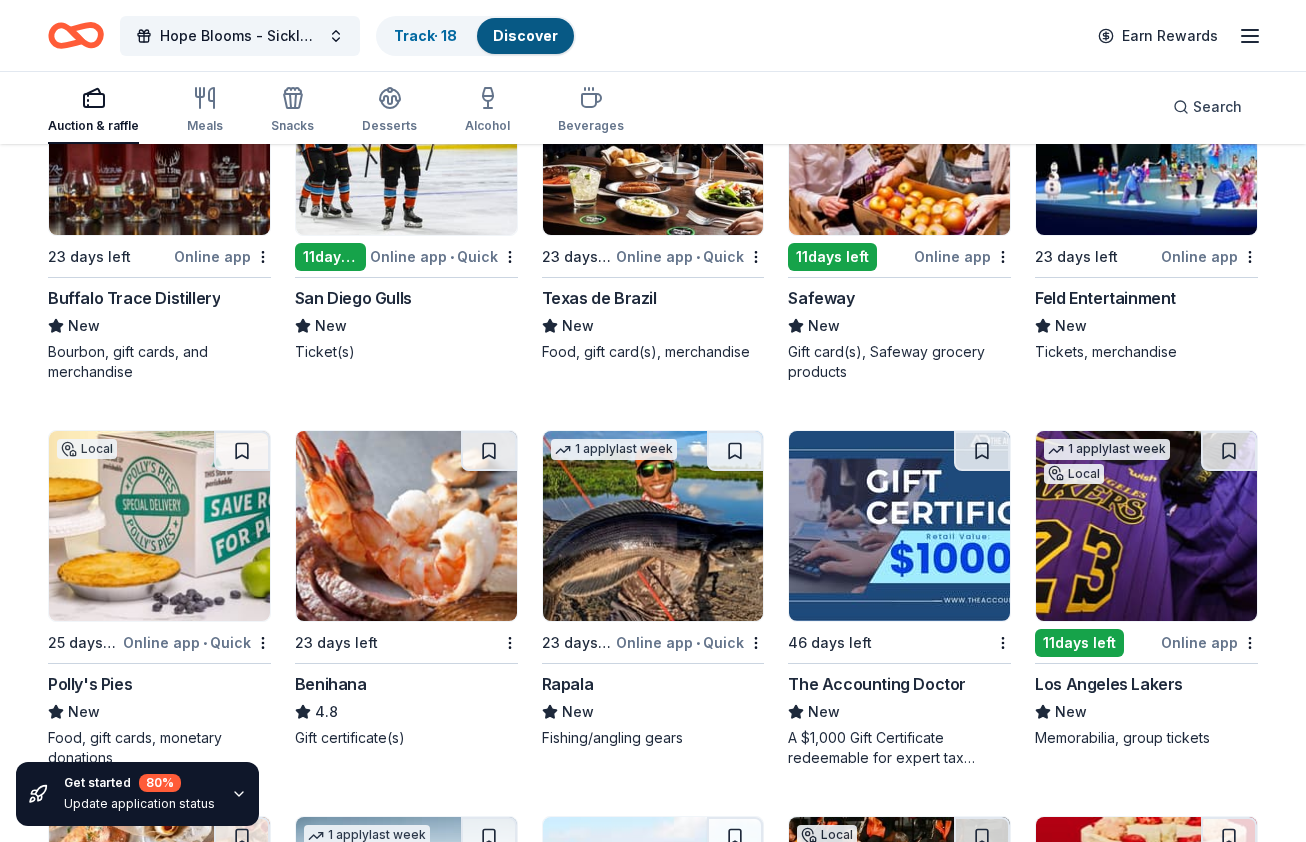 scroll, scrollTop: 7458, scrollLeft: 0, axis: vertical 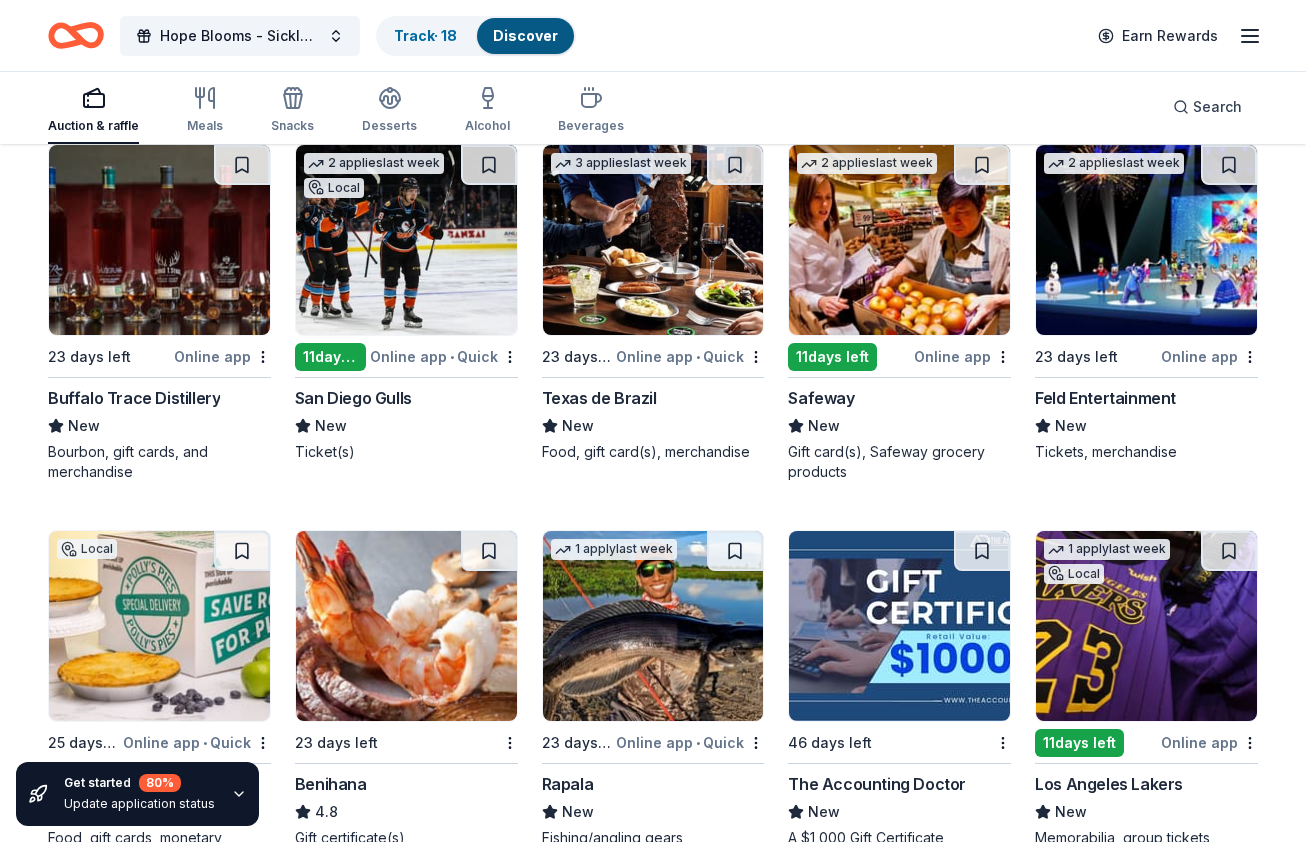 click at bounding box center (1146, 240) 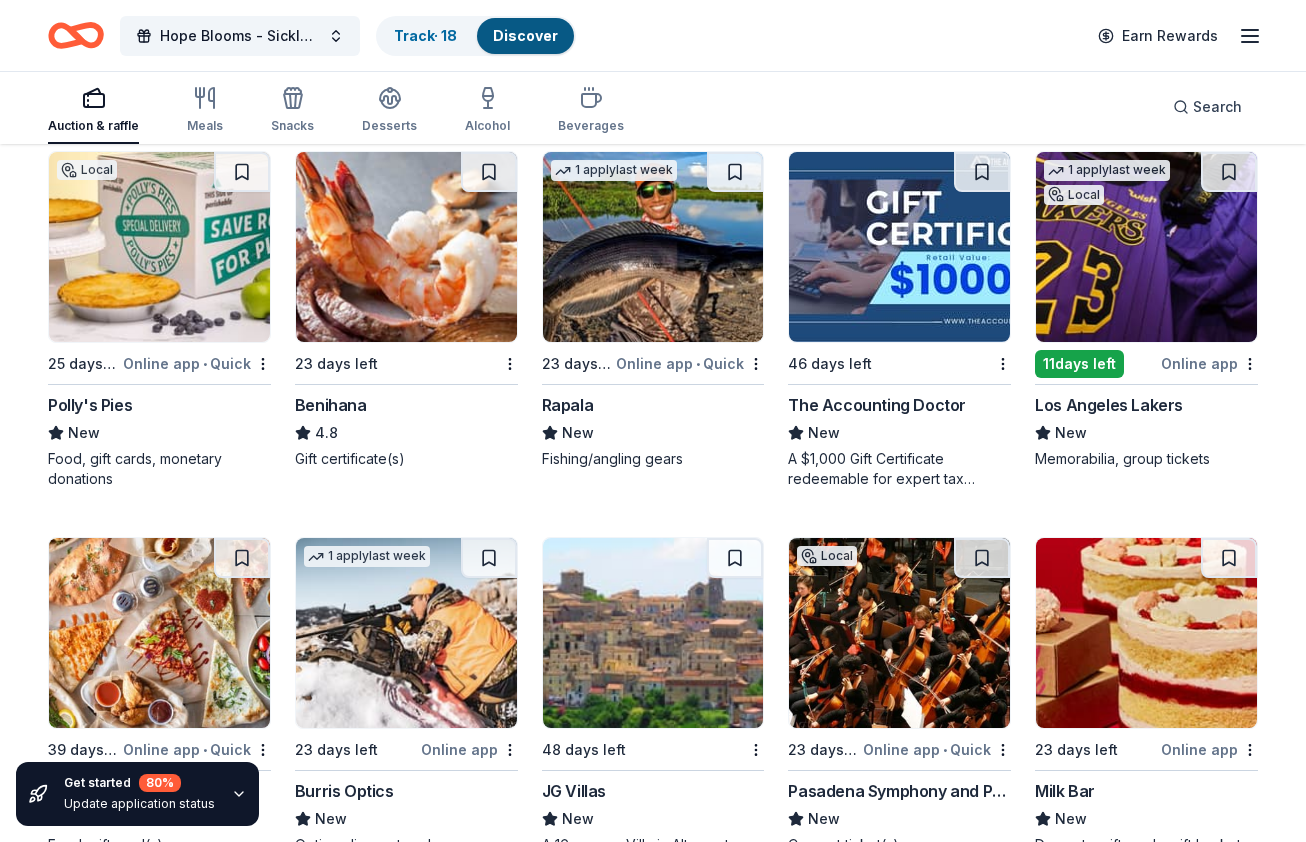 scroll, scrollTop: 7858, scrollLeft: 0, axis: vertical 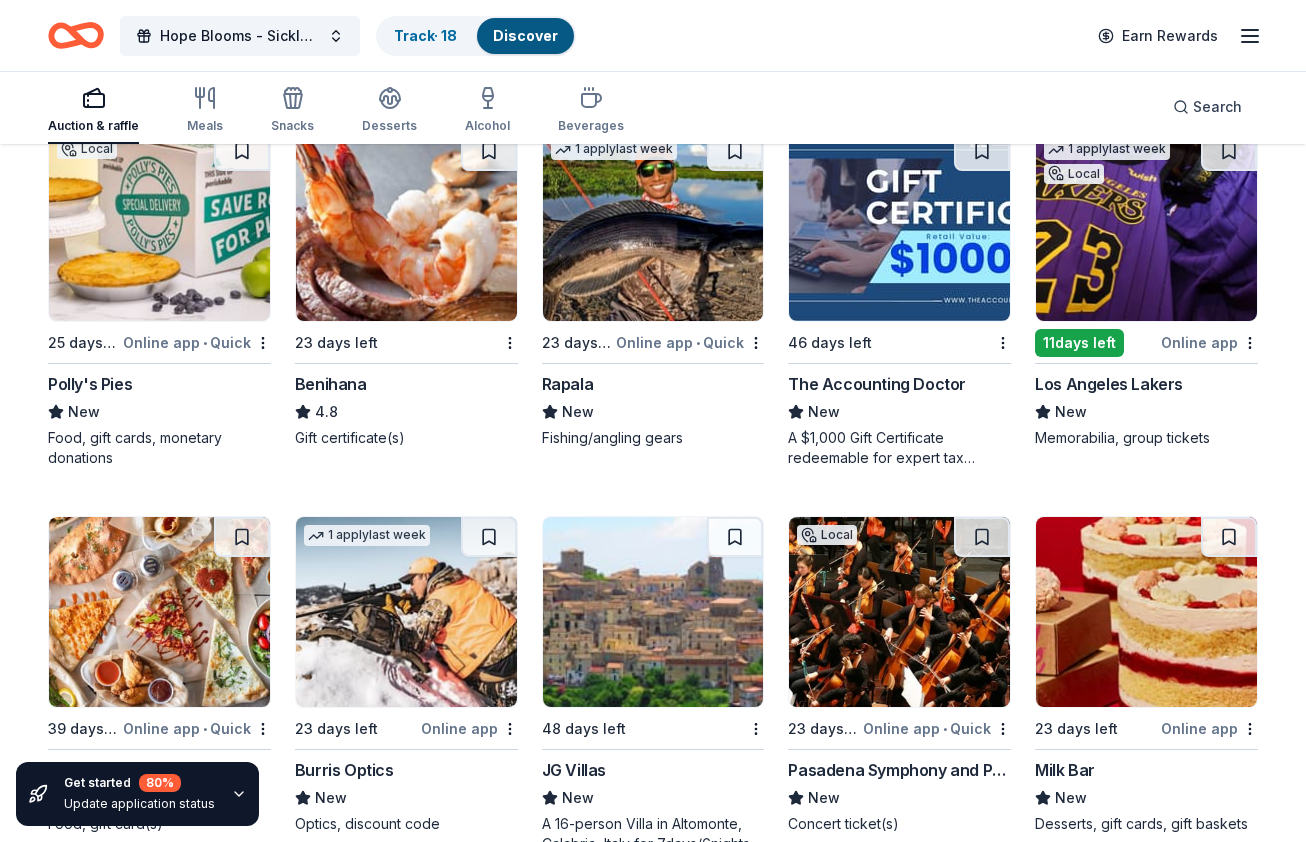 click at bounding box center [406, 226] 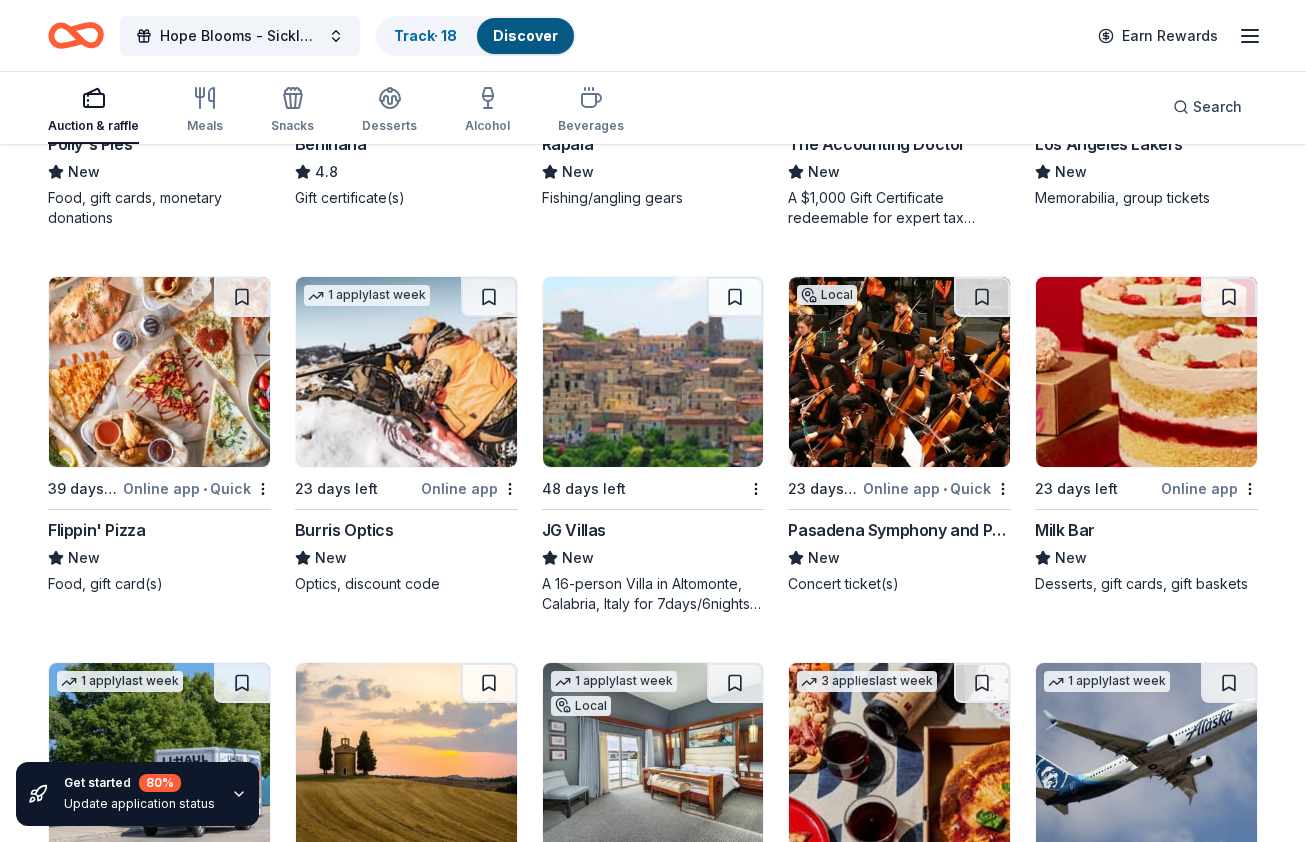 scroll, scrollTop: 8130, scrollLeft: 0, axis: vertical 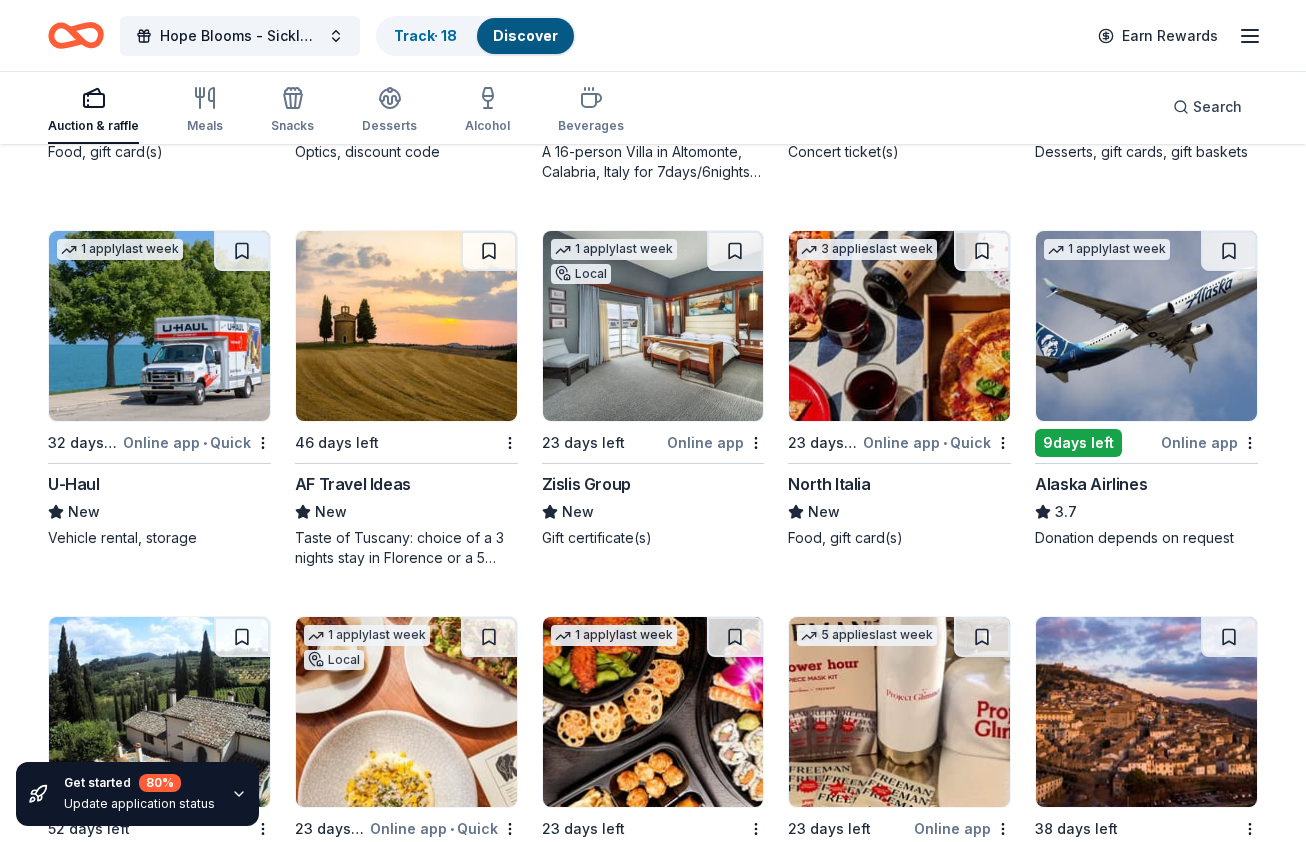 click at bounding box center (159, 326) 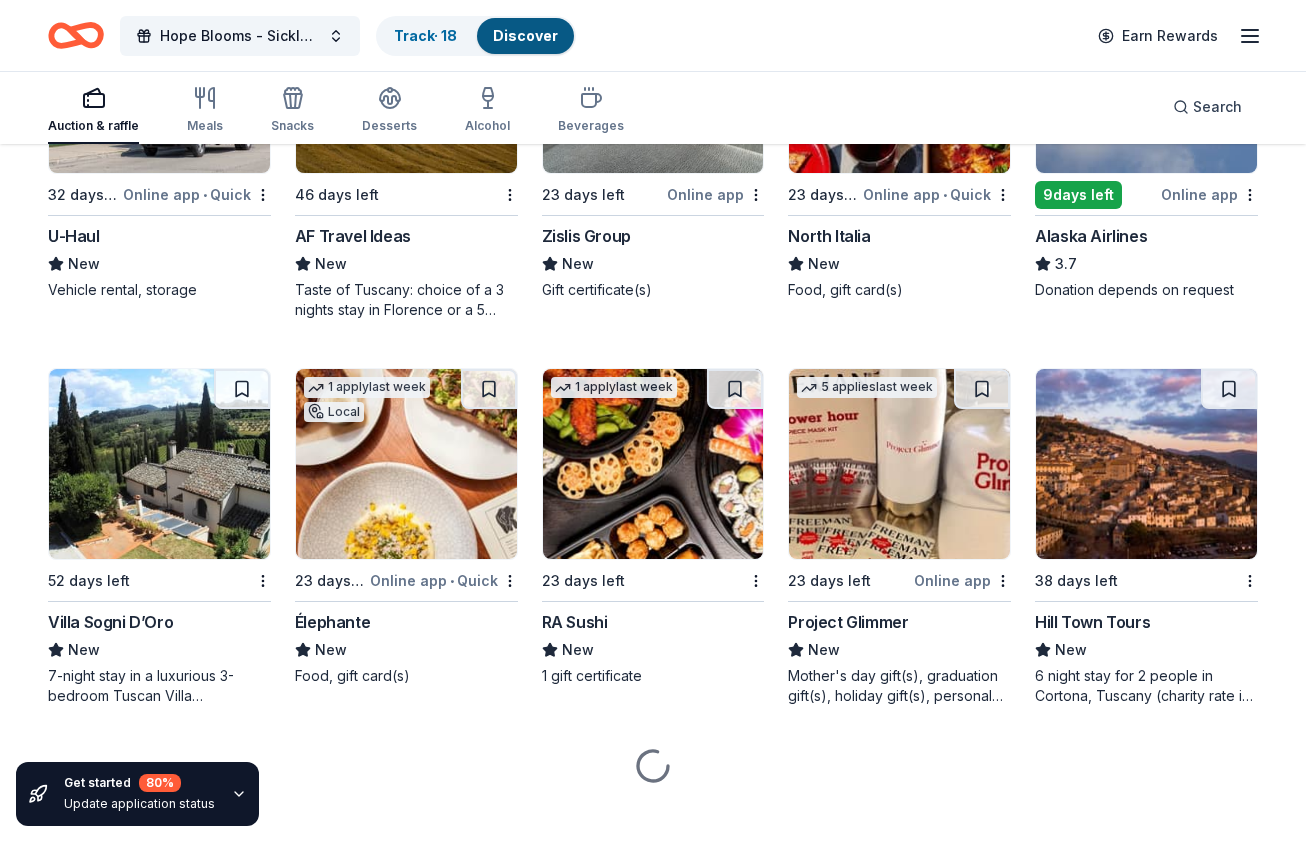 scroll, scrollTop: 8802, scrollLeft: 0, axis: vertical 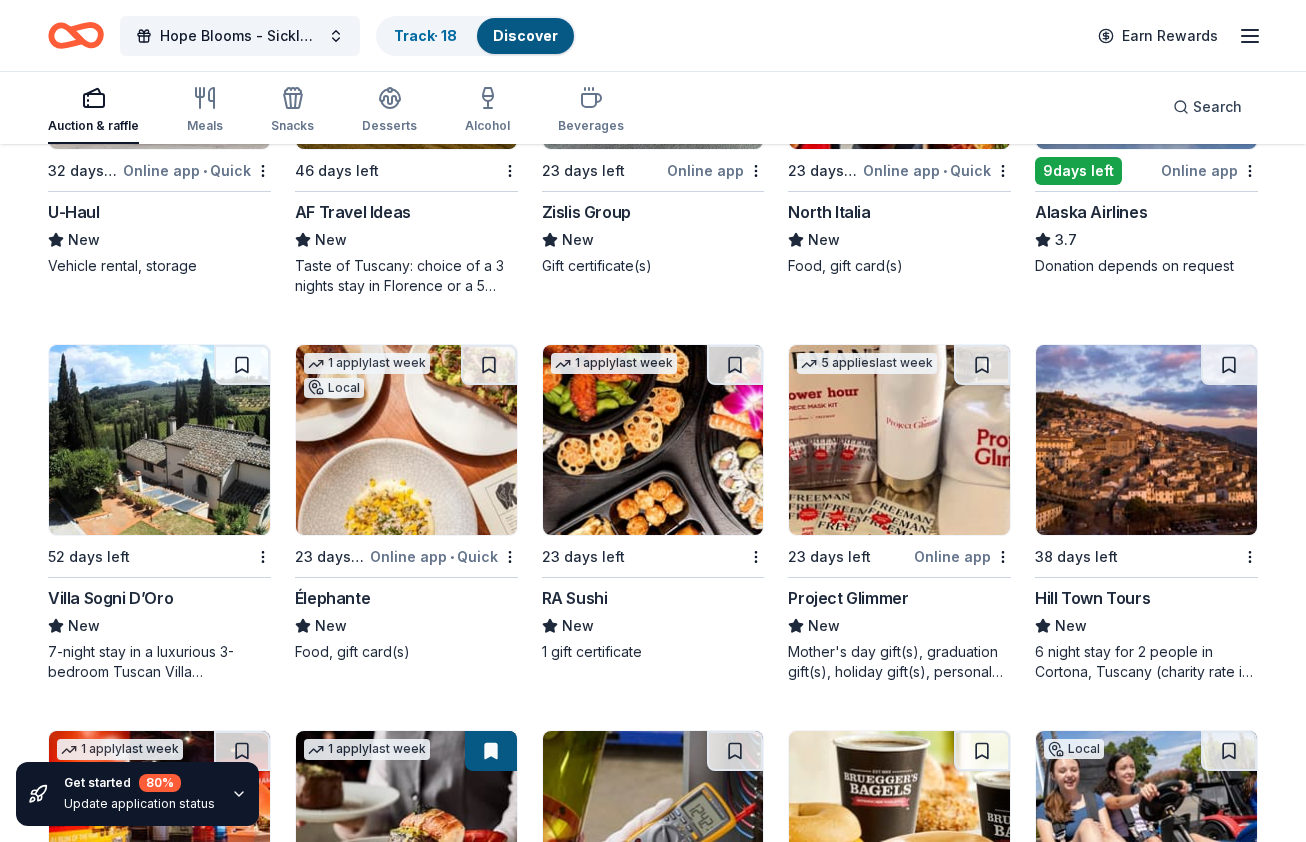 click at bounding box center (653, 440) 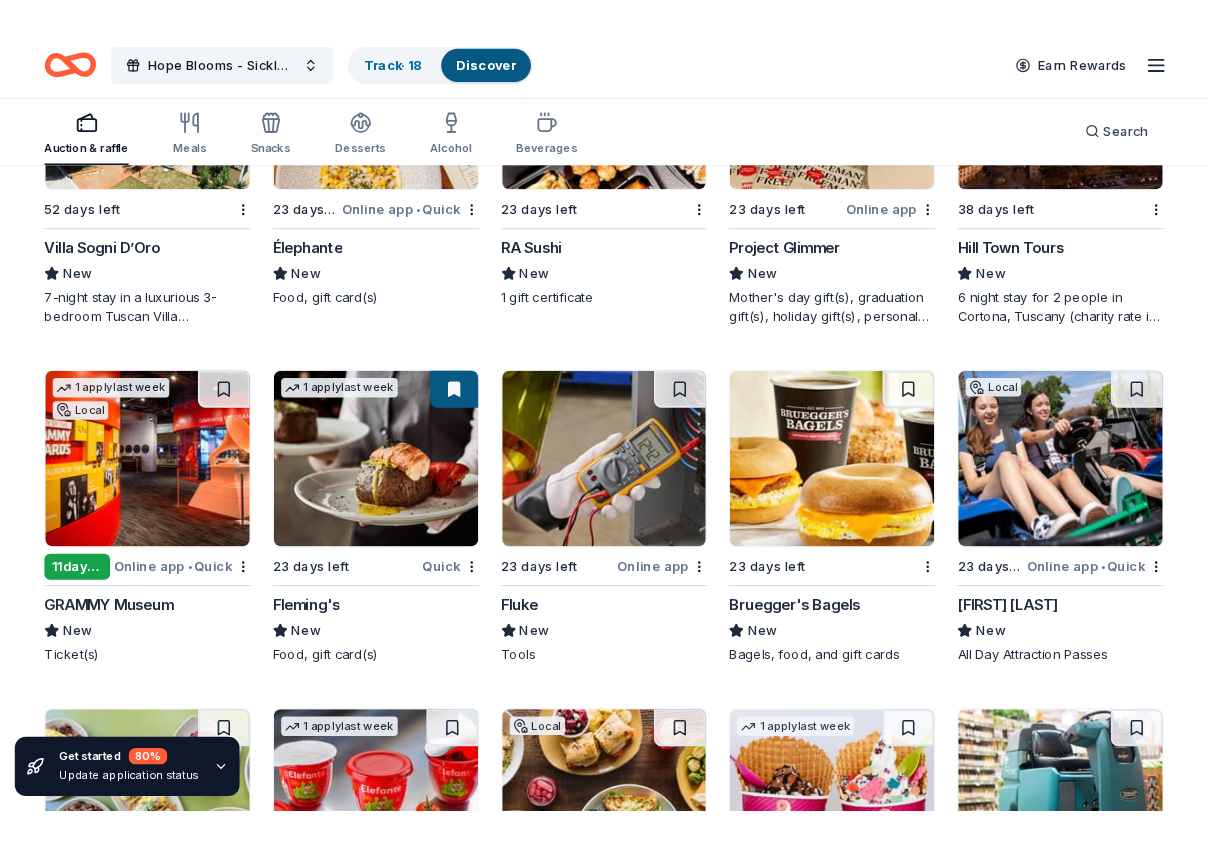 scroll, scrollTop: 9202, scrollLeft: 0, axis: vertical 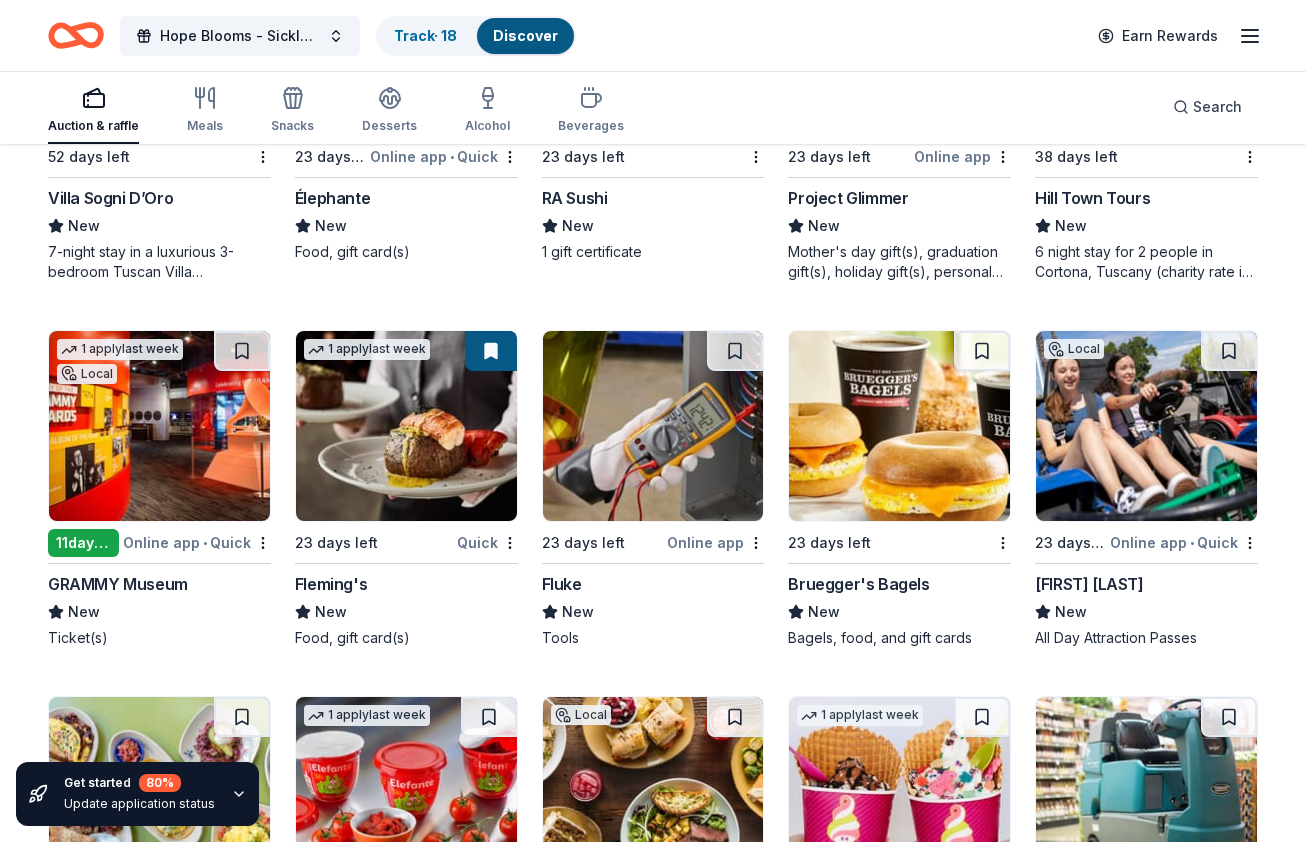 click at bounding box center (406, 426) 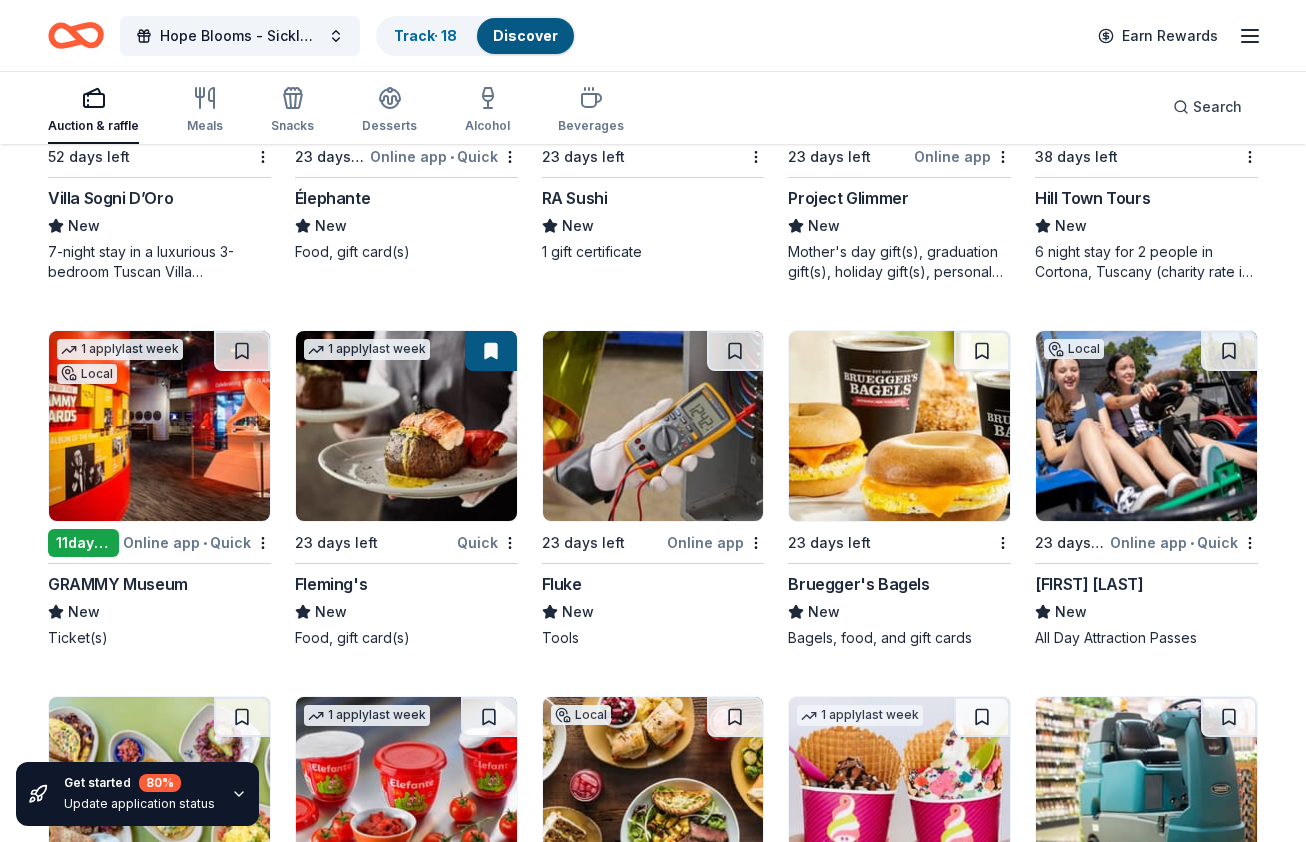 click at bounding box center [653, 426] 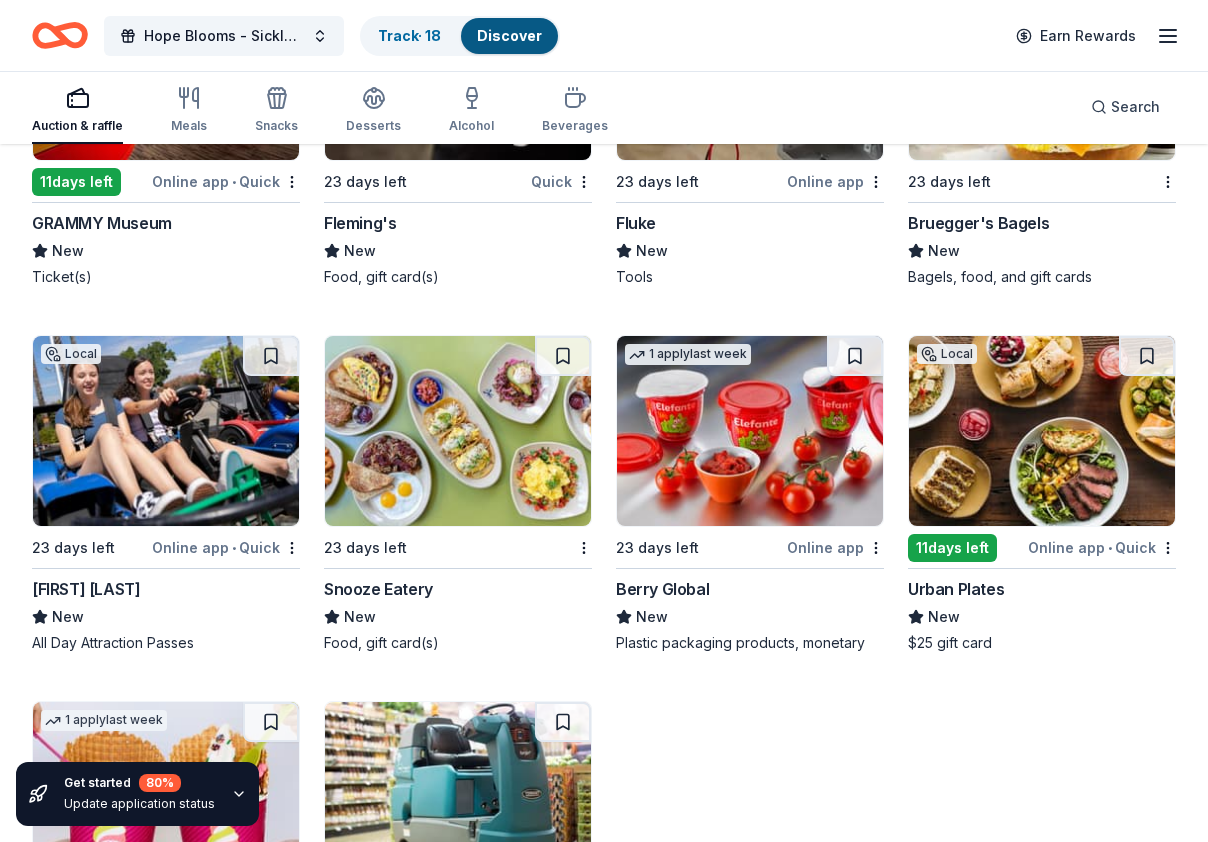 scroll, scrollTop: 11802, scrollLeft: 0, axis: vertical 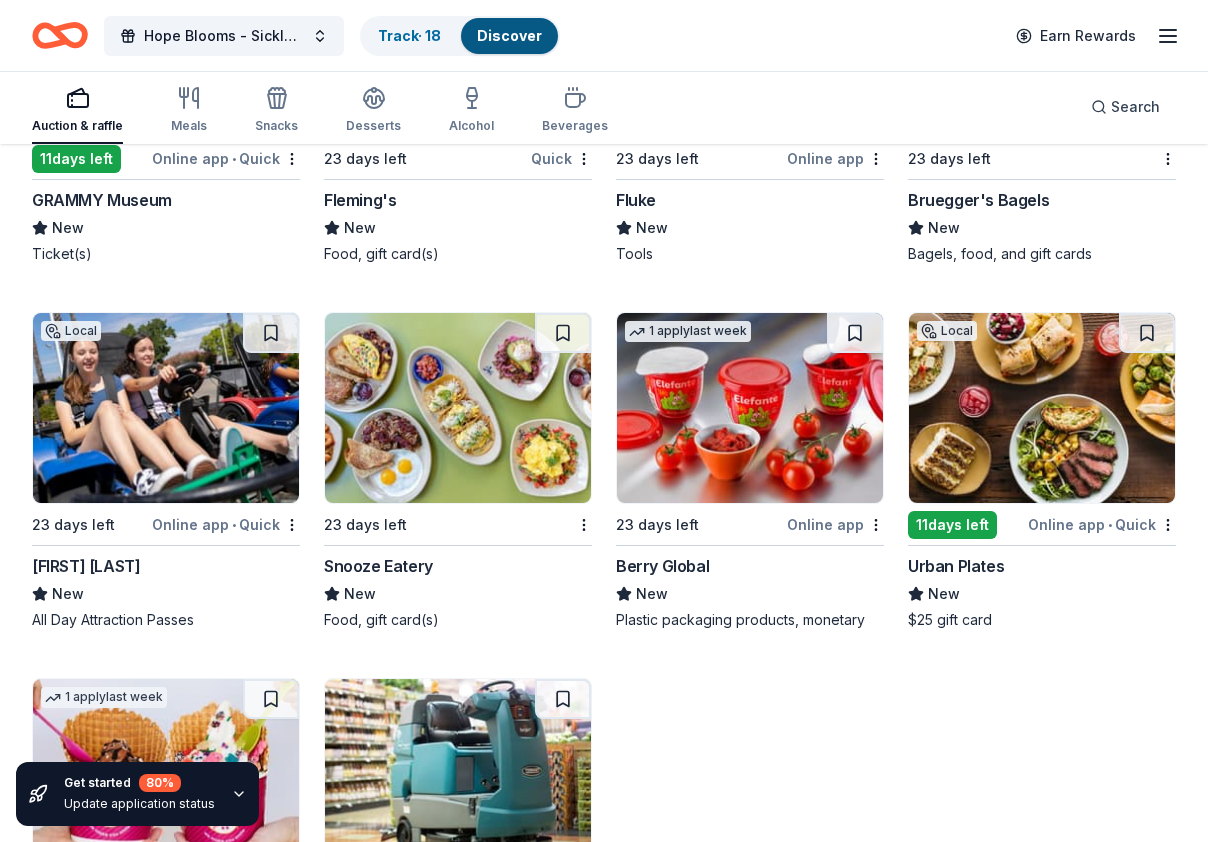 click at bounding box center (166, 408) 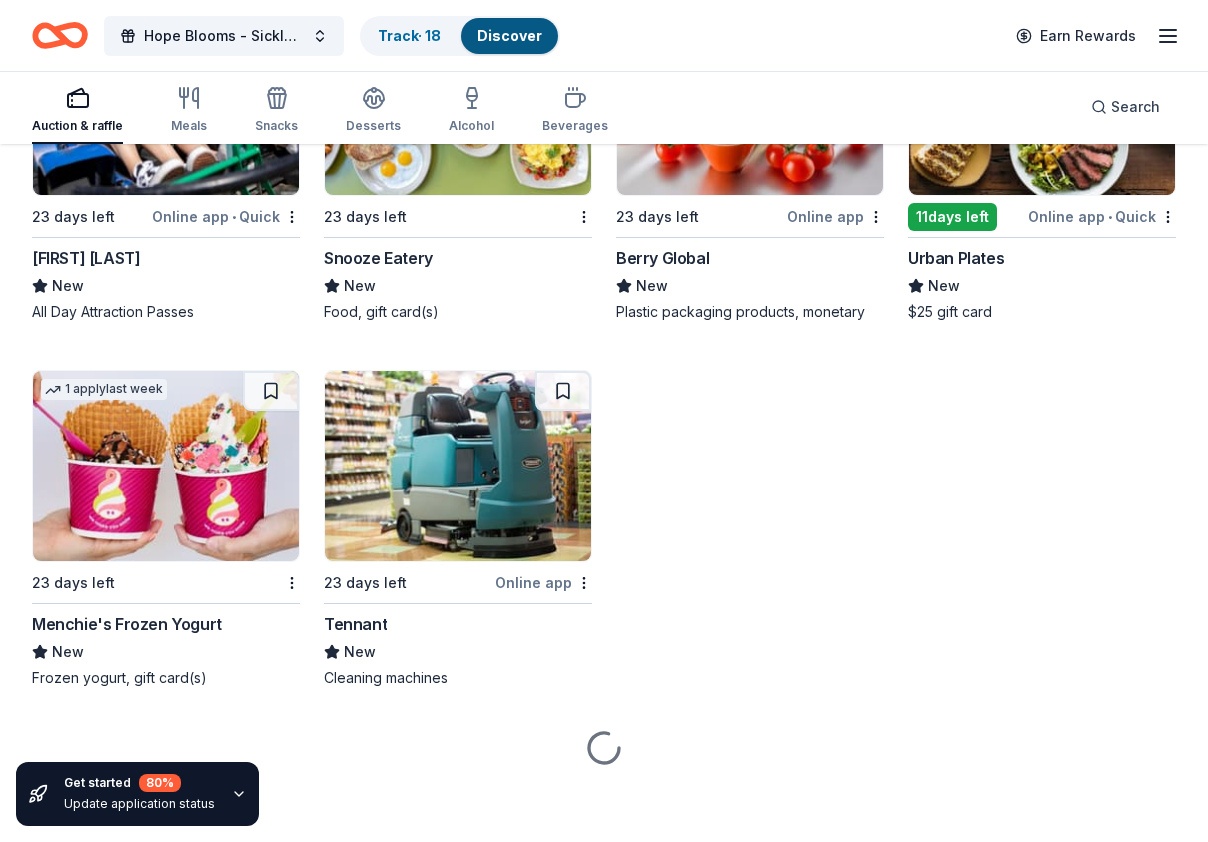 scroll, scrollTop: 12016, scrollLeft: 0, axis: vertical 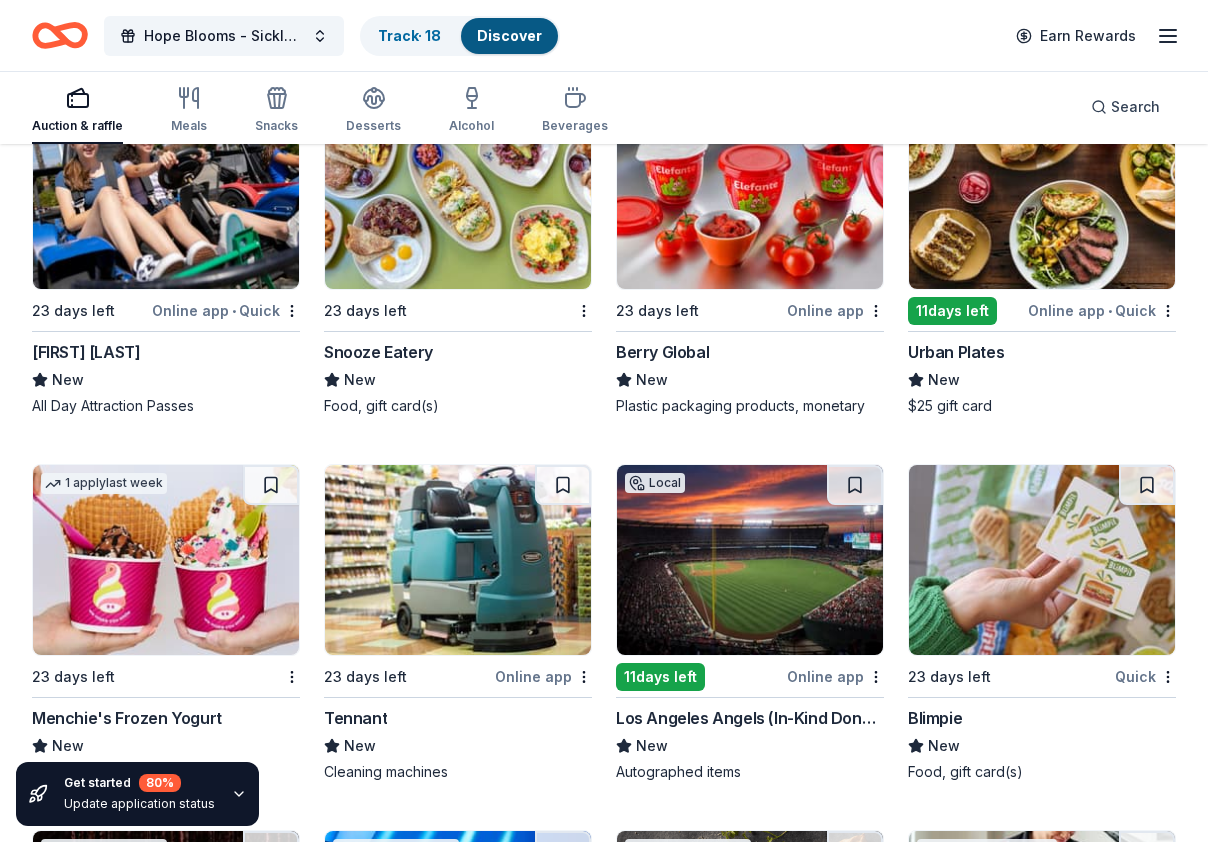 click at bounding box center (1042, 194) 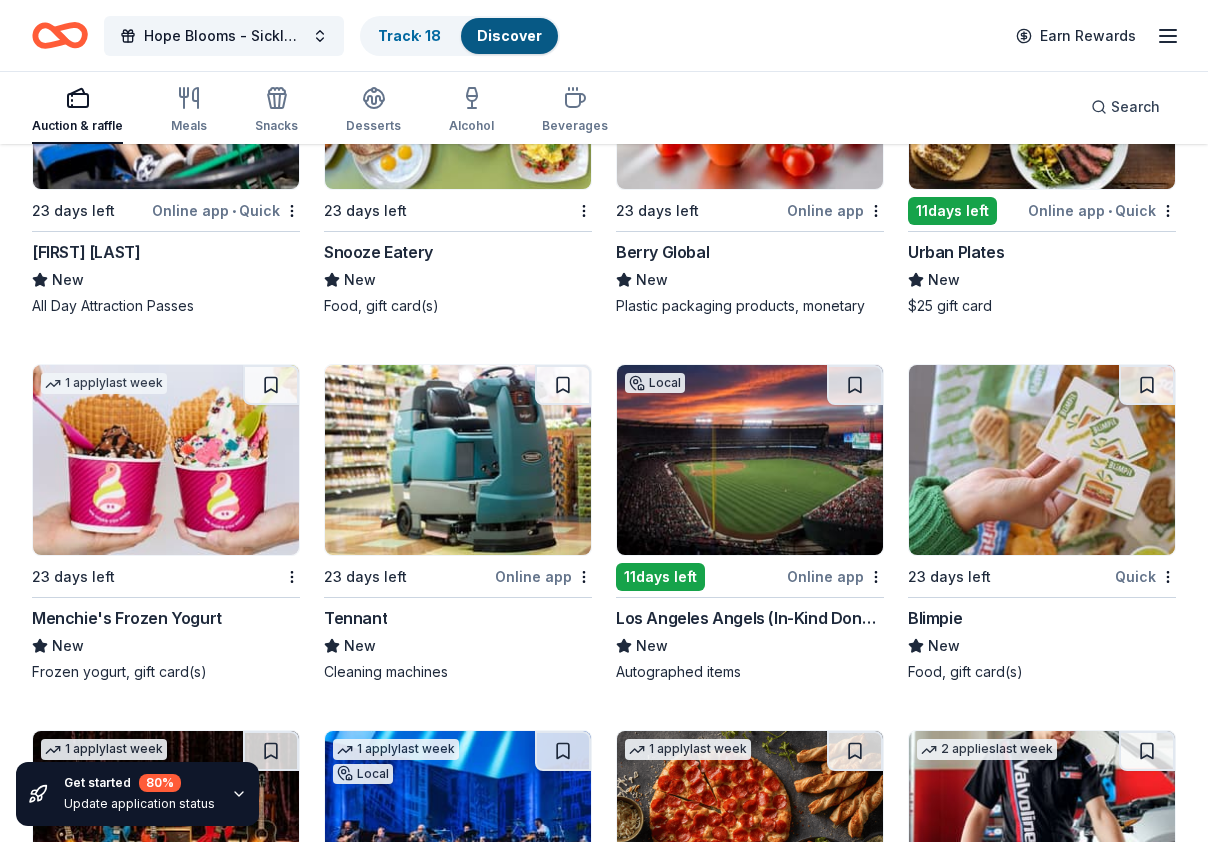 scroll, scrollTop: 12216, scrollLeft: 0, axis: vertical 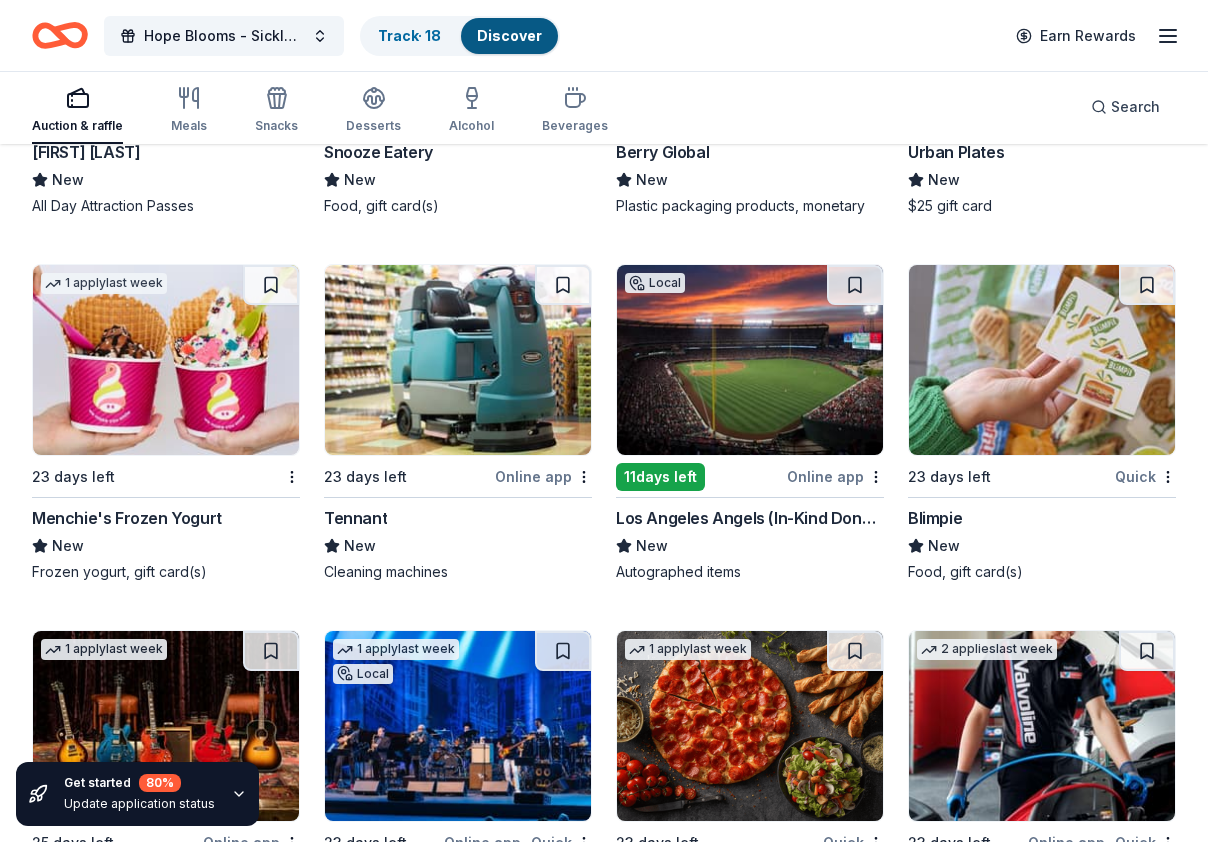 click at bounding box center [458, 360] 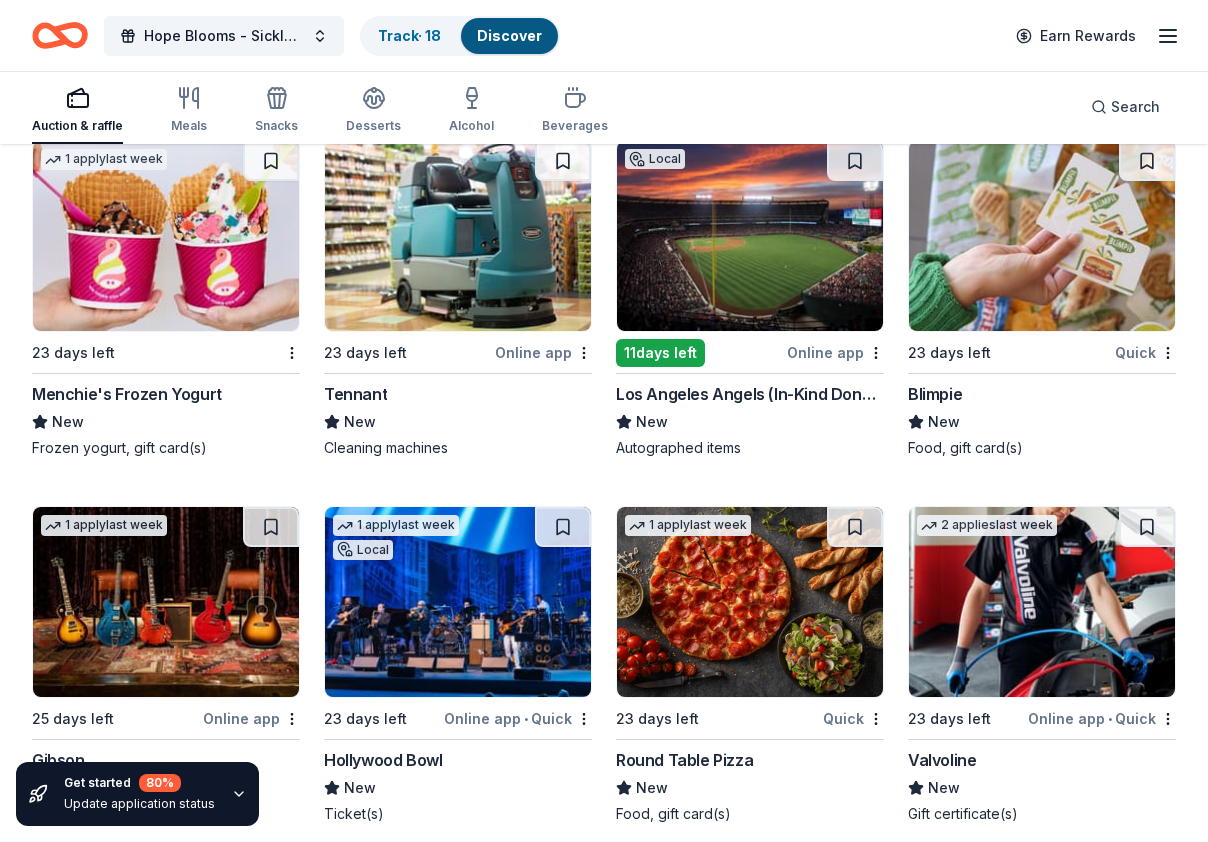 scroll, scrollTop: 12516, scrollLeft: 0, axis: vertical 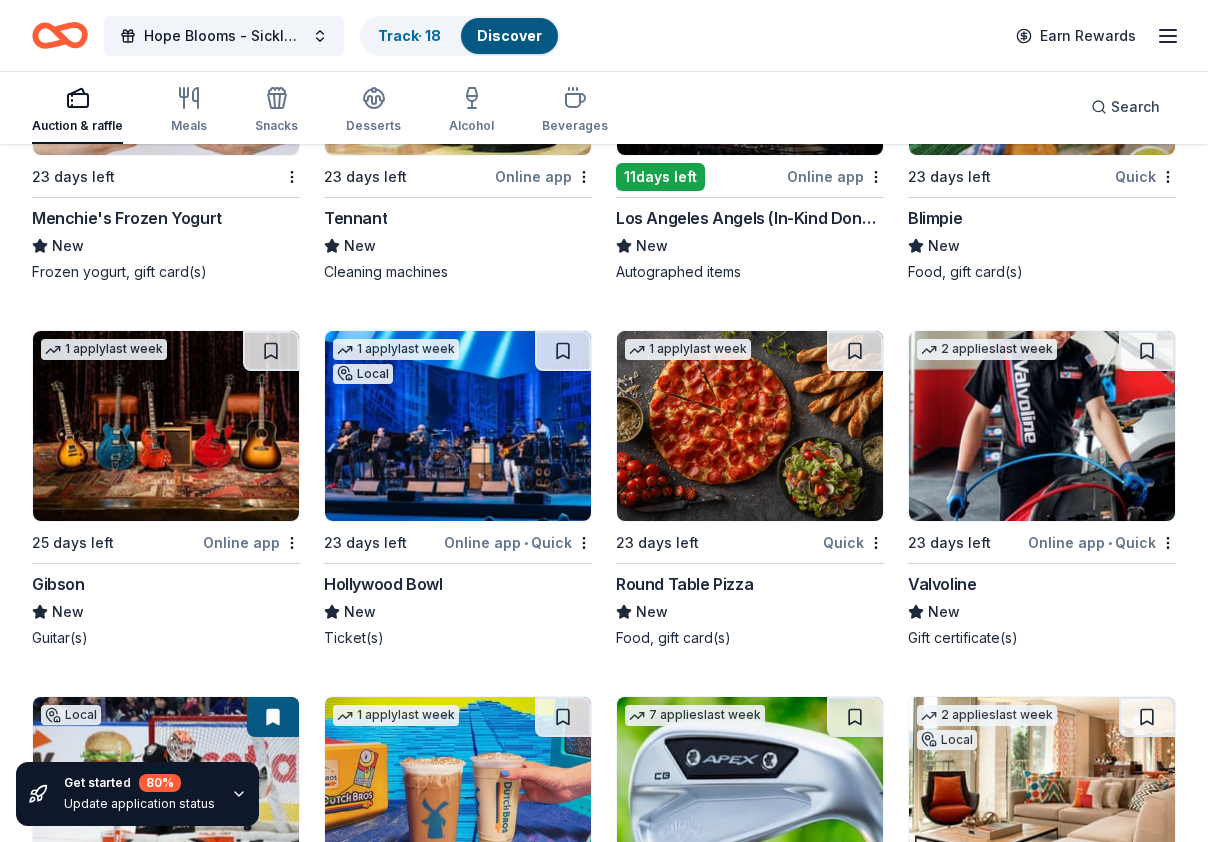 click at bounding box center (458, 426) 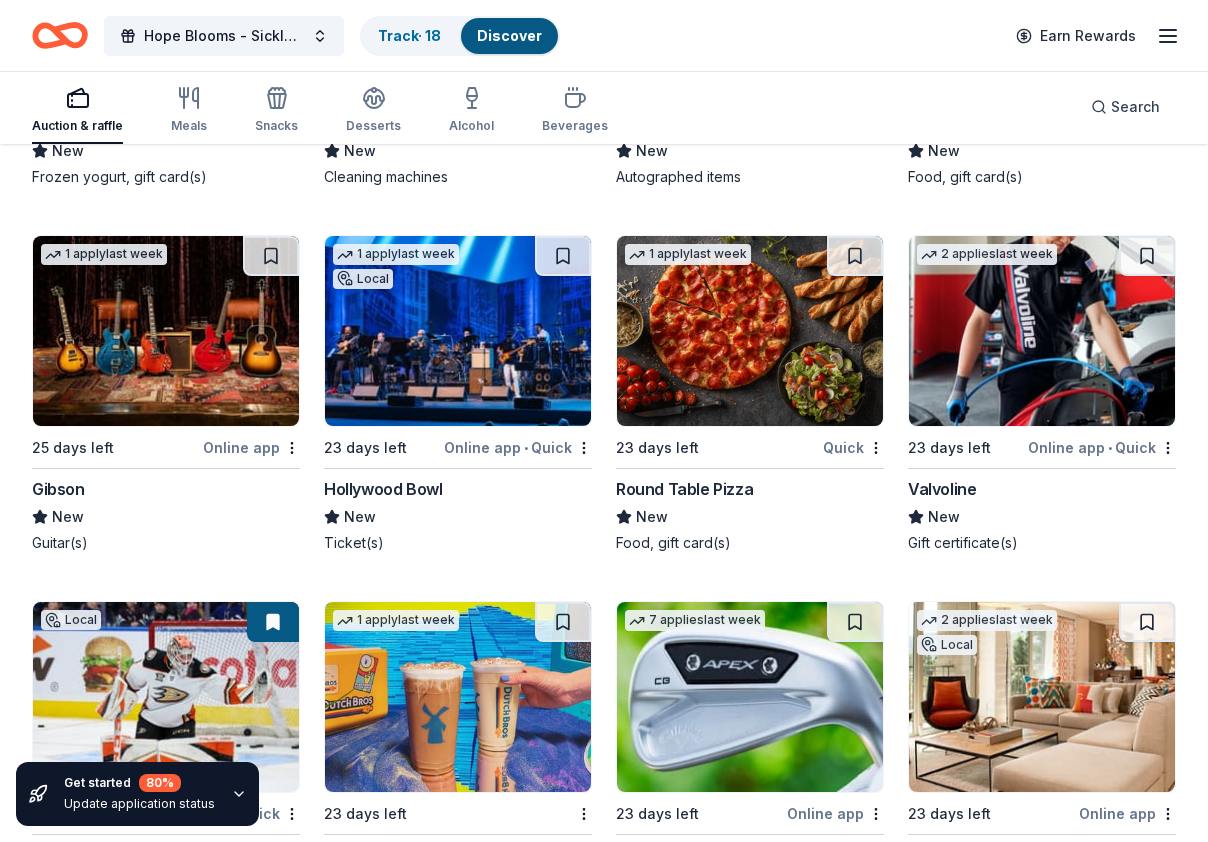 scroll, scrollTop: 12616, scrollLeft: 0, axis: vertical 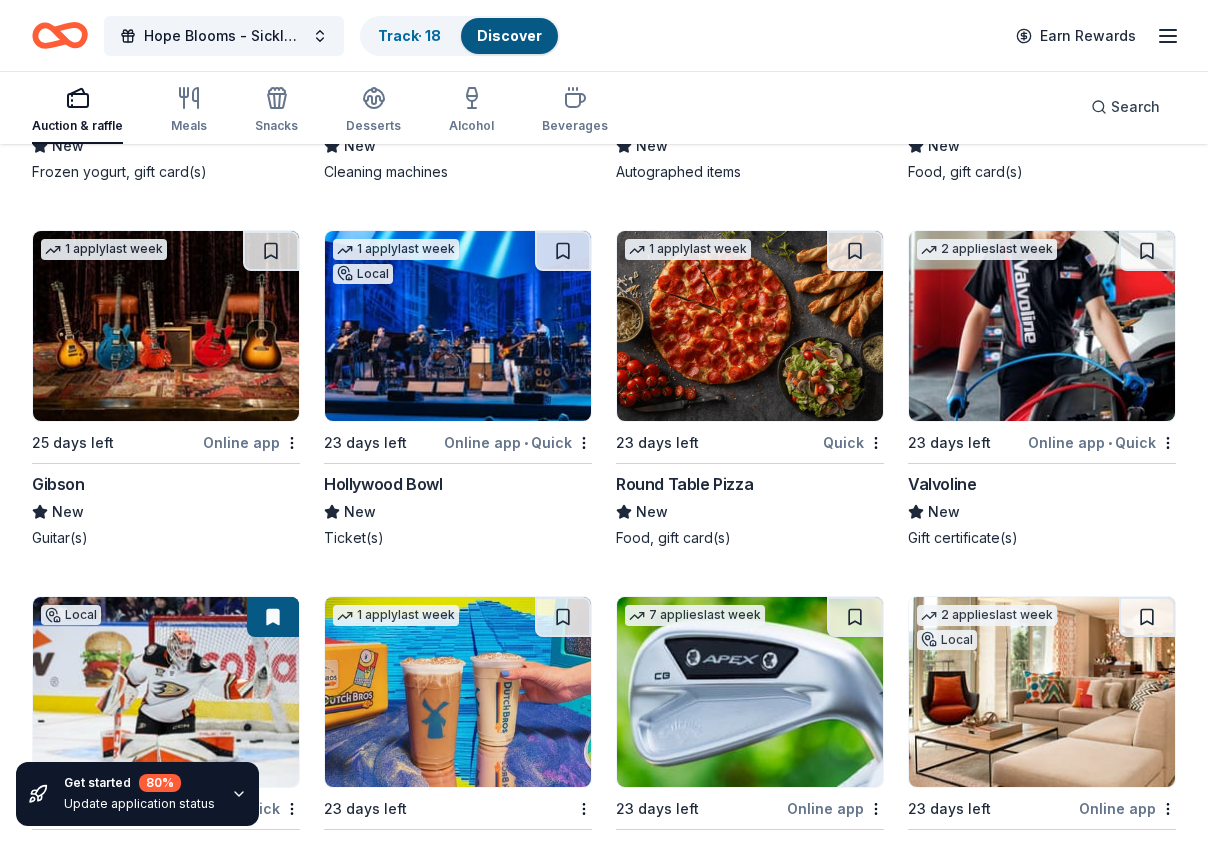click at bounding box center [1042, 326] 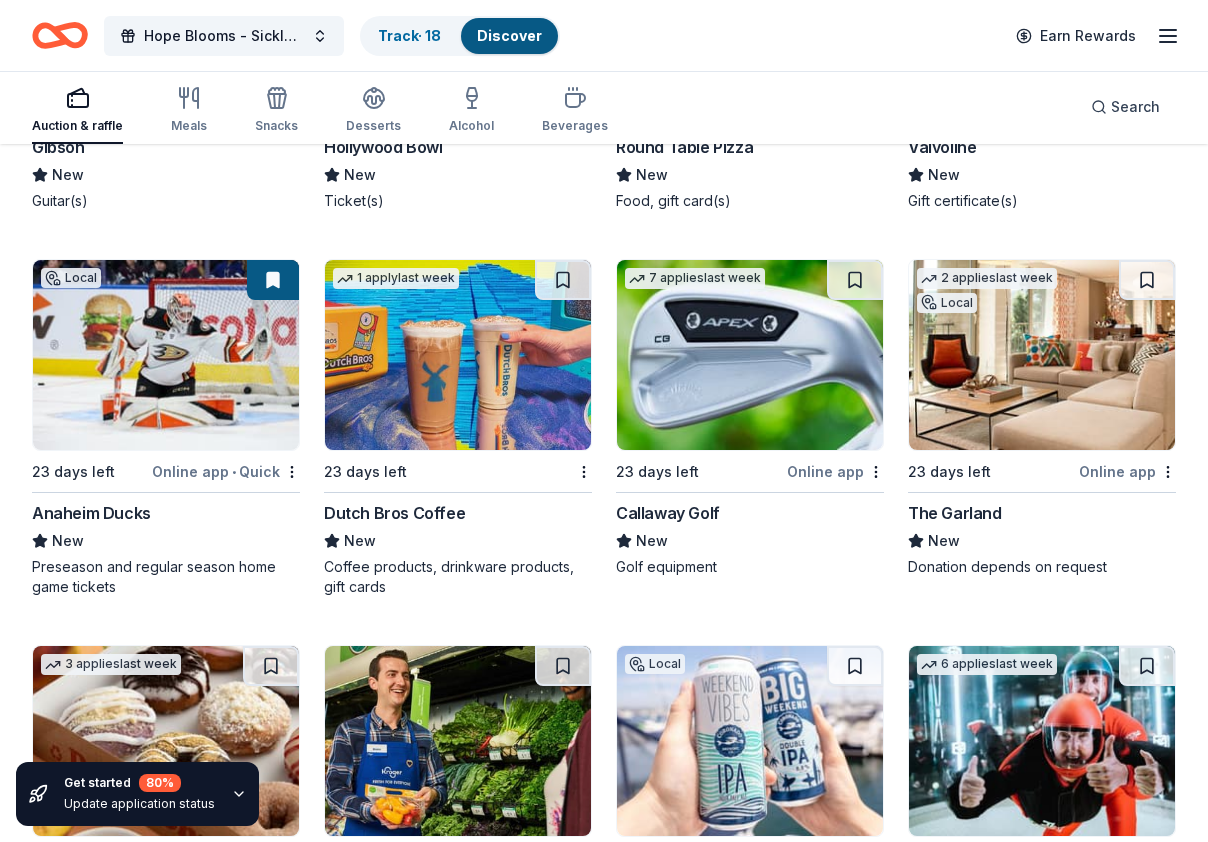 scroll, scrollTop: 13068, scrollLeft: 0, axis: vertical 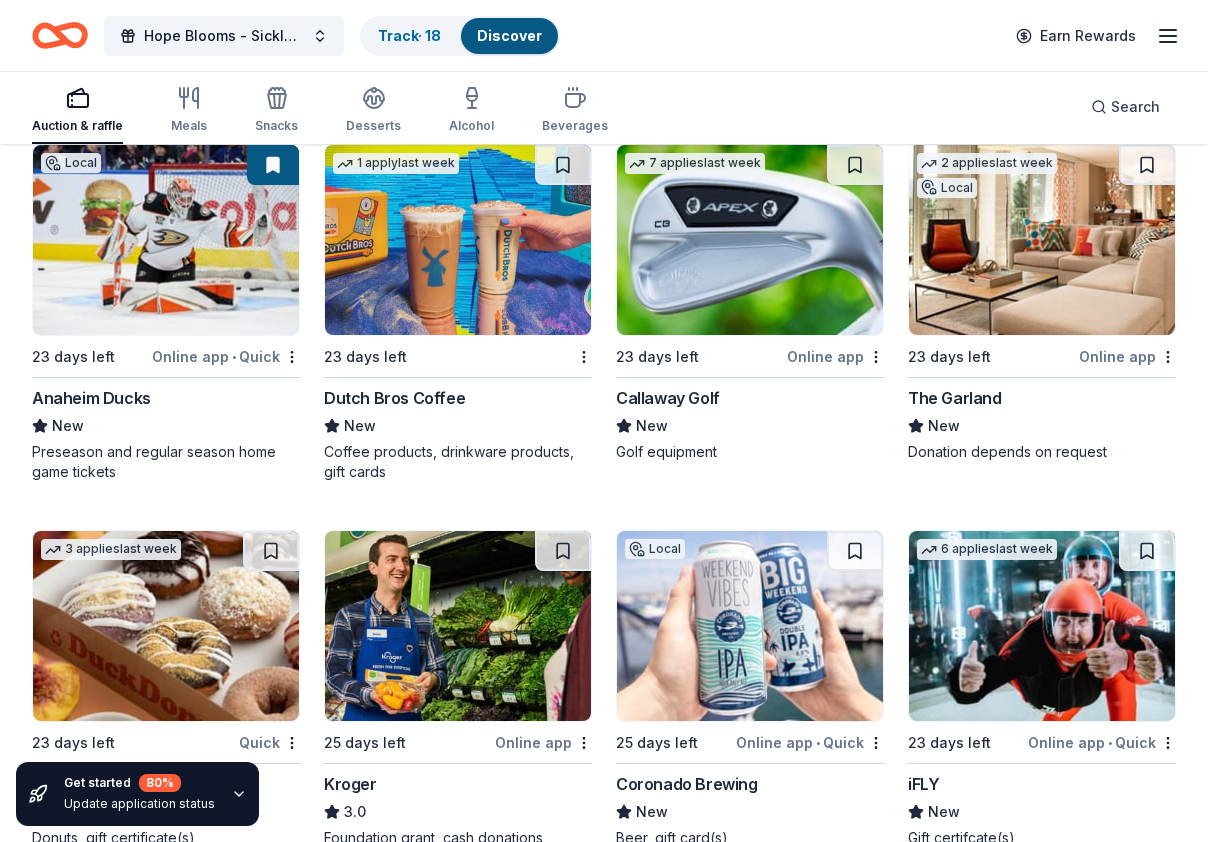 click at bounding box center (458, 240) 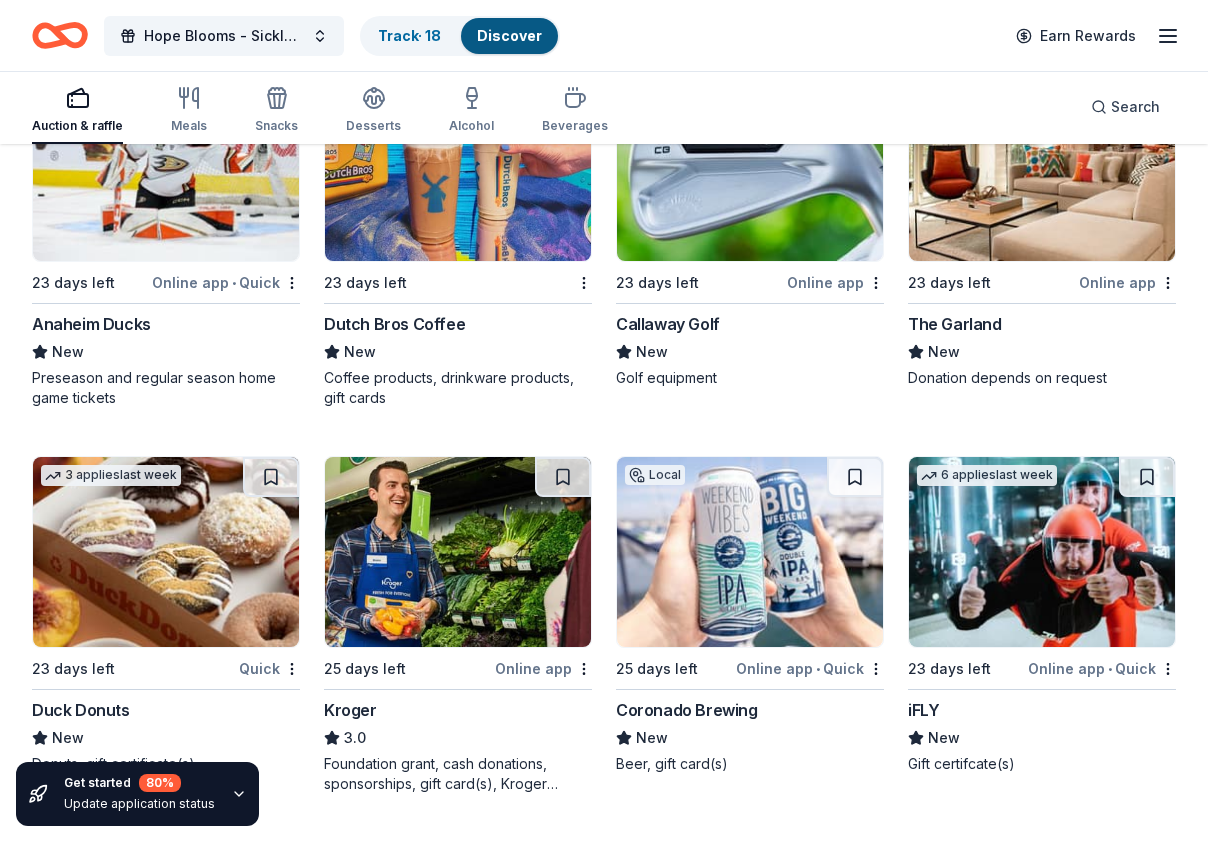 scroll, scrollTop: 13368, scrollLeft: 0, axis: vertical 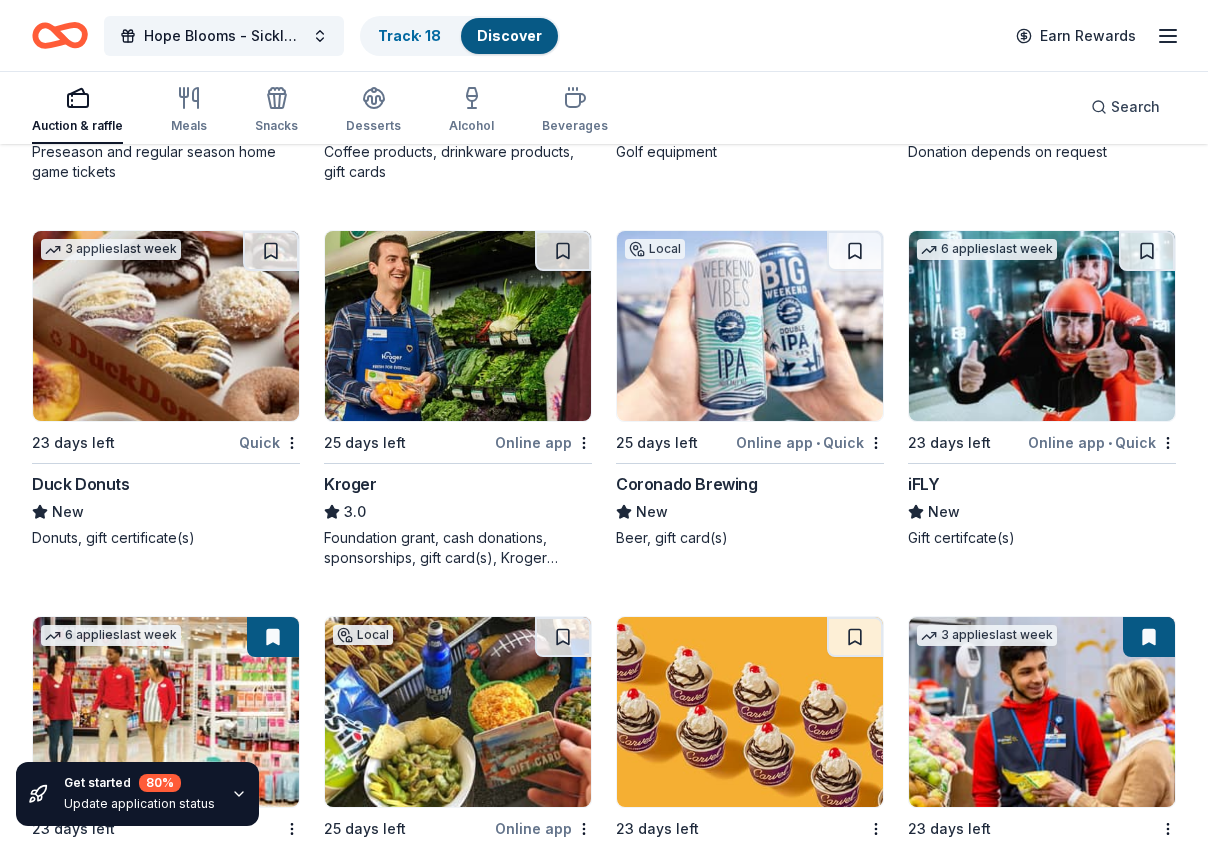 click at bounding box center (1042, 326) 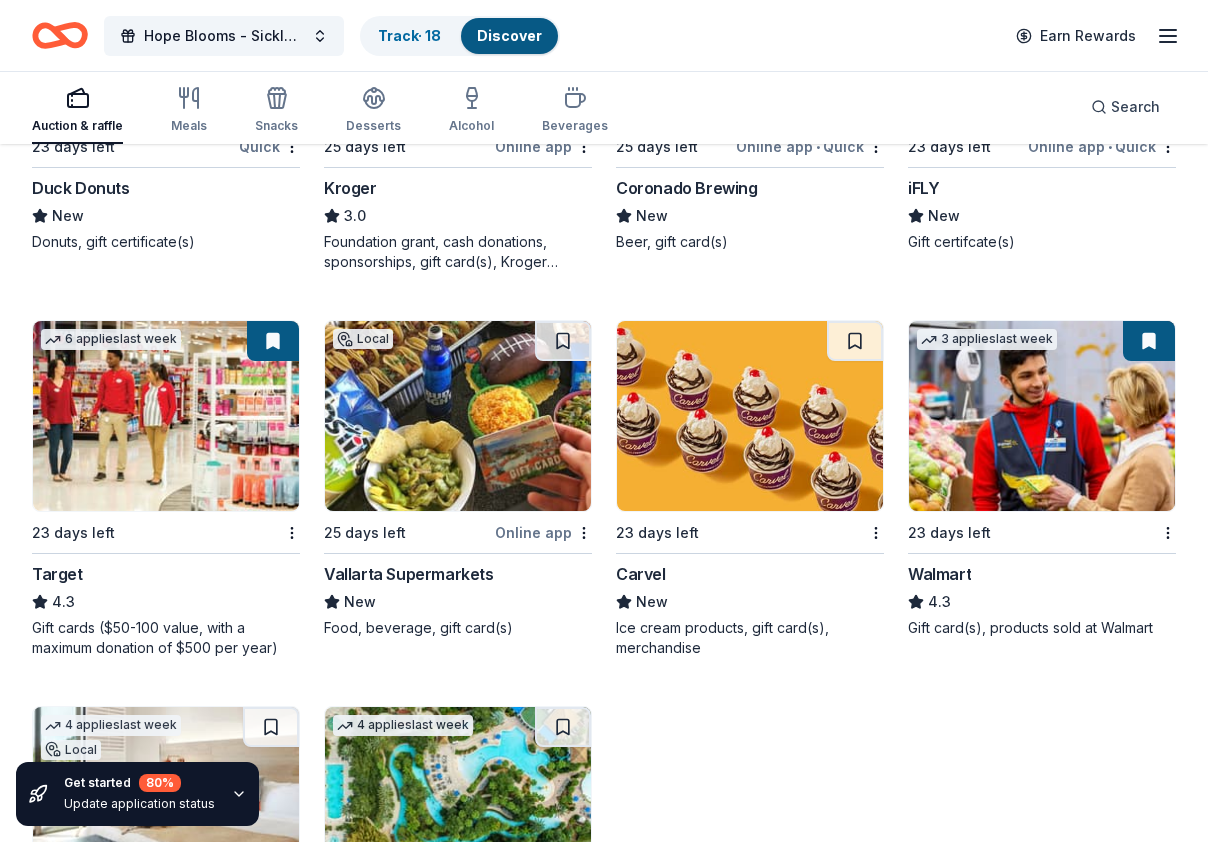 scroll, scrollTop: 13668, scrollLeft: 0, axis: vertical 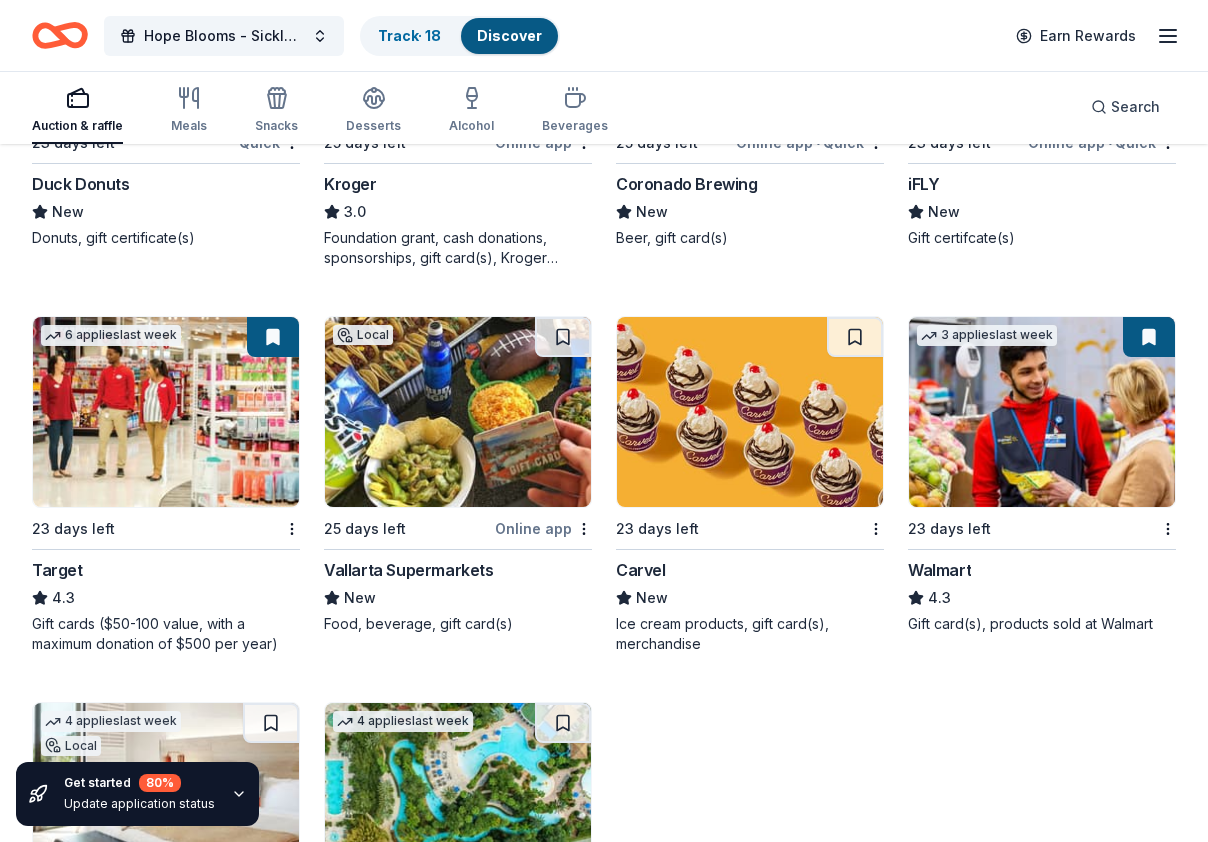 click at bounding box center [166, 412] 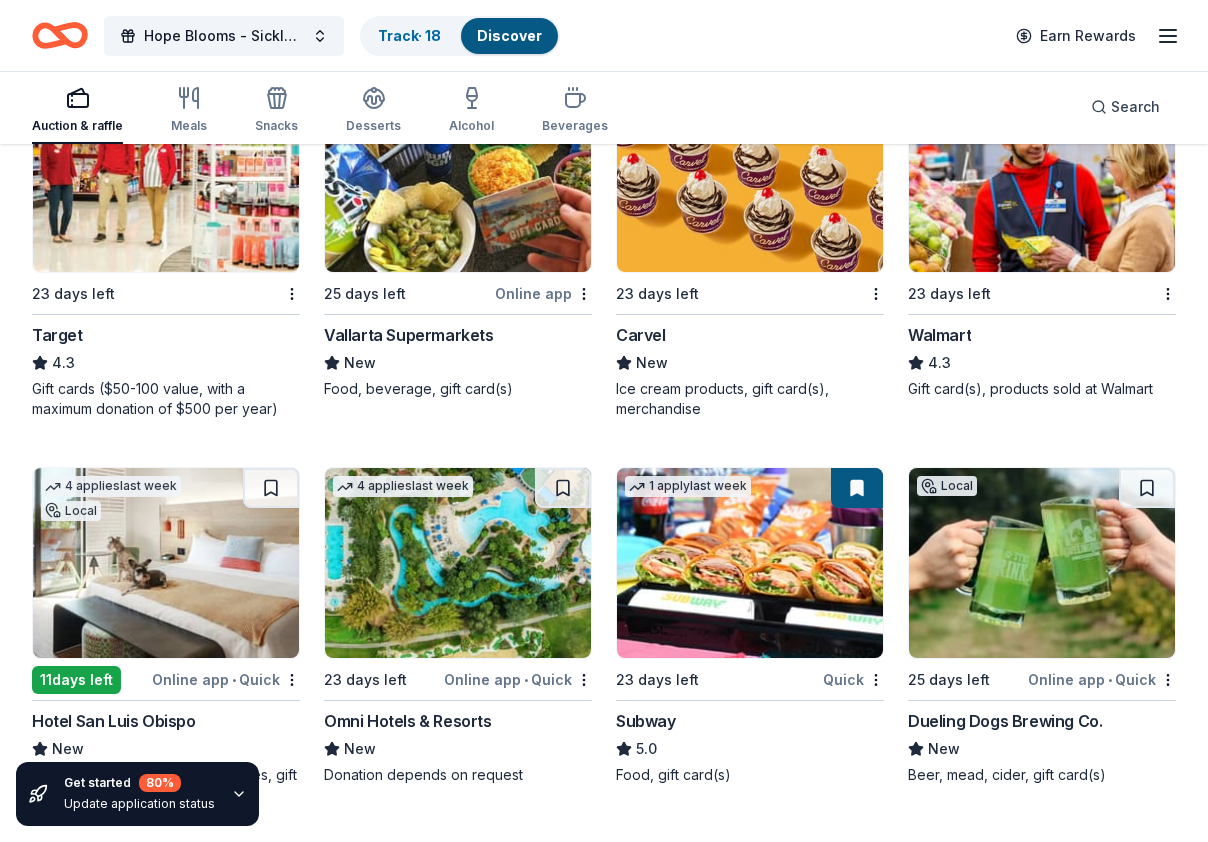 scroll, scrollTop: 13768, scrollLeft: 0, axis: vertical 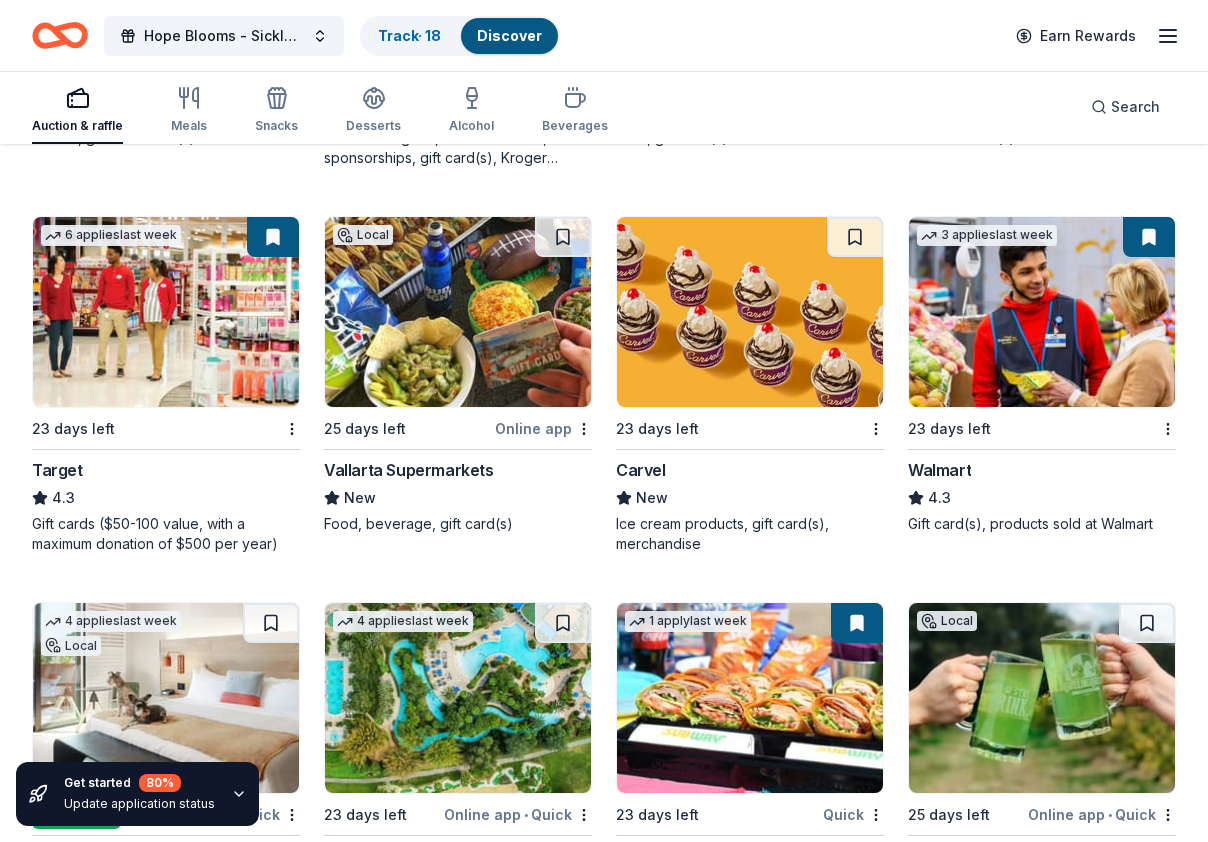 click at bounding box center [750, 312] 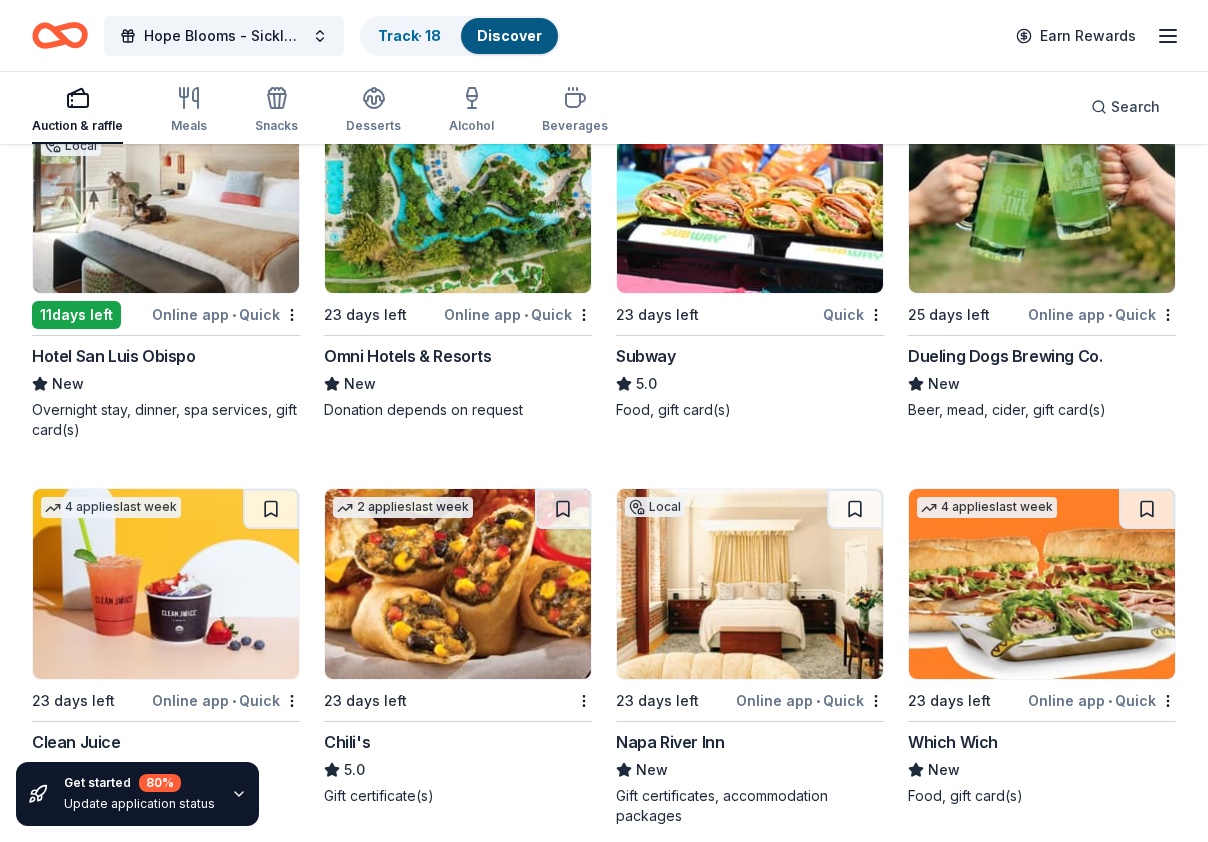 scroll, scrollTop: 14368, scrollLeft: 0, axis: vertical 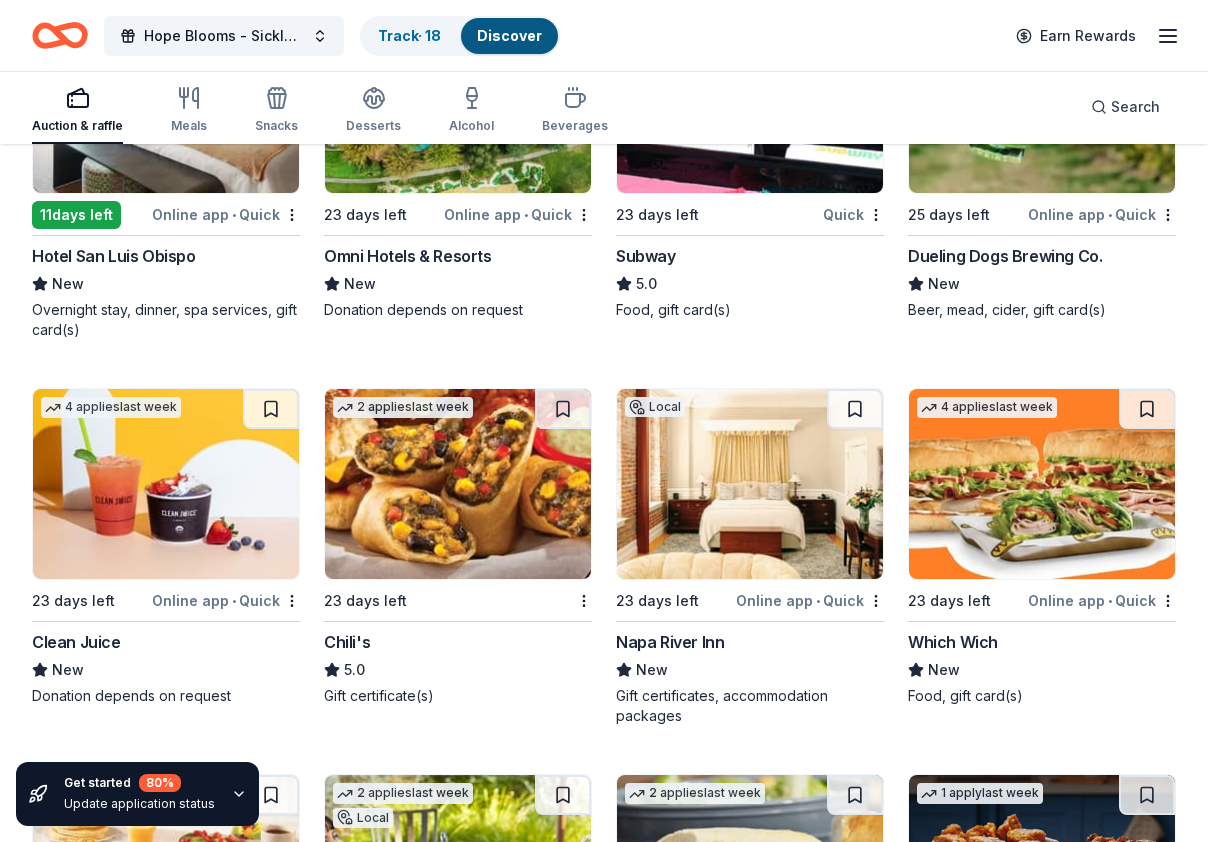 click at bounding box center (458, 484) 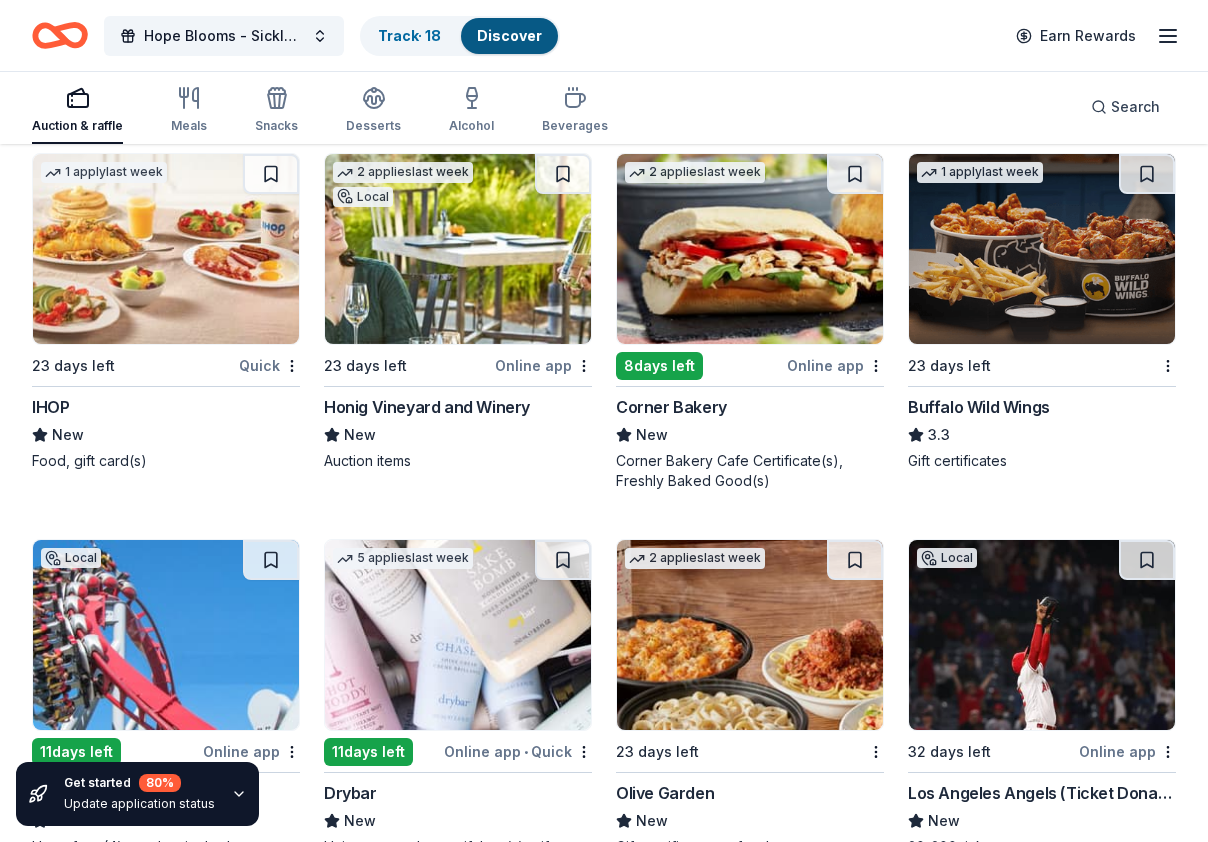 scroll, scrollTop: 15068, scrollLeft: 0, axis: vertical 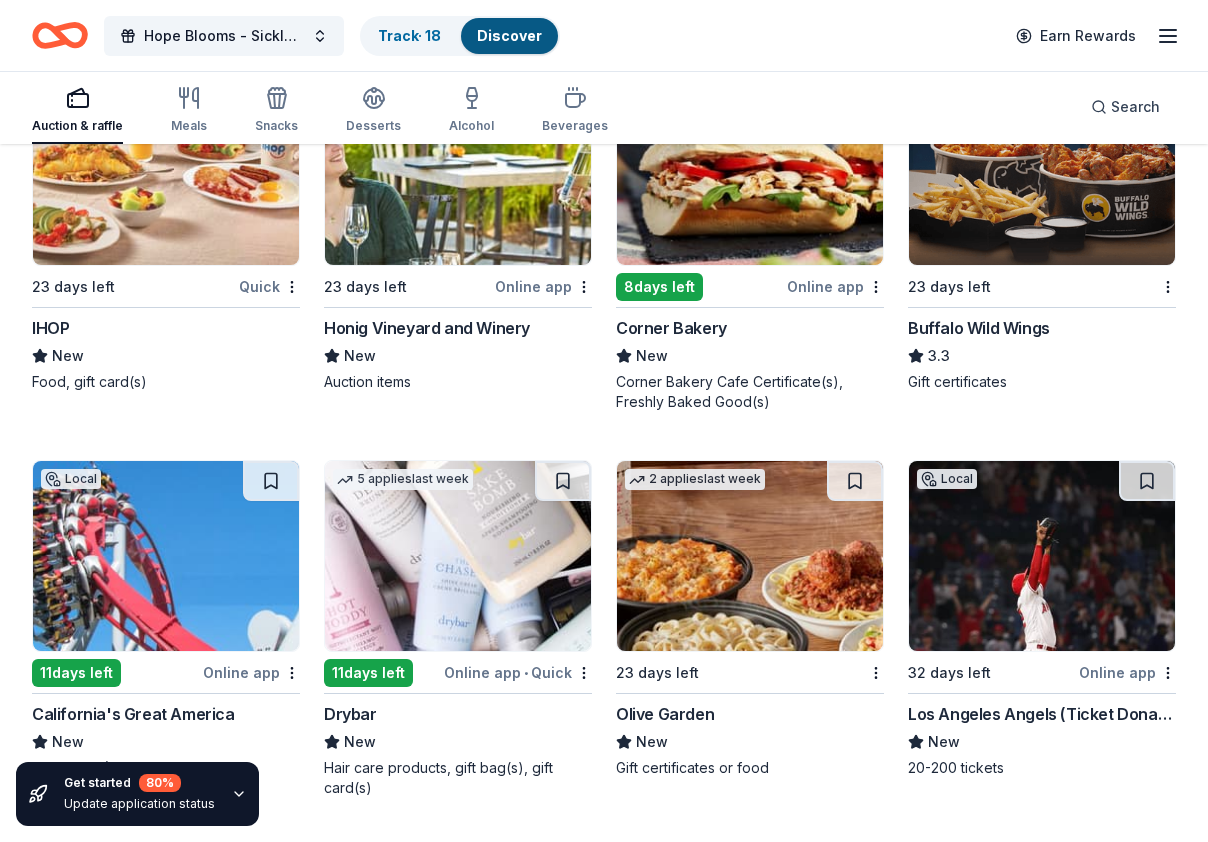 click at bounding box center [1042, 170] 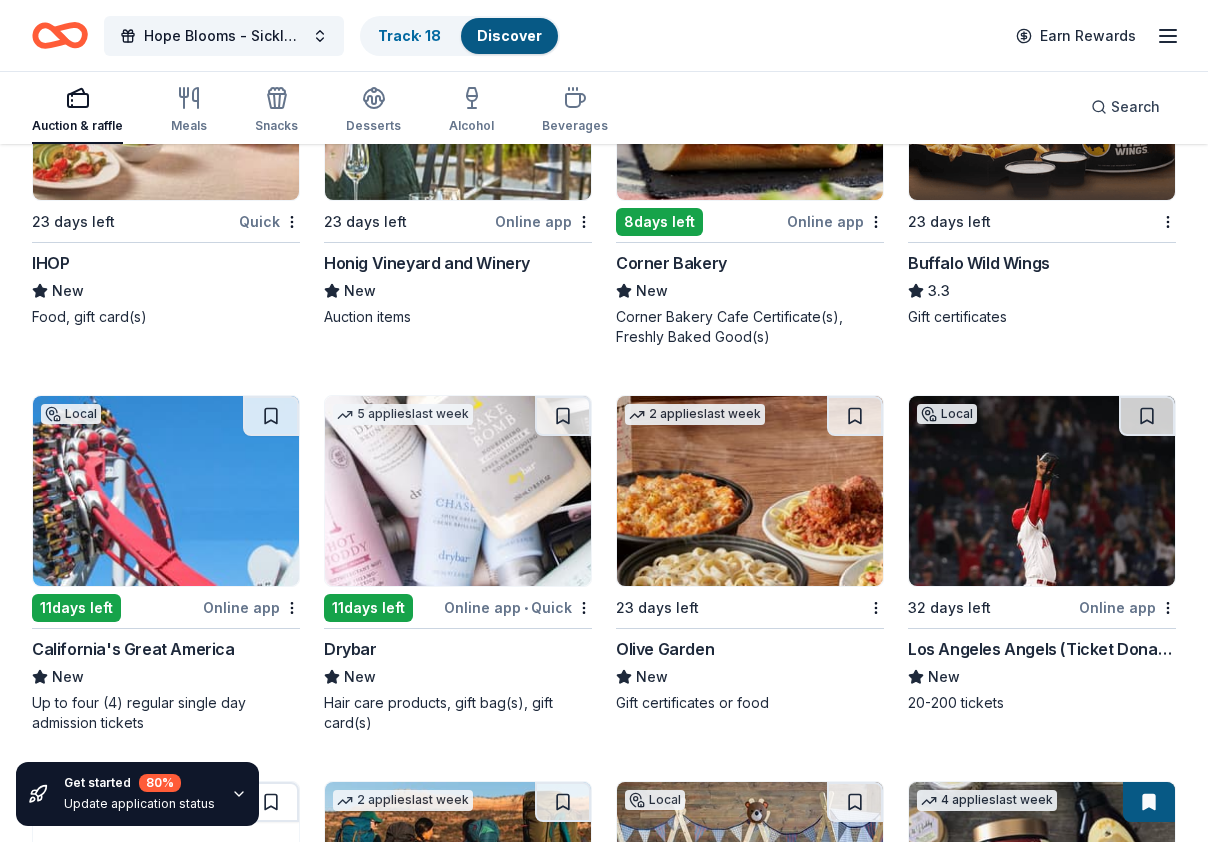 scroll, scrollTop: 15168, scrollLeft: 0, axis: vertical 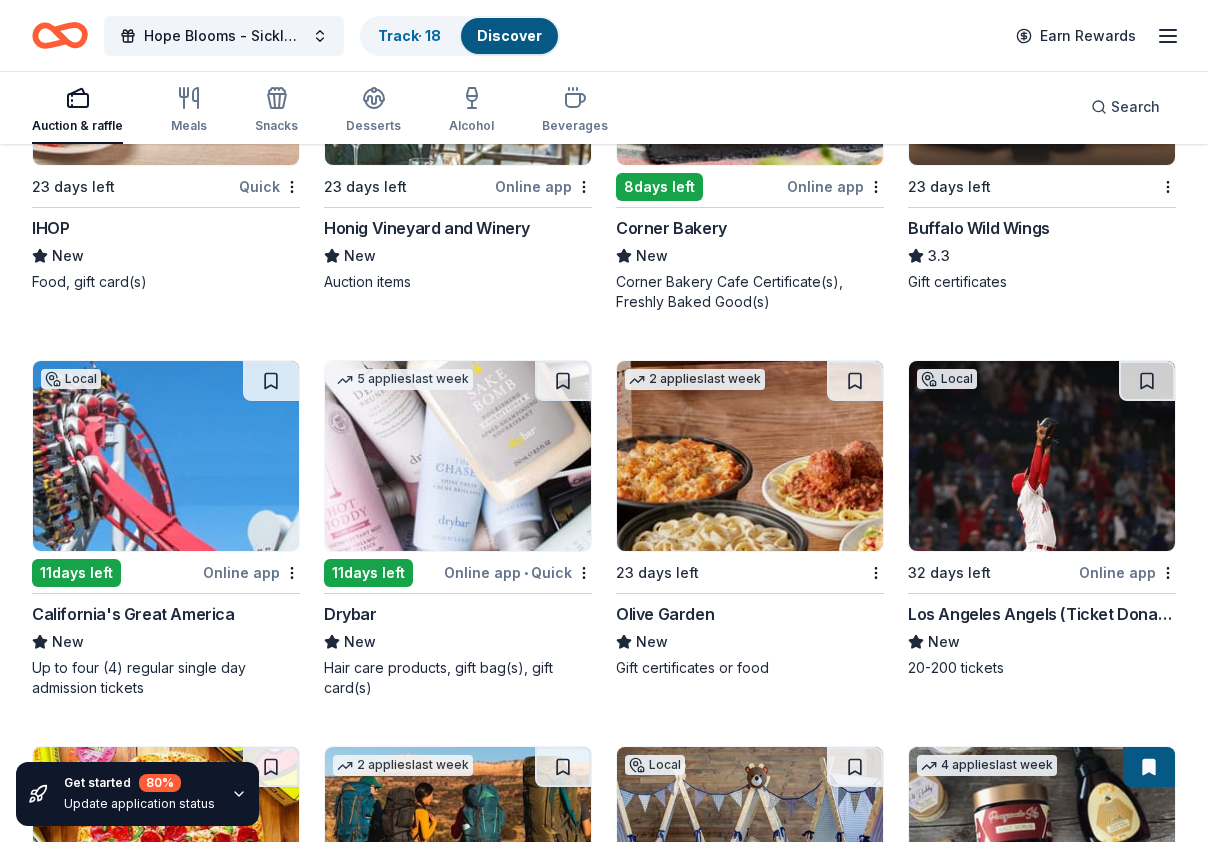 click at bounding box center (166, 456) 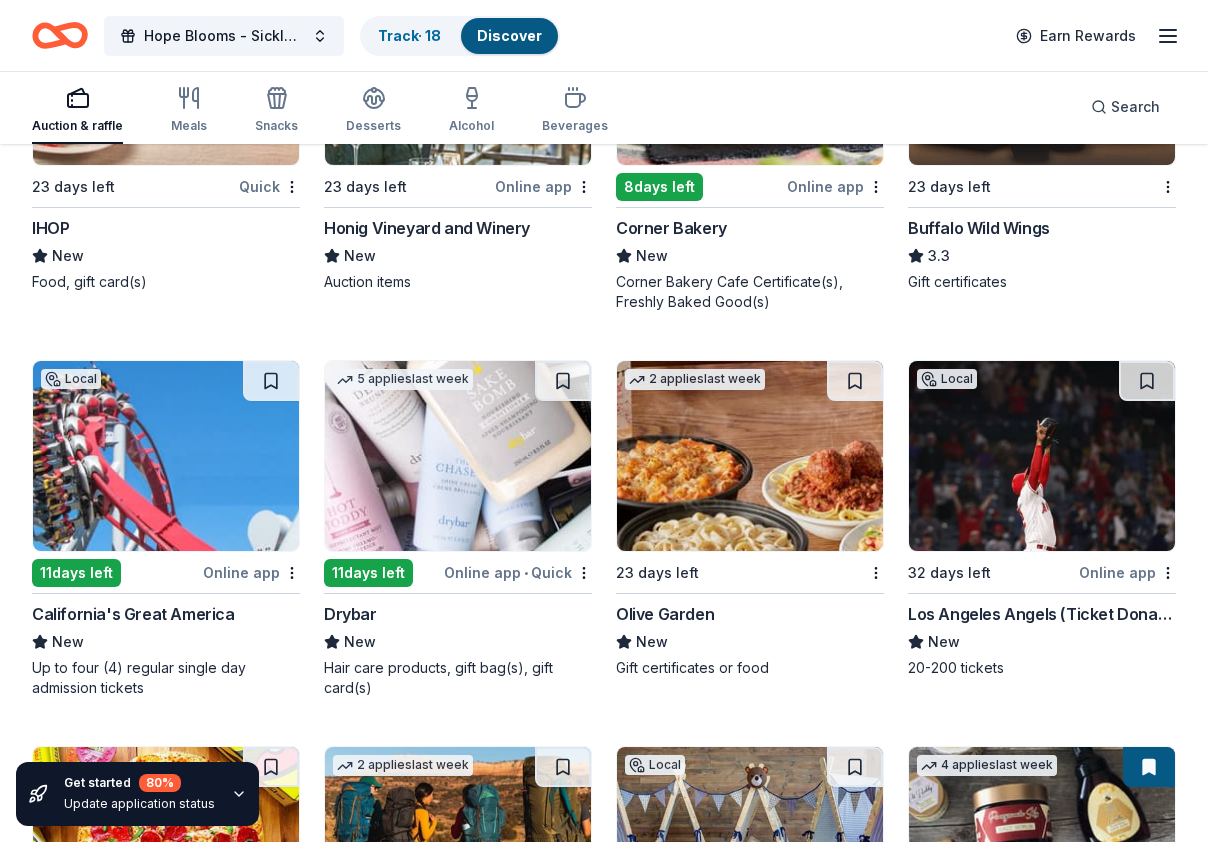 click at bounding box center (458, 456) 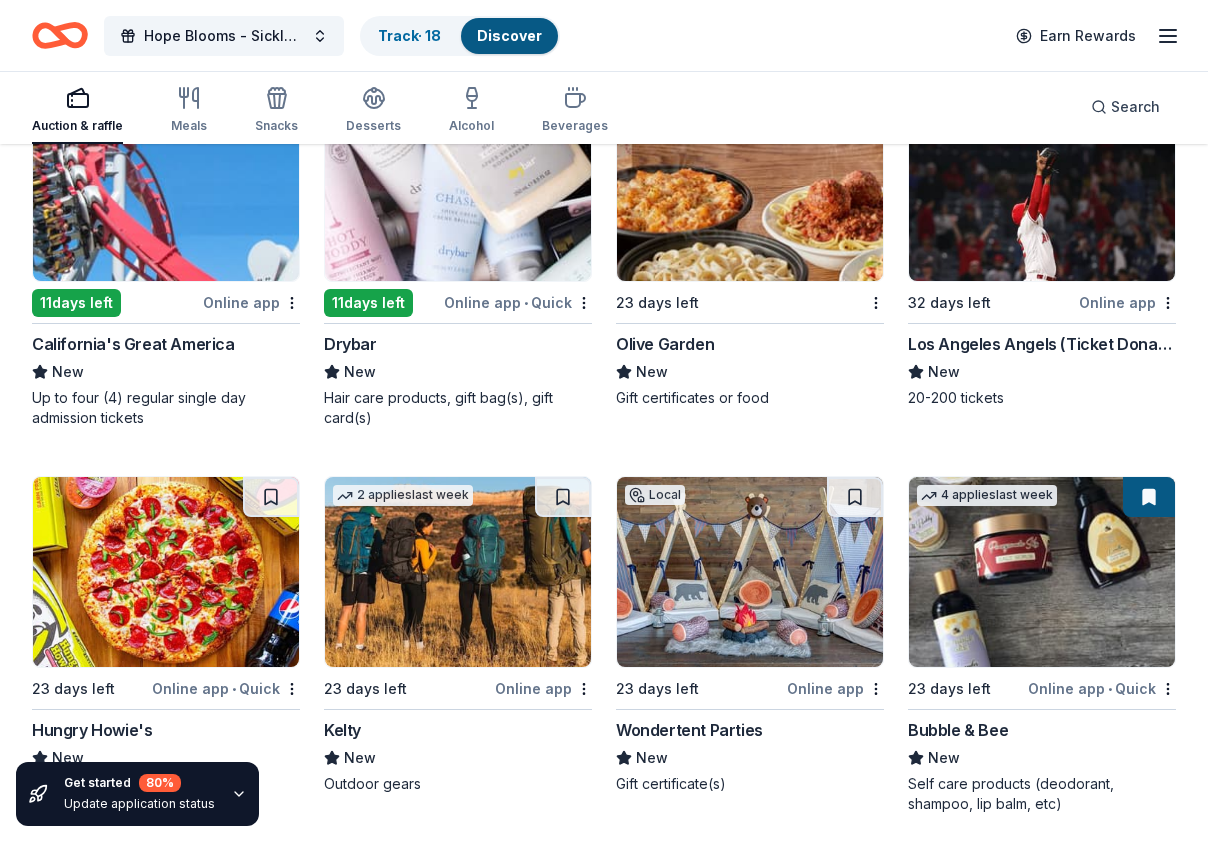 scroll, scrollTop: 15468, scrollLeft: 0, axis: vertical 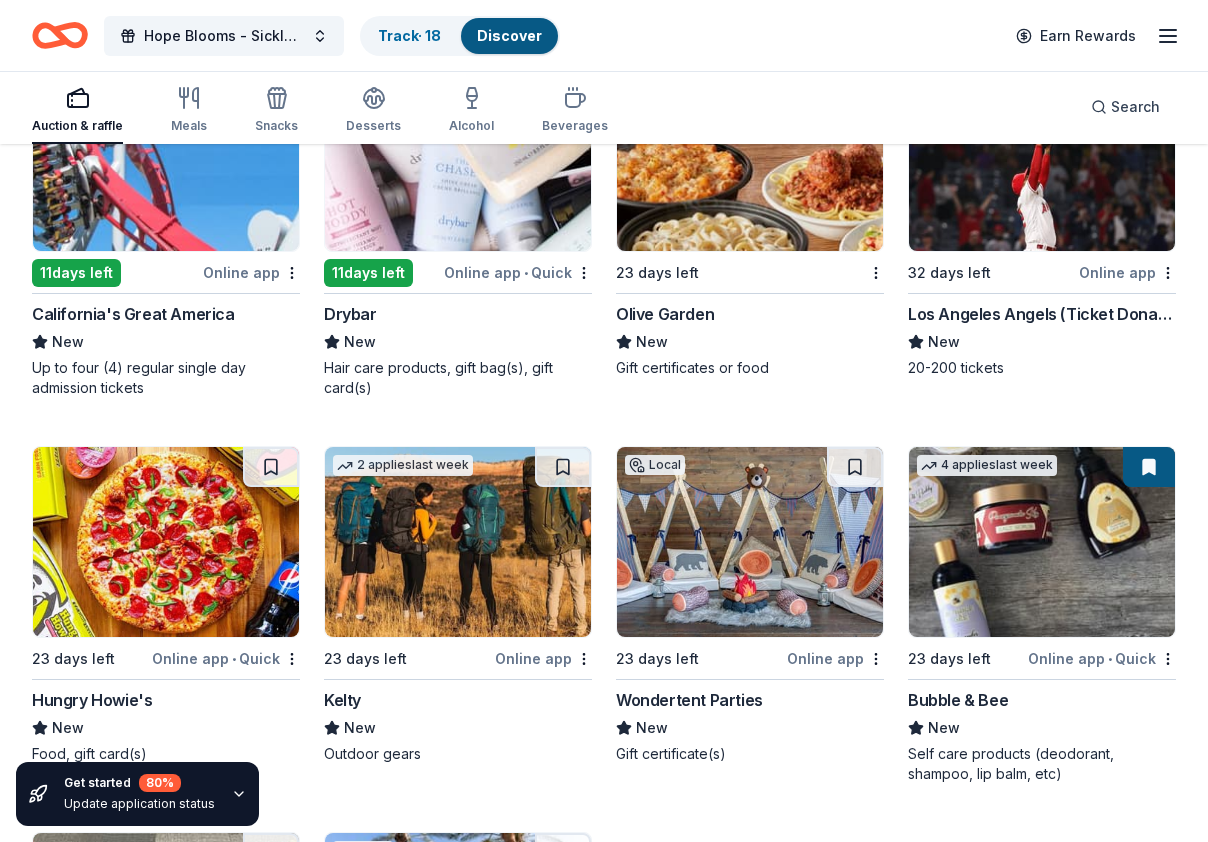 click at bounding box center (750, 542) 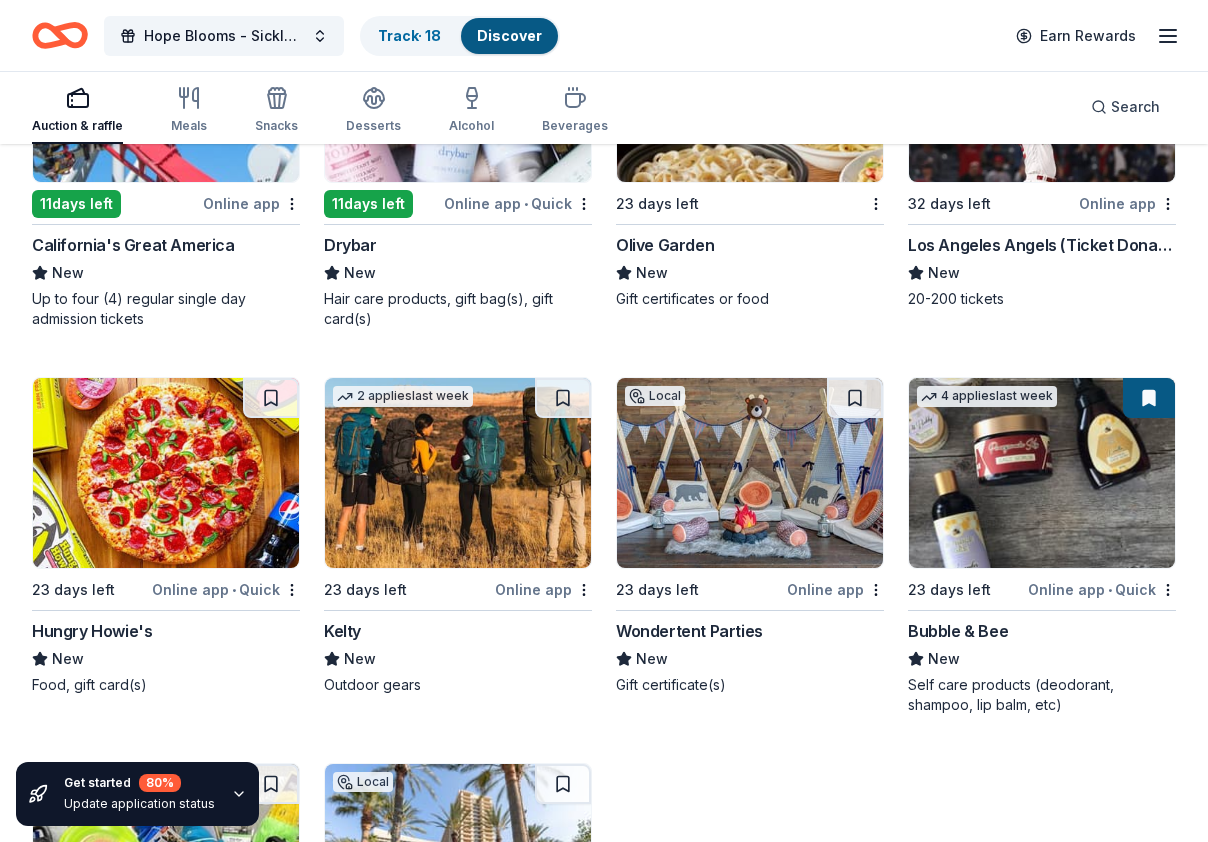 scroll, scrollTop: 15568, scrollLeft: 0, axis: vertical 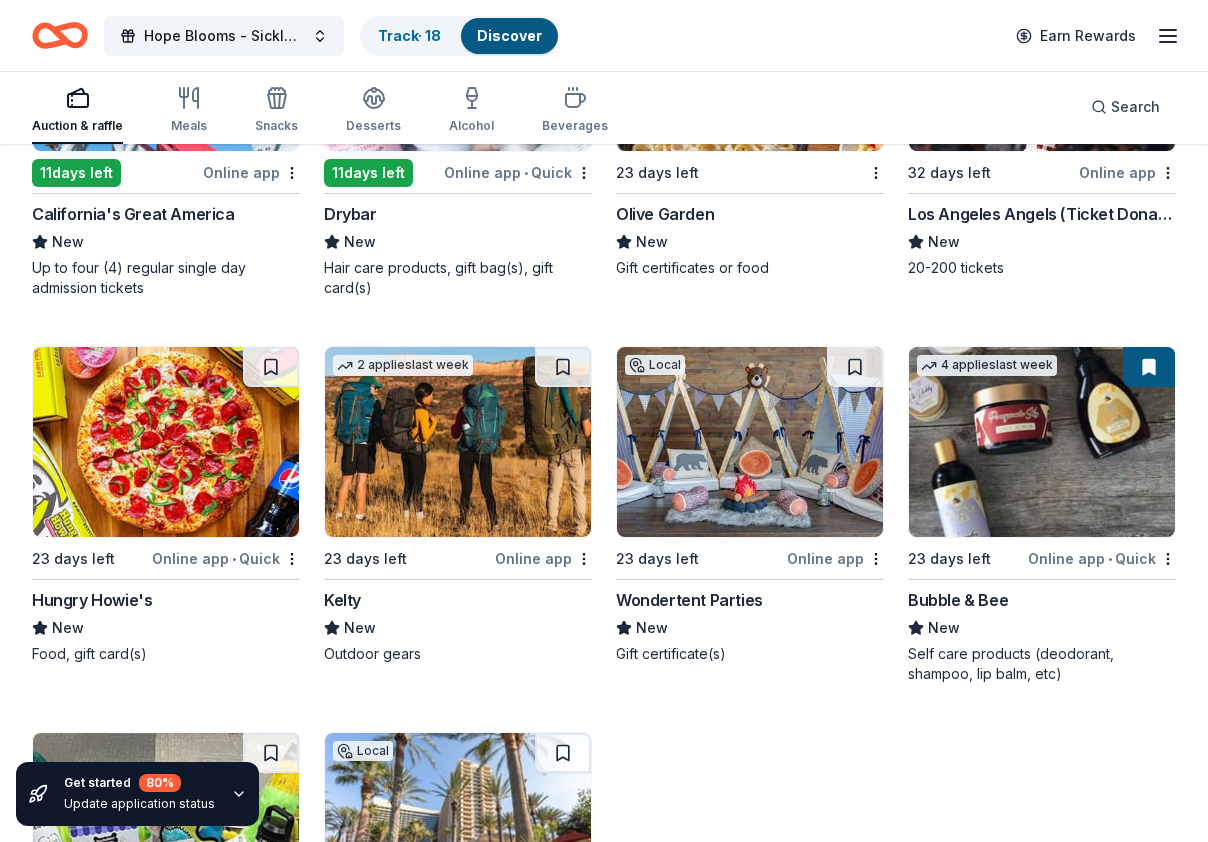 click at bounding box center [1042, 442] 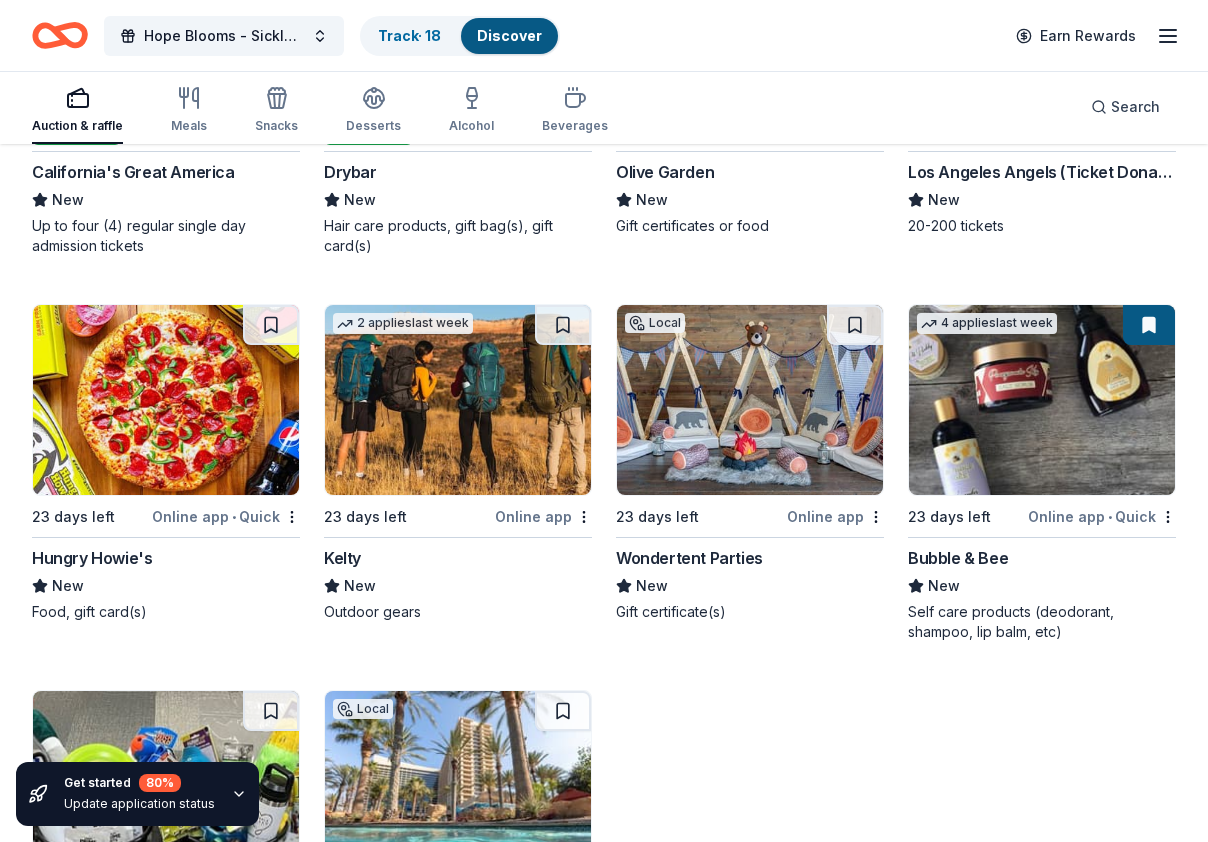 scroll, scrollTop: 15936, scrollLeft: 0, axis: vertical 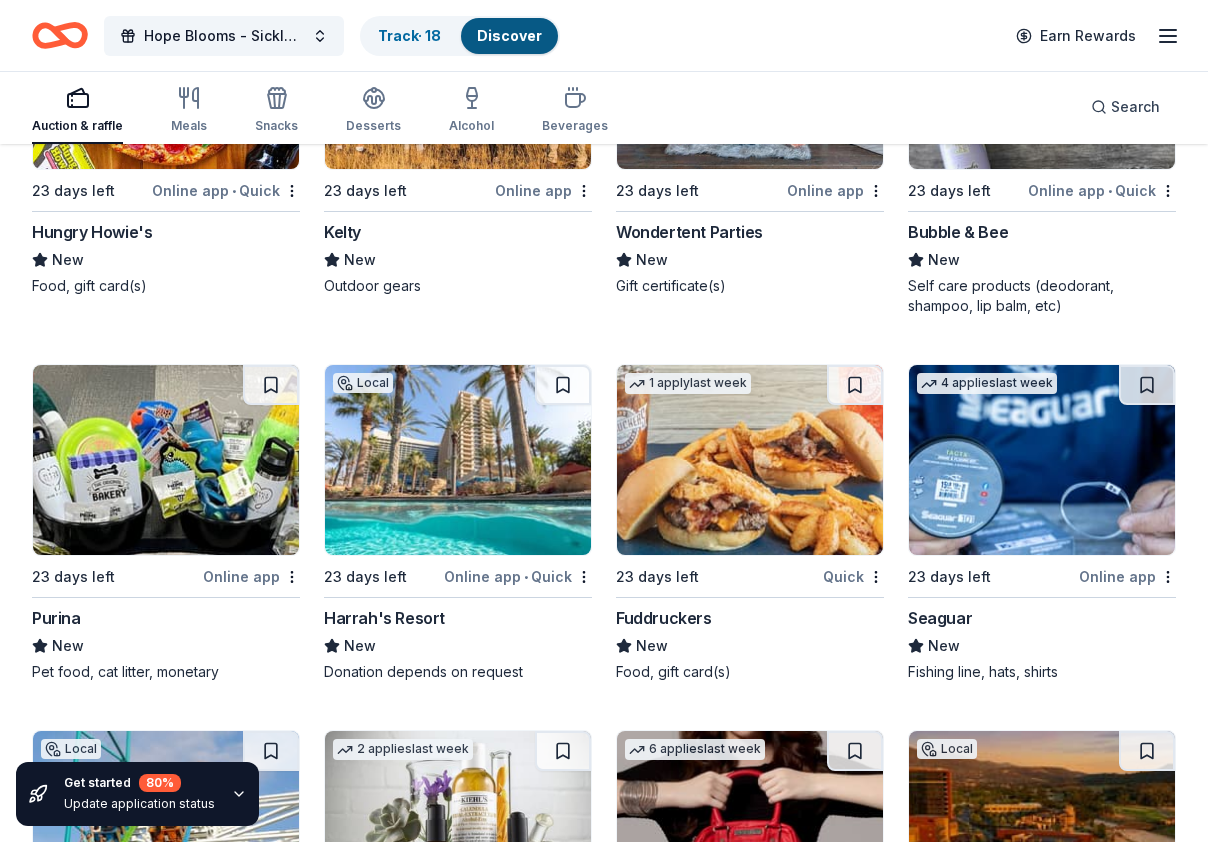 click at bounding box center [166, 460] 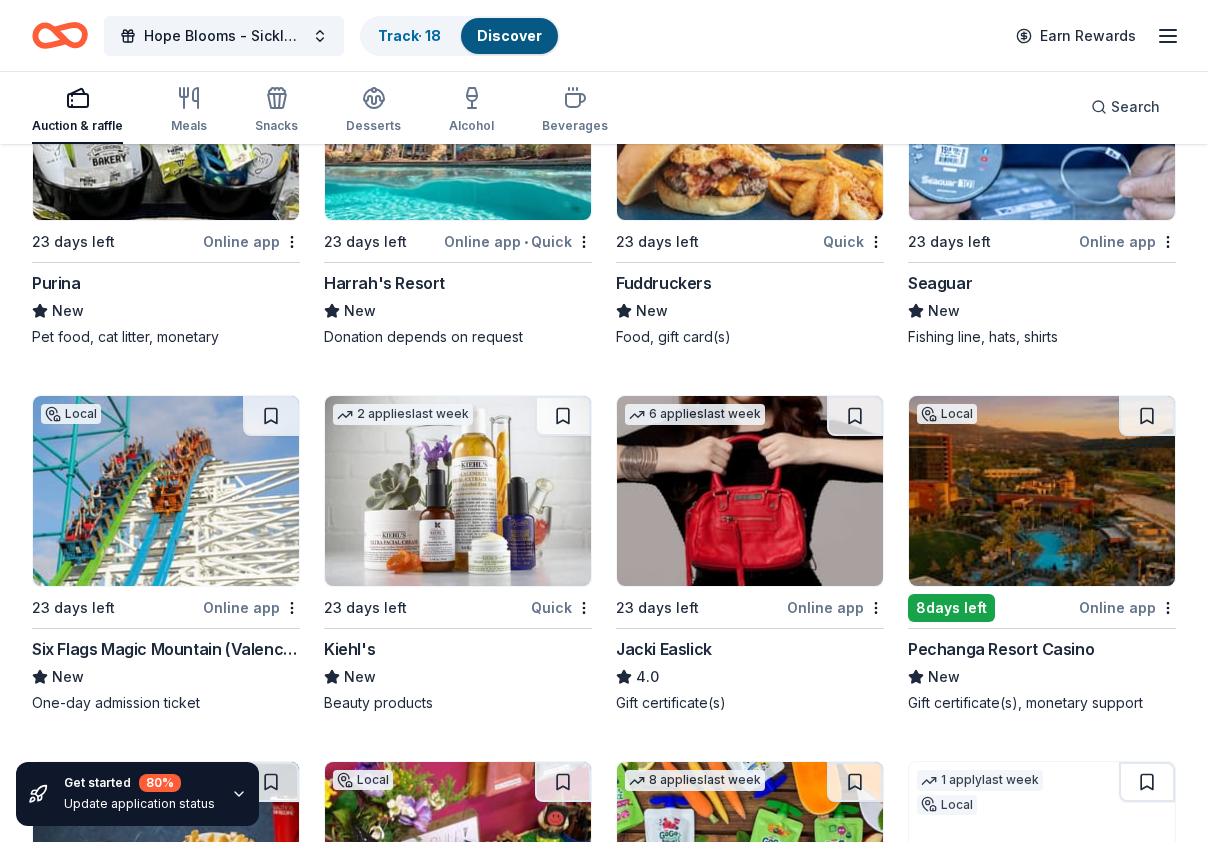 scroll, scrollTop: 16336, scrollLeft: 0, axis: vertical 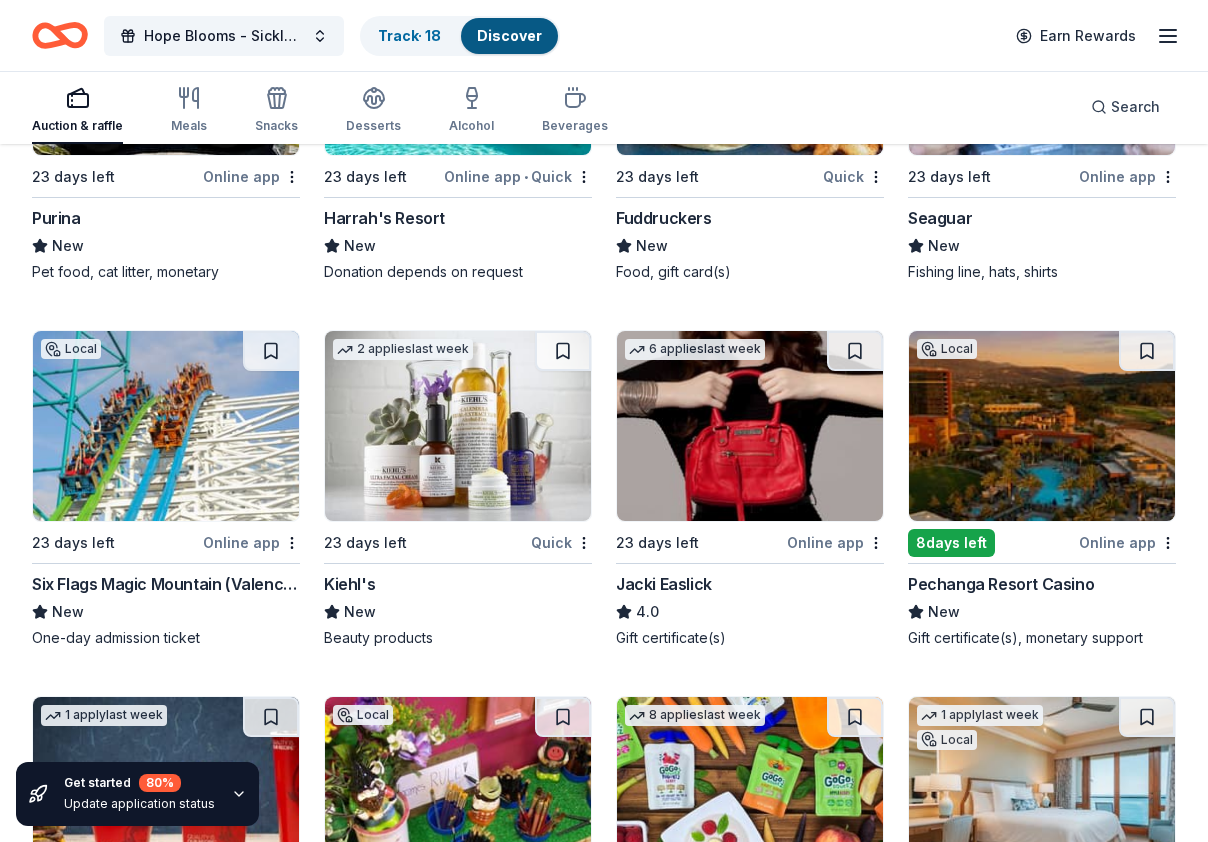 click at bounding box center (166, 426) 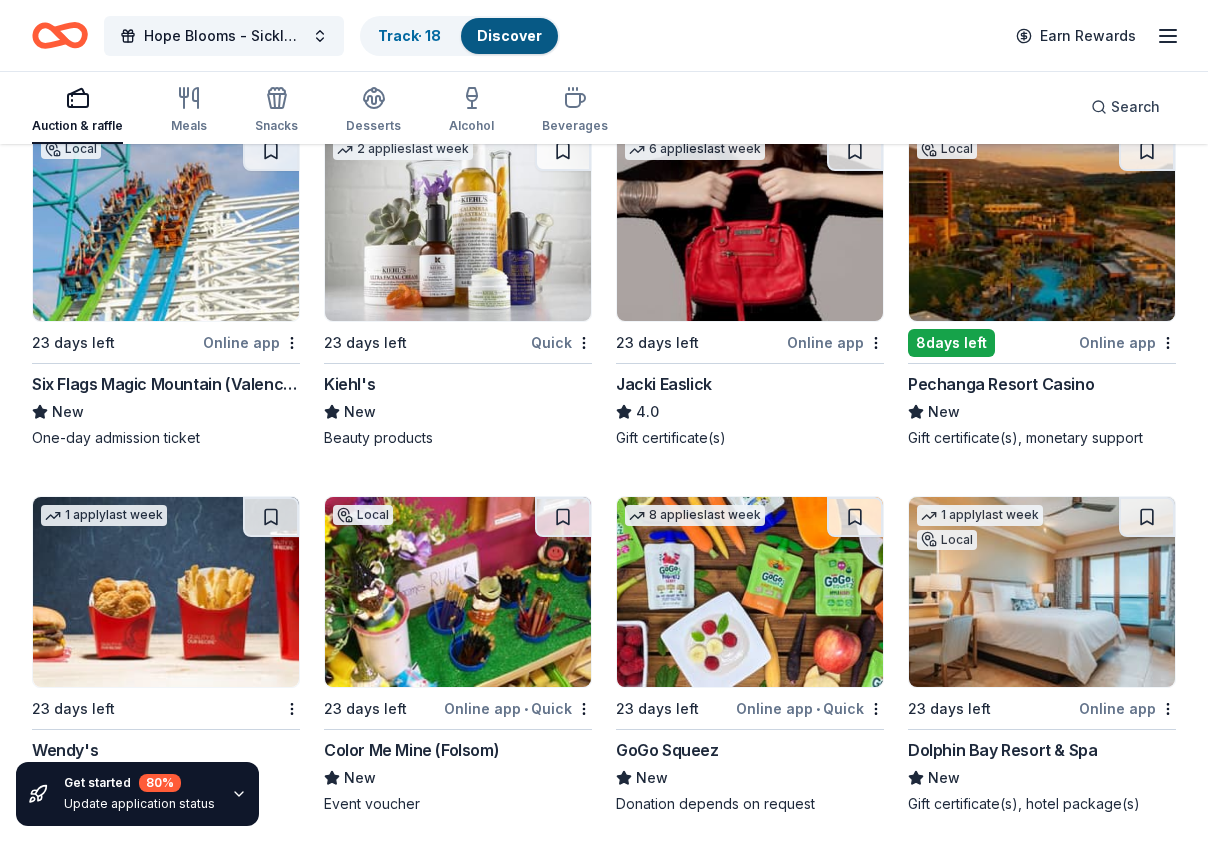scroll, scrollTop: 16636, scrollLeft: 0, axis: vertical 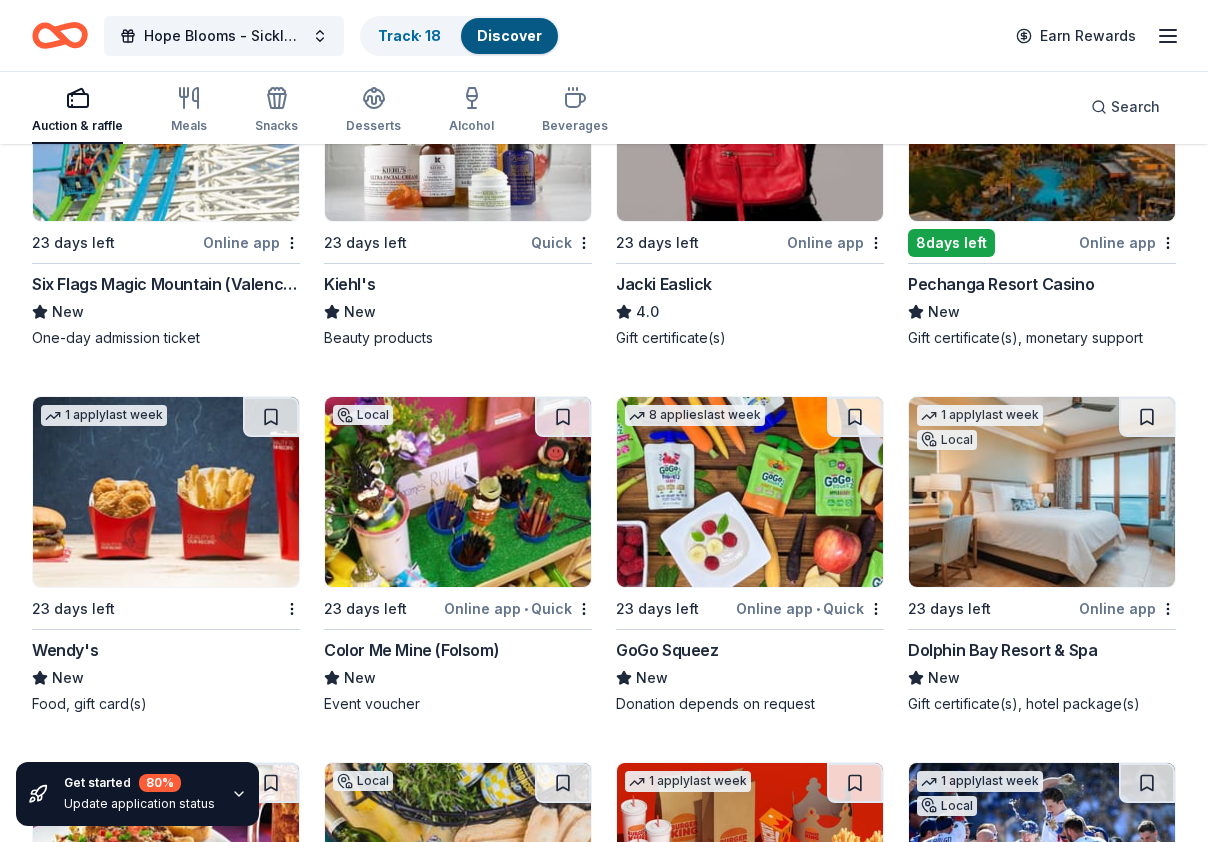 click at bounding box center [1042, 126] 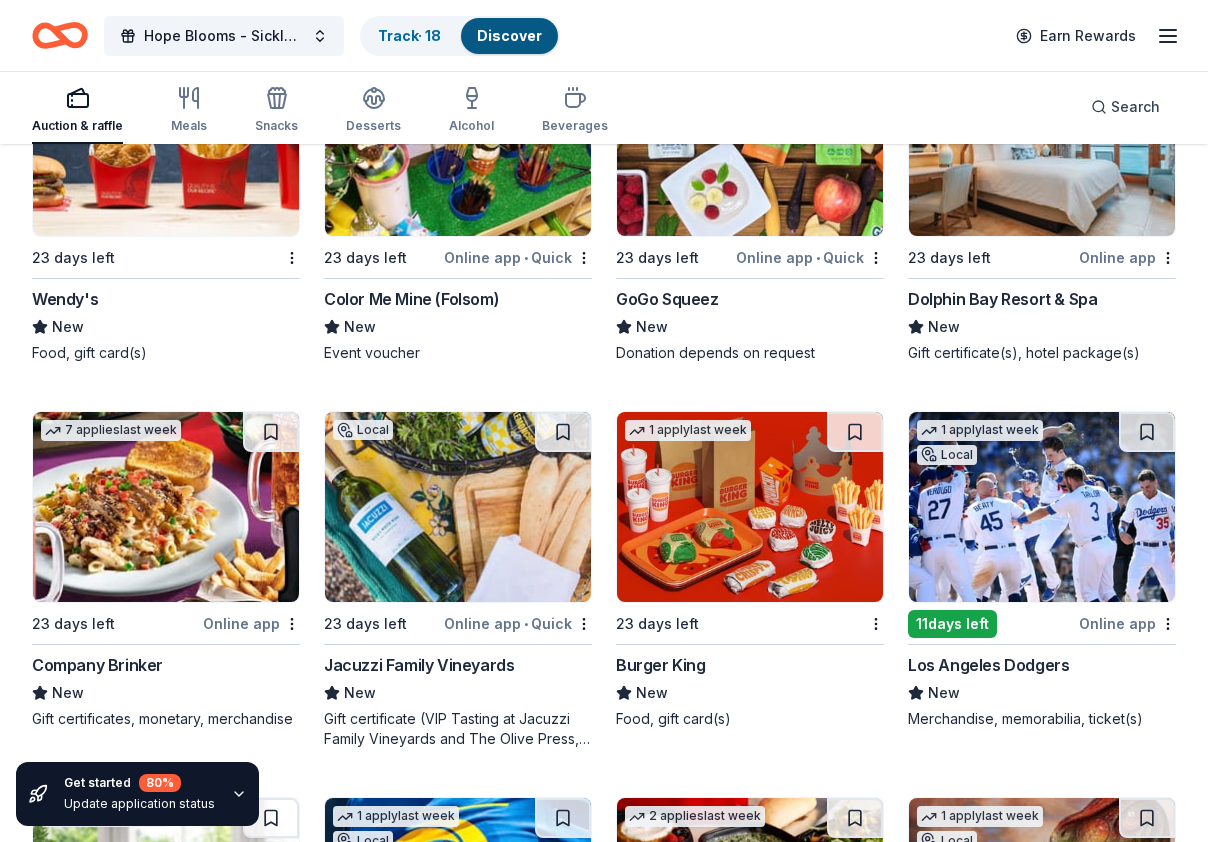 scroll, scrollTop: 17036, scrollLeft: 0, axis: vertical 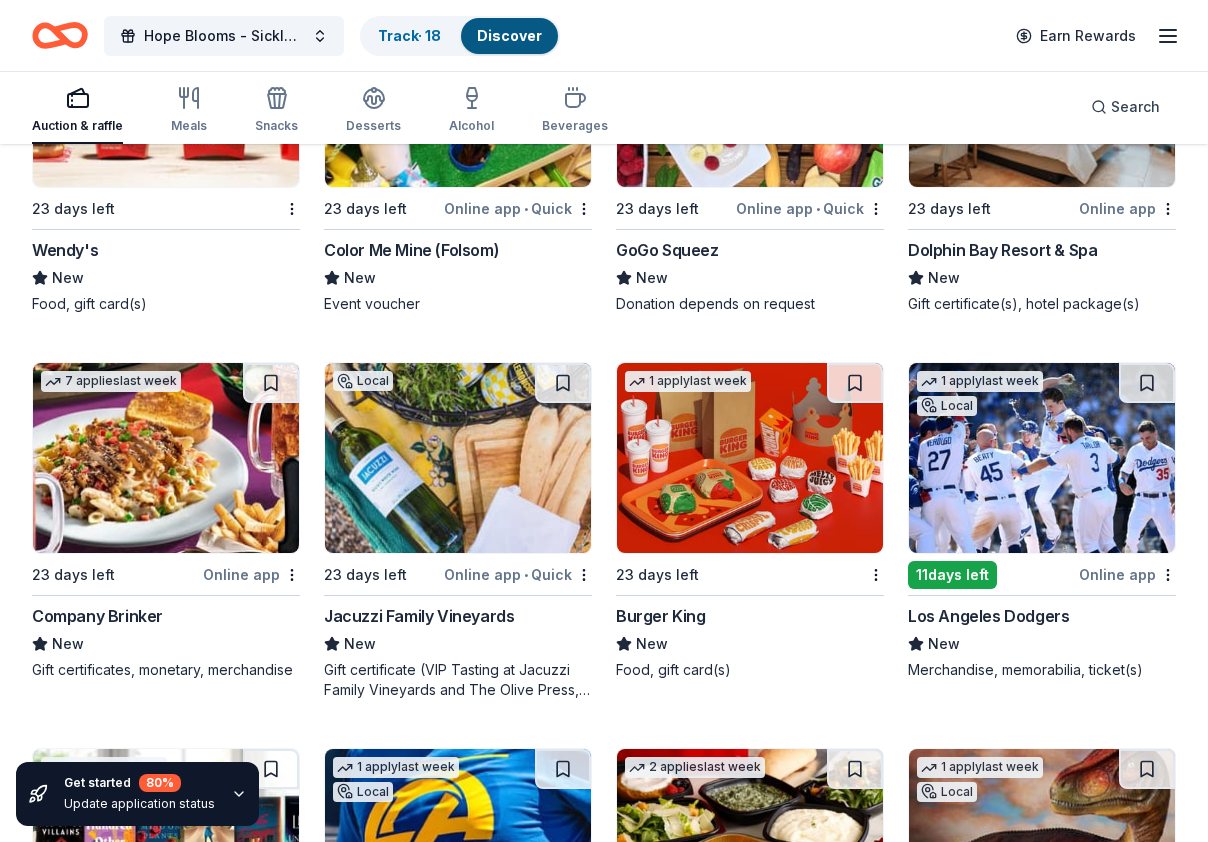 click at bounding box center (166, 458) 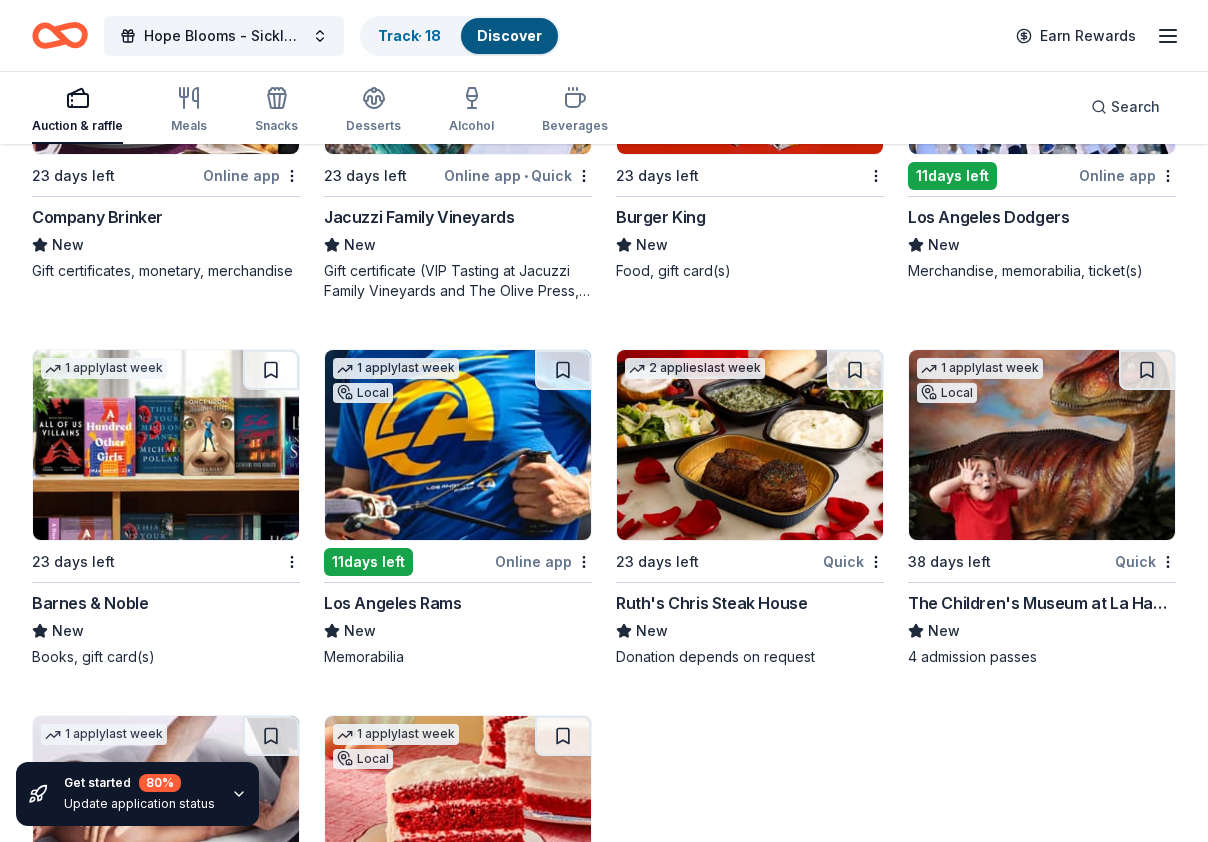 scroll, scrollTop: 17436, scrollLeft: 0, axis: vertical 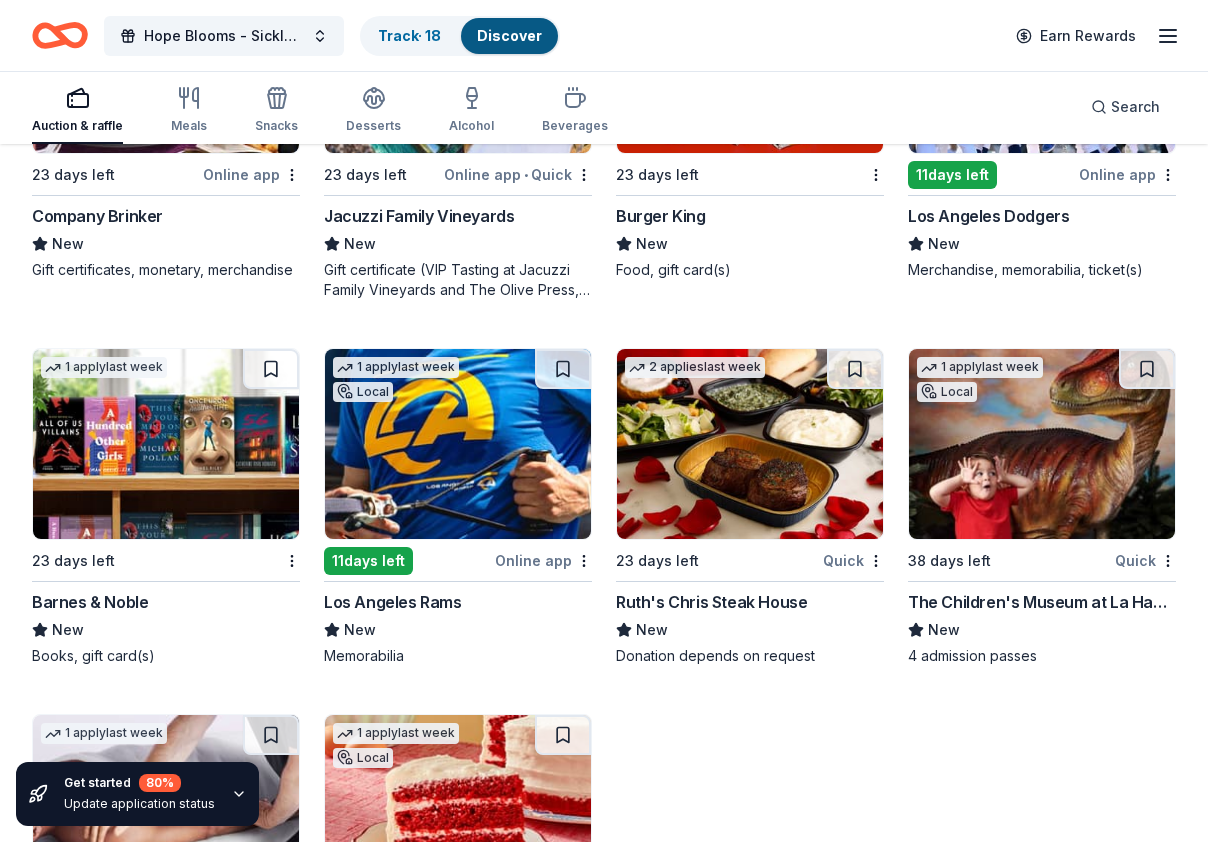 click at bounding box center [166, 444] 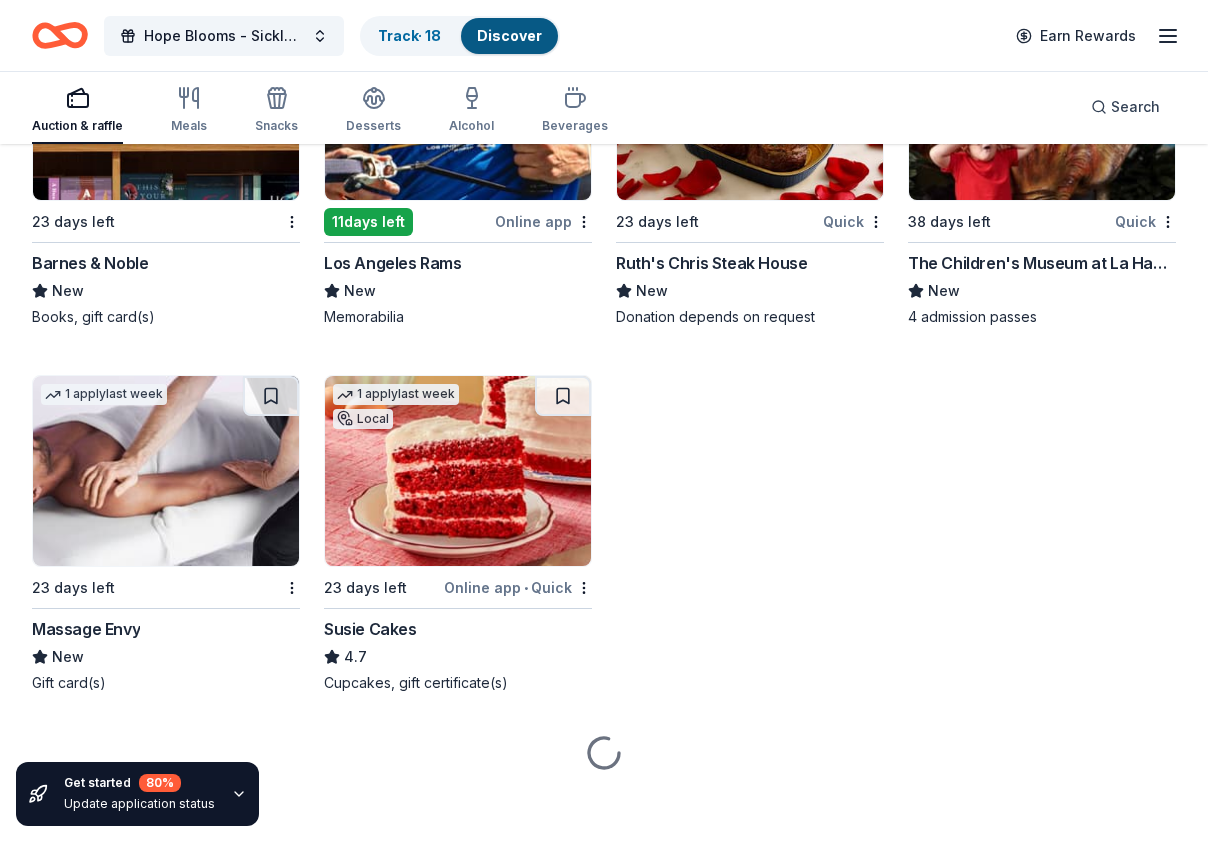 scroll, scrollTop: 17786, scrollLeft: 0, axis: vertical 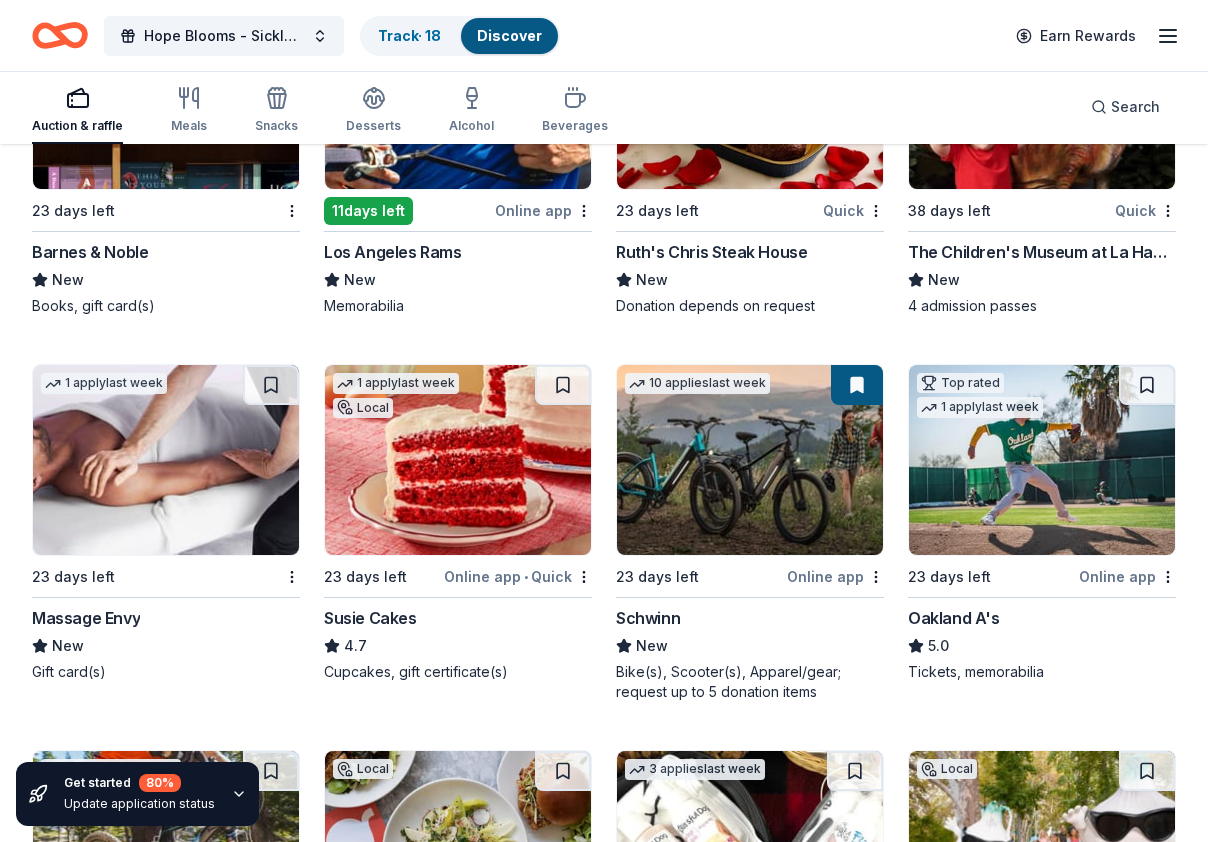 click at bounding box center [166, 460] 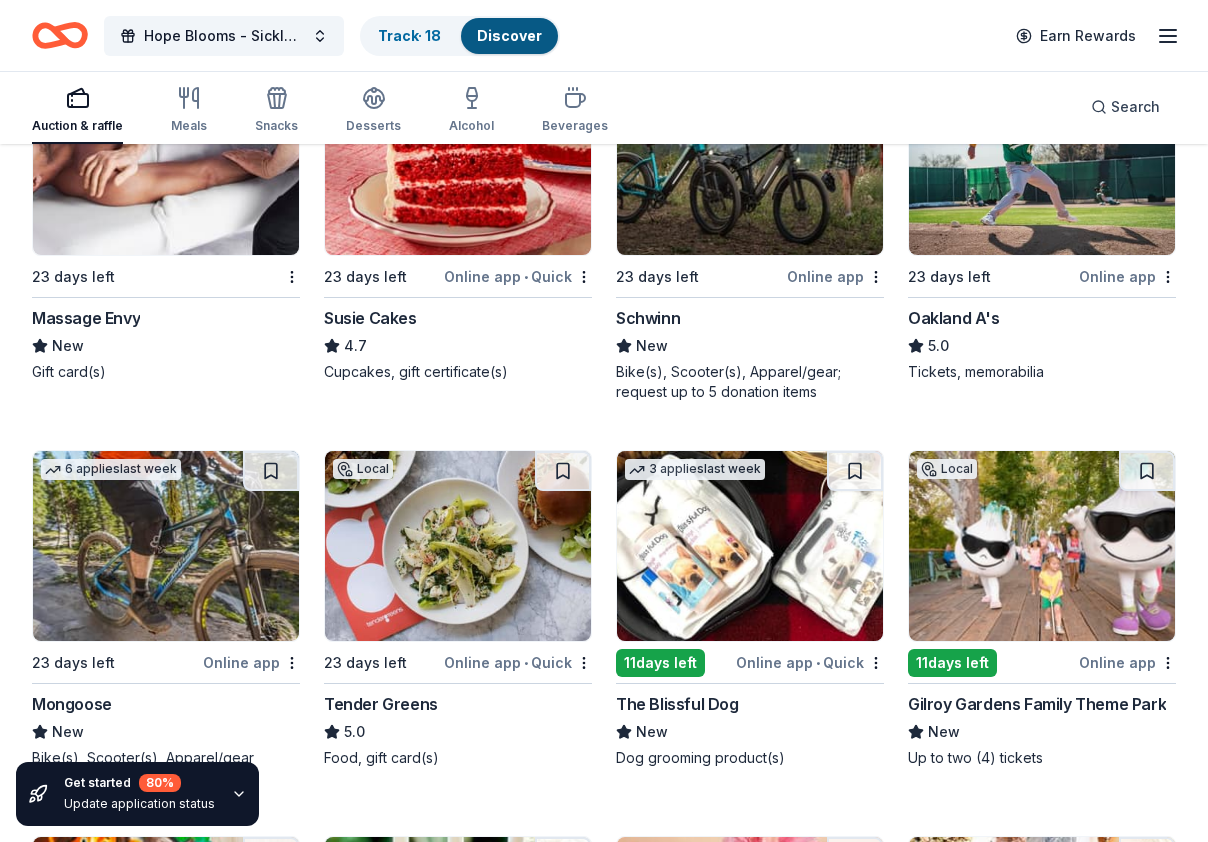 scroll, scrollTop: 18186, scrollLeft: 0, axis: vertical 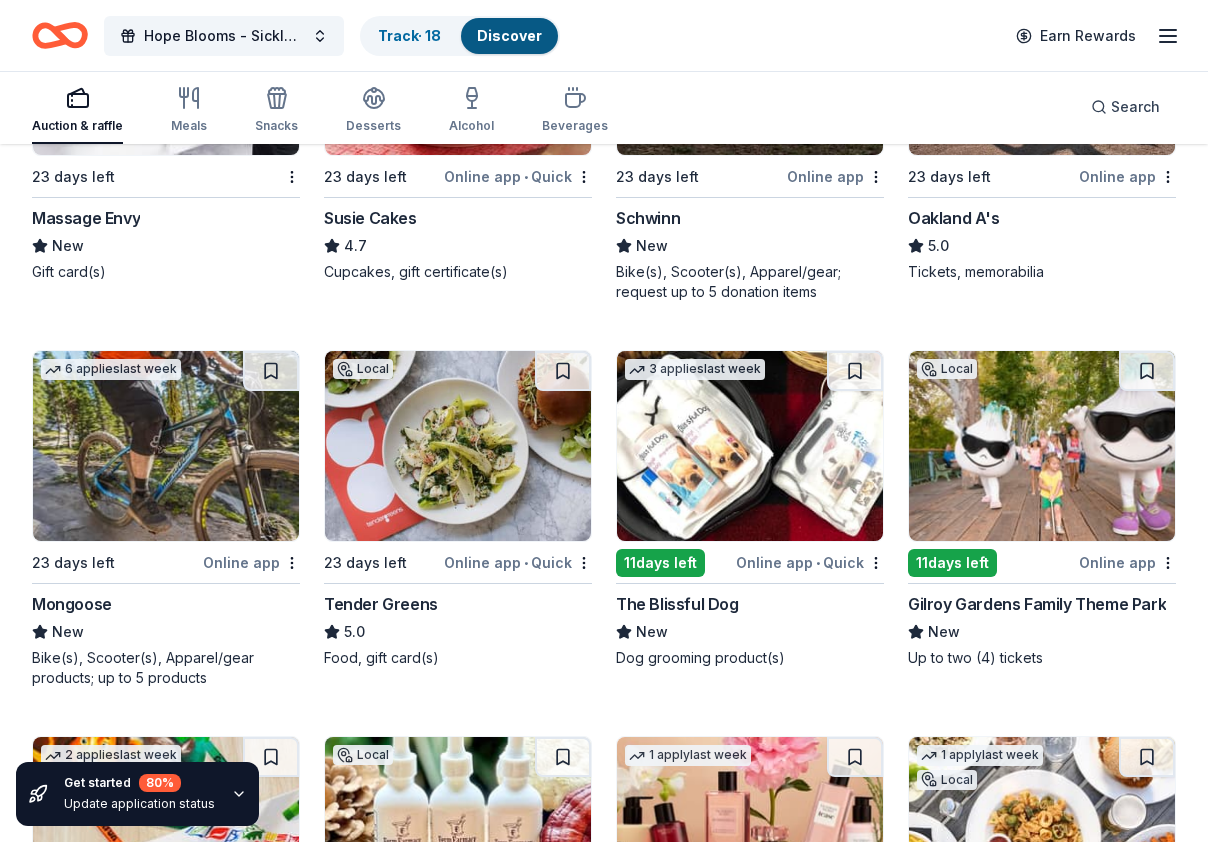 click at bounding box center (458, 446) 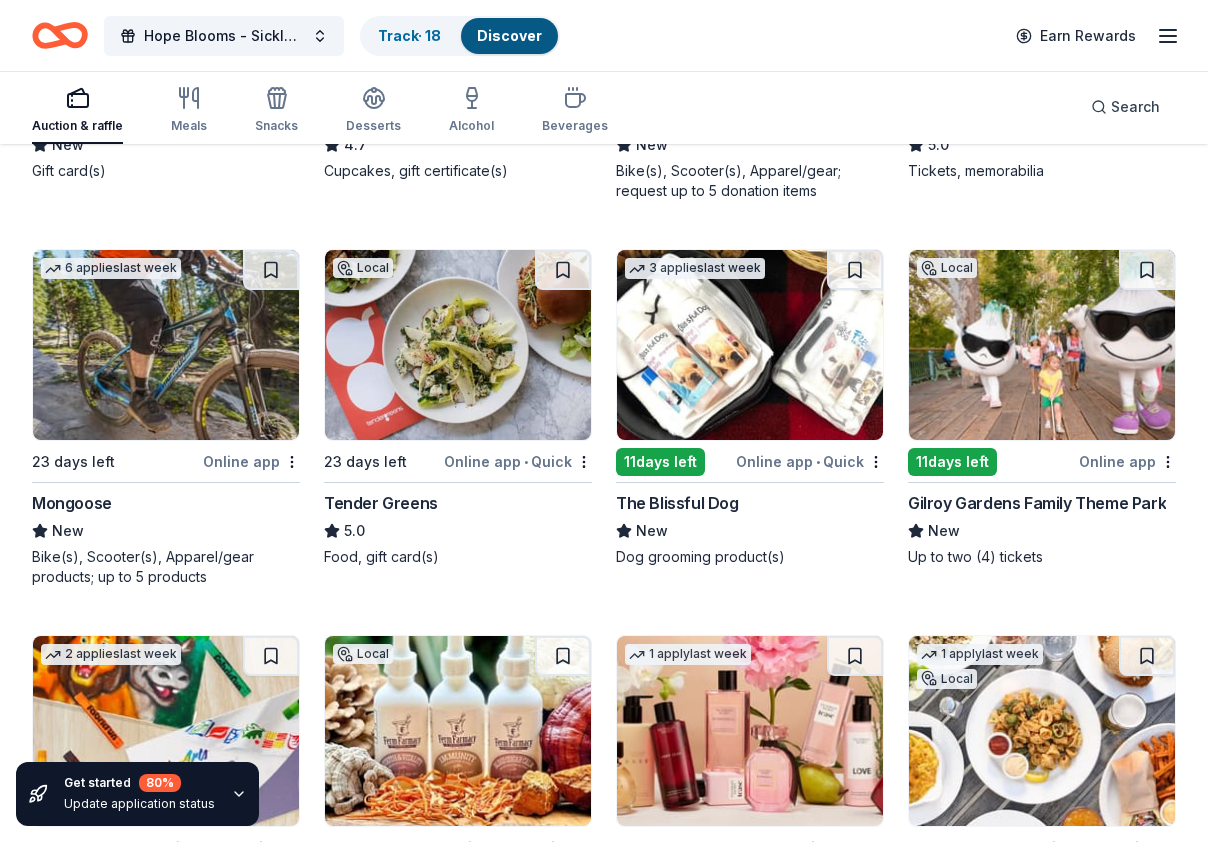 scroll, scrollTop: 18286, scrollLeft: 0, axis: vertical 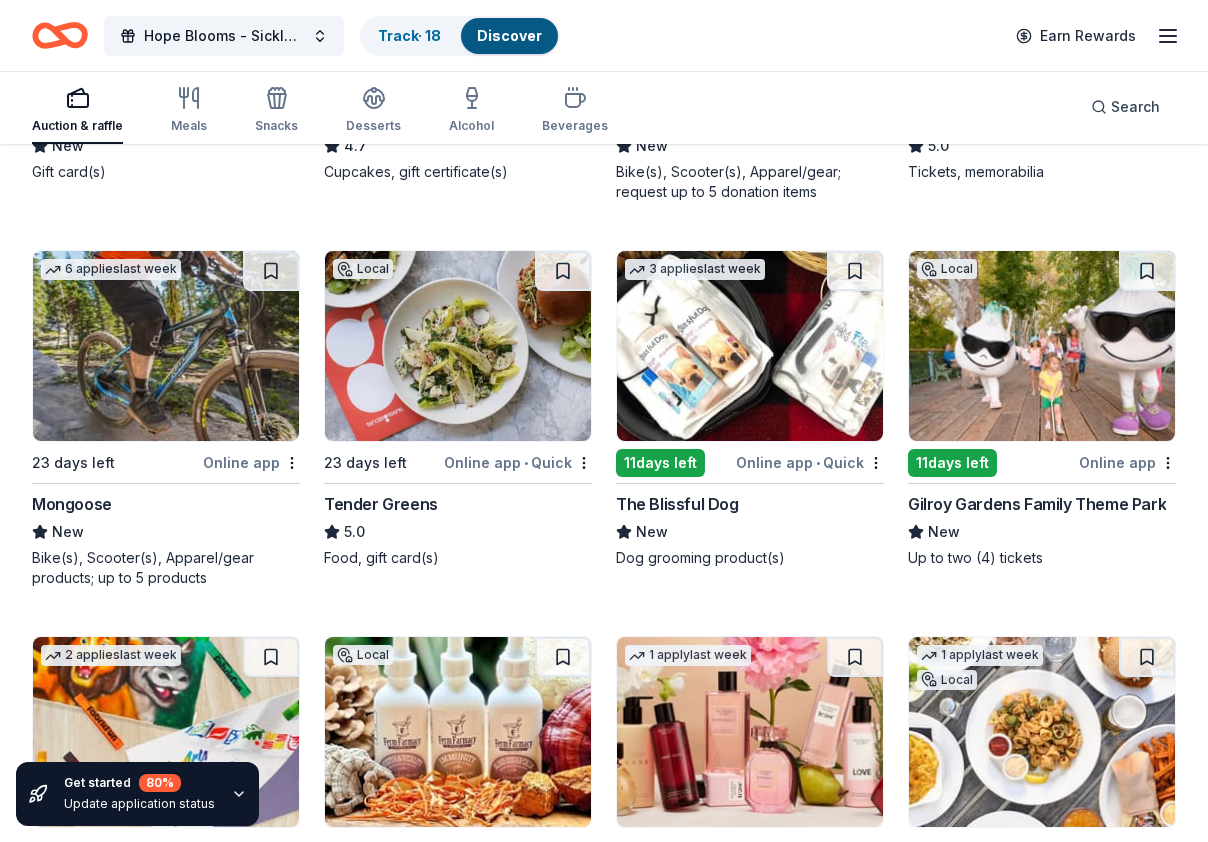 click at bounding box center (1042, 346) 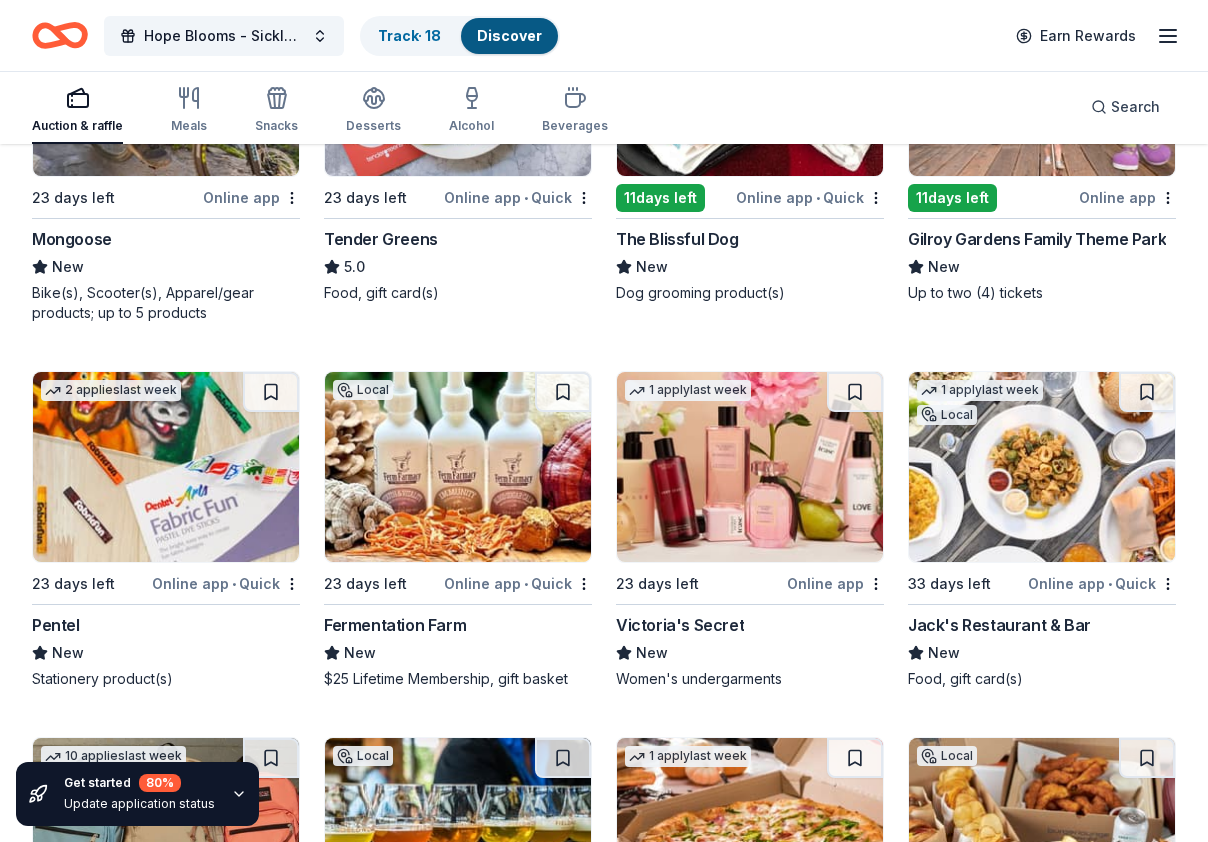 scroll, scrollTop: 18586, scrollLeft: 0, axis: vertical 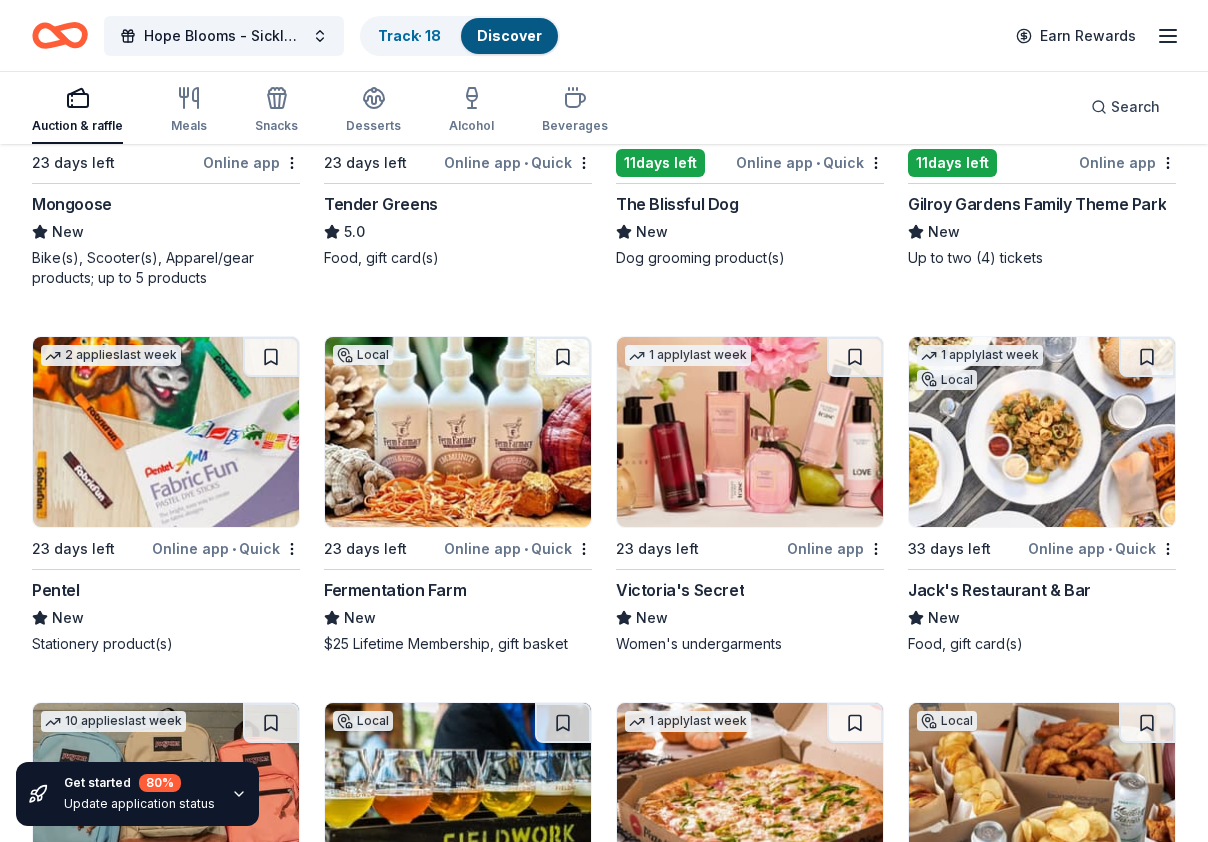 drag, startPoint x: 204, startPoint y: 442, endPoint x: 118, endPoint y: 466, distance: 89.28606 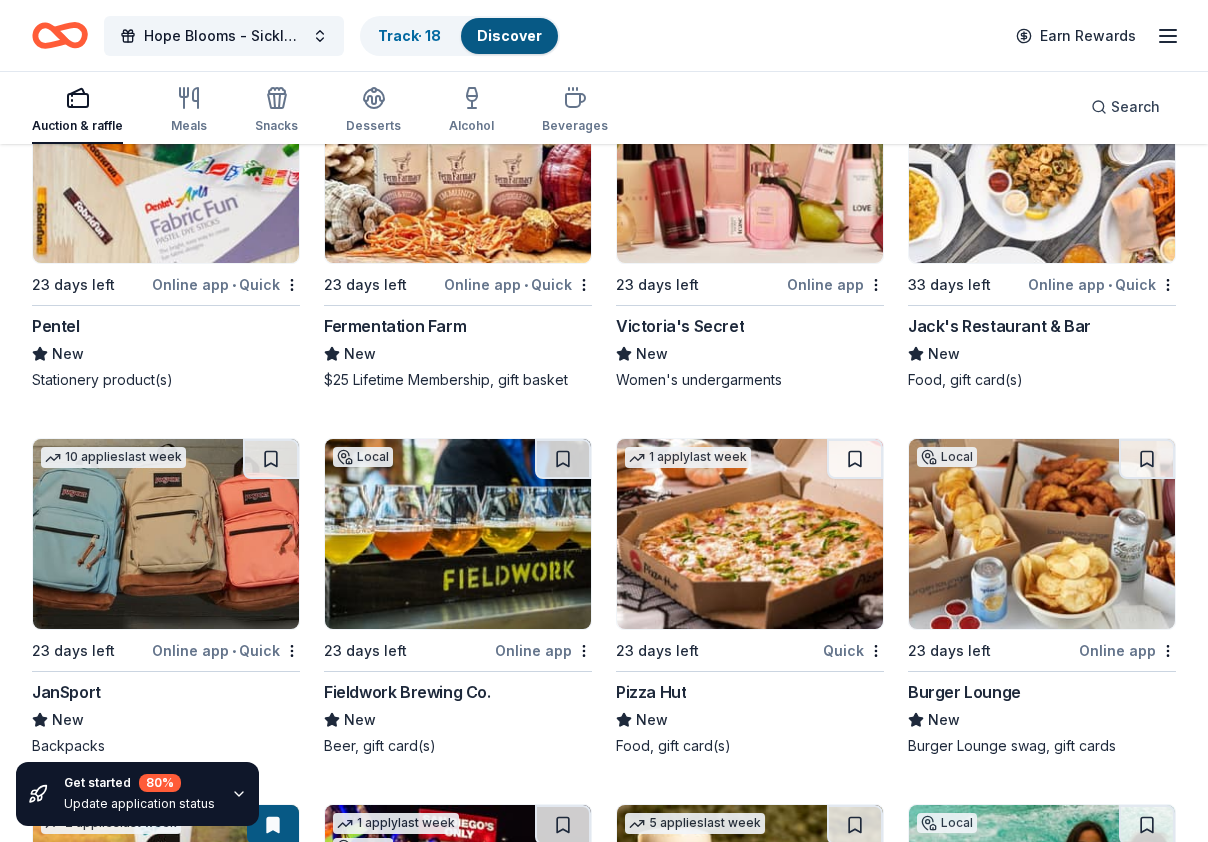 scroll, scrollTop: 18786, scrollLeft: 0, axis: vertical 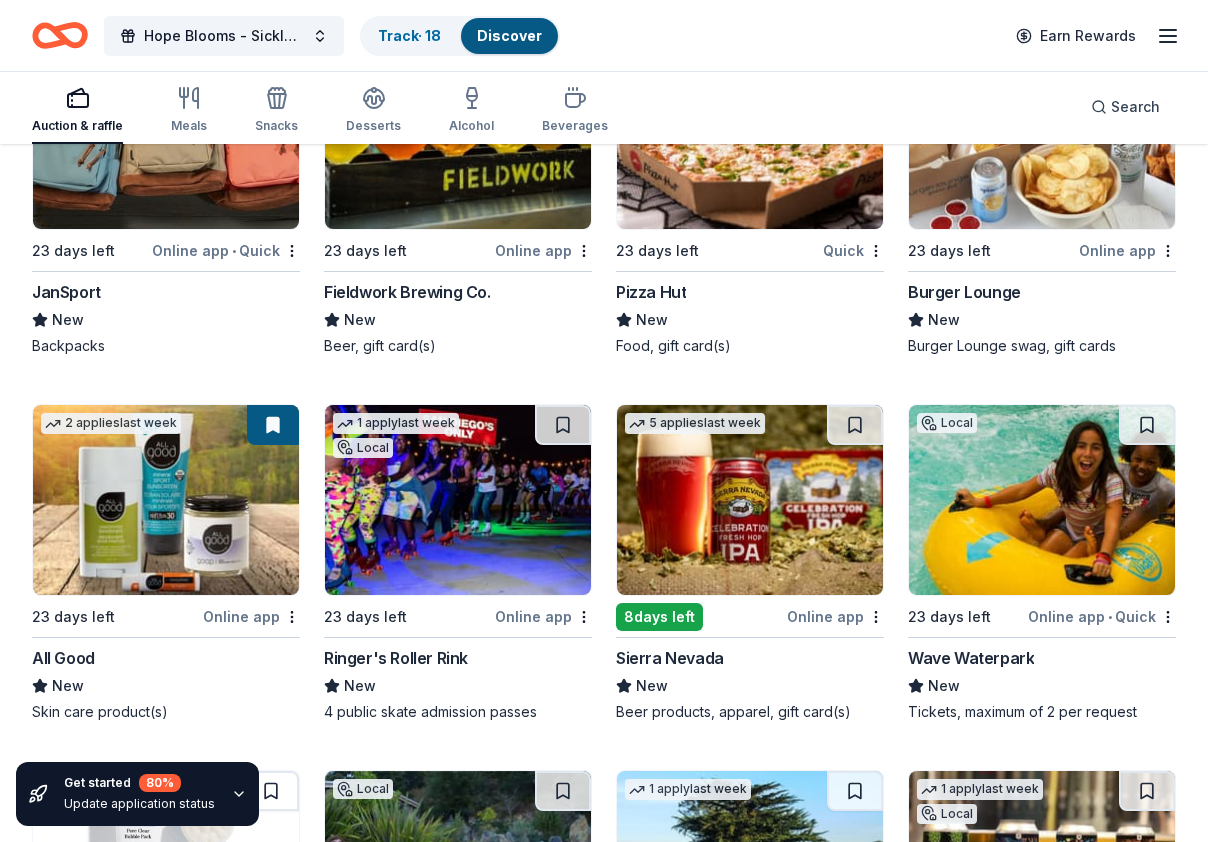drag, startPoint x: 223, startPoint y: 526, endPoint x: 191, endPoint y: 559, distance: 45.96738 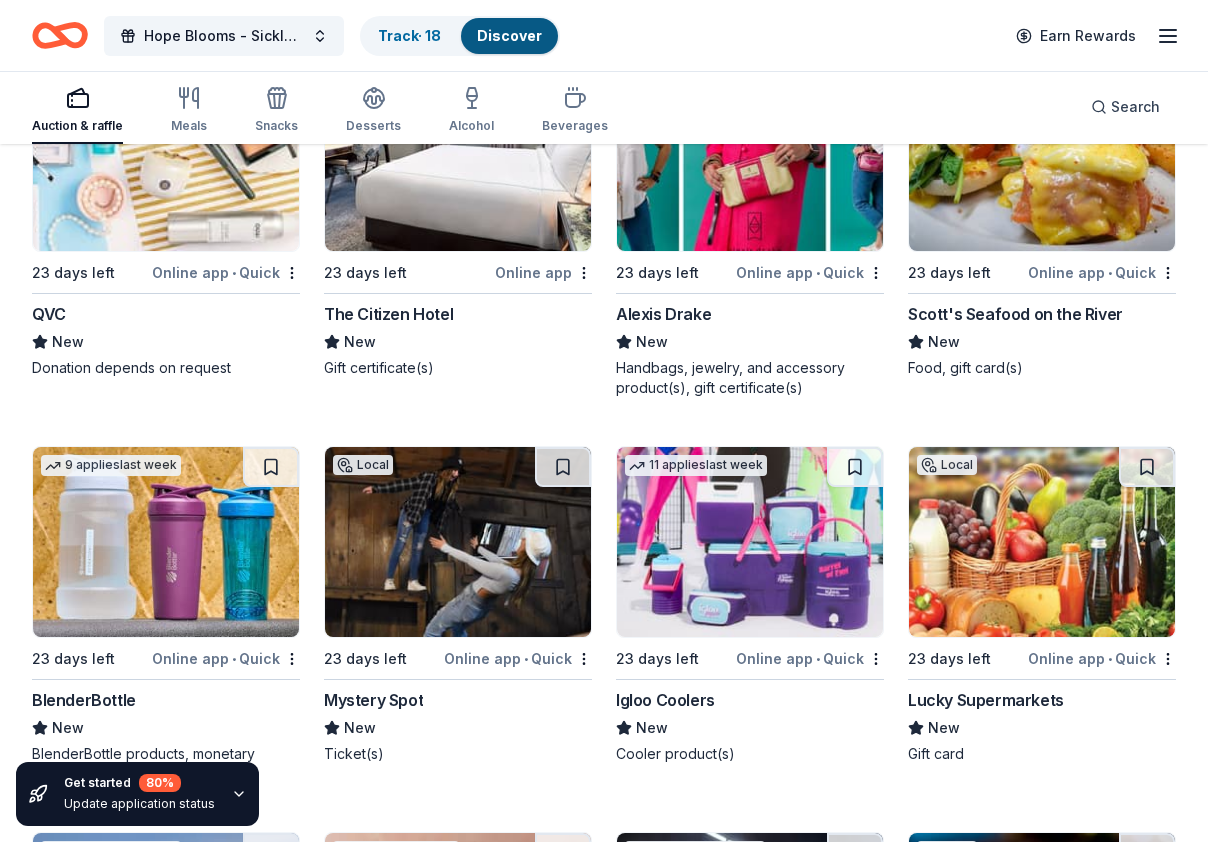 scroll, scrollTop: 20828, scrollLeft: 0, axis: vertical 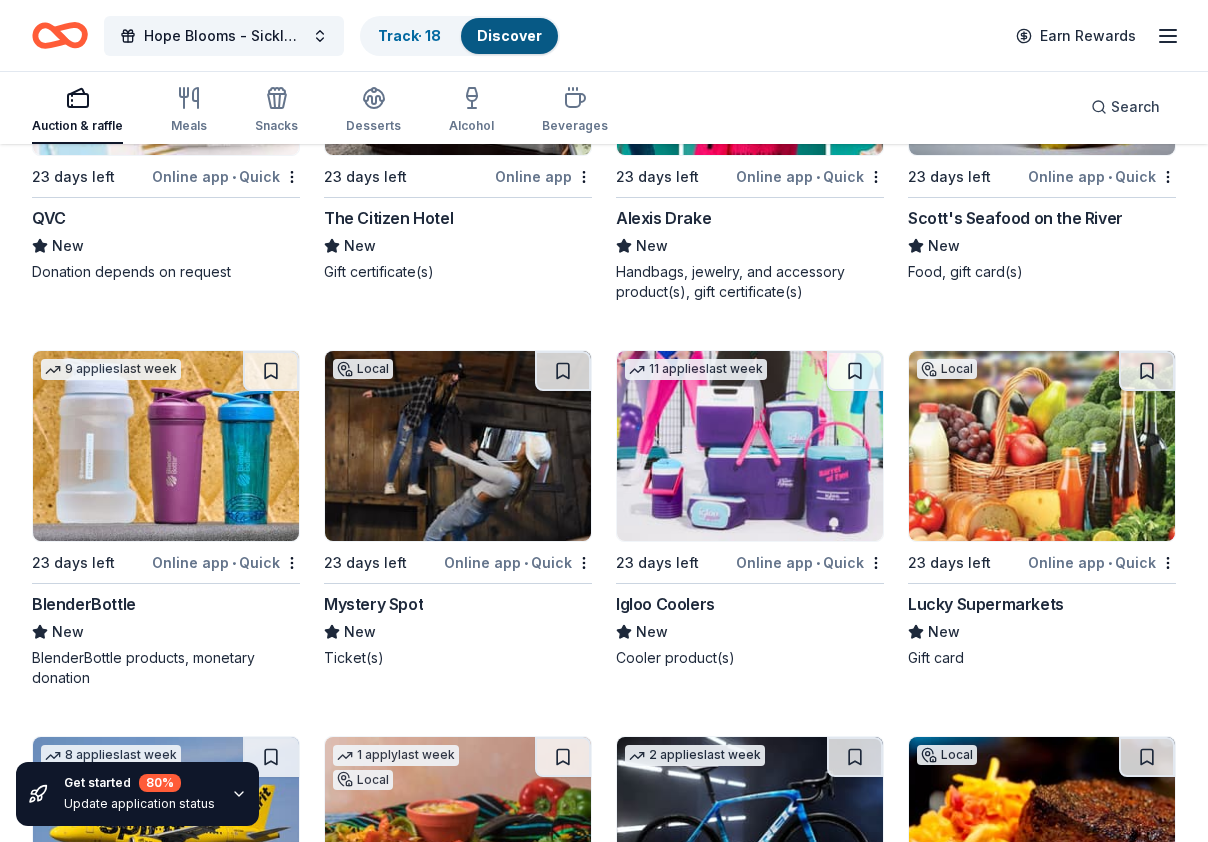 click at bounding box center (750, 446) 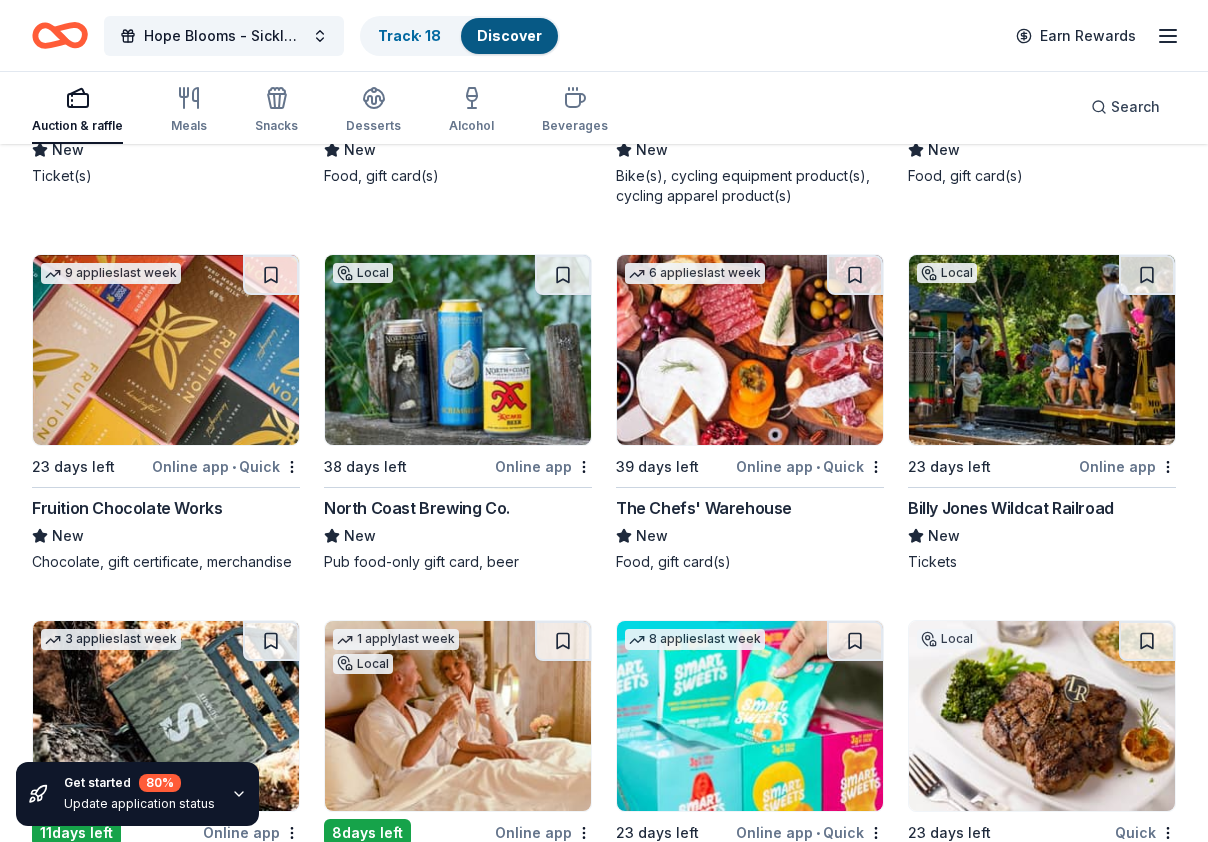 scroll, scrollTop: 21728, scrollLeft: 0, axis: vertical 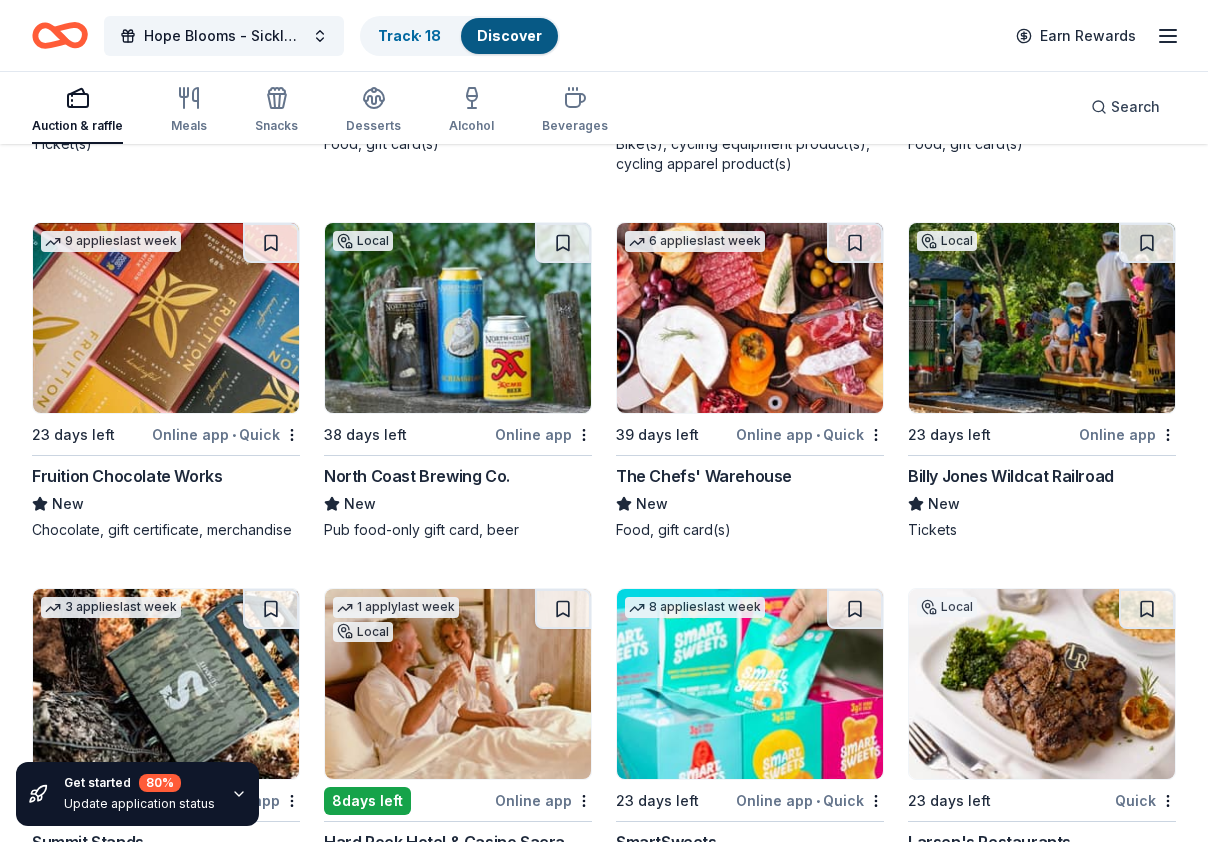click at bounding box center [1042, 318] 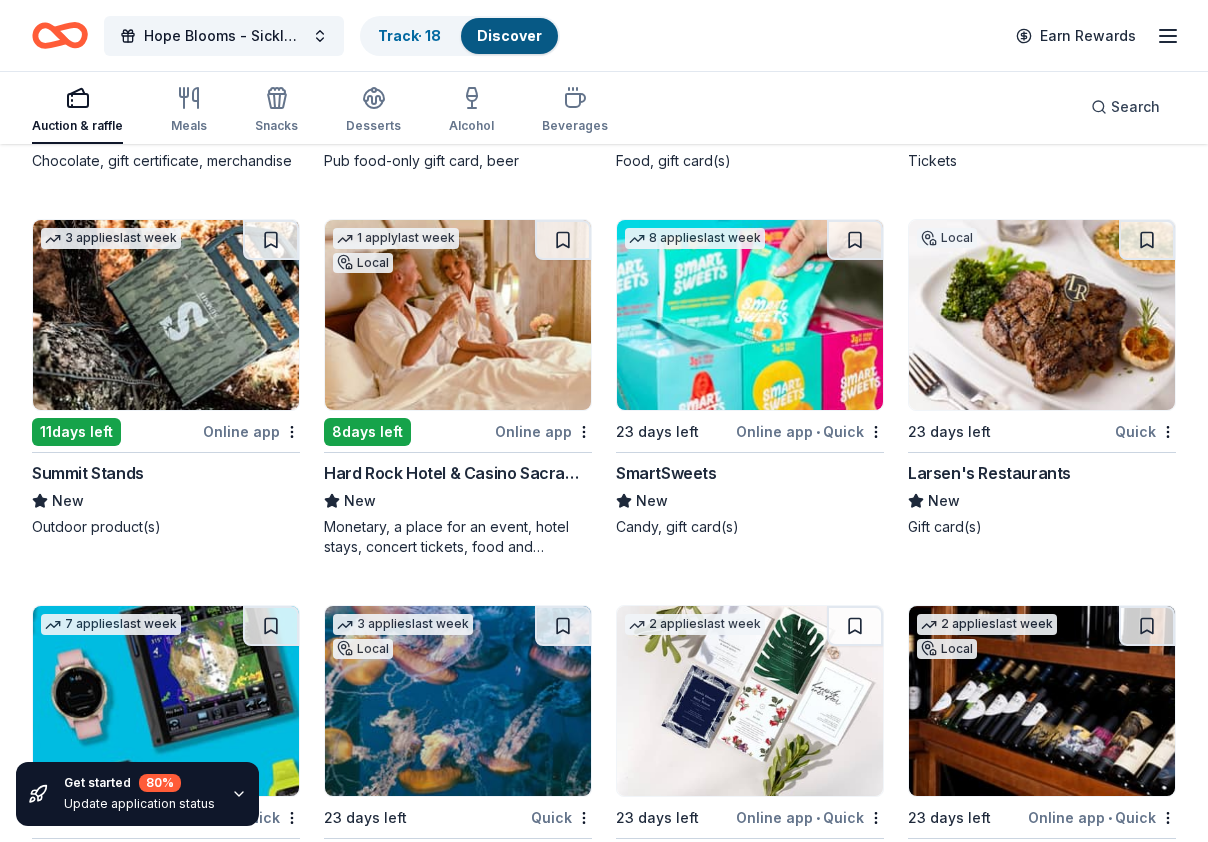 scroll, scrollTop: 22228, scrollLeft: 0, axis: vertical 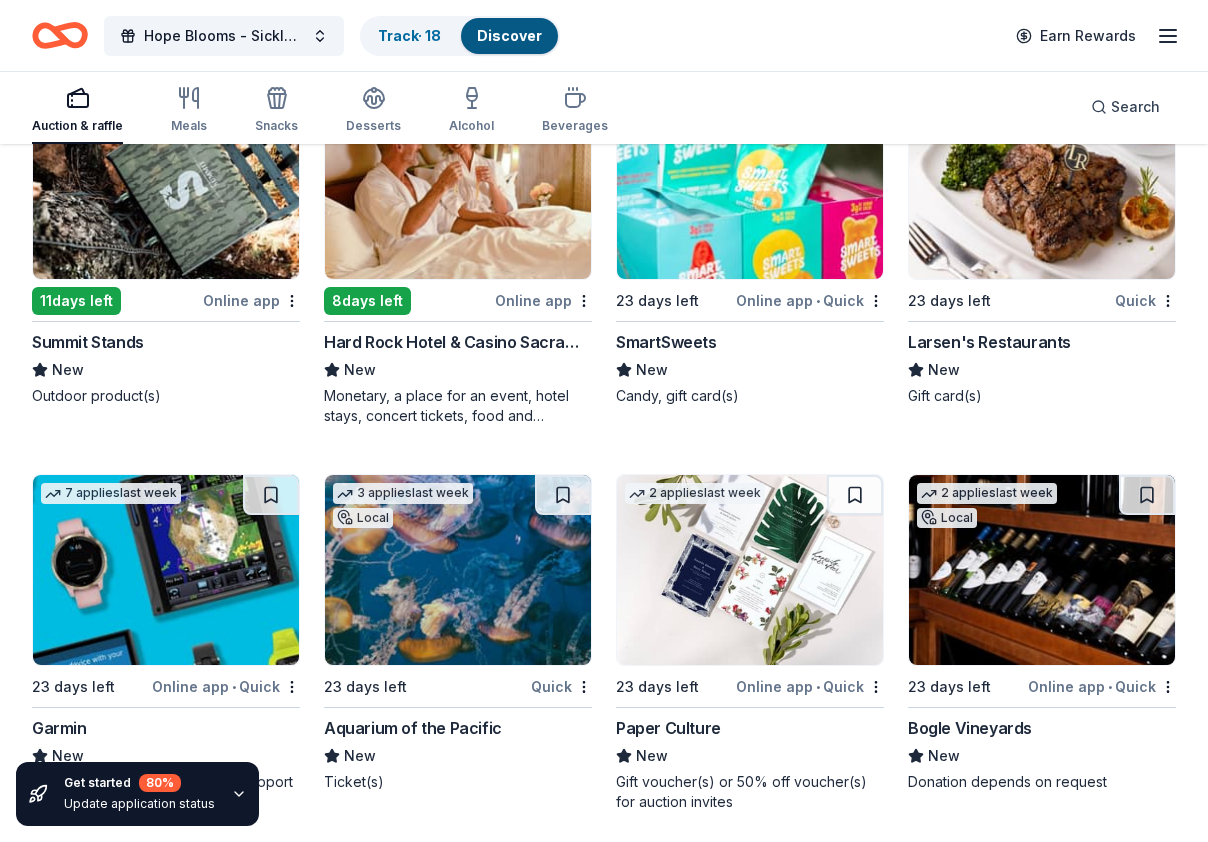 click at bounding box center (1042, 184) 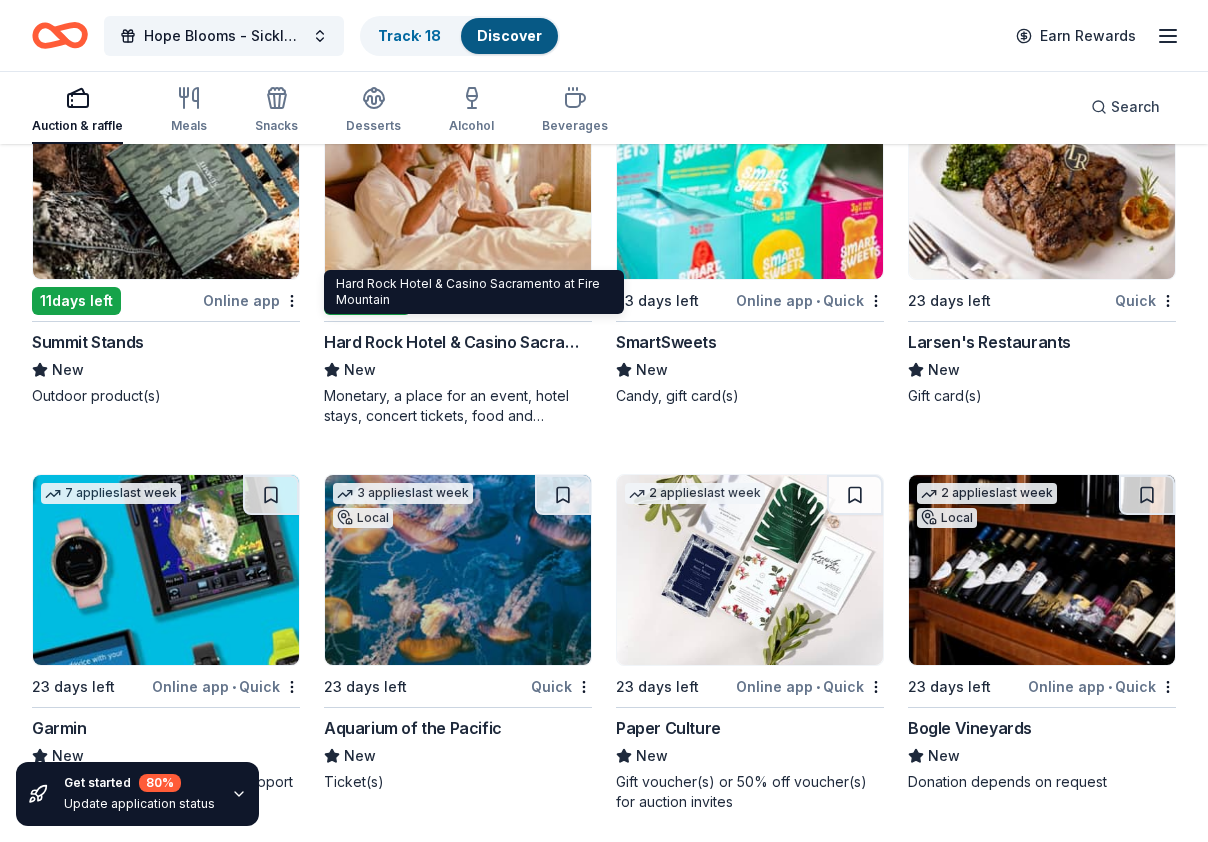 scroll, scrollTop: 22428, scrollLeft: 0, axis: vertical 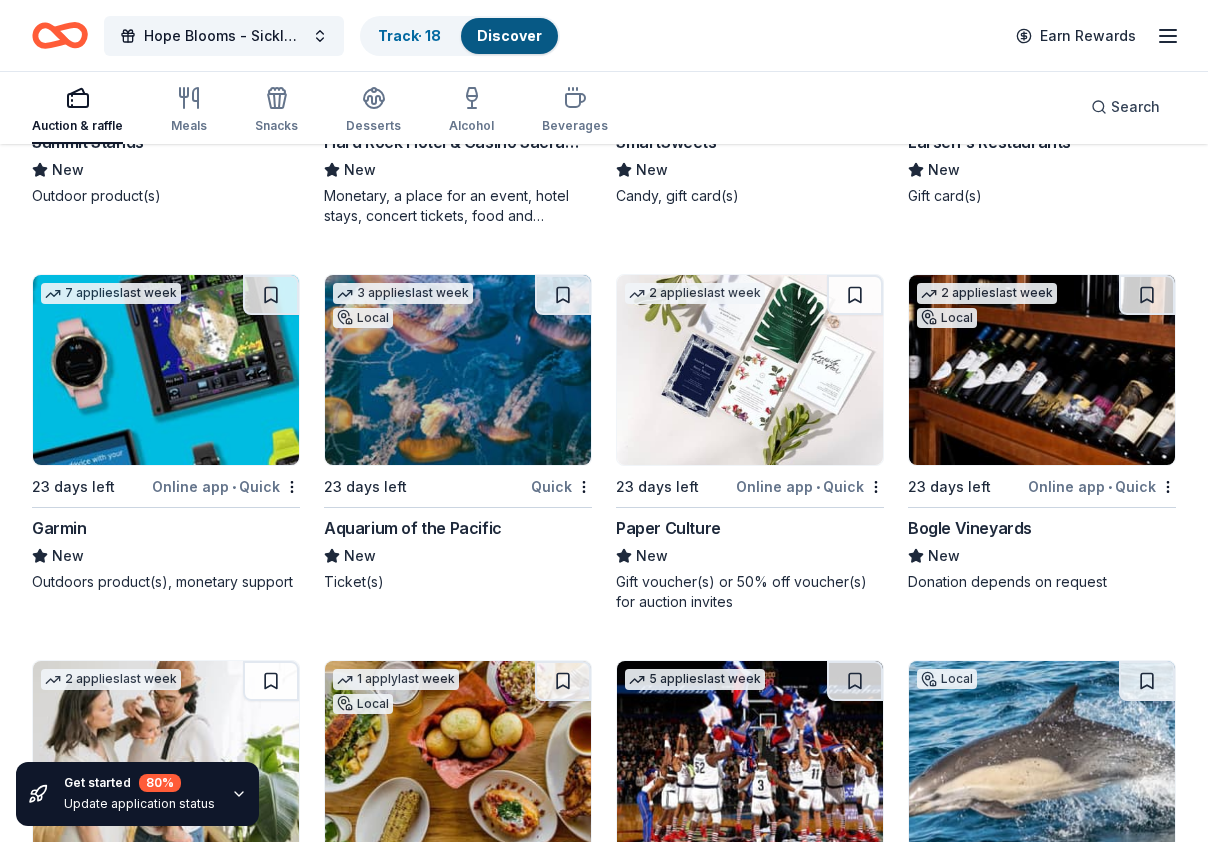 click at bounding box center (166, 370) 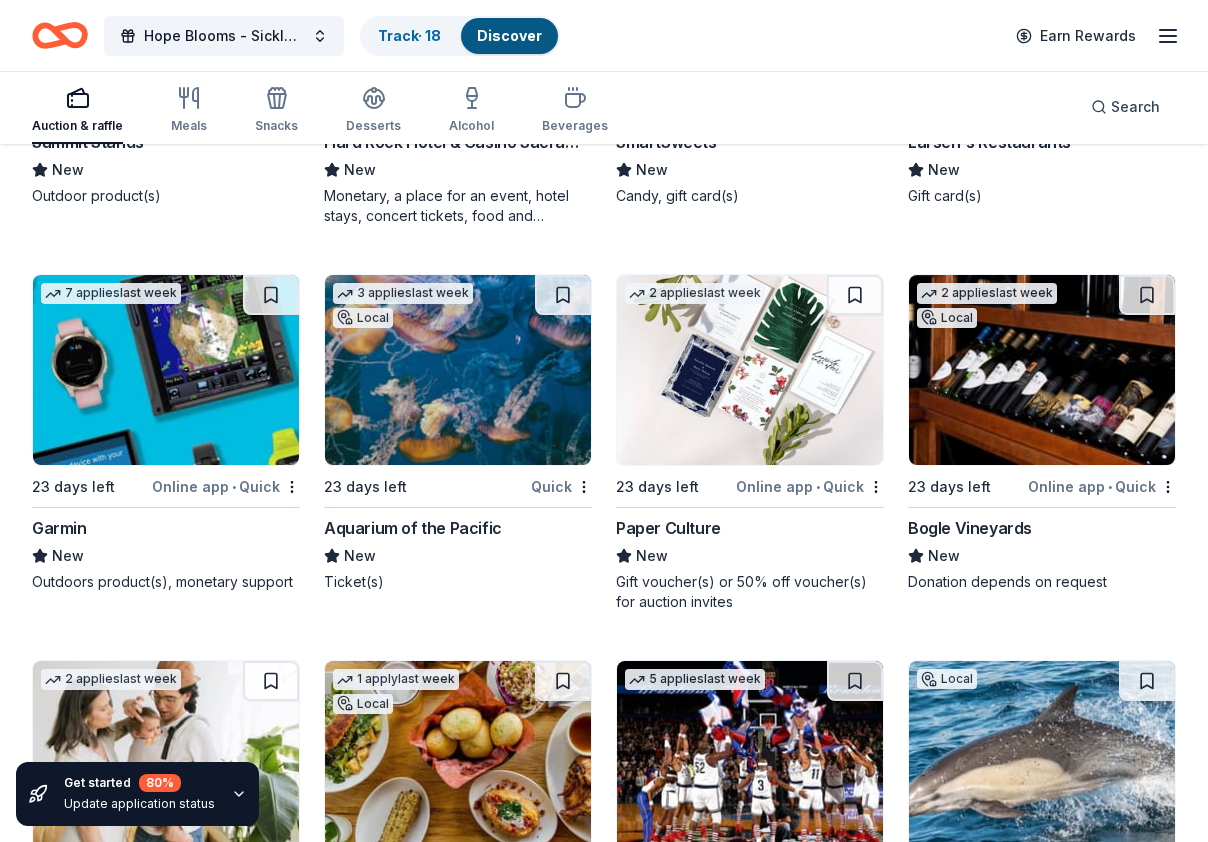 click at bounding box center [458, 370] 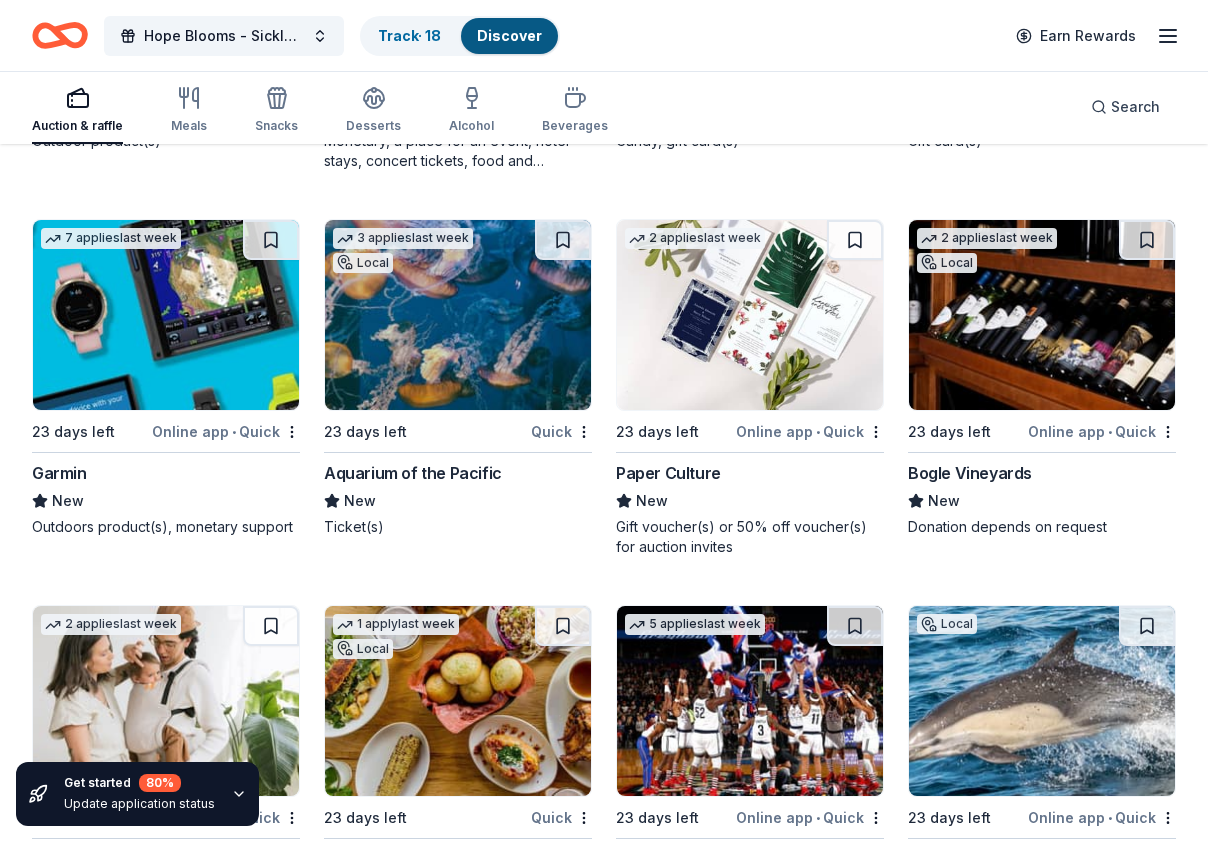 scroll, scrollTop: 22628, scrollLeft: 0, axis: vertical 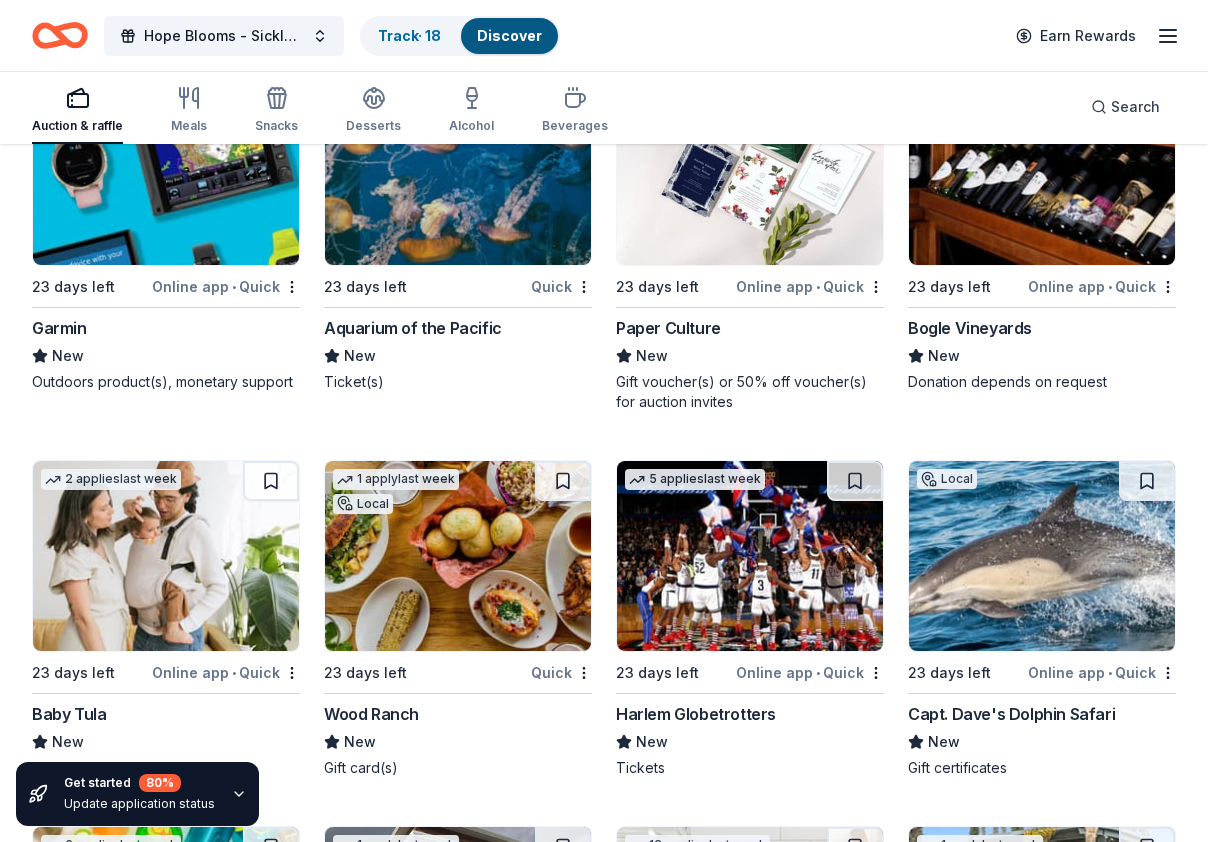 click at bounding box center [166, 556] 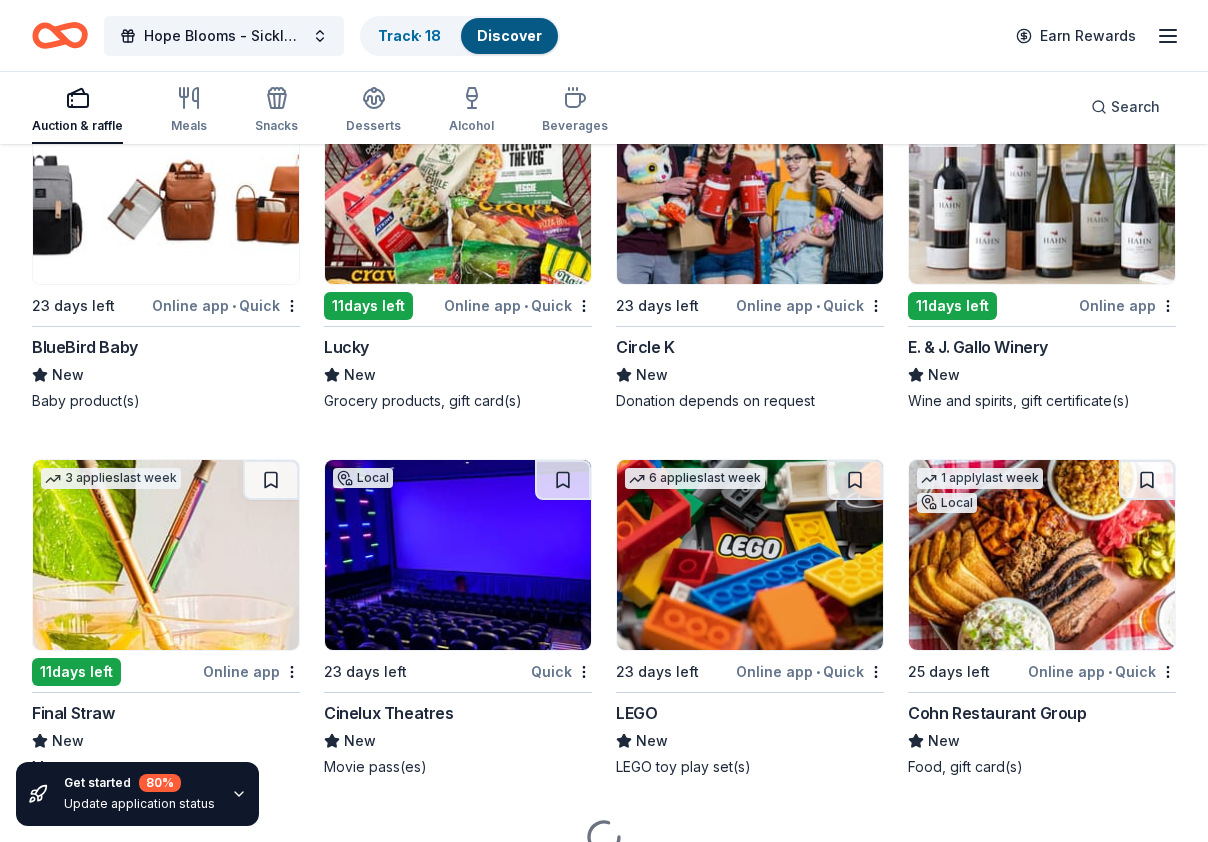 scroll, scrollTop: 24128, scrollLeft: 0, axis: vertical 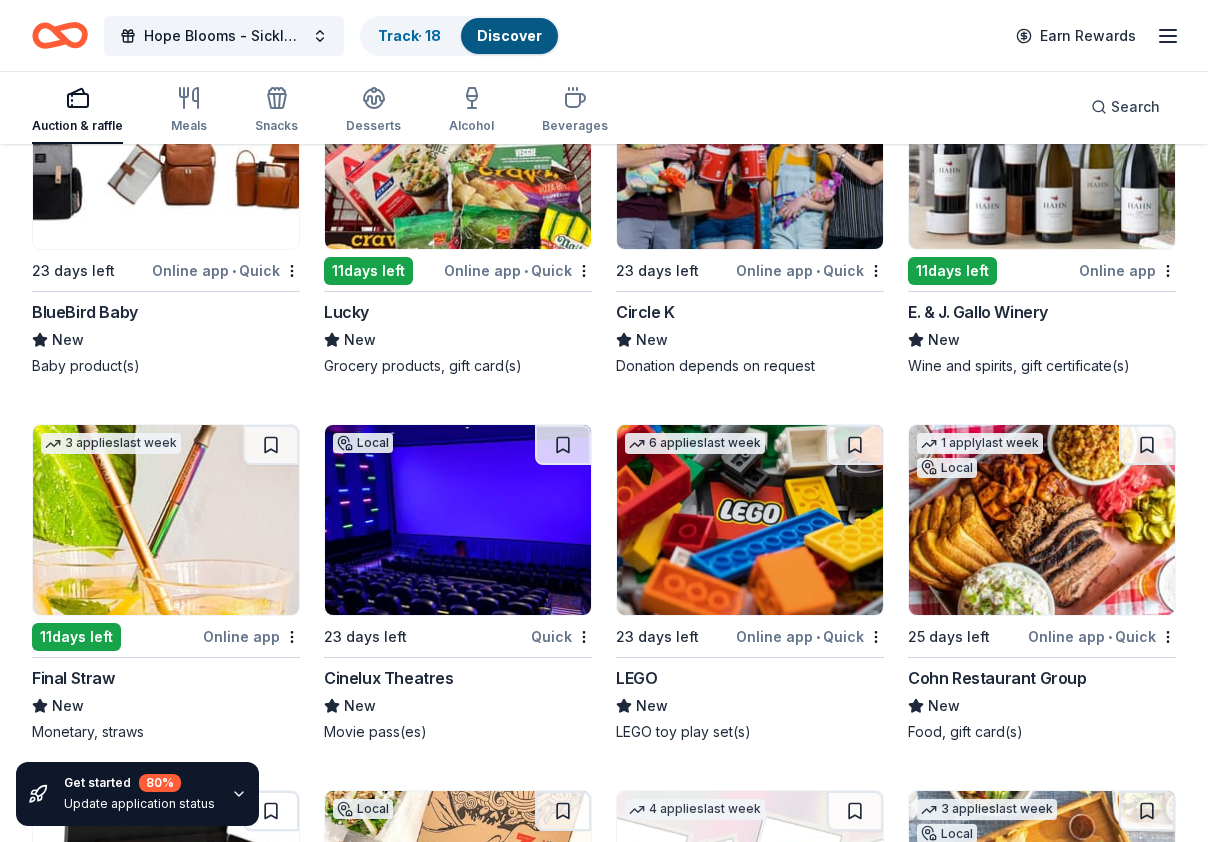 click at bounding box center (750, 520) 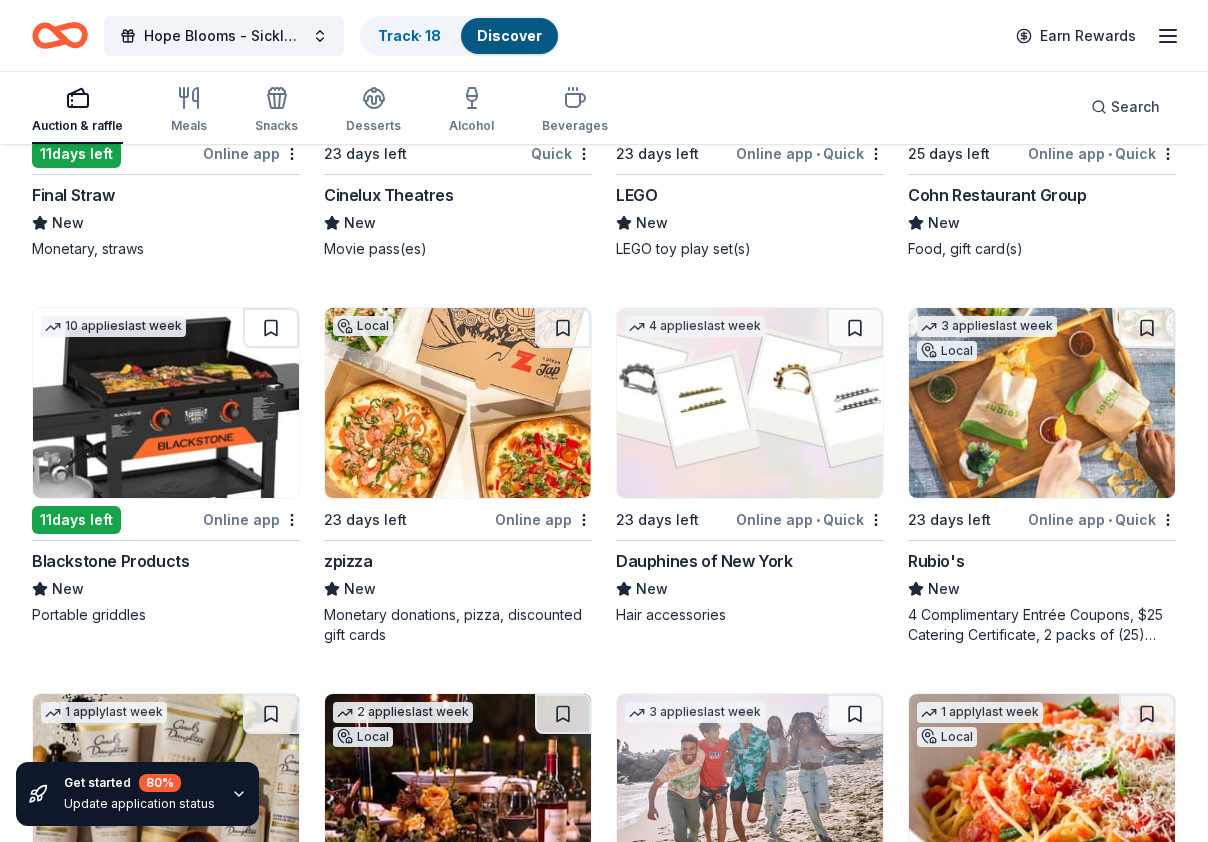 scroll, scrollTop: 24628, scrollLeft: 0, axis: vertical 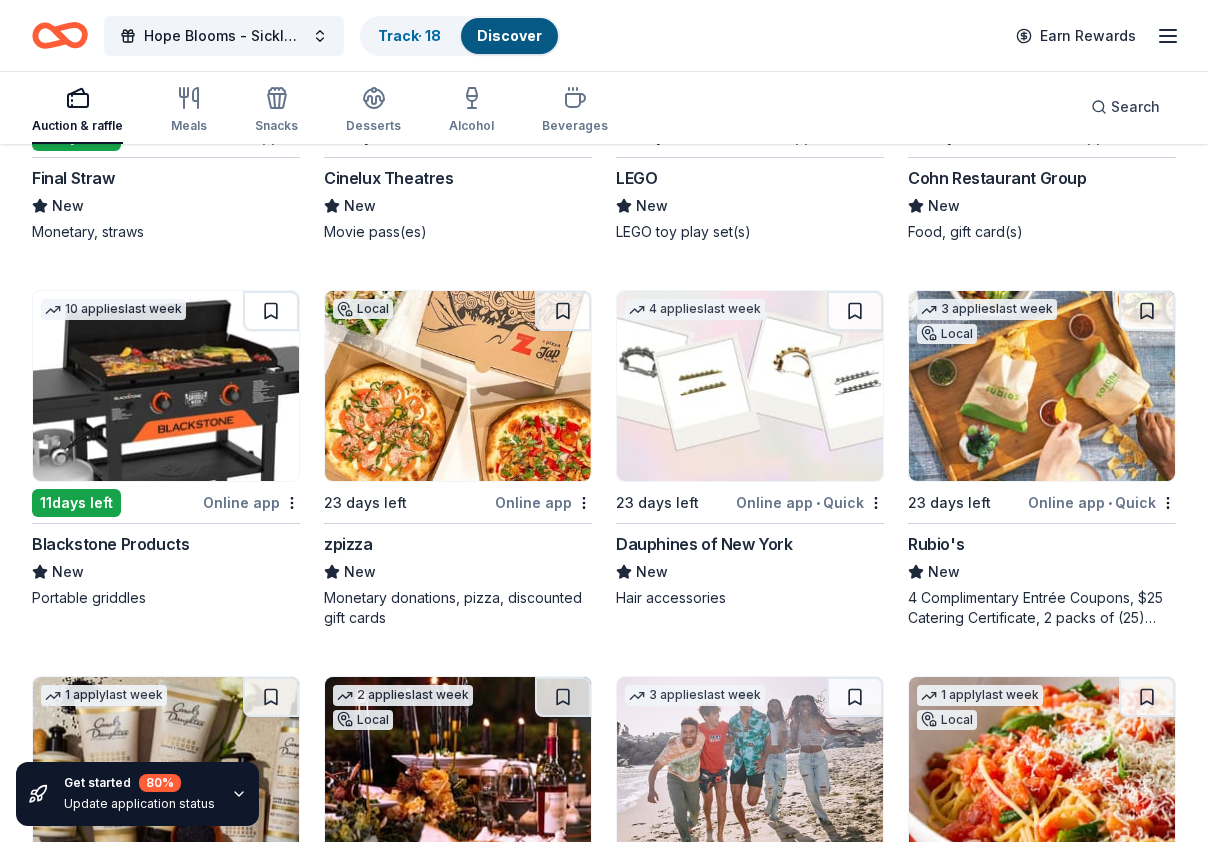 click at bounding box center [166, 386] 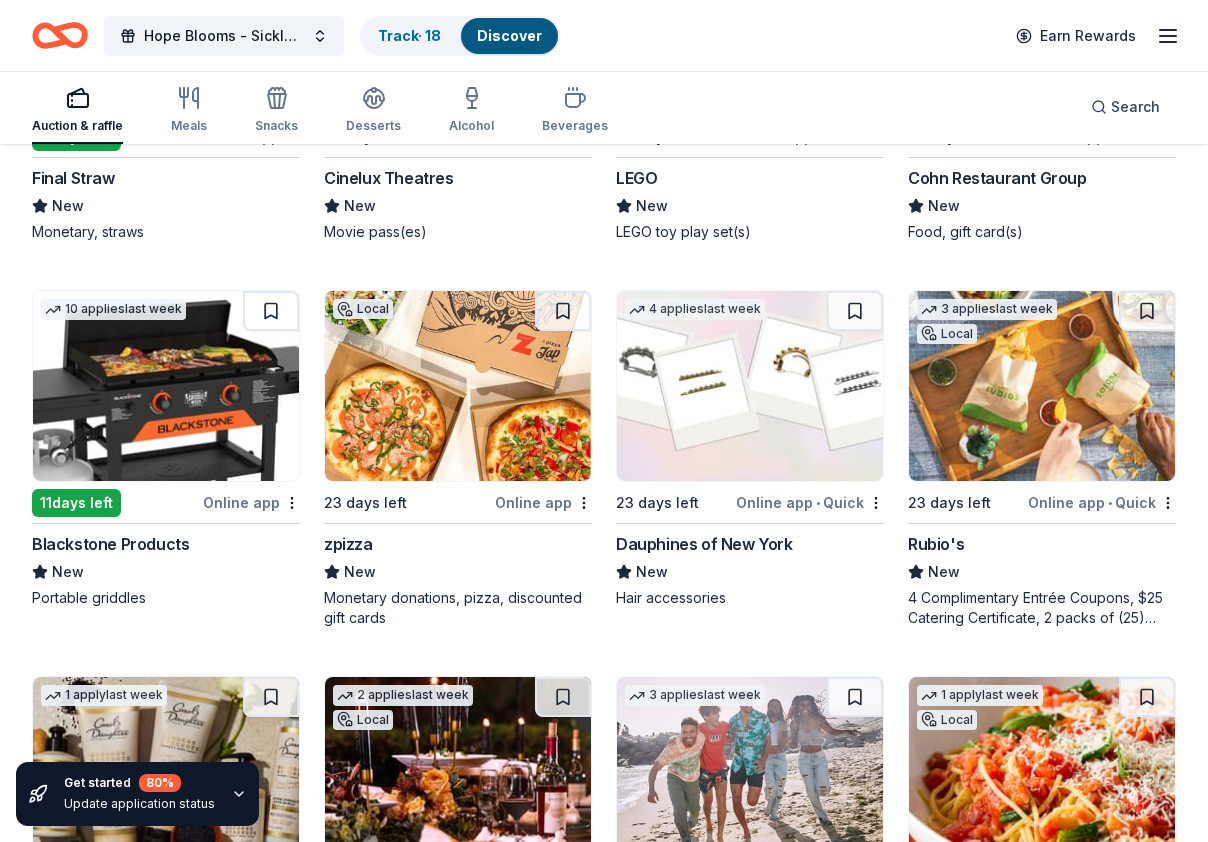 click at bounding box center (750, 386) 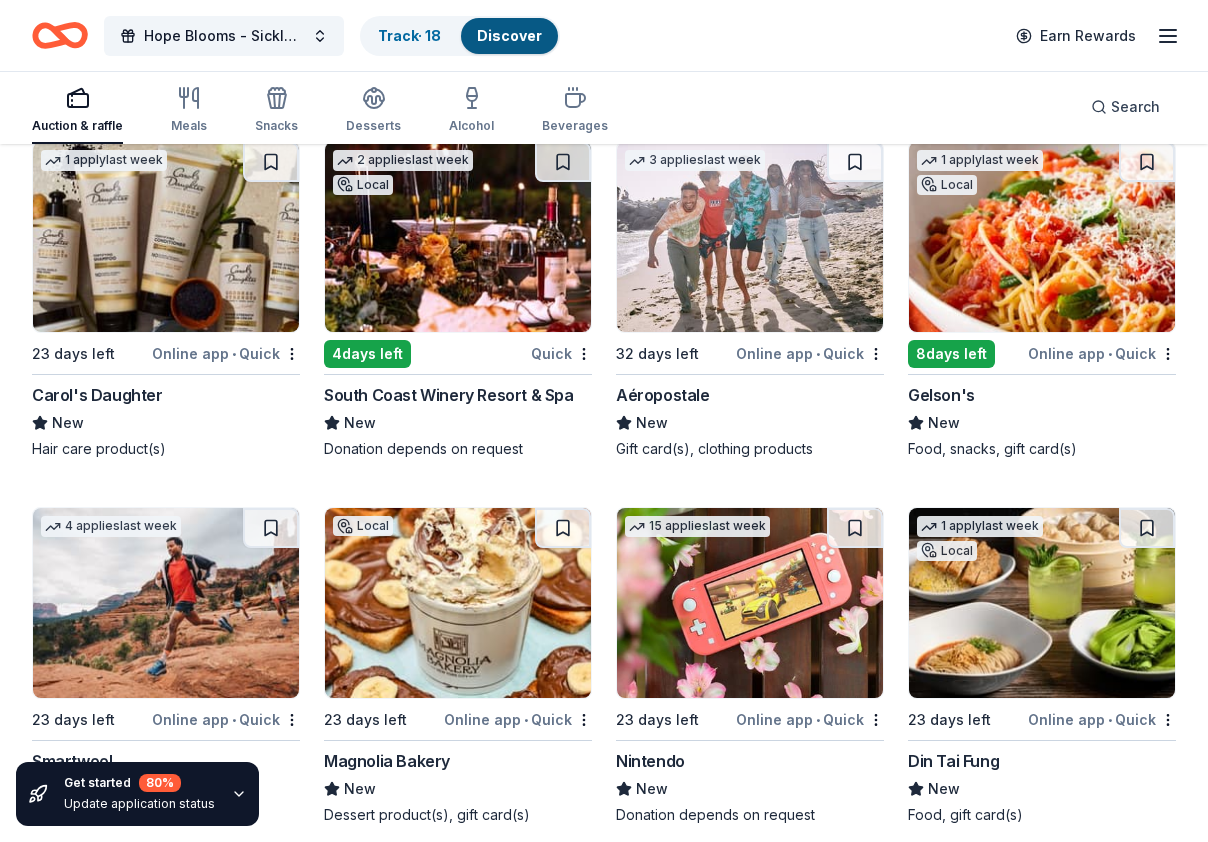 scroll, scrollTop: 25128, scrollLeft: 0, axis: vertical 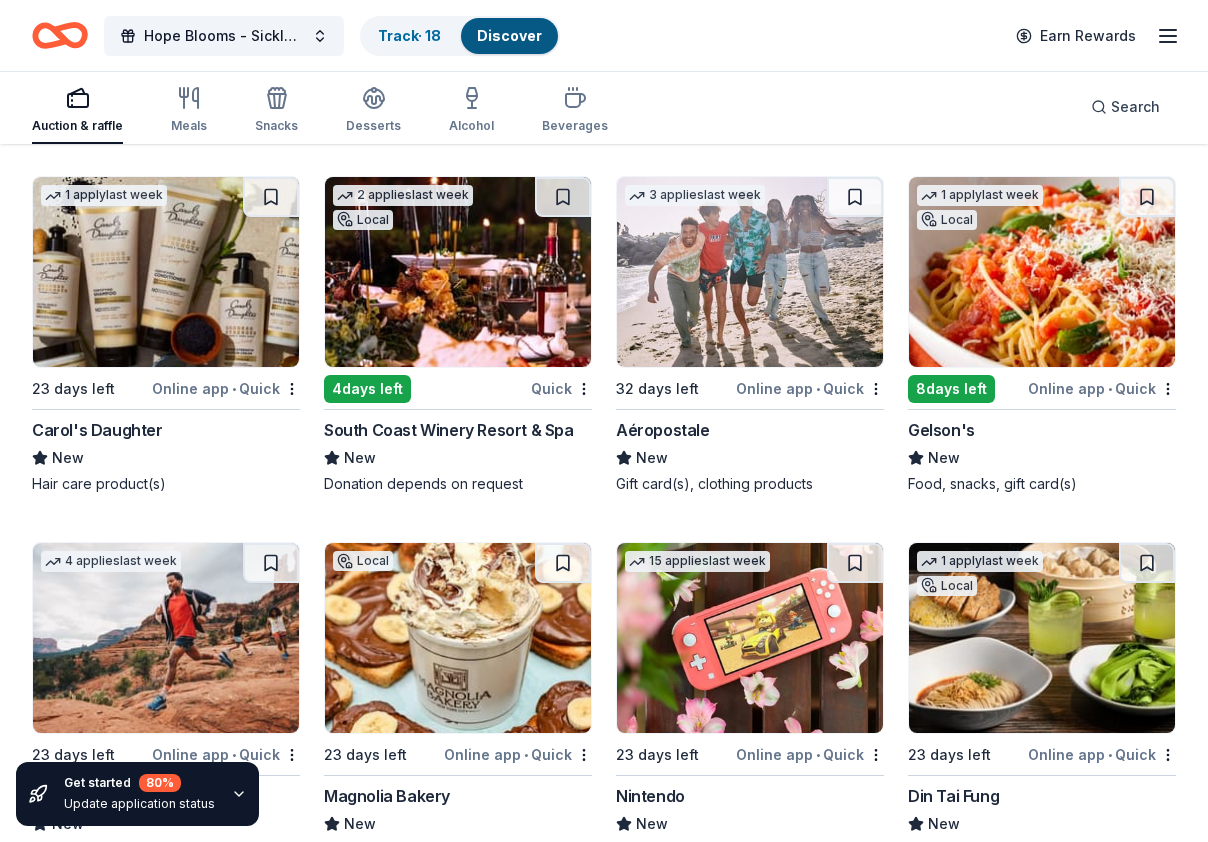 click at bounding box center [750, 272] 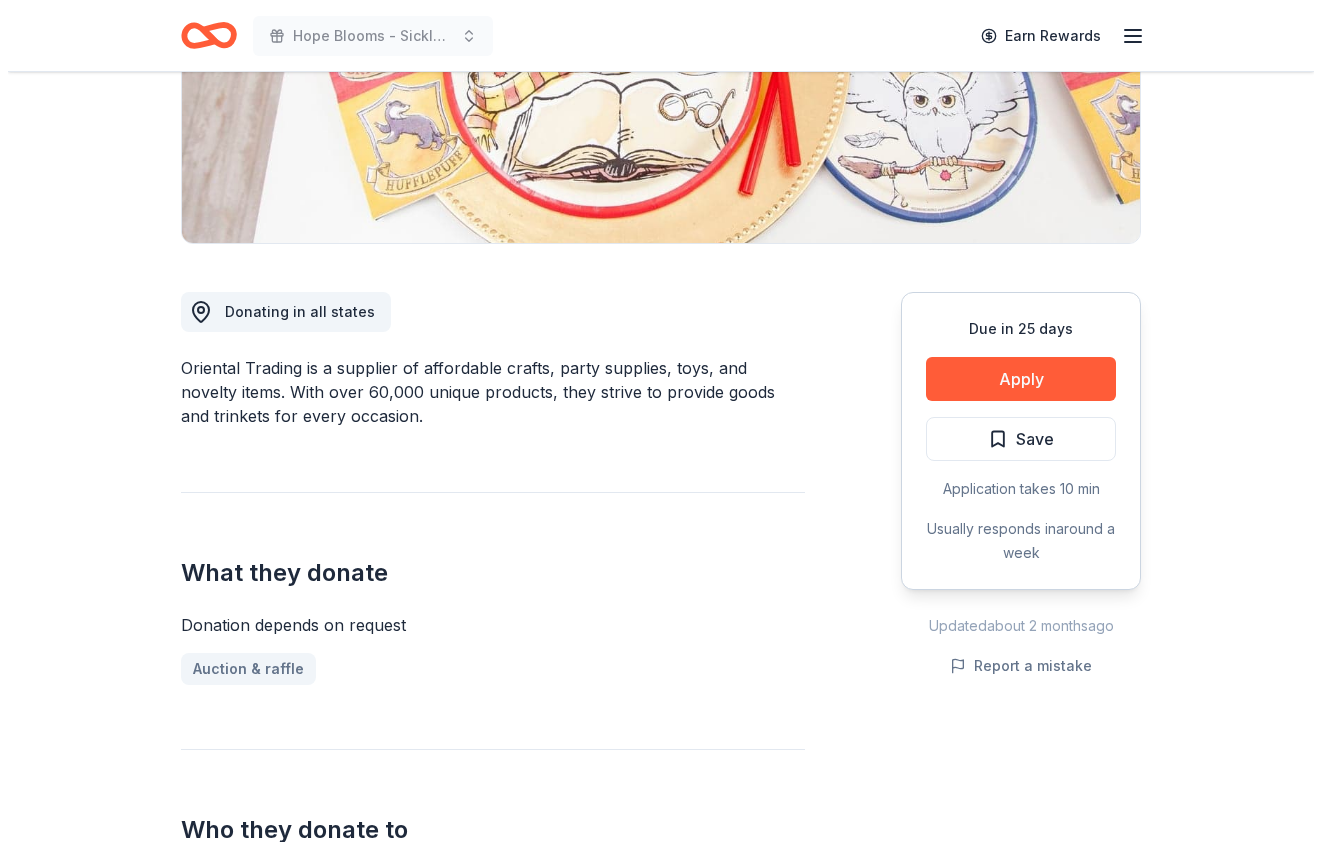 scroll, scrollTop: 400, scrollLeft: 0, axis: vertical 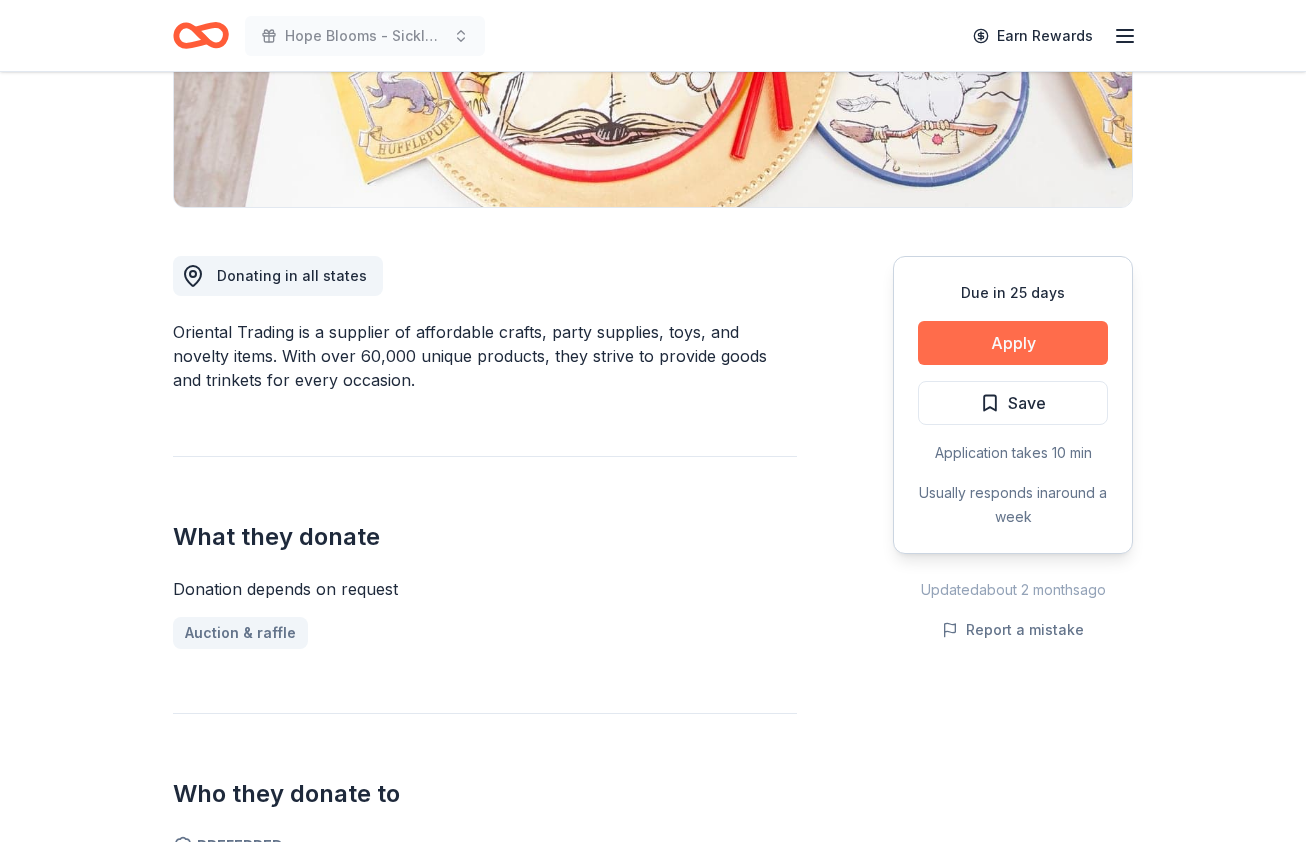 click on "Apply" at bounding box center (1013, 343) 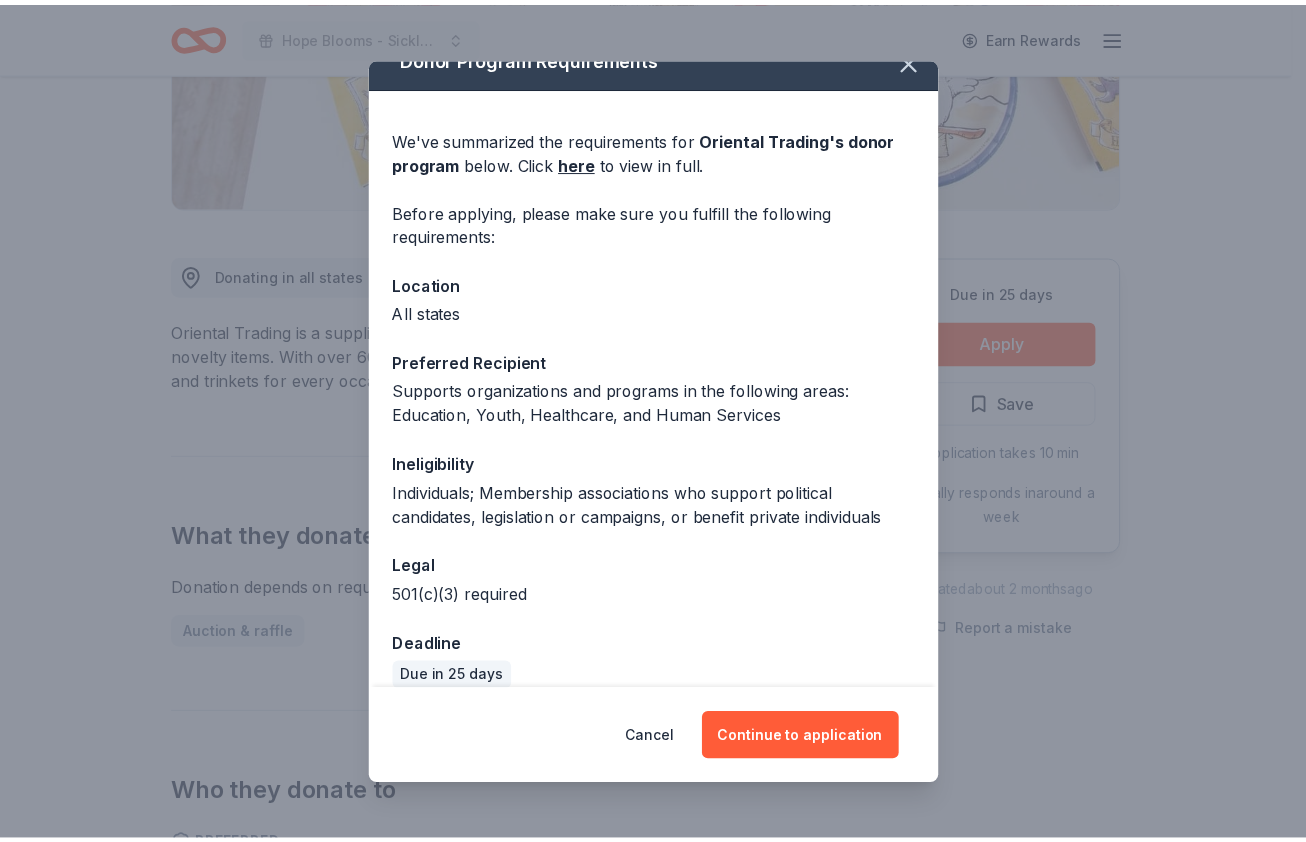 scroll, scrollTop: 52, scrollLeft: 0, axis: vertical 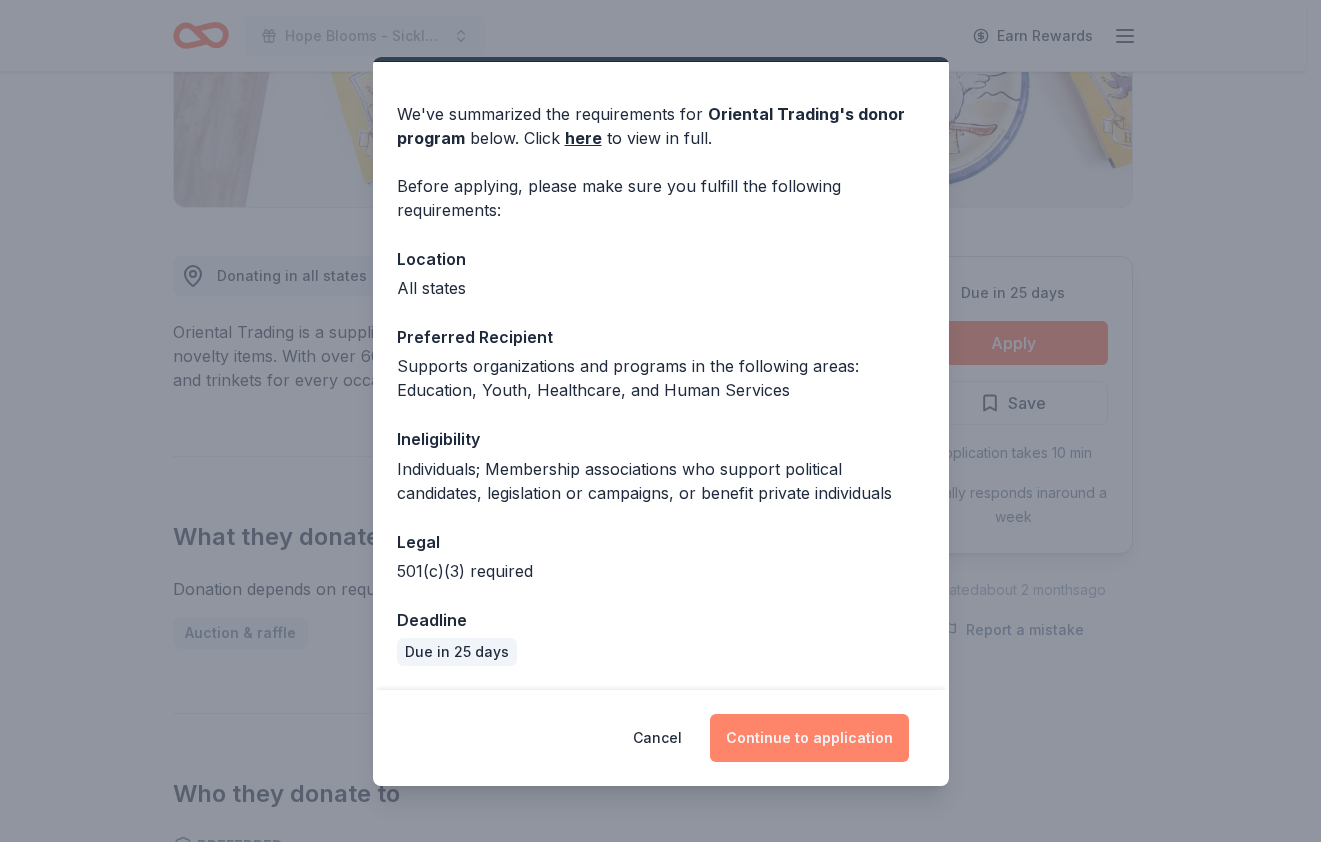 click on "Continue to application" at bounding box center [809, 738] 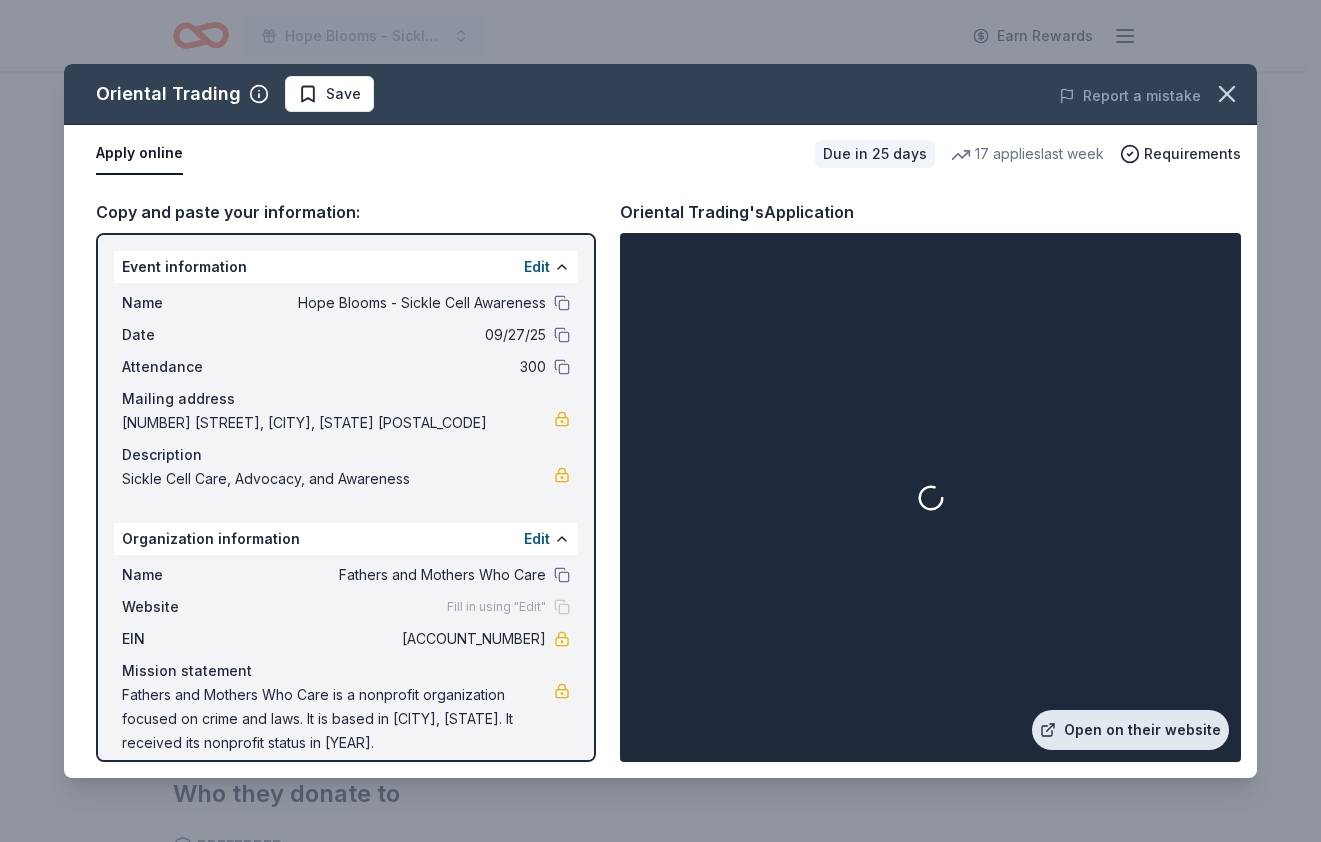 click on "Open on their website" at bounding box center (1130, 730) 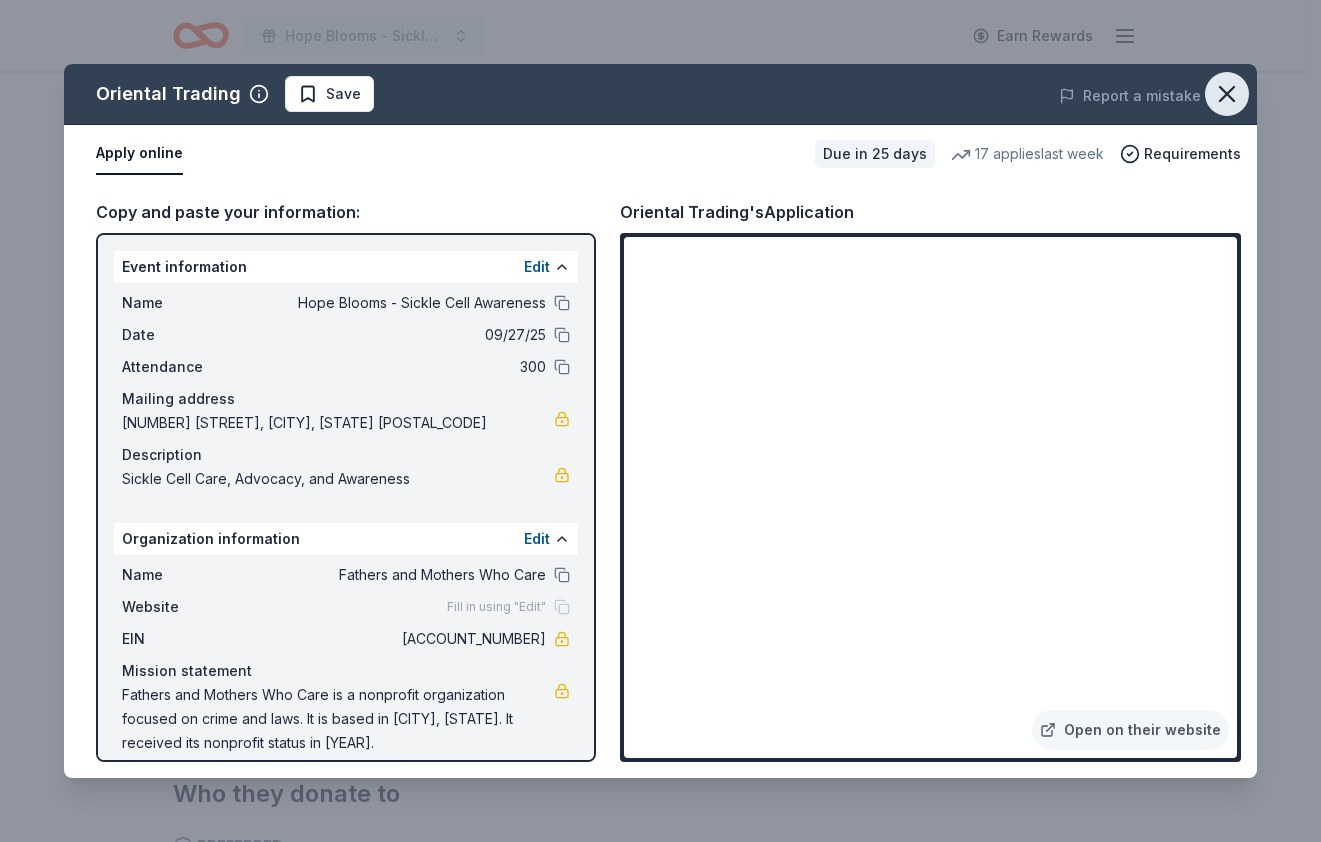 click 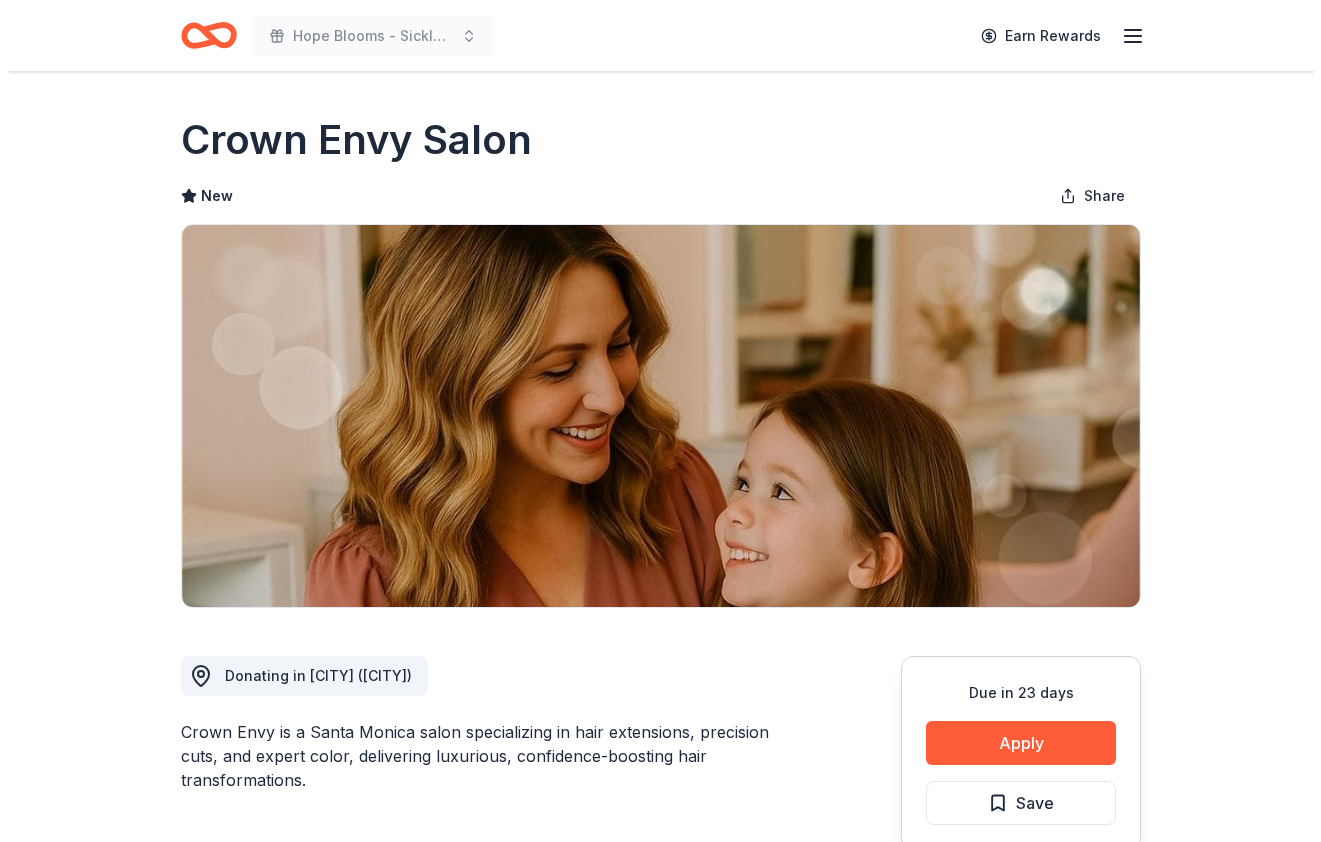 scroll, scrollTop: 0, scrollLeft: 0, axis: both 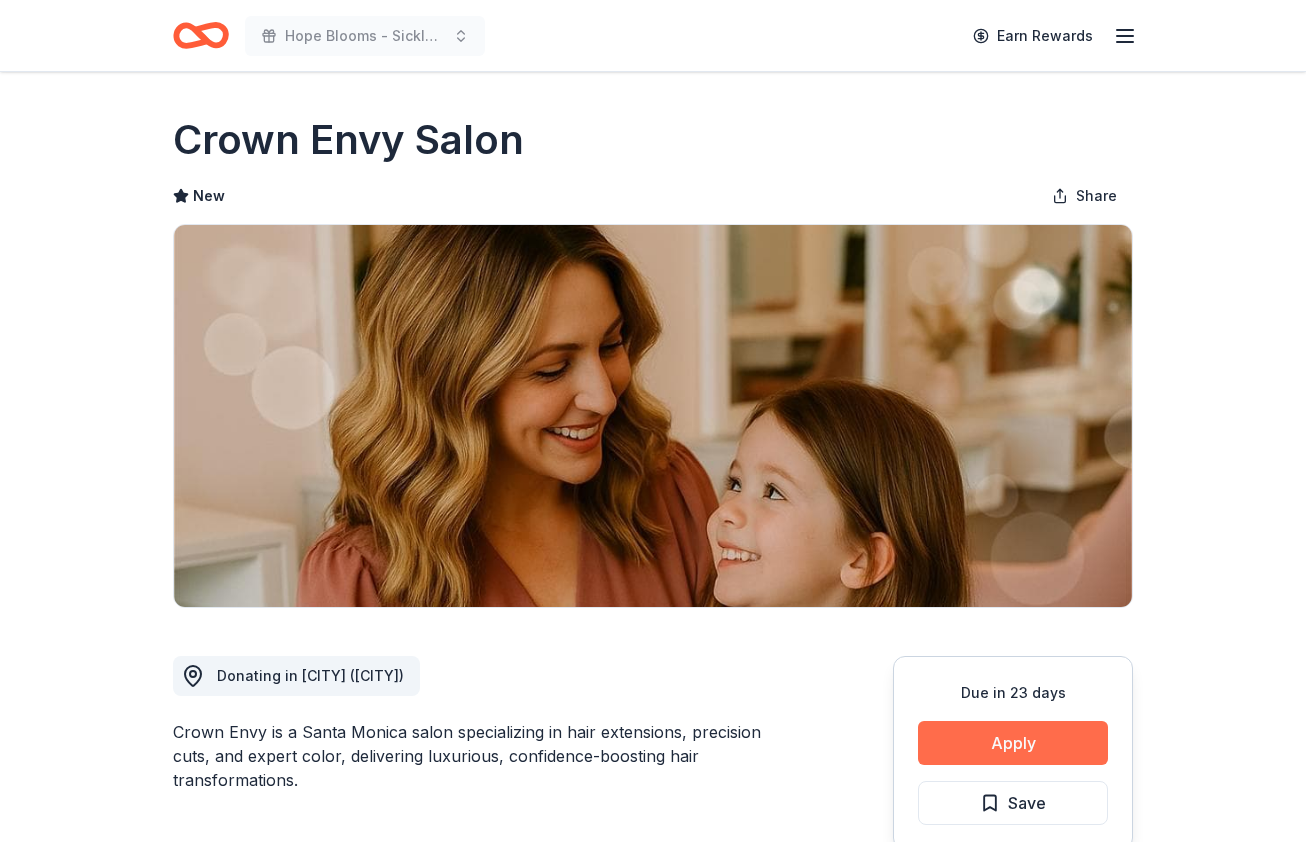 click on "Apply" at bounding box center (1013, 743) 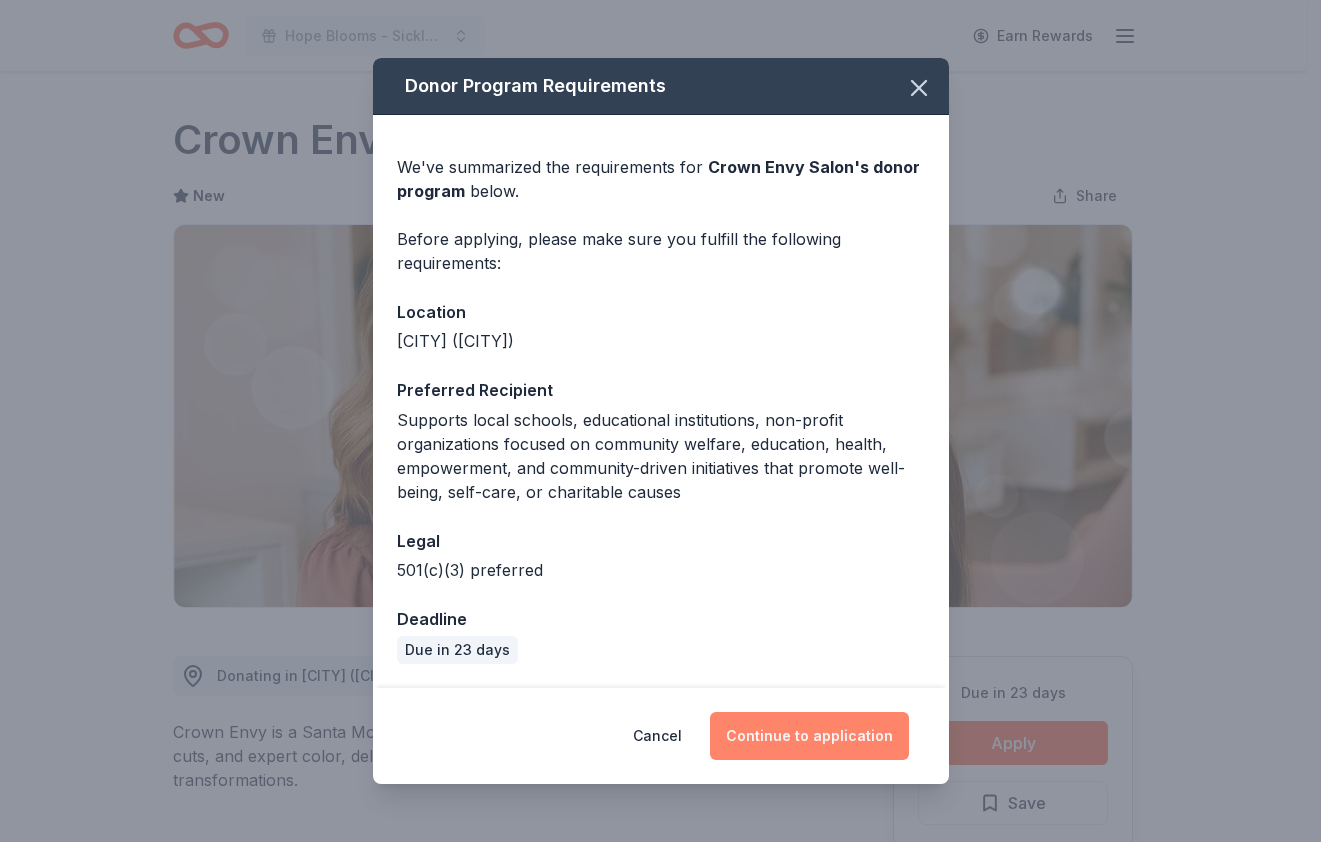 click on "Continue to application" at bounding box center [809, 736] 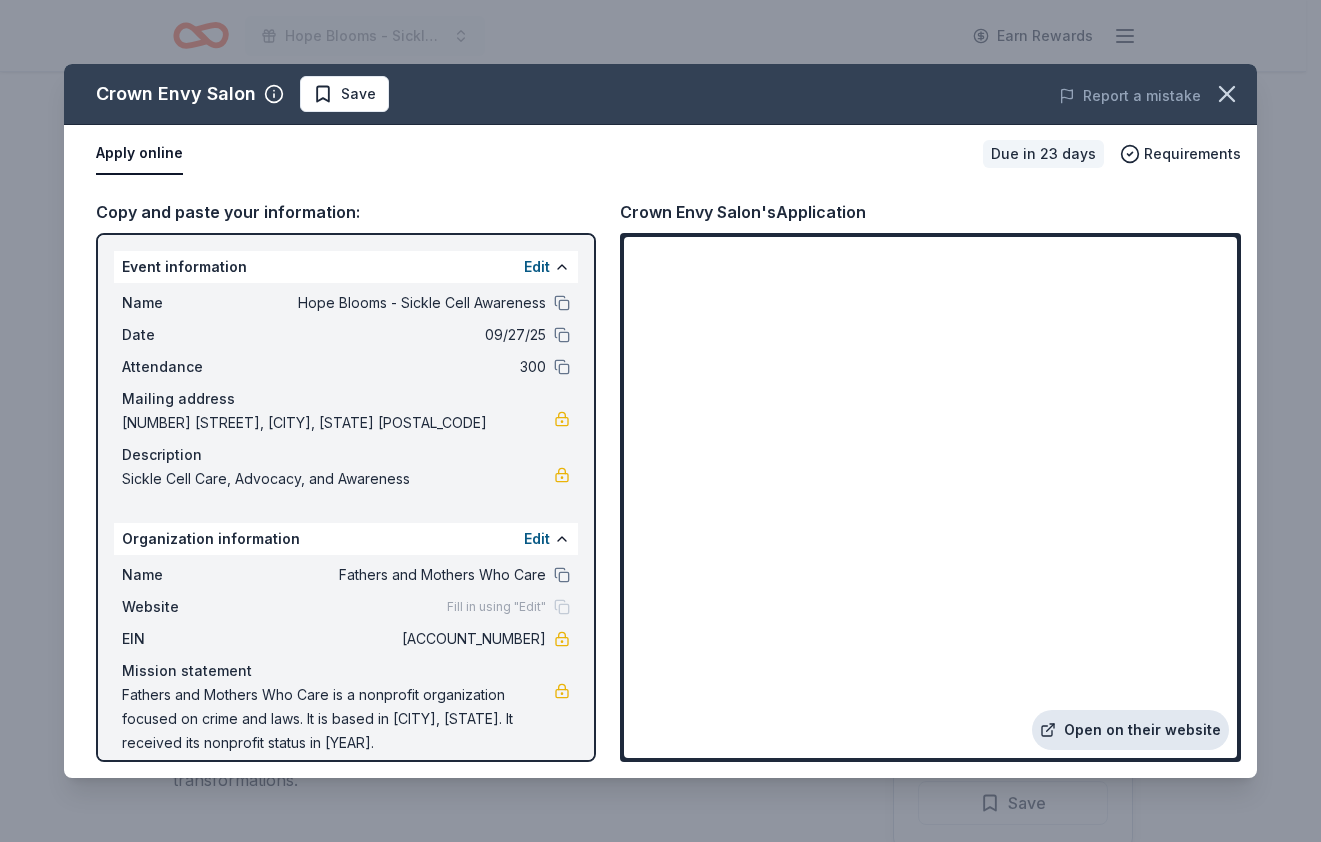 click on "Open on their website" at bounding box center (1130, 730) 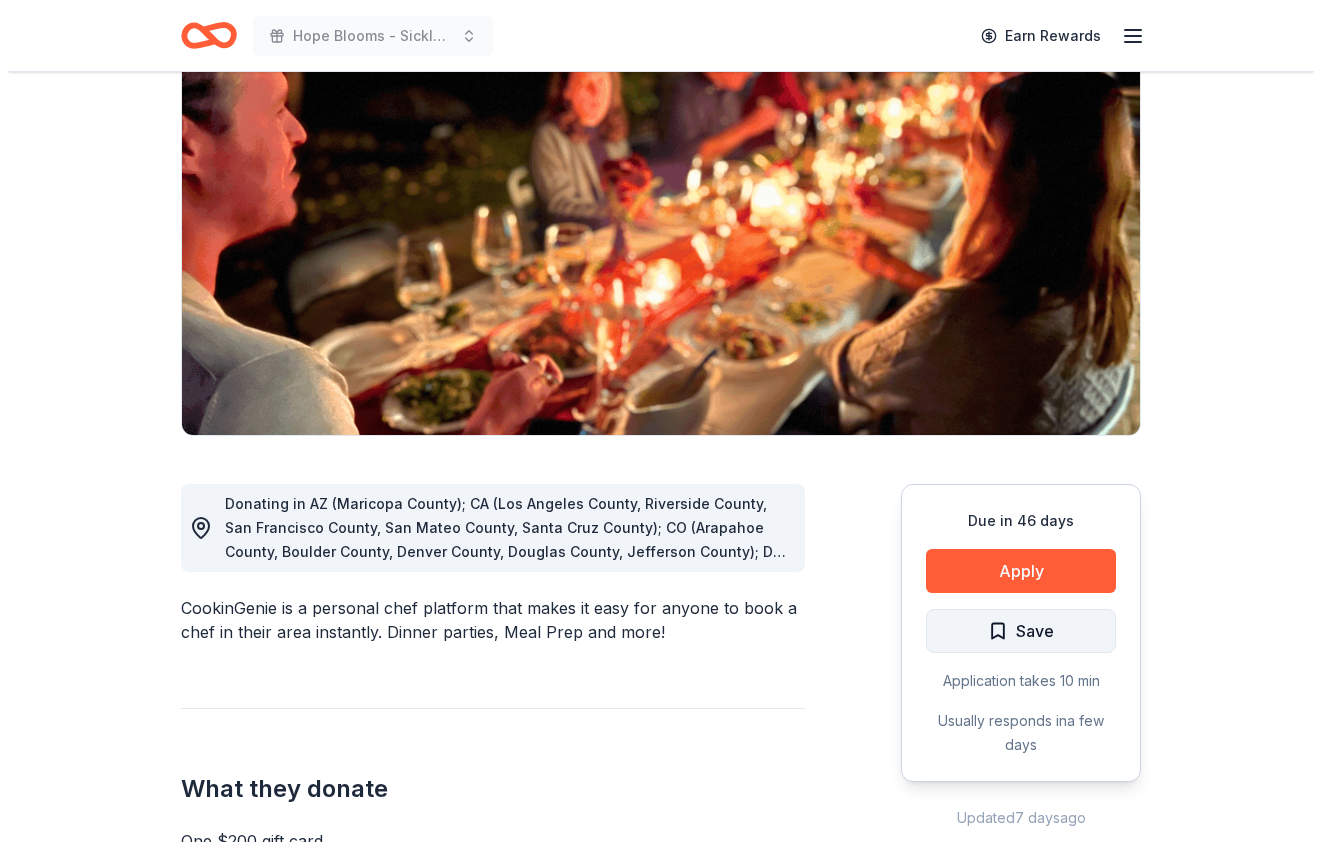 scroll, scrollTop: 200, scrollLeft: 0, axis: vertical 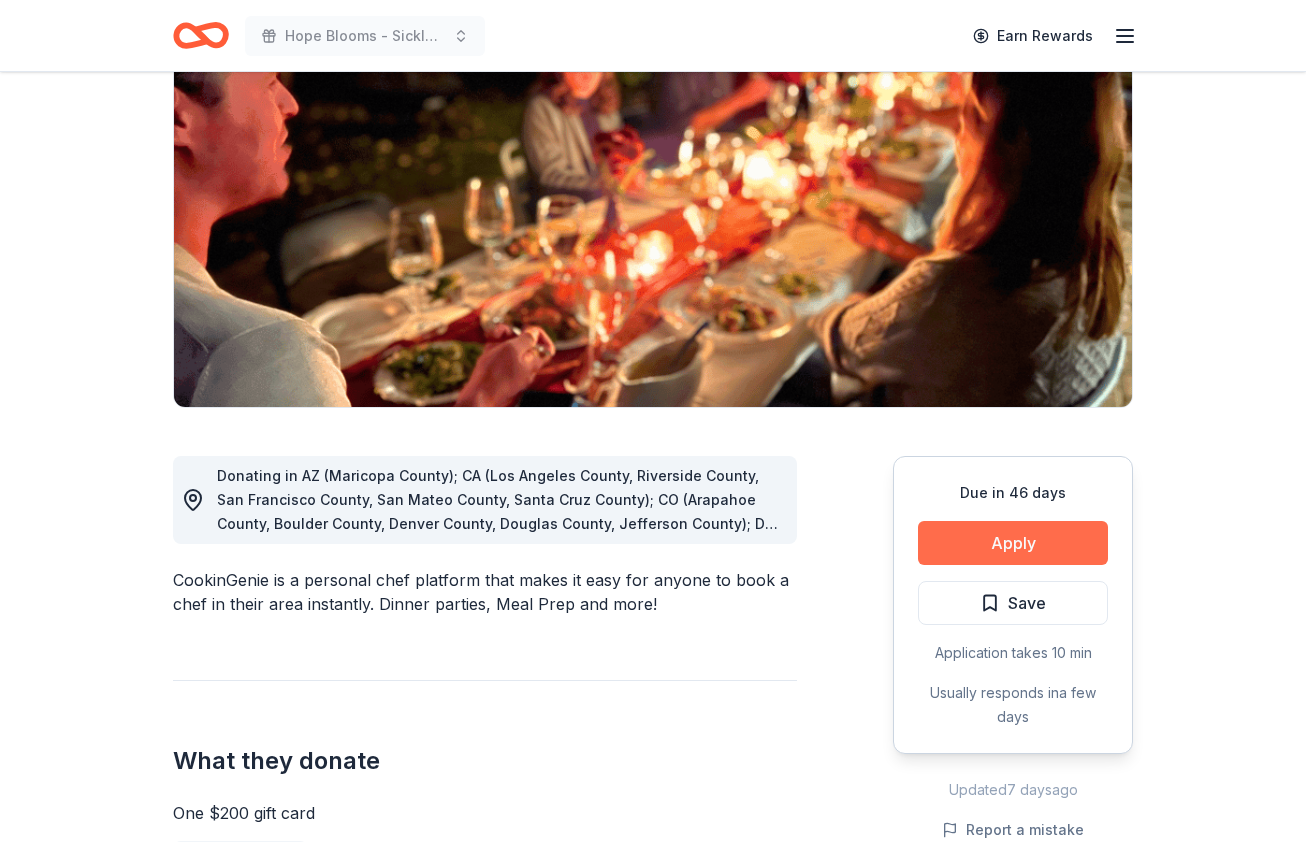 click on "Apply" at bounding box center [1013, 543] 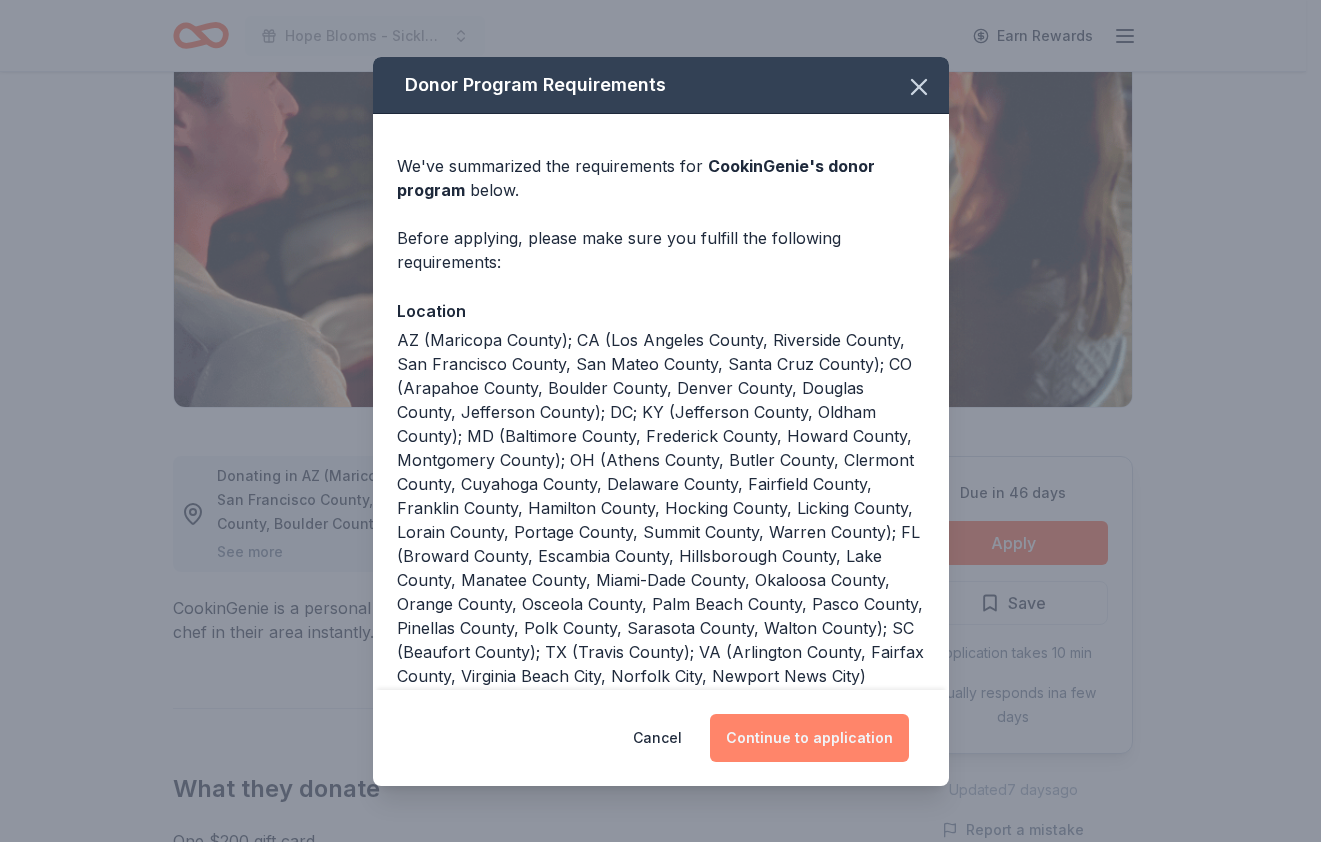 click on "Continue to application" at bounding box center (809, 738) 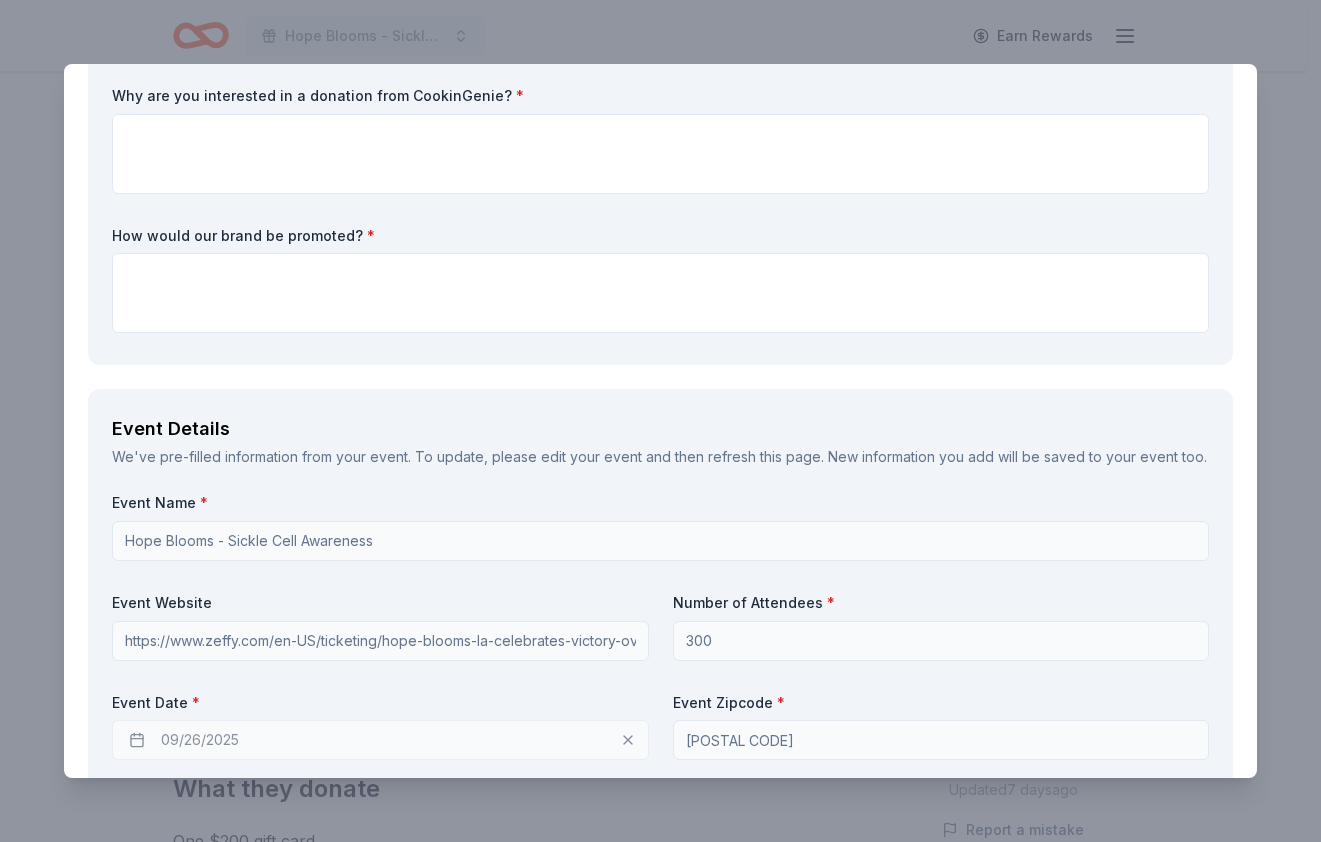 scroll, scrollTop: 0, scrollLeft: 0, axis: both 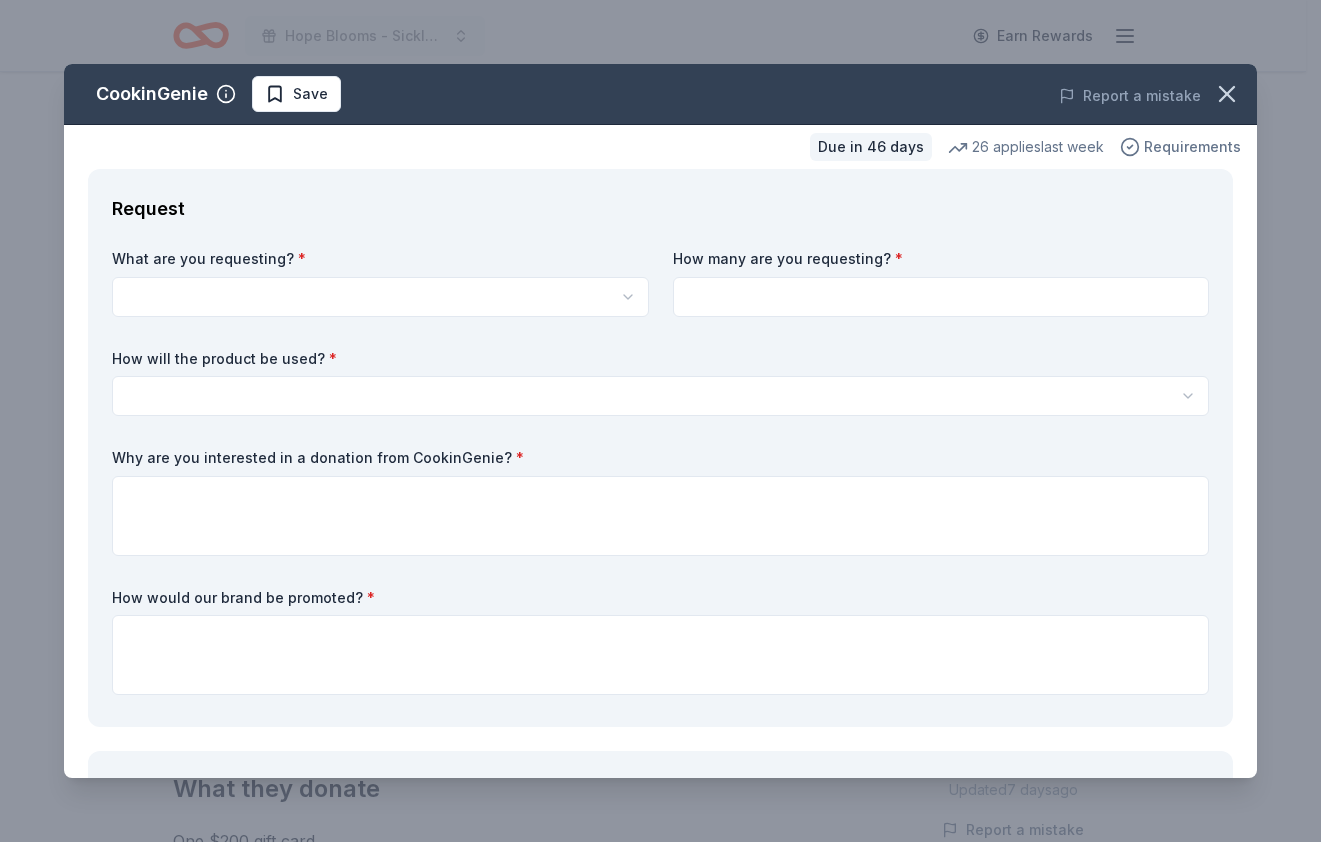 click on "Requirements" at bounding box center (1192, 147) 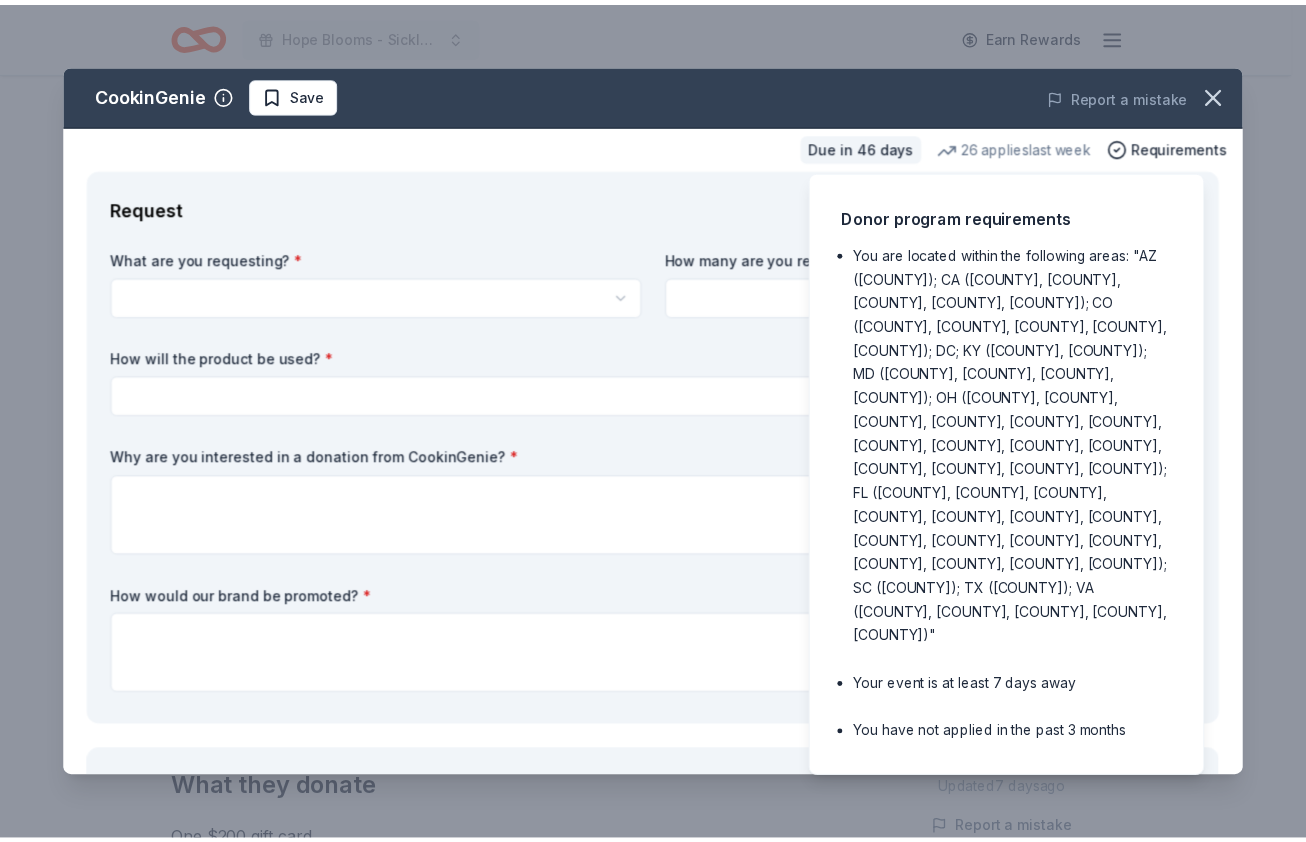 scroll, scrollTop: 153, scrollLeft: 0, axis: vertical 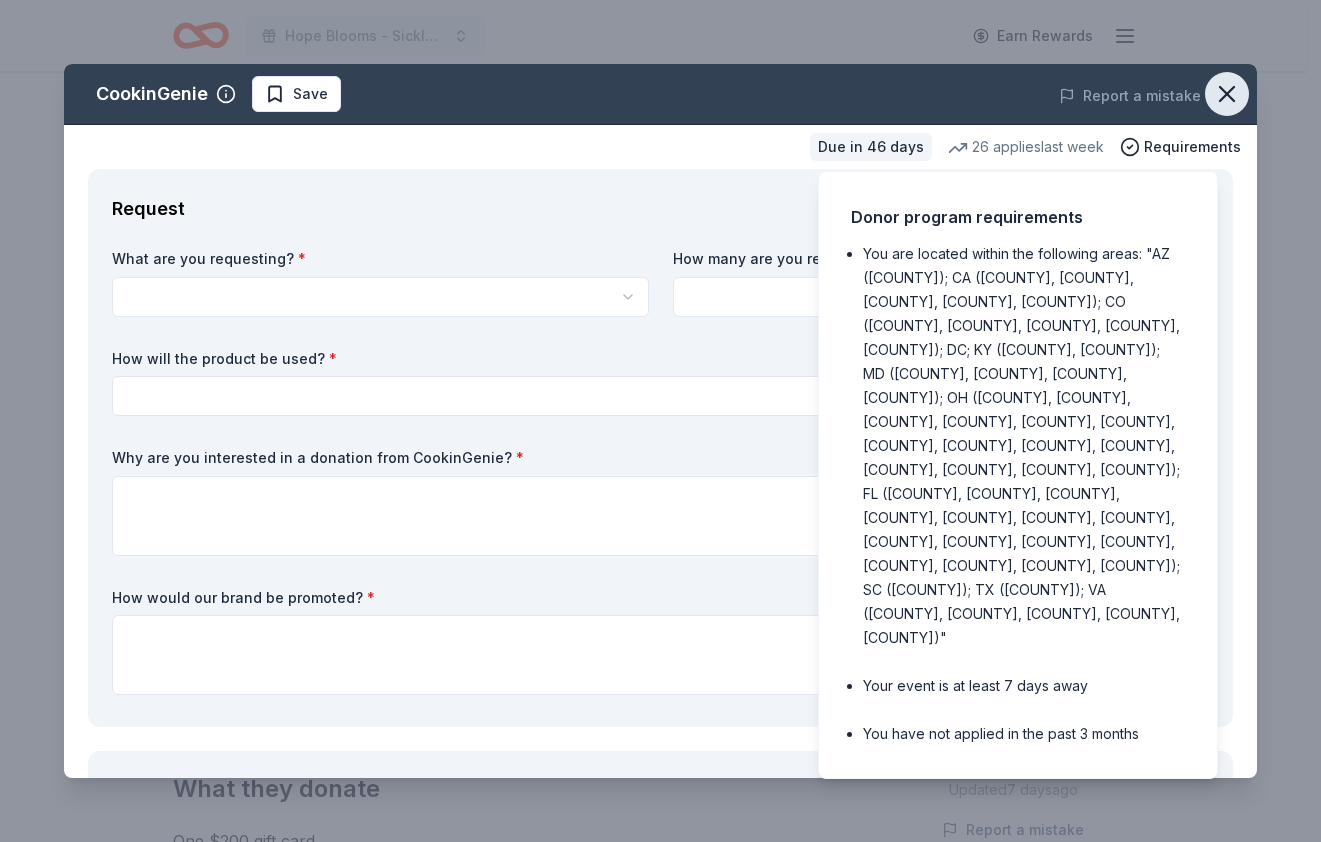 click 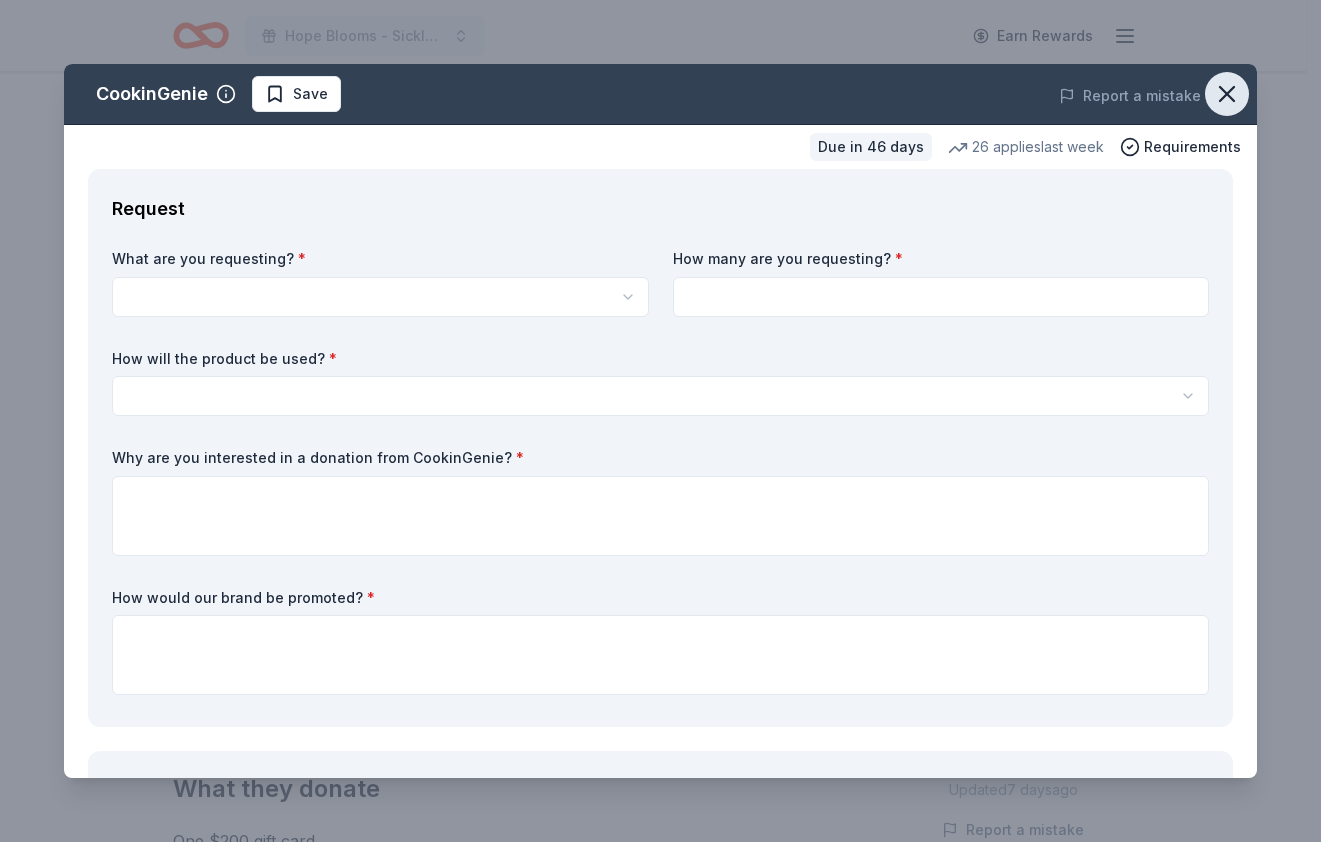 click 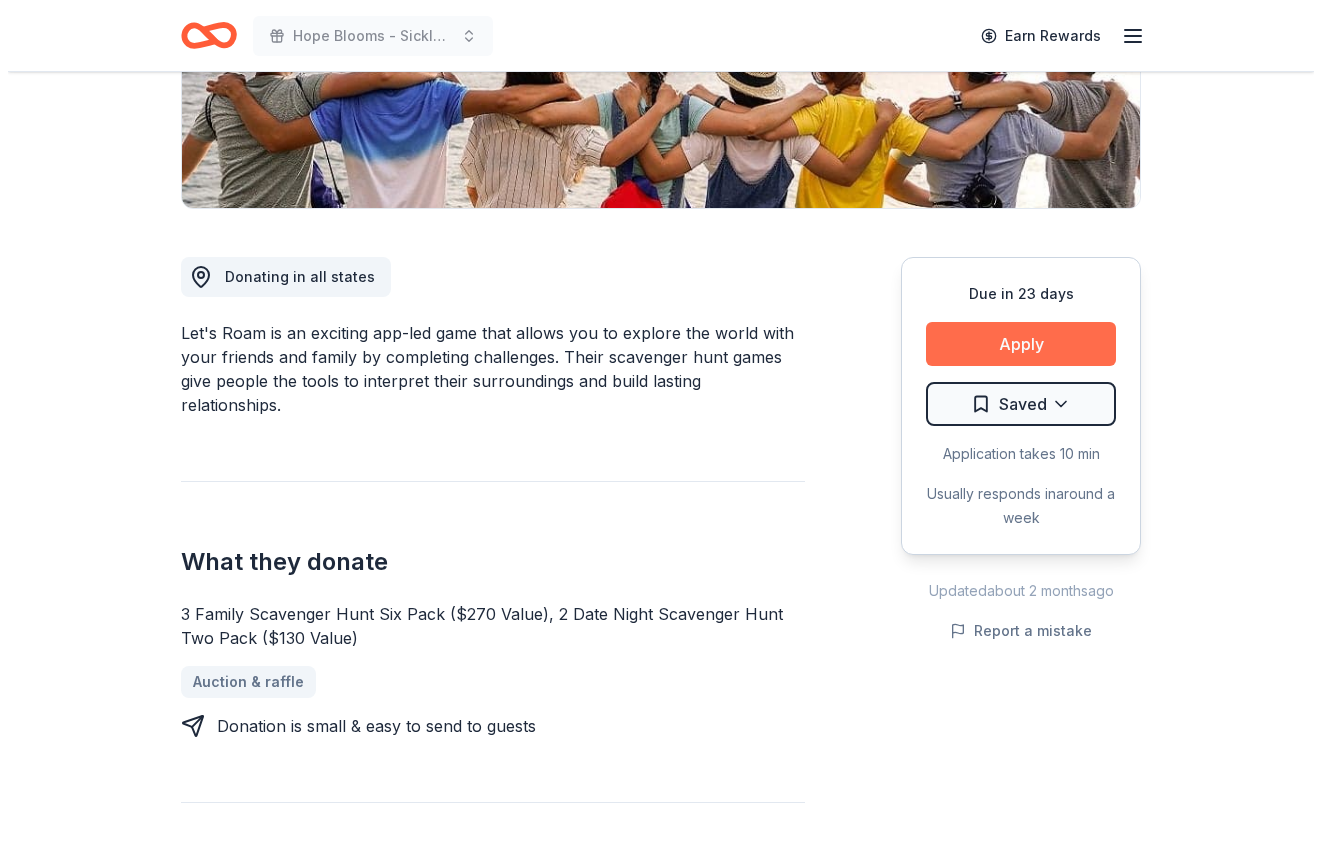 scroll, scrollTop: 400, scrollLeft: 0, axis: vertical 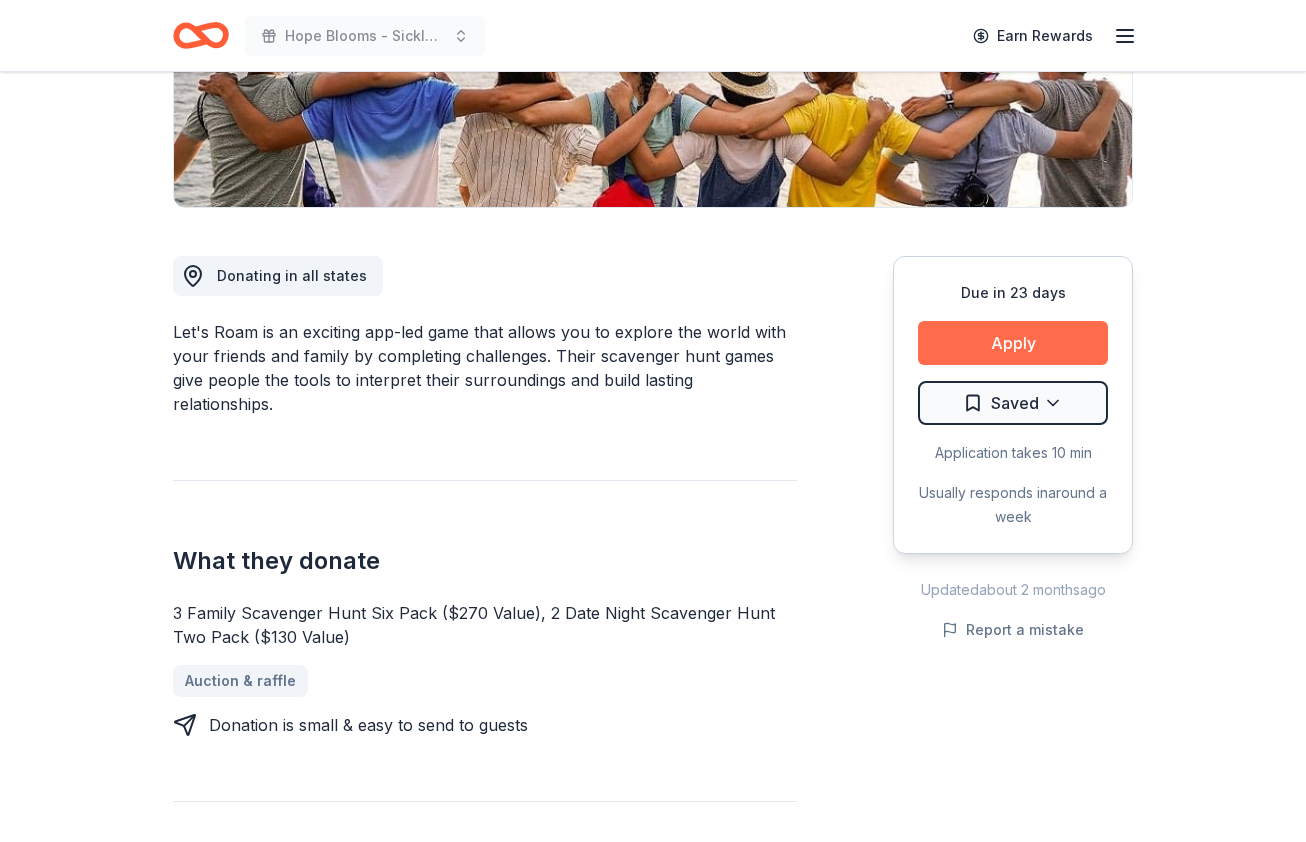 click on "Apply" at bounding box center (1013, 343) 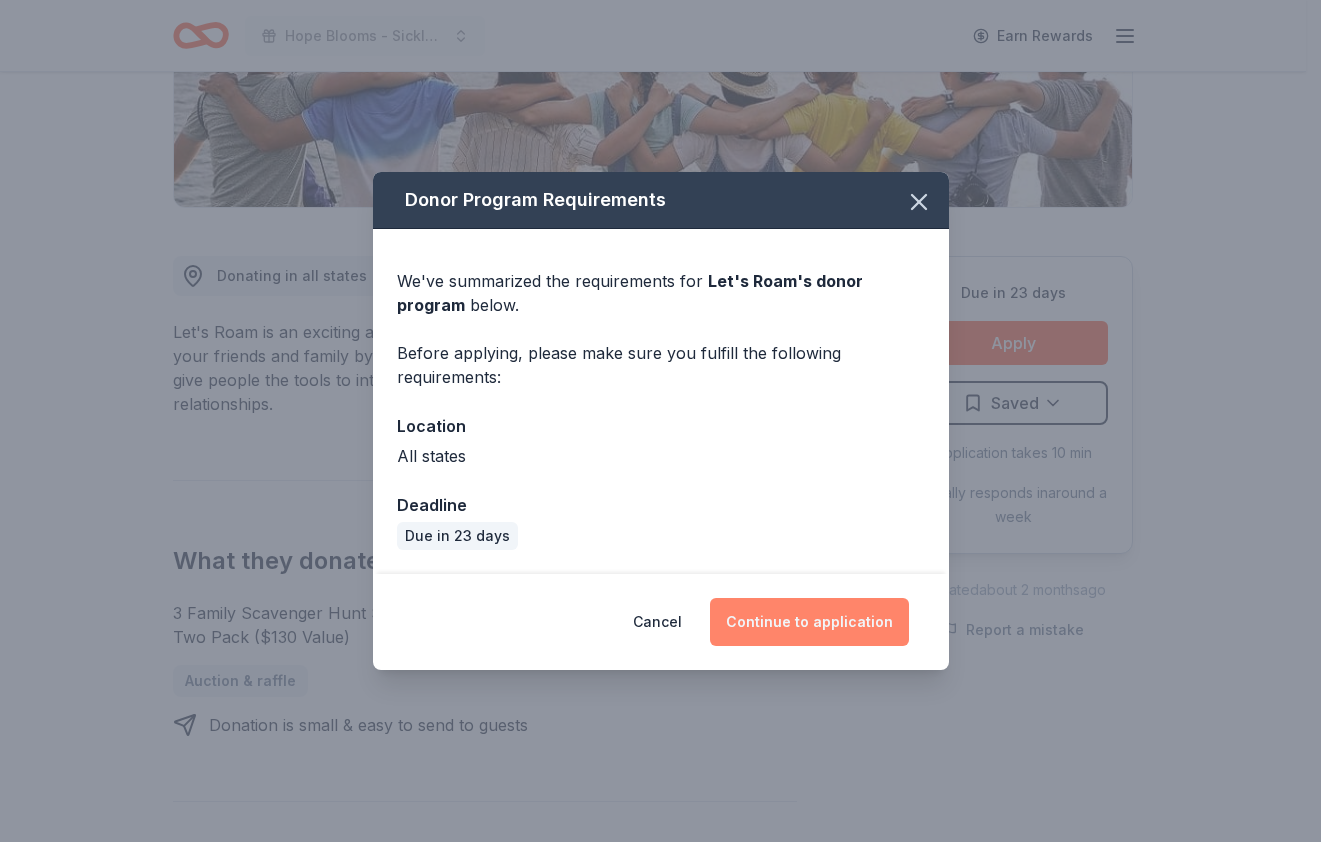 click on "Continue to application" at bounding box center [809, 622] 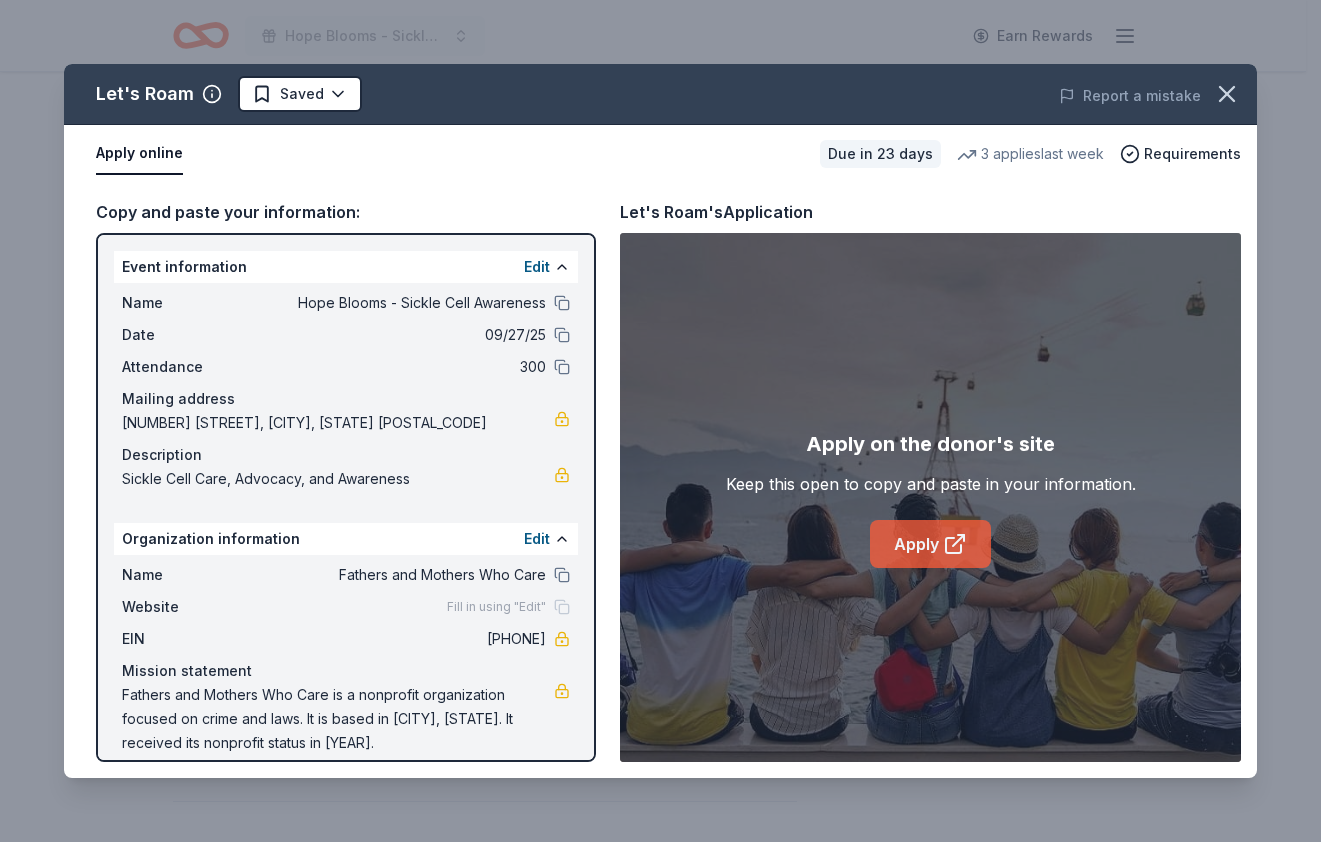 click on "Apply" at bounding box center [930, 544] 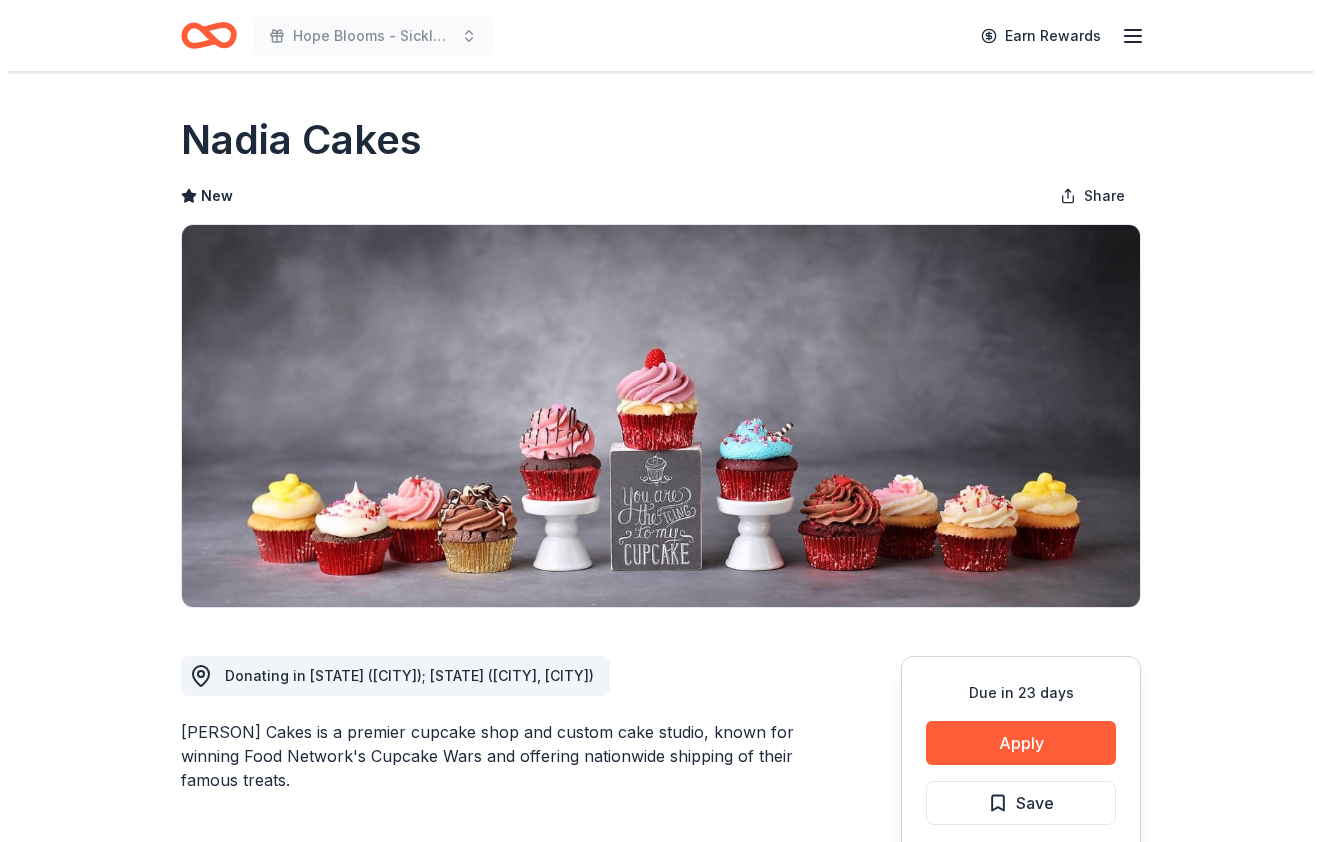 scroll, scrollTop: 0, scrollLeft: 0, axis: both 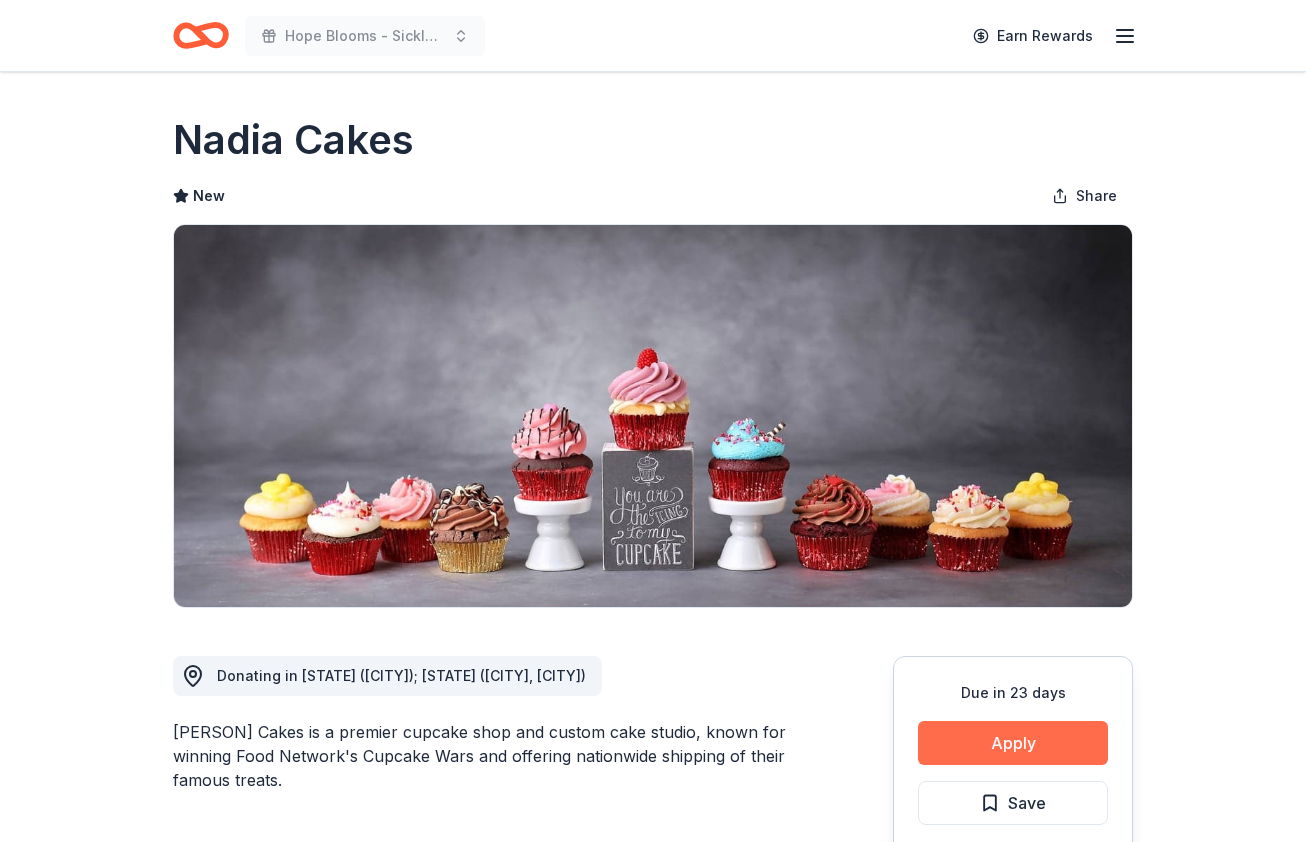 click on "Apply" at bounding box center (1013, 743) 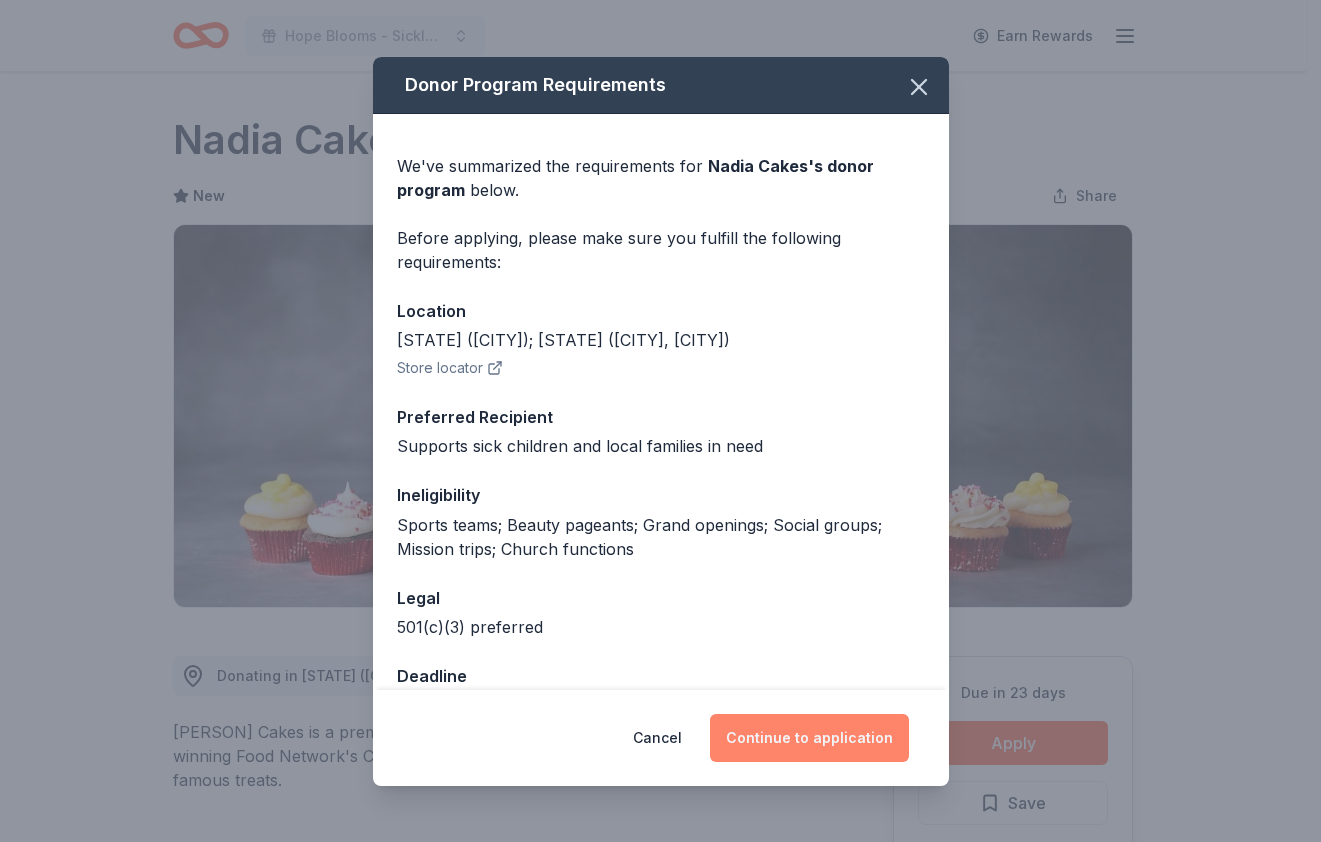 click on "Continue to application" at bounding box center [809, 738] 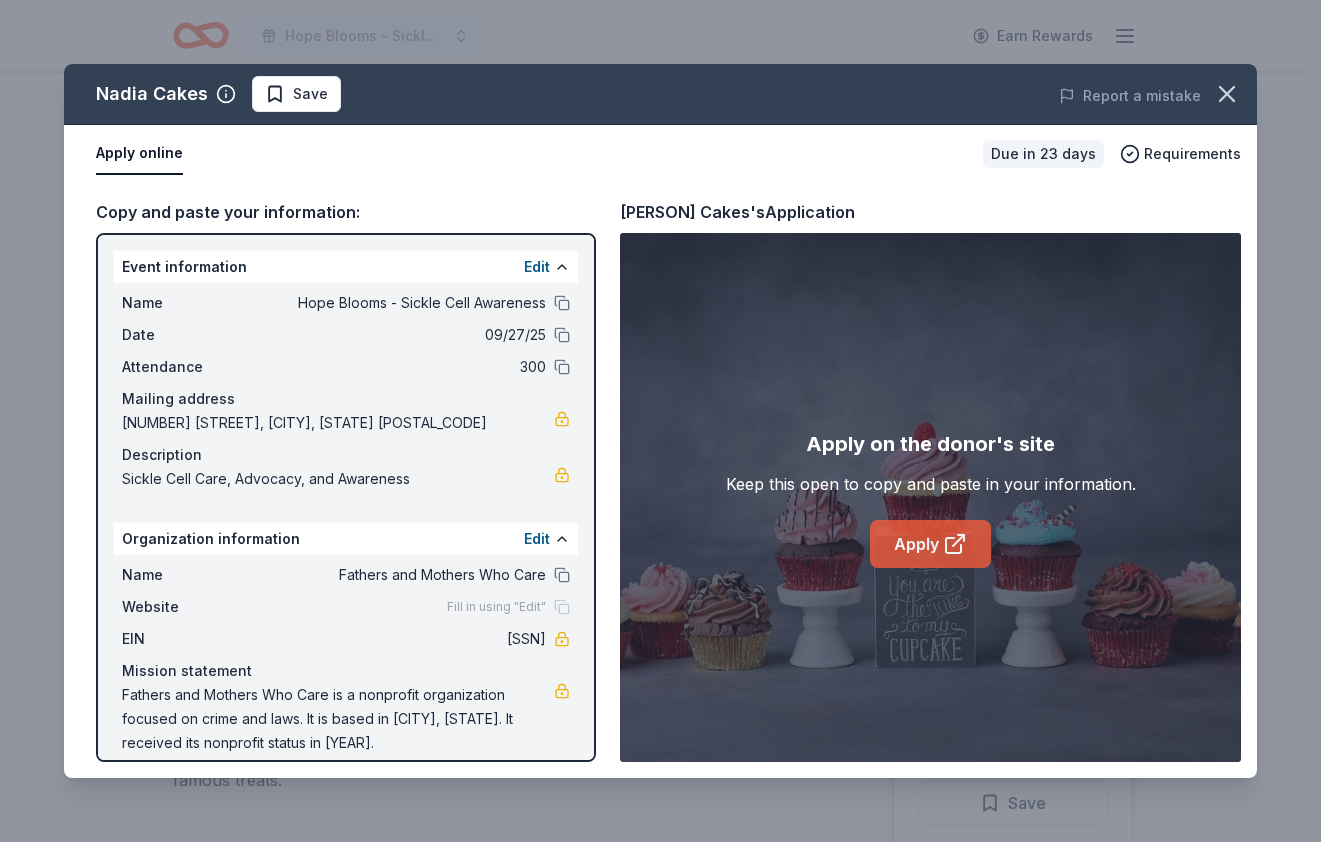 click on "Apply" at bounding box center [930, 544] 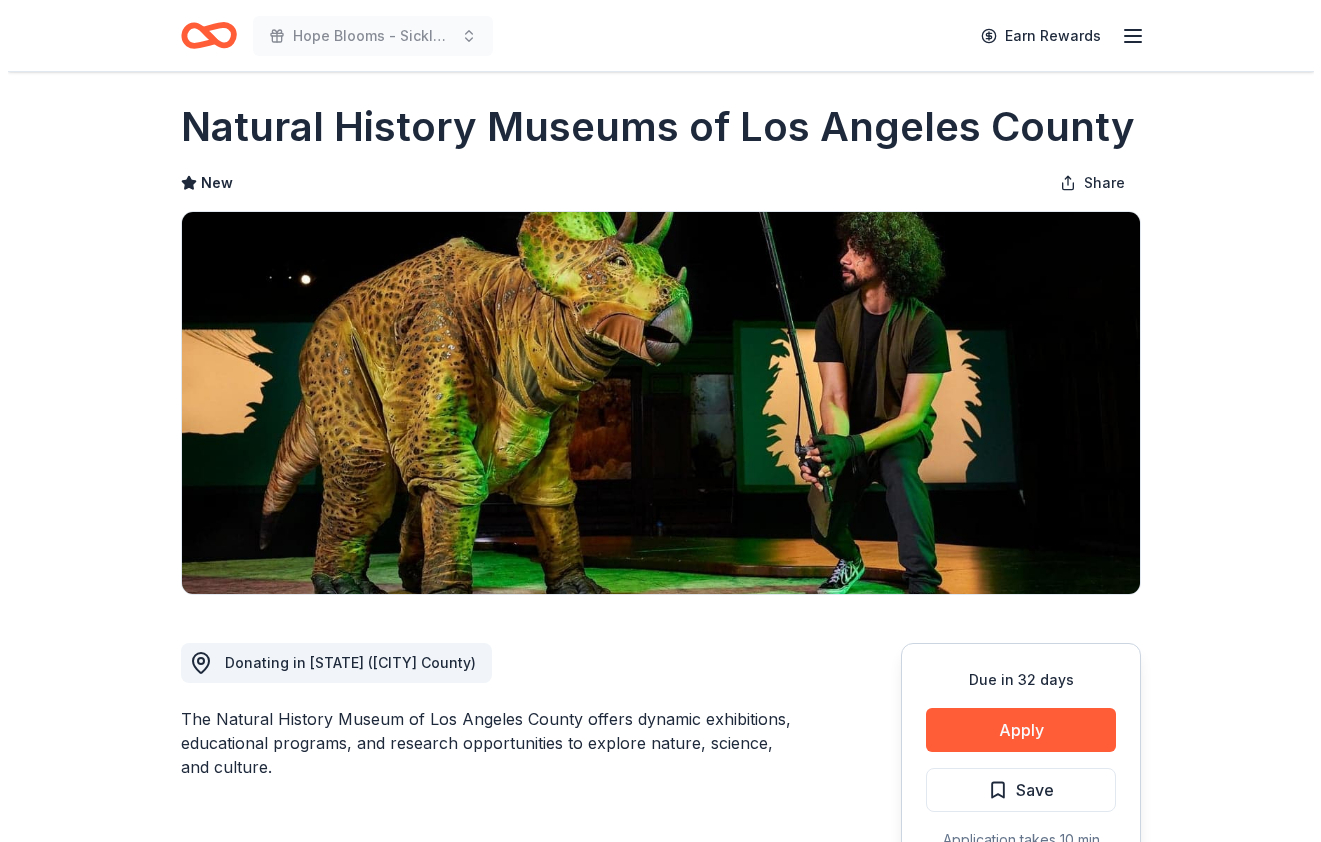 scroll, scrollTop: 100, scrollLeft: 0, axis: vertical 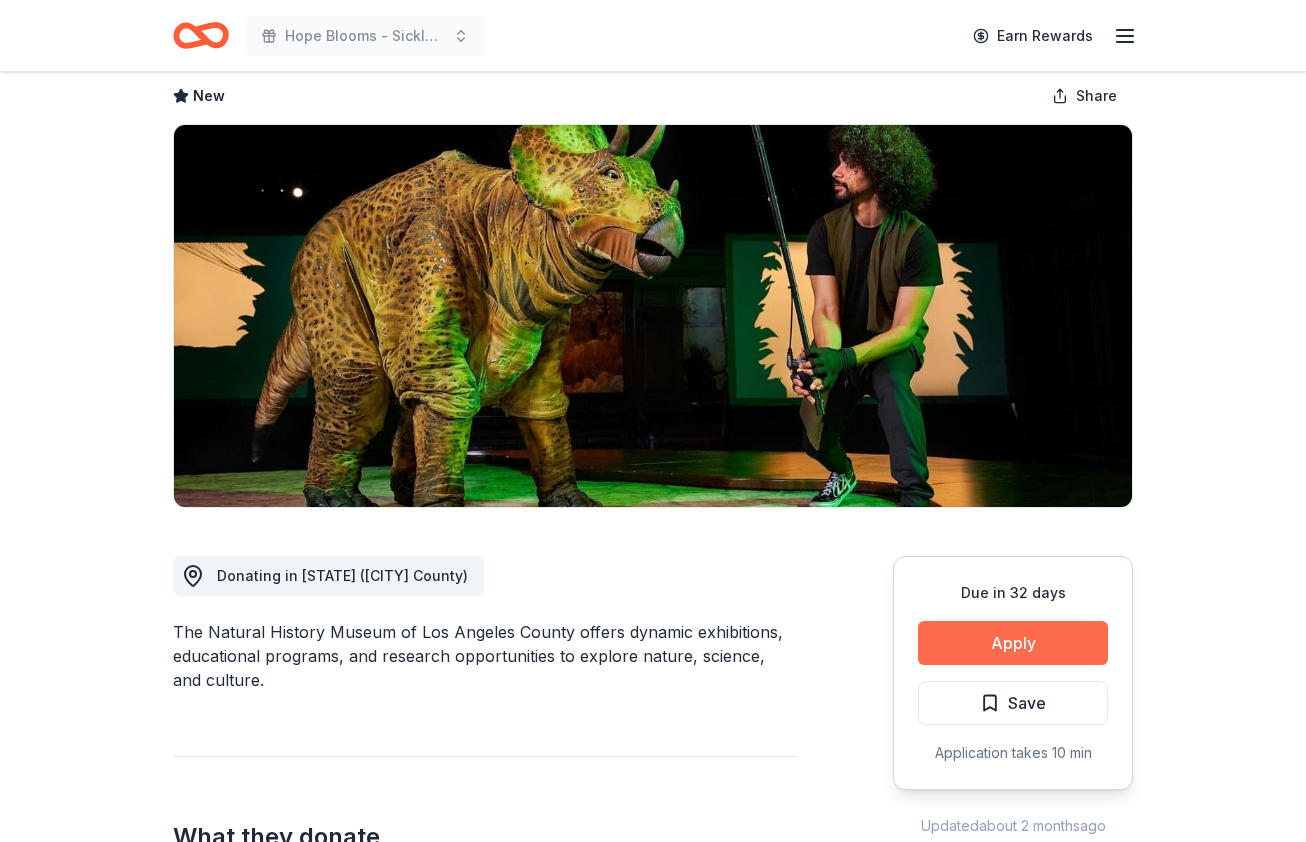 click on "Apply" at bounding box center [1013, 643] 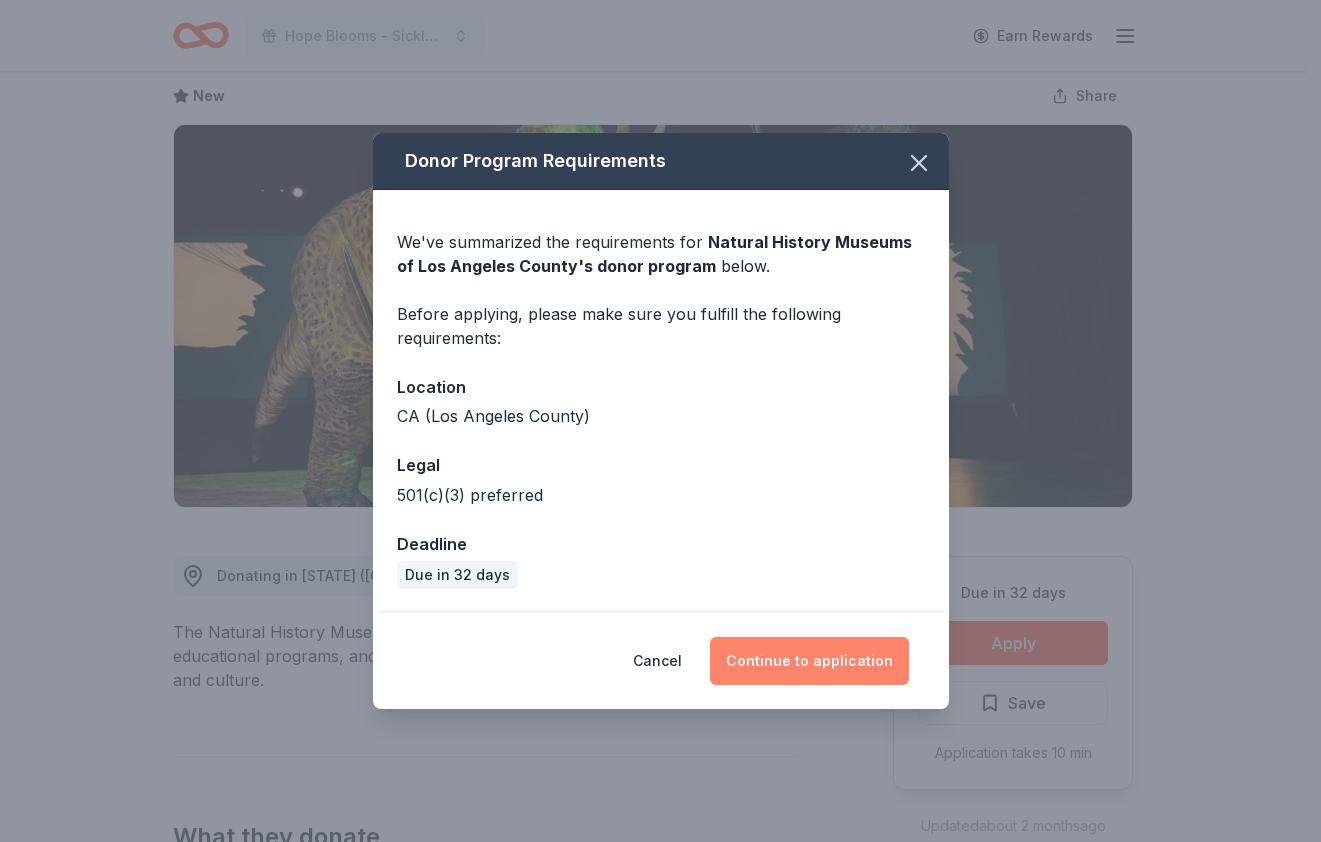 click on "Continue to application" at bounding box center (809, 661) 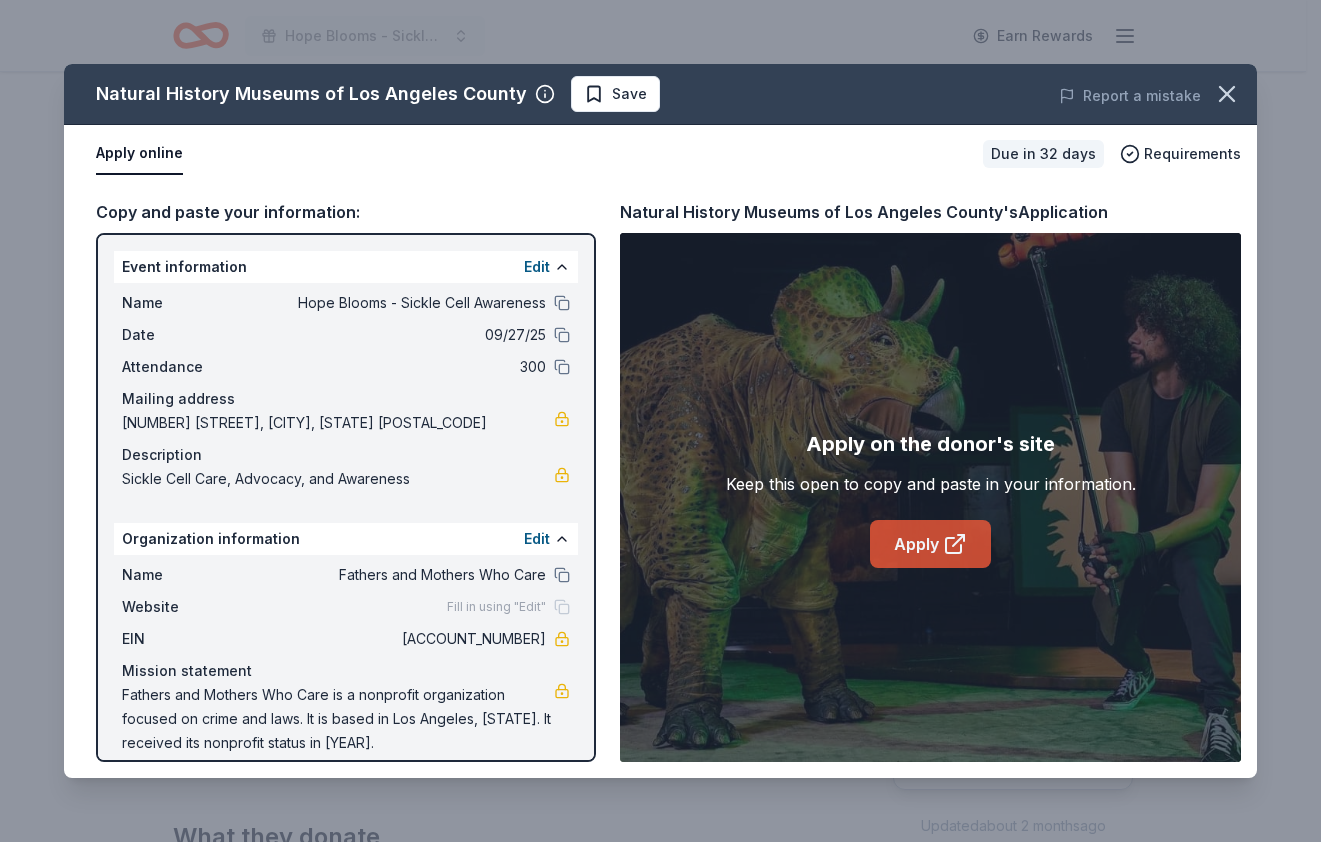 click 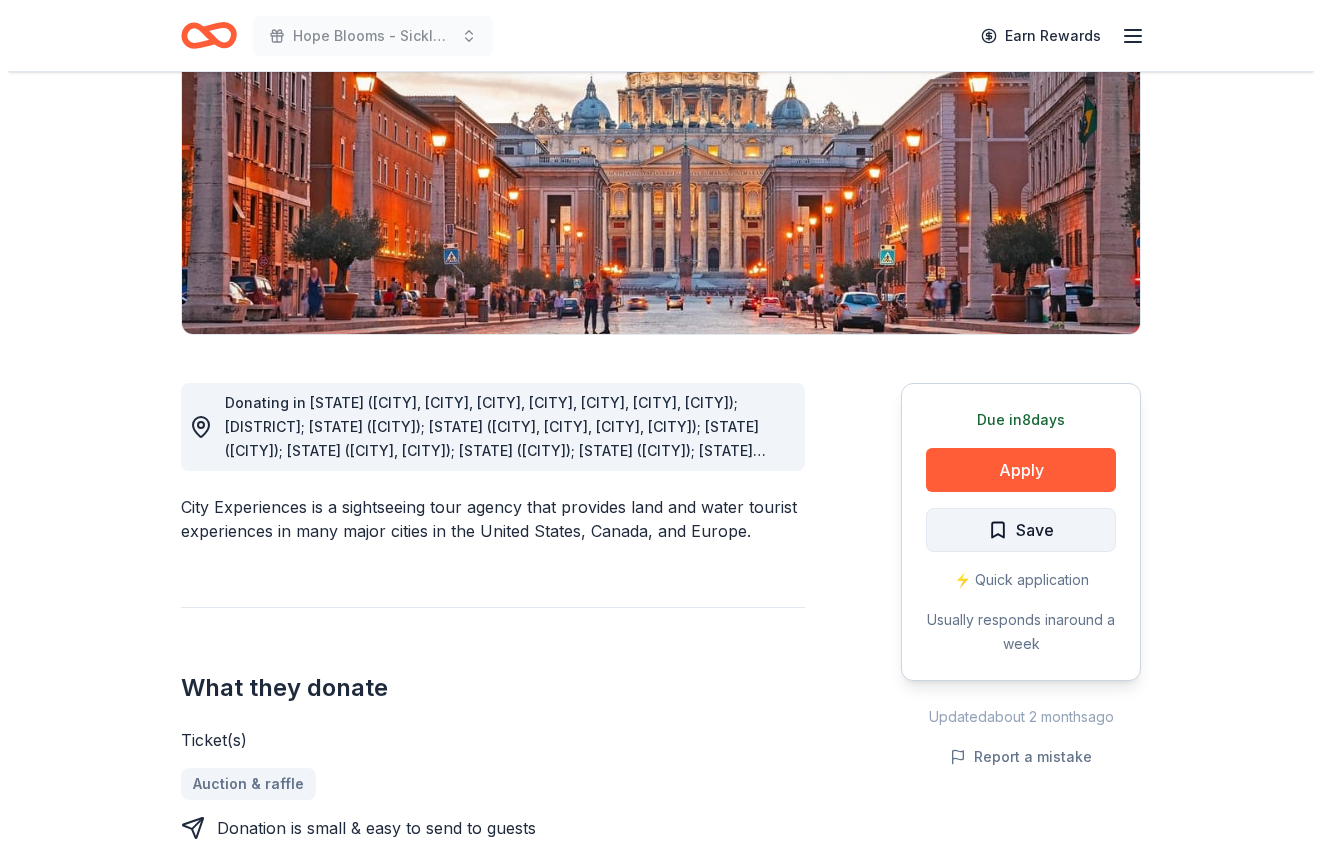 scroll, scrollTop: 300, scrollLeft: 0, axis: vertical 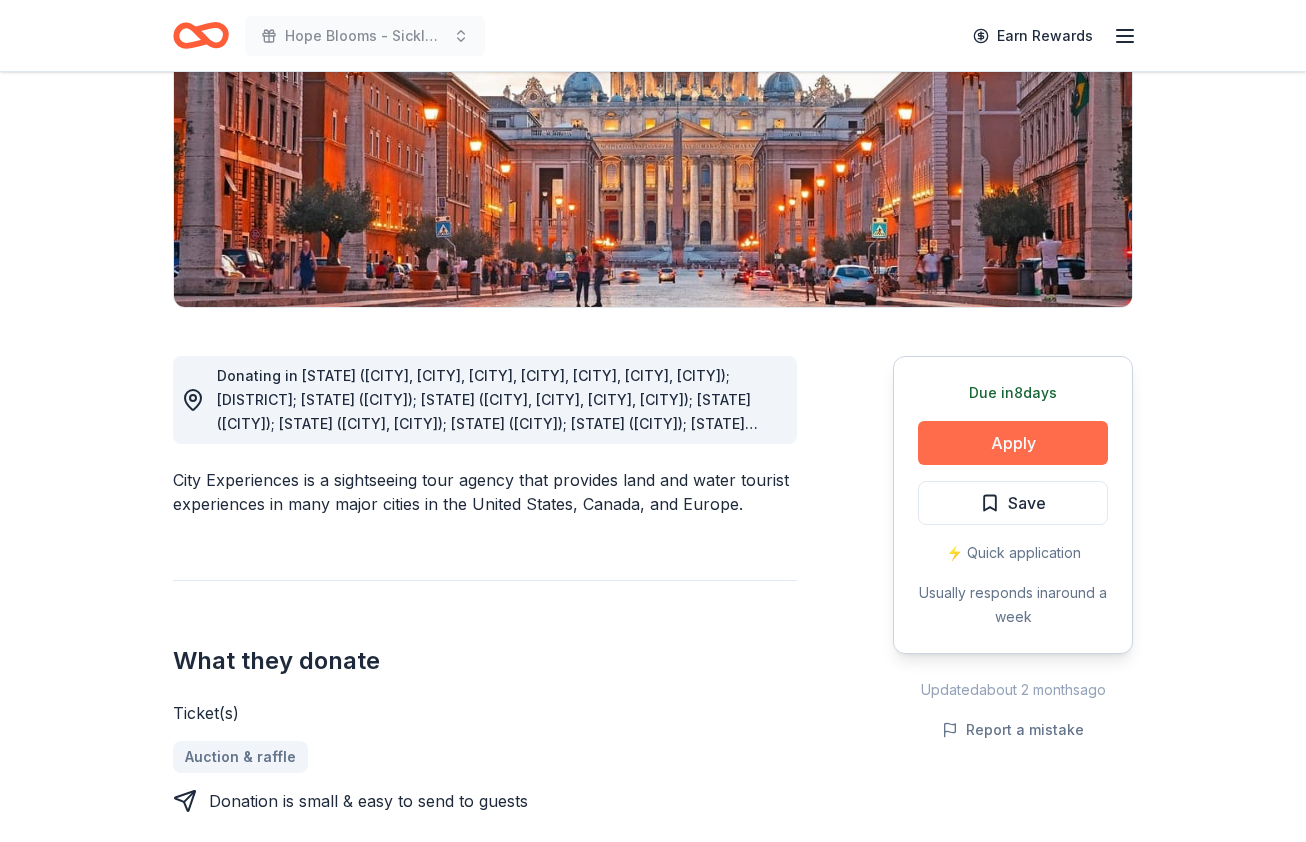 click on "Apply" at bounding box center (1013, 443) 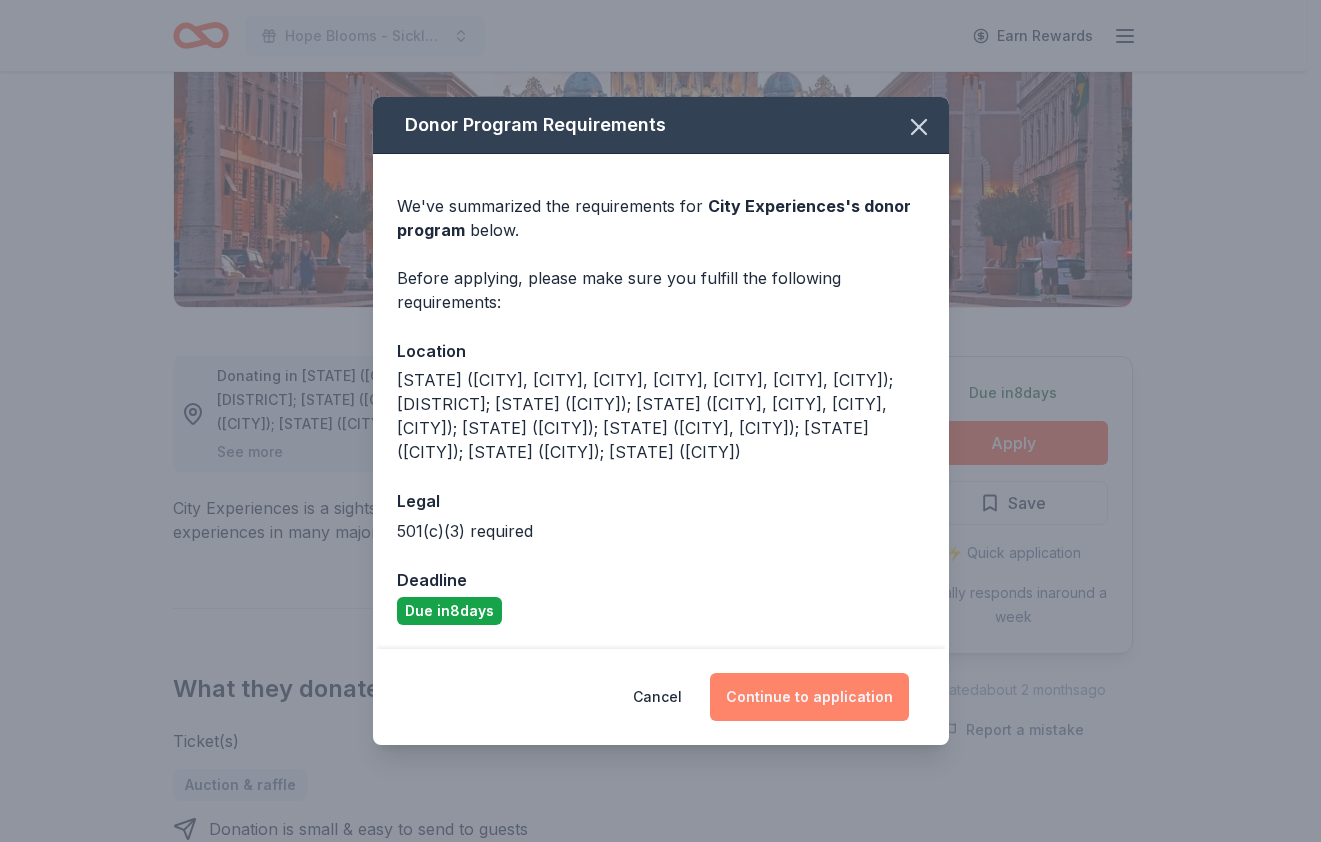 click on "Continue to application" at bounding box center [809, 697] 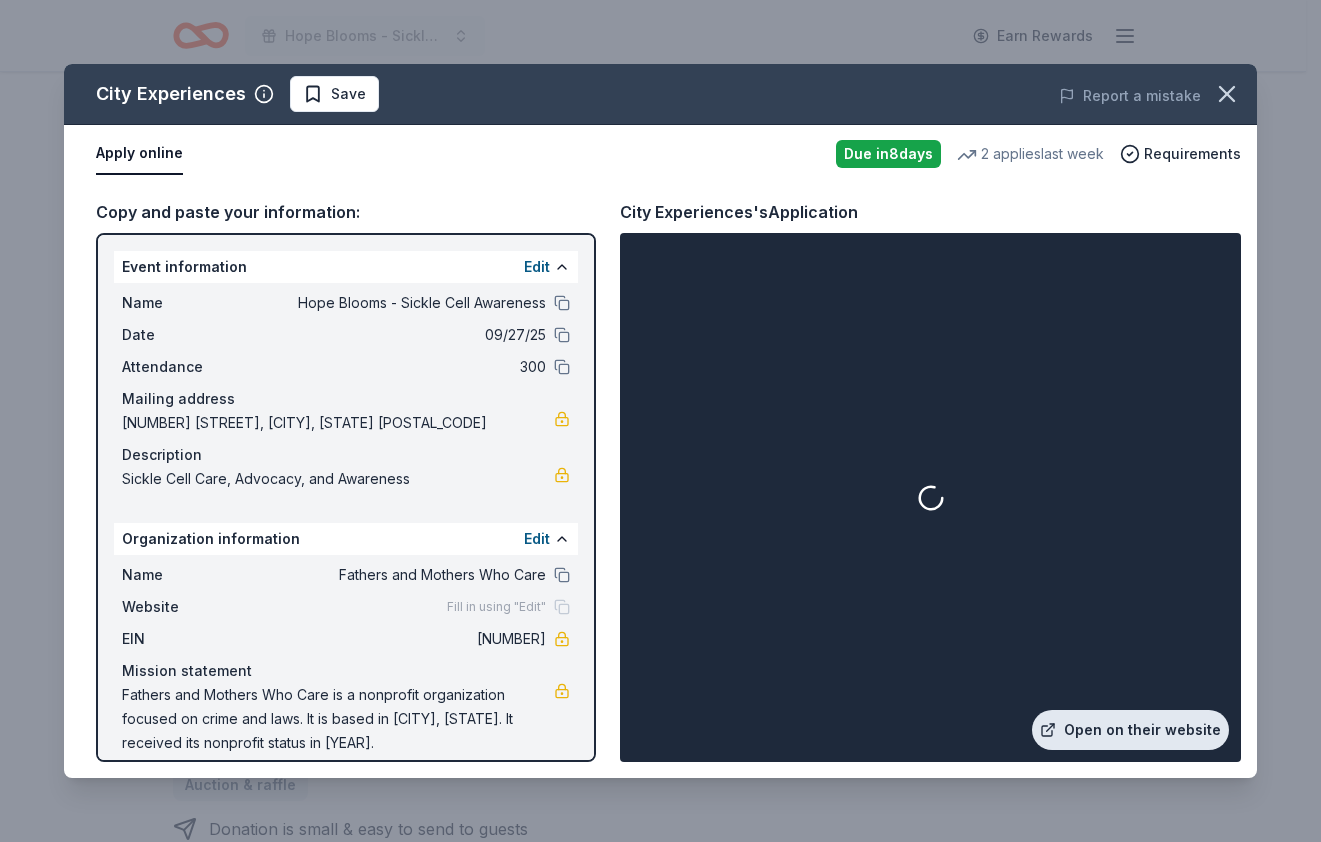 click on "Open on their website" at bounding box center (1130, 730) 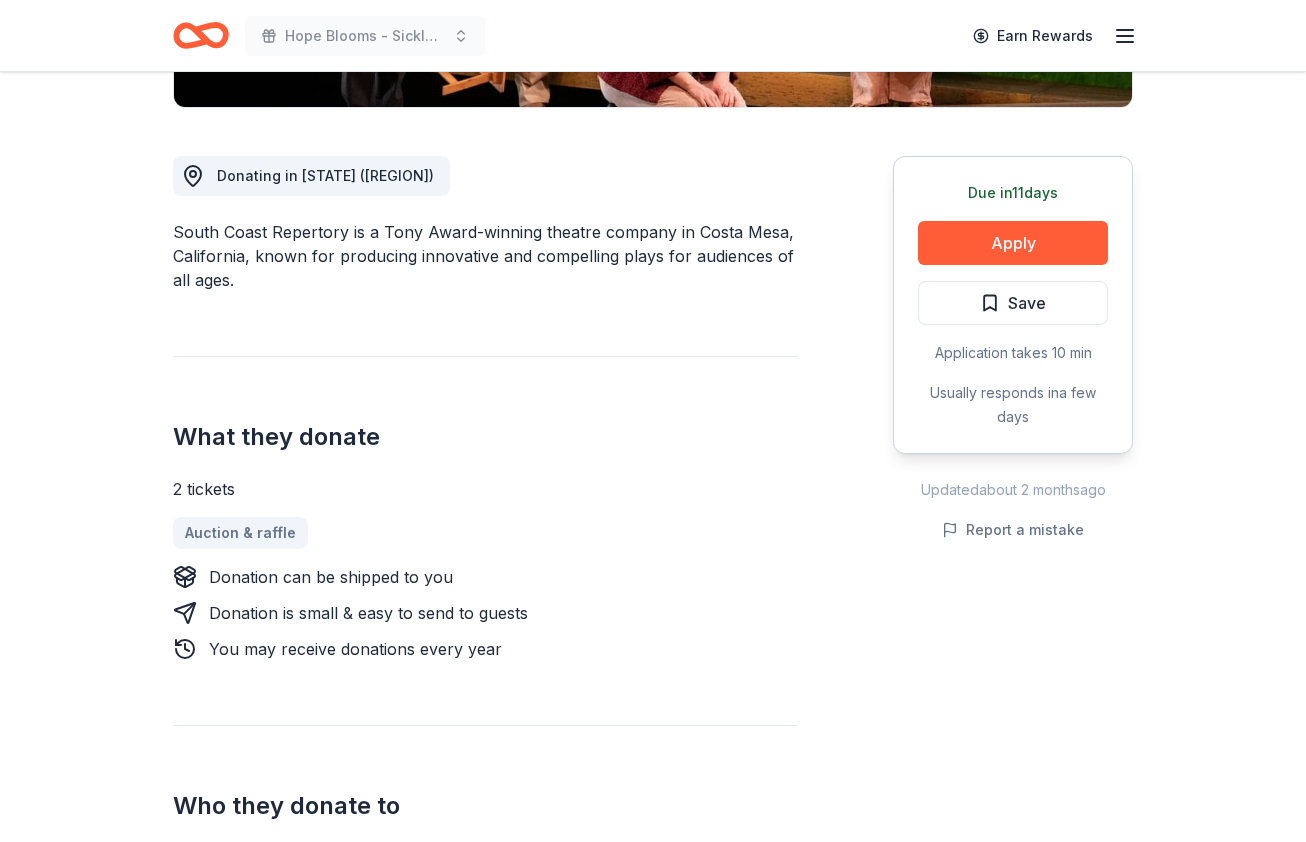 scroll, scrollTop: 200, scrollLeft: 0, axis: vertical 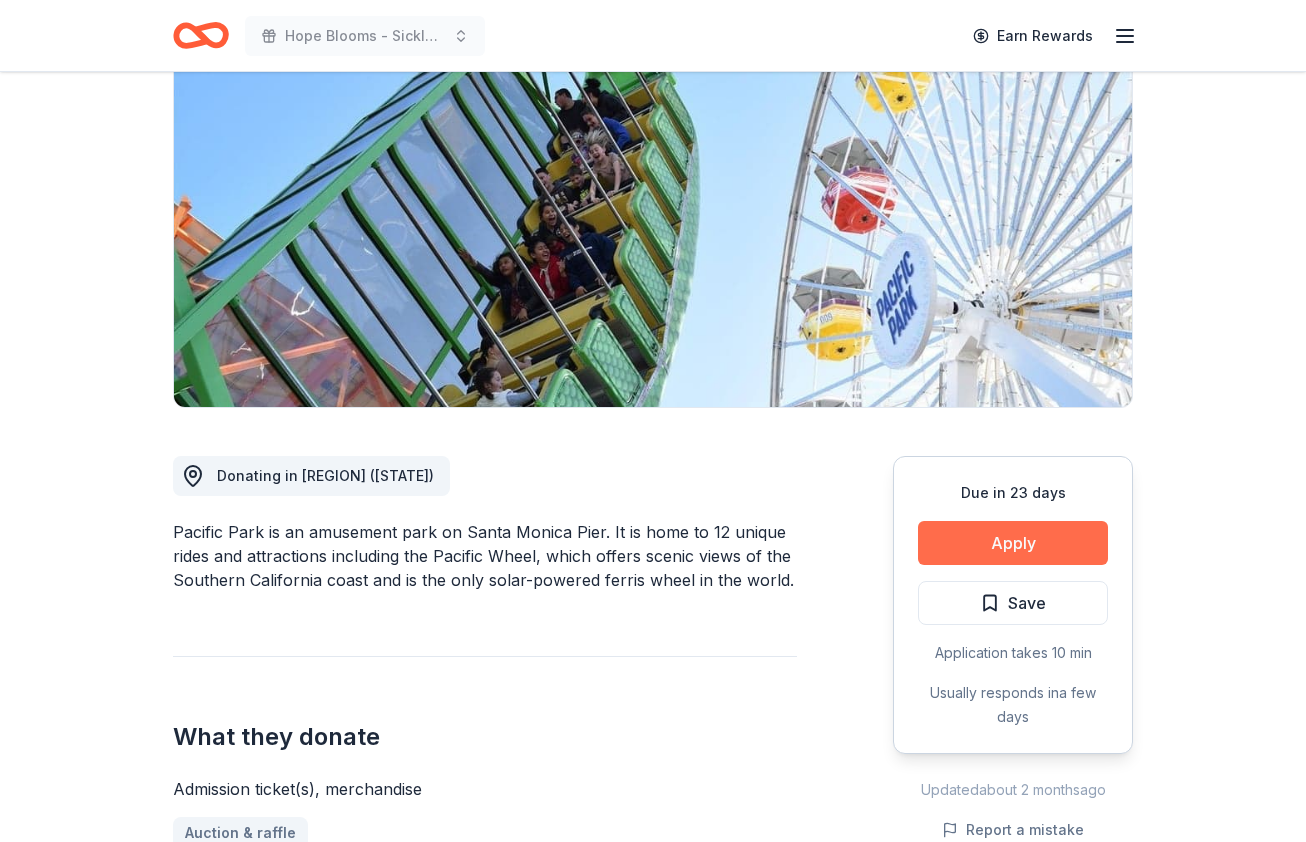 click on "Apply" at bounding box center (1013, 543) 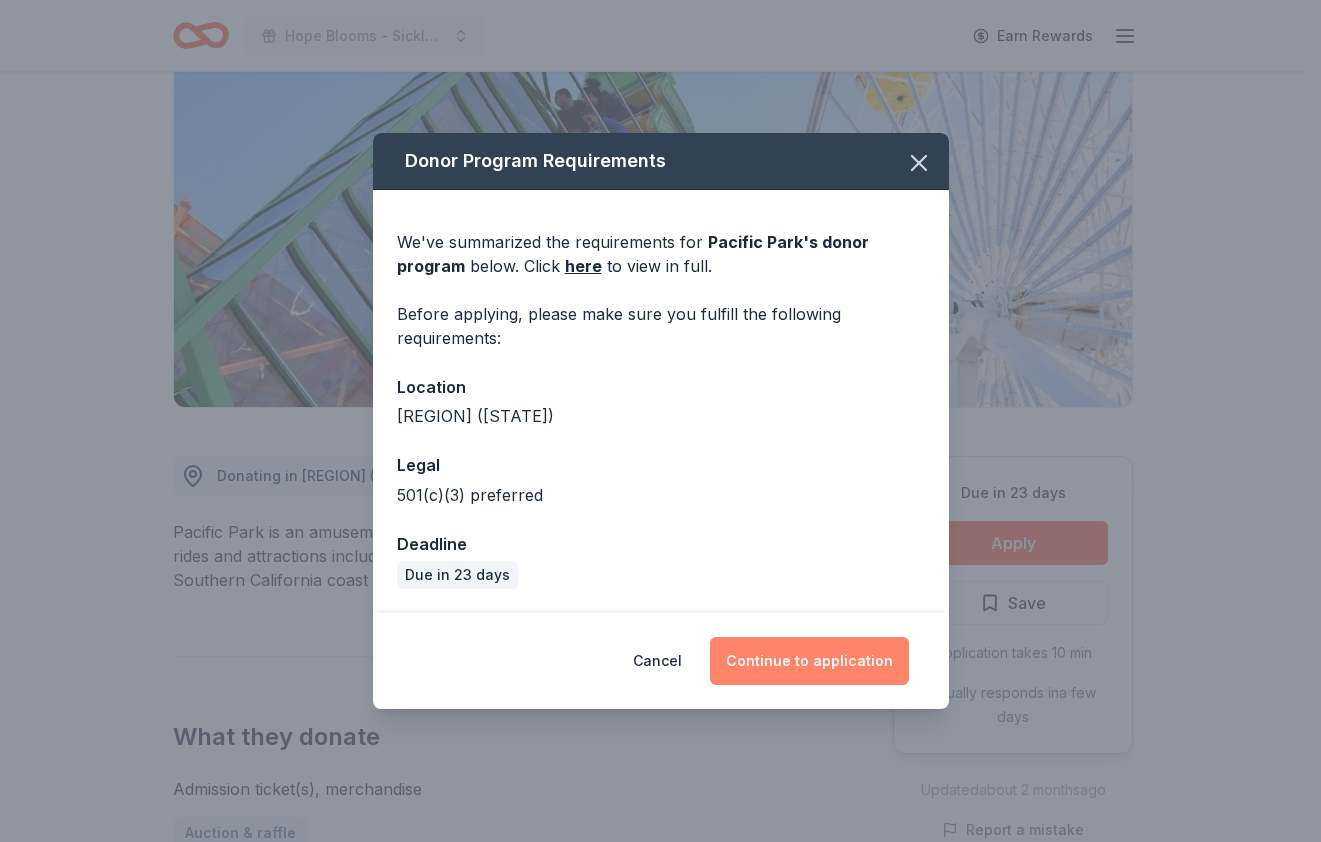 click on "Continue to application" at bounding box center [809, 661] 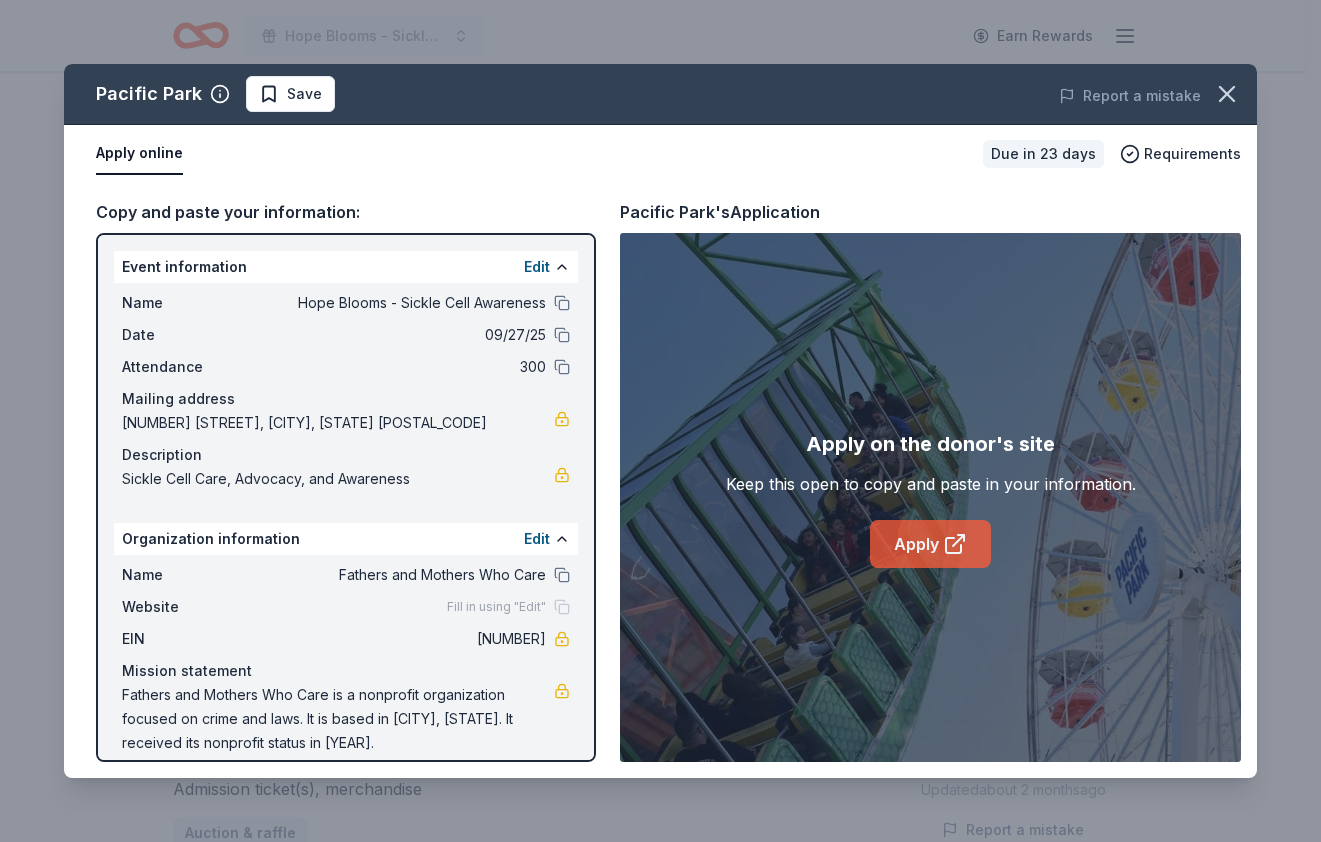 click 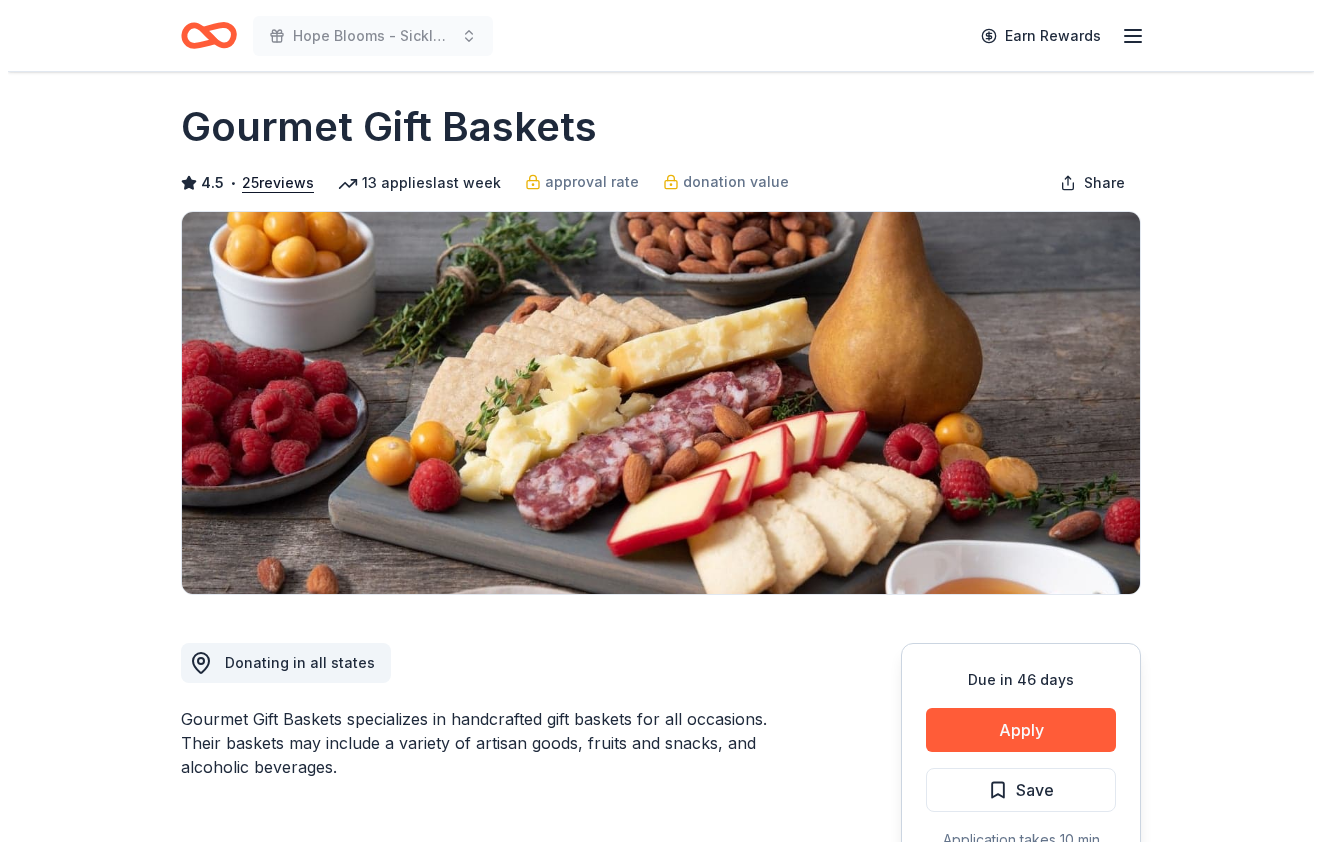 scroll, scrollTop: 200, scrollLeft: 0, axis: vertical 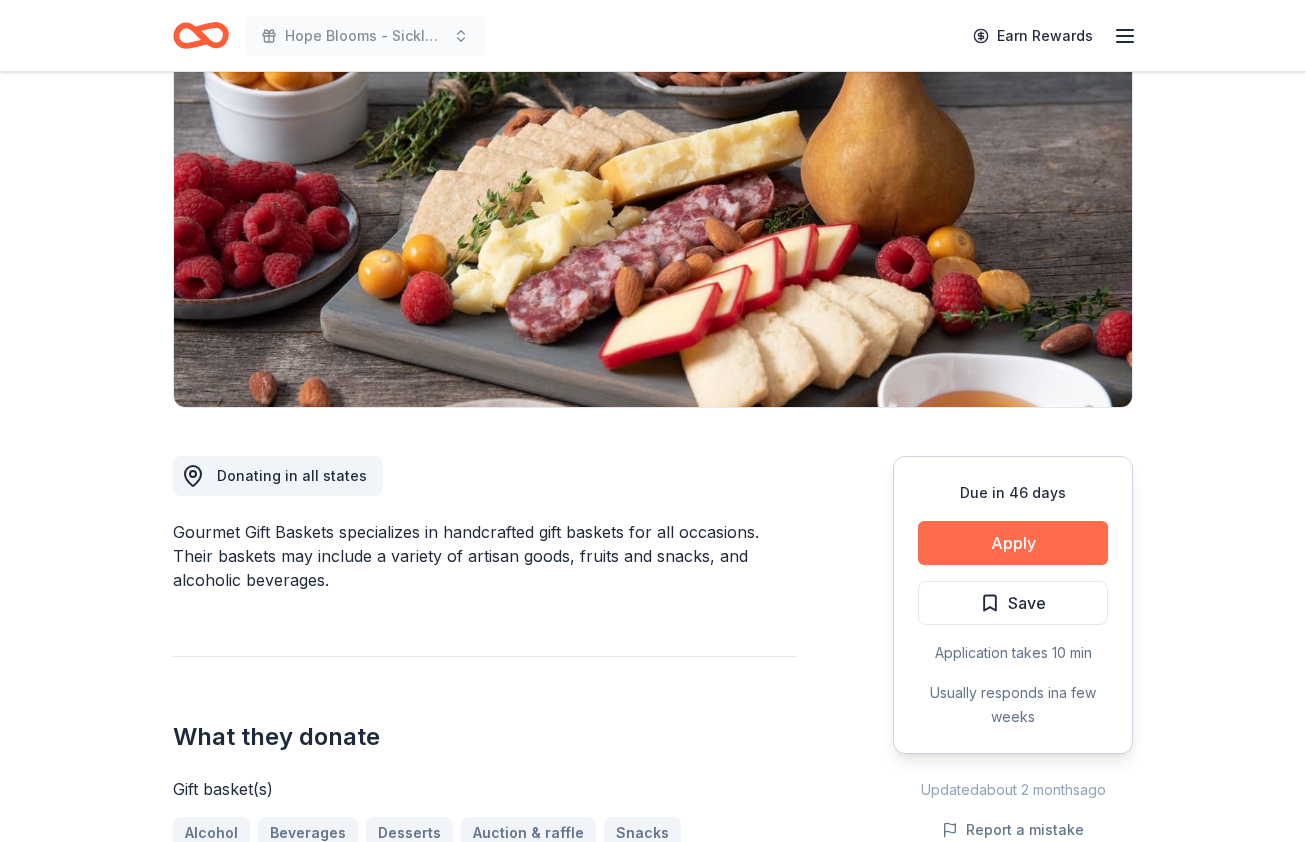 click on "Apply" at bounding box center [1013, 543] 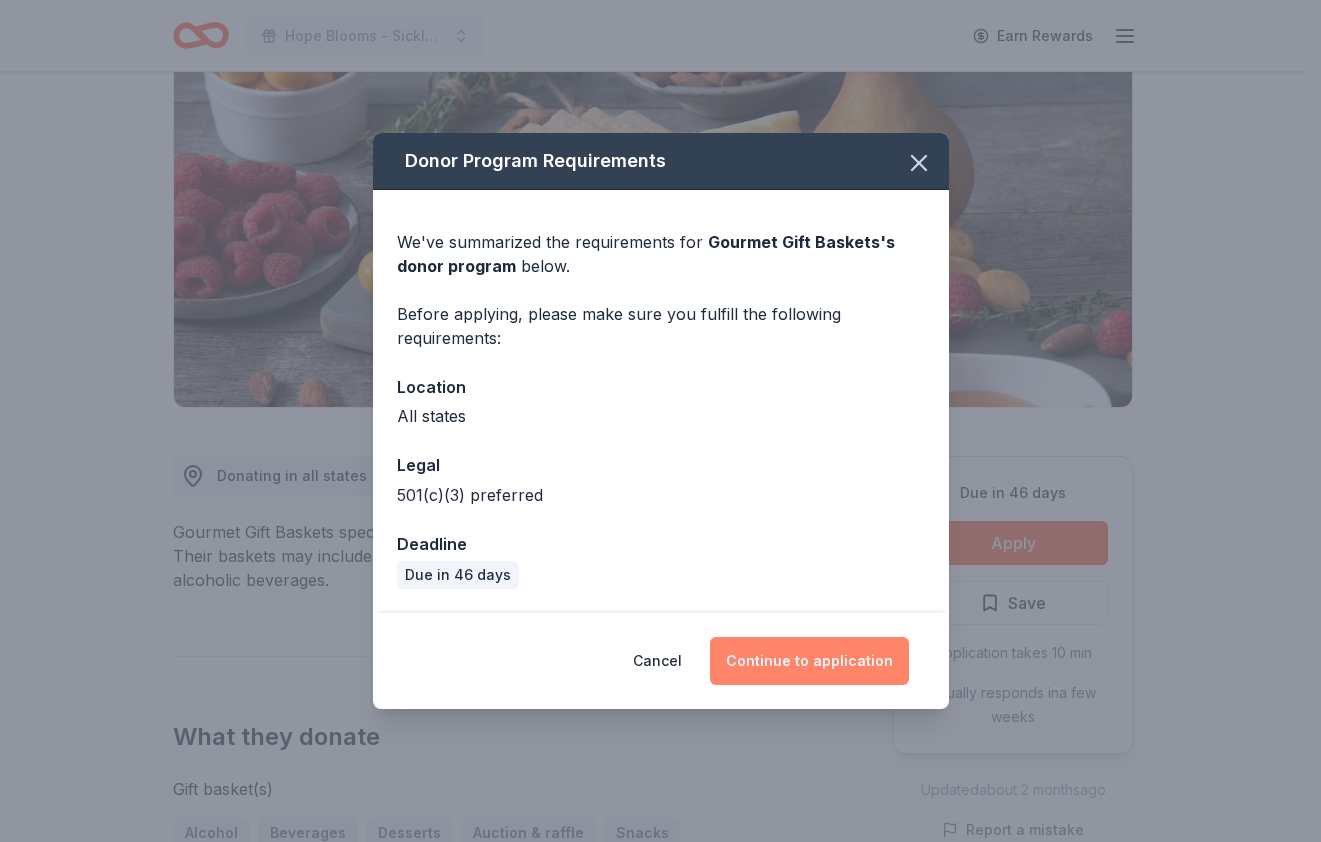 click on "Continue to application" at bounding box center (809, 661) 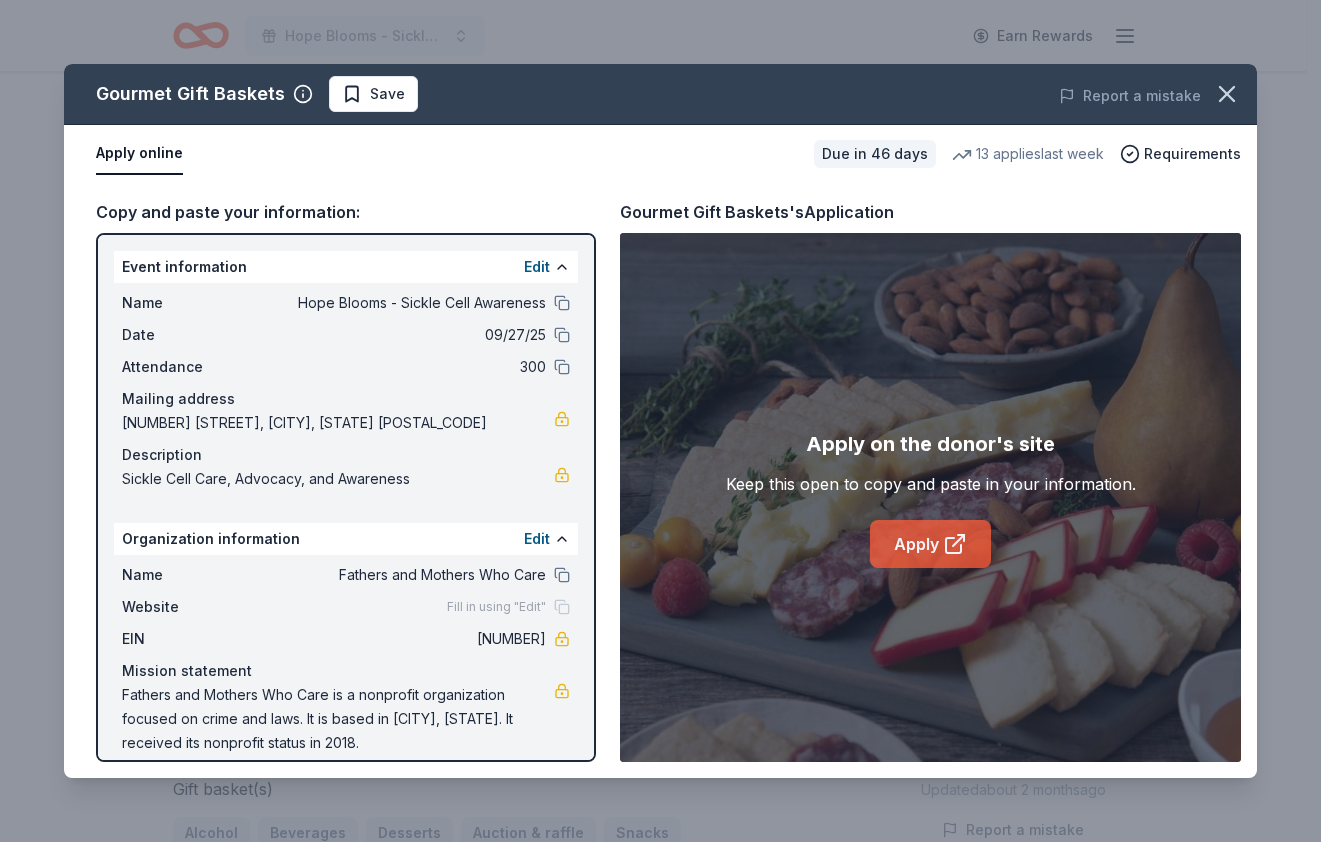 click on "Apply" at bounding box center (930, 544) 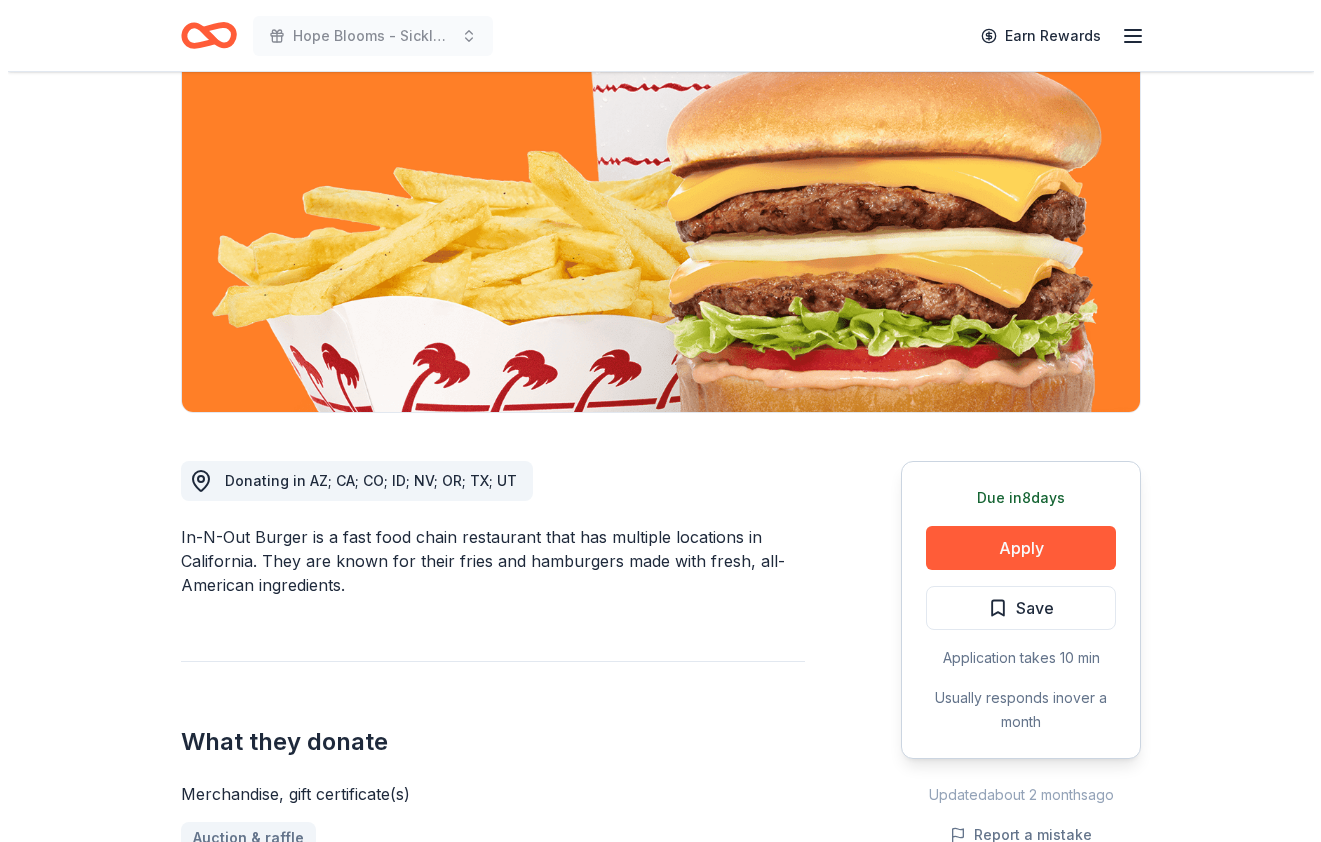 scroll, scrollTop: 200, scrollLeft: 0, axis: vertical 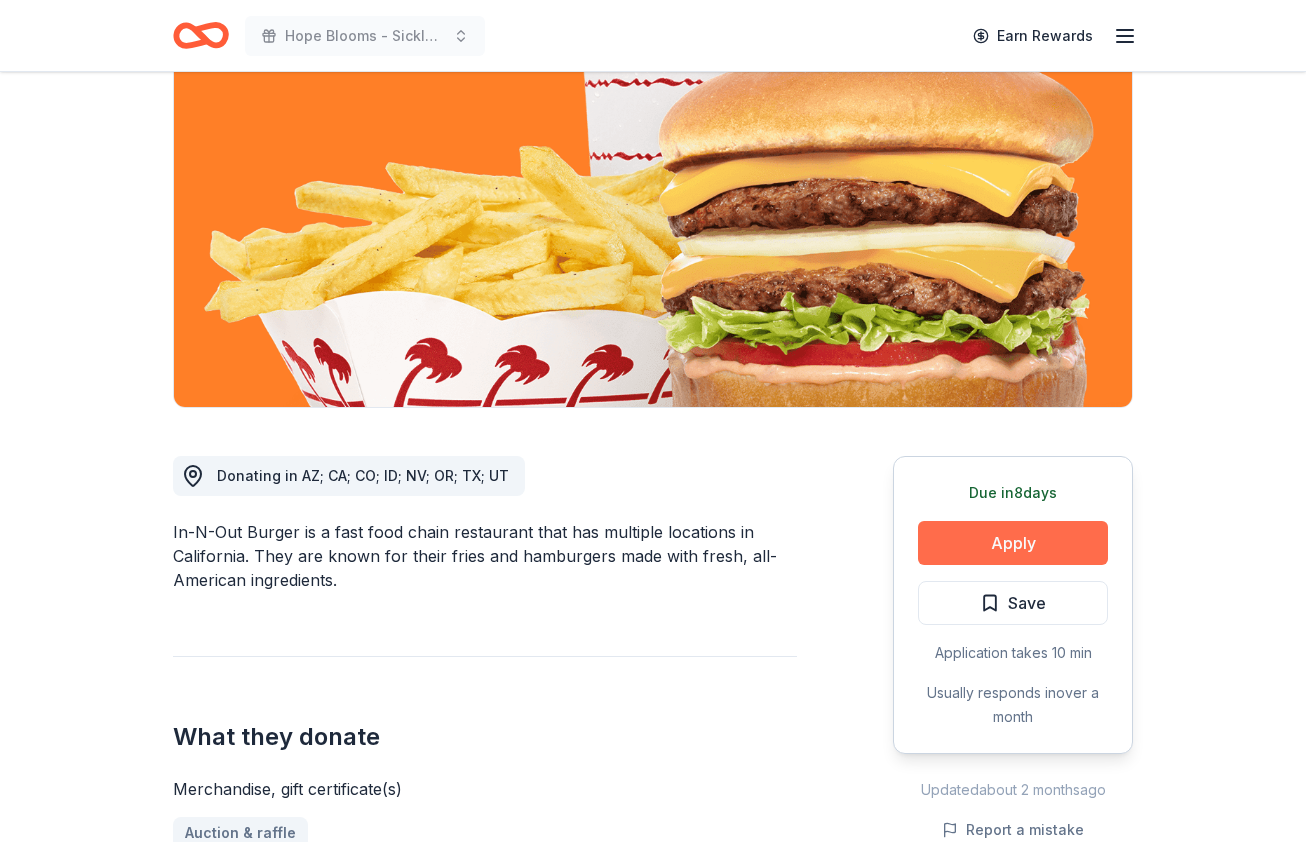 click on "Apply" at bounding box center [1013, 543] 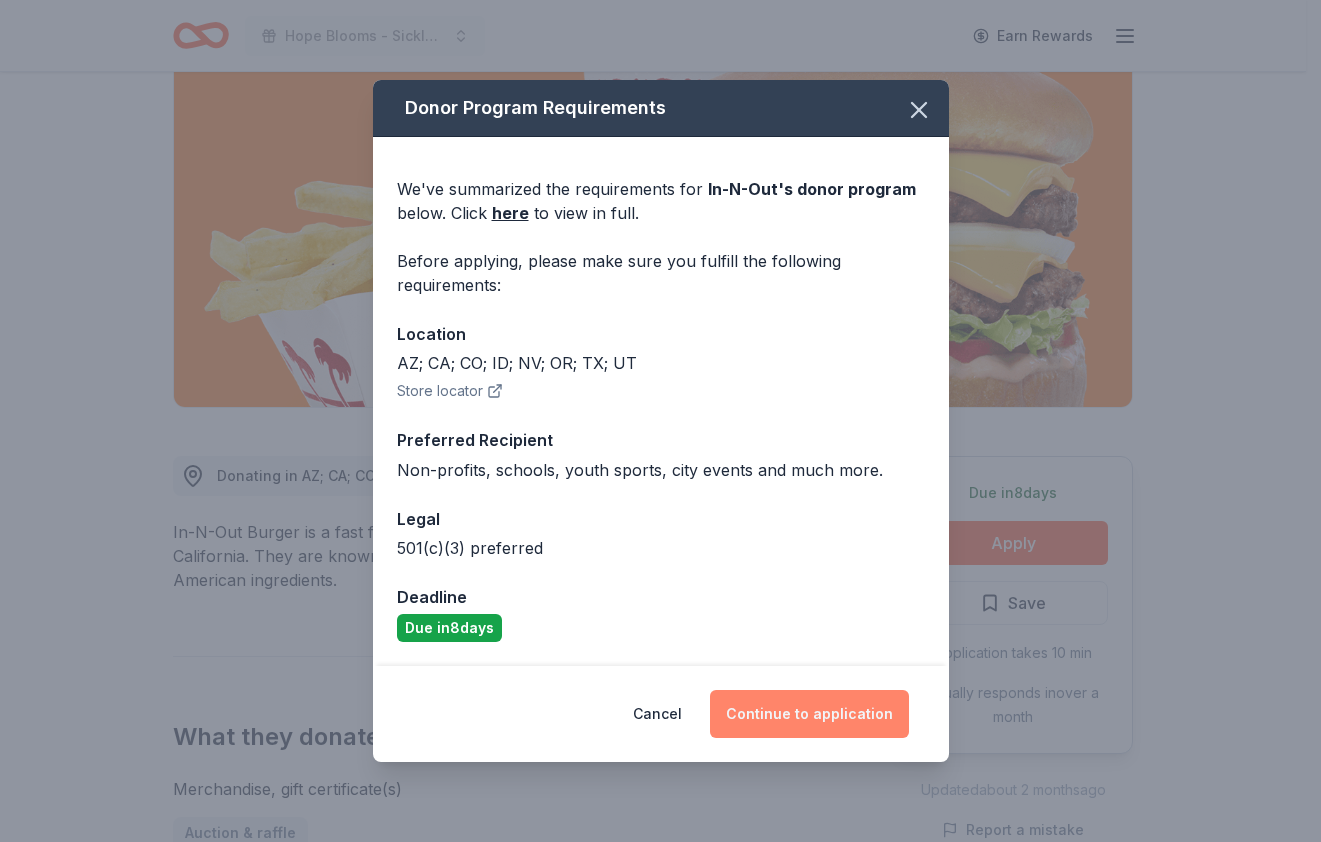 click on "Continue to application" at bounding box center (809, 714) 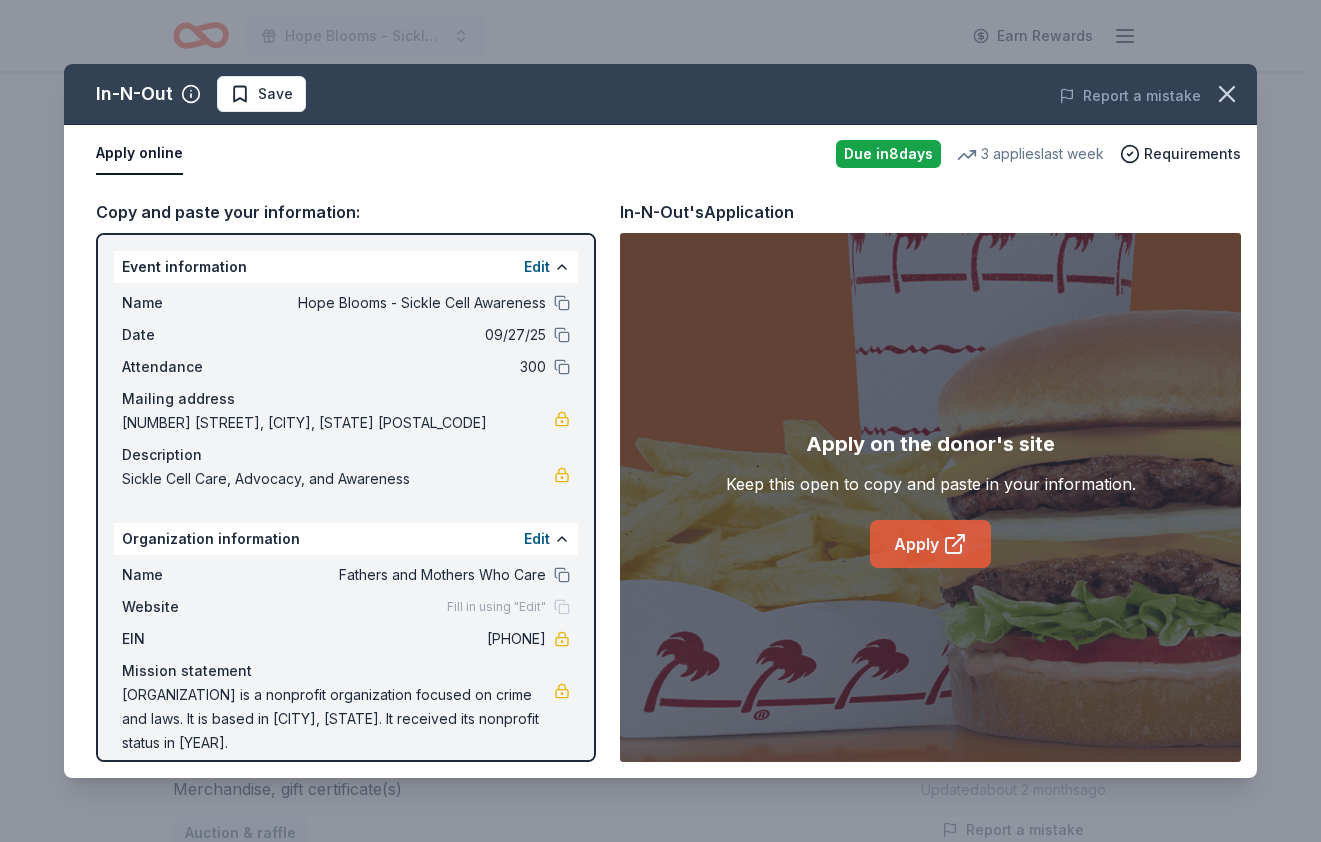 click 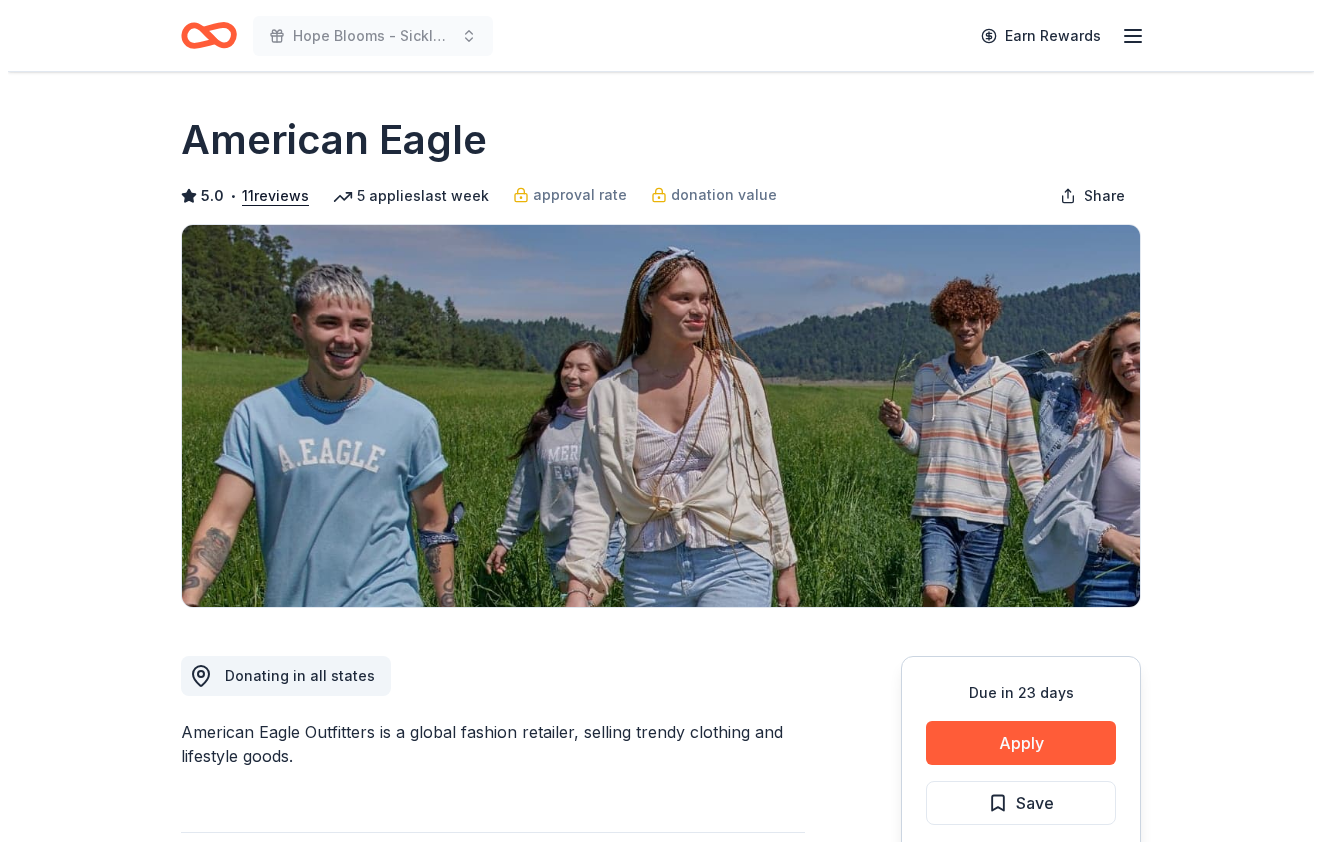 scroll, scrollTop: 0, scrollLeft: 0, axis: both 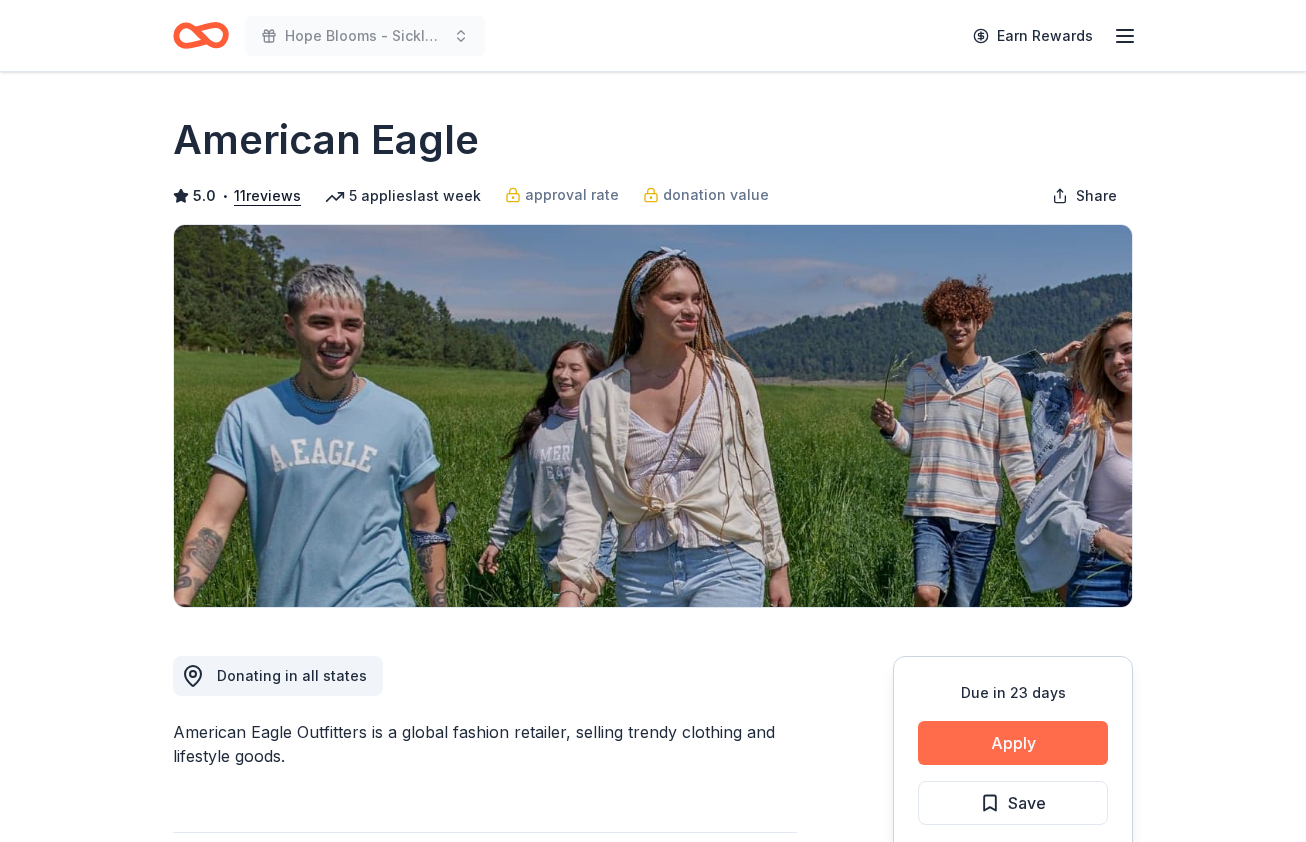 click on "Apply" at bounding box center [1013, 743] 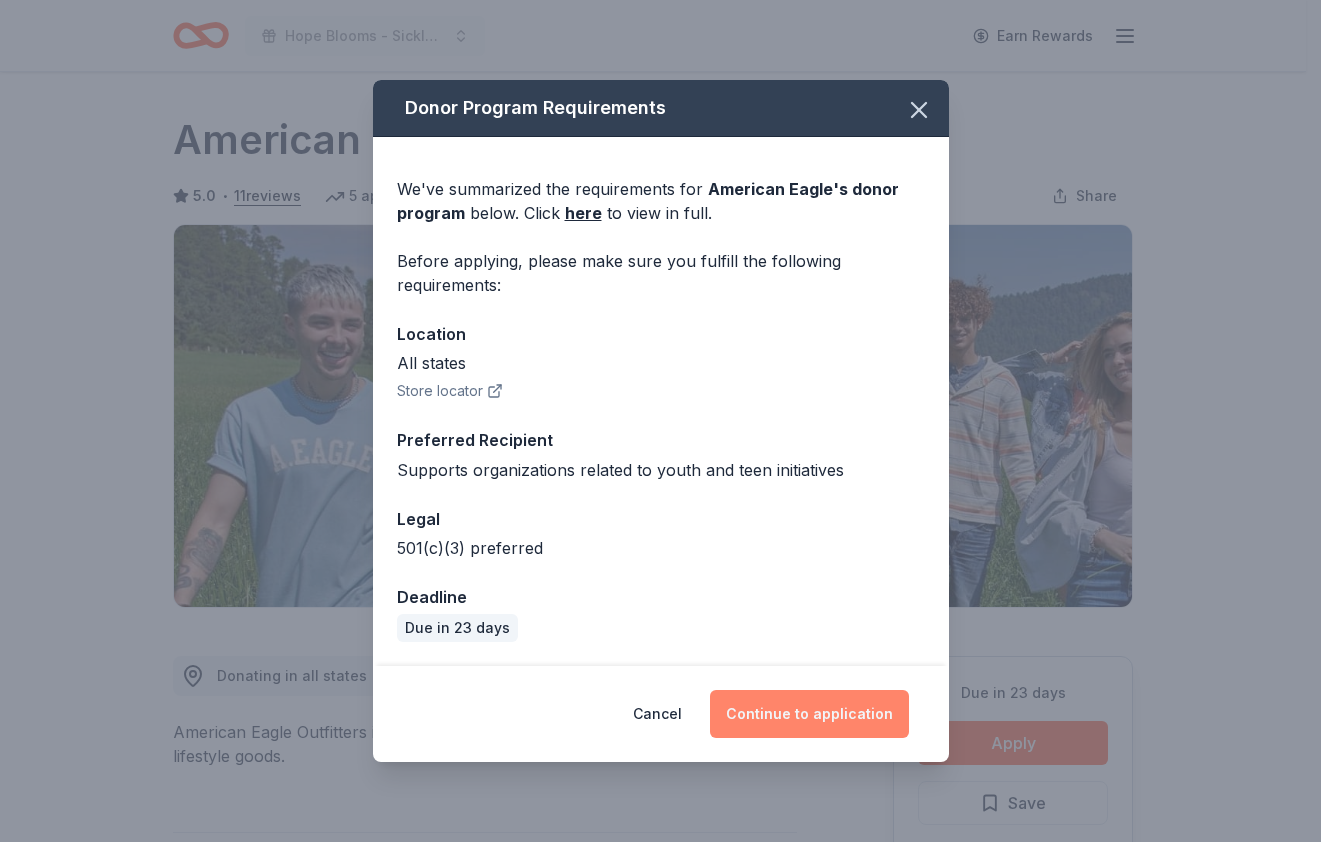 click on "Continue to application" at bounding box center [809, 714] 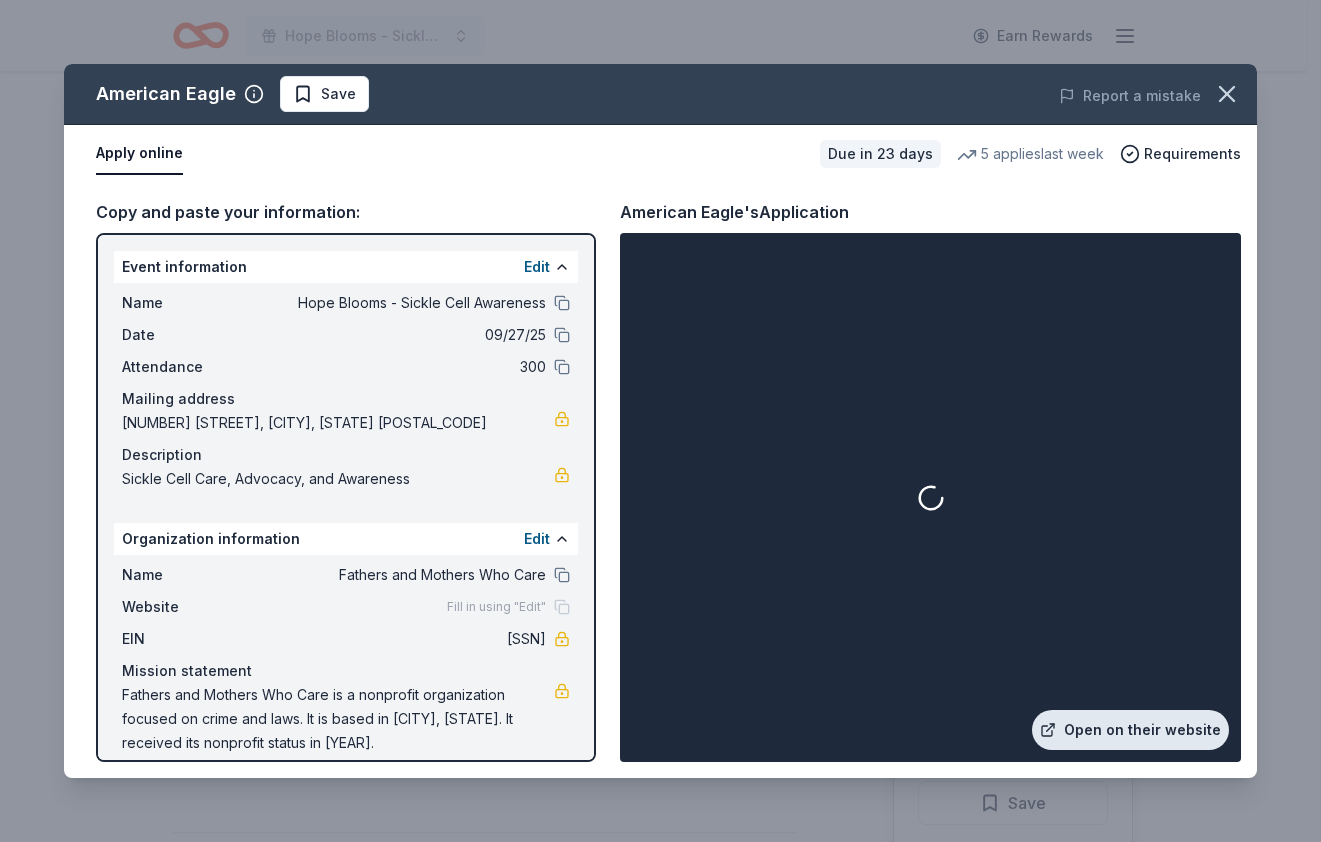 click on "Open on their website" at bounding box center [1130, 730] 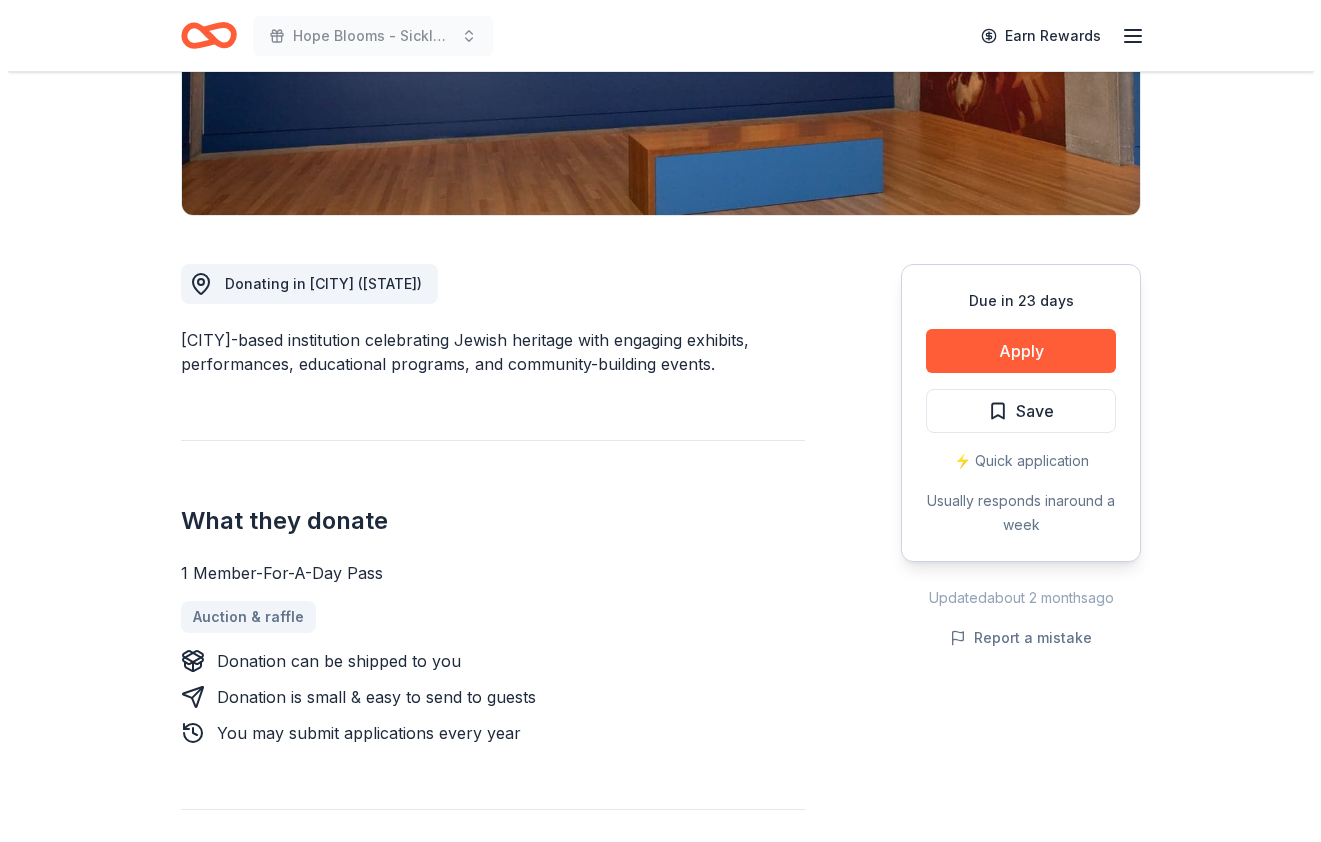scroll, scrollTop: 400, scrollLeft: 0, axis: vertical 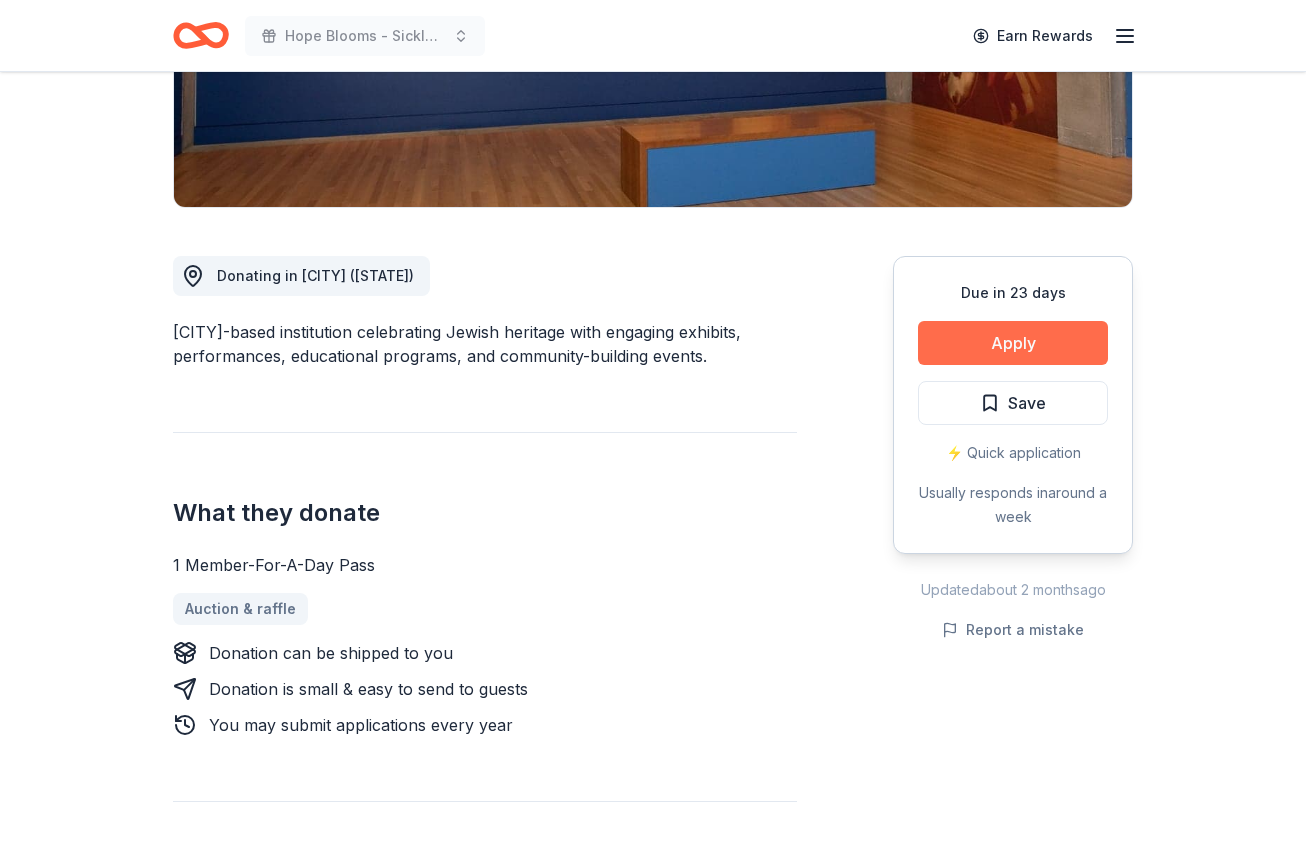 click on "Apply" at bounding box center (1013, 343) 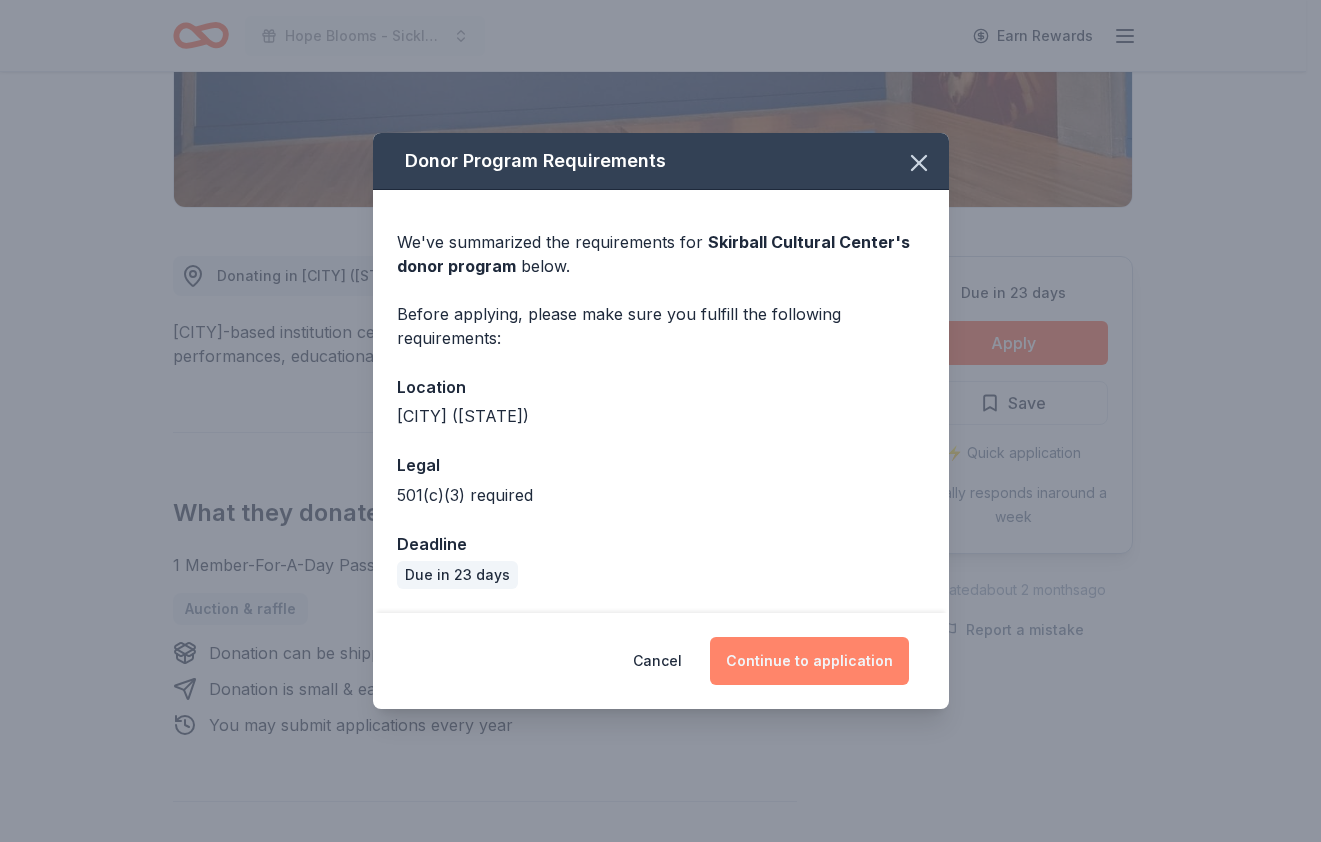 click on "Continue to application" at bounding box center [809, 661] 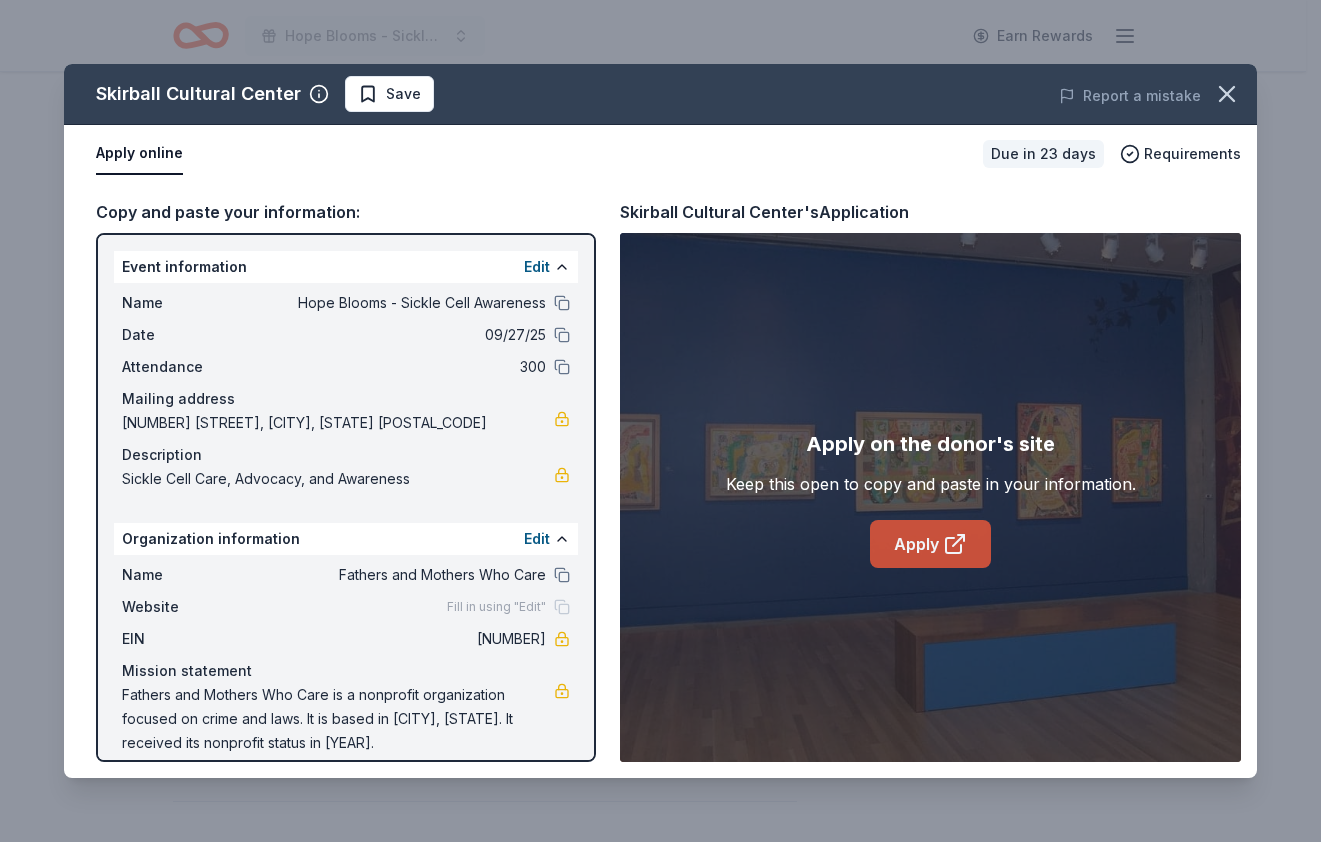 click on "Apply" at bounding box center (930, 544) 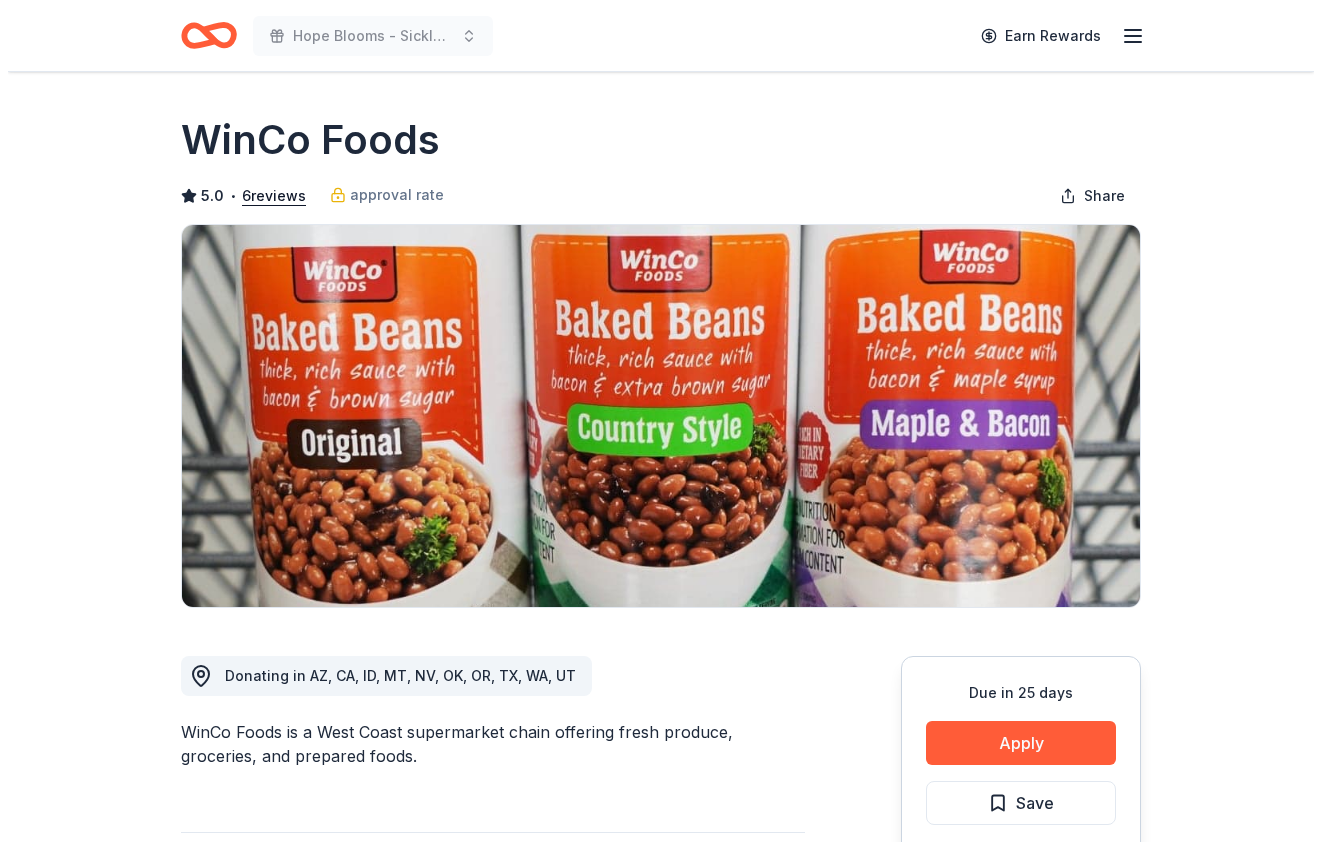 scroll, scrollTop: 100, scrollLeft: 0, axis: vertical 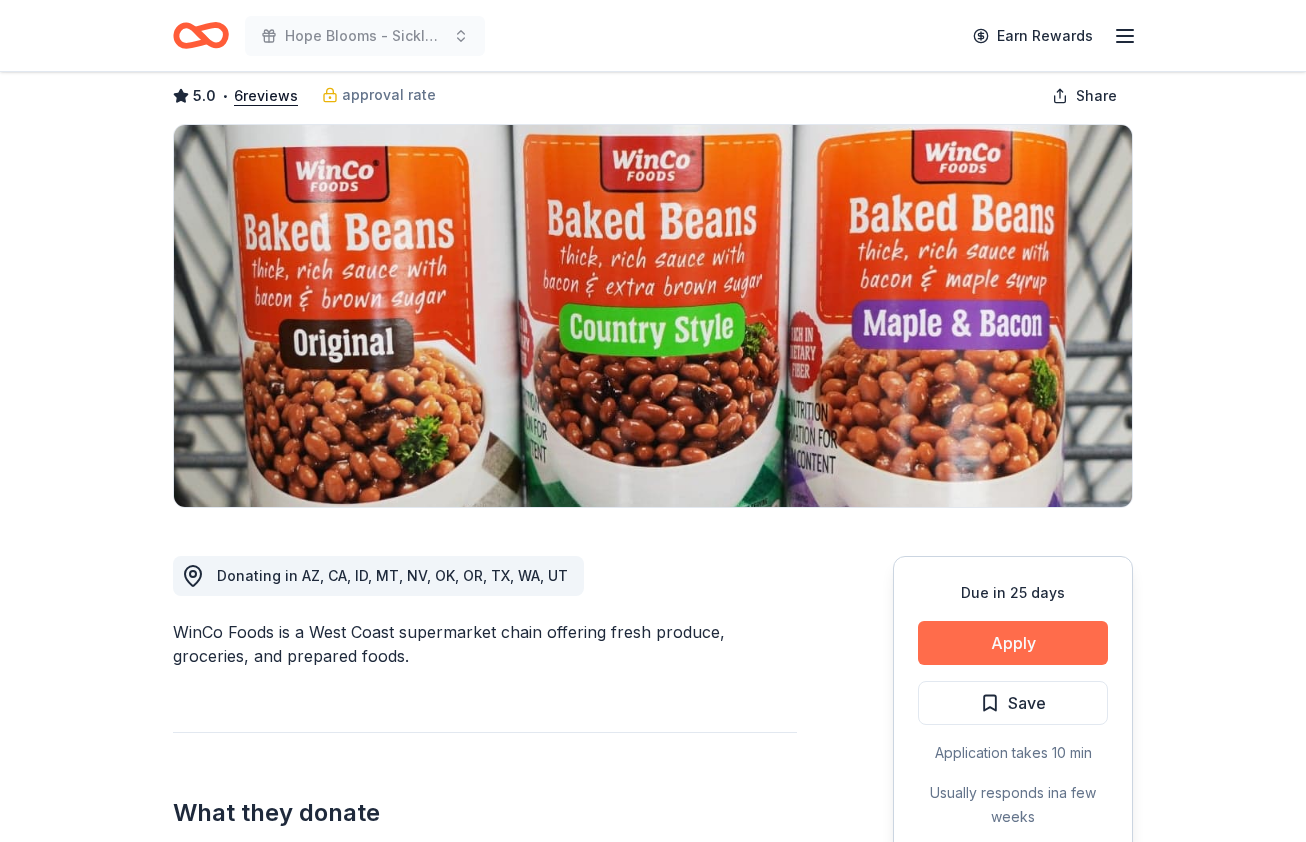 click on "Apply" at bounding box center [1013, 643] 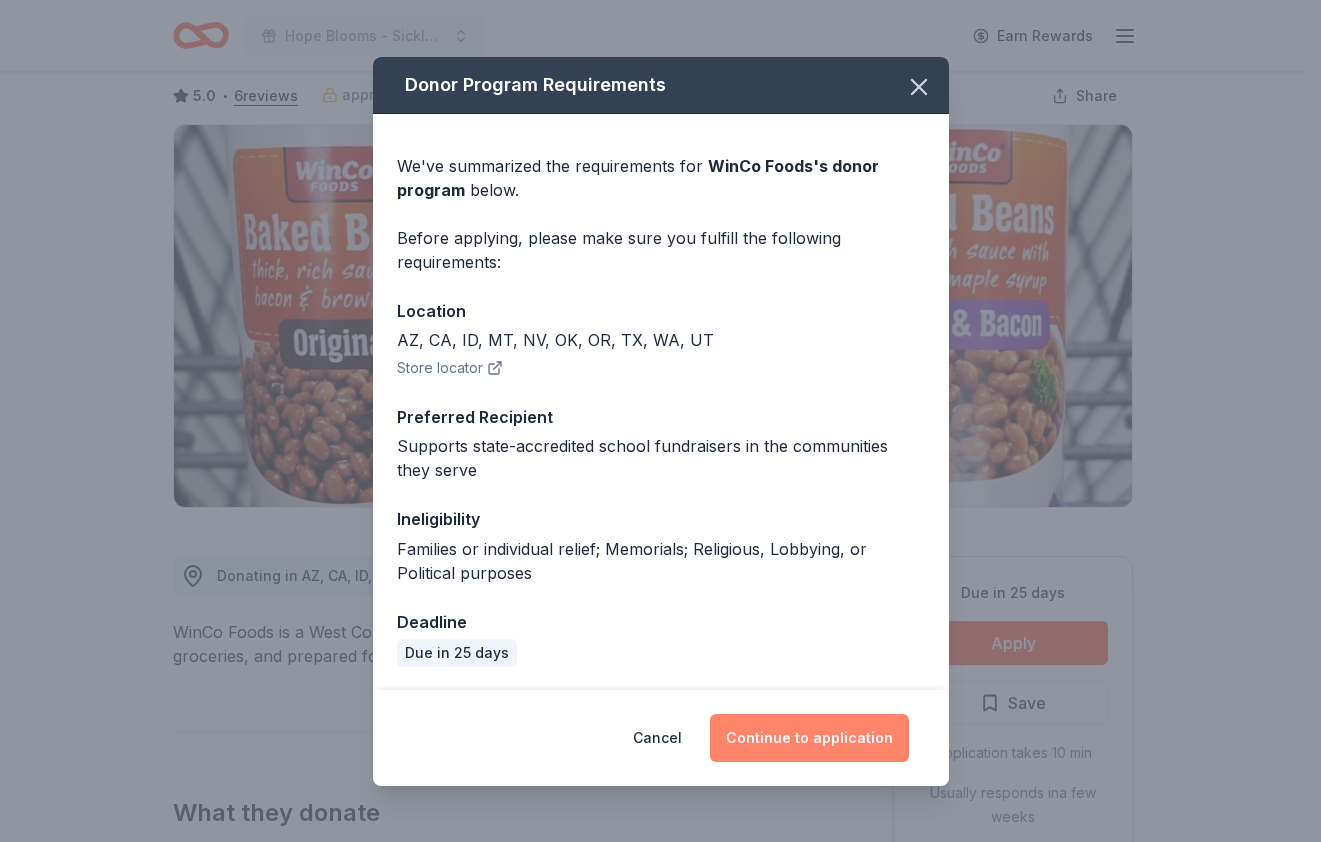 click on "Continue to application" at bounding box center [809, 738] 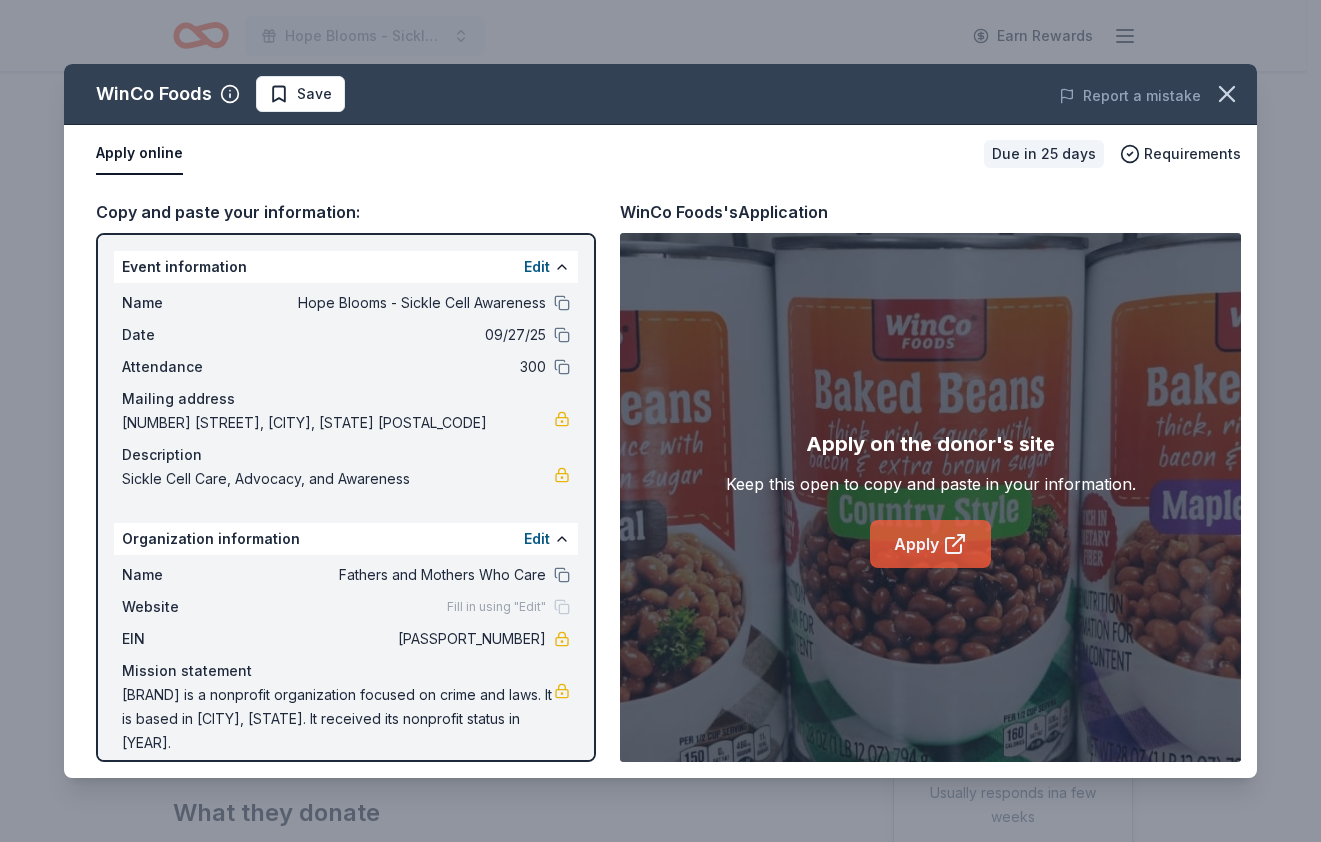 click on "Apply" at bounding box center (930, 544) 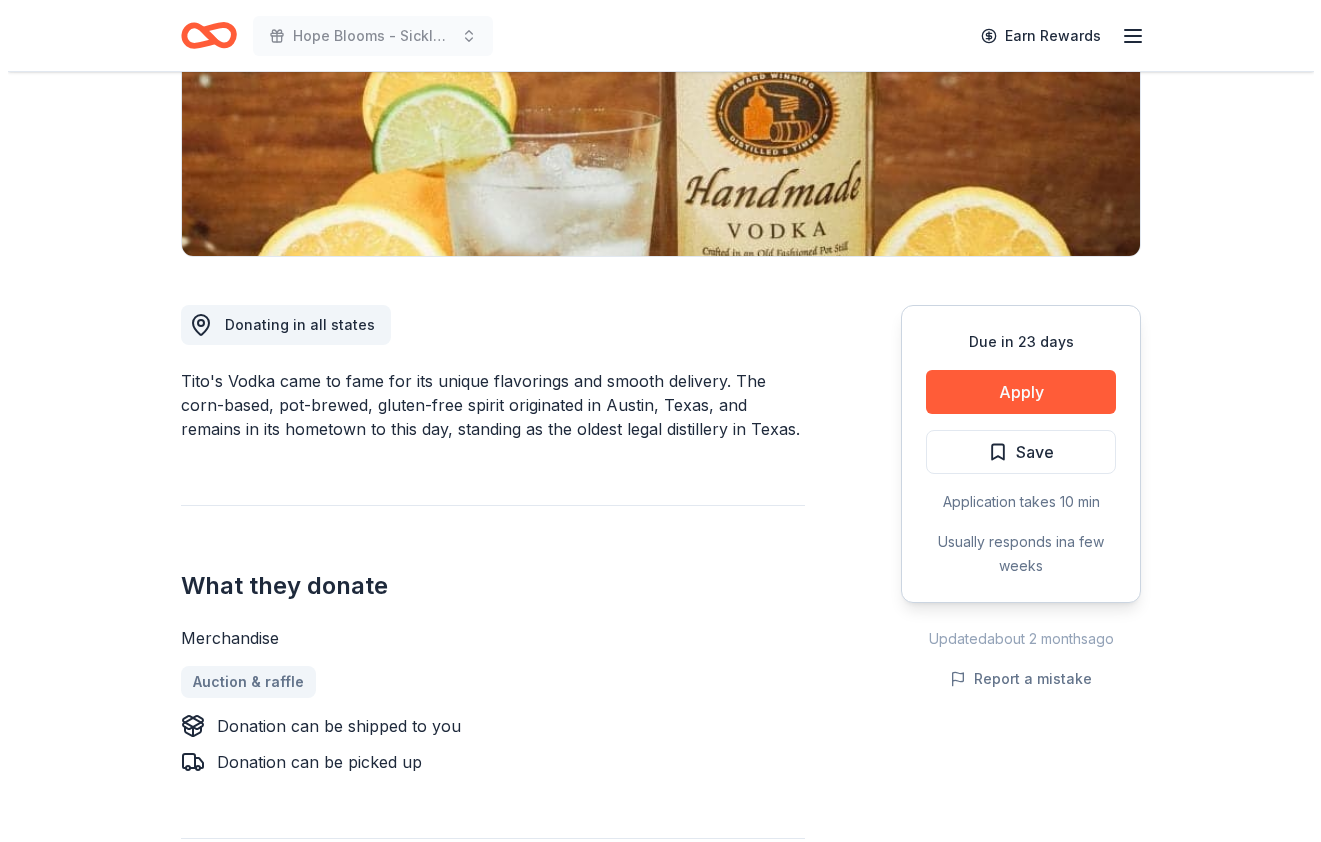 scroll, scrollTop: 400, scrollLeft: 0, axis: vertical 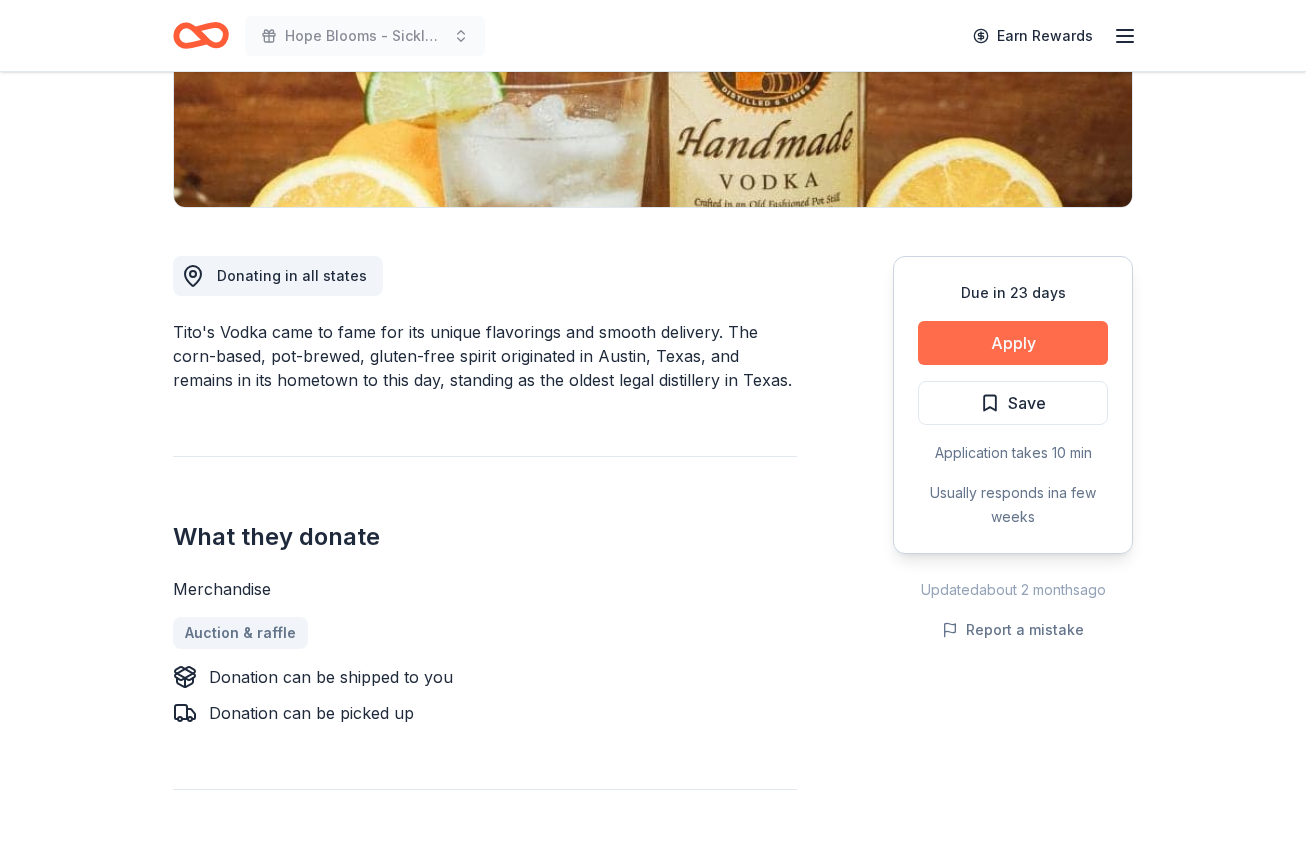click on "Apply" at bounding box center (1013, 343) 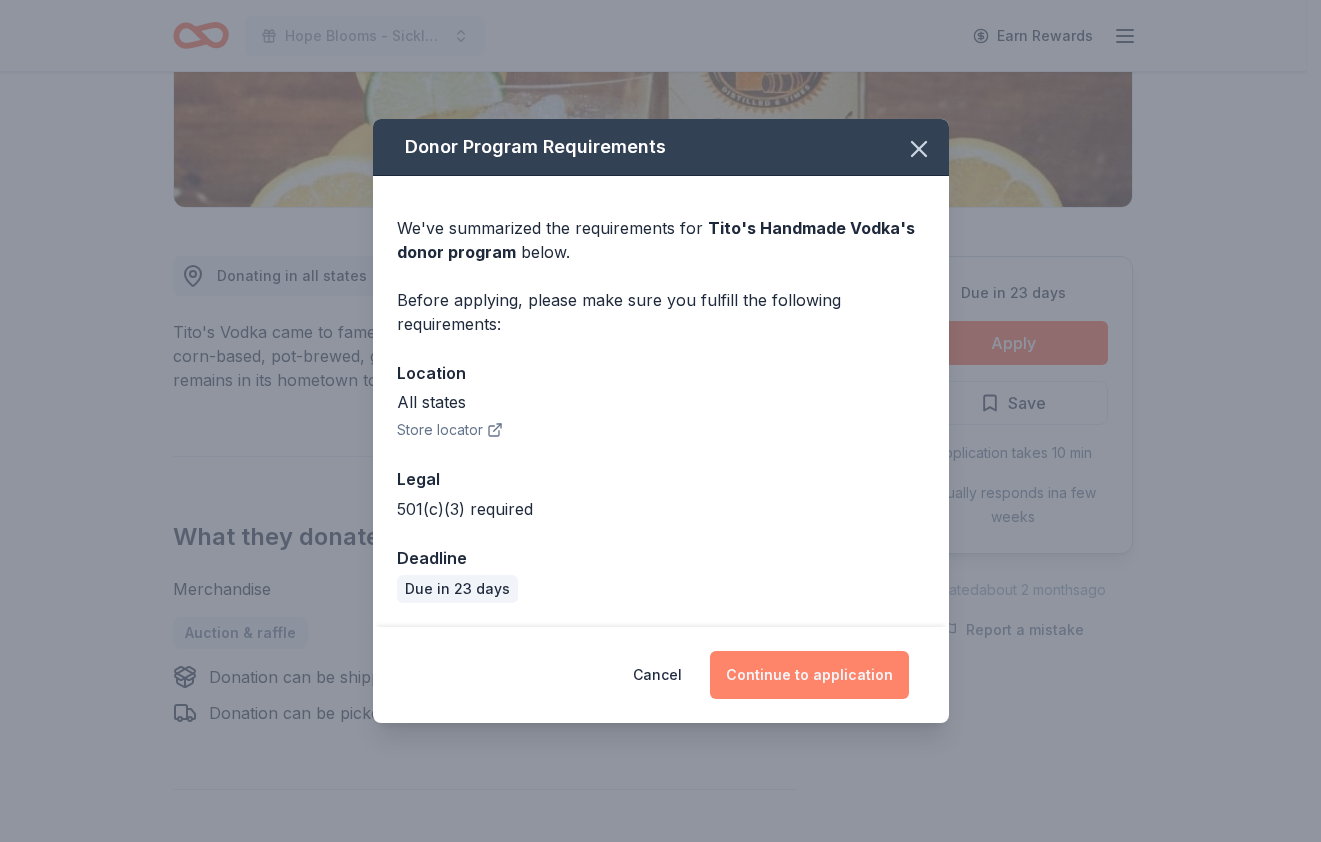 click on "Continue to application" at bounding box center [809, 675] 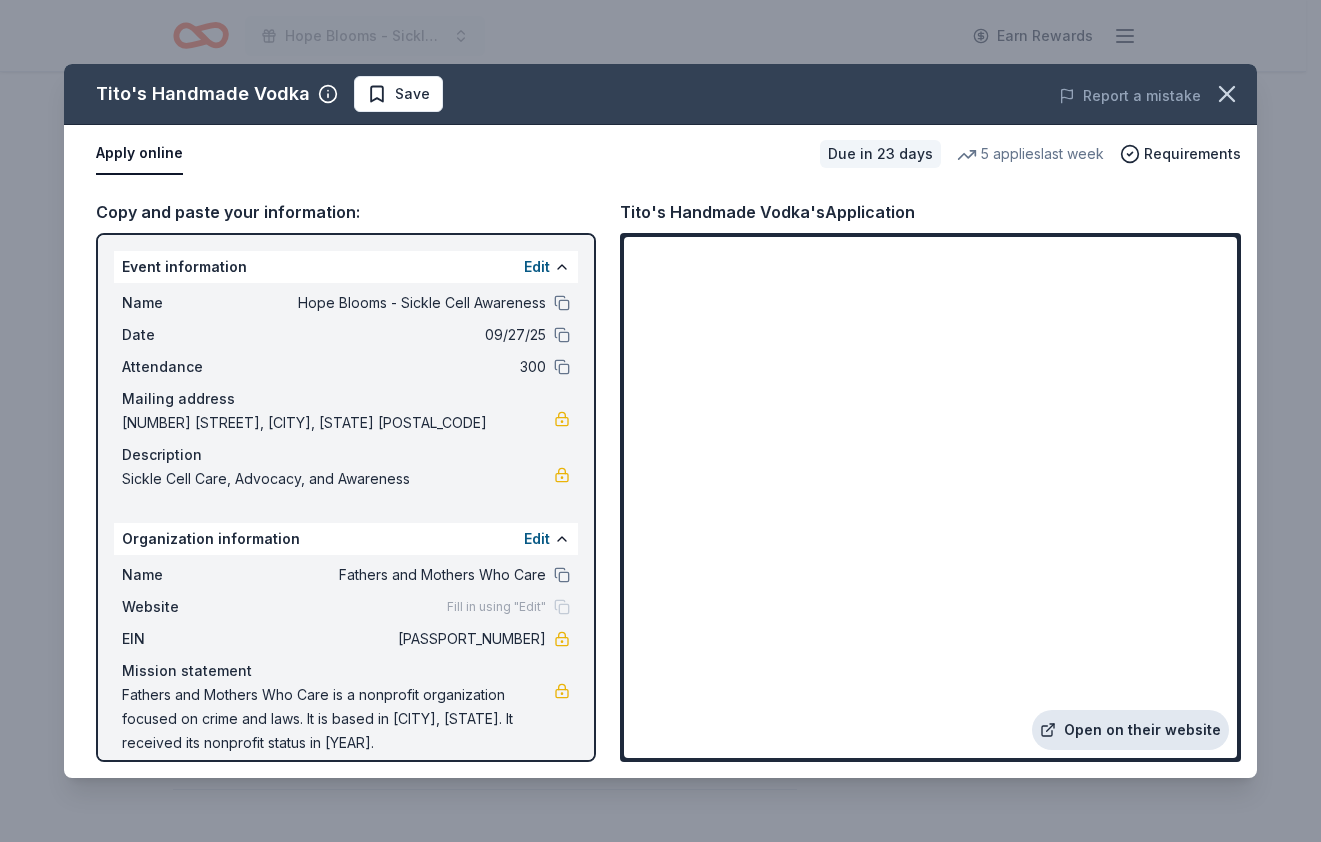 click on "Open on their website" at bounding box center (1130, 730) 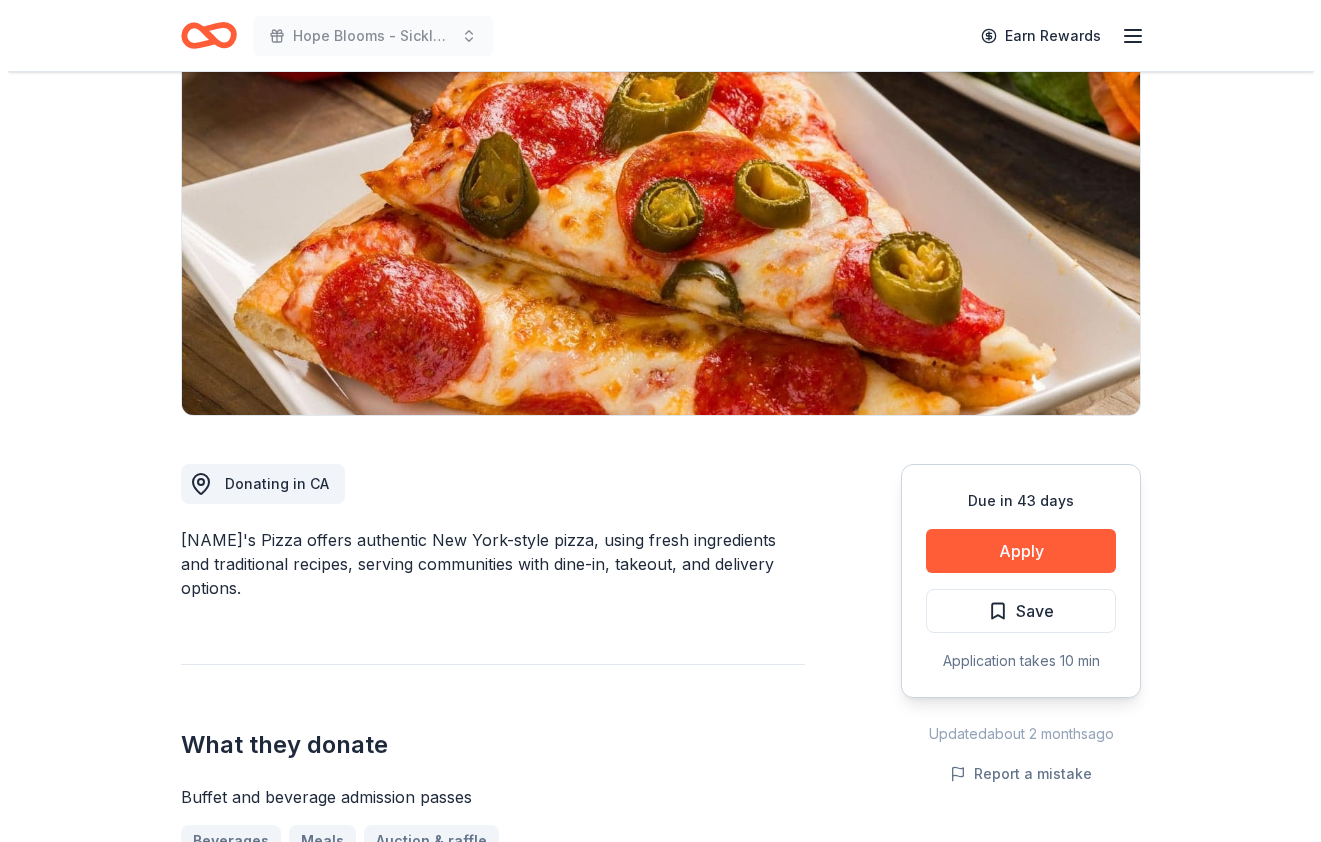 scroll, scrollTop: 200, scrollLeft: 0, axis: vertical 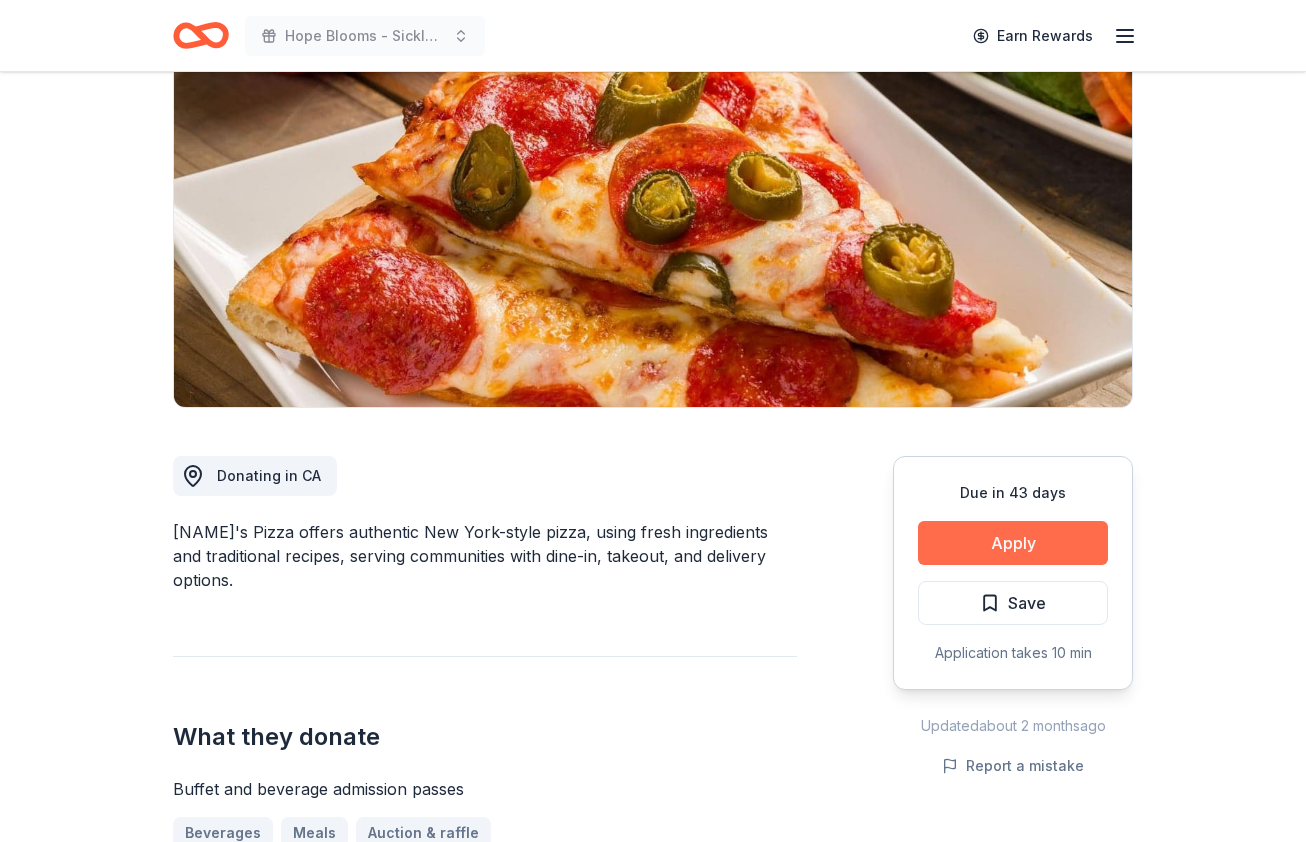 click on "Apply" at bounding box center (1013, 543) 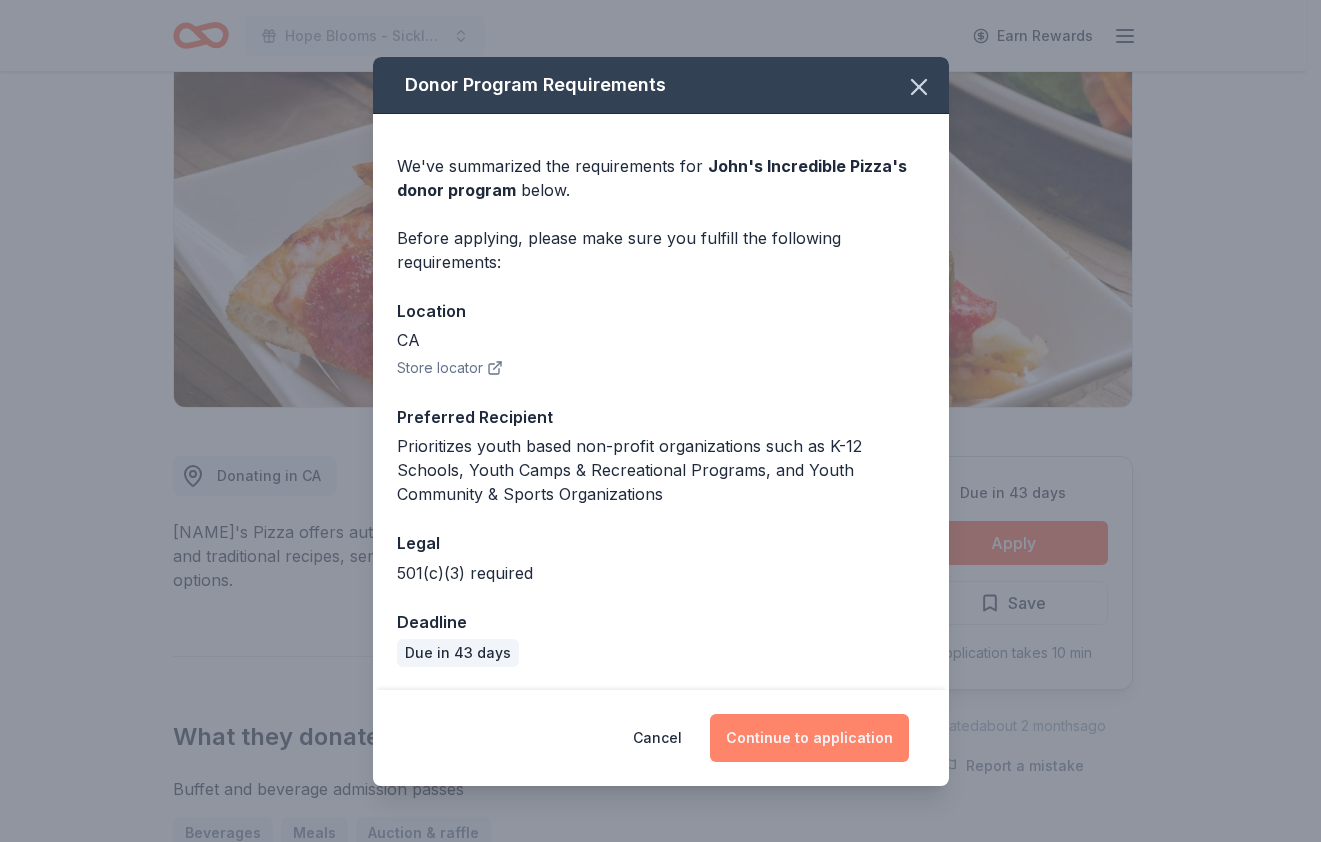 click on "Continue to application" at bounding box center (809, 738) 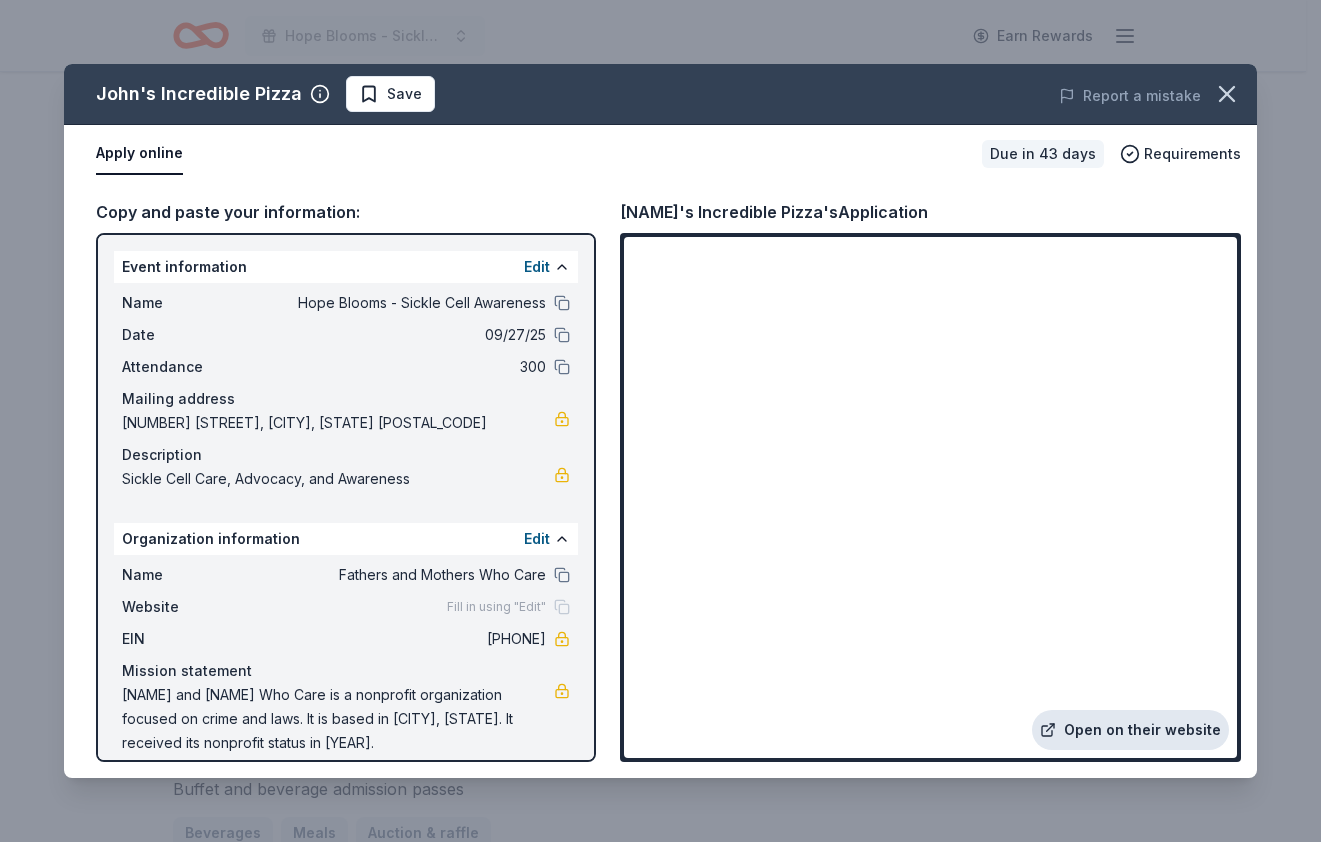 click on "Open on their website" at bounding box center (1130, 730) 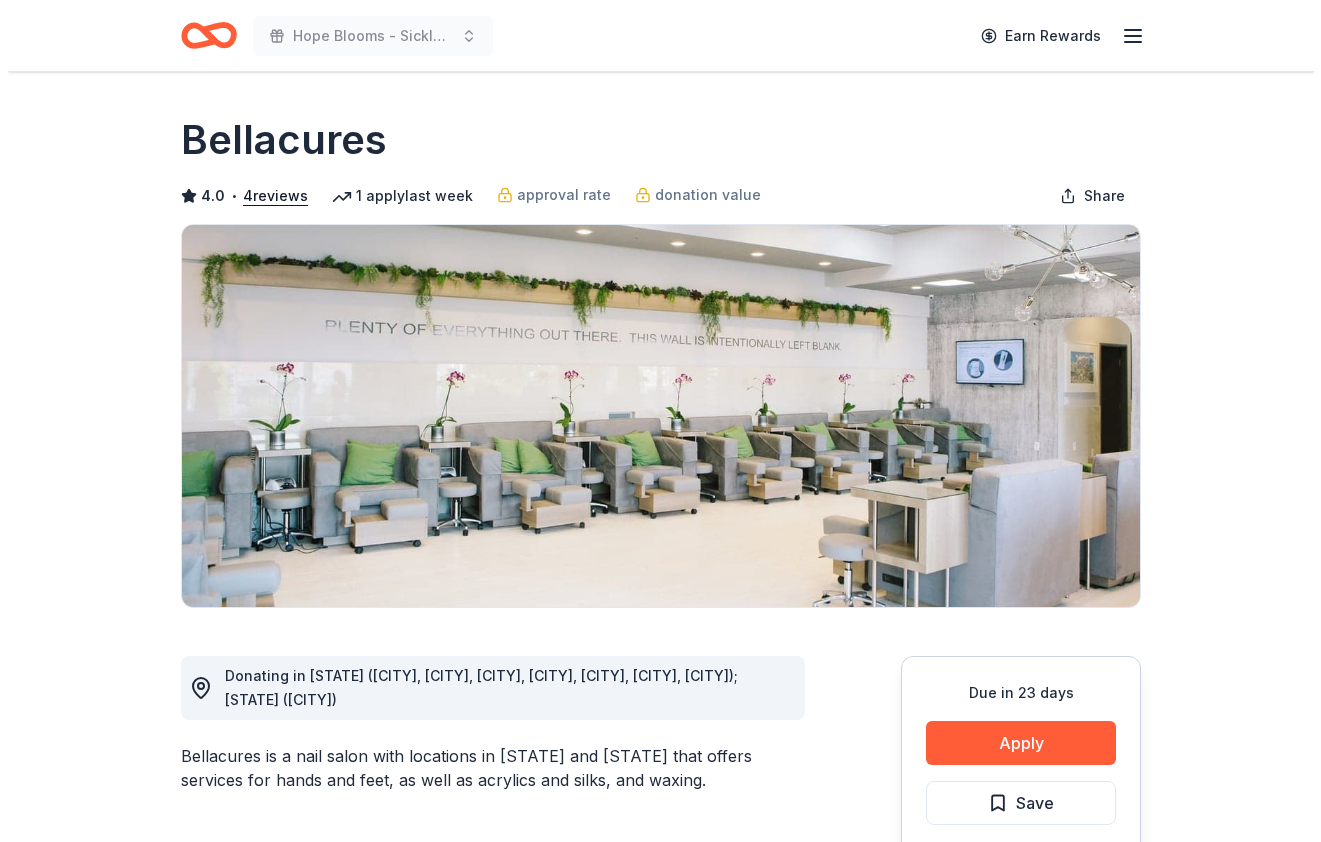 scroll, scrollTop: 0, scrollLeft: 0, axis: both 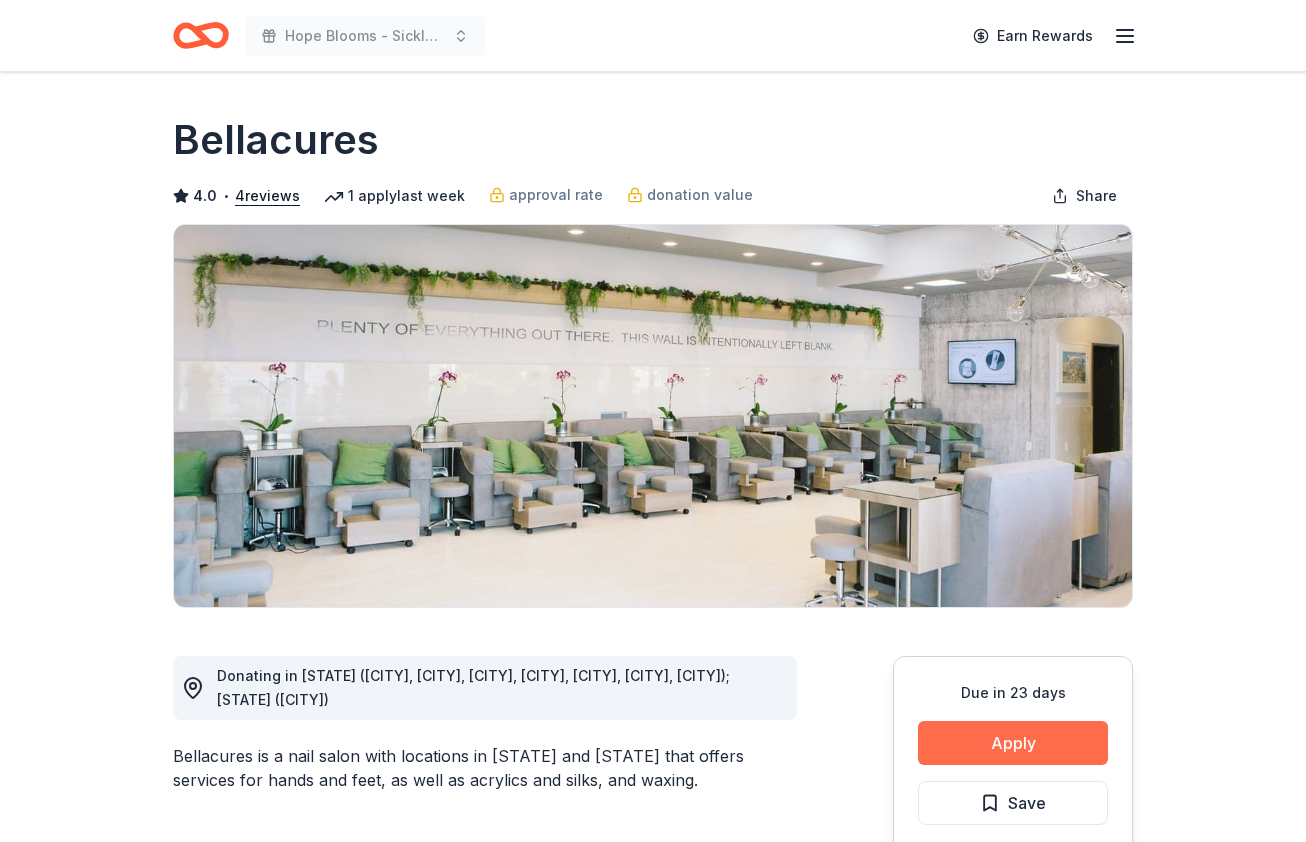 click on "Apply" at bounding box center [1013, 743] 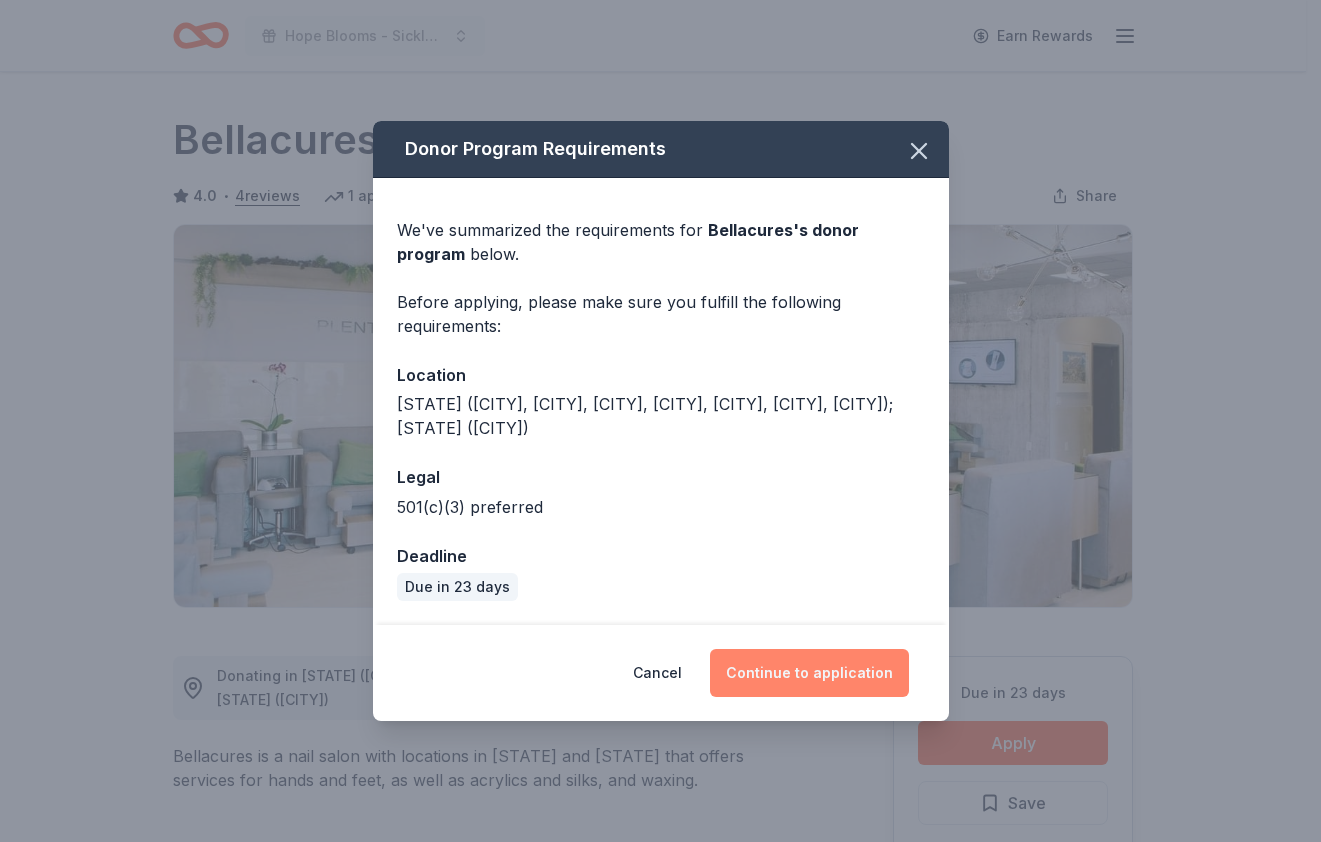 click on "Continue to application" at bounding box center [809, 673] 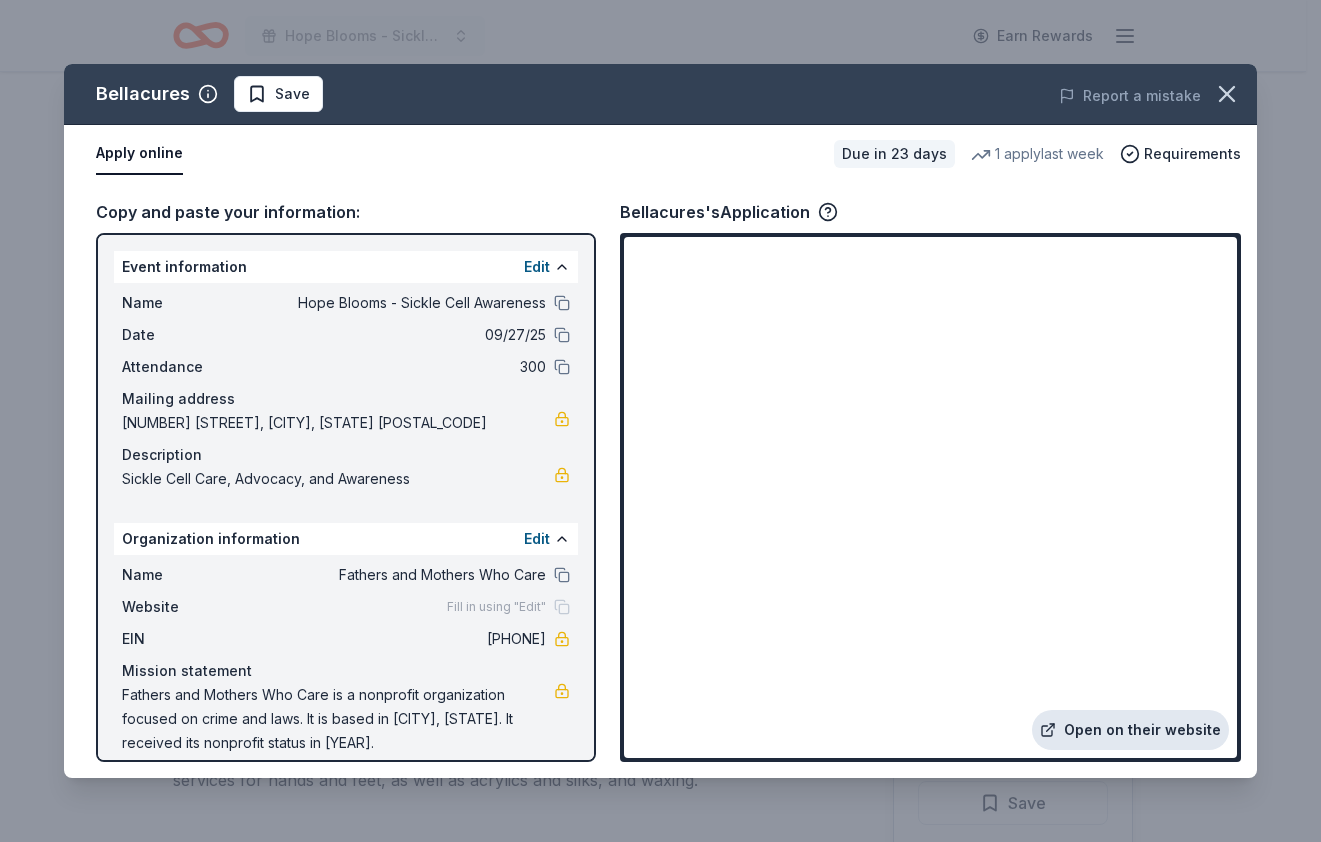 click on "Open on their website" at bounding box center (1130, 730) 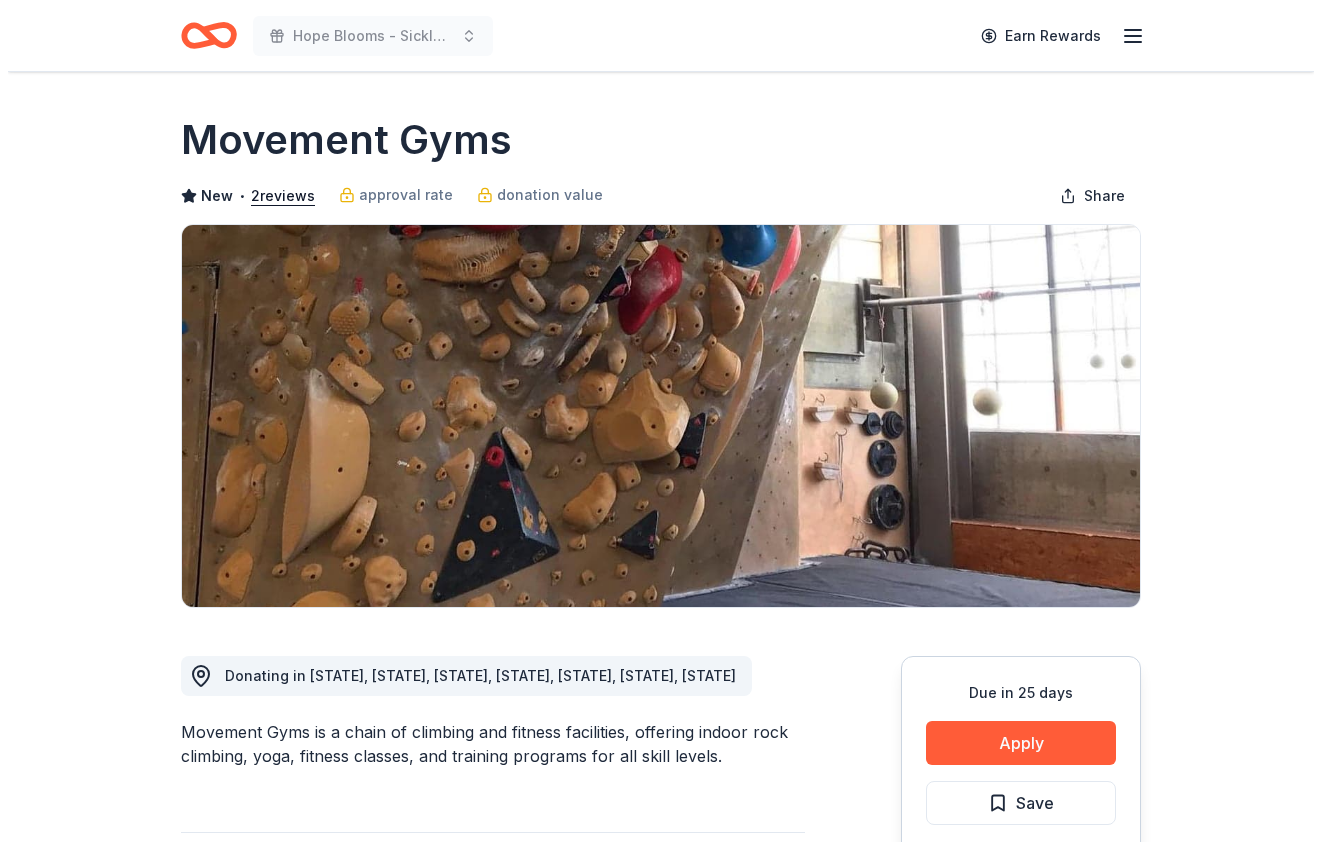 scroll, scrollTop: 0, scrollLeft: 0, axis: both 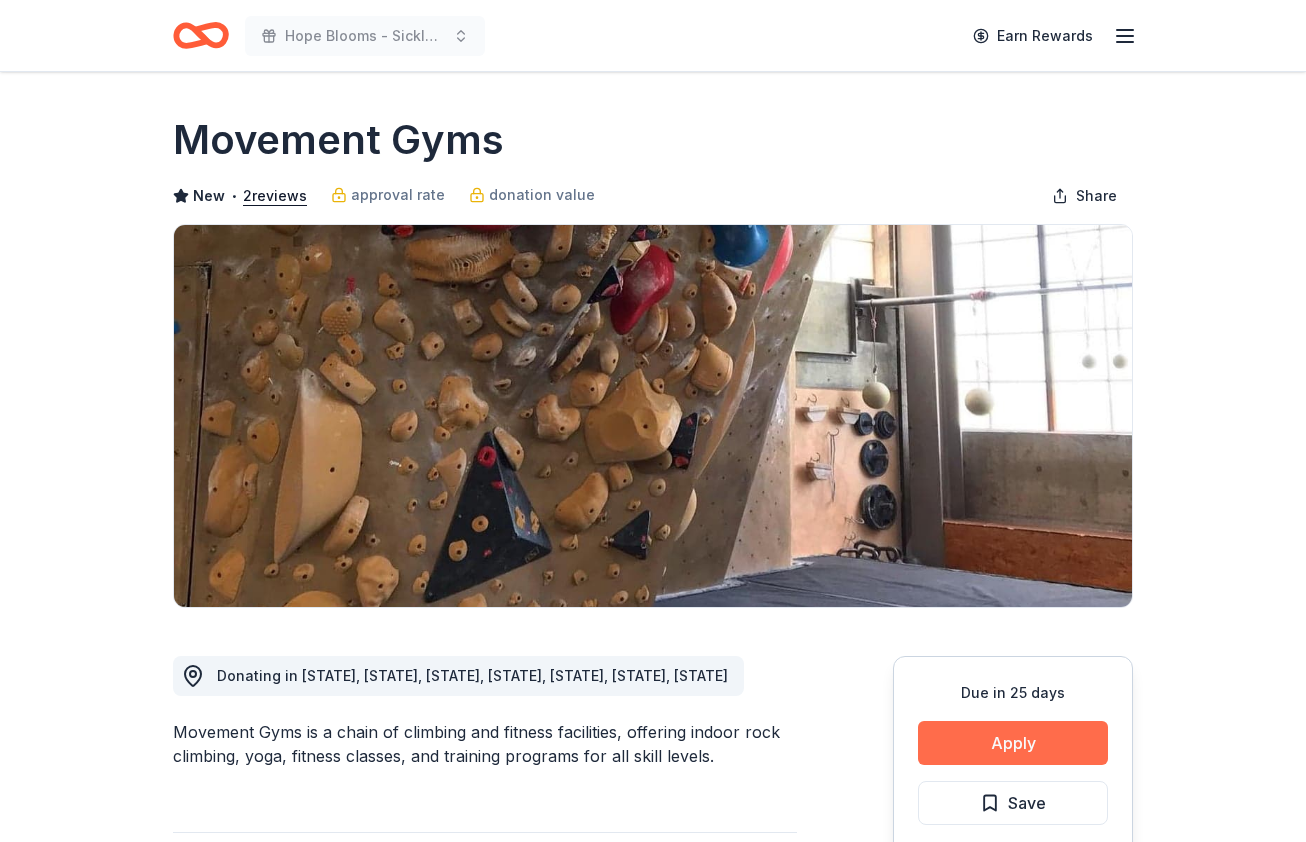 click on "Apply" at bounding box center (1013, 743) 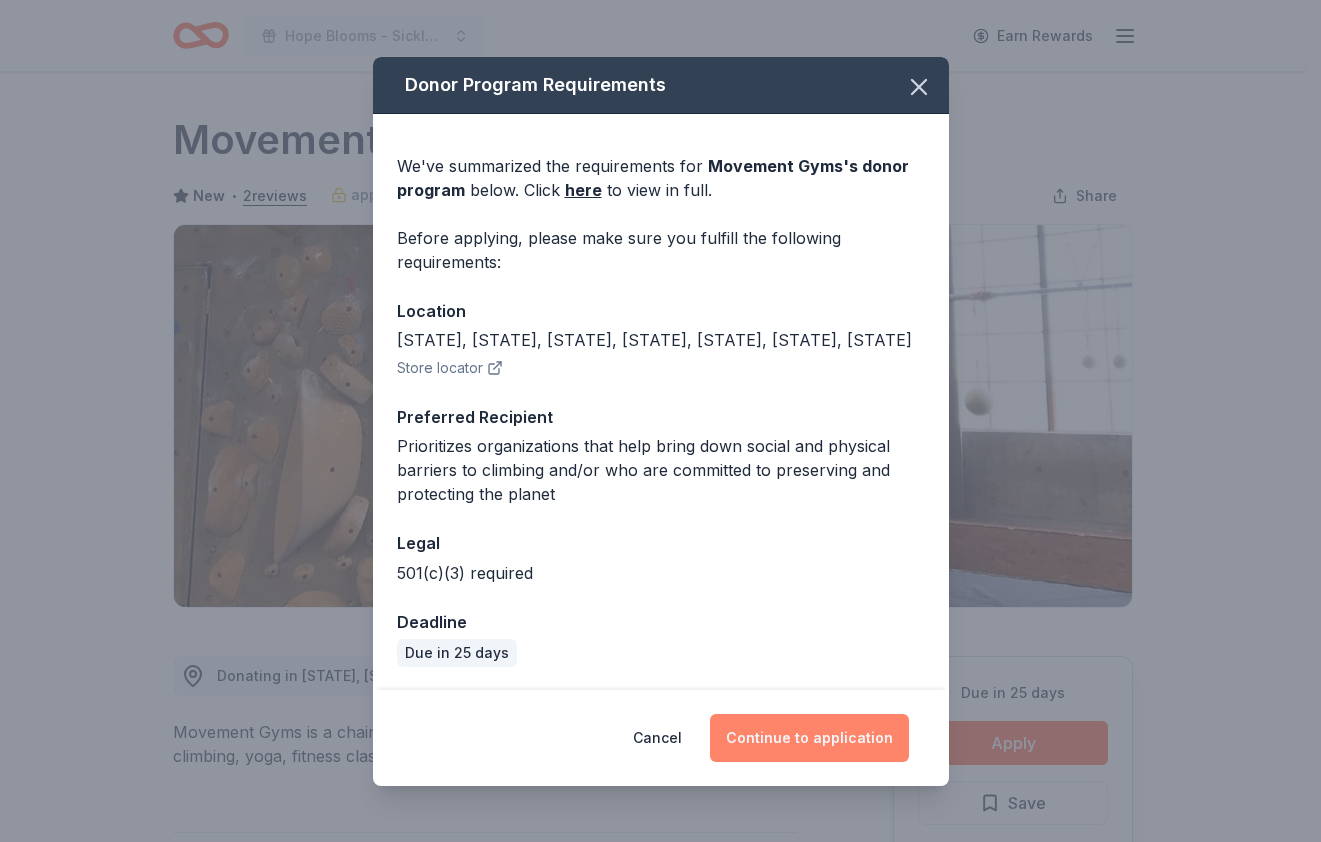 click on "Continue to application" at bounding box center [809, 738] 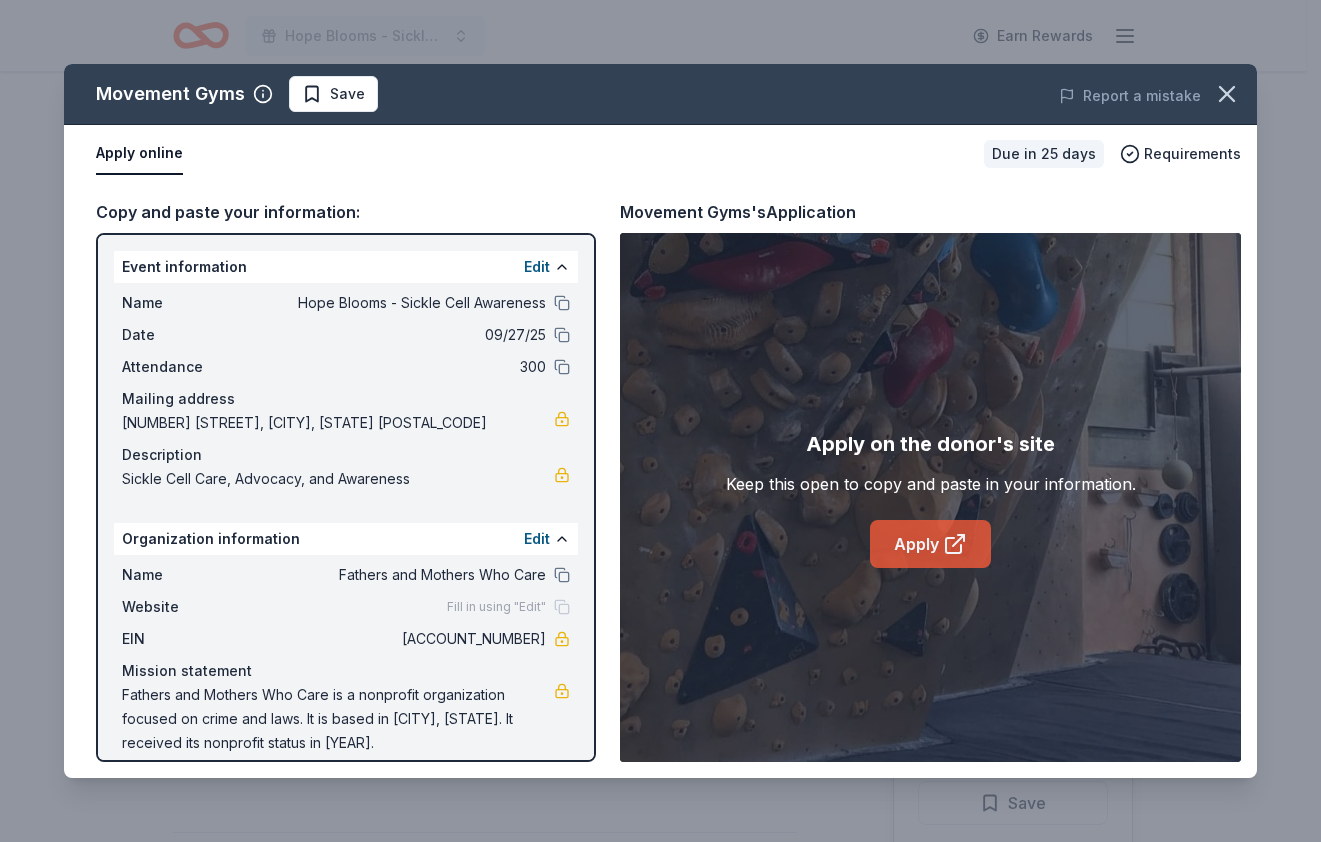 click on "Apply" at bounding box center [930, 544] 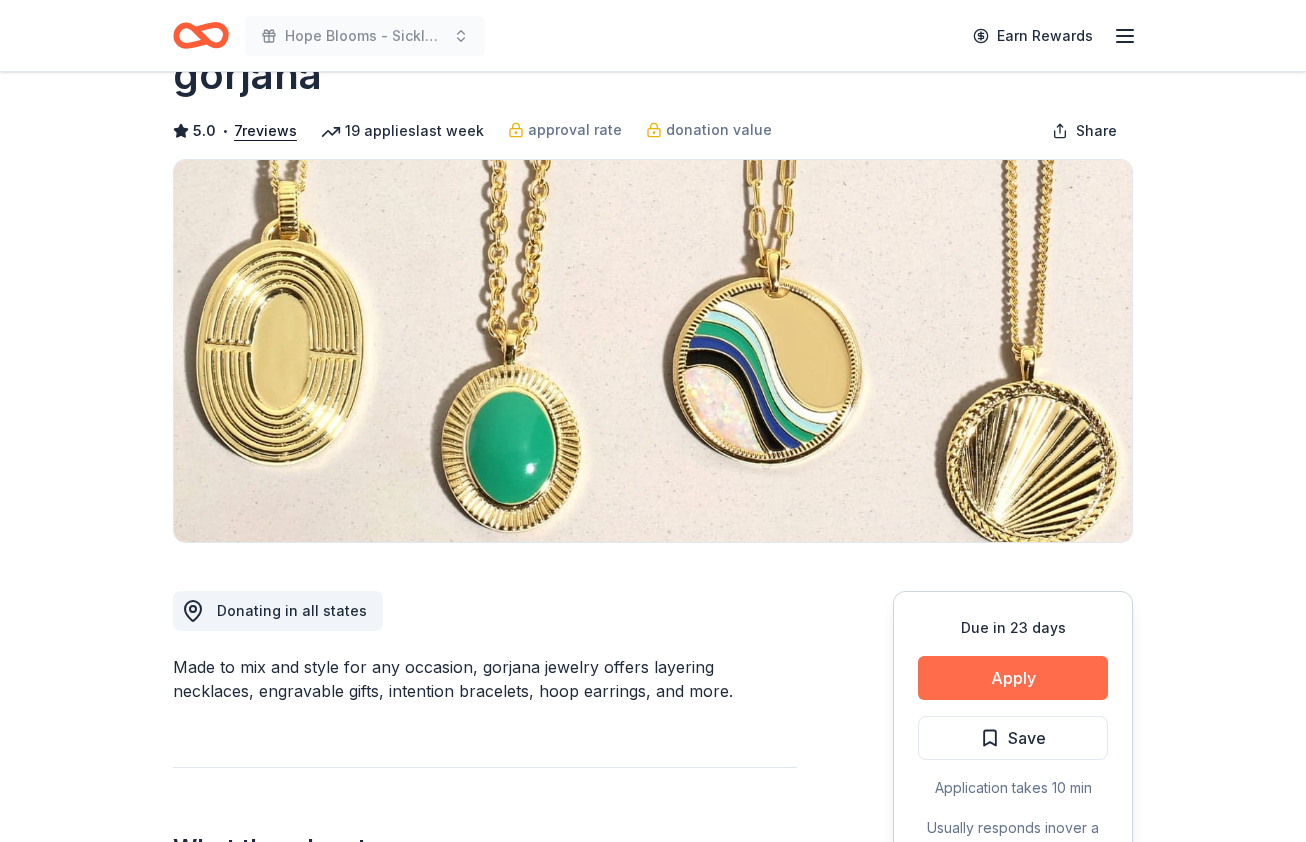 scroll, scrollTop: 100, scrollLeft: 0, axis: vertical 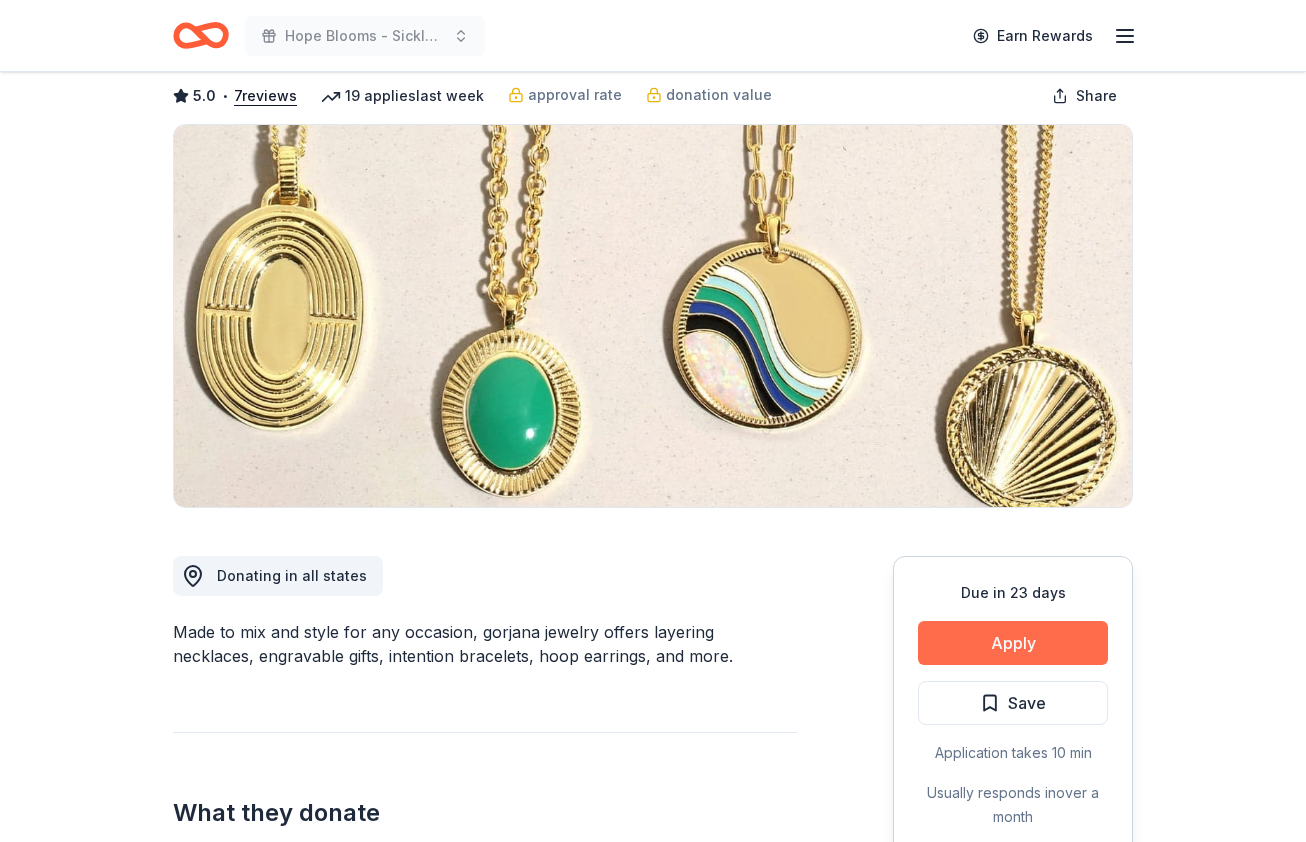 click on "Apply" at bounding box center (1013, 643) 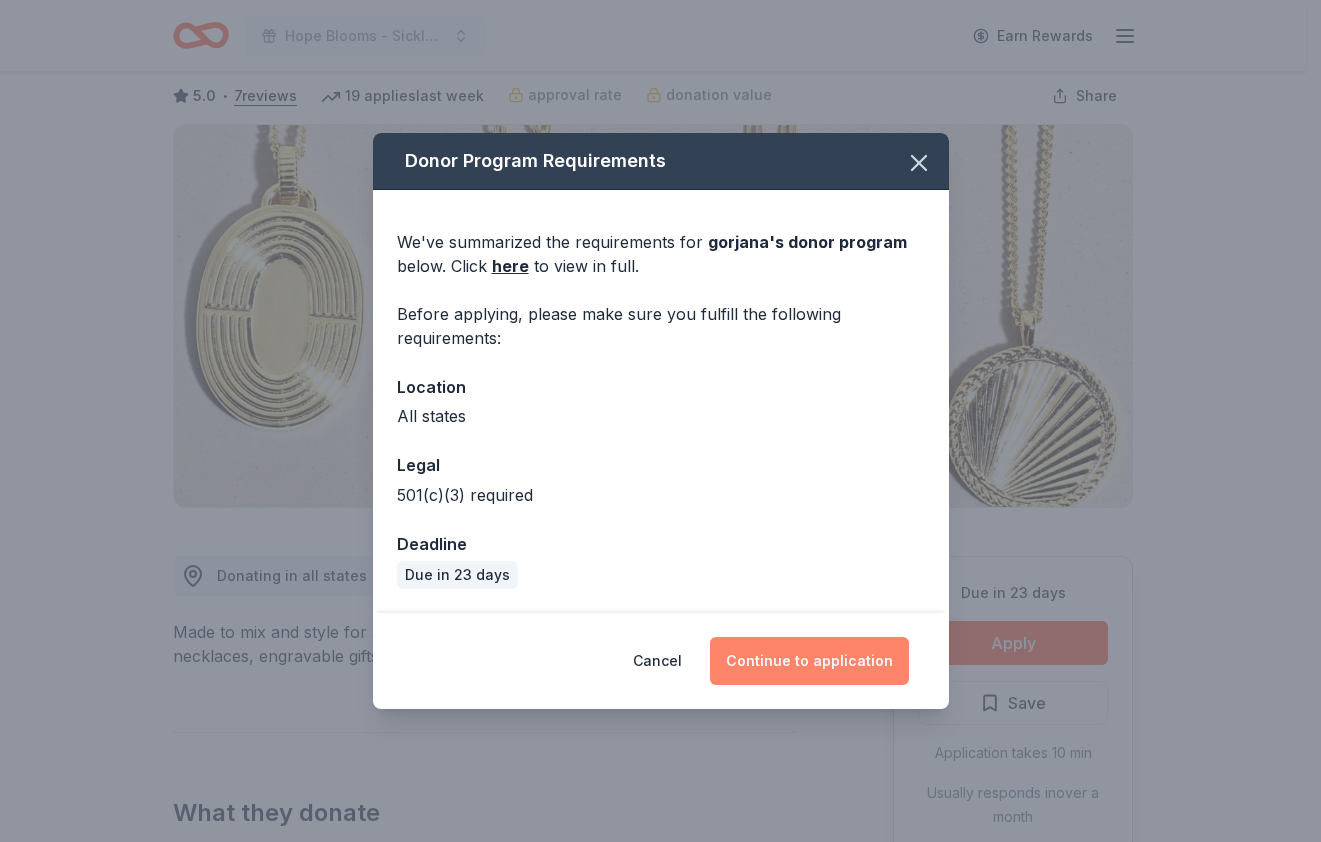 click on "Continue to application" at bounding box center [809, 661] 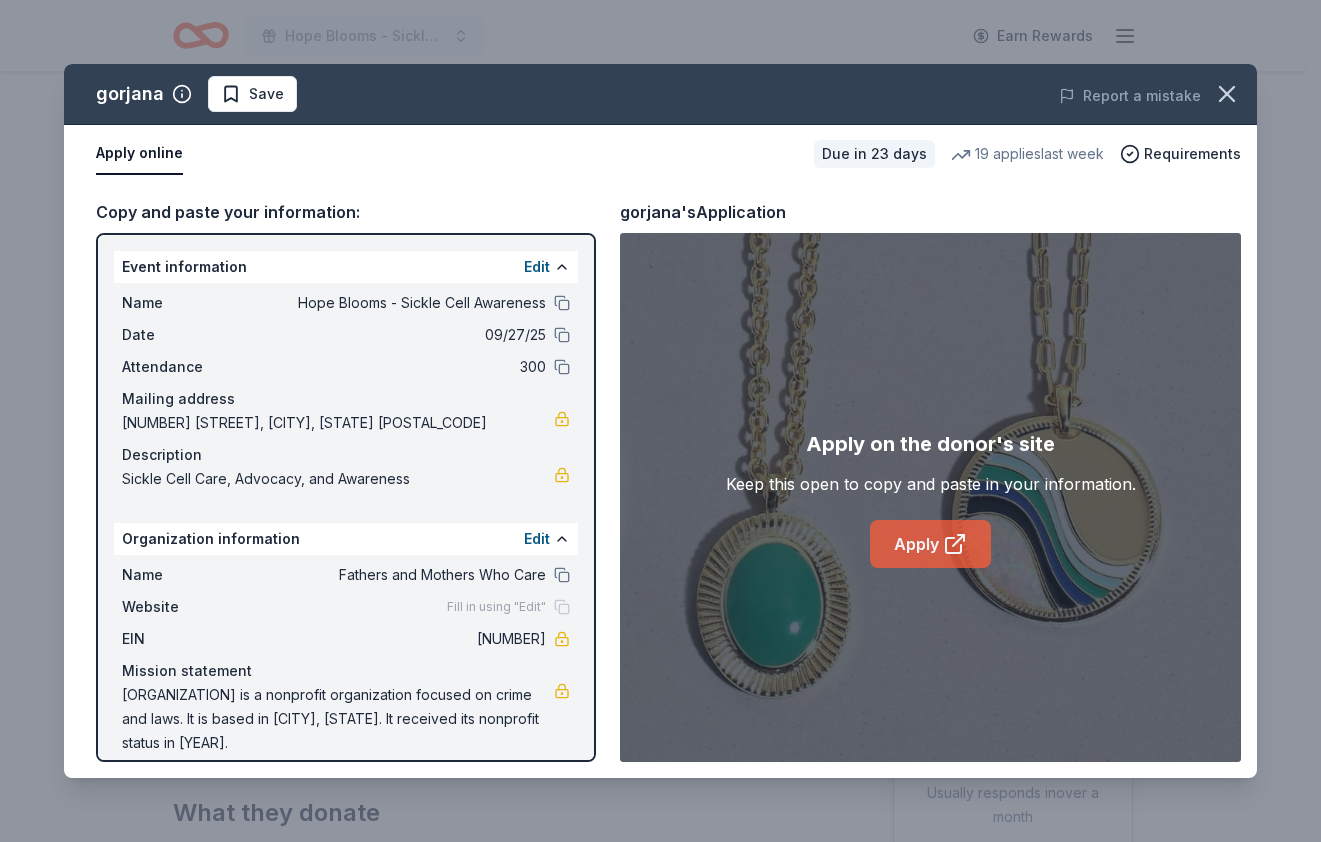 click on "Apply" at bounding box center [930, 544] 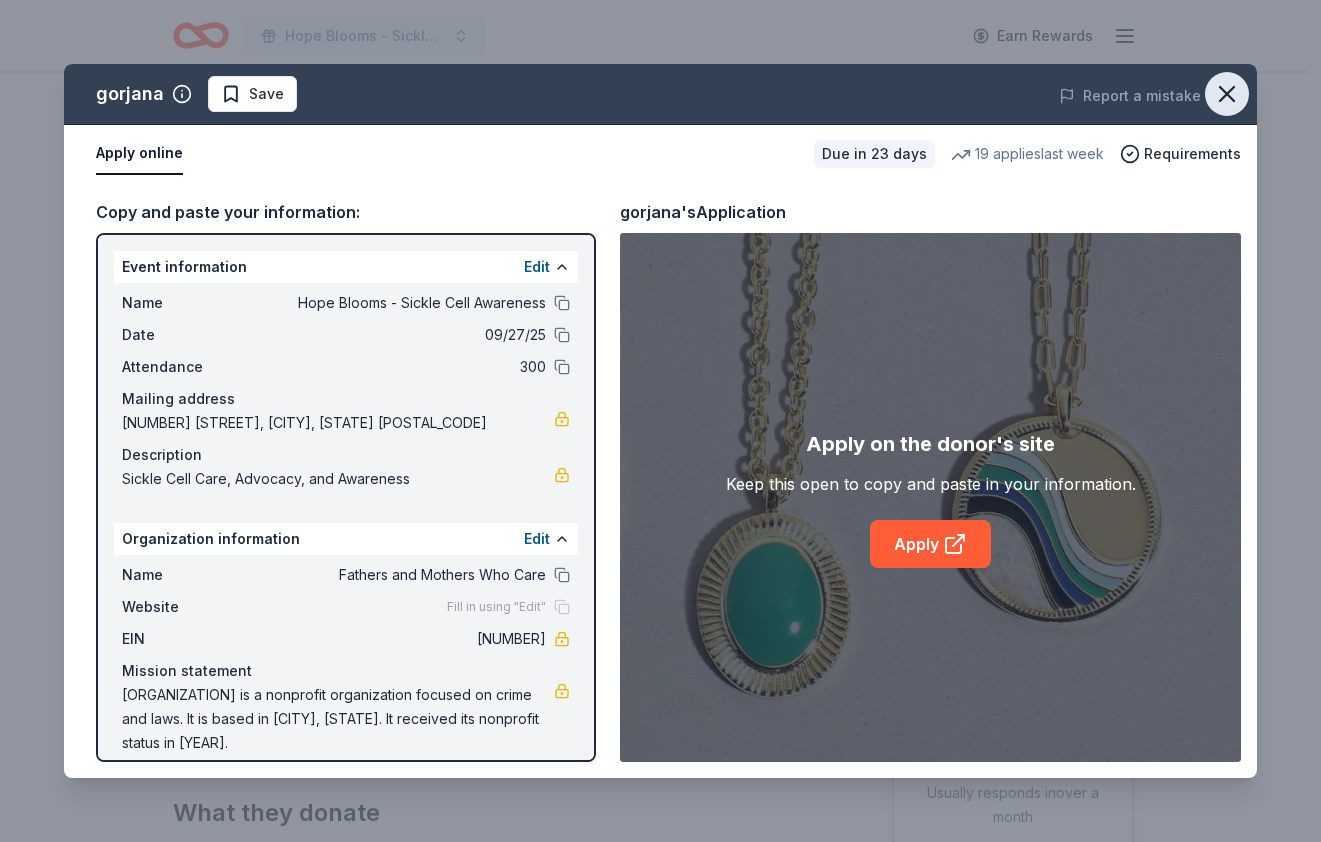 click 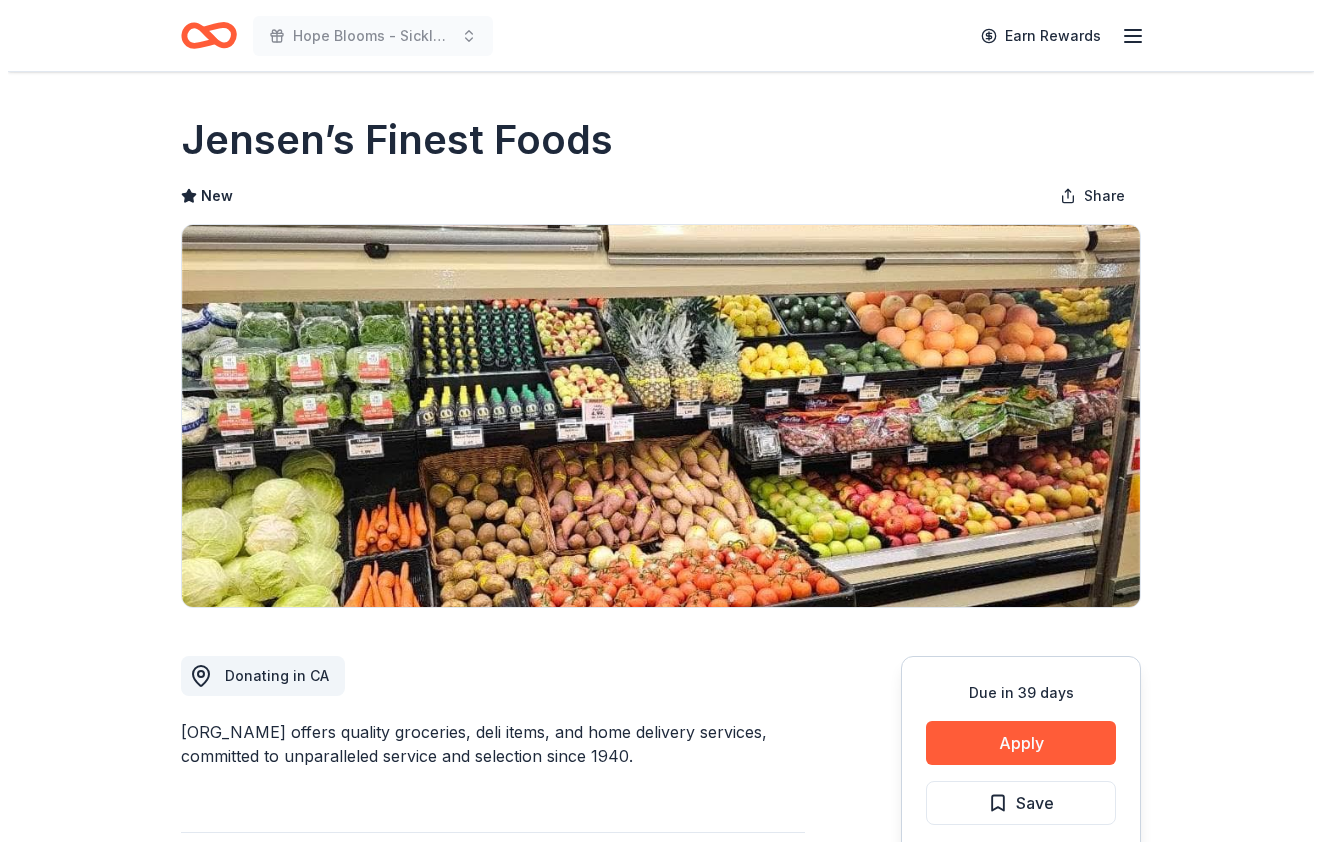 scroll, scrollTop: 0, scrollLeft: 0, axis: both 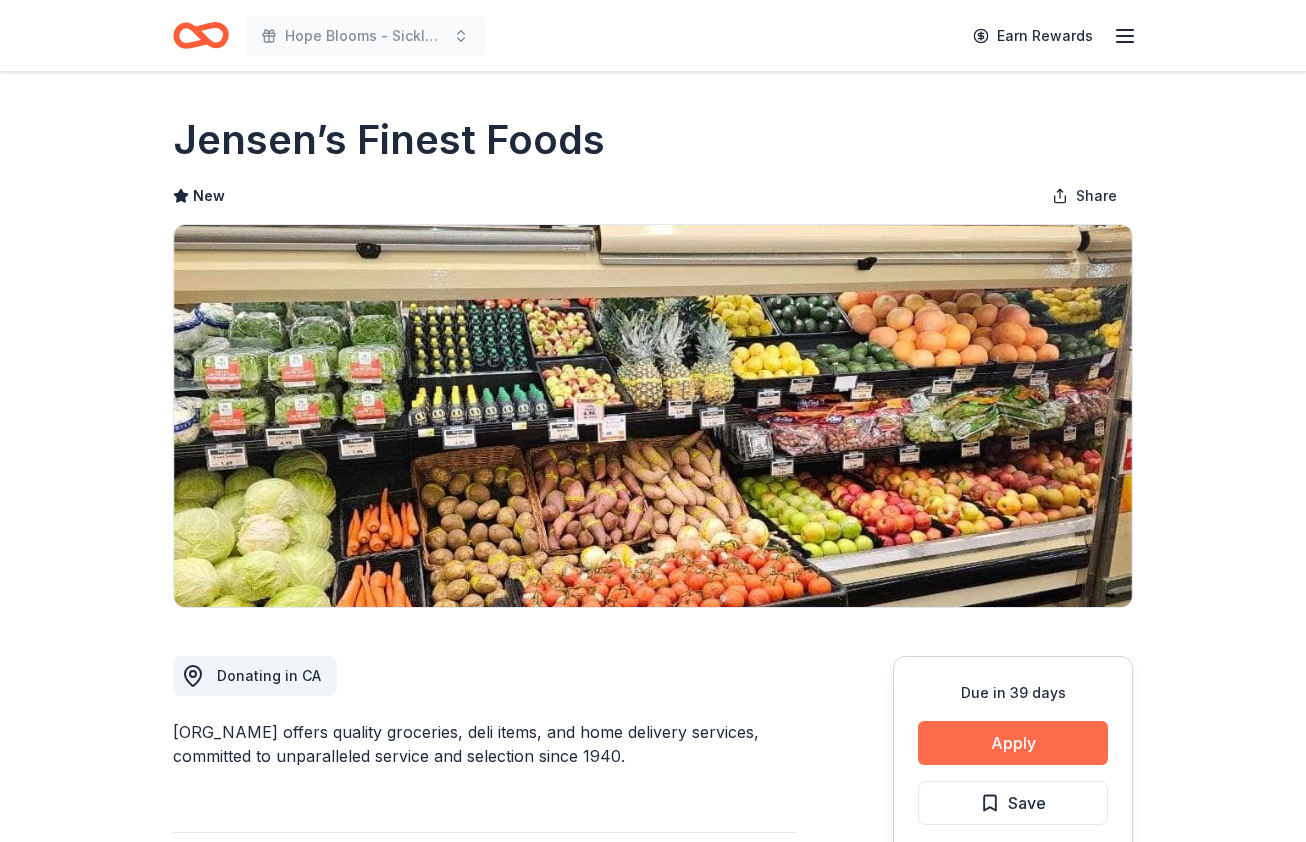 click on "Apply" at bounding box center [1013, 743] 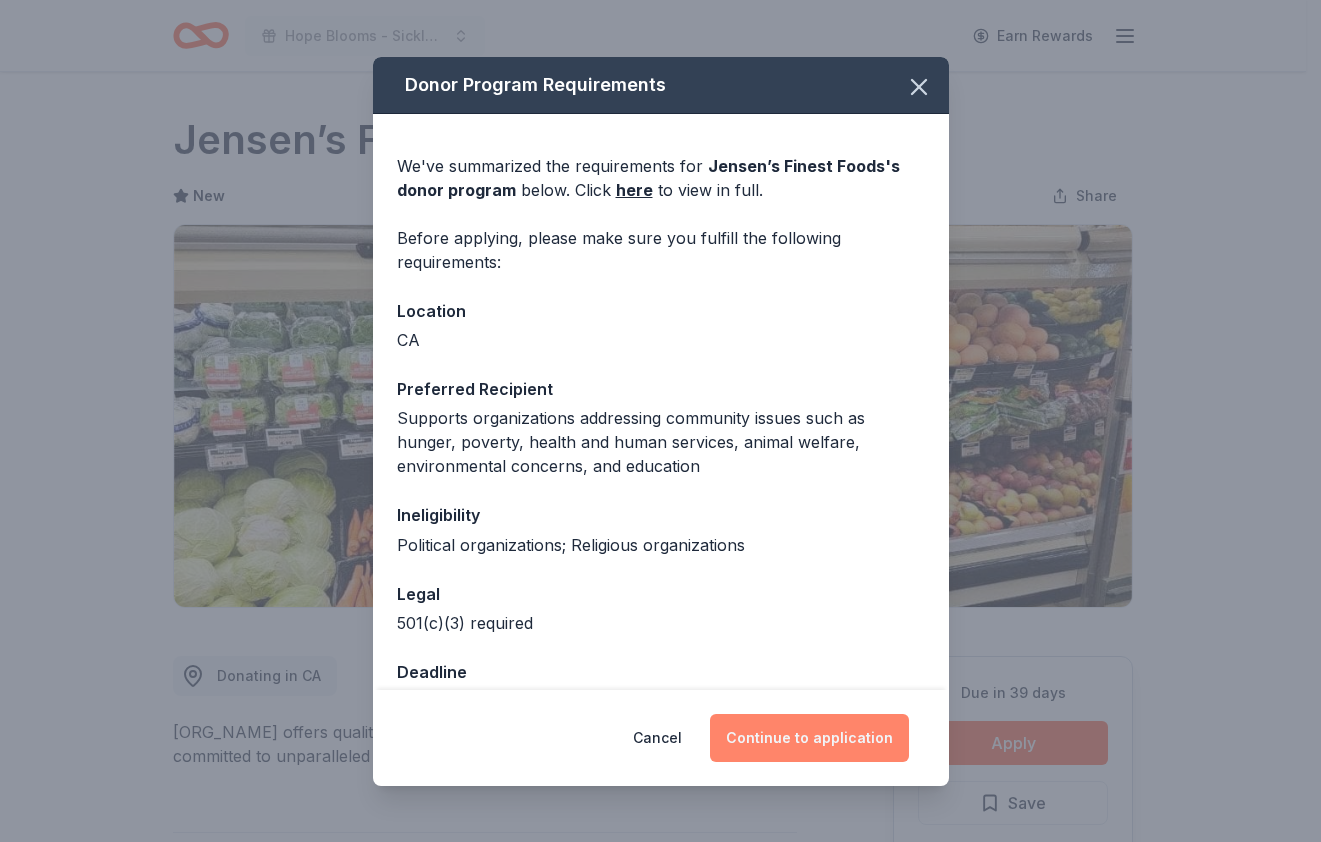 click on "Continue to application" at bounding box center (809, 738) 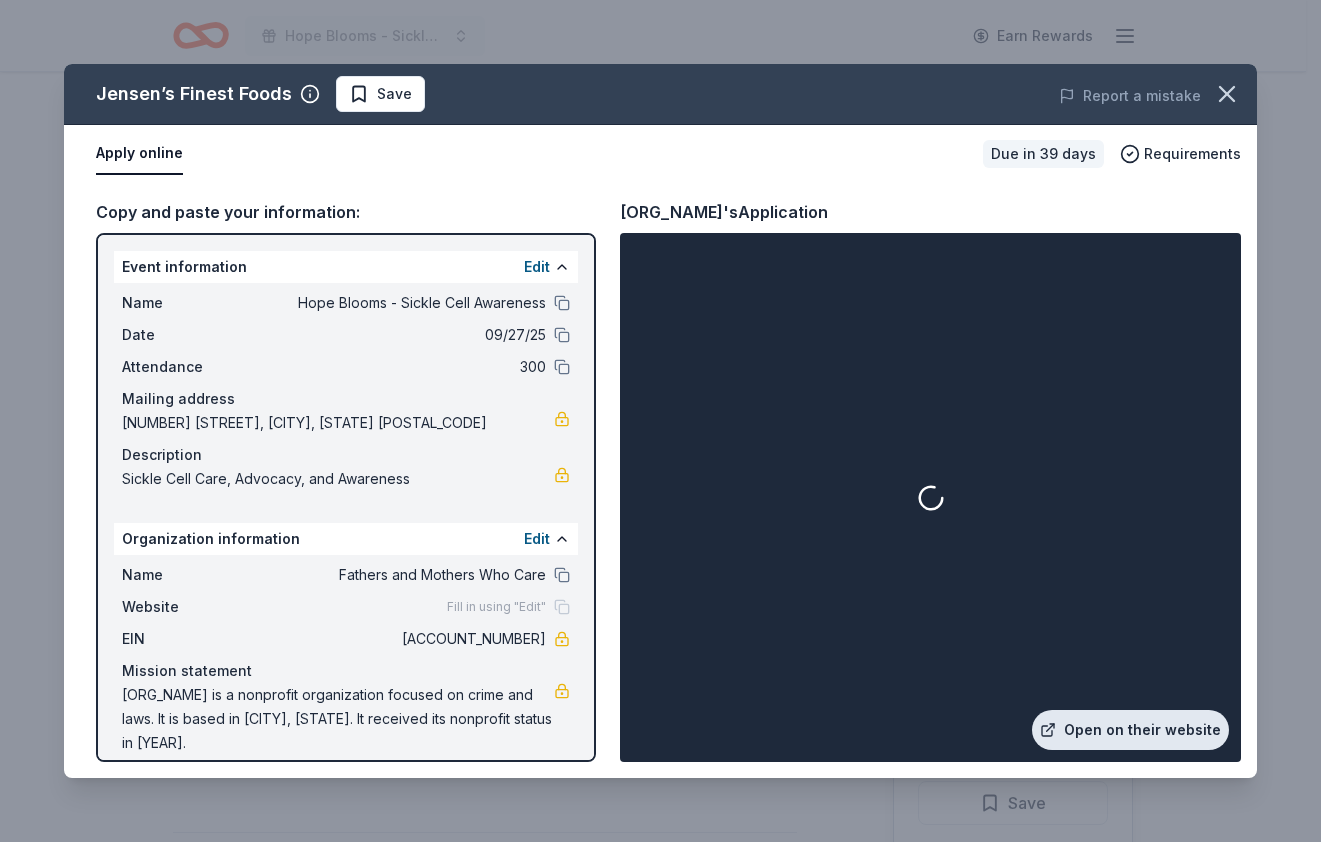 click on "Open on their website" at bounding box center (1130, 730) 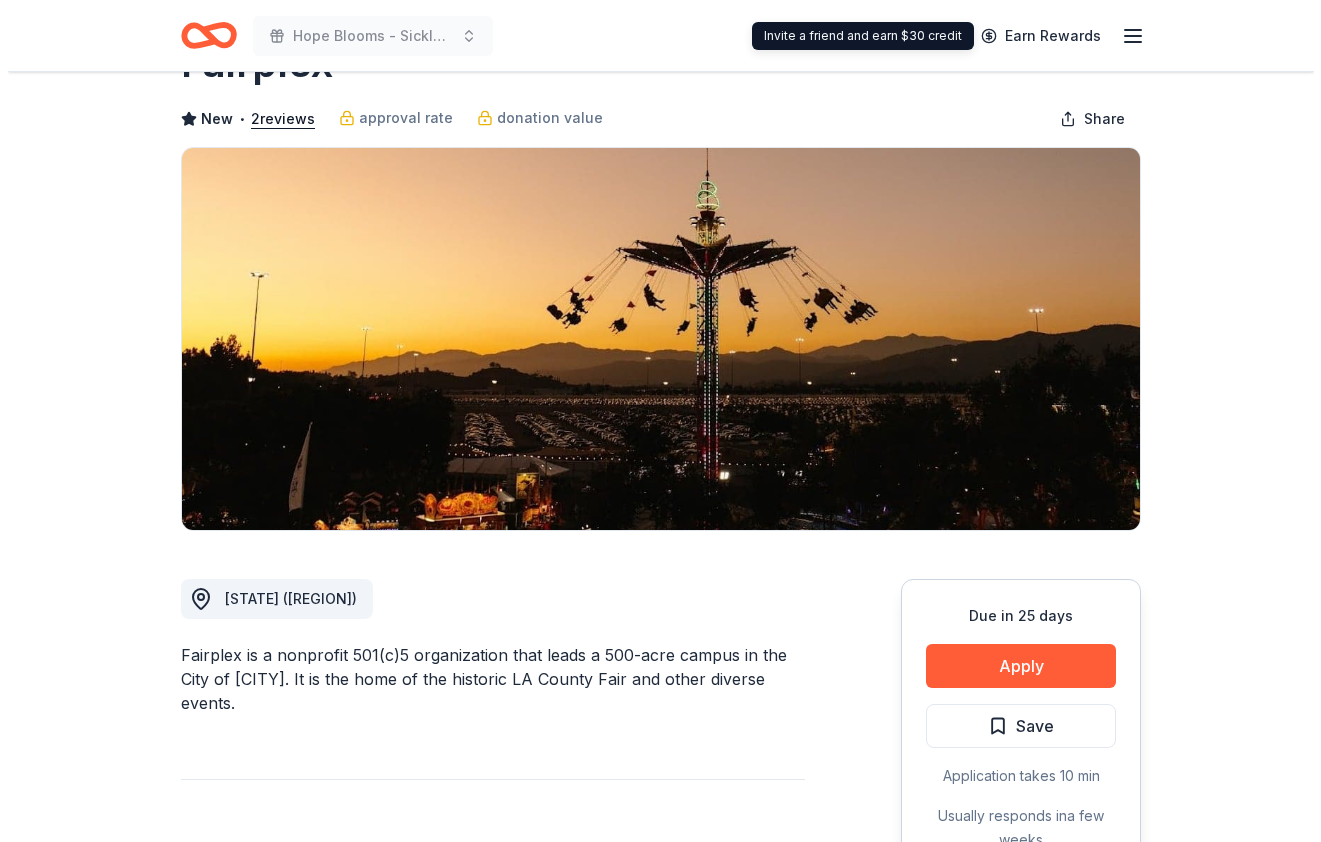 scroll, scrollTop: 200, scrollLeft: 0, axis: vertical 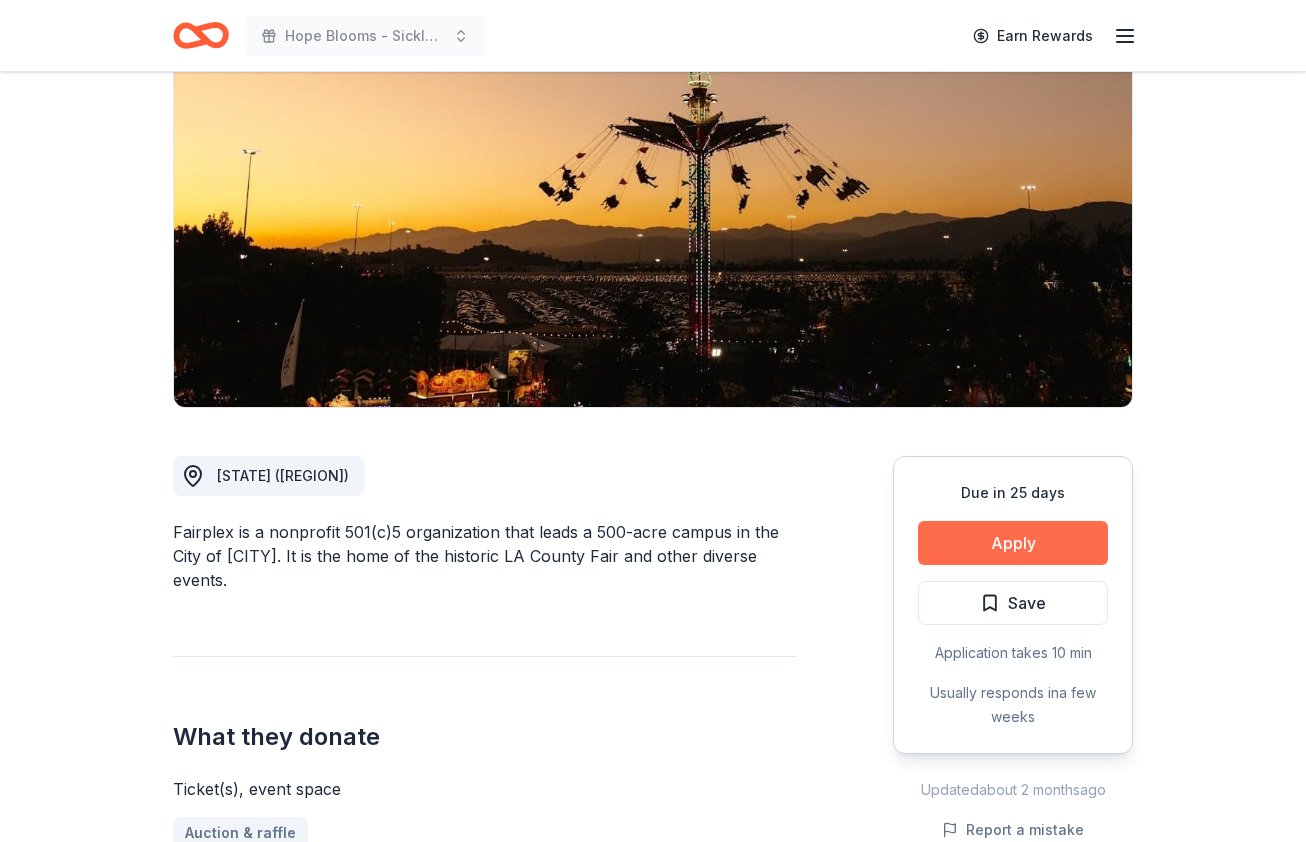 click on "Apply" at bounding box center (1013, 543) 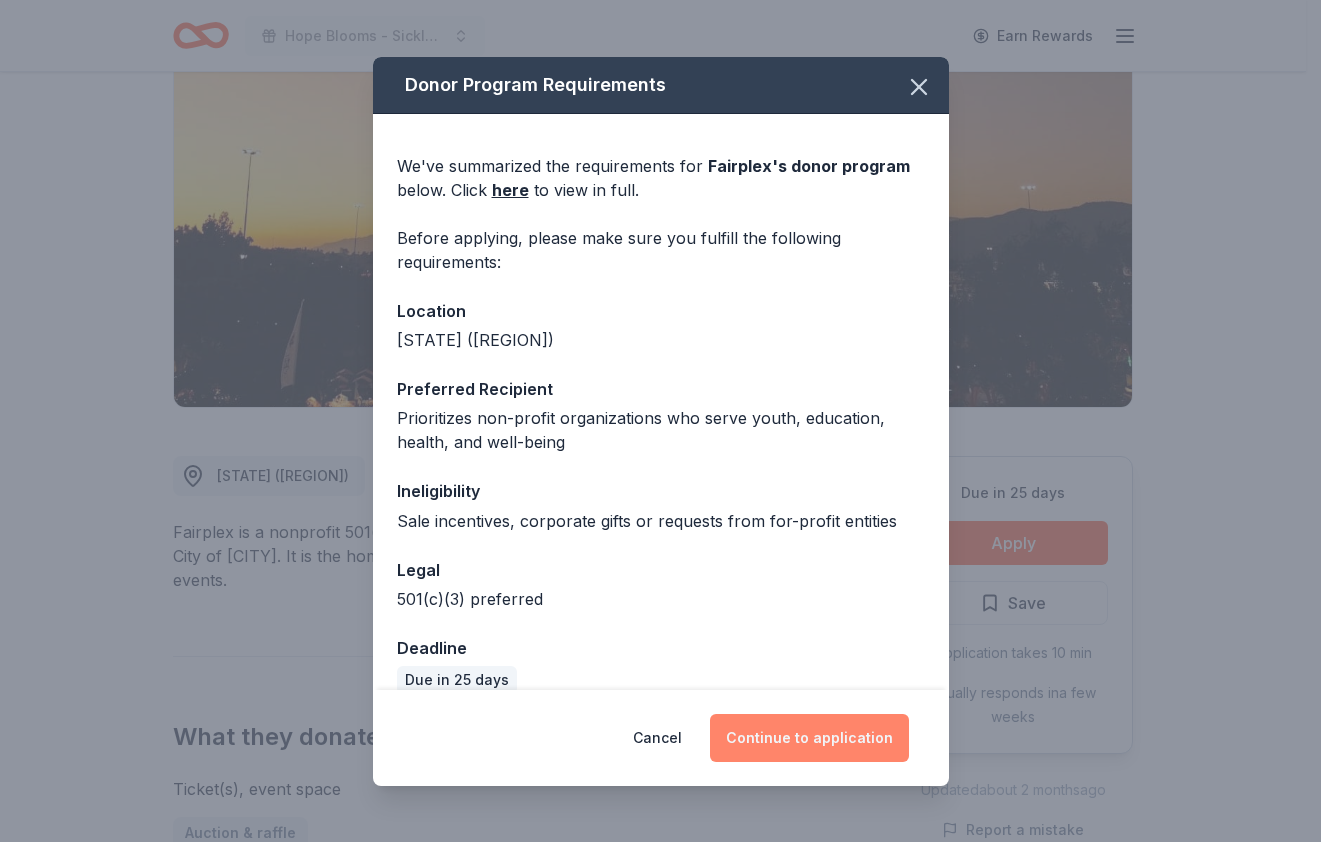 click on "Continue to application" at bounding box center (809, 738) 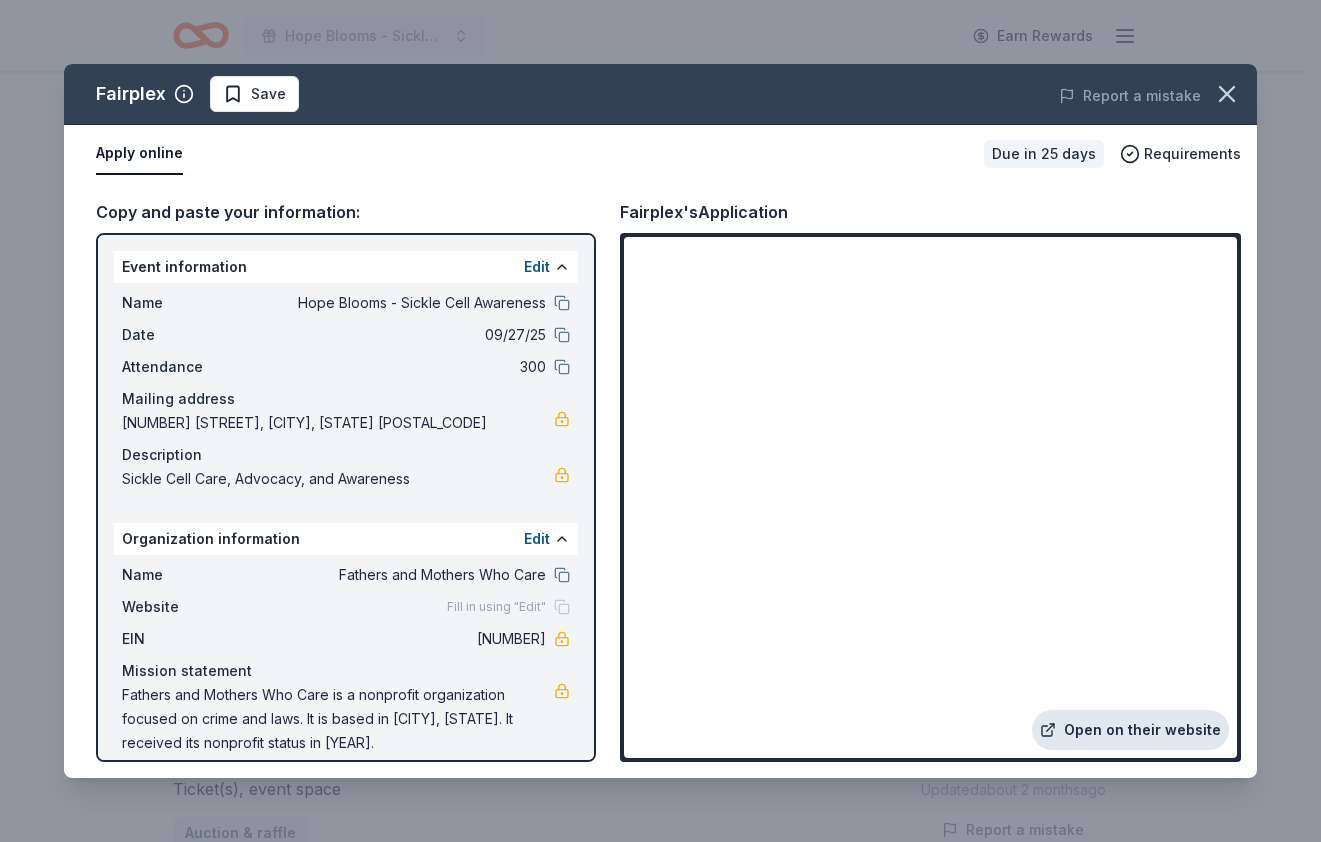 click on "Open on their website" at bounding box center (1130, 730) 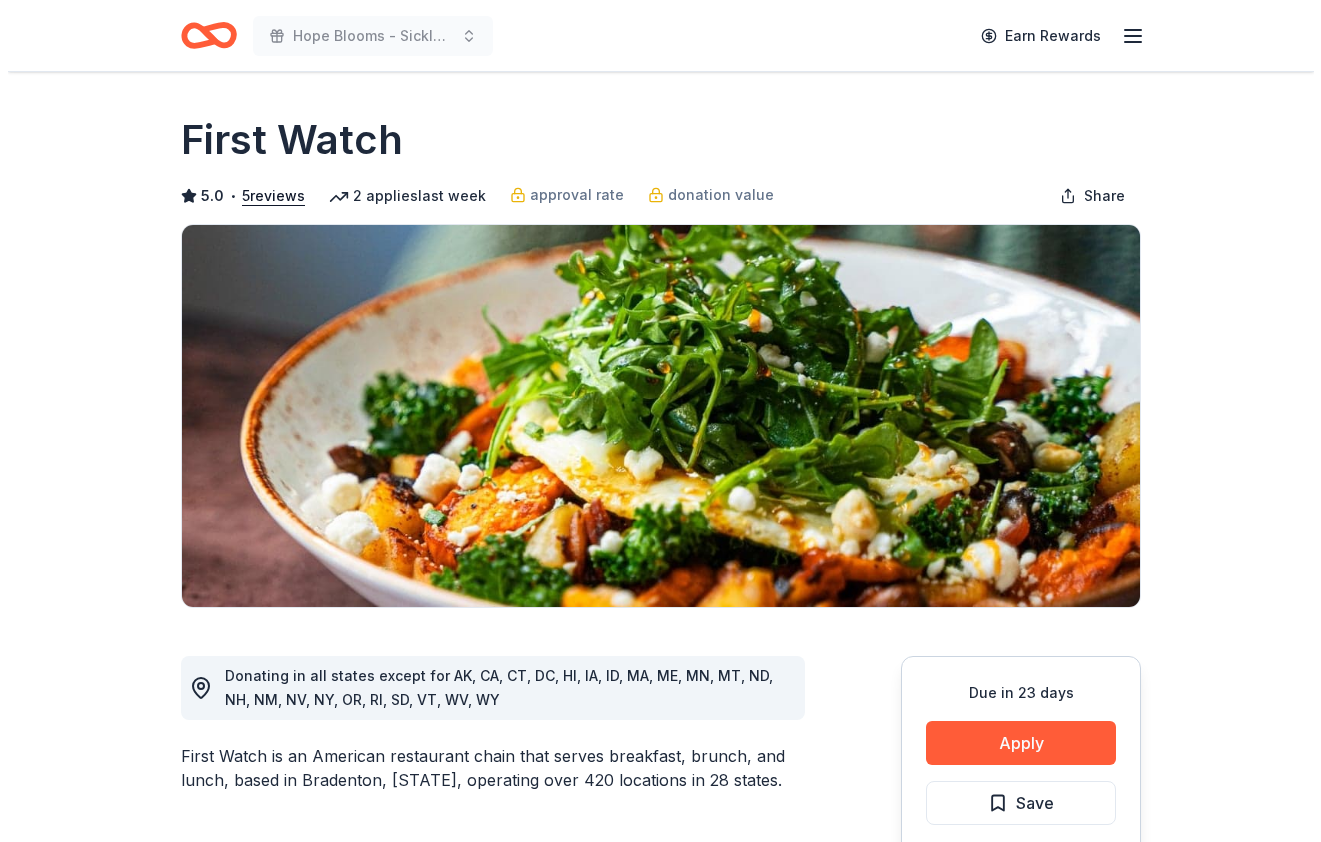 scroll, scrollTop: 0, scrollLeft: 0, axis: both 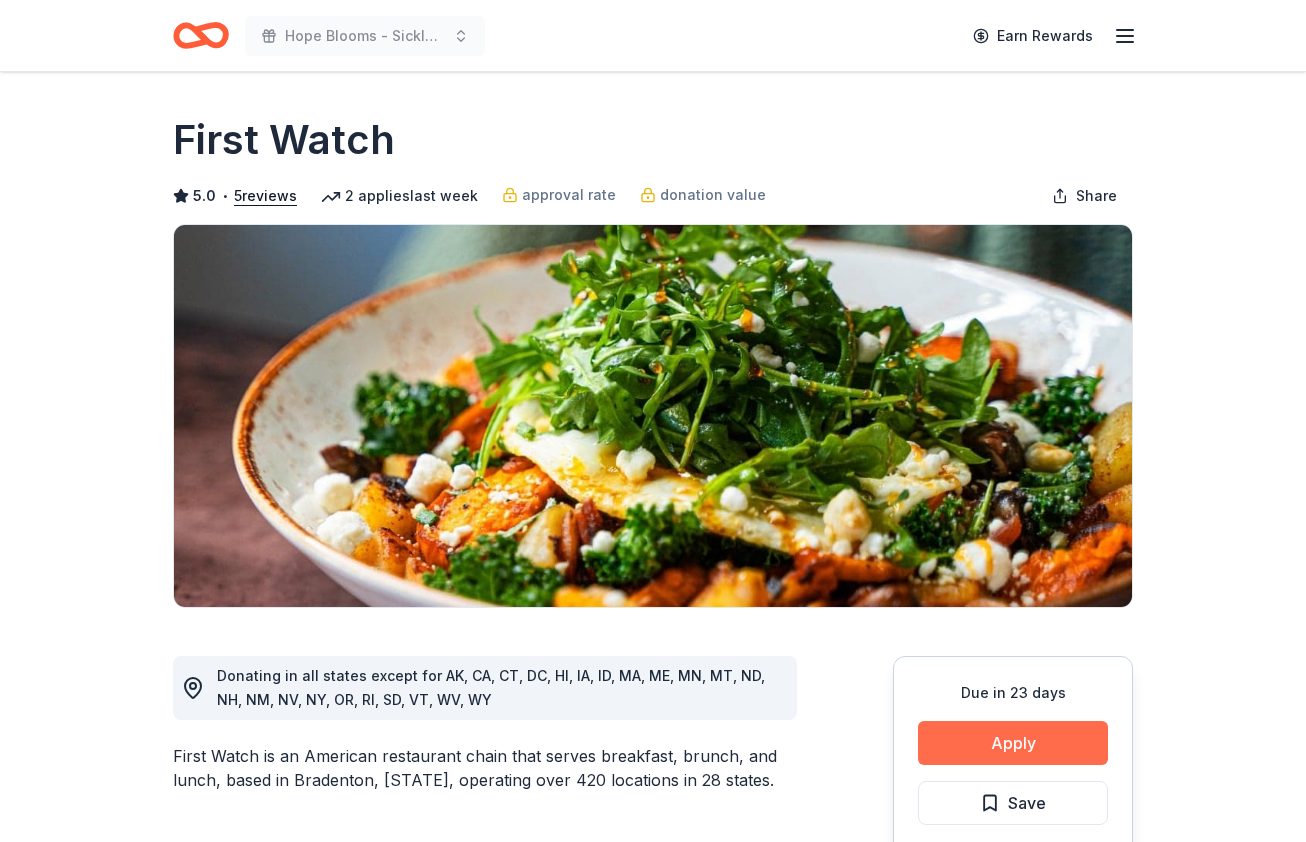 click on "Apply" at bounding box center [1013, 743] 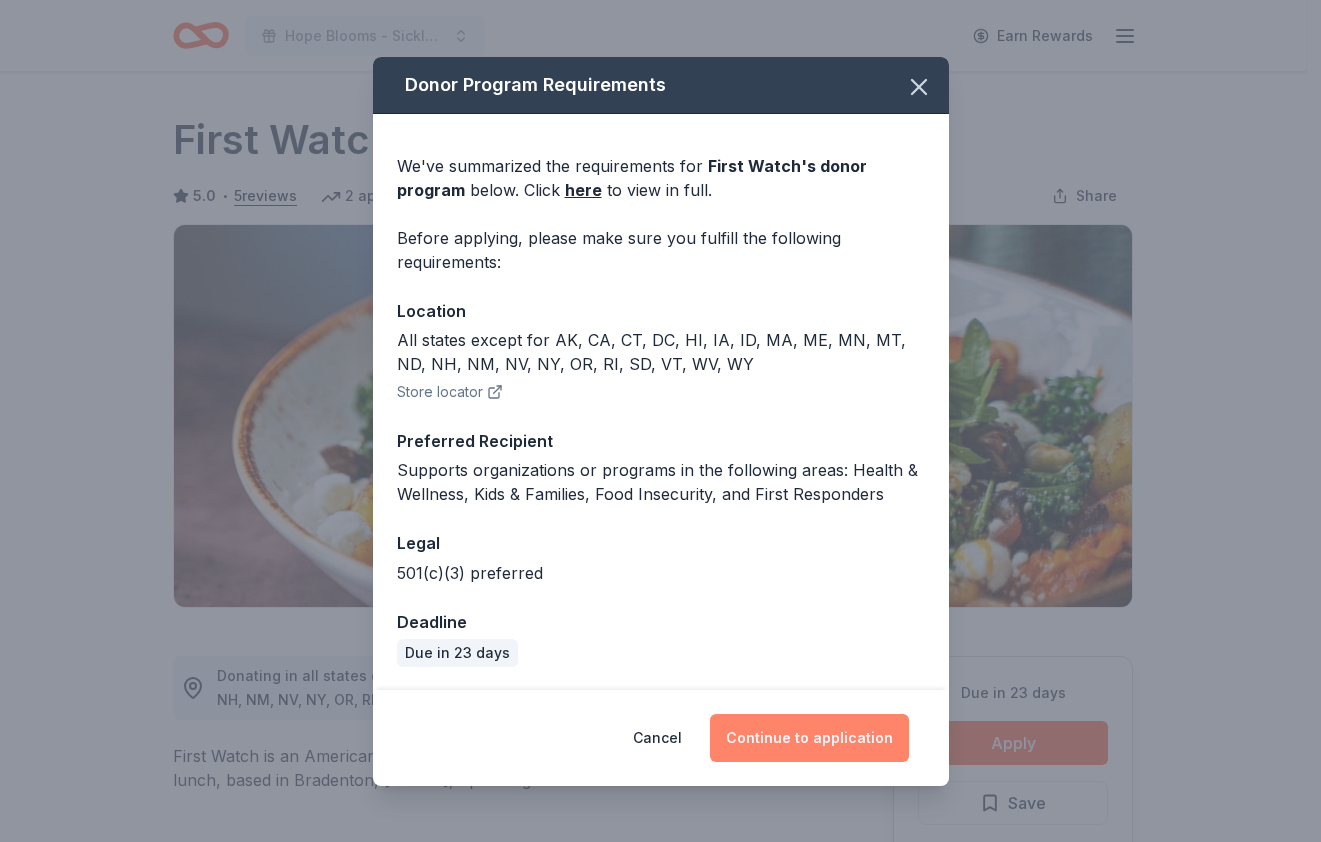 click on "Continue to application" at bounding box center (809, 738) 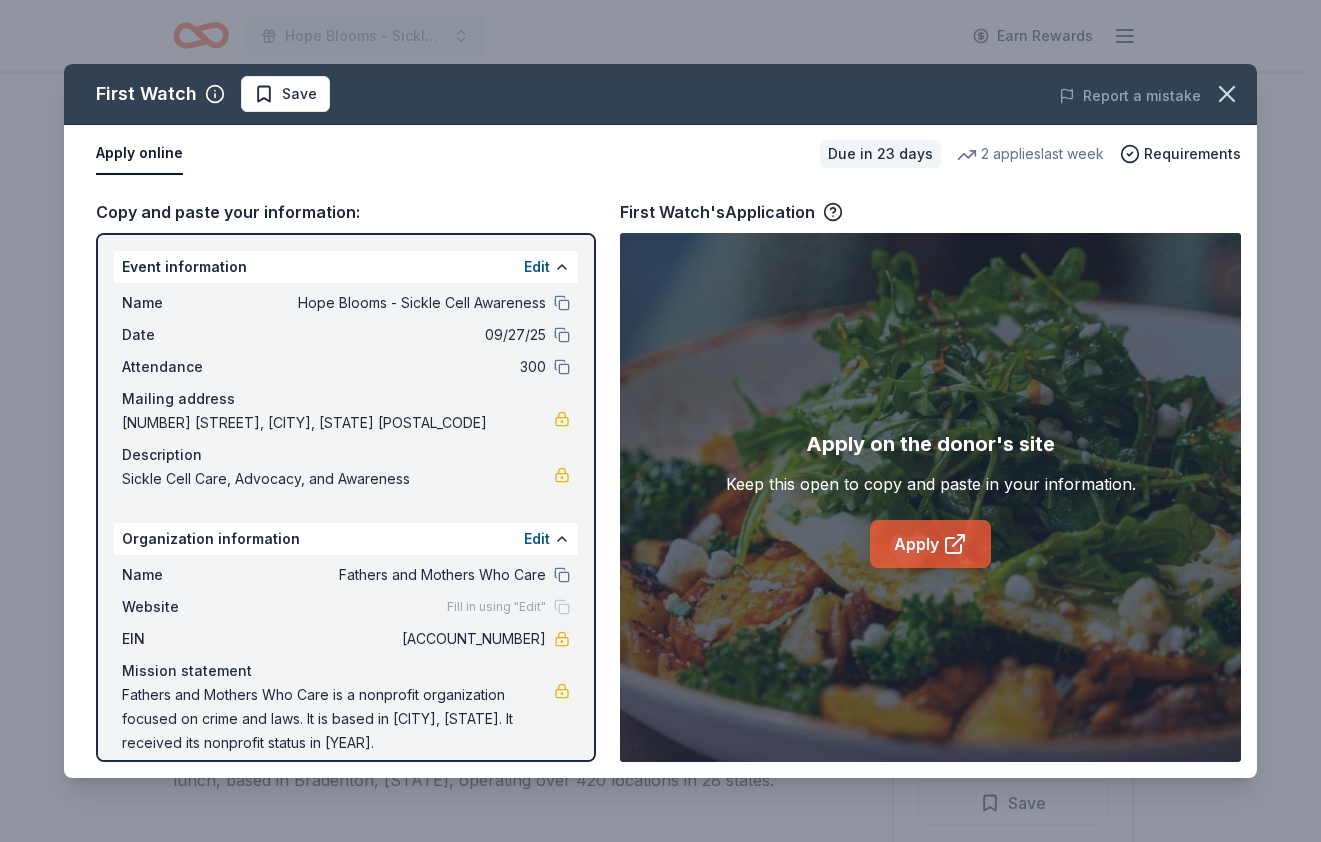 click on "Apply" at bounding box center (930, 544) 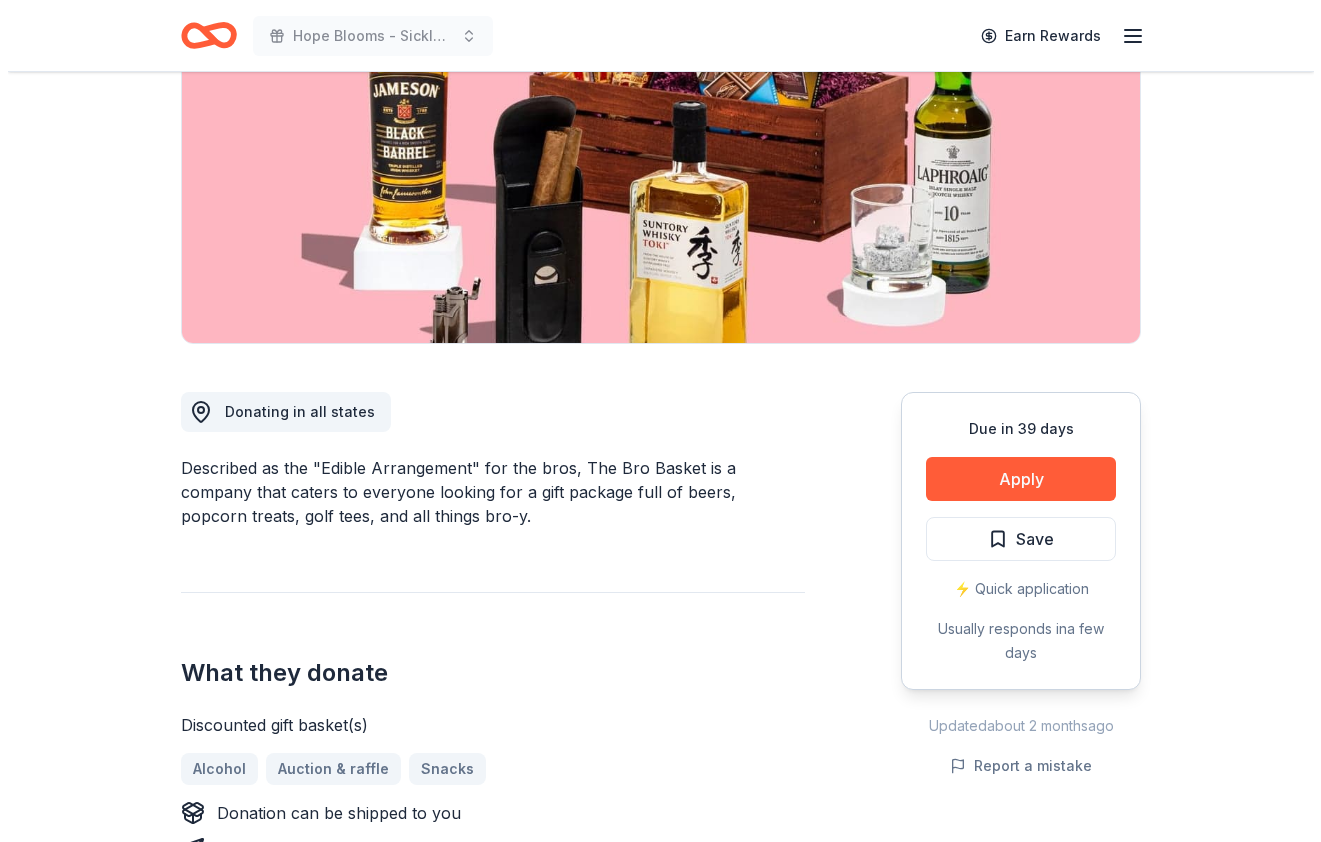 scroll, scrollTop: 300, scrollLeft: 0, axis: vertical 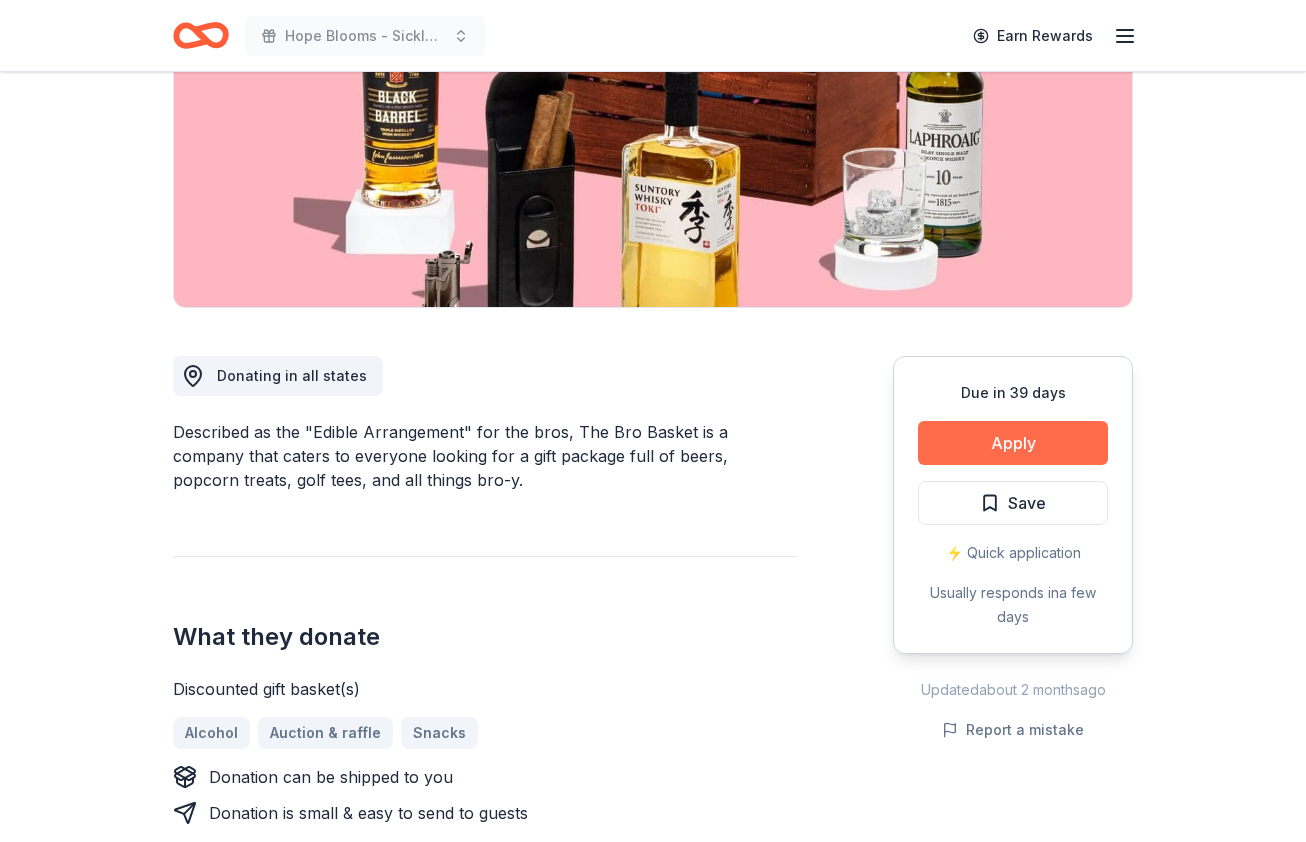 click on "Apply" at bounding box center [1013, 443] 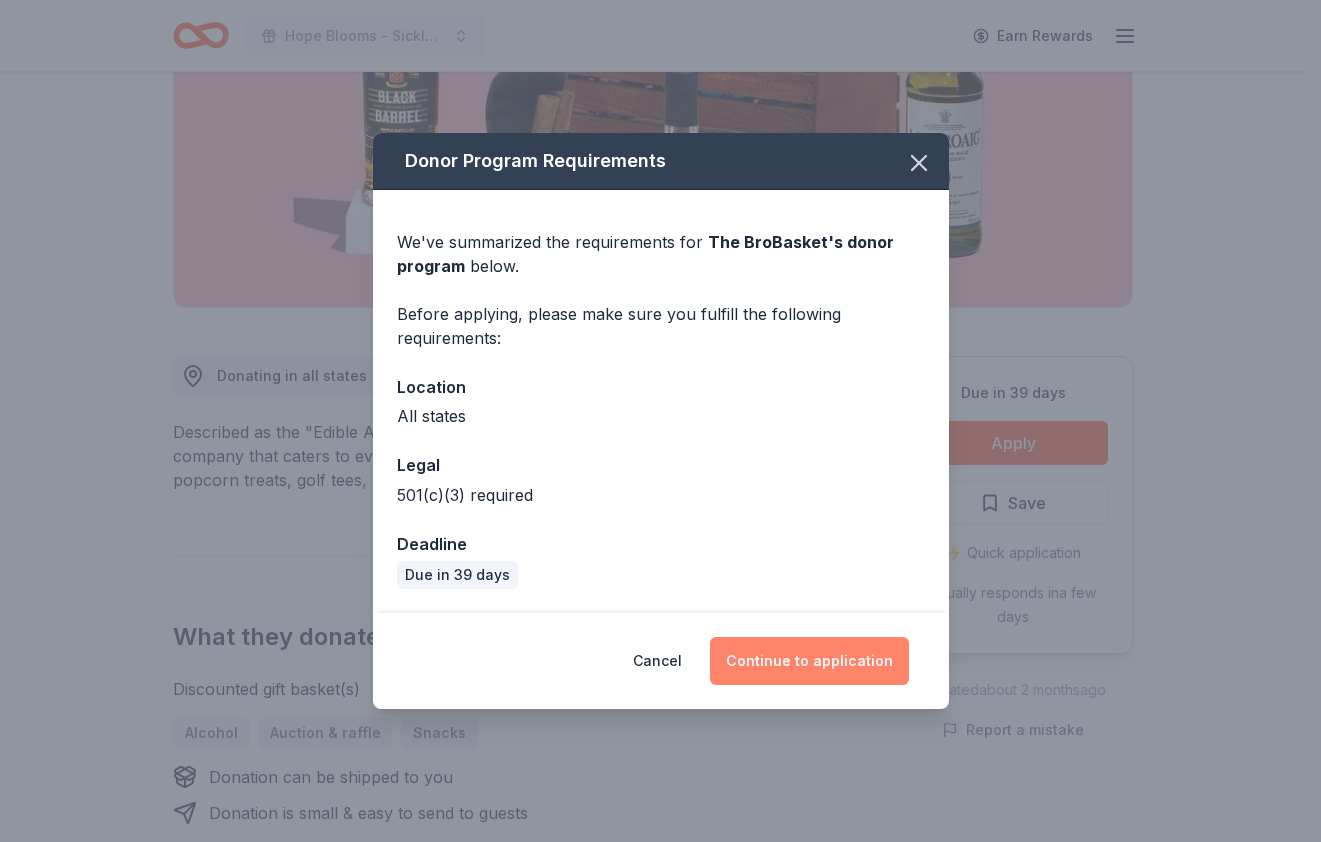 click on "Continue to application" at bounding box center [809, 661] 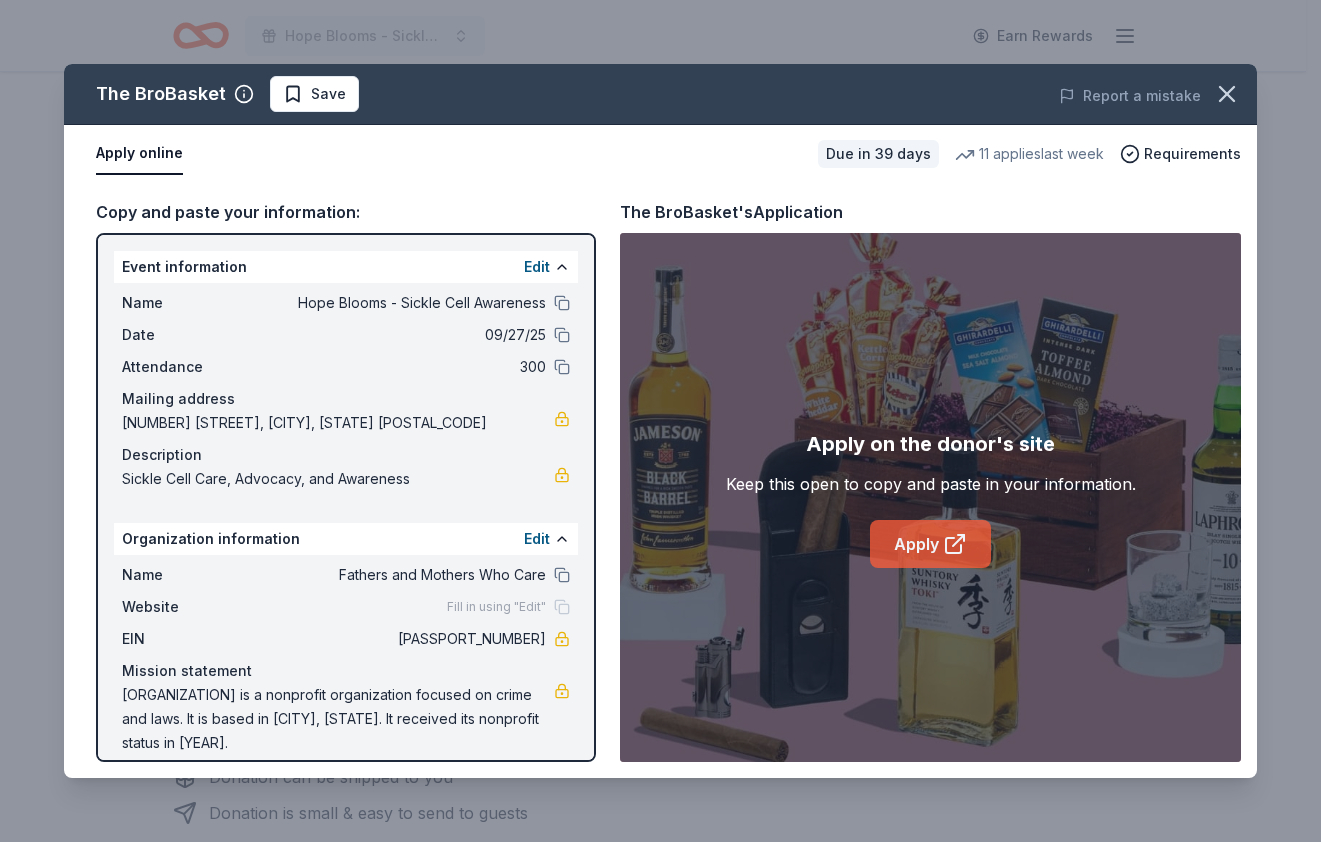 click 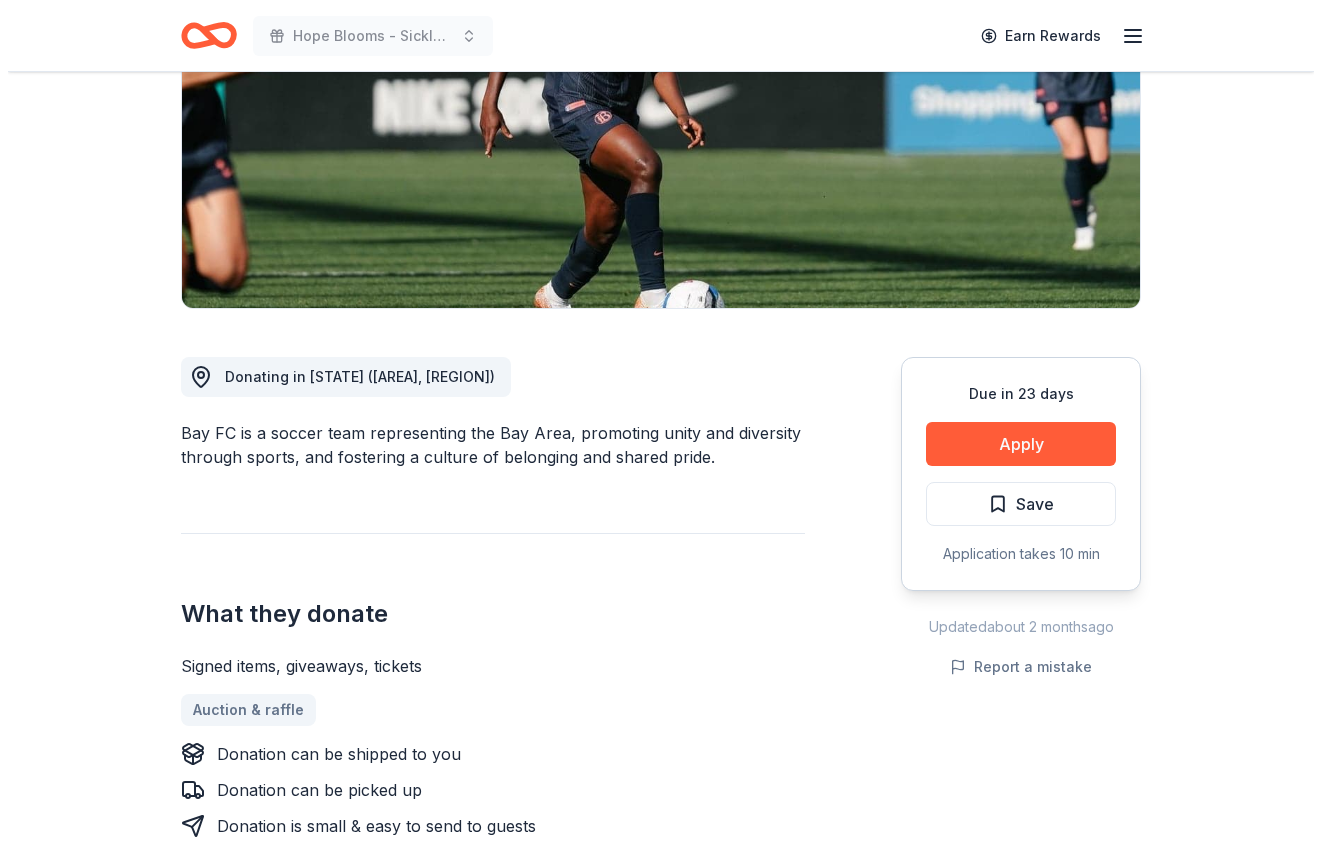 scroll, scrollTop: 300, scrollLeft: 0, axis: vertical 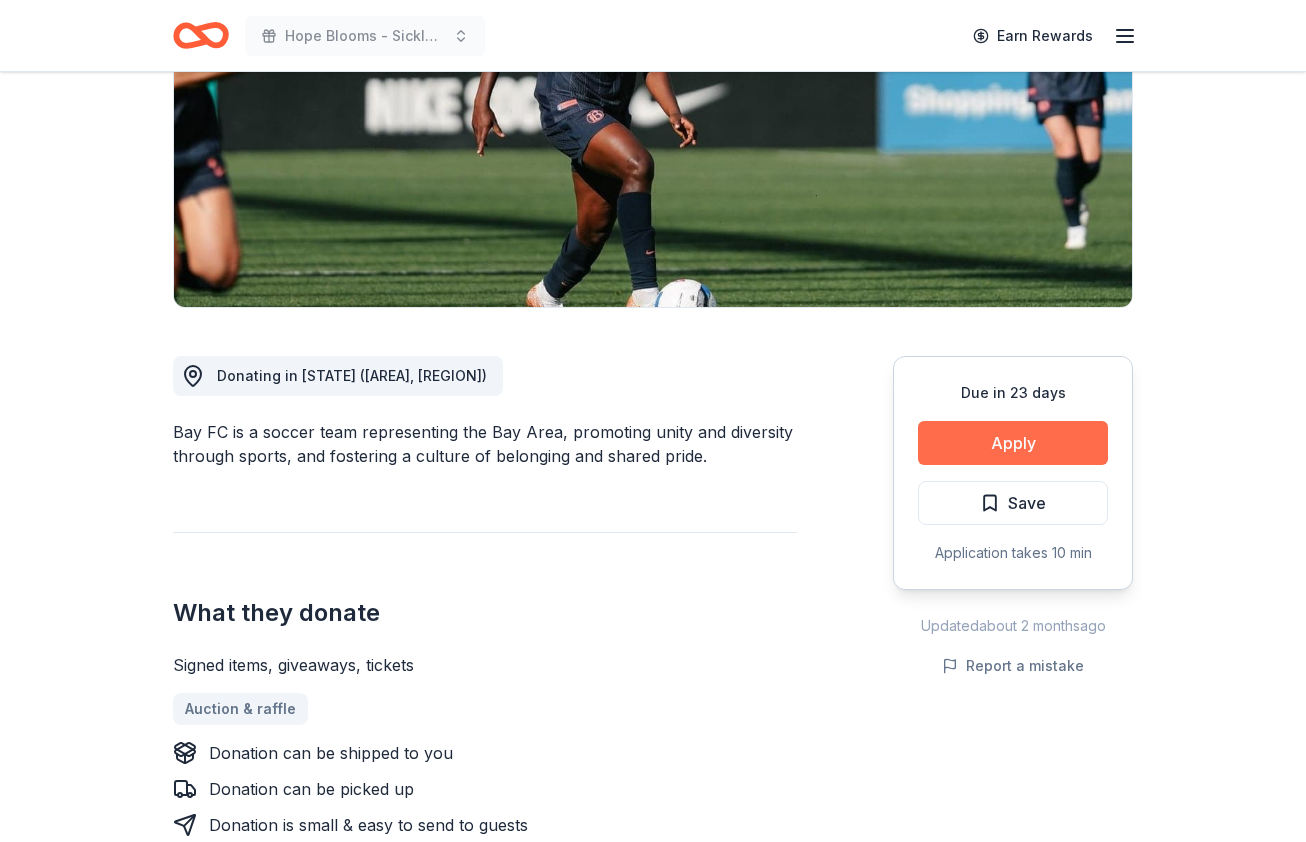 click on "Apply" at bounding box center (1013, 443) 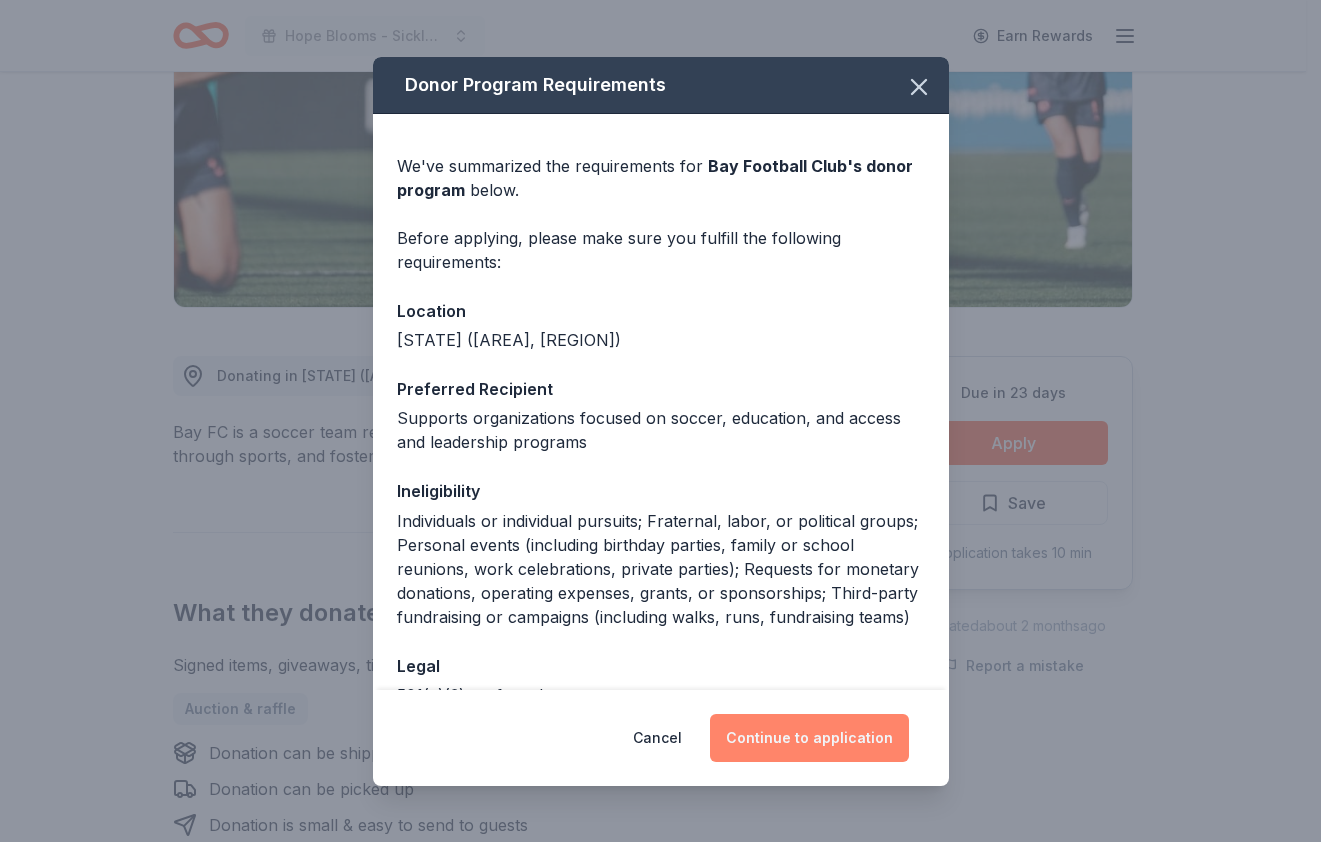 click on "Continue to application" at bounding box center (809, 738) 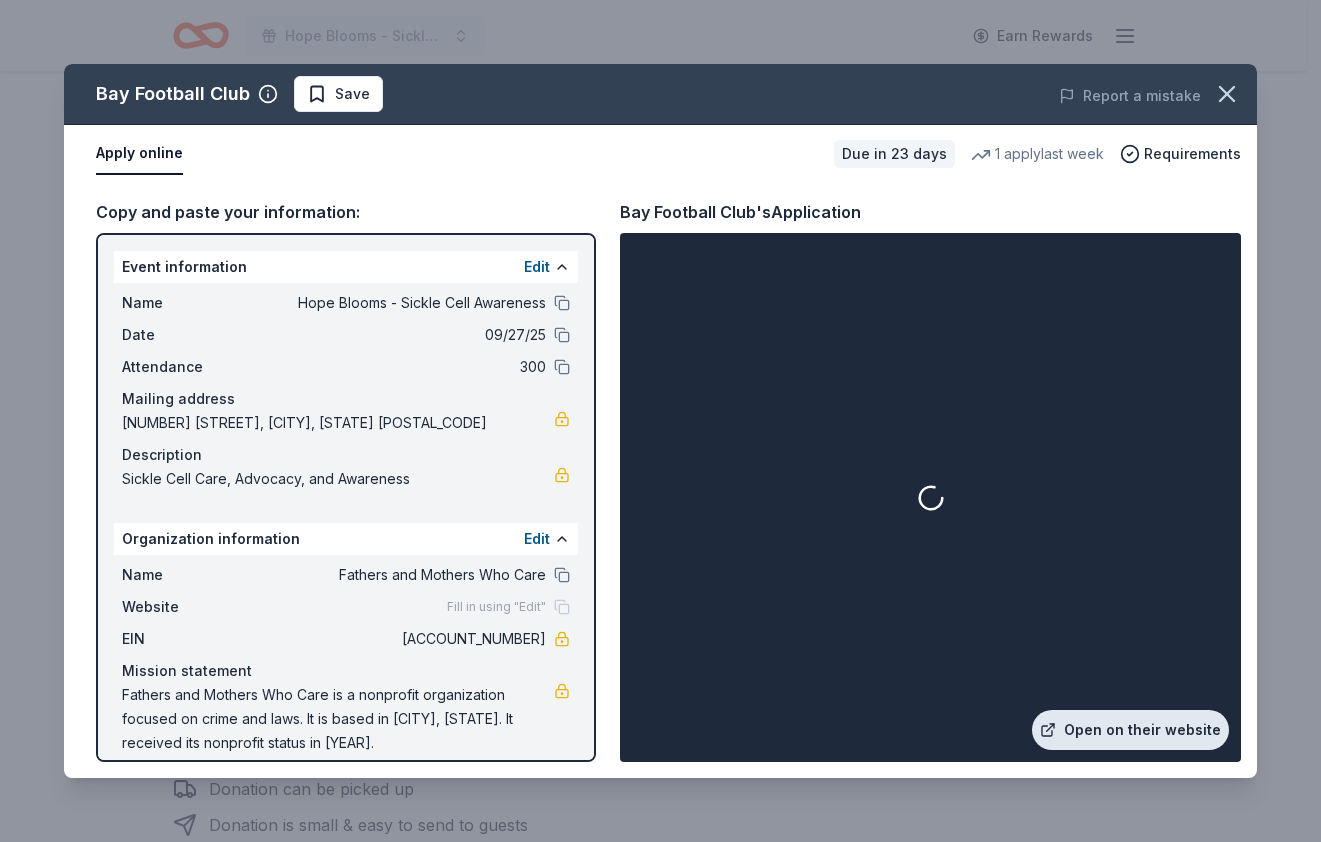 click on "Open on their website" at bounding box center [1130, 730] 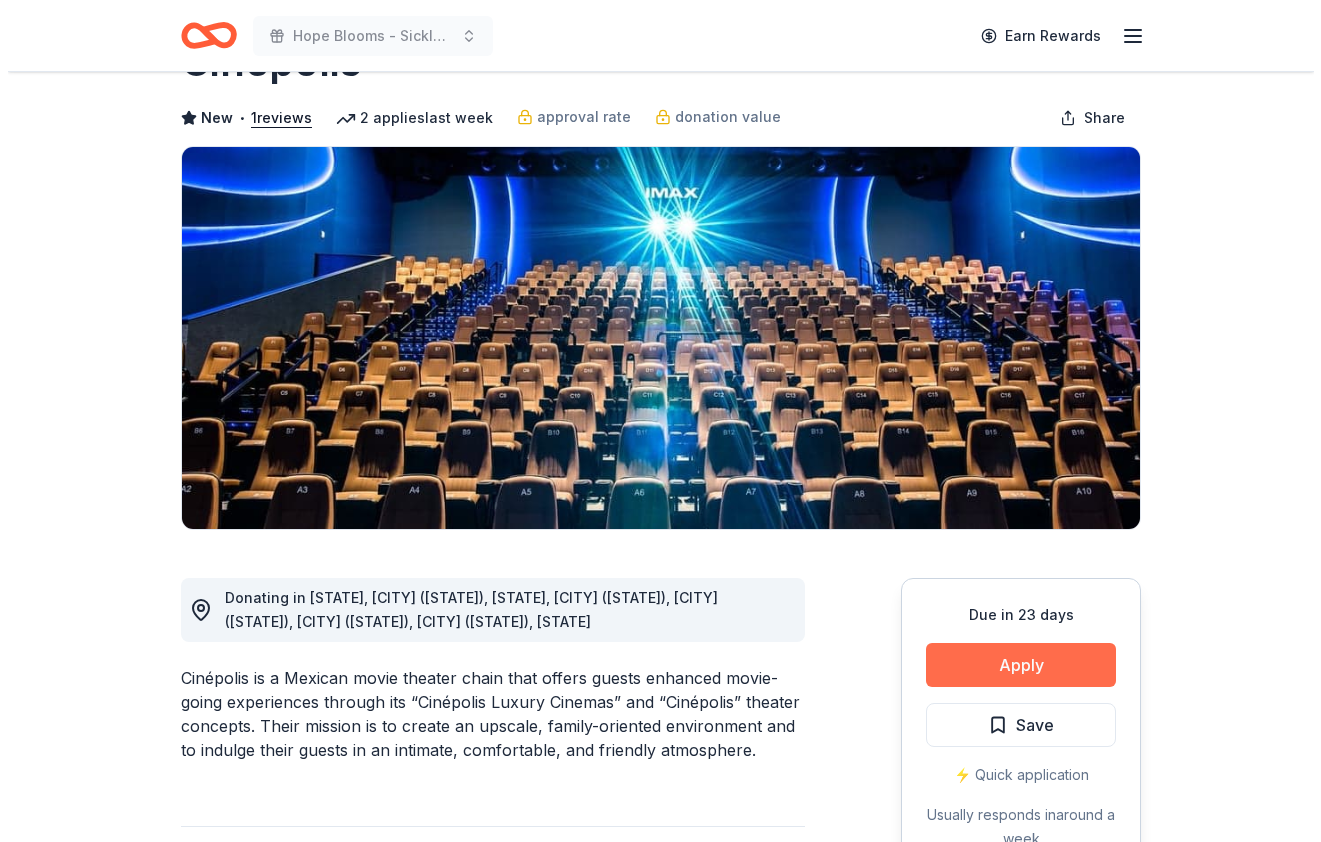 scroll, scrollTop: 200, scrollLeft: 0, axis: vertical 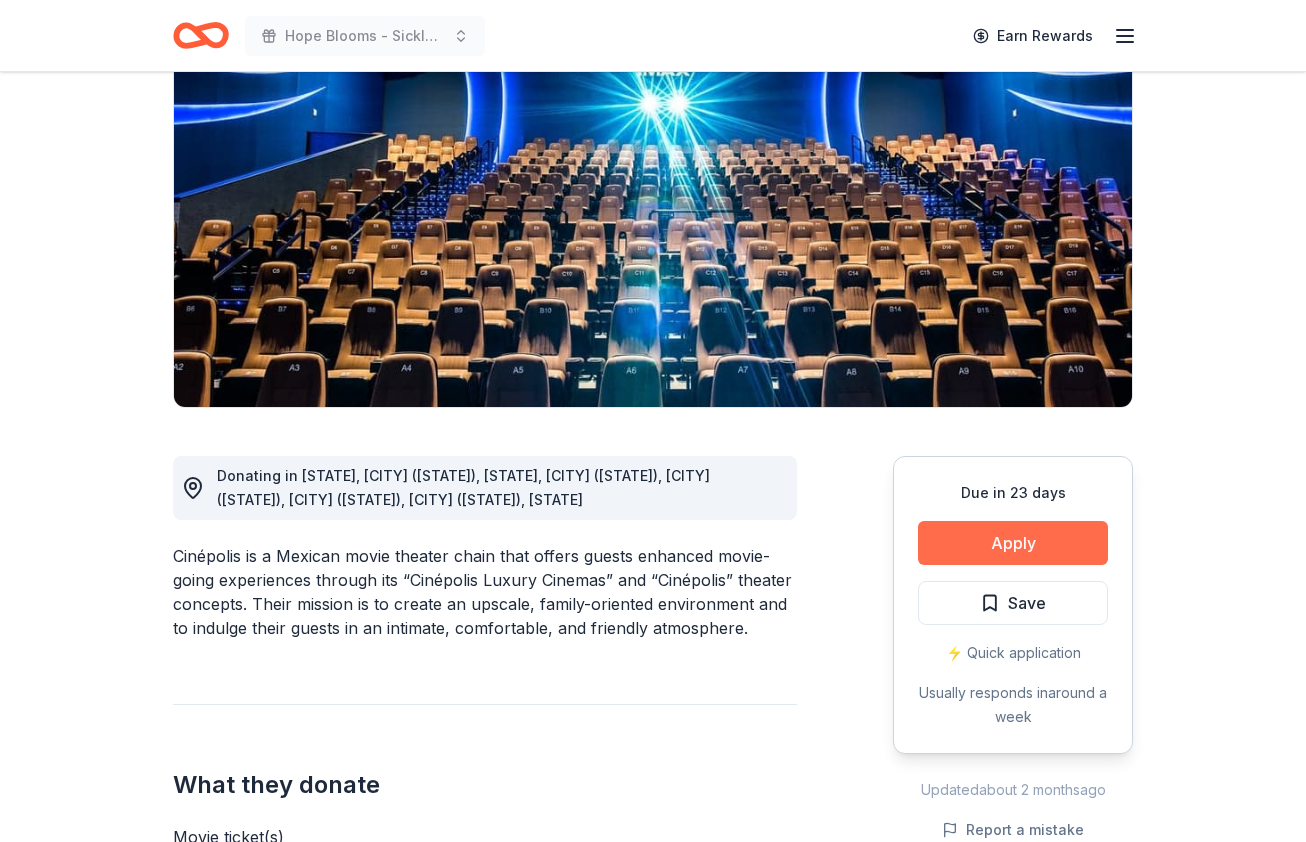 click on "Apply" at bounding box center [1013, 543] 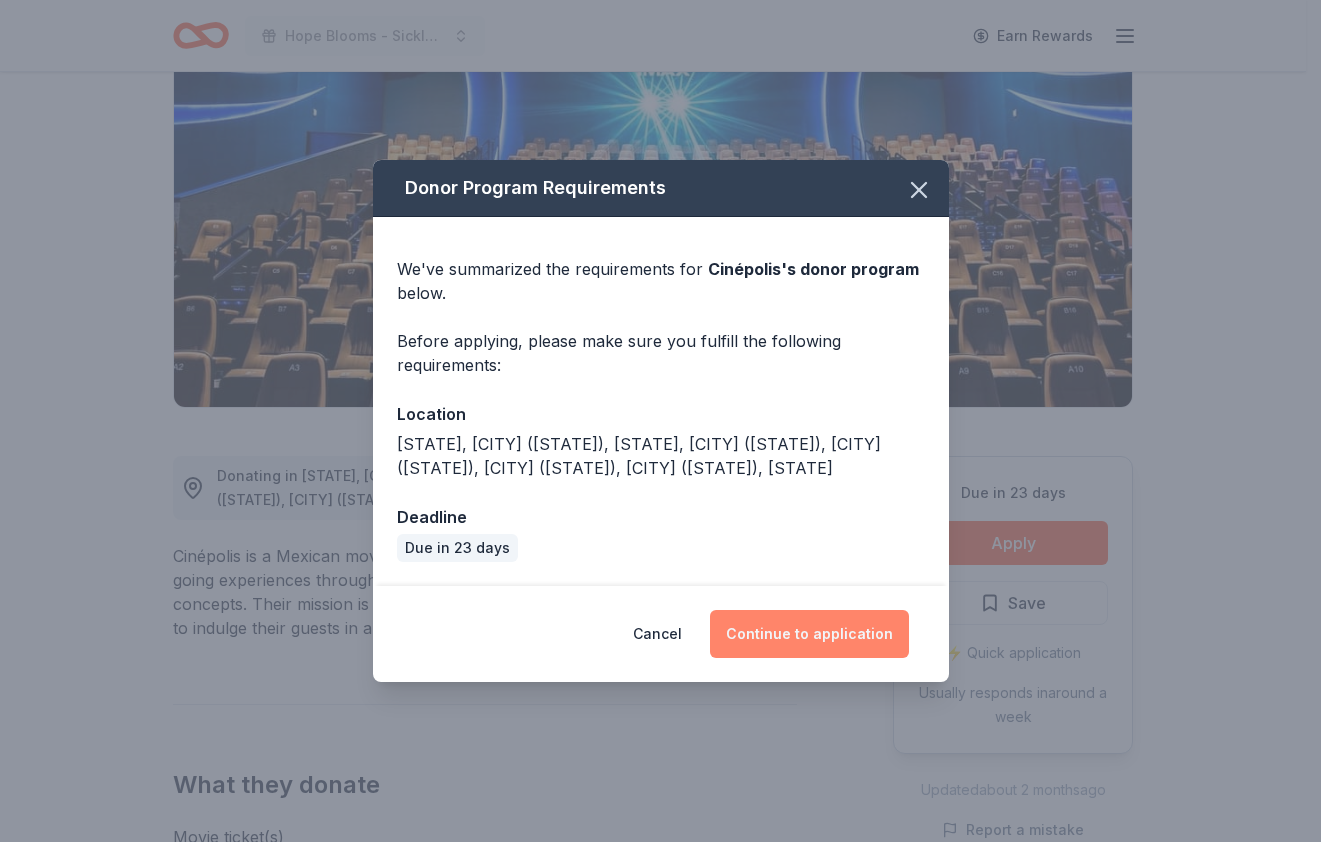 click on "Continue to application" at bounding box center (809, 634) 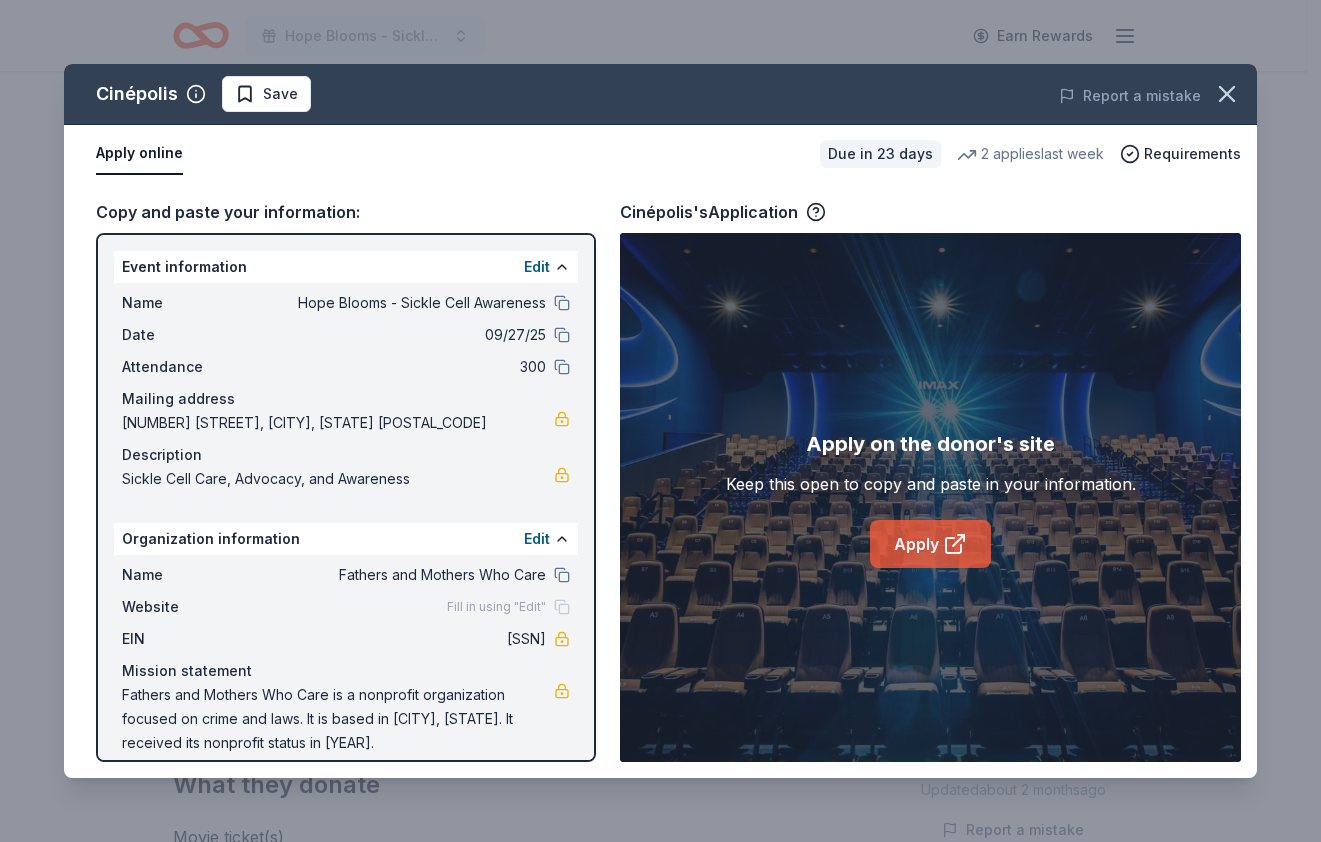 click on "Apply" at bounding box center [930, 544] 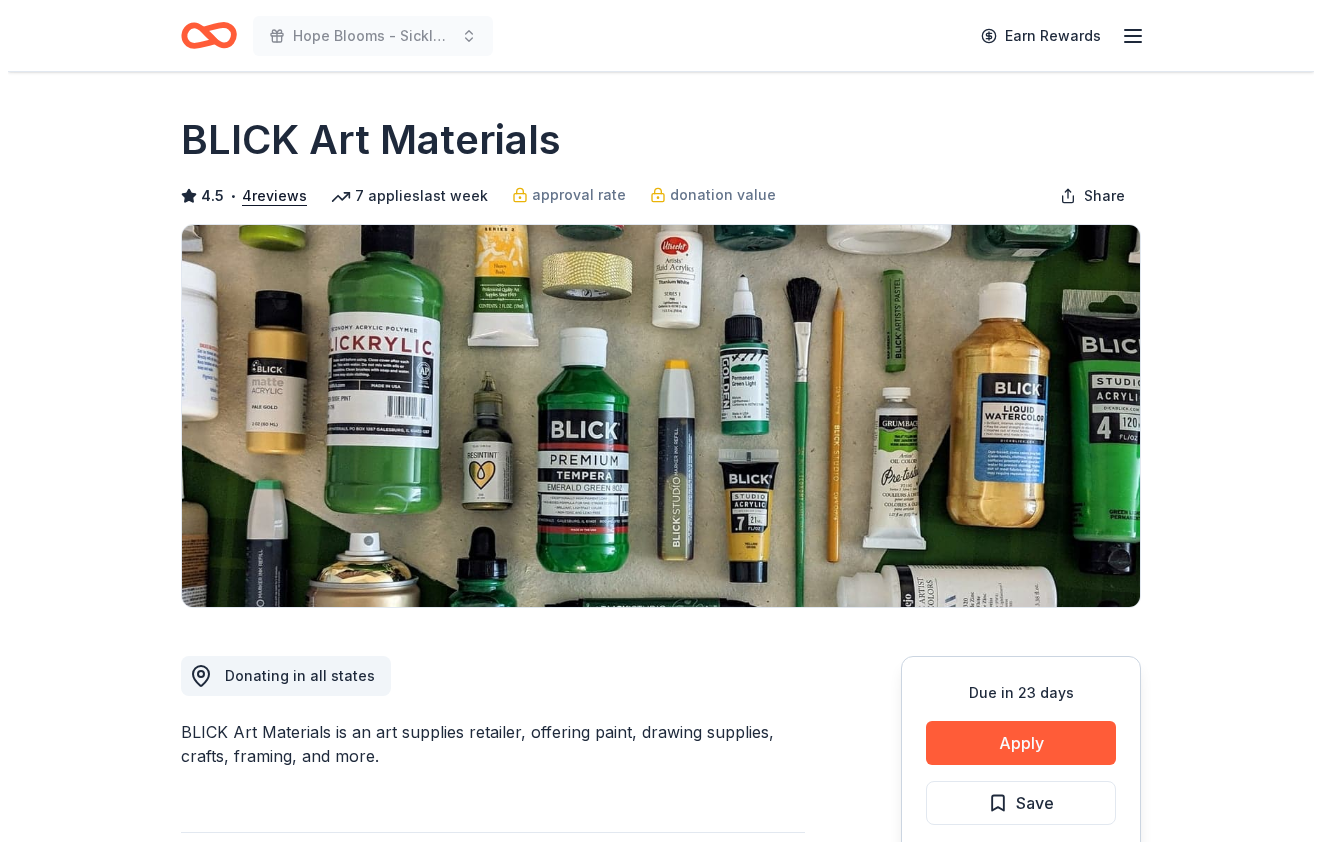scroll, scrollTop: 0, scrollLeft: 0, axis: both 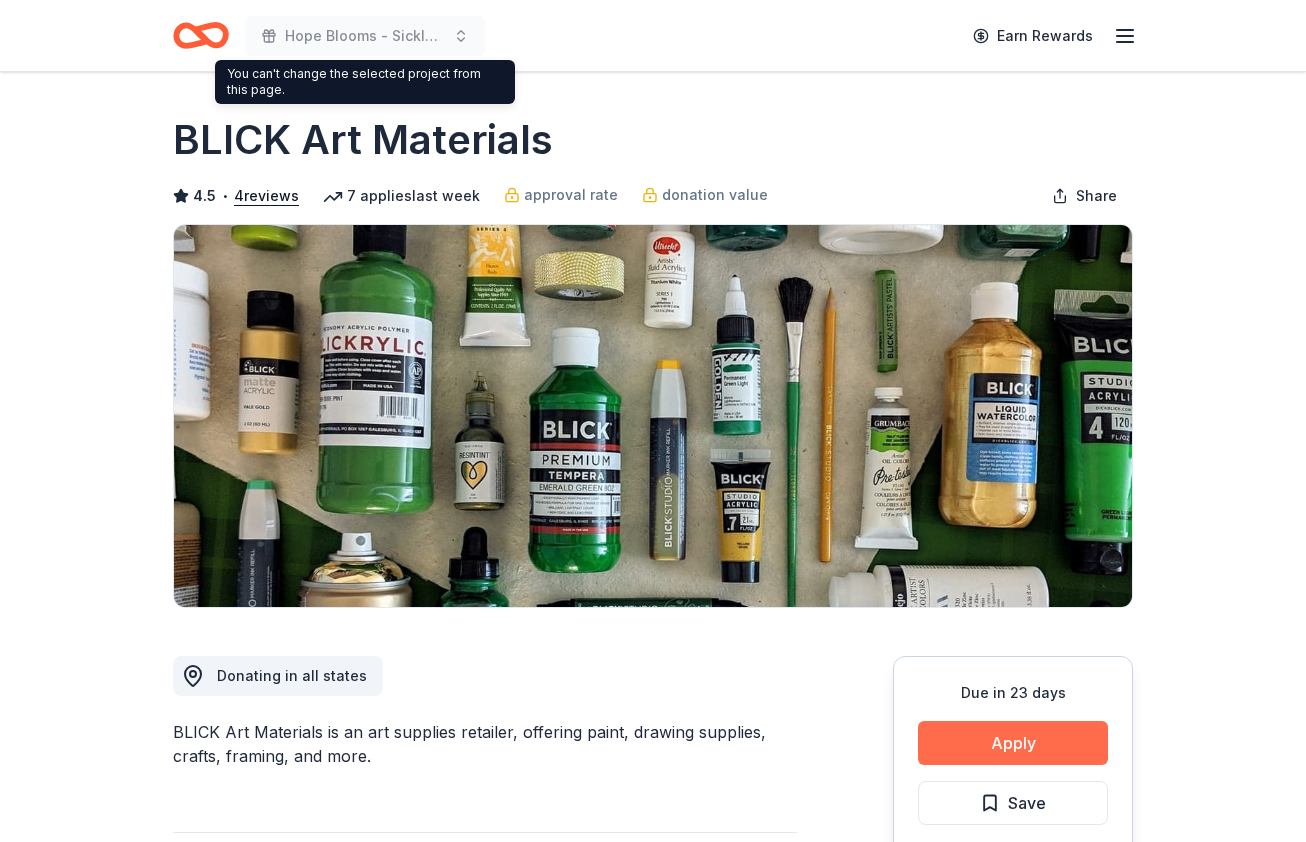 click on "Apply" at bounding box center [1013, 743] 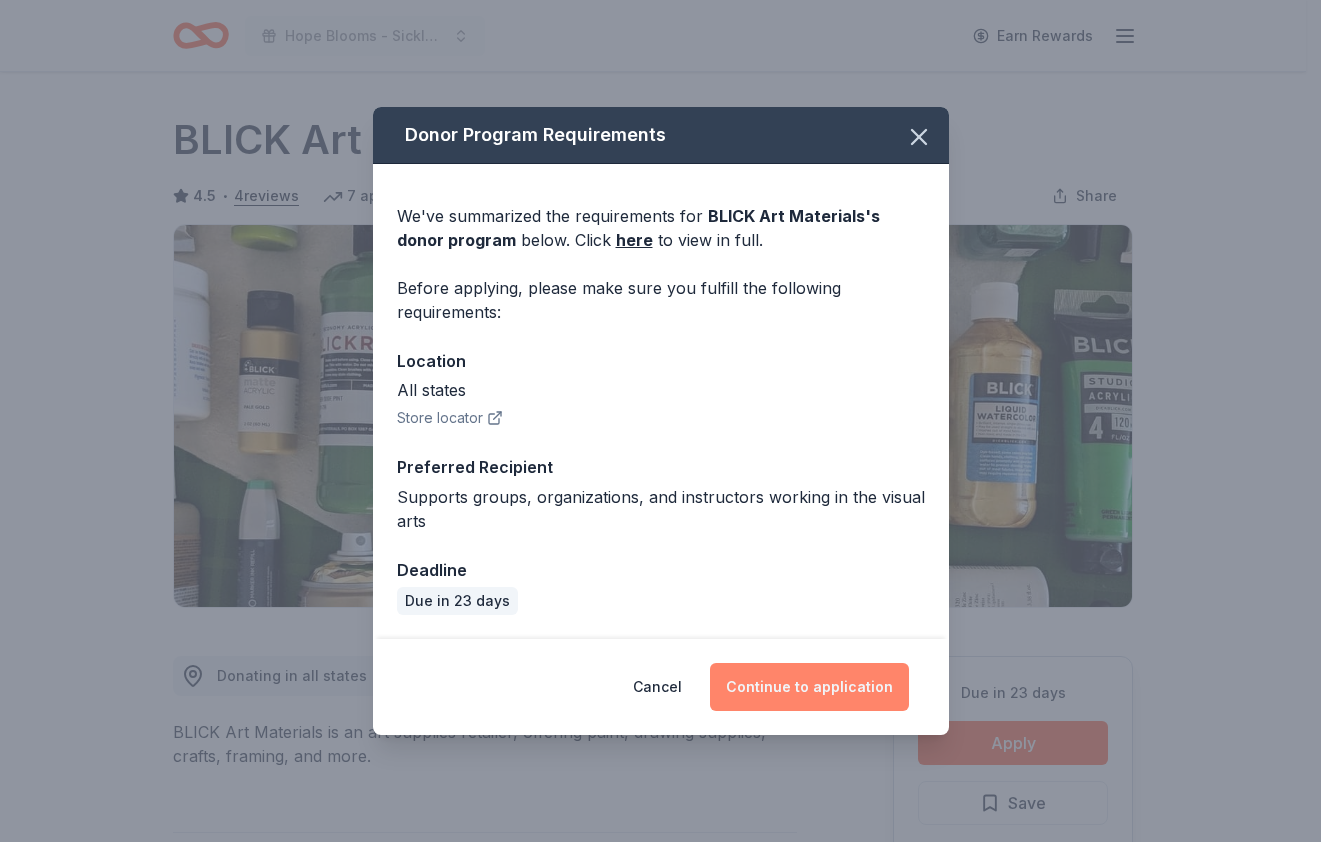 click on "Continue to application" at bounding box center (809, 687) 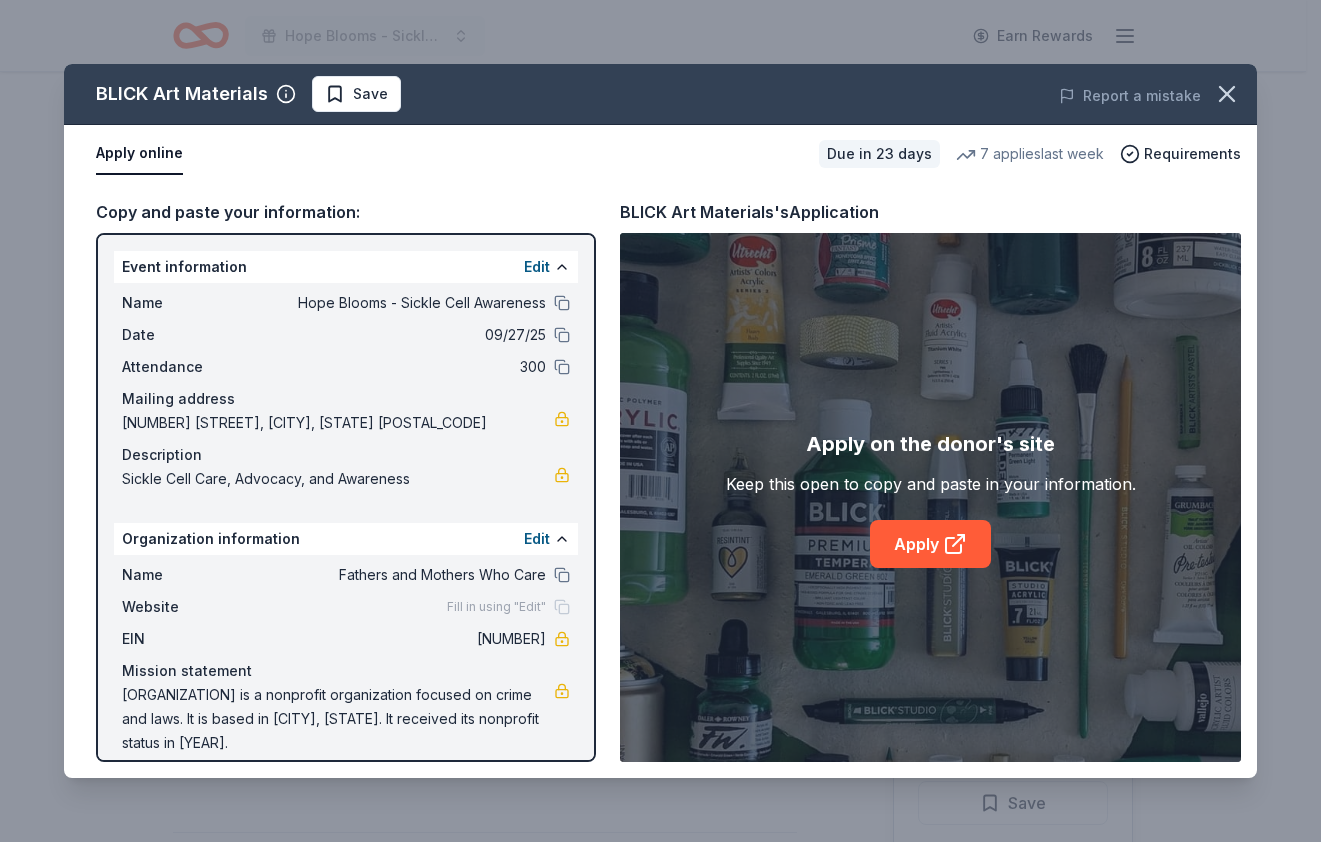 click on "Apply on the donor's site Keep this open to copy and paste in your information. Apply" at bounding box center (931, 498) 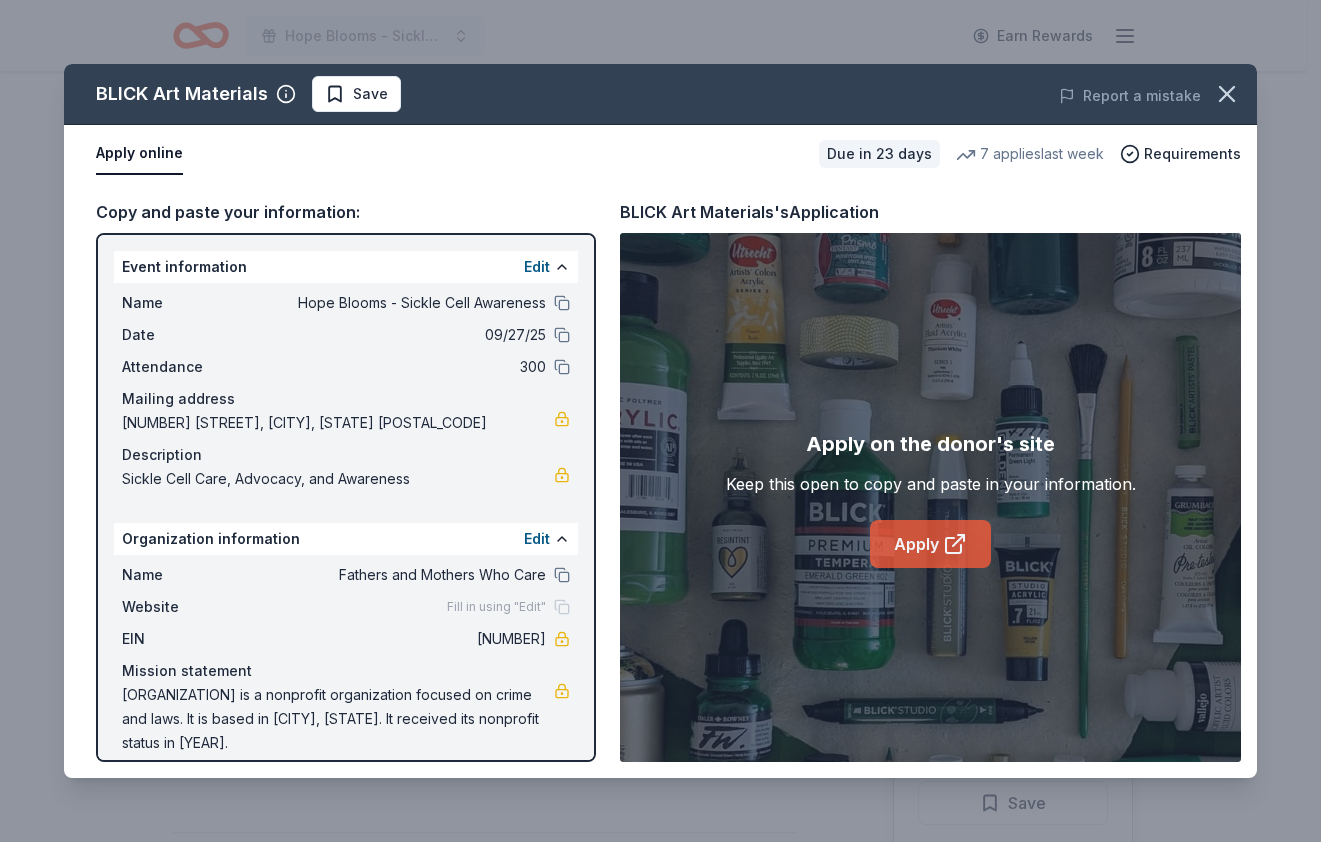 click on "Apply" at bounding box center (930, 544) 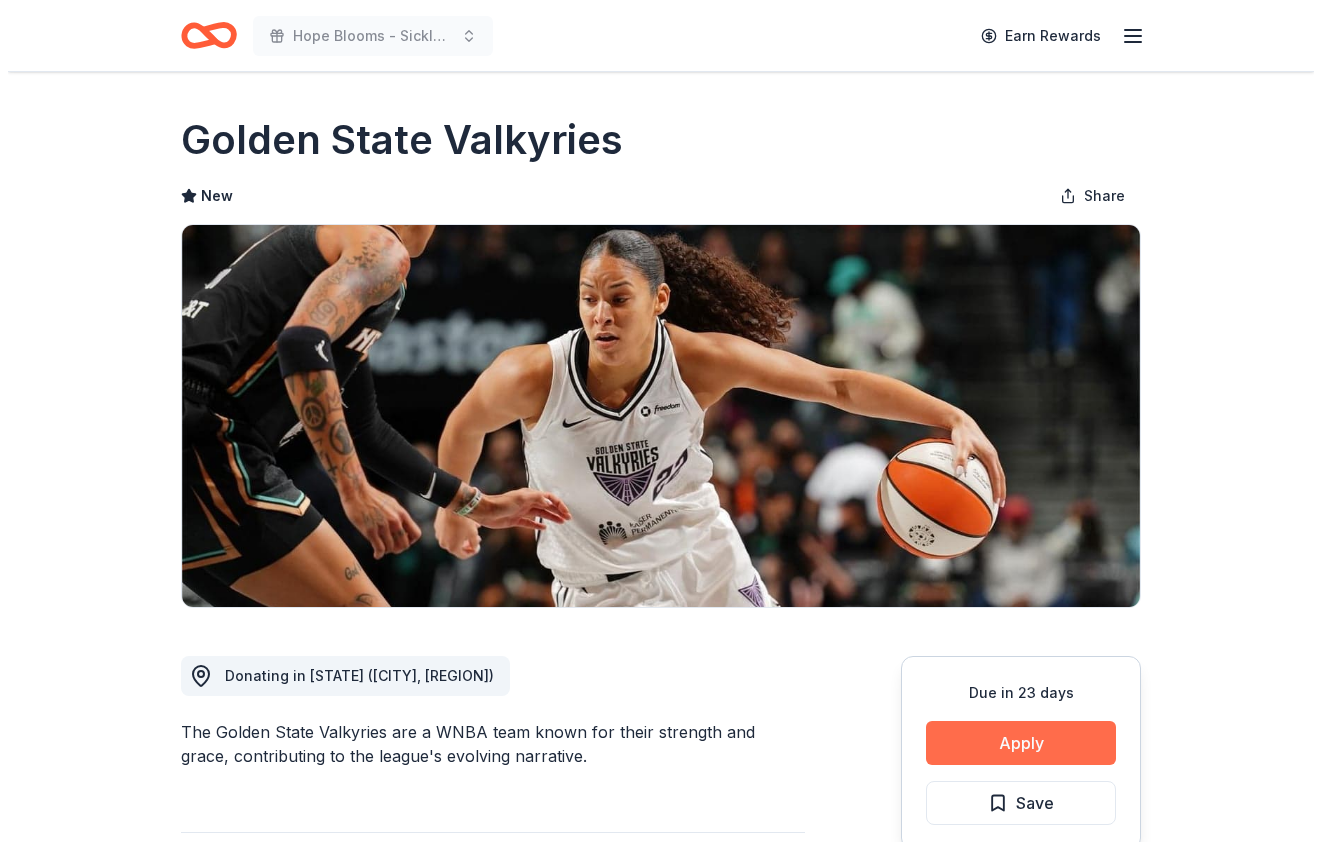 scroll, scrollTop: 0, scrollLeft: 0, axis: both 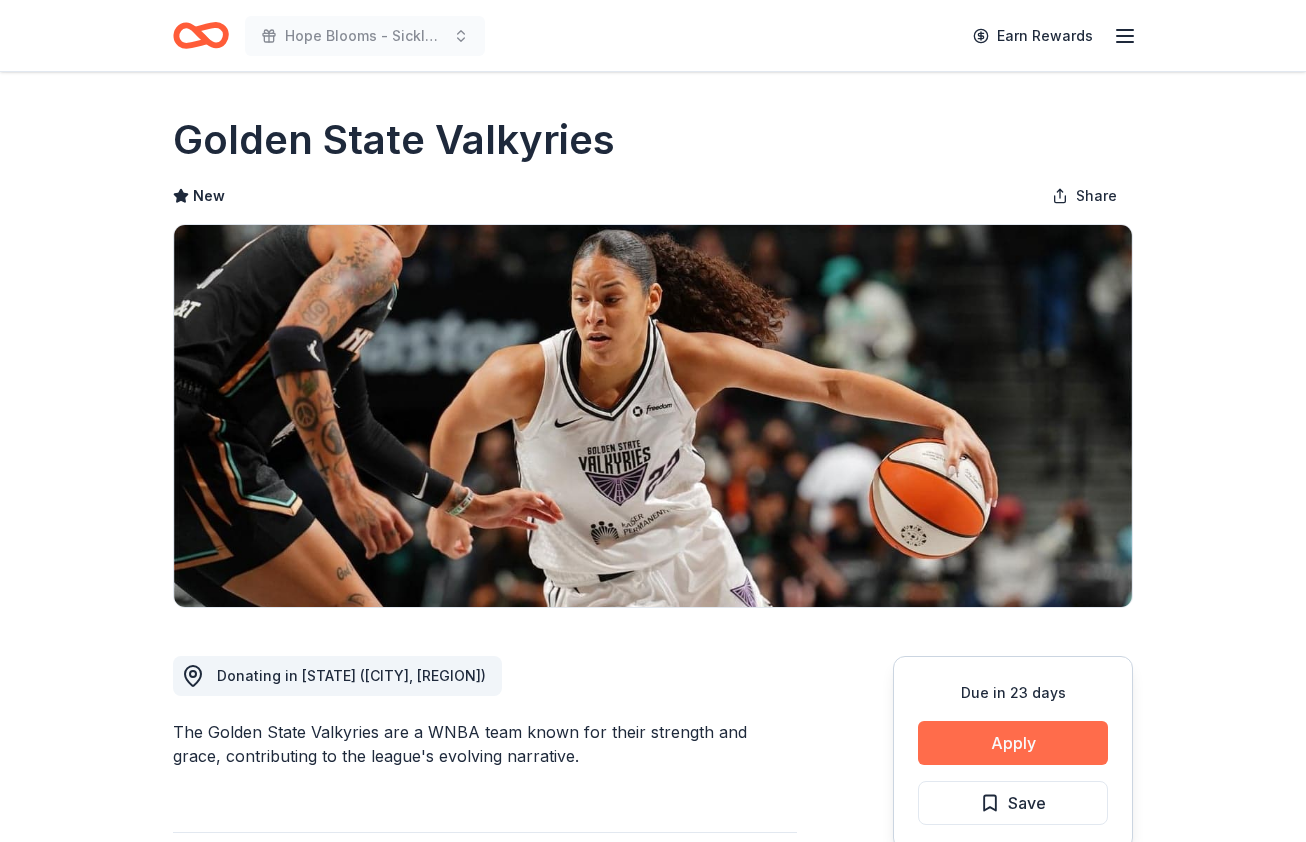 click on "Apply" at bounding box center (1013, 743) 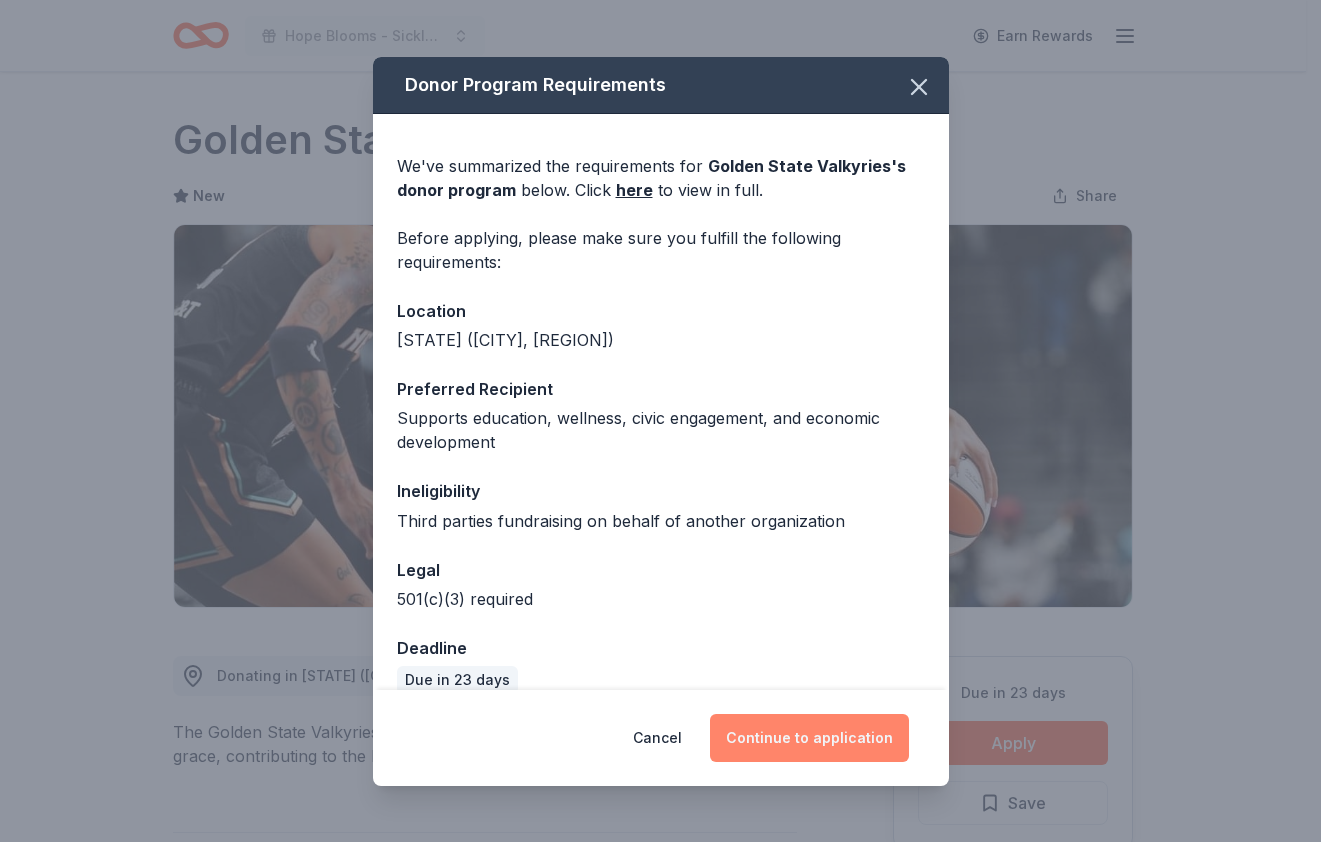 click on "Continue to application" at bounding box center (809, 738) 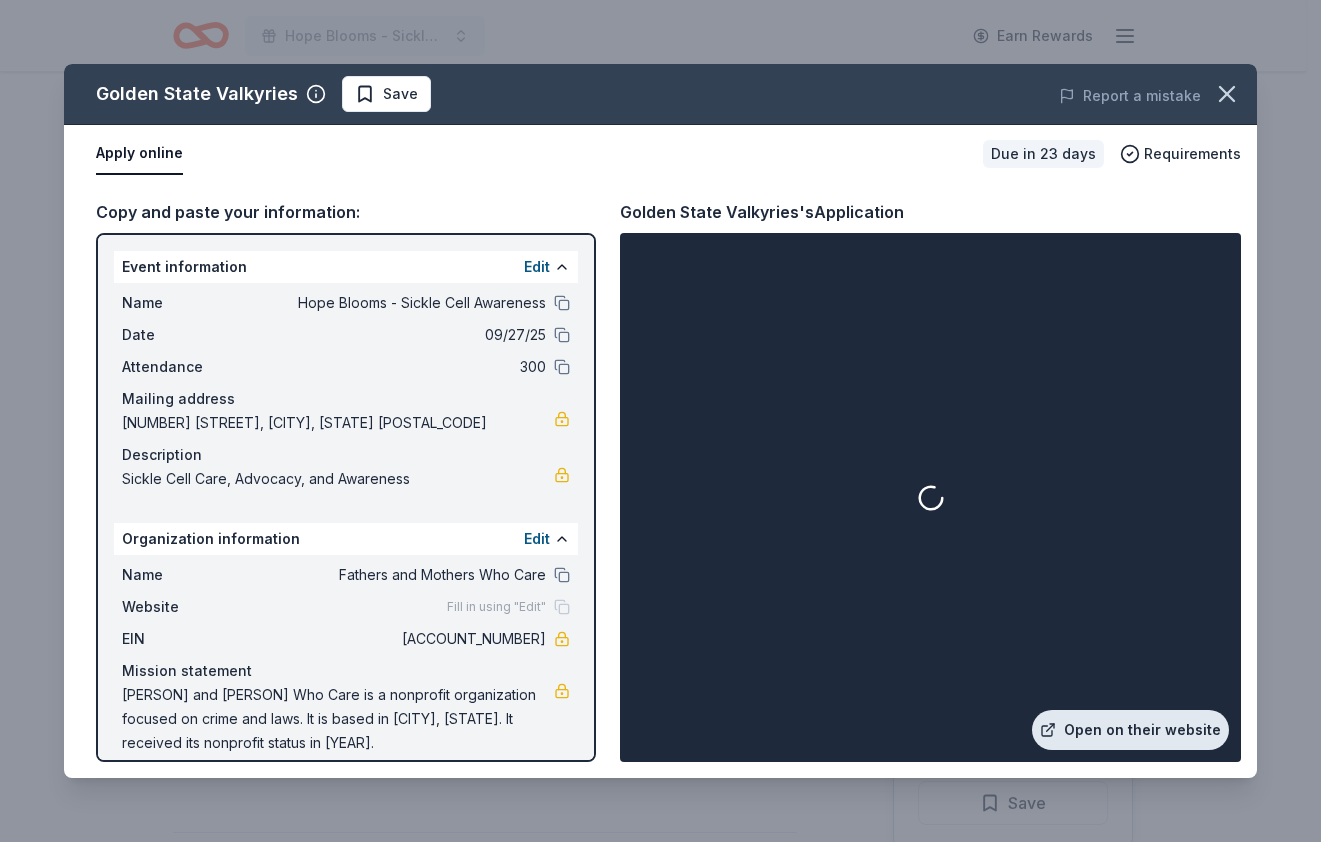 click on "Open on their website" at bounding box center (1130, 730) 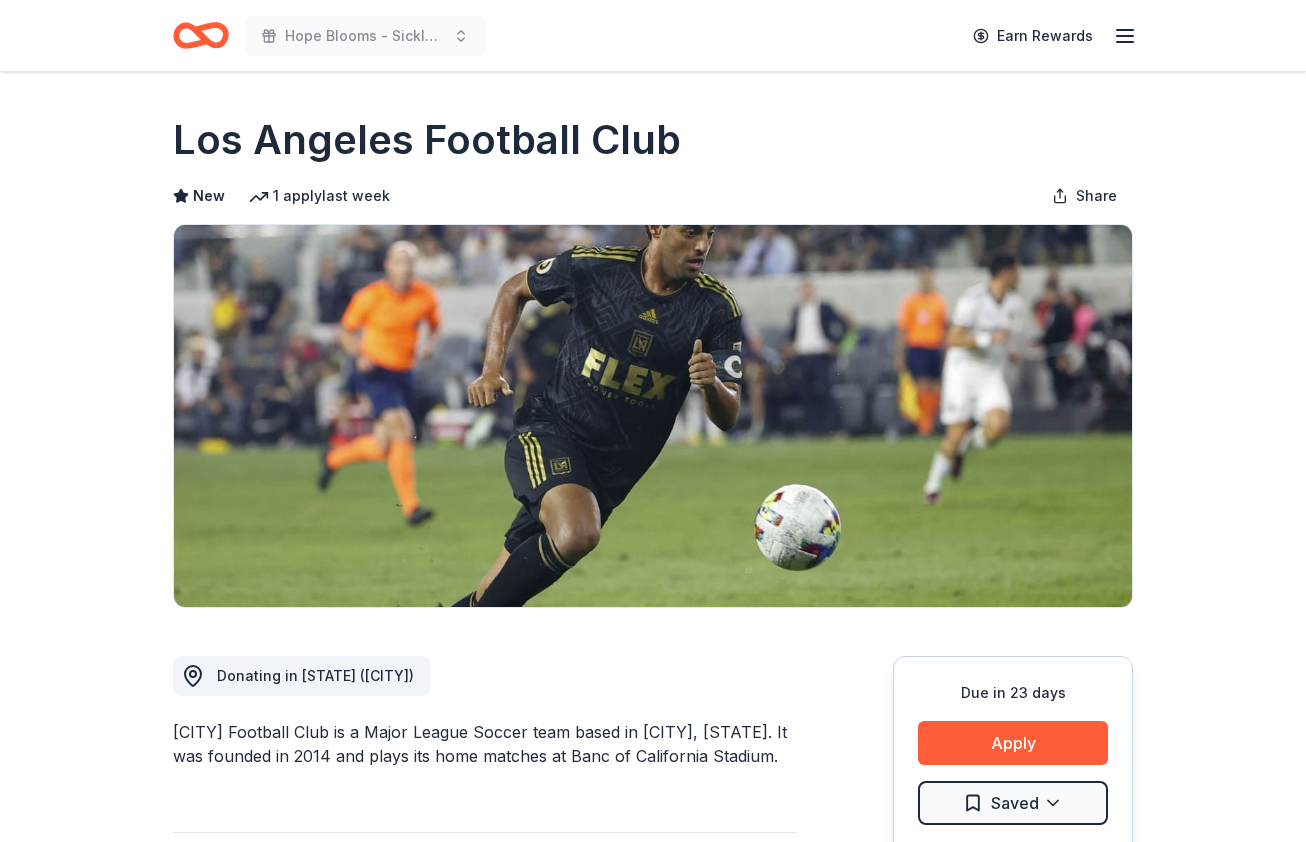 scroll, scrollTop: 0, scrollLeft: 0, axis: both 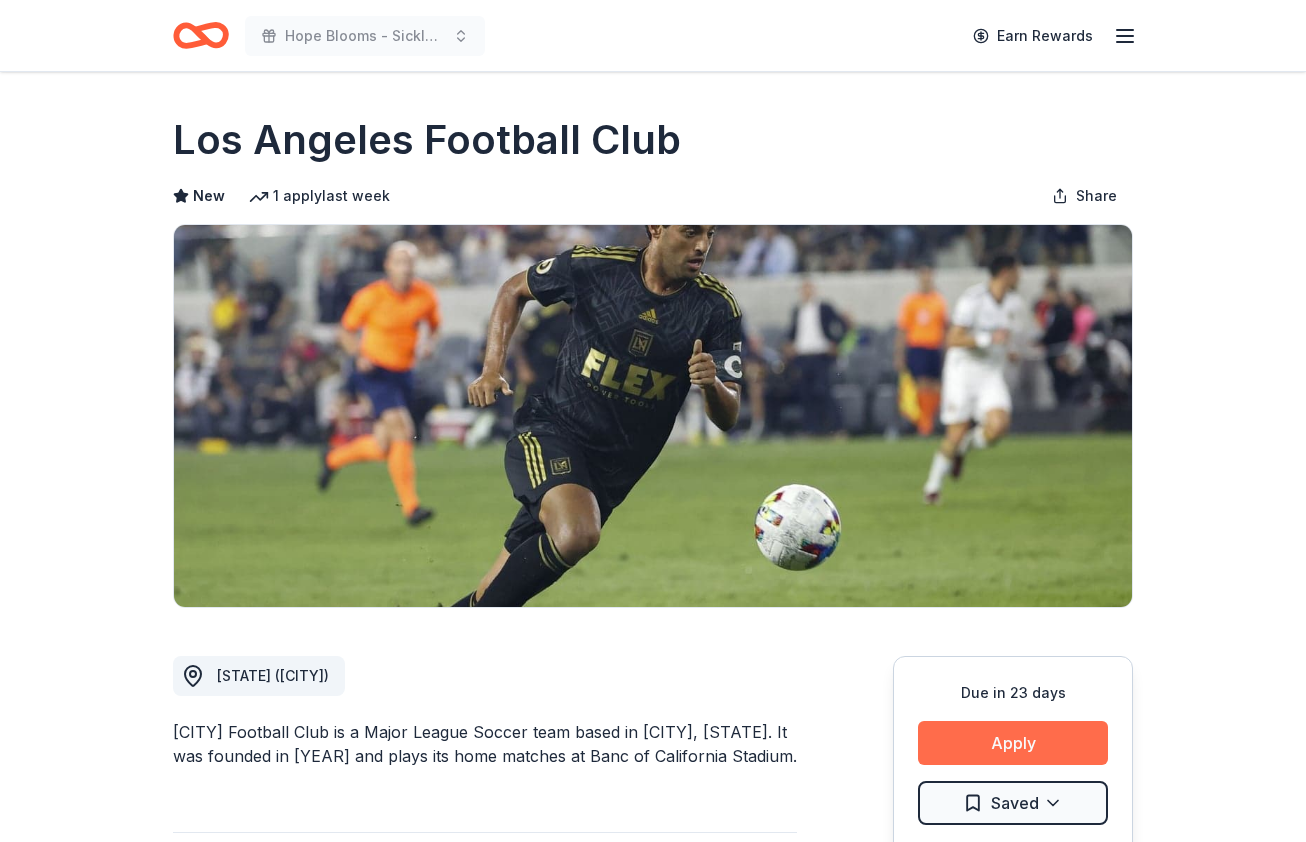 click on "Apply" at bounding box center [1013, 743] 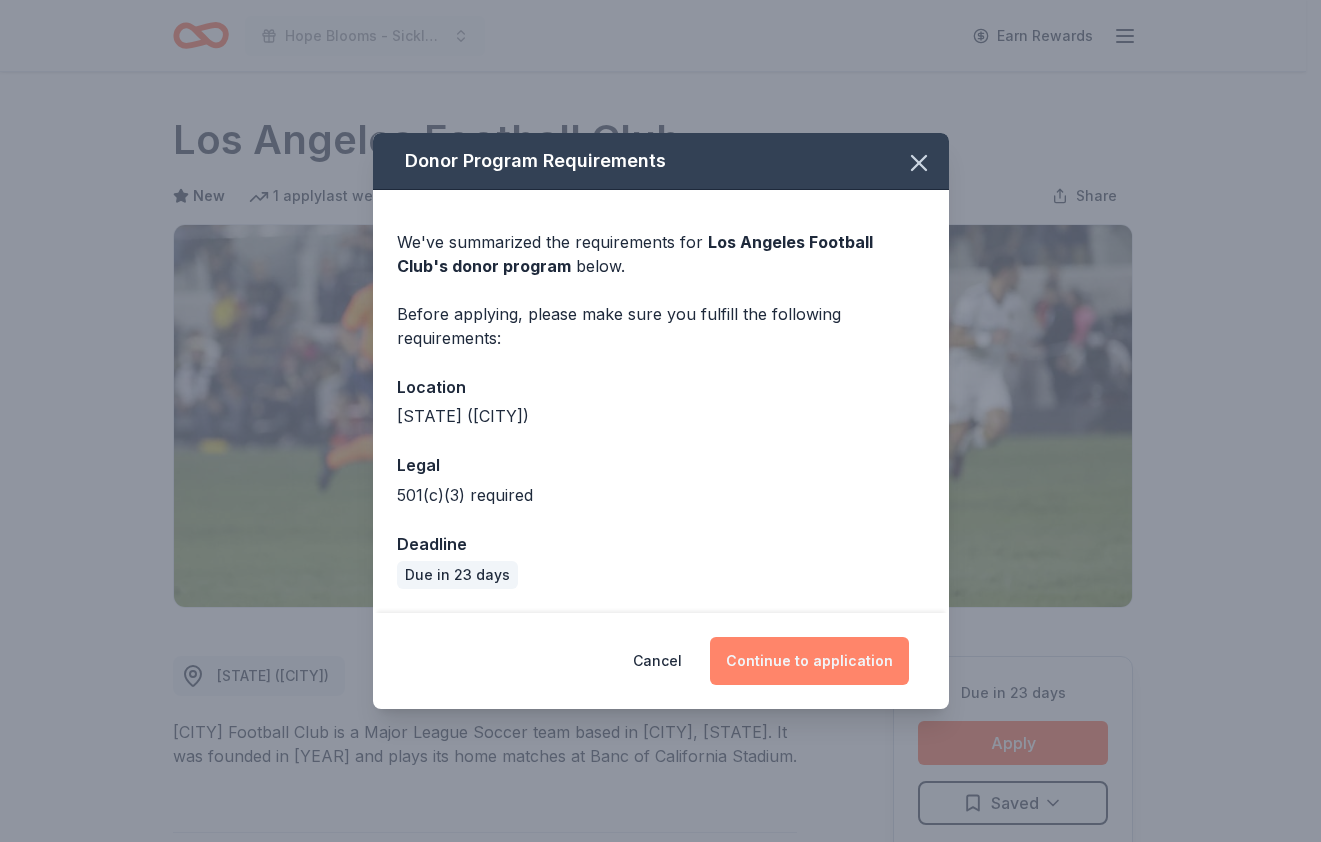 click on "Continue to application" at bounding box center [809, 661] 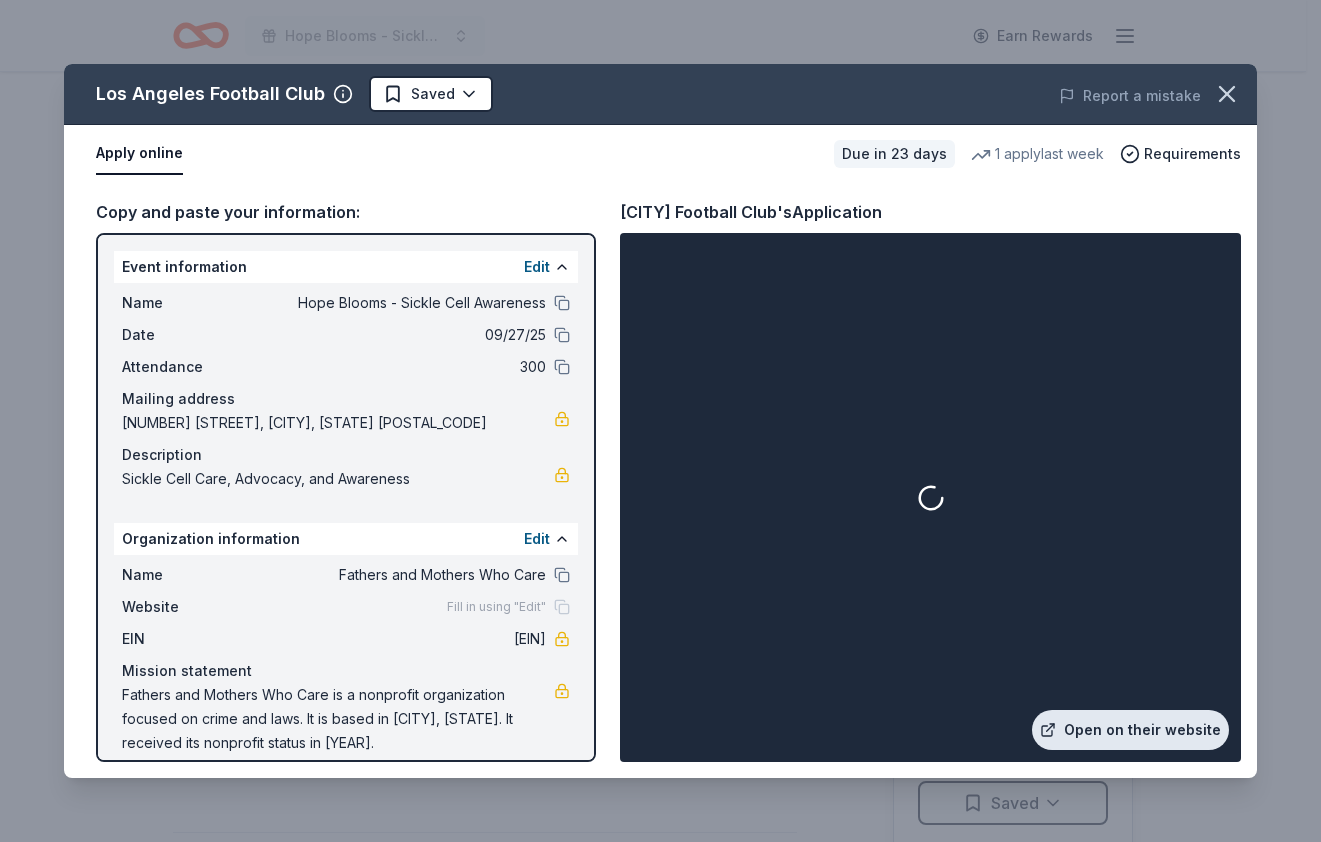 click on "Open on their website" at bounding box center (1130, 730) 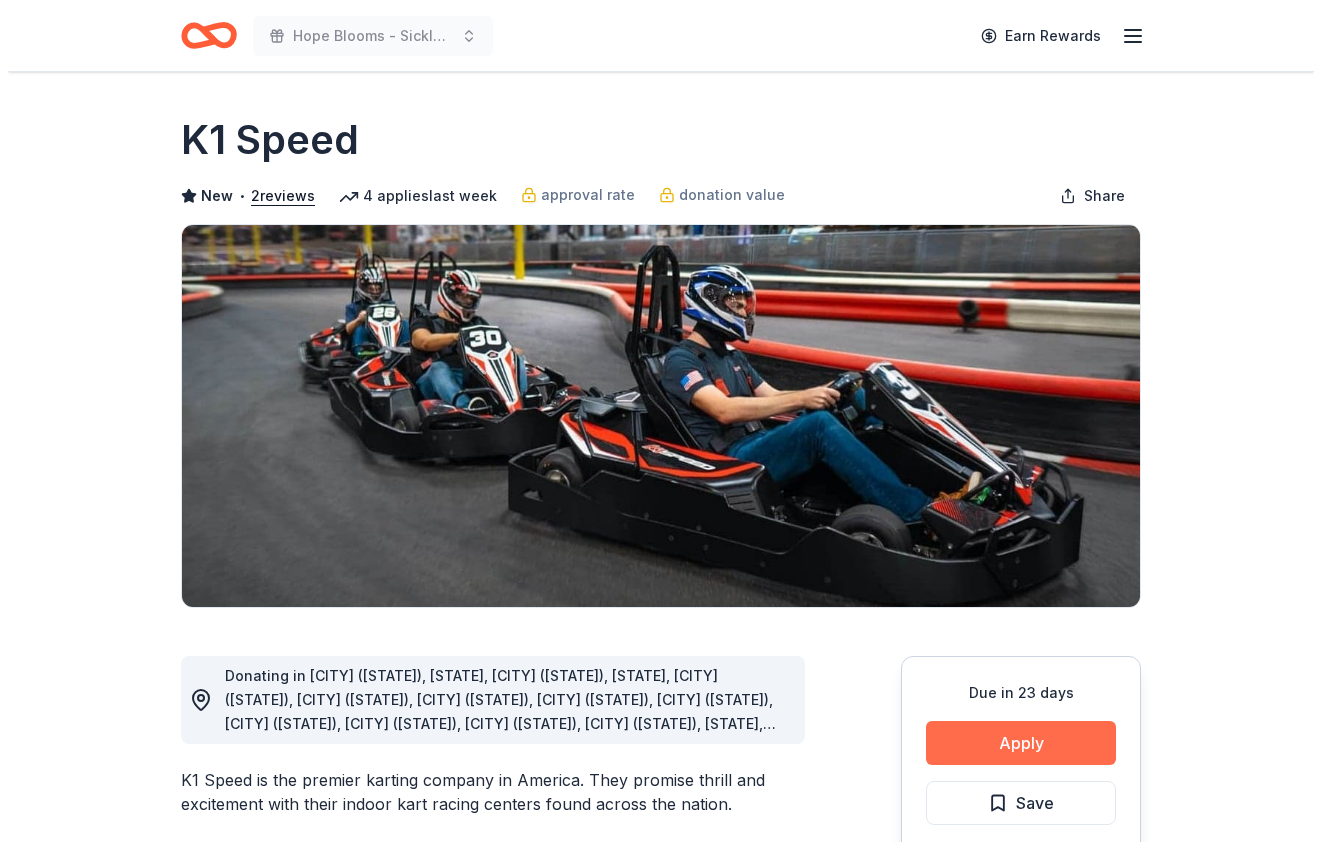scroll, scrollTop: 0, scrollLeft: 0, axis: both 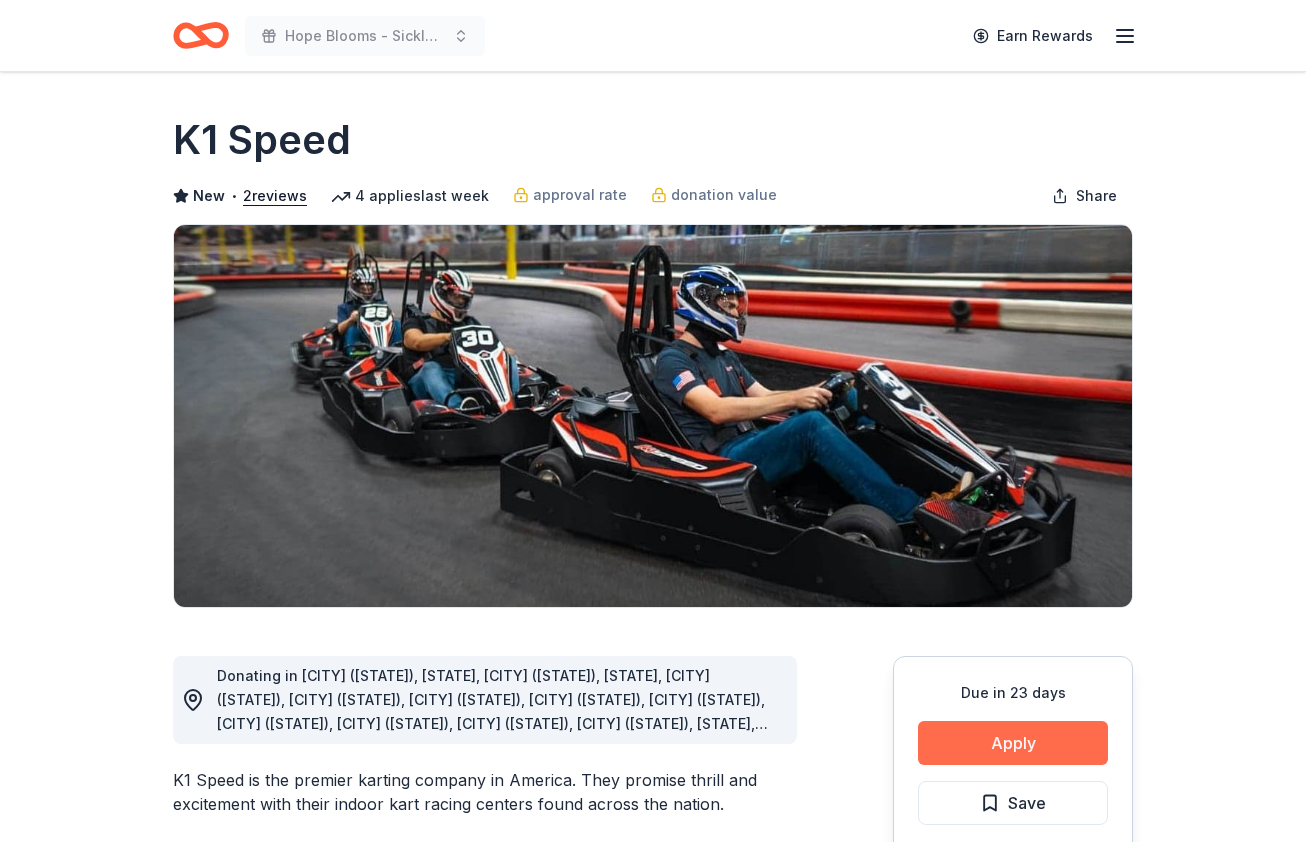 click on "Apply" at bounding box center (1013, 743) 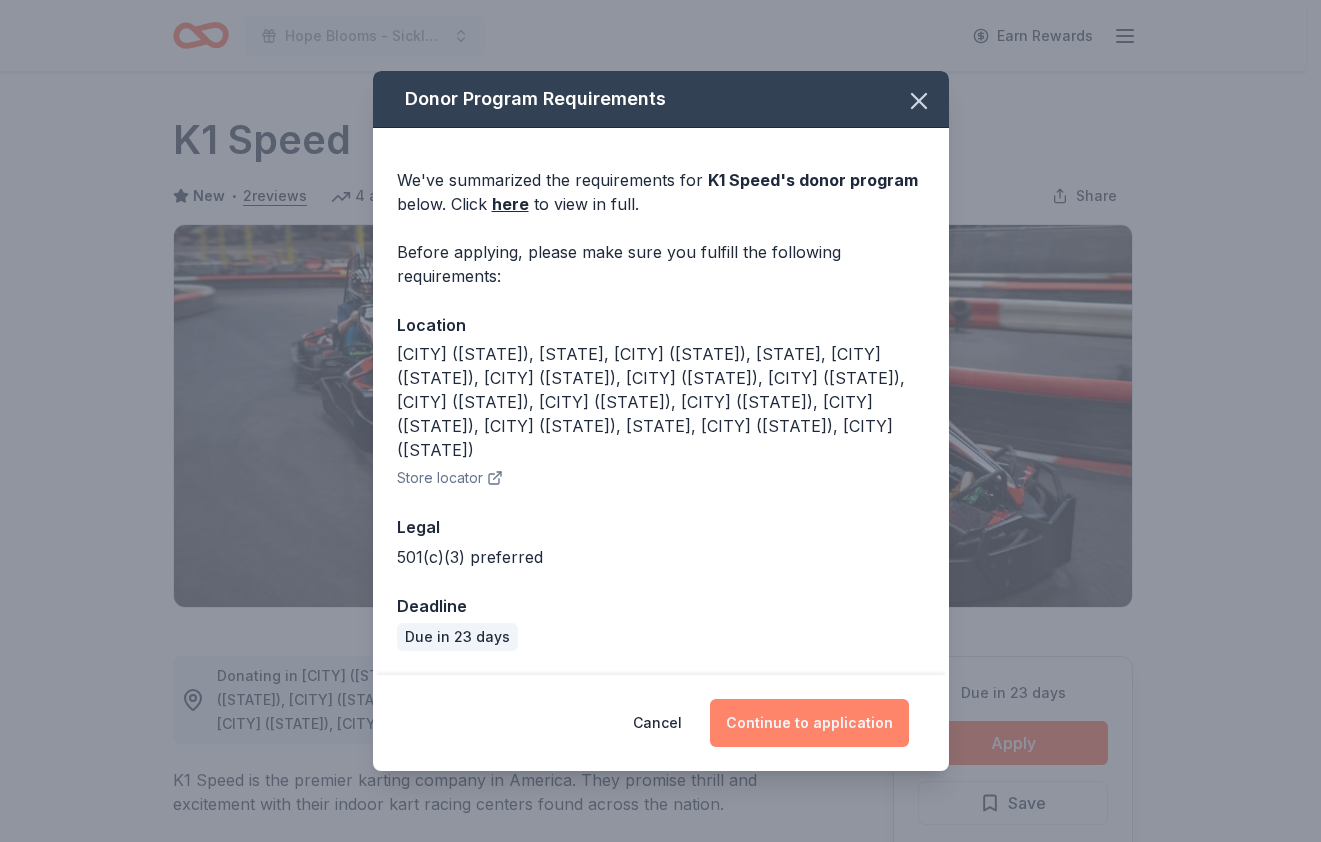 click on "Continue to application" at bounding box center (809, 723) 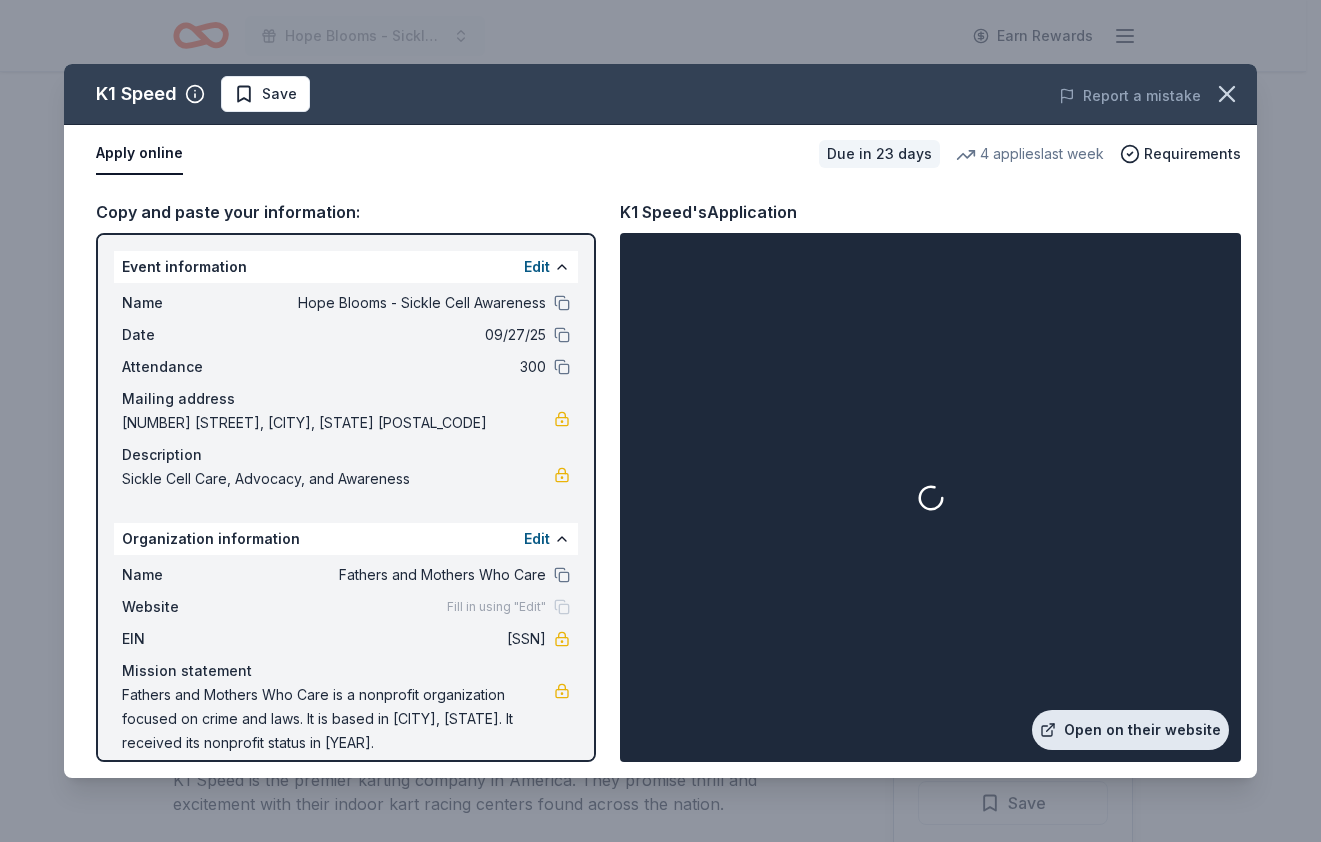 click on "Open on their website" at bounding box center [1130, 730] 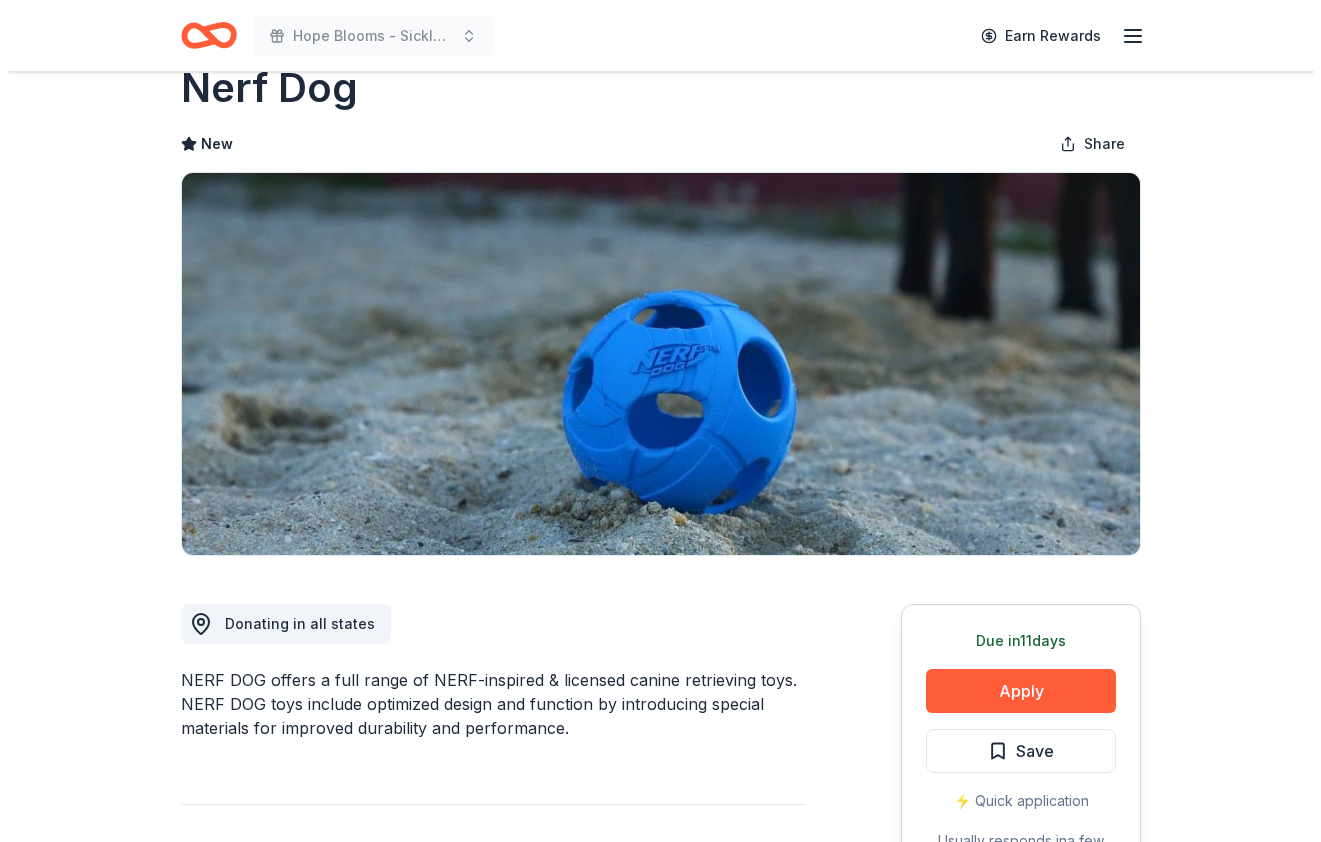 scroll, scrollTop: 300, scrollLeft: 0, axis: vertical 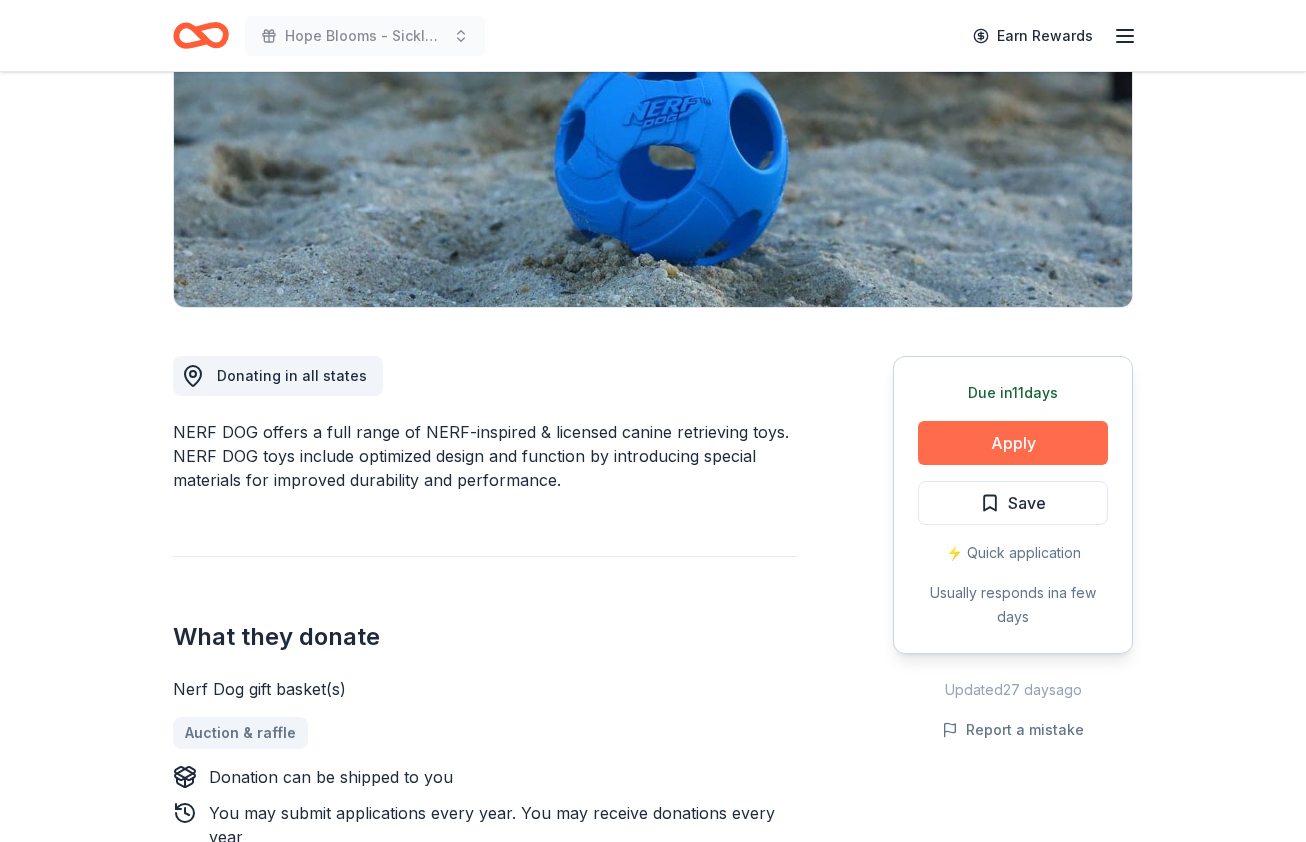 click on "Apply" at bounding box center [1013, 443] 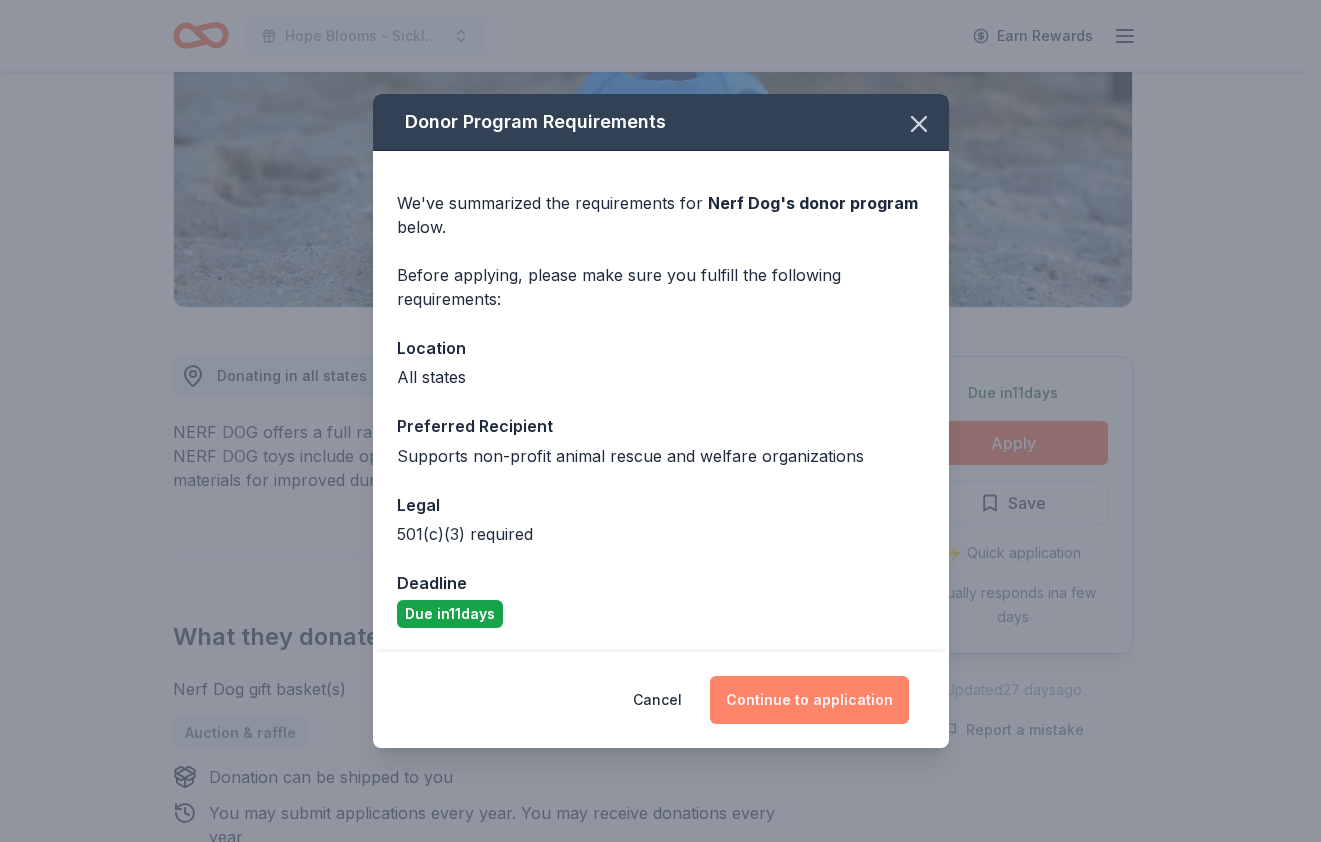 click on "Continue to application" at bounding box center [809, 700] 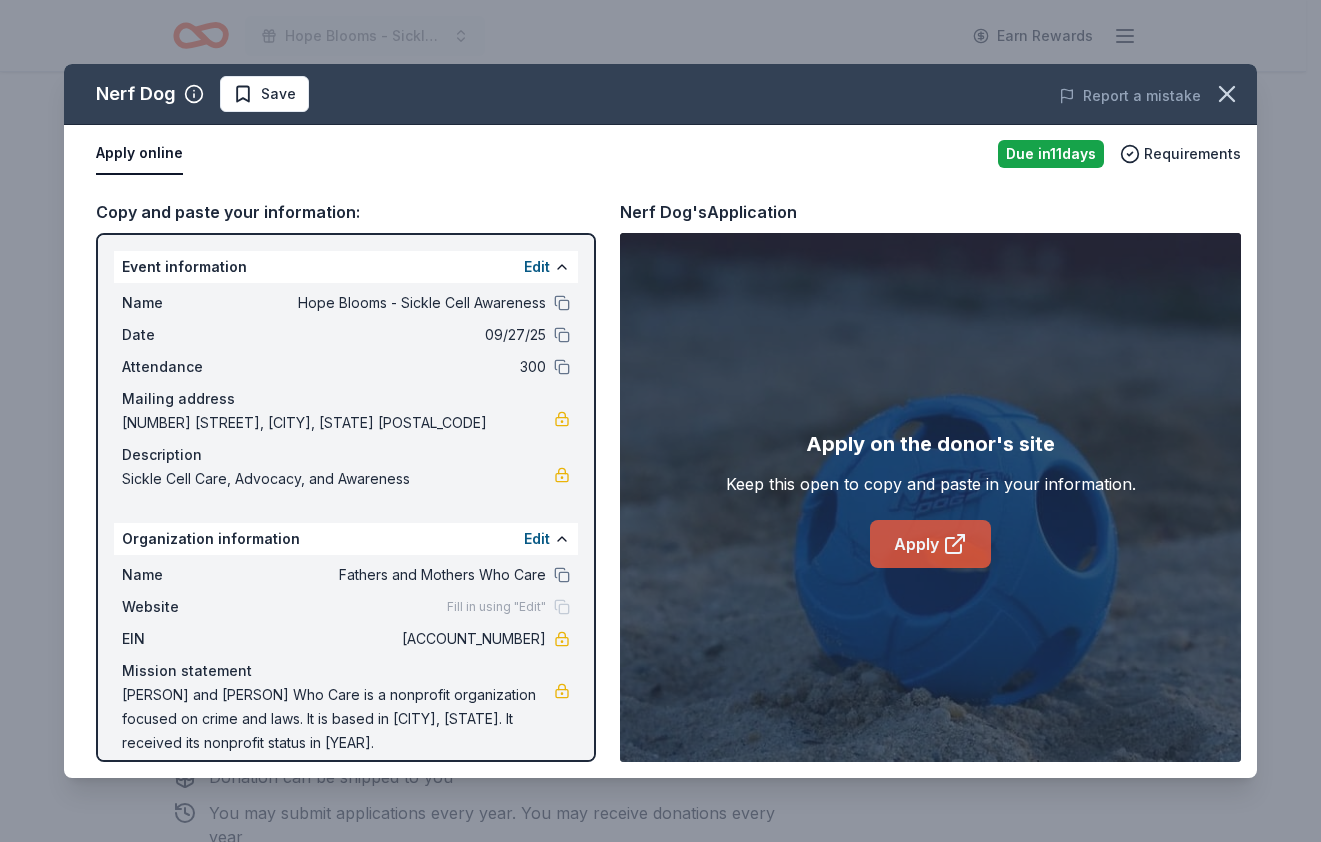 click 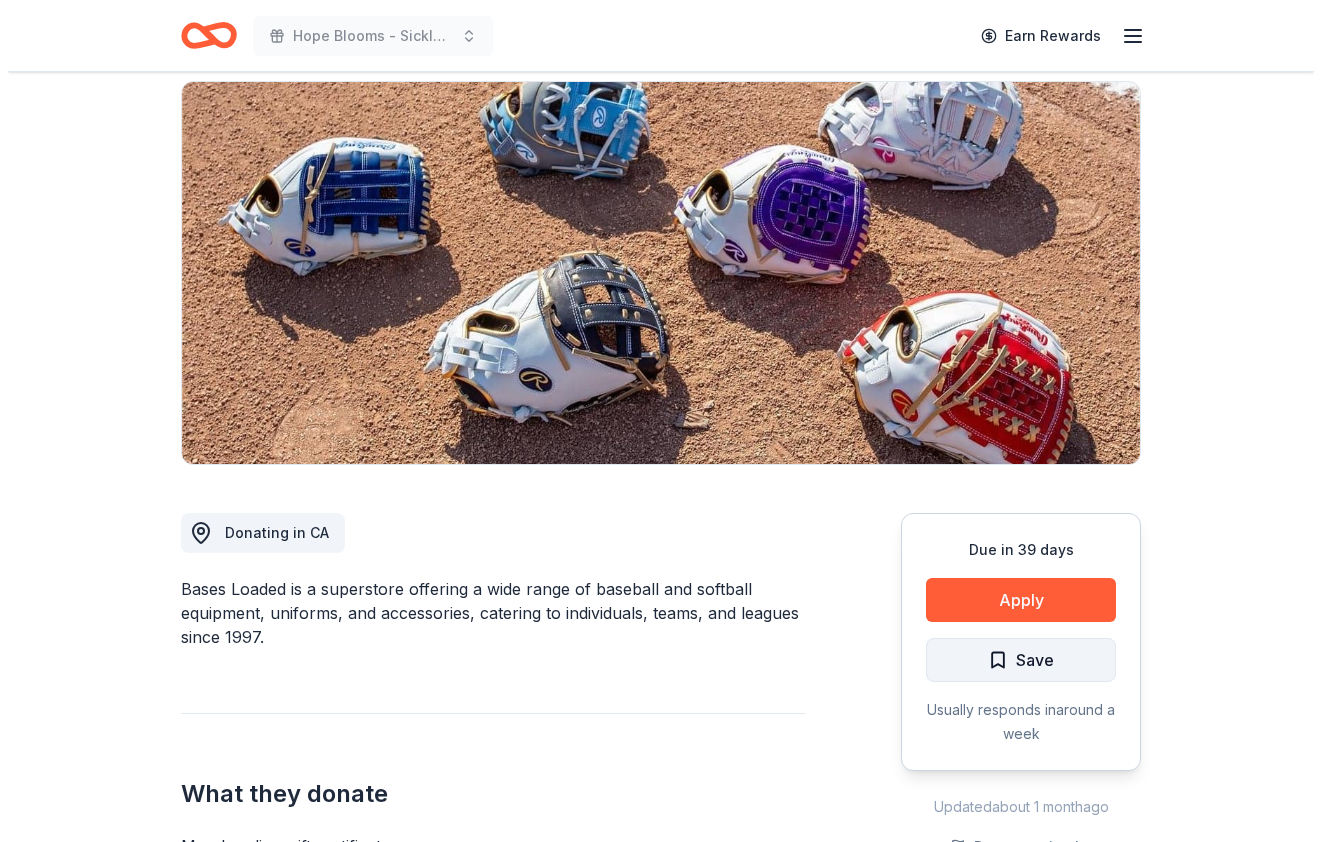scroll, scrollTop: 200, scrollLeft: 0, axis: vertical 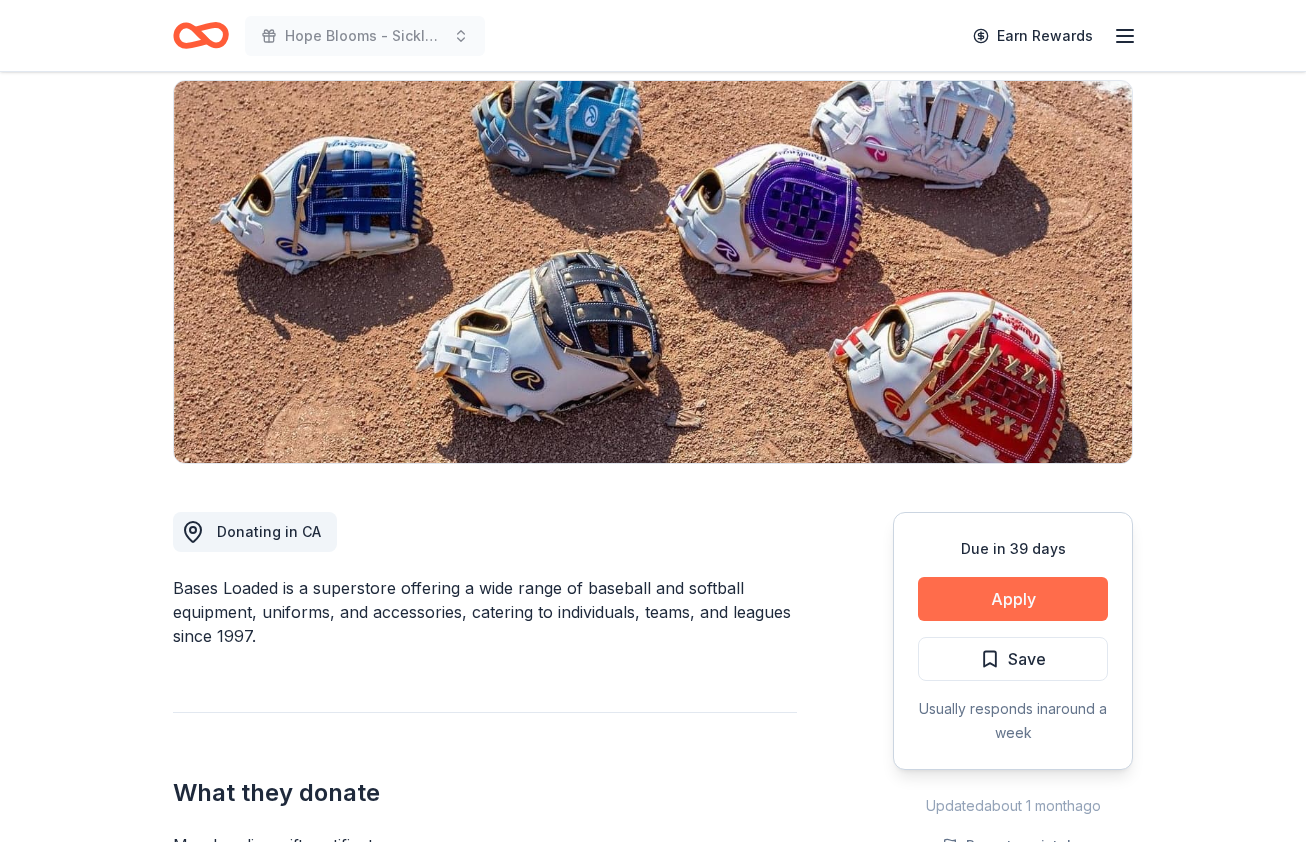 click on "Apply" at bounding box center [1013, 599] 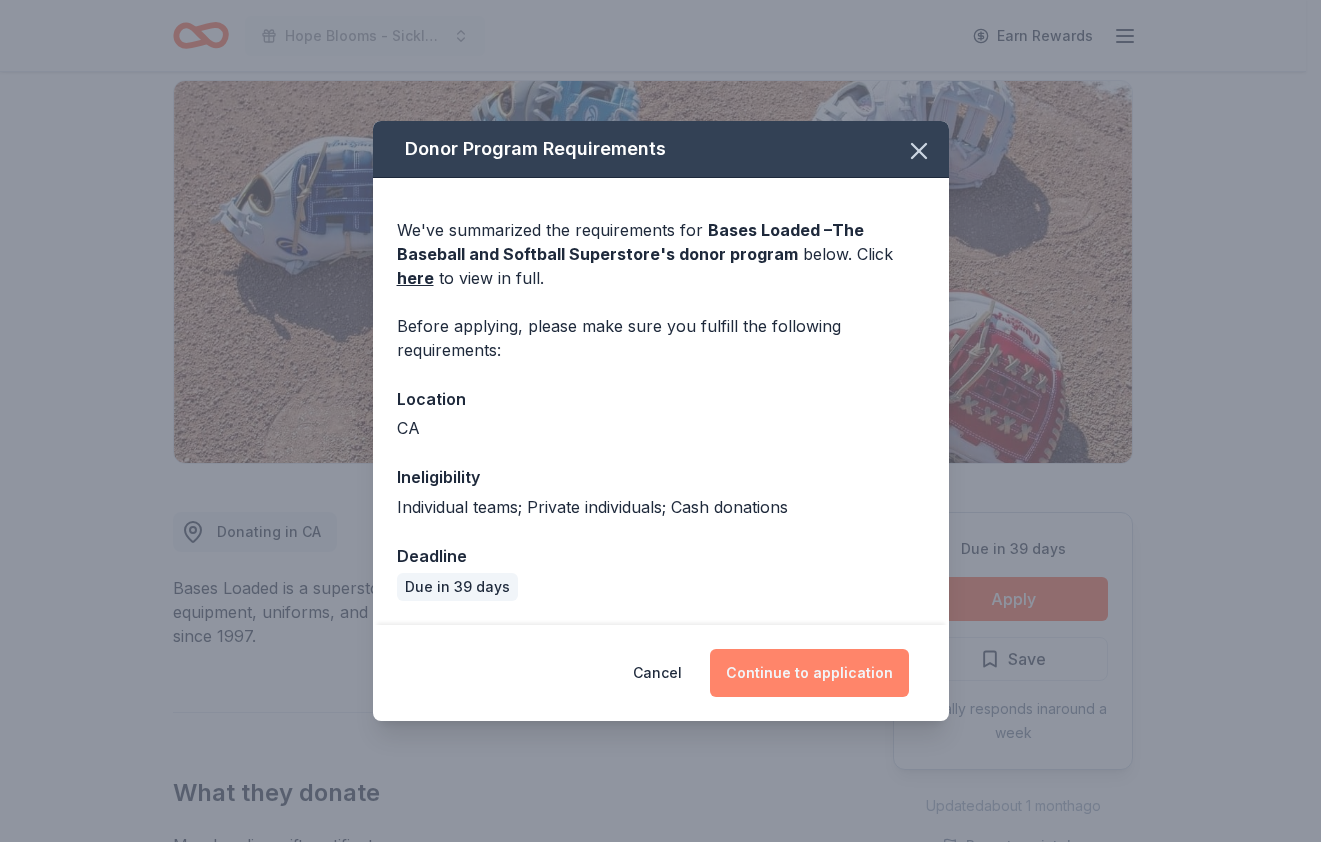 click on "Continue to application" at bounding box center (809, 673) 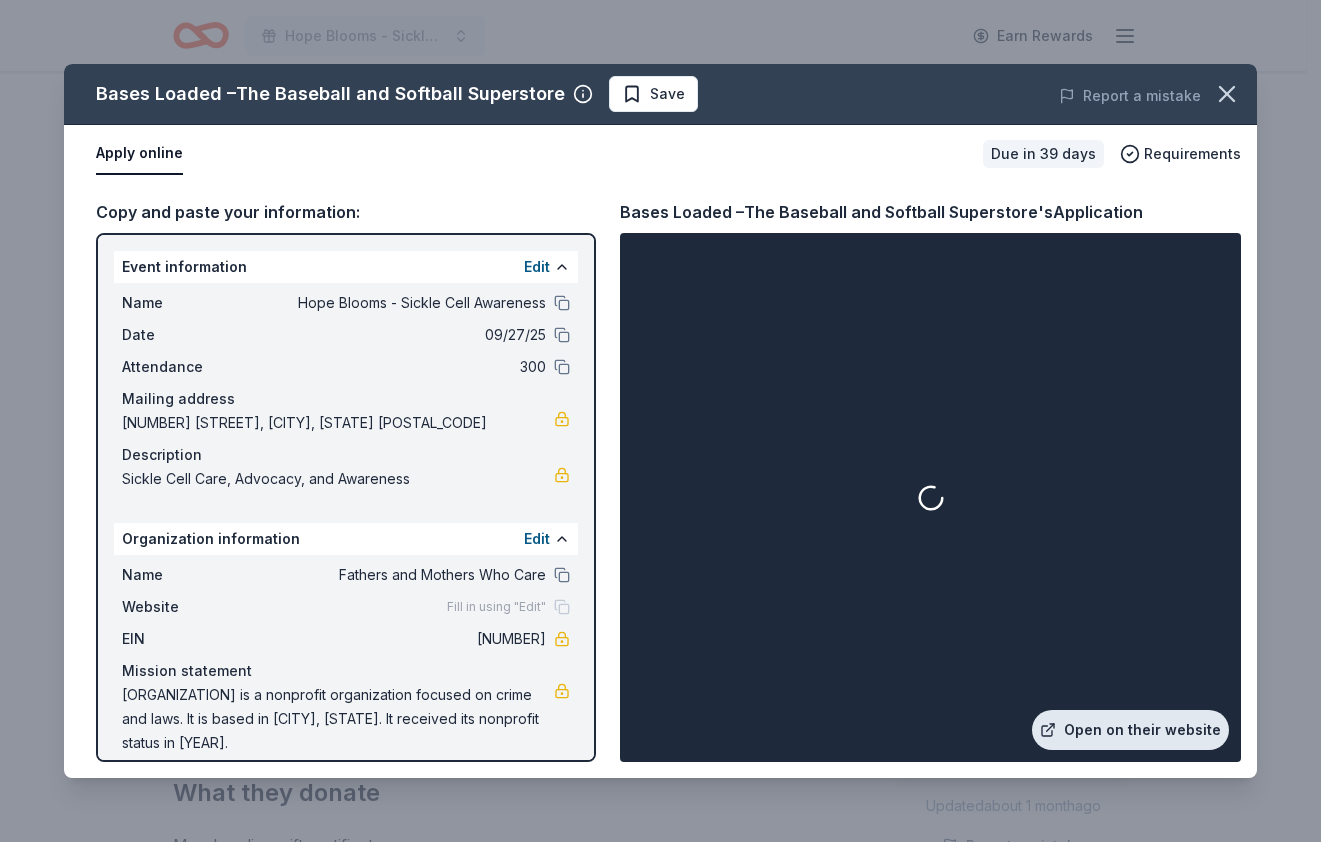 click on "Open on their website" at bounding box center [1130, 730] 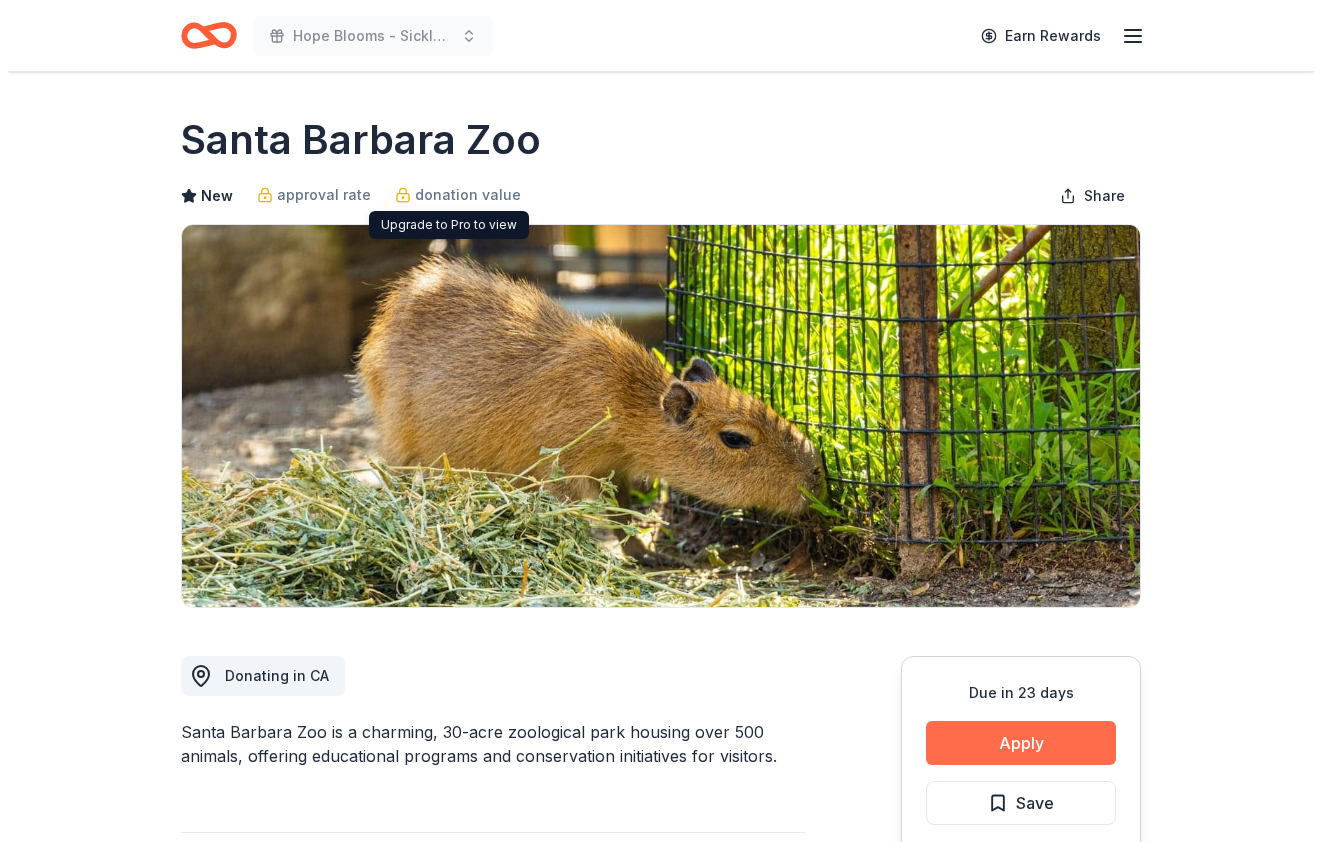 scroll, scrollTop: 0, scrollLeft: 0, axis: both 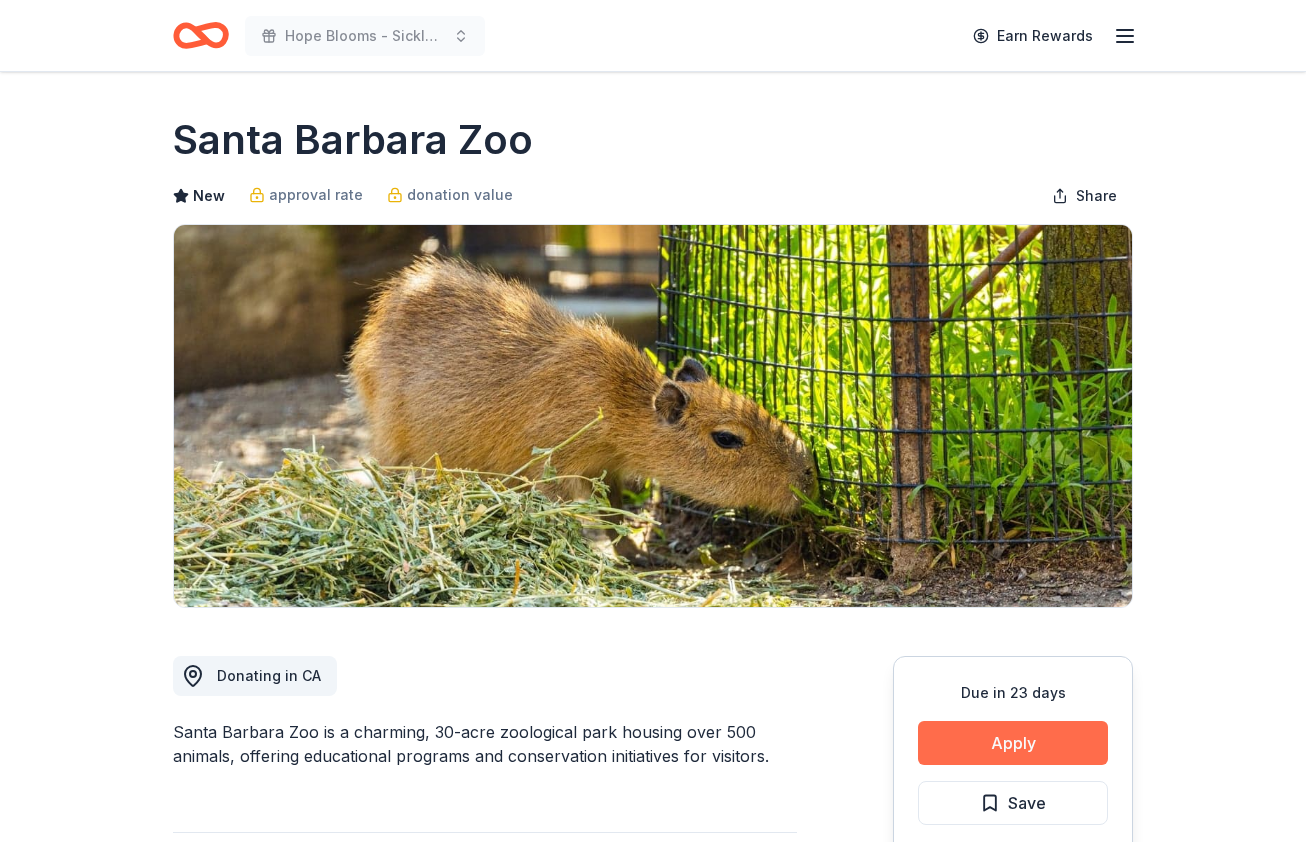 click on "Apply" at bounding box center [1013, 743] 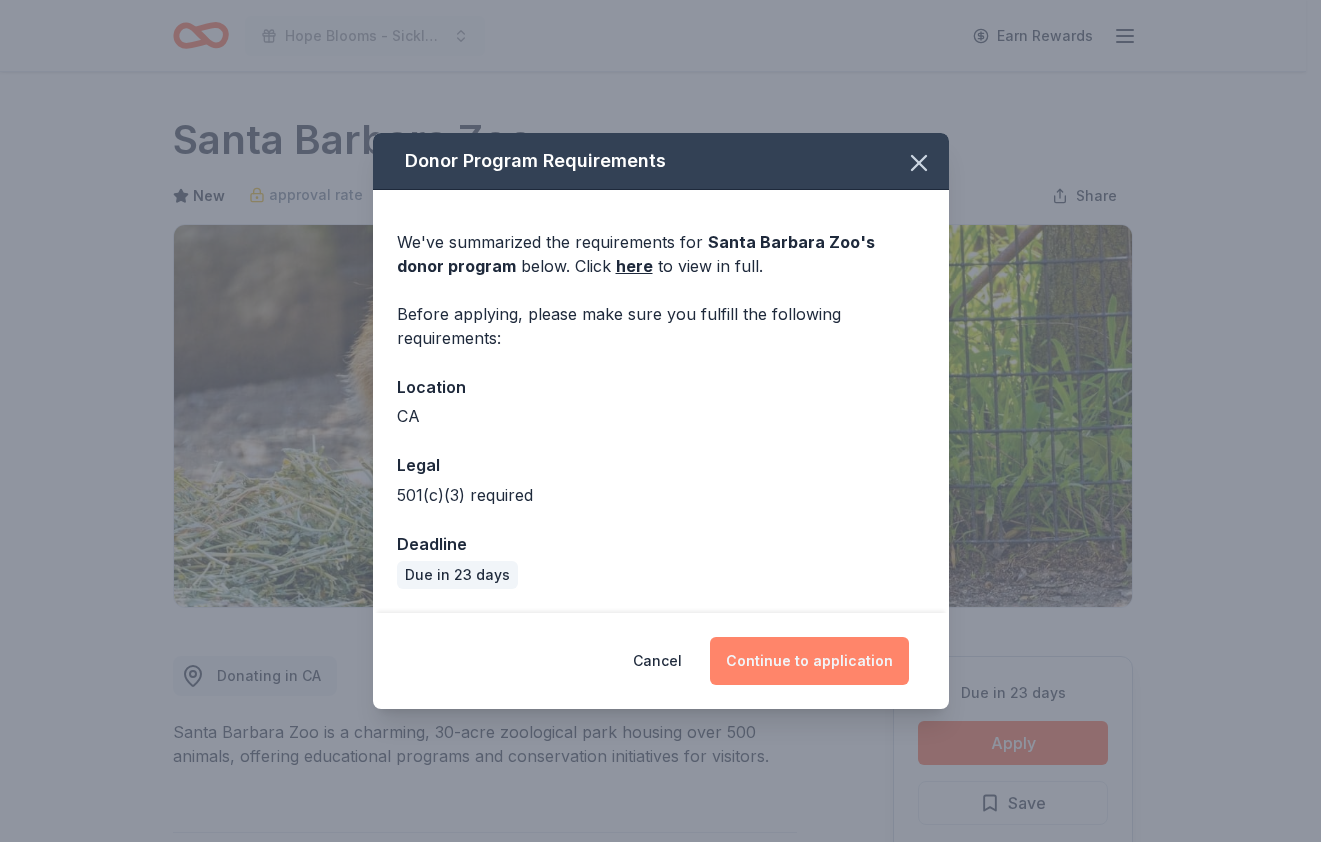 click on "Continue to application" at bounding box center [809, 661] 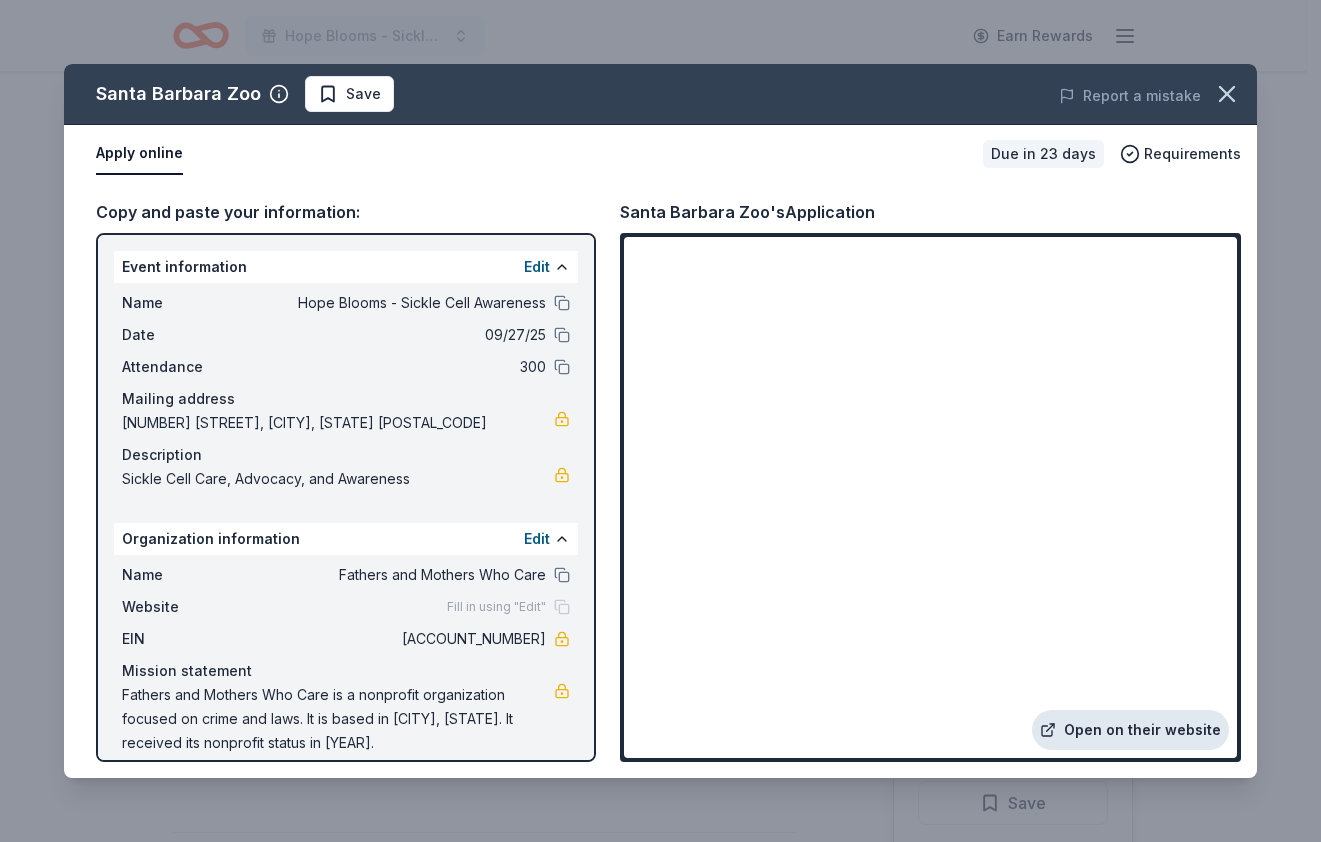 click on "Open on their website" at bounding box center [1130, 730] 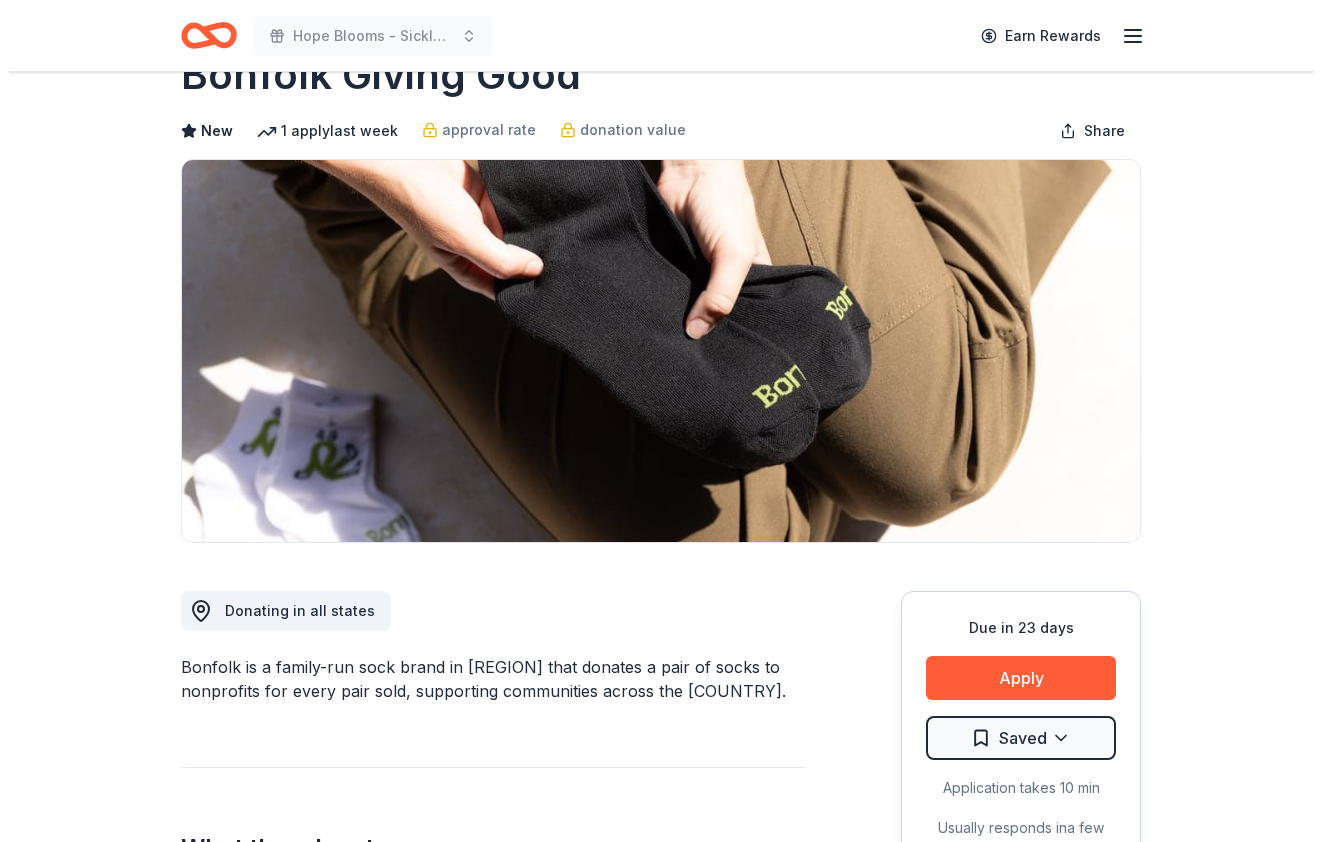 scroll, scrollTop: 100, scrollLeft: 0, axis: vertical 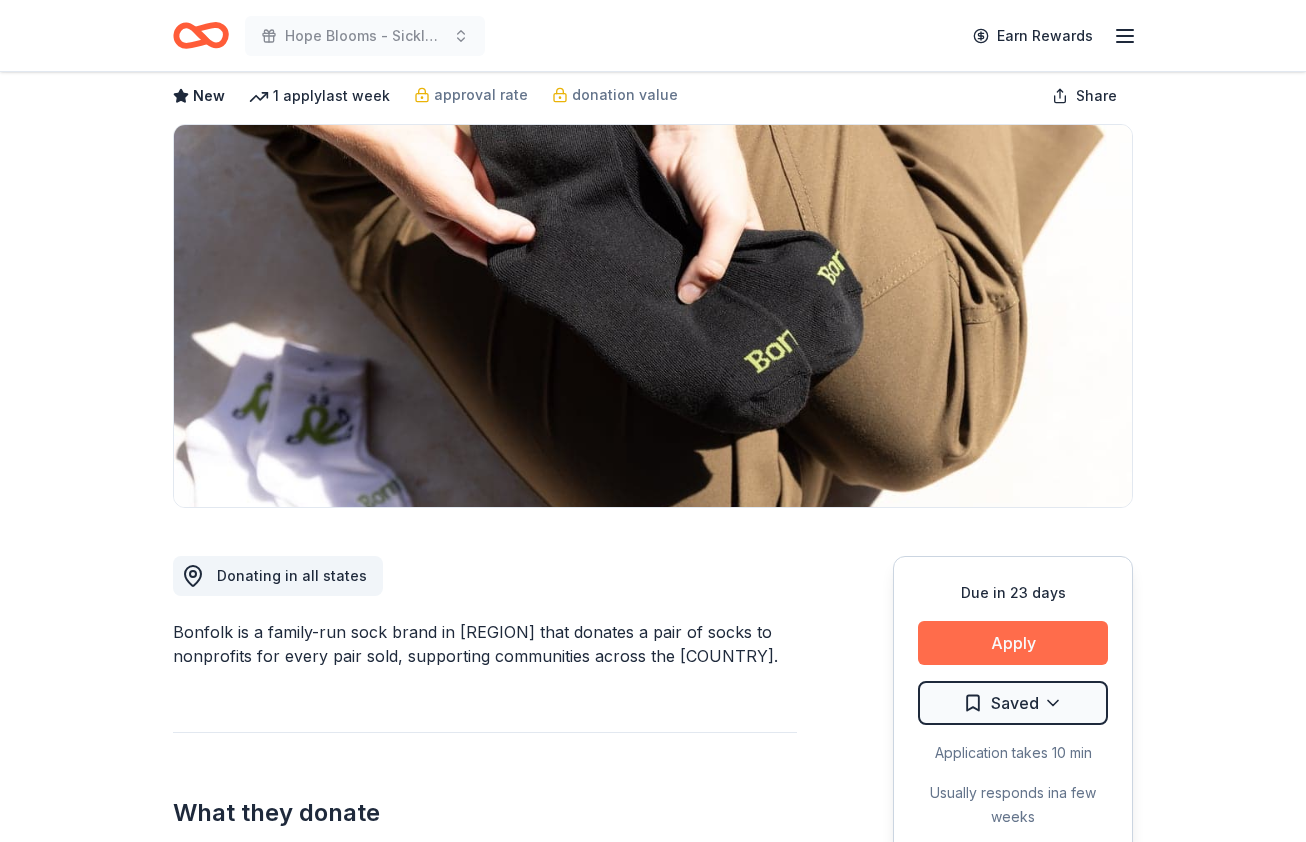 click on "Apply" at bounding box center (1013, 643) 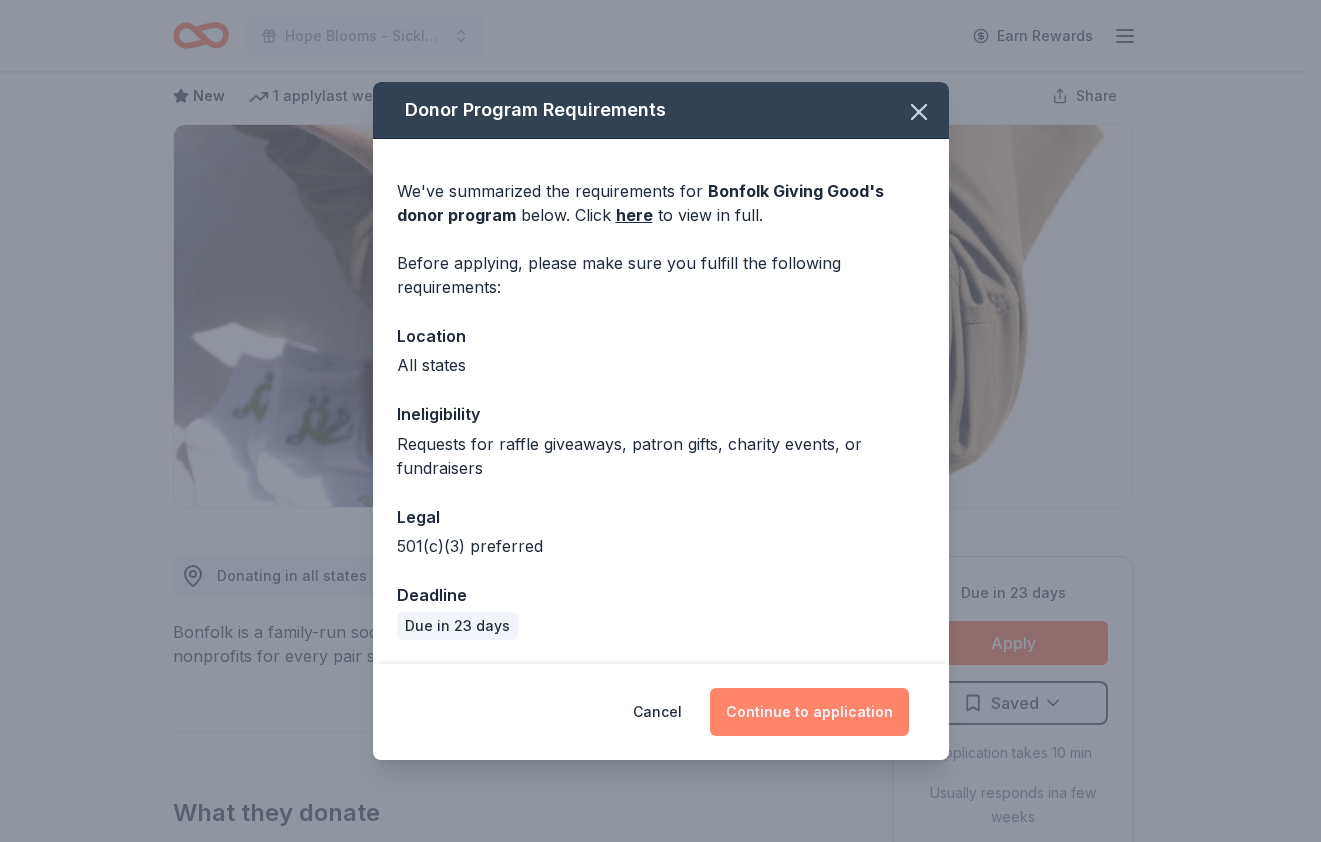 click on "Continue to application" at bounding box center (809, 712) 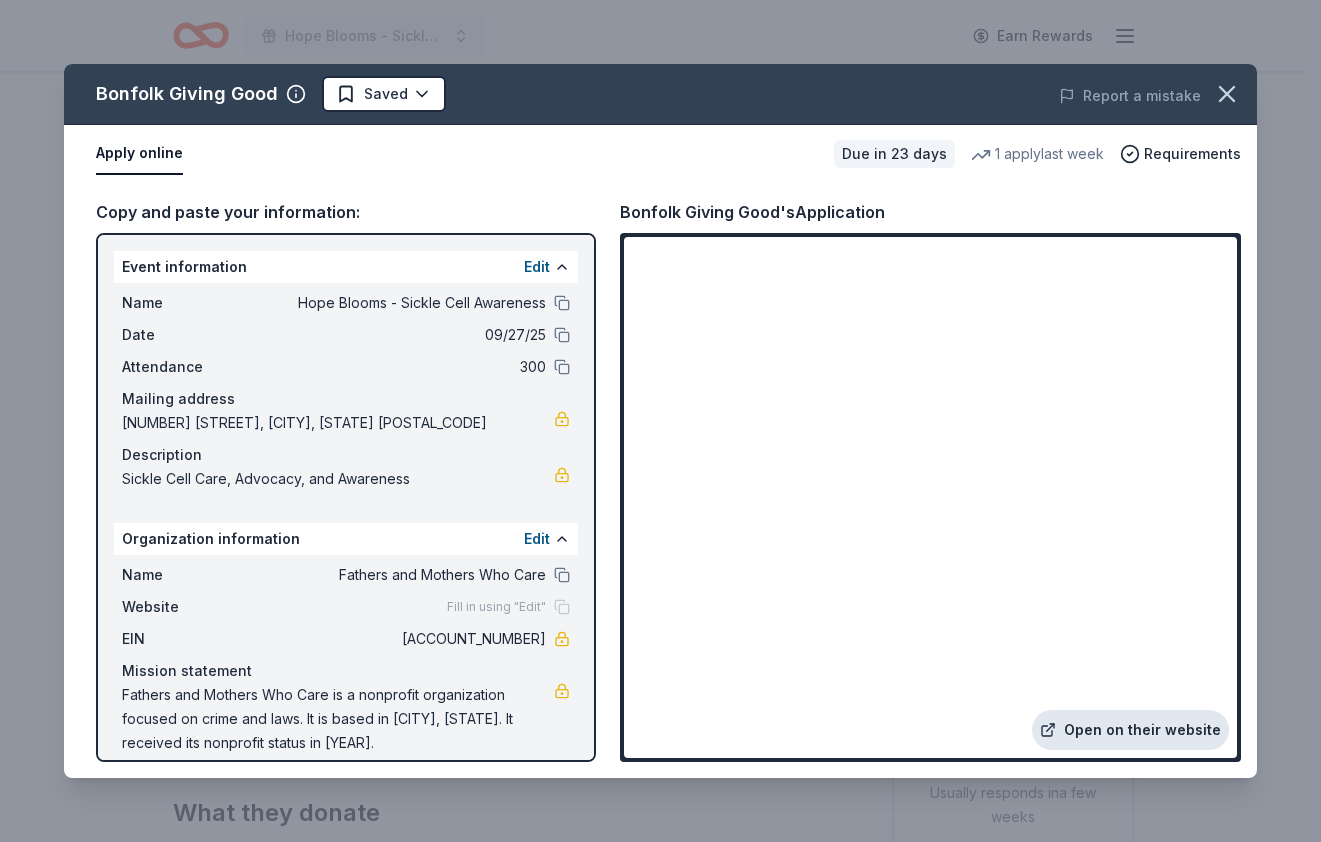click on "Open on their website" at bounding box center [1130, 730] 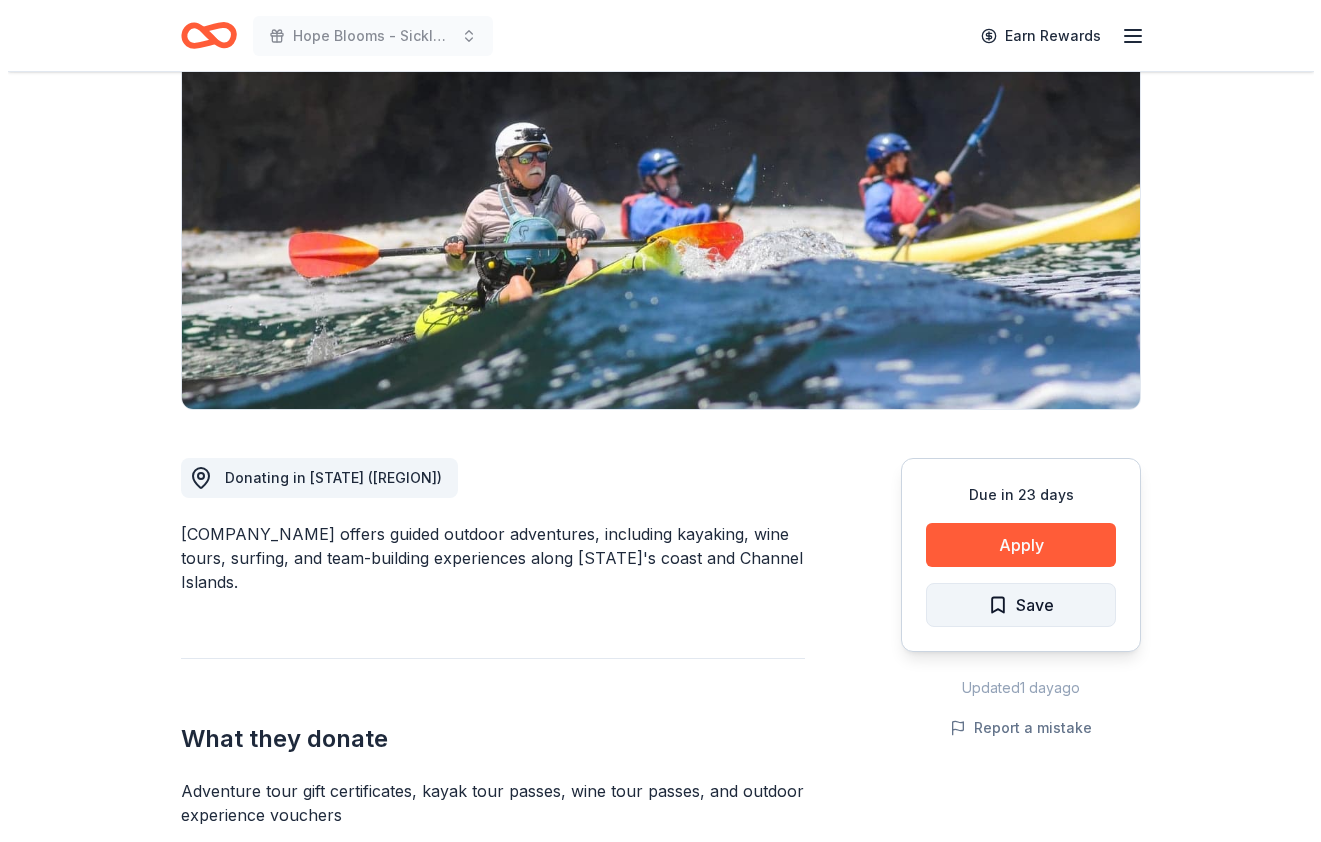 scroll, scrollTop: 200, scrollLeft: 0, axis: vertical 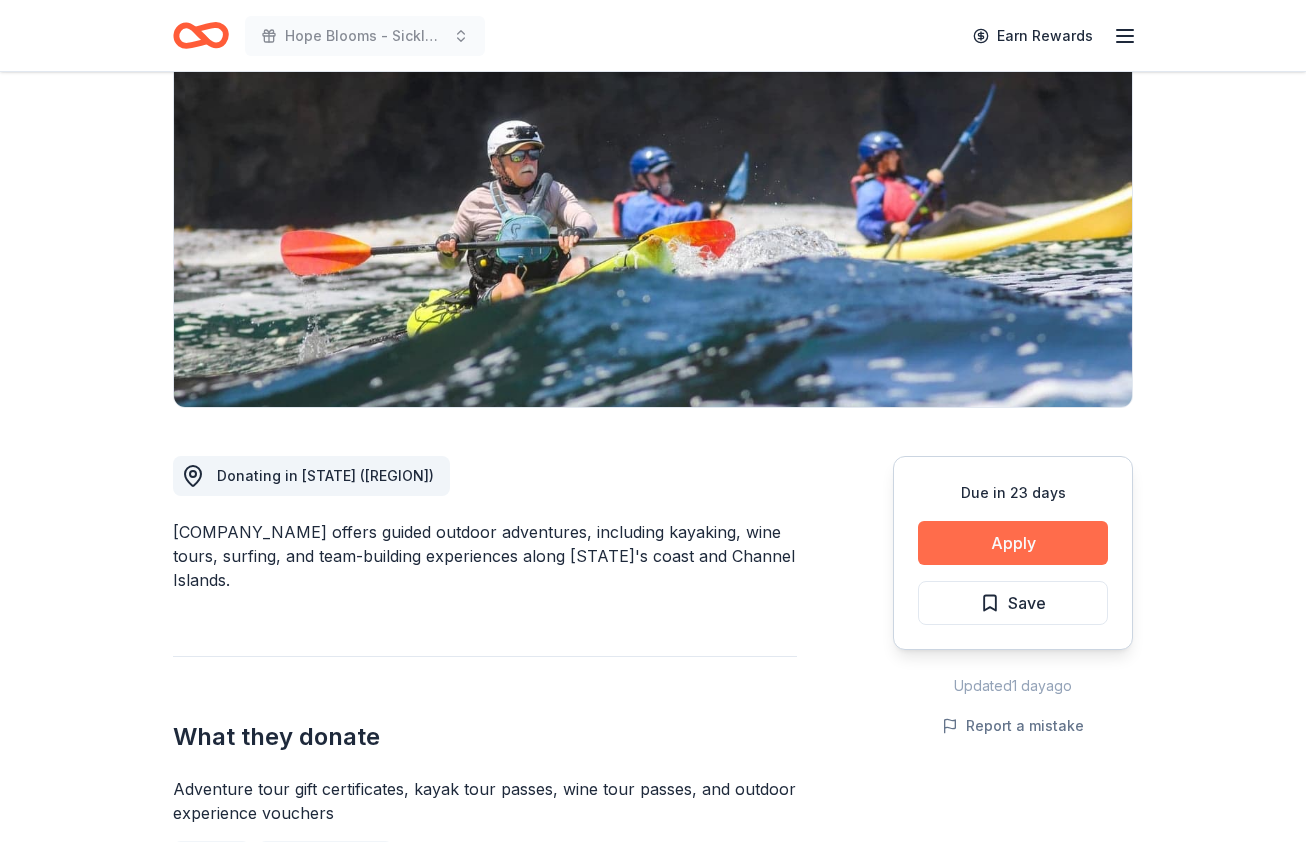 click on "Apply" at bounding box center (1013, 543) 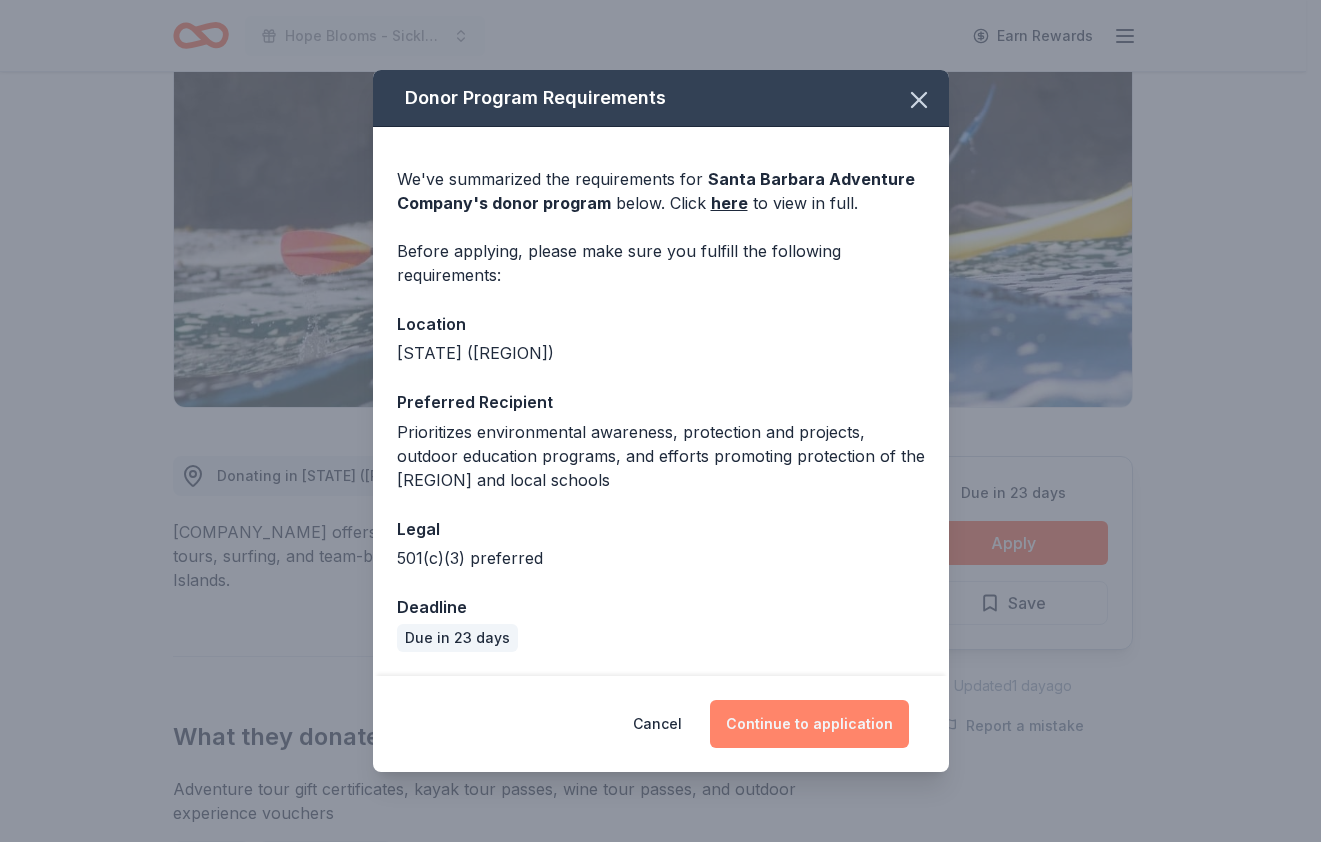 click on "Continue to application" at bounding box center (809, 724) 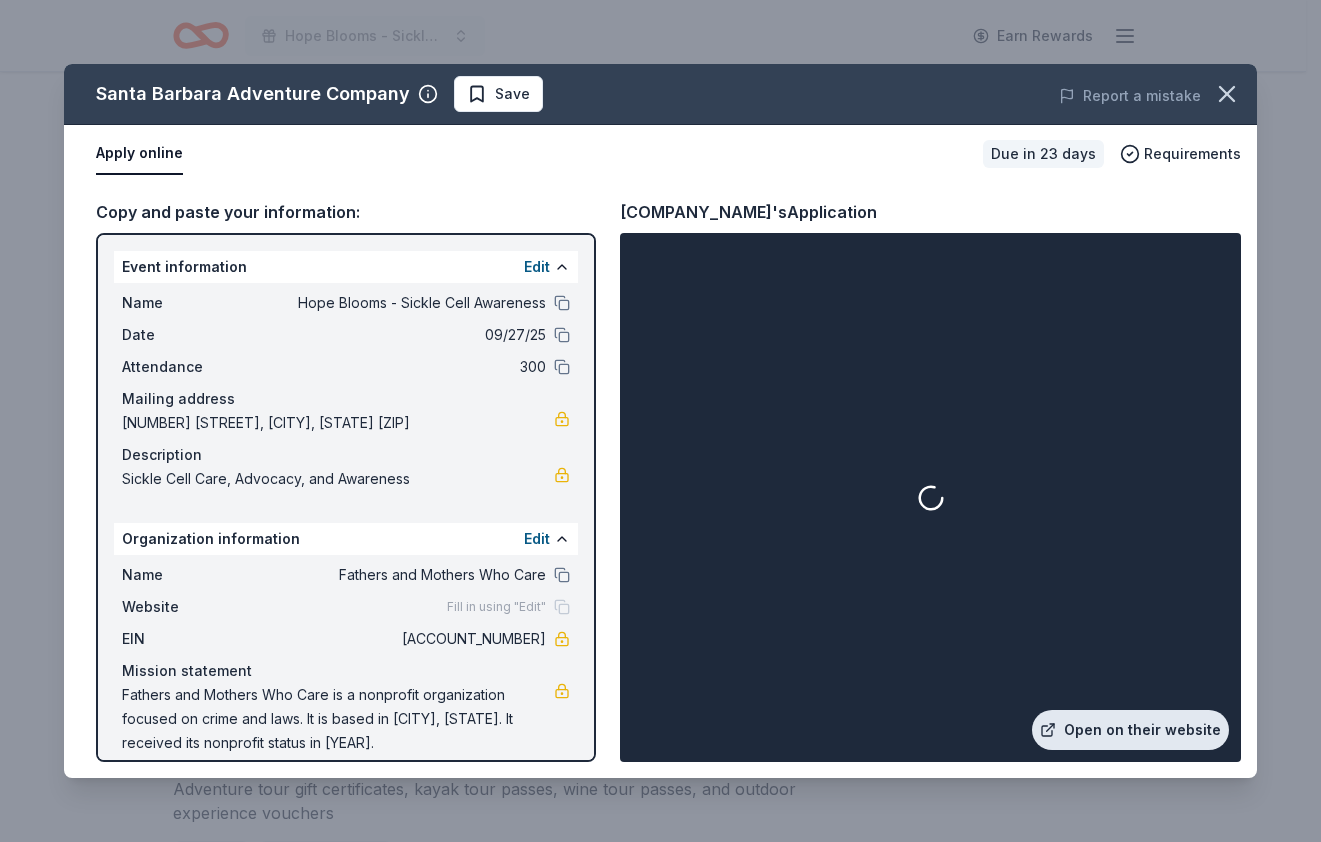click on "Open on their website" at bounding box center (1130, 730) 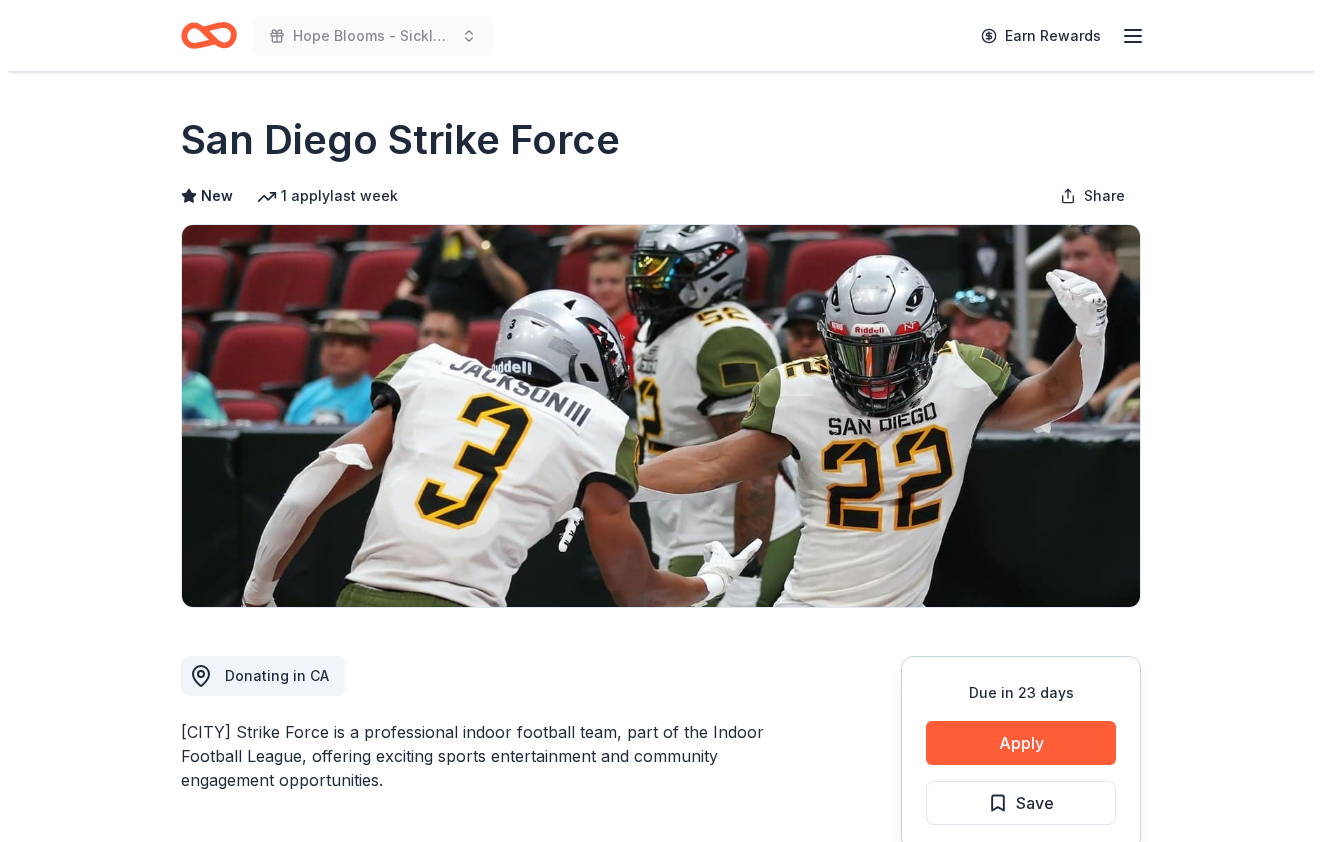 scroll, scrollTop: 0, scrollLeft: 0, axis: both 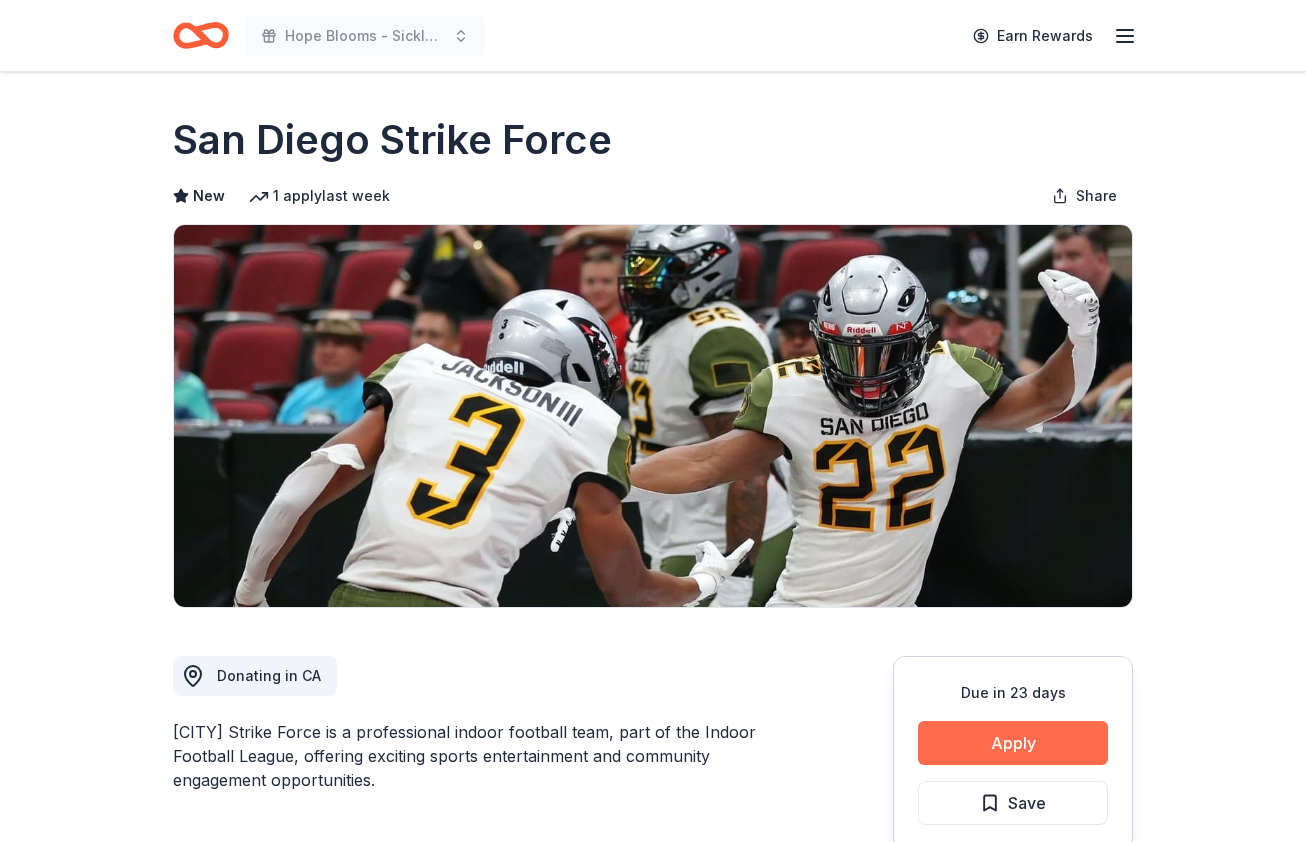 click on "Apply" at bounding box center [1013, 743] 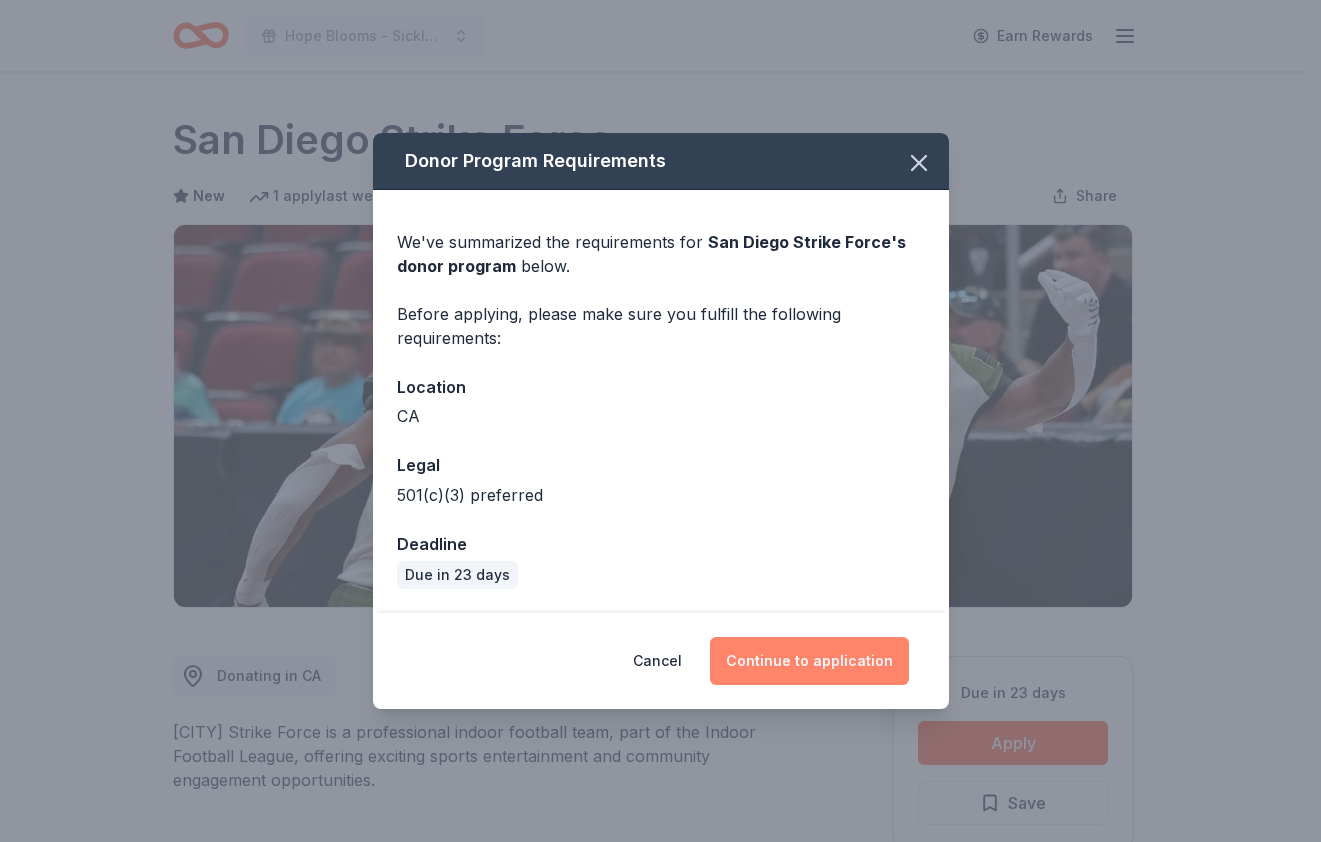 click on "Continue to application" at bounding box center [809, 661] 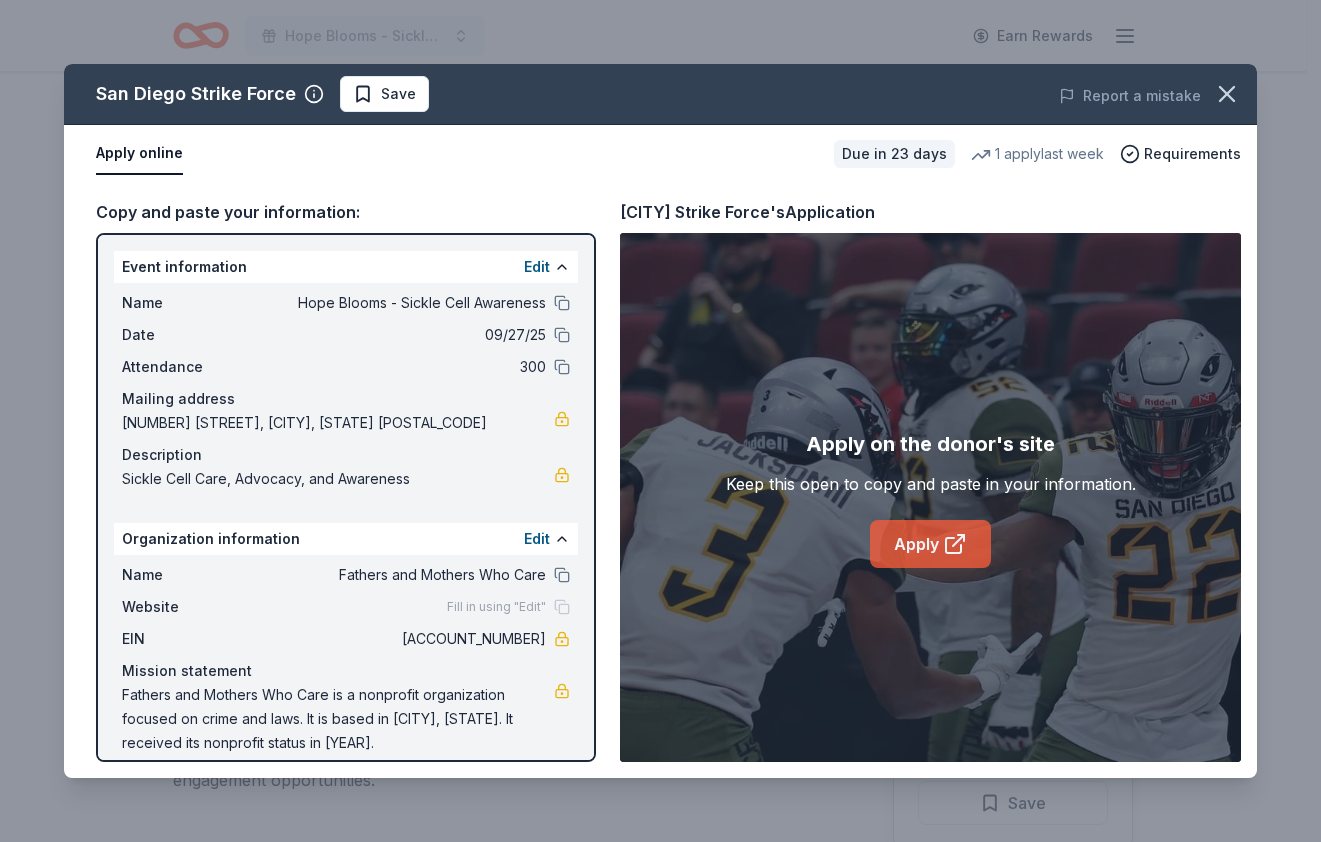 click on "Apply" at bounding box center [930, 544] 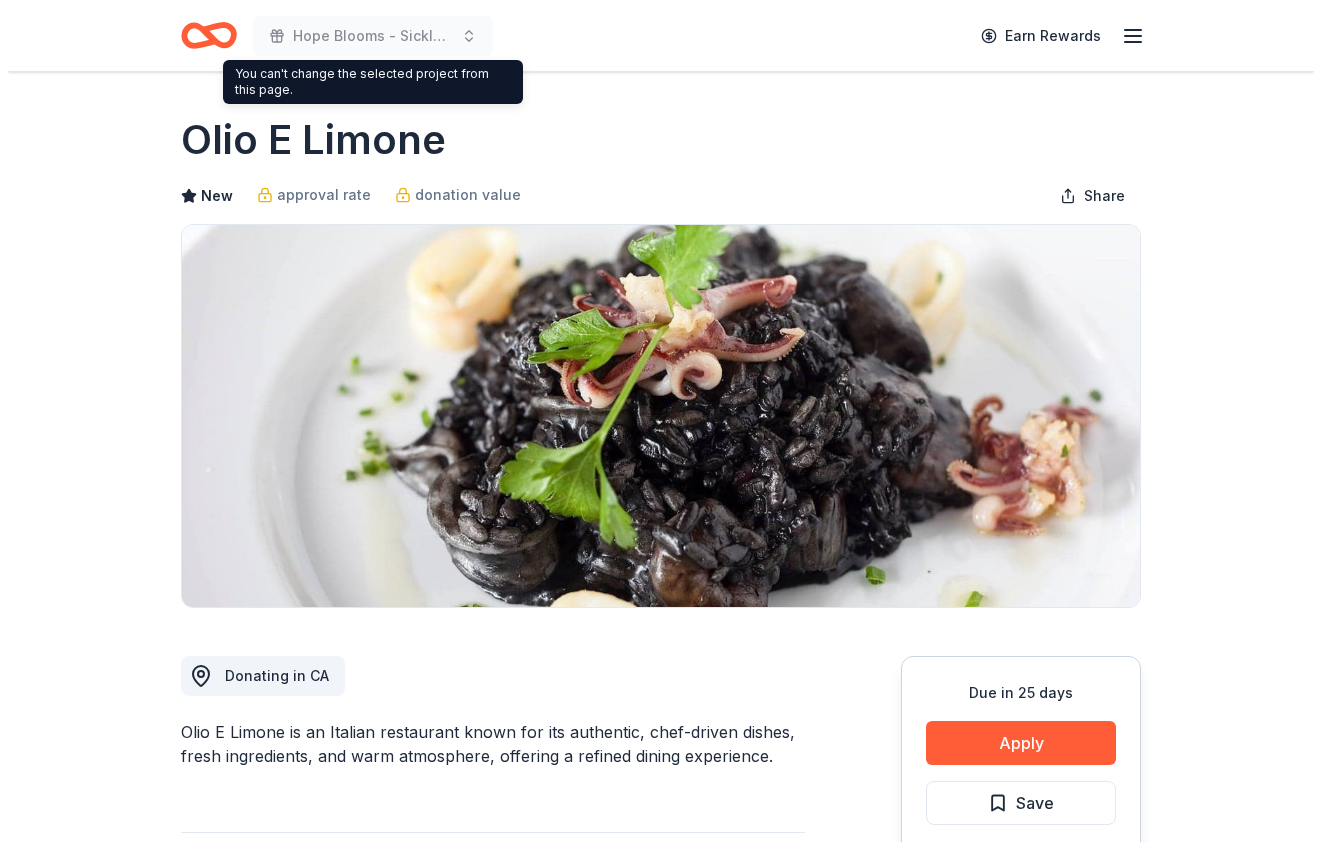 scroll, scrollTop: 0, scrollLeft: 0, axis: both 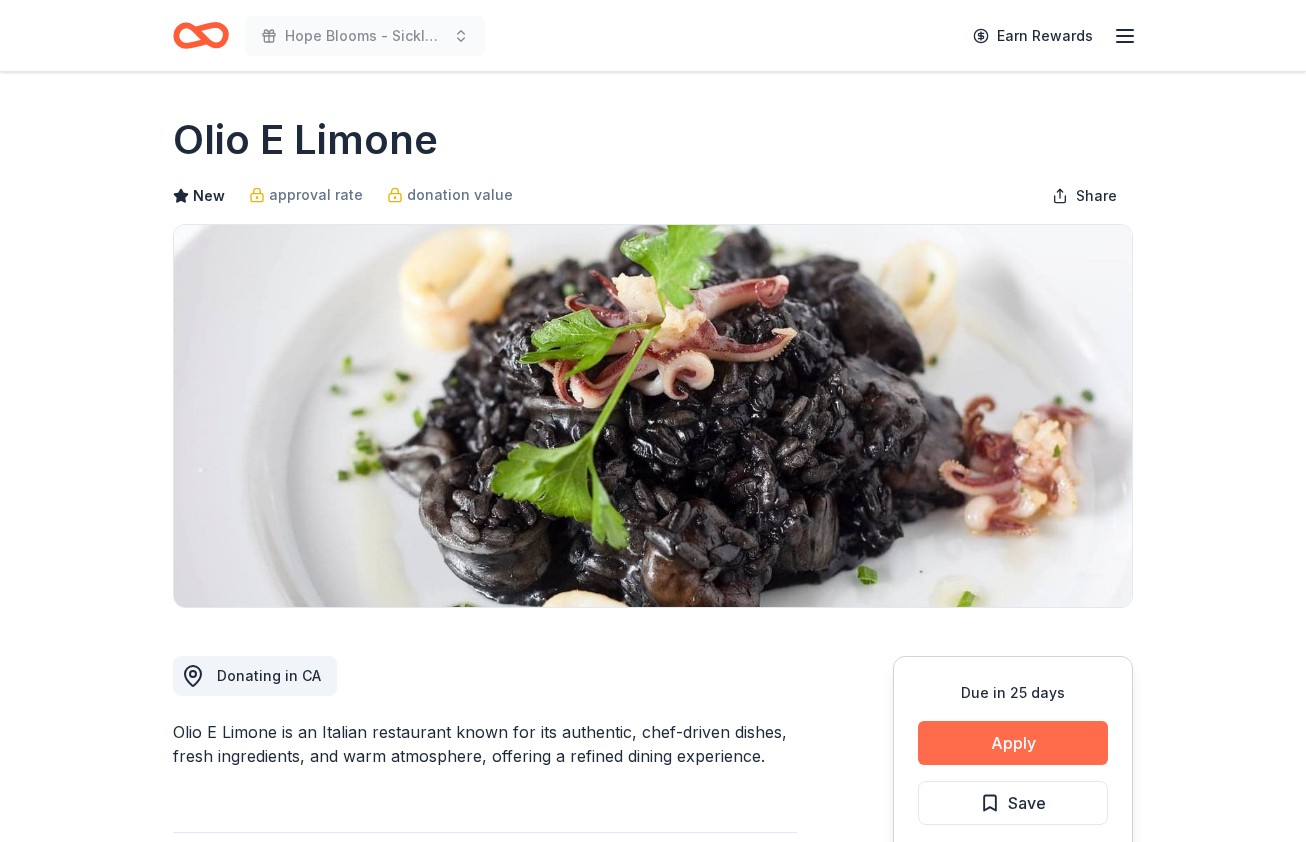 click on "Apply" at bounding box center [1013, 743] 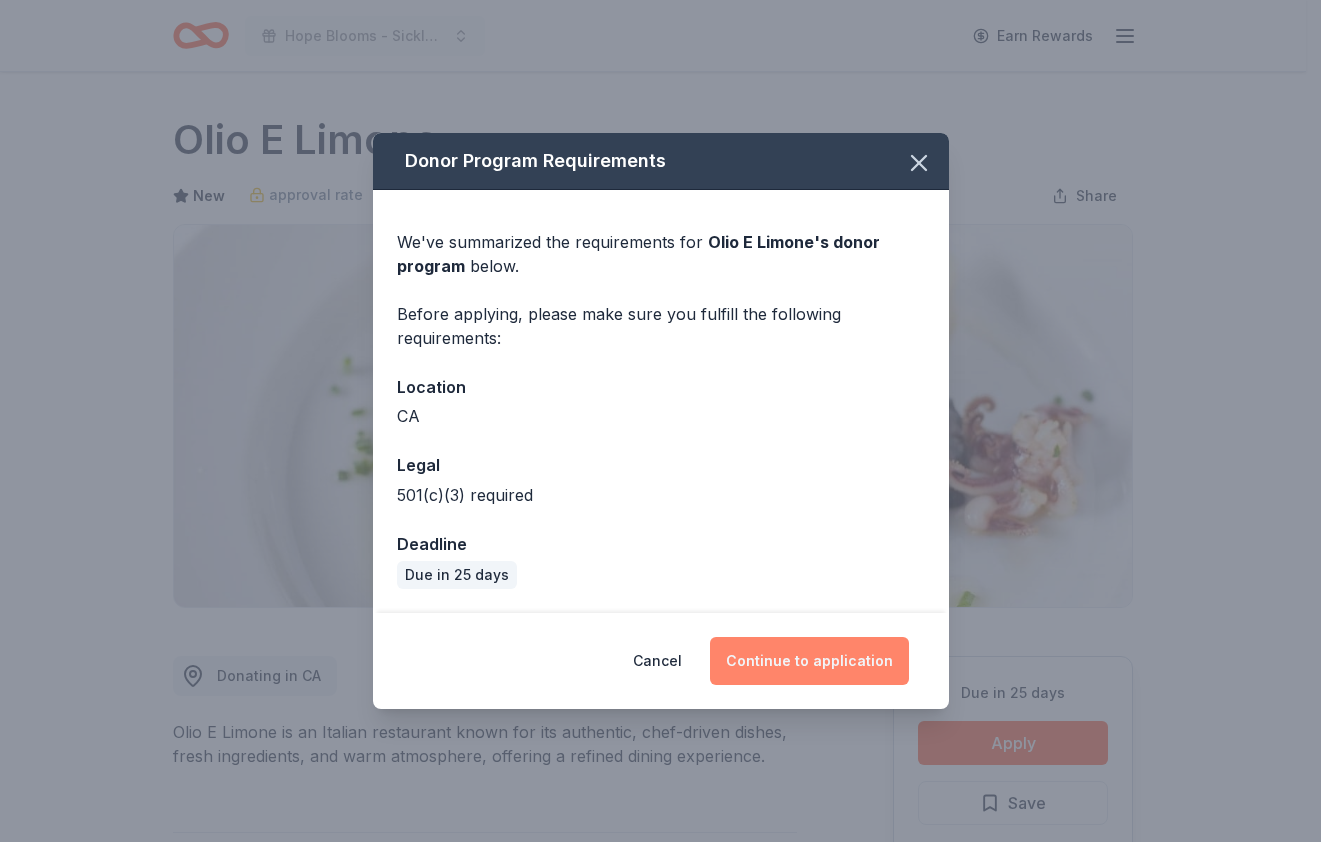 click on "Continue to application" at bounding box center (809, 661) 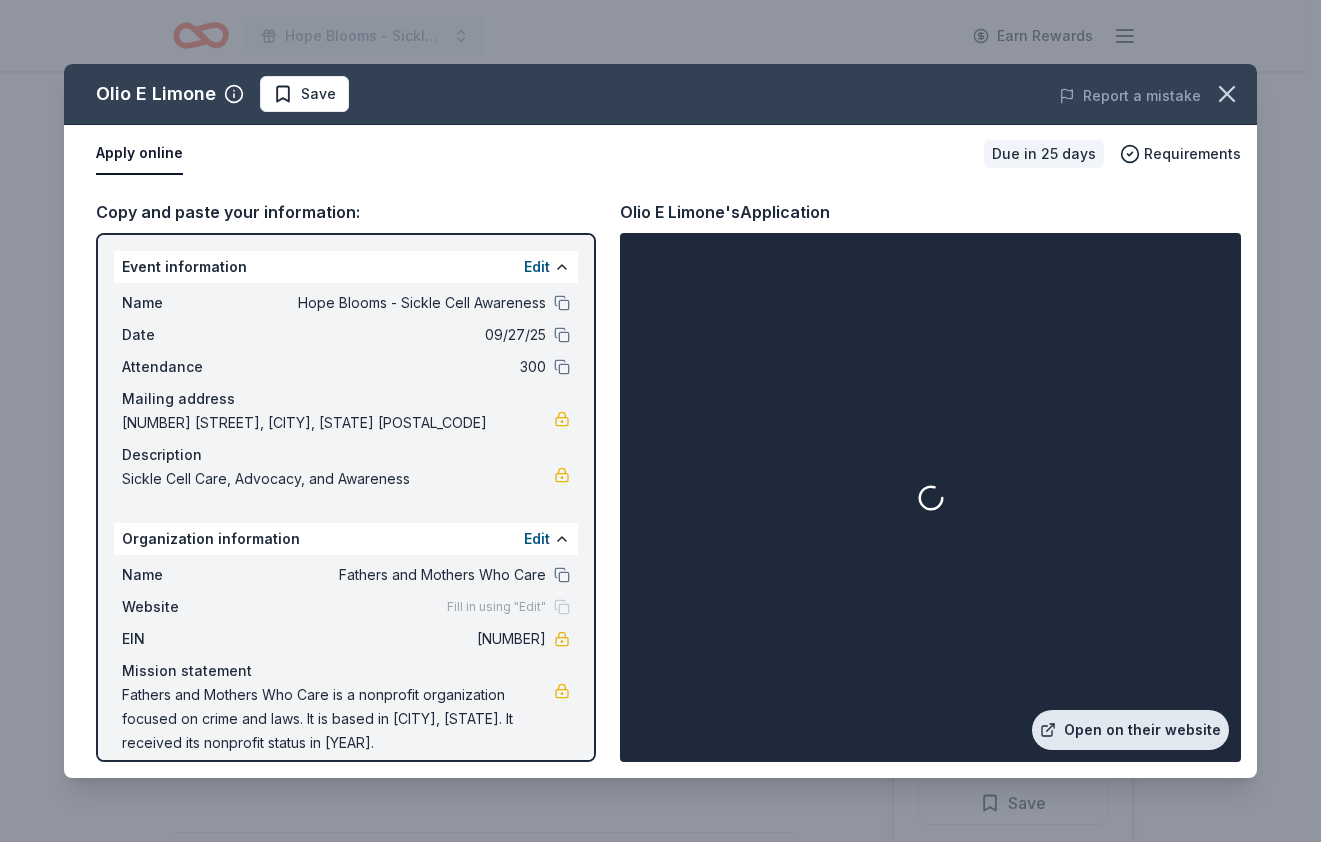 click on "Open on their website" at bounding box center [1130, 730] 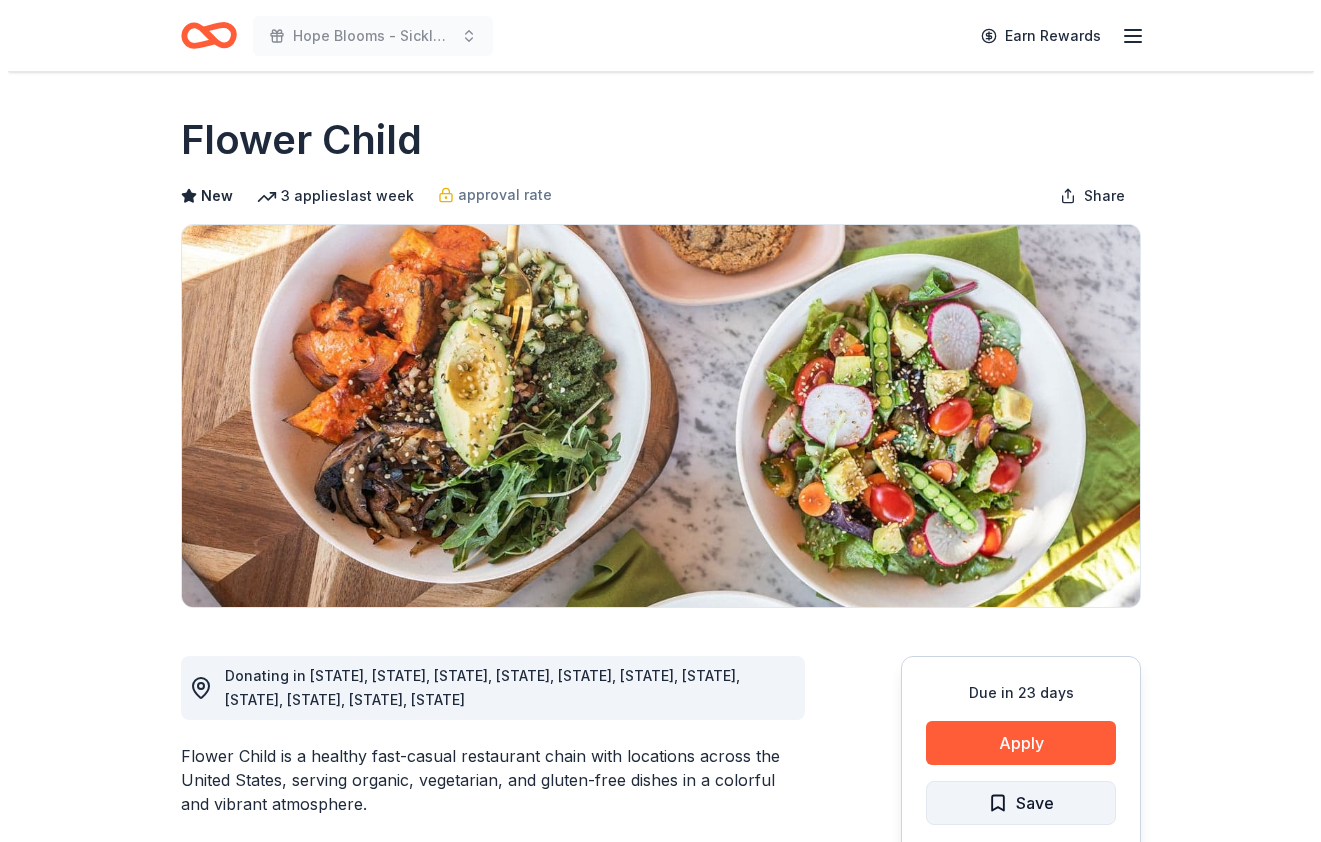 scroll, scrollTop: 0, scrollLeft: 0, axis: both 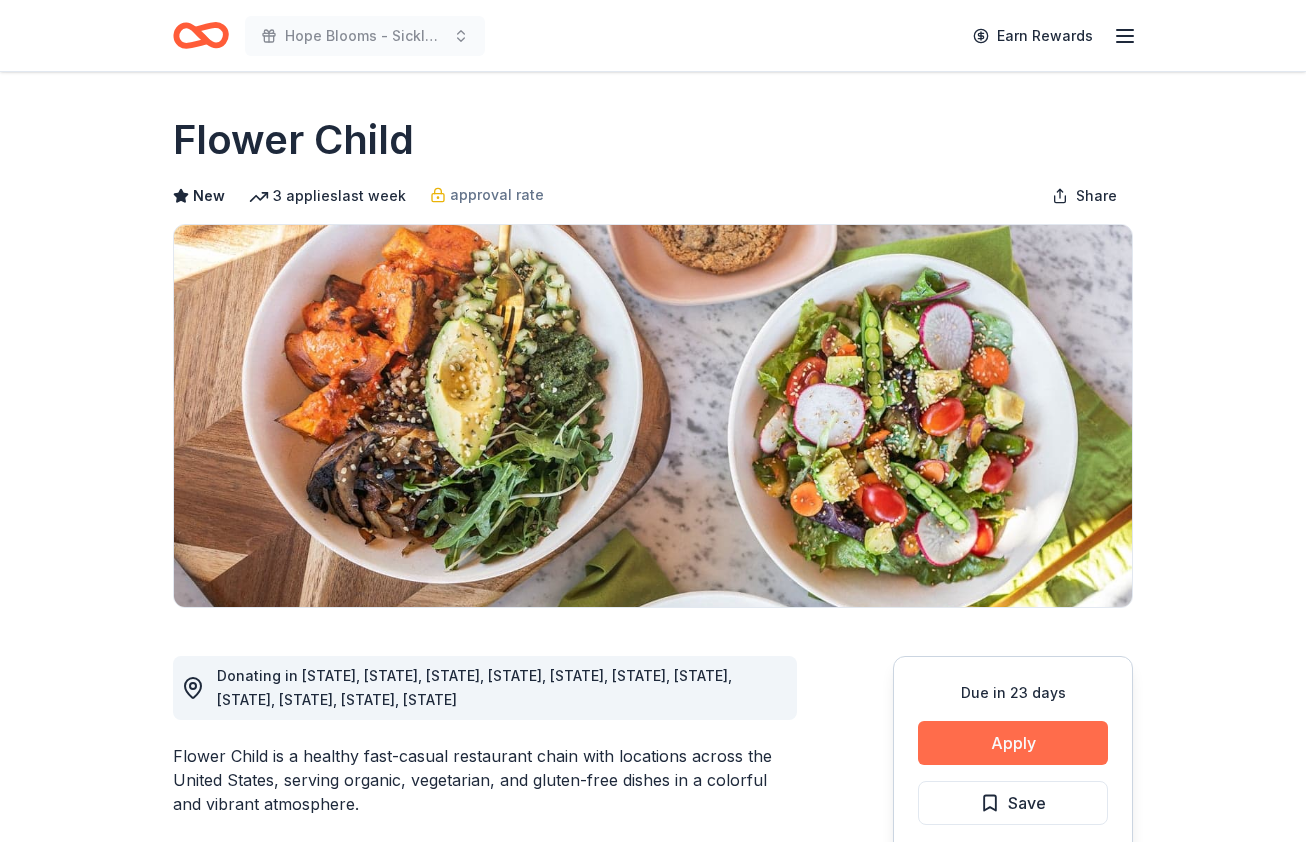 click on "Apply" at bounding box center [1013, 743] 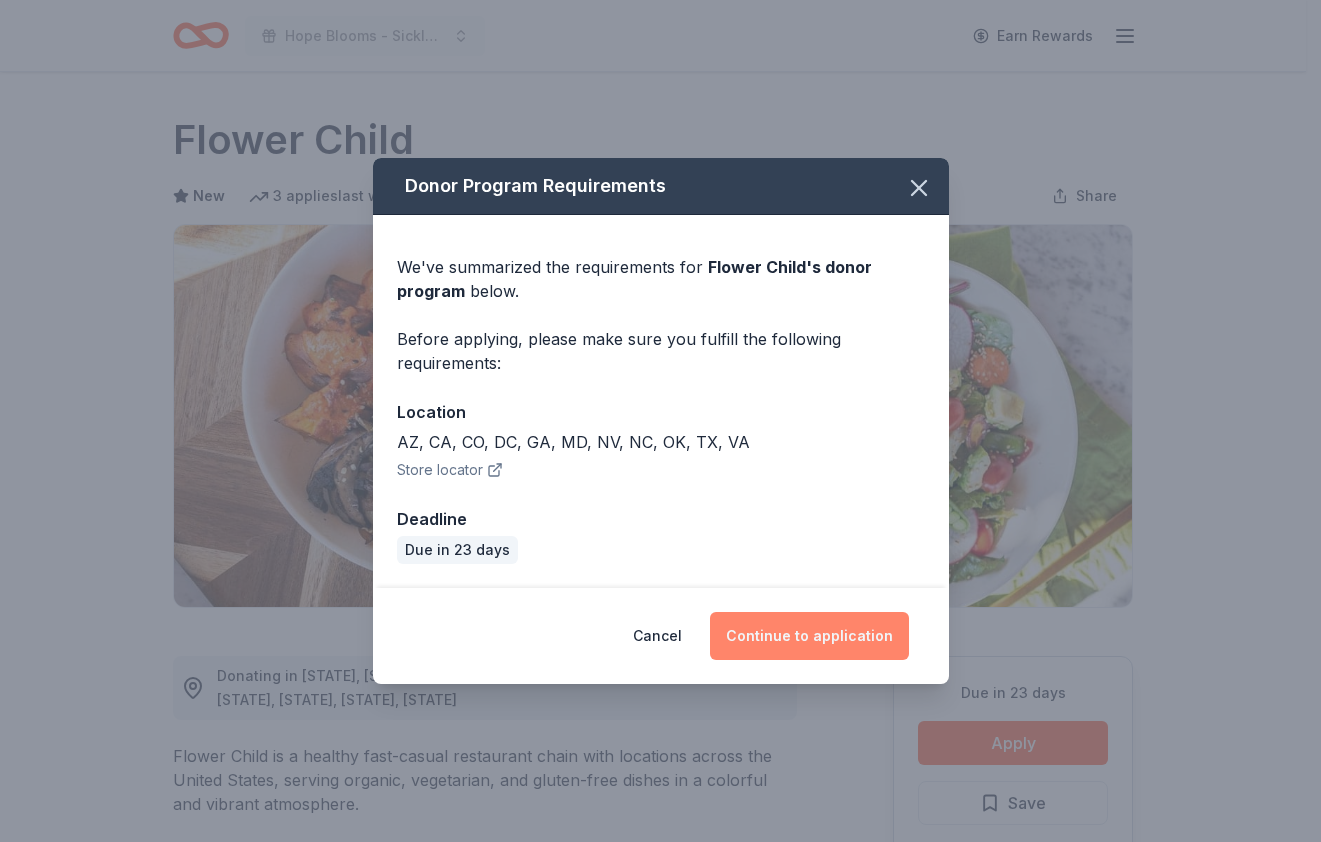 click on "Continue to application" at bounding box center [809, 636] 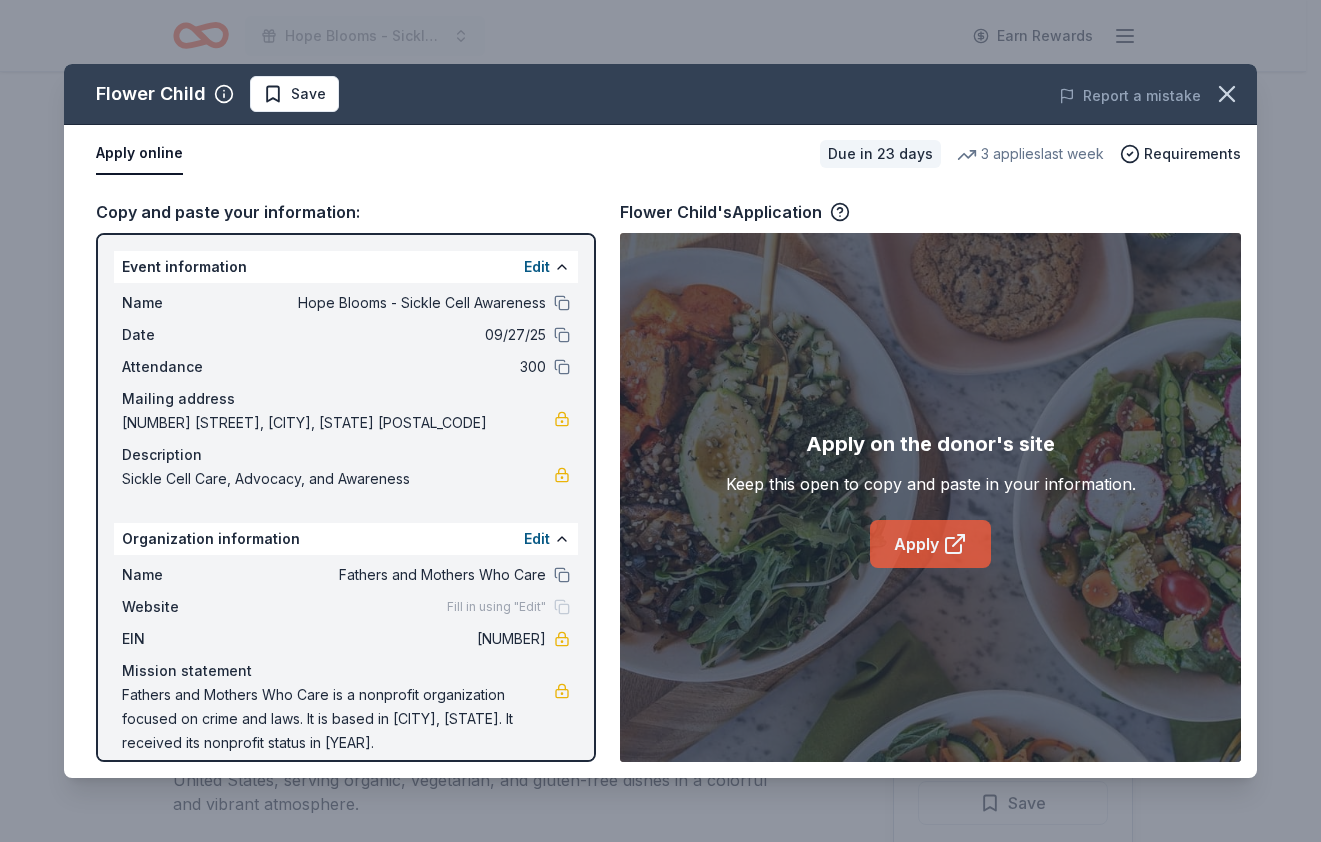 click on "Apply" at bounding box center (930, 544) 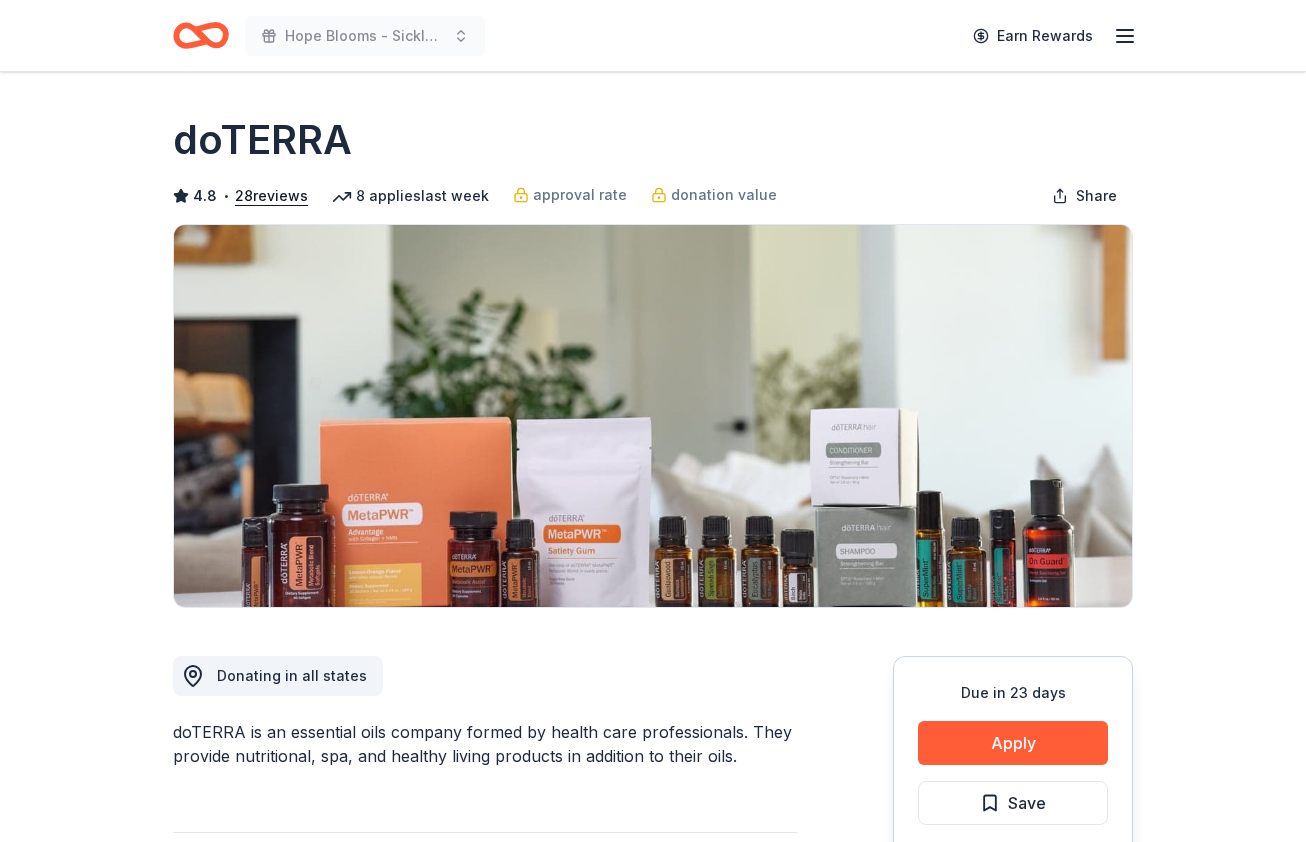 scroll, scrollTop: 0, scrollLeft: 0, axis: both 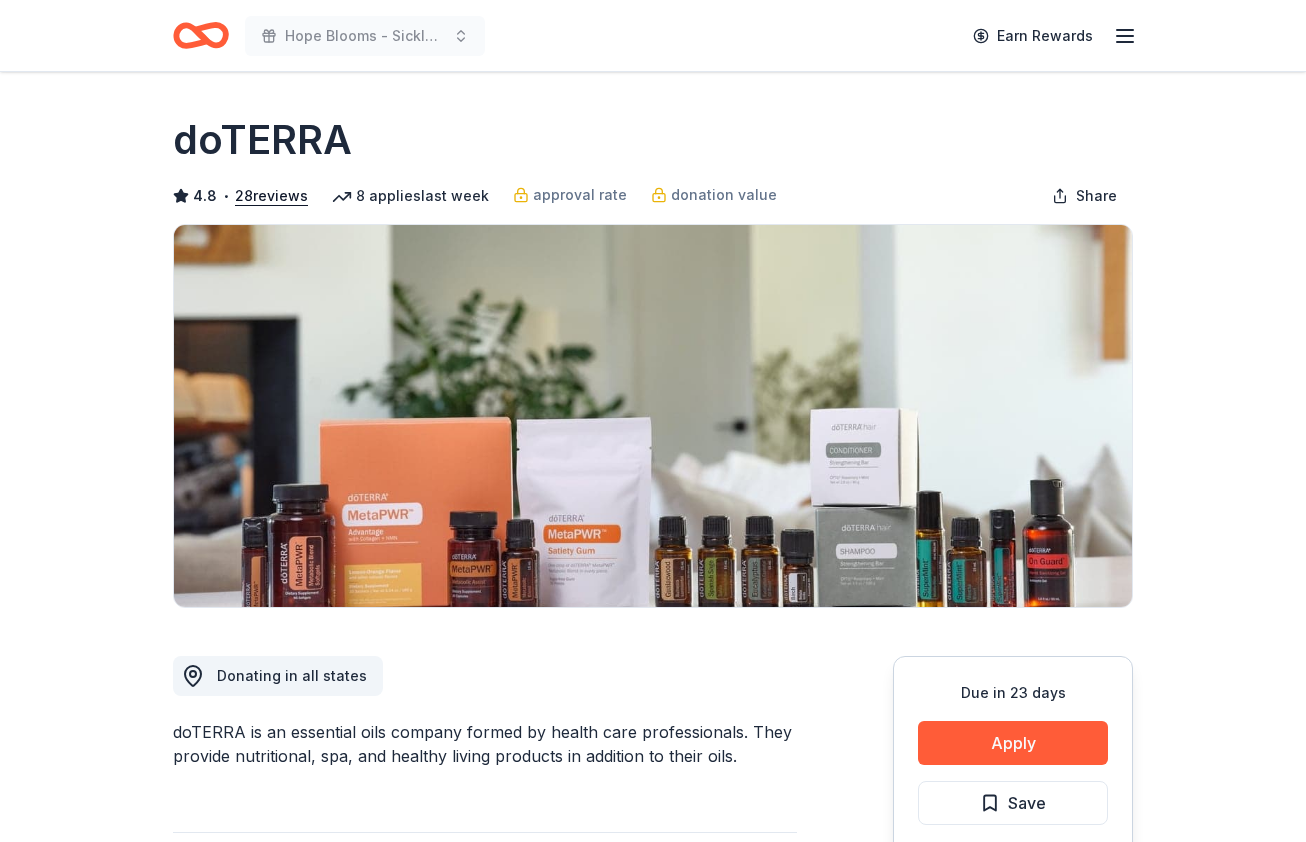 click on "doTERRA 4.8 • 28  reviews 8   applies  last week approval rate donation value Share Donating in all states doTERRA is an essential oils company formed by health care professionals. They provide nutritional, spa, and healthy living products in addition to their oils. What they donate Essential oil products, personal care/wellness products, monetary donations Auction & raffle Donation is small & easy to send to guests Who they donate to  Preferred Supports organizations related to athletics, community, education, environmental causes, human services, special needs, veterans charity, animal charity Animals Education Environment & Sustainability Military Poverty & Hunger Wellness & Fitness 501(c)(3) preferred  Ineligible Individuals; Religious or political organizations or causes; Does not host third-party fundraising events Individuals Religious Political Due in 23 days Apply Save Application takes 10 min Usually responds in  a few weeks Updated  about 2 months  ago Report a mistake approval rate 20 % approved" at bounding box center [653, 1780] 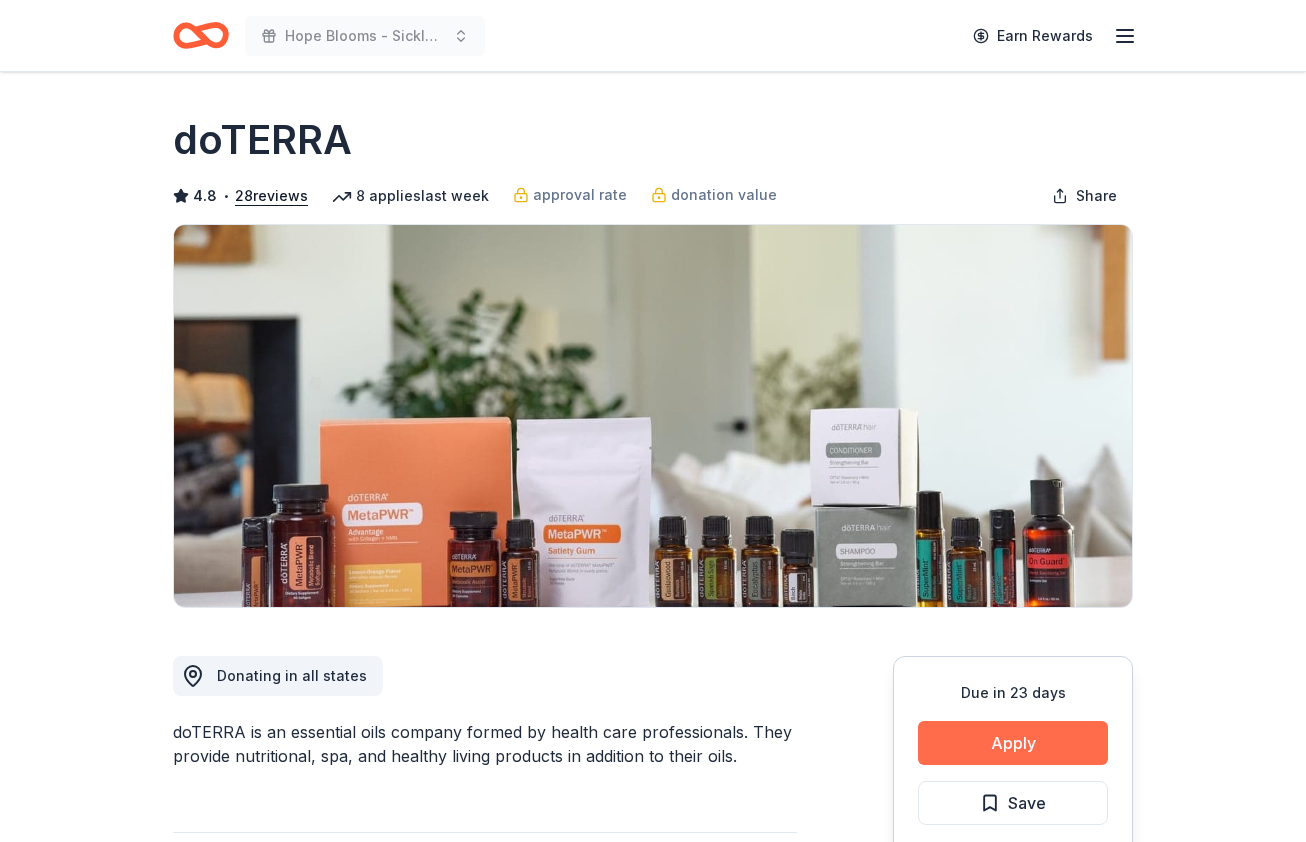 click on "Apply" at bounding box center [1013, 743] 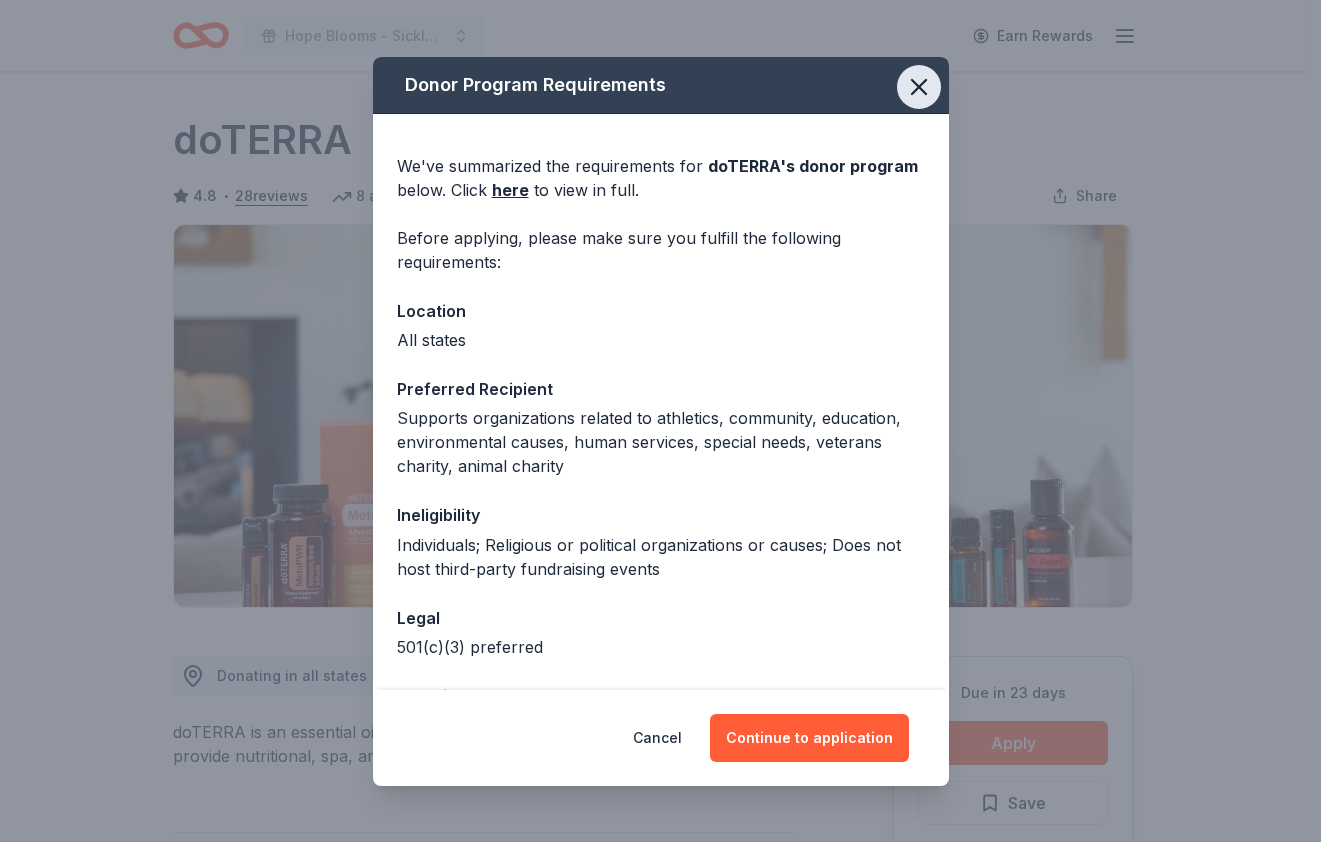 click 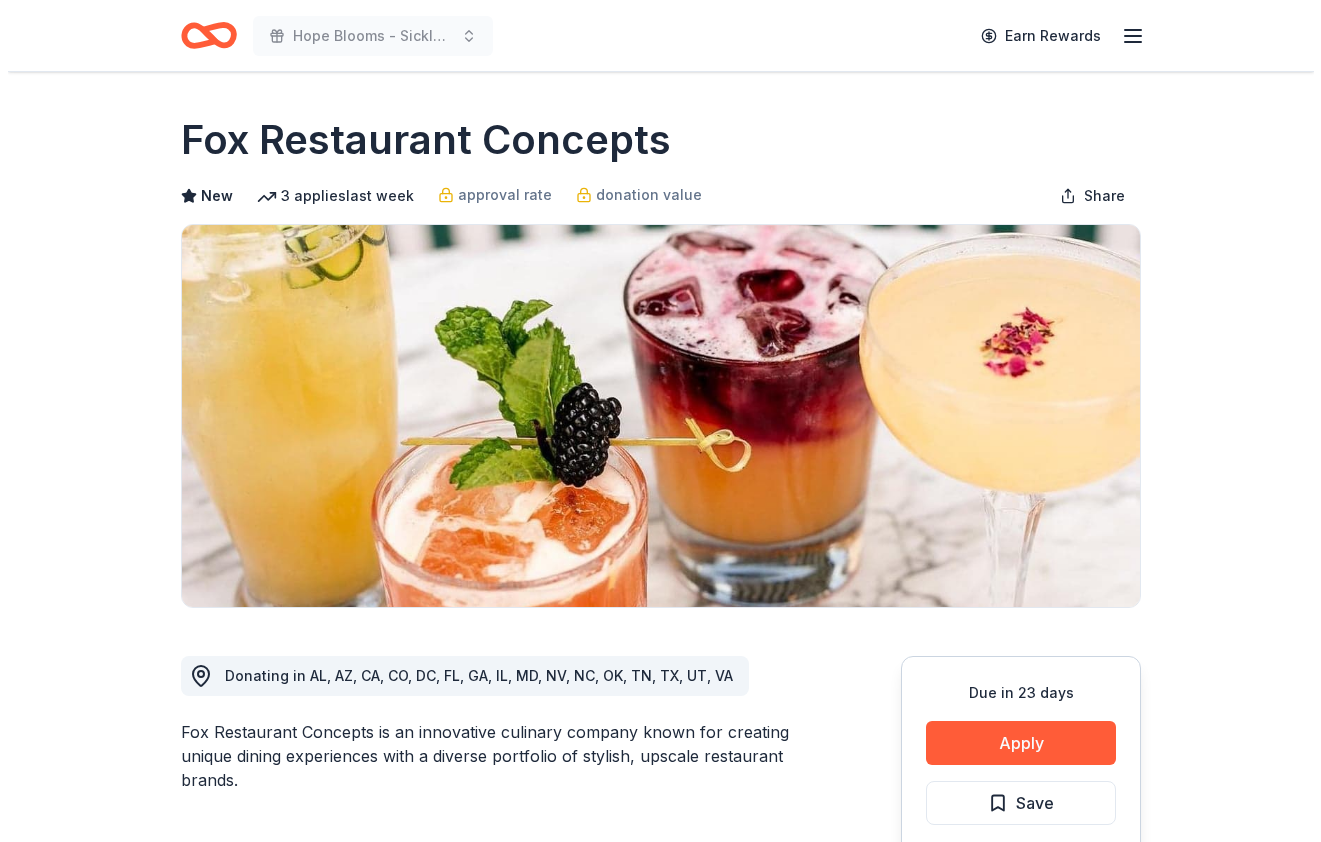 scroll, scrollTop: 0, scrollLeft: 0, axis: both 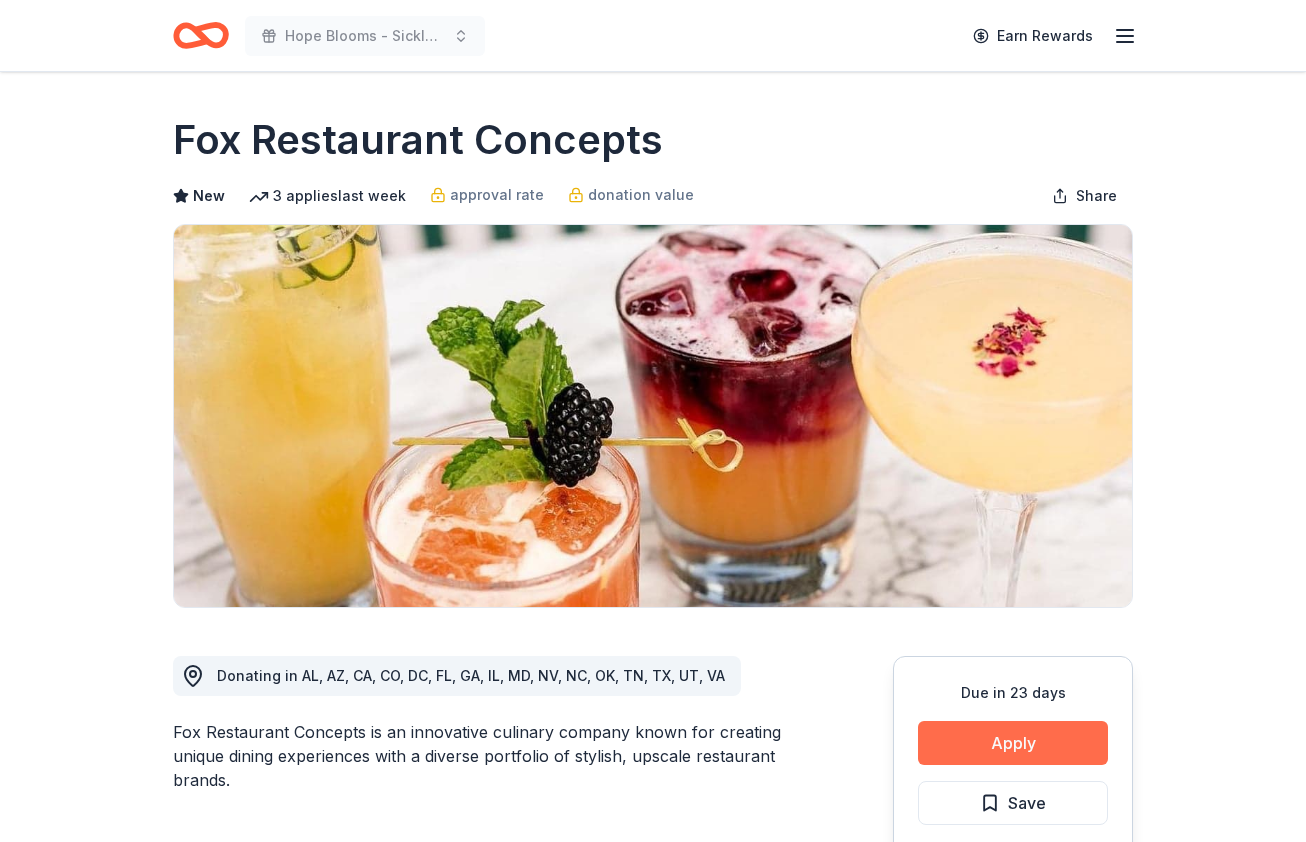 click on "Apply" at bounding box center [1013, 743] 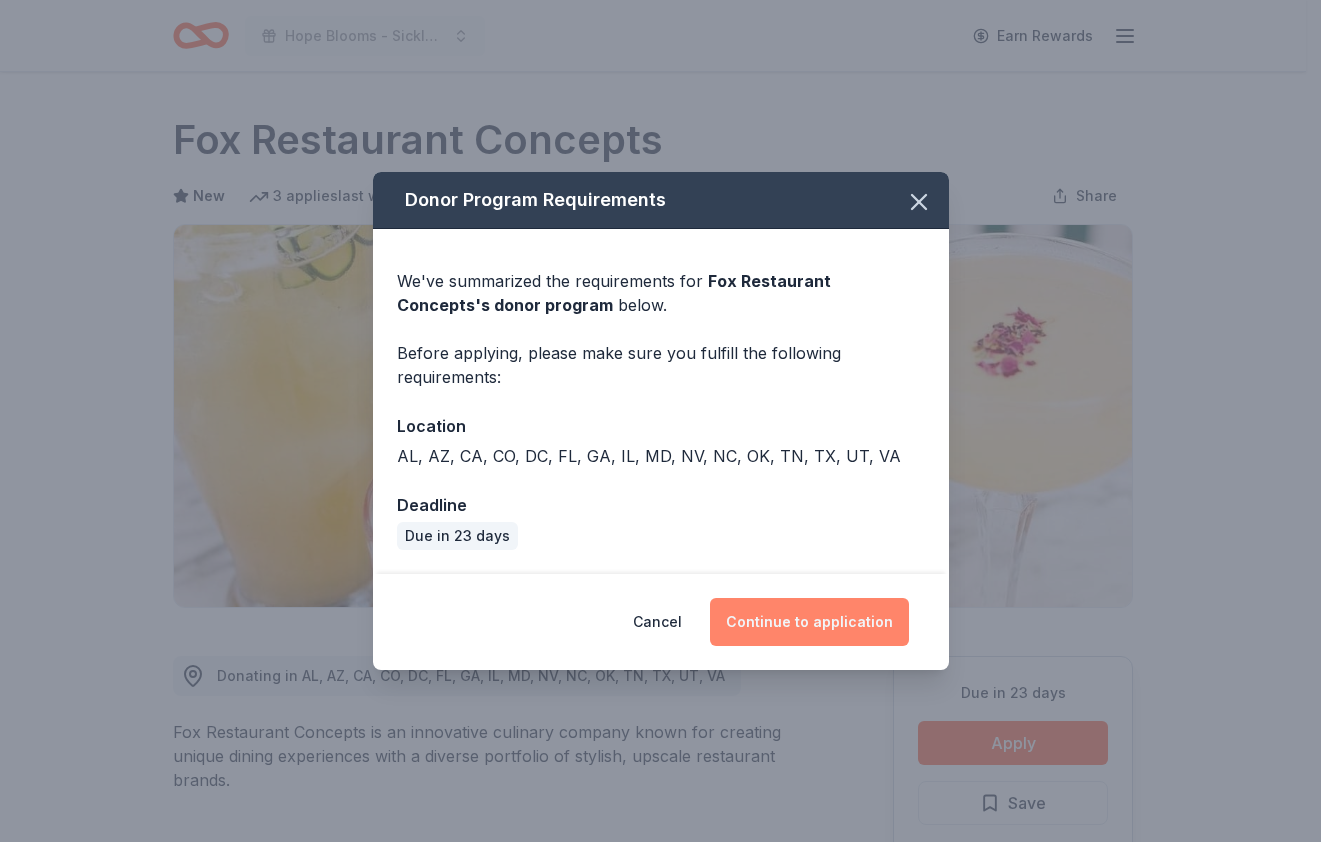 click on "Continue to application" at bounding box center [809, 622] 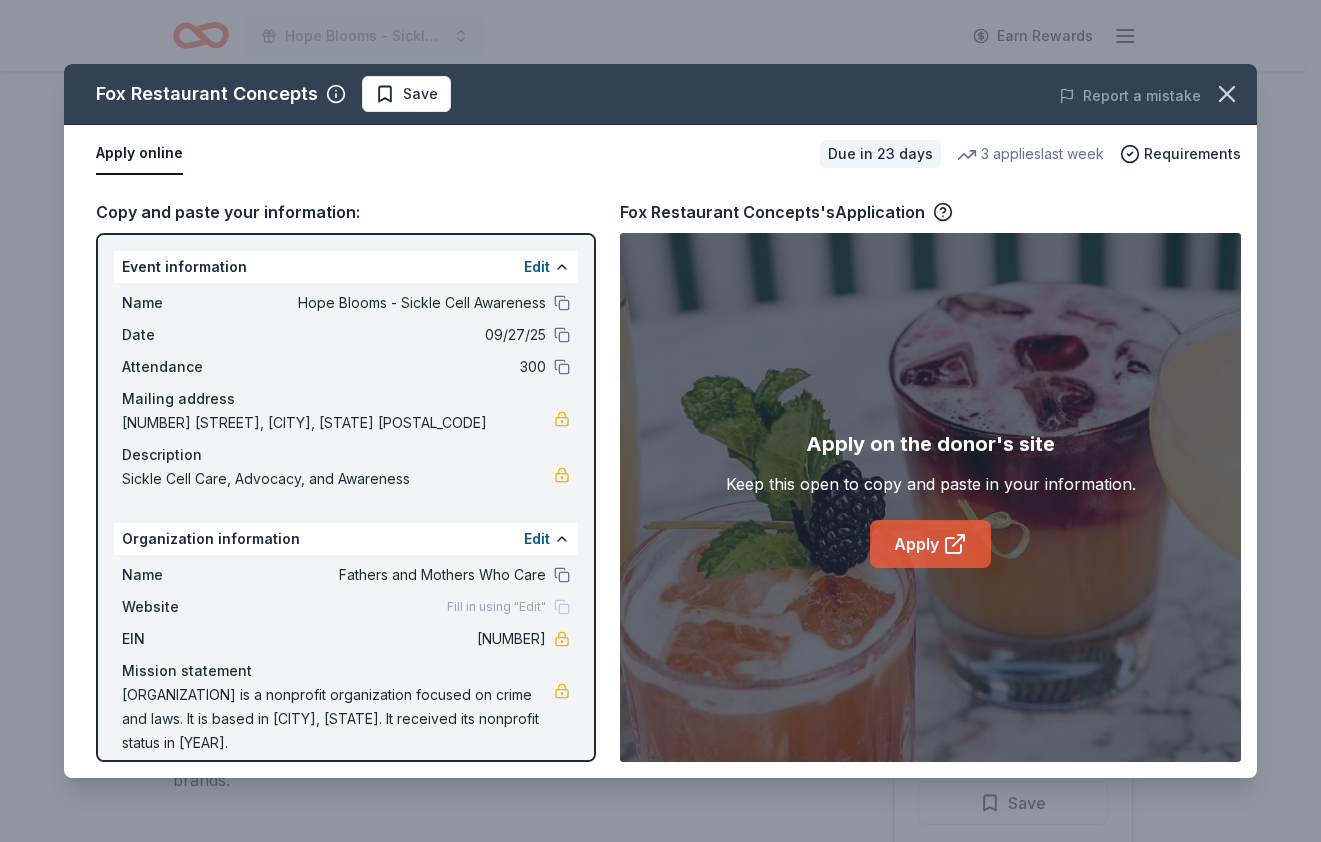 click on "Apply" at bounding box center [930, 544] 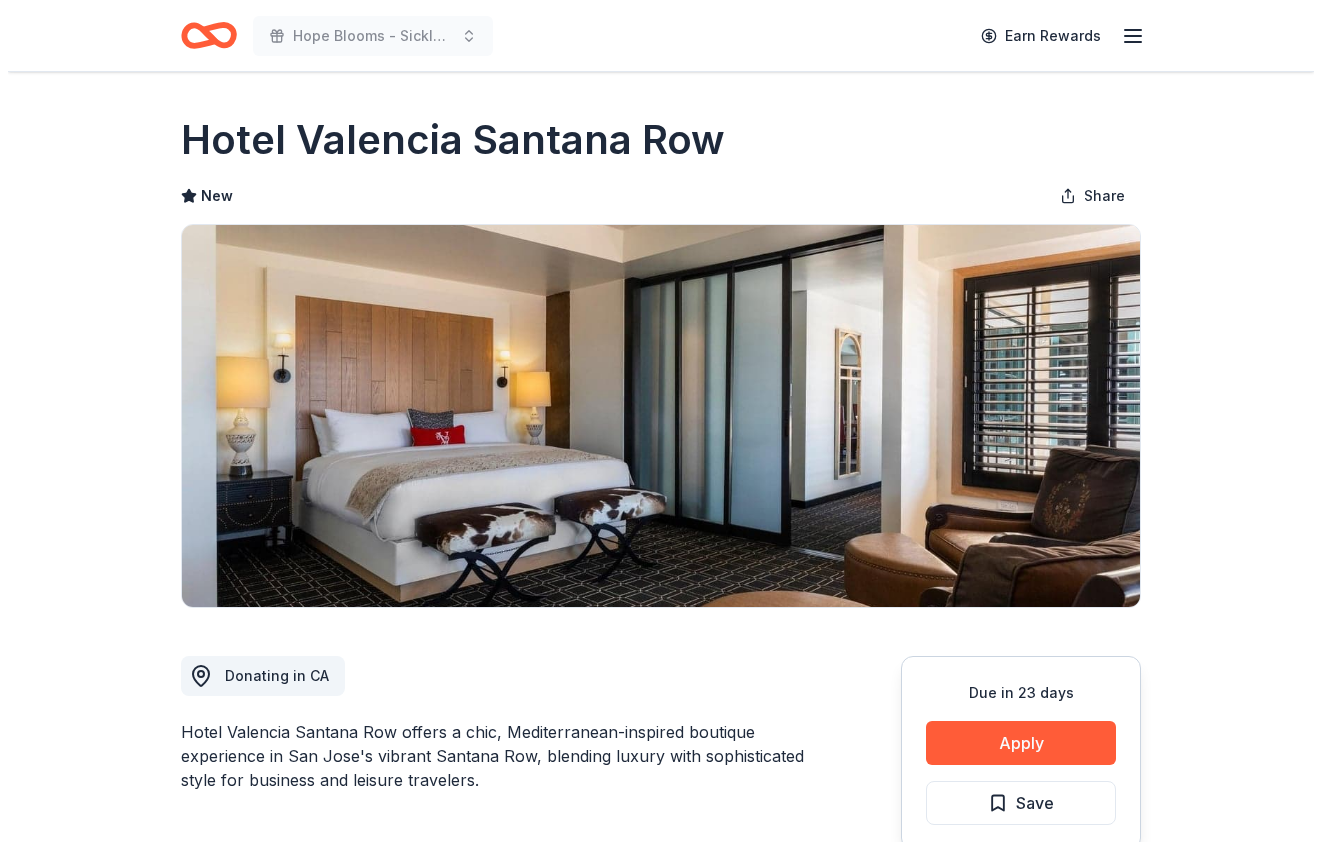 scroll, scrollTop: 0, scrollLeft: 0, axis: both 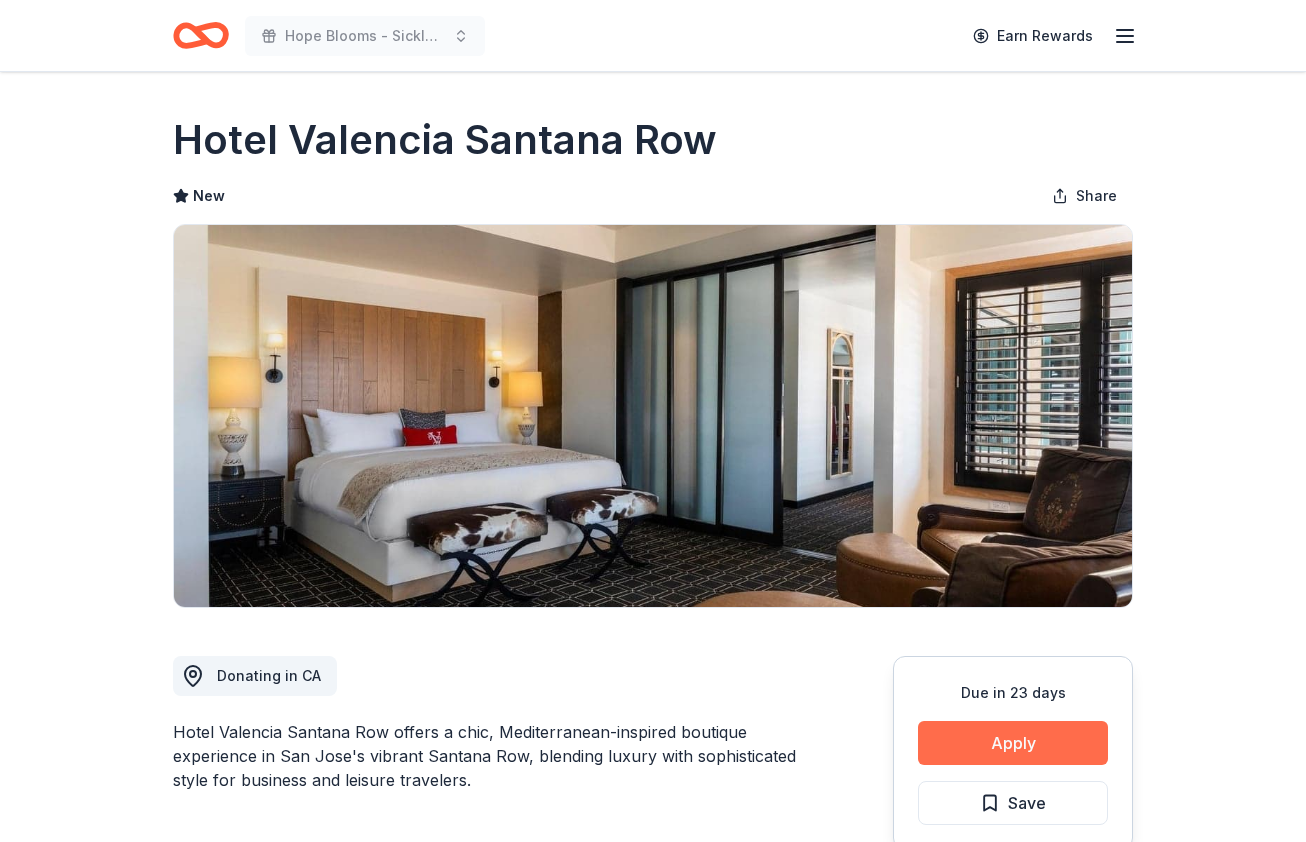 click on "Apply" at bounding box center [1013, 743] 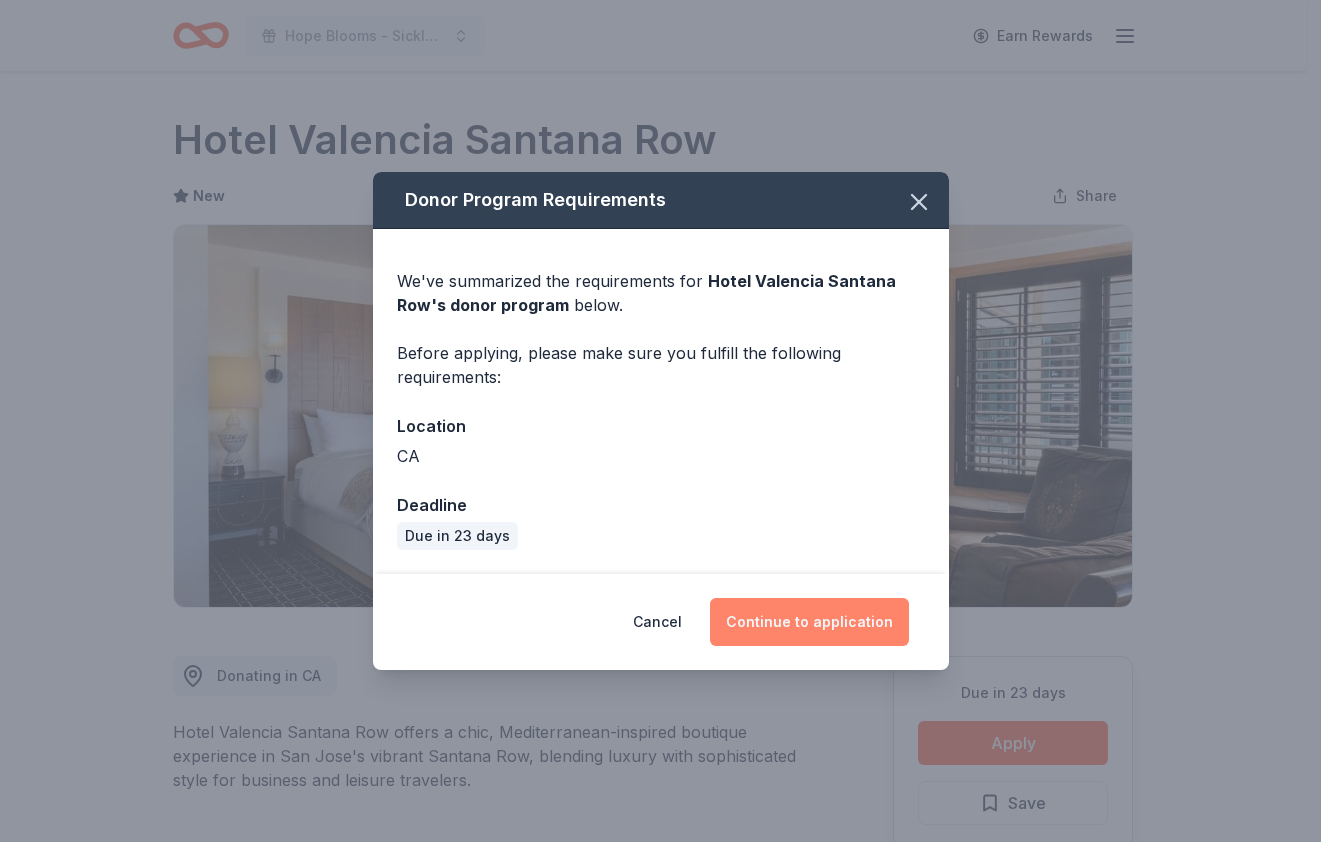 click on "Continue to application" at bounding box center (809, 622) 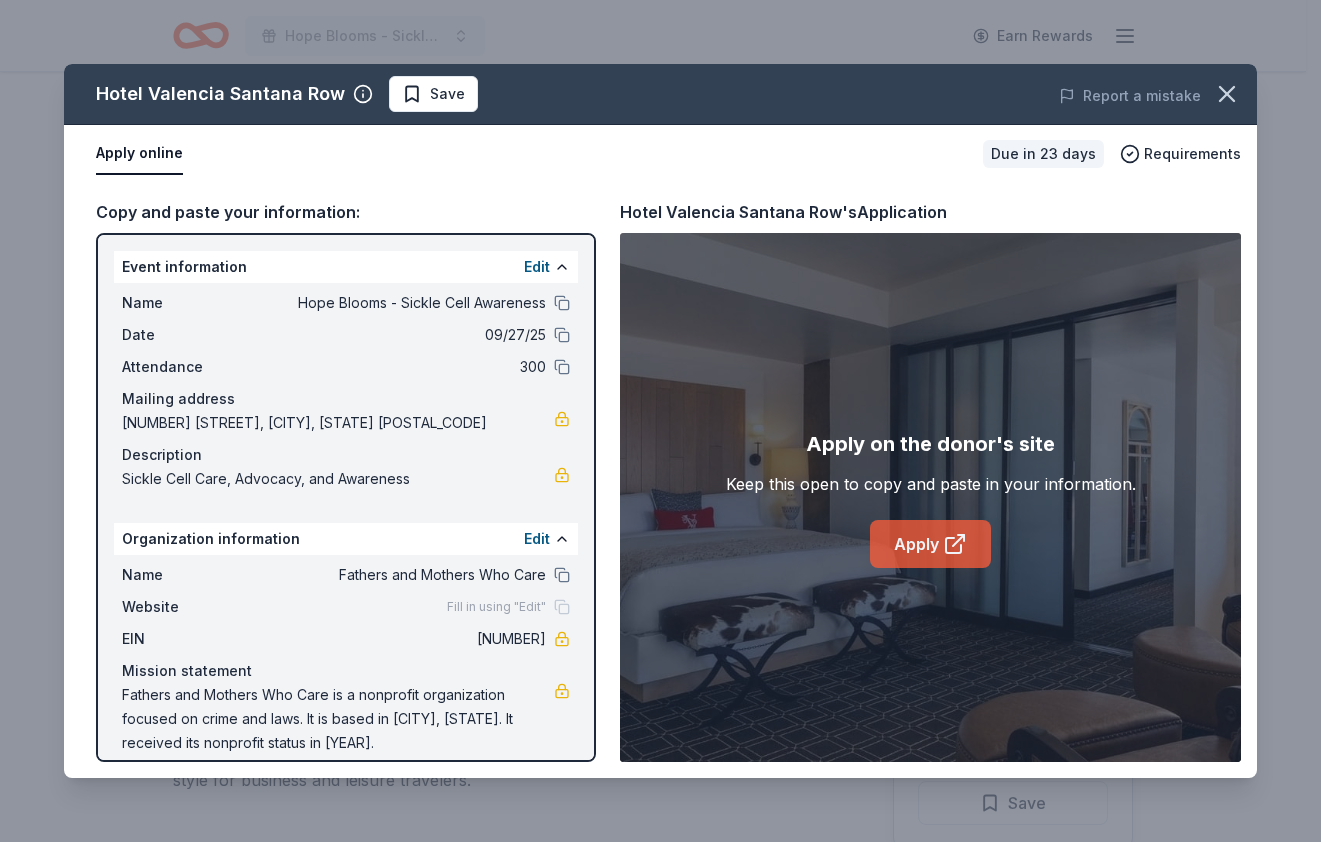 click on "Apply" at bounding box center [930, 544] 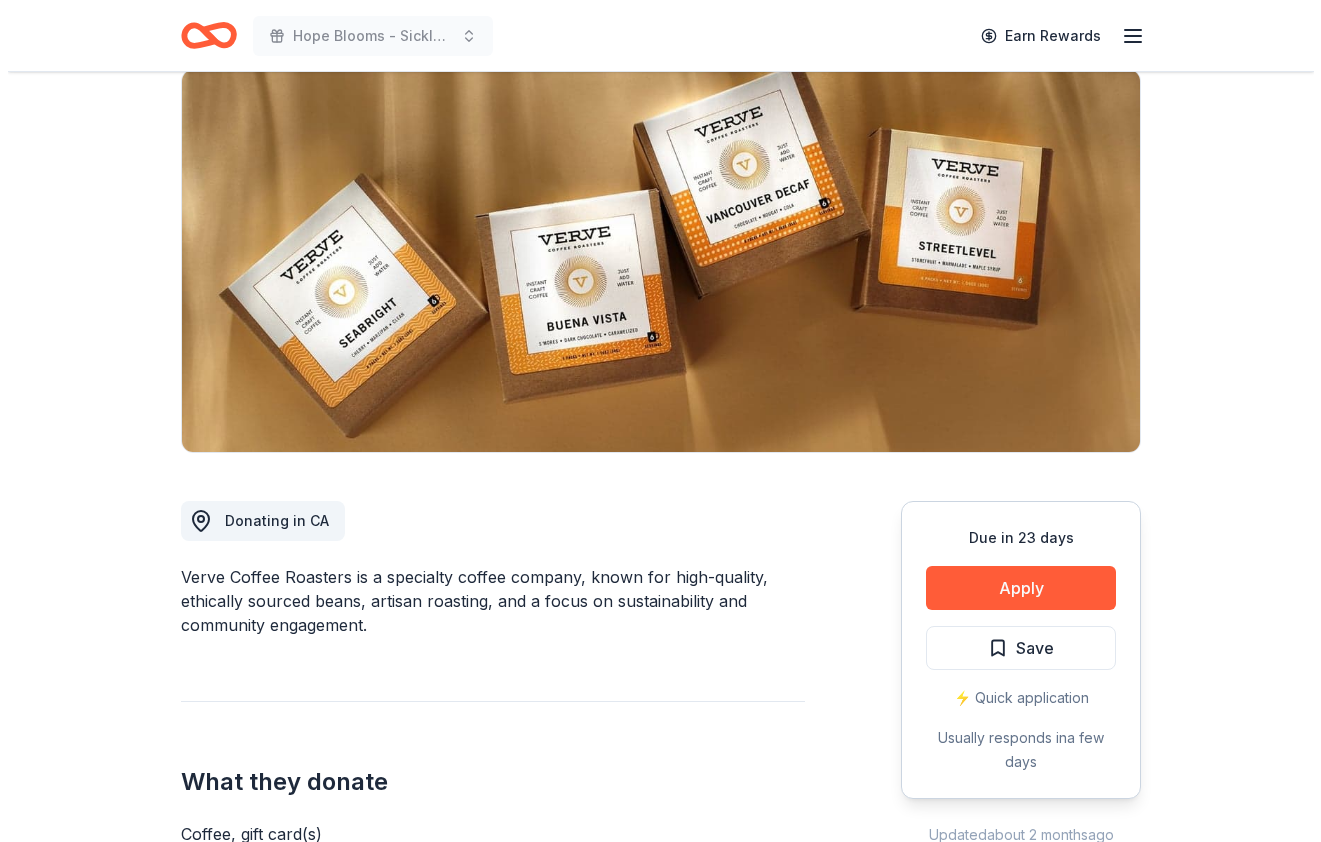 scroll, scrollTop: 200, scrollLeft: 0, axis: vertical 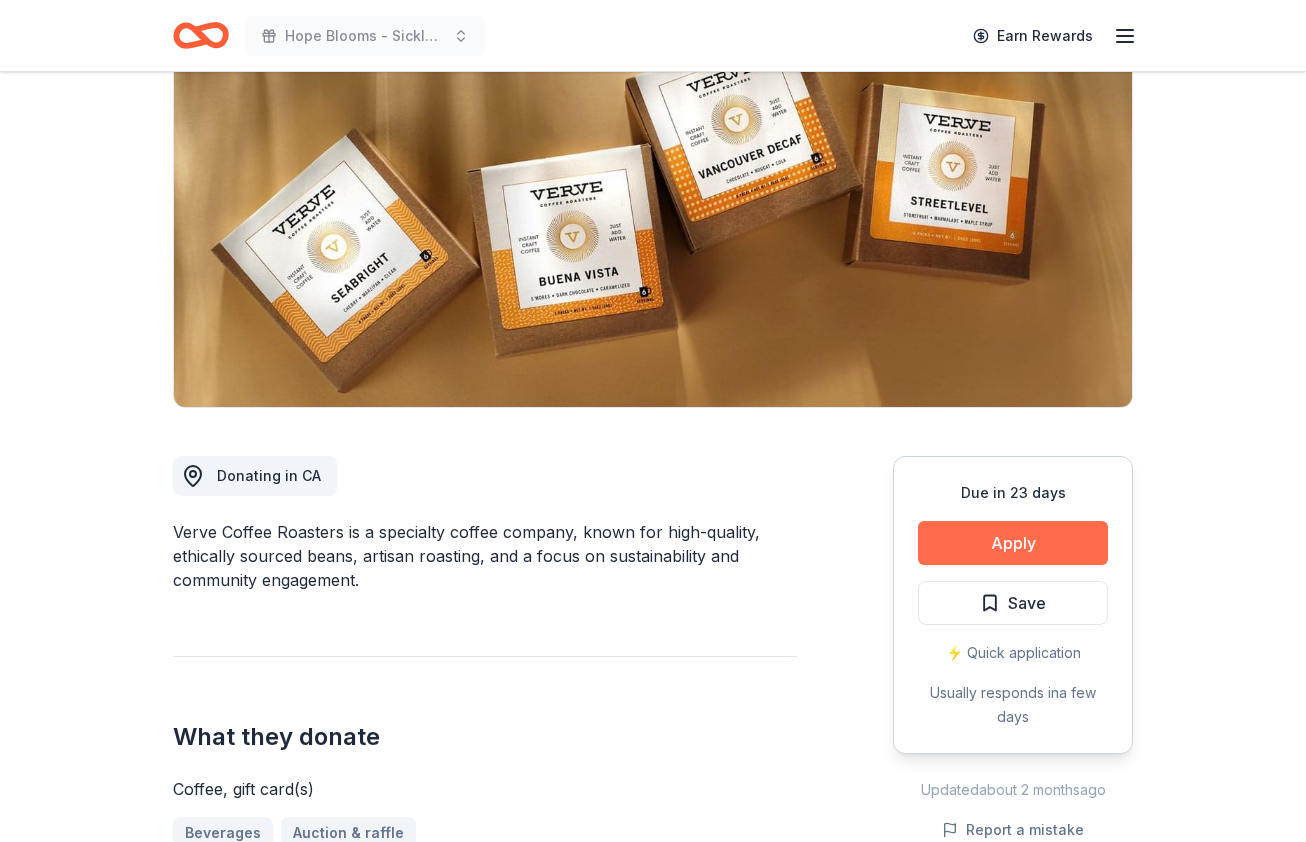 click on "Apply" at bounding box center [1013, 543] 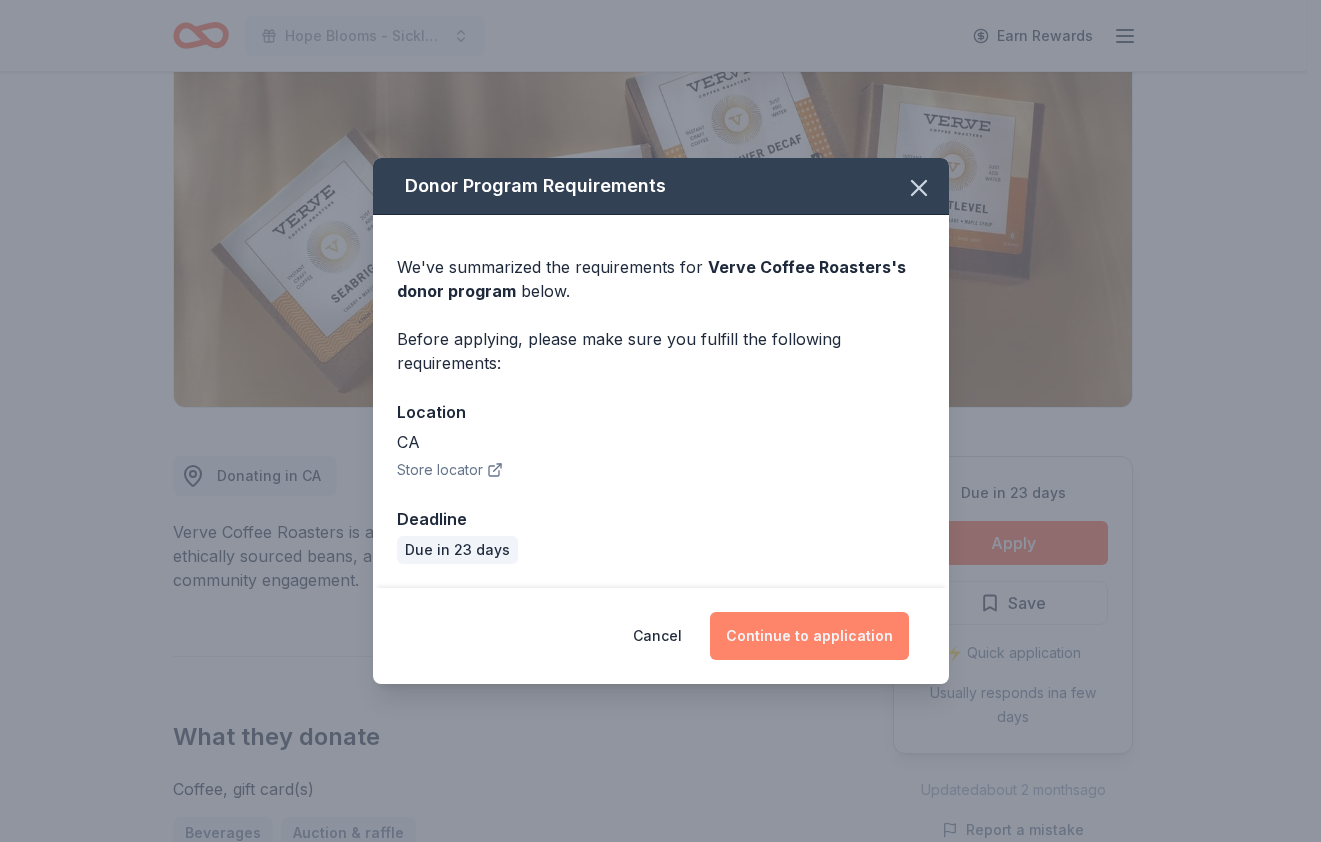 click on "Continue to application" at bounding box center (809, 636) 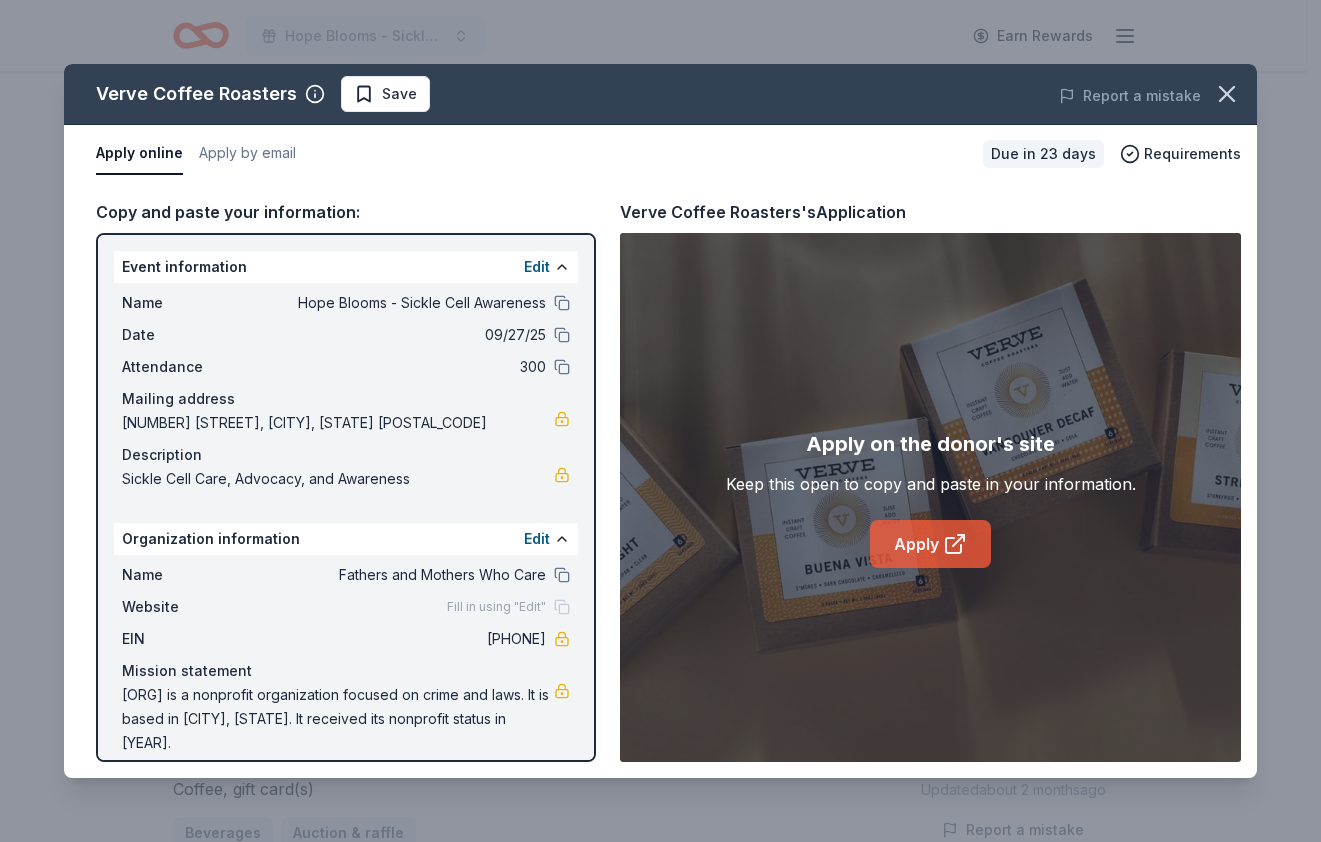 click on "Apply" at bounding box center (930, 544) 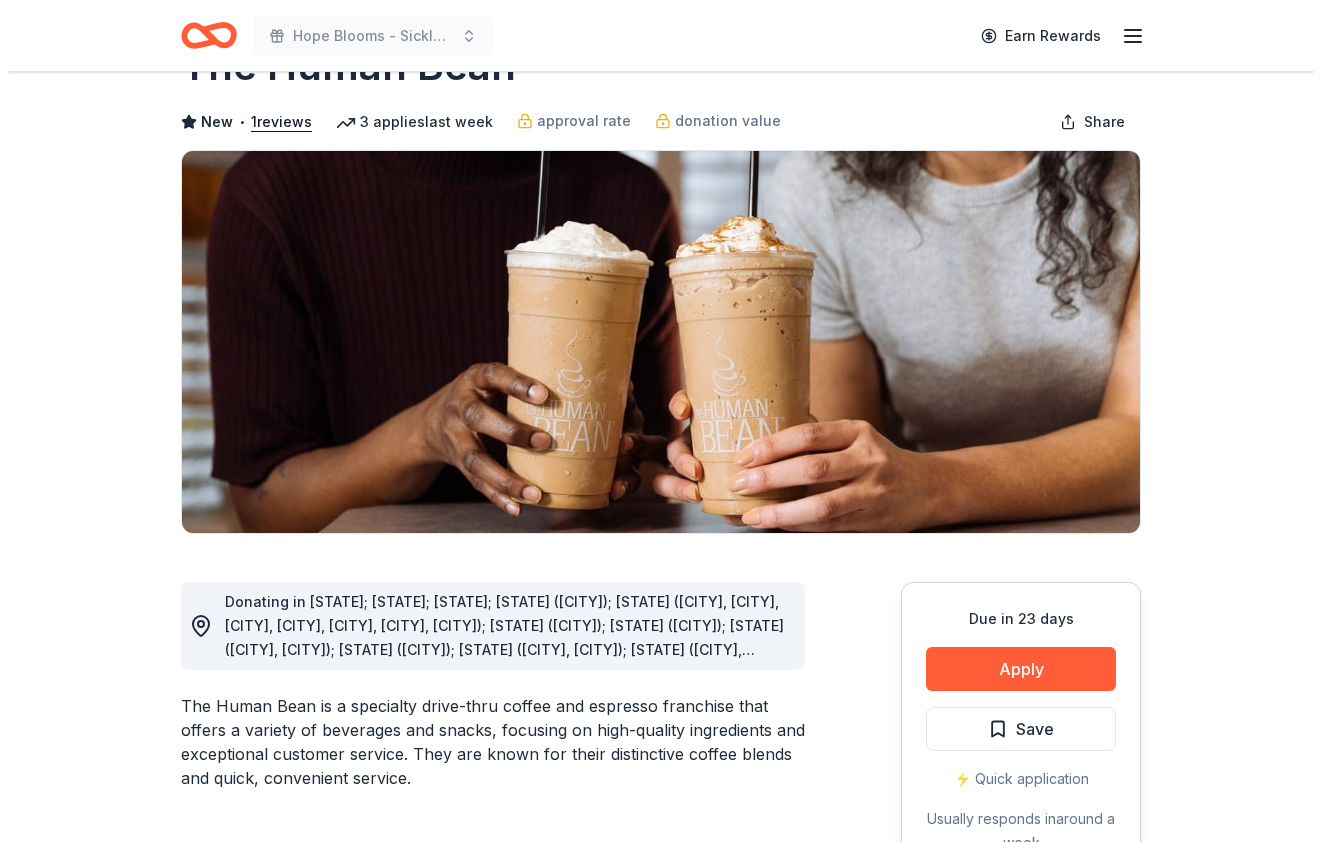 scroll, scrollTop: 200, scrollLeft: 0, axis: vertical 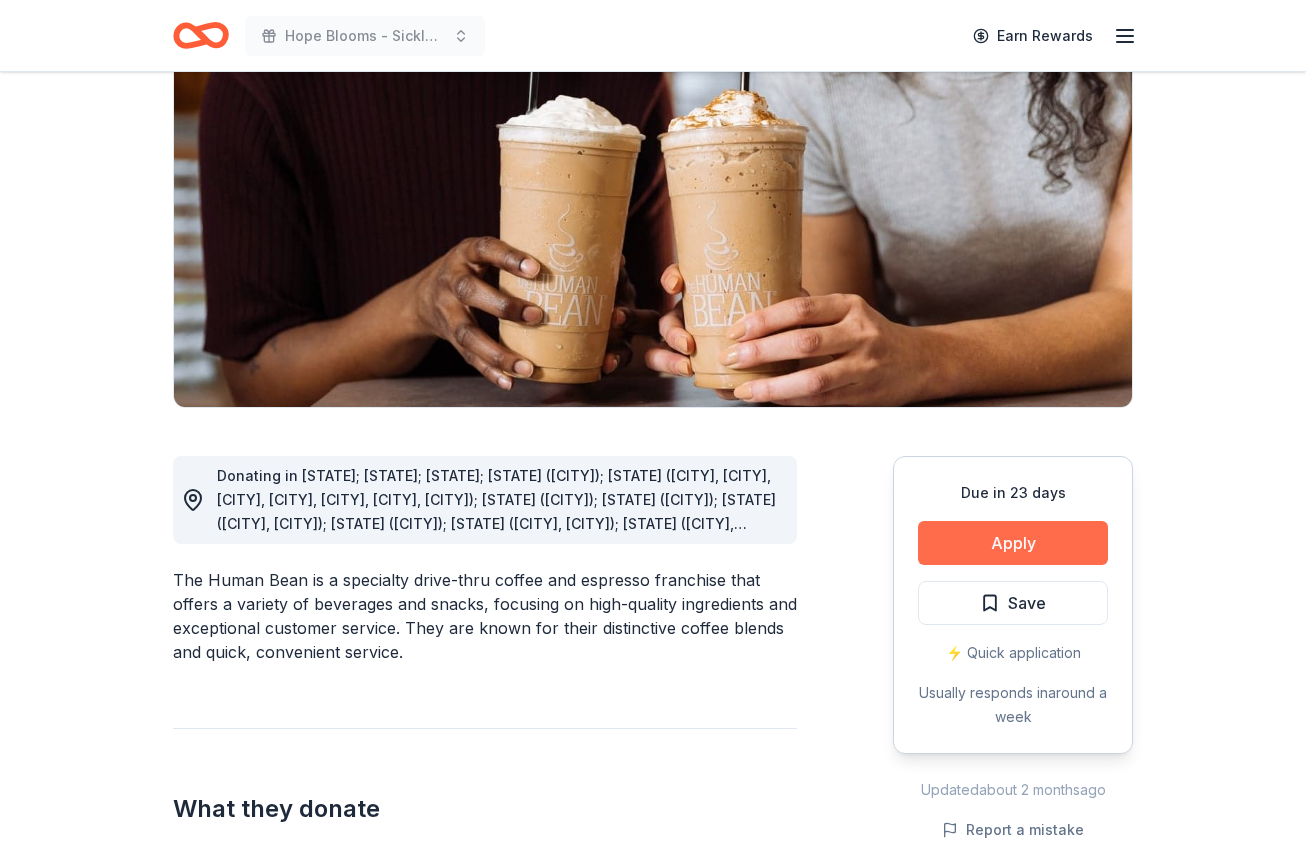 click on "Apply" at bounding box center [1013, 543] 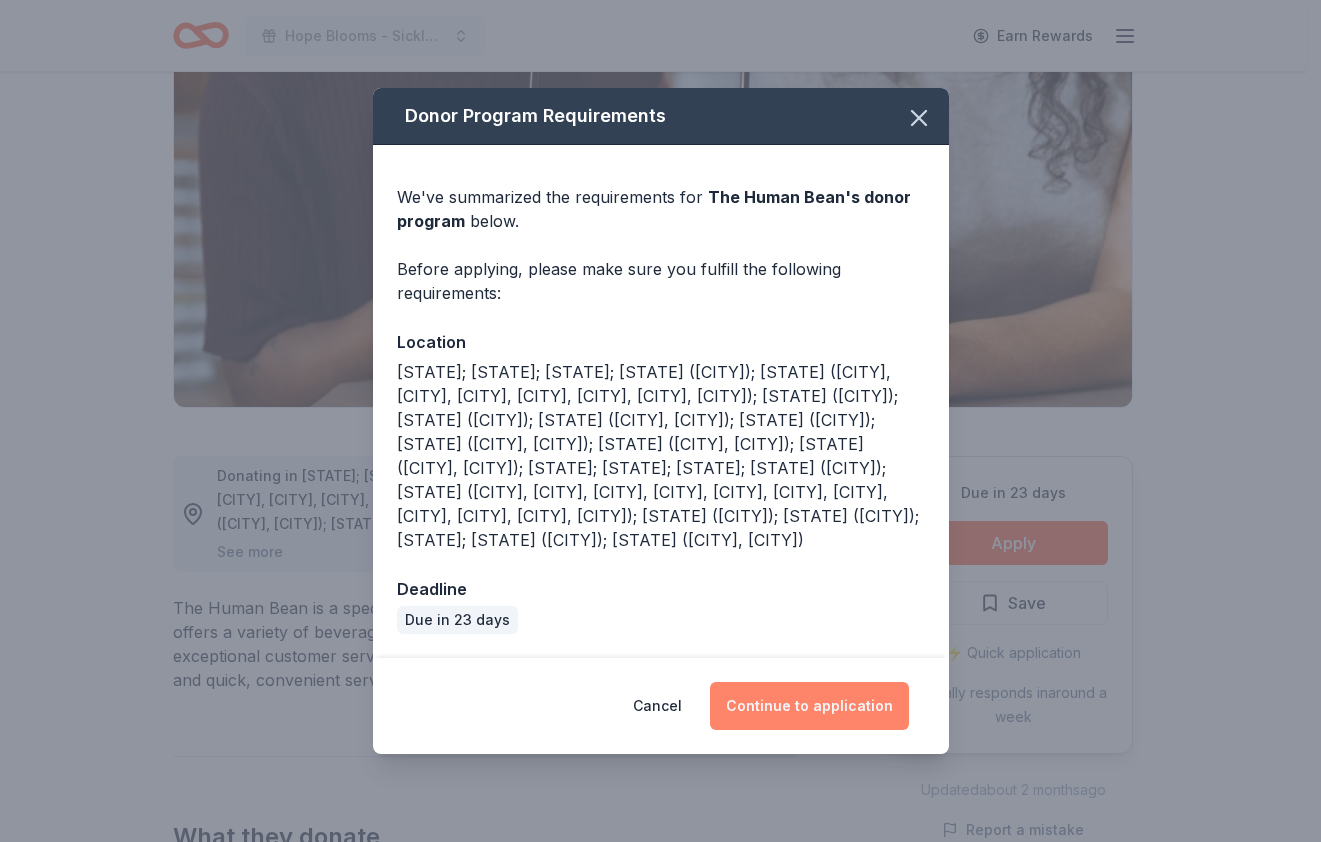 click on "Continue to application" at bounding box center (809, 706) 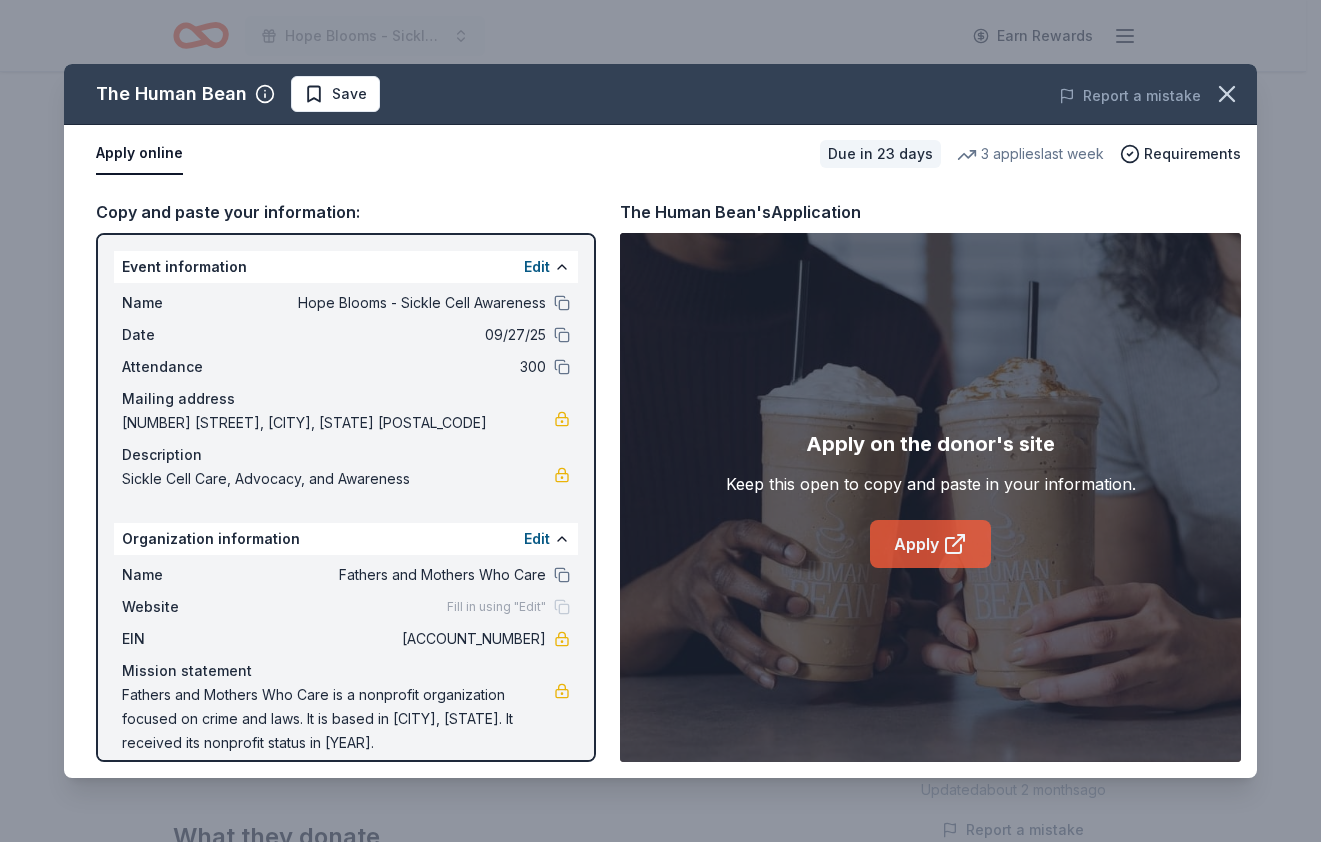 click 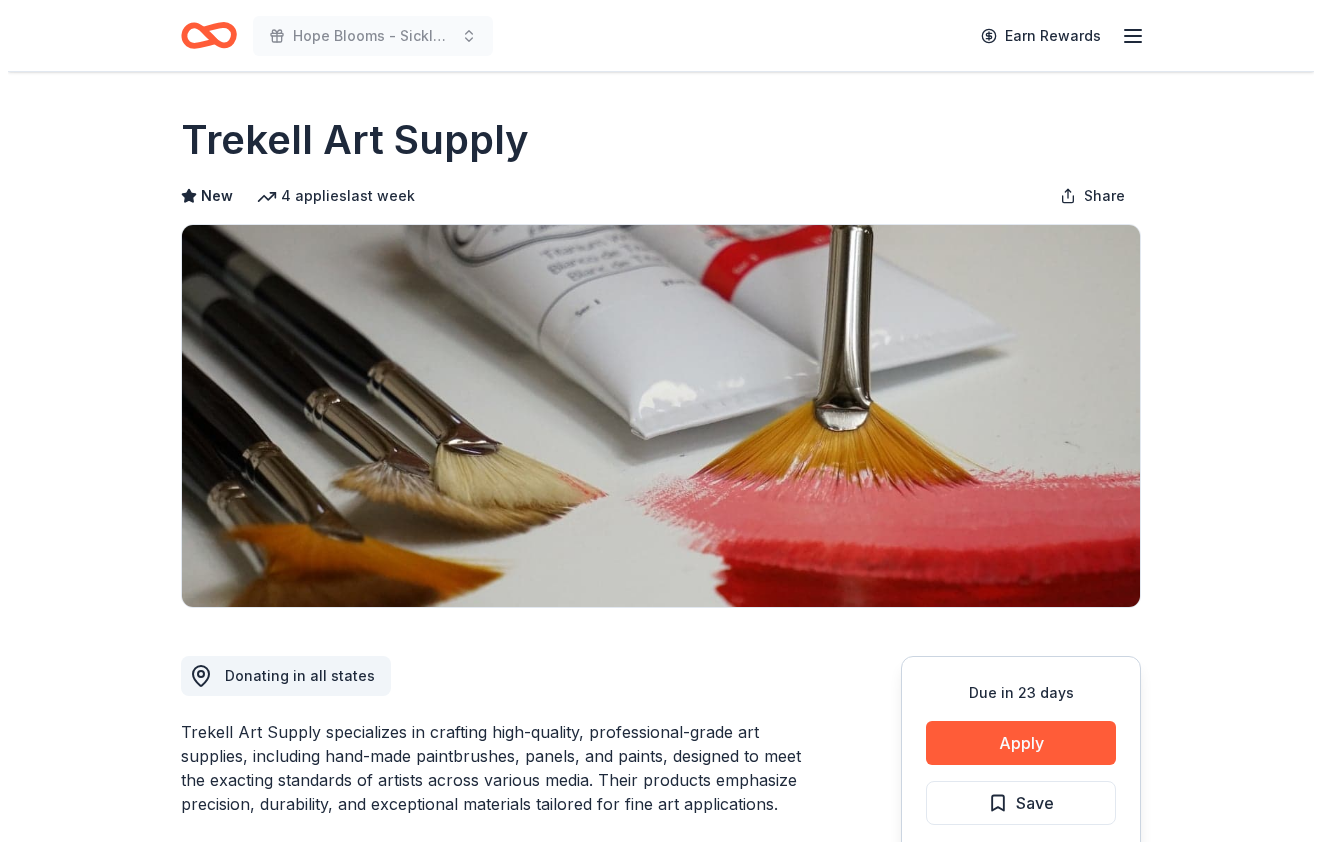 scroll, scrollTop: 0, scrollLeft: 0, axis: both 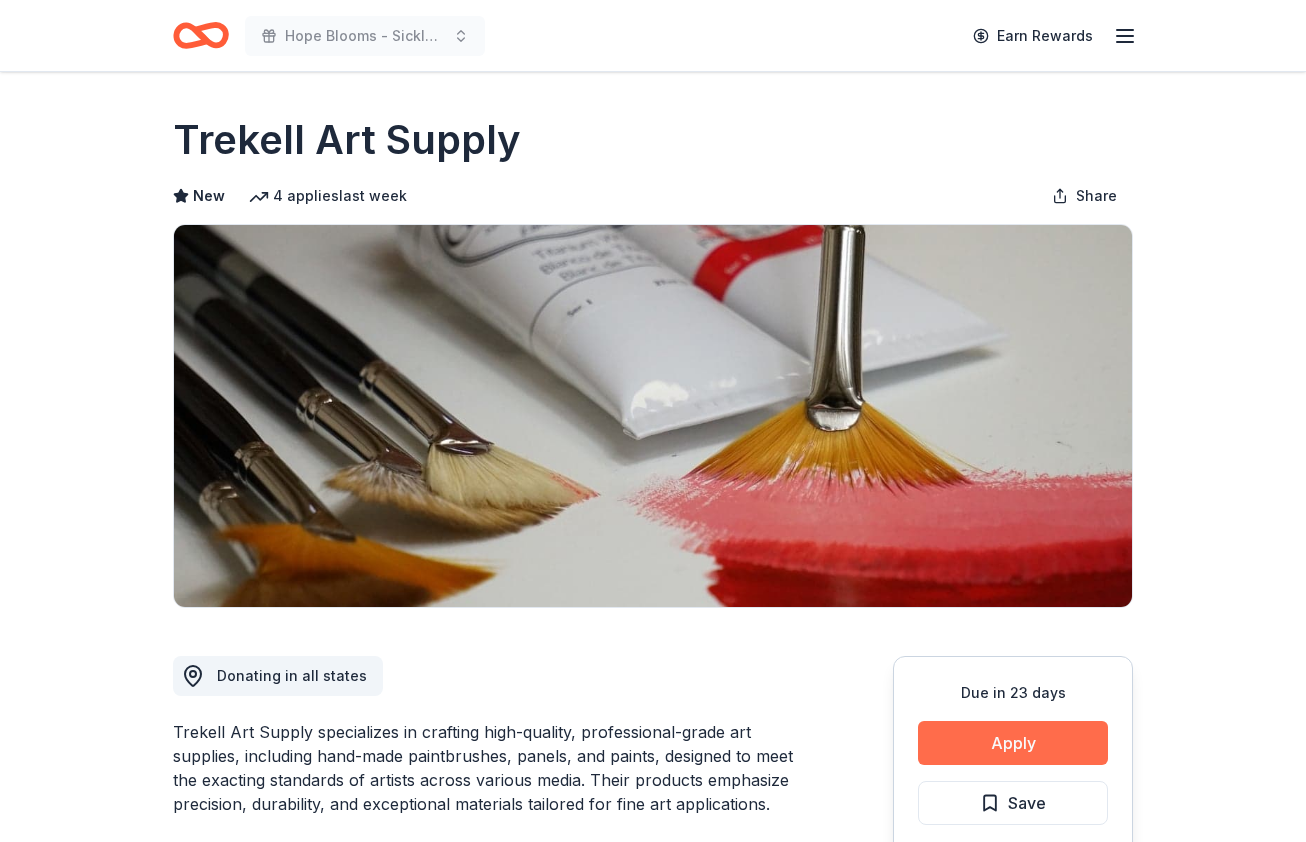 click on "Apply" at bounding box center (1013, 743) 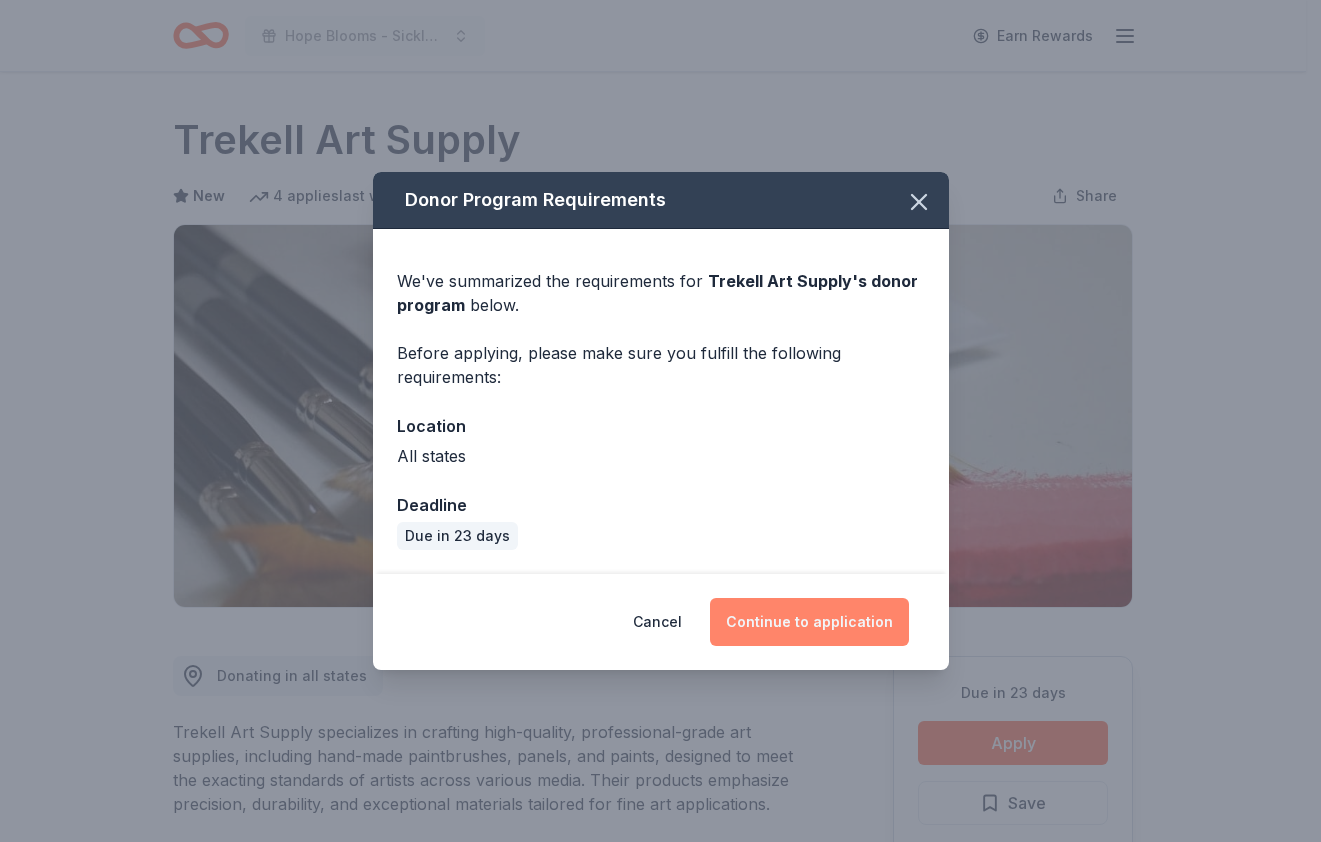 click on "Continue to application" at bounding box center (809, 622) 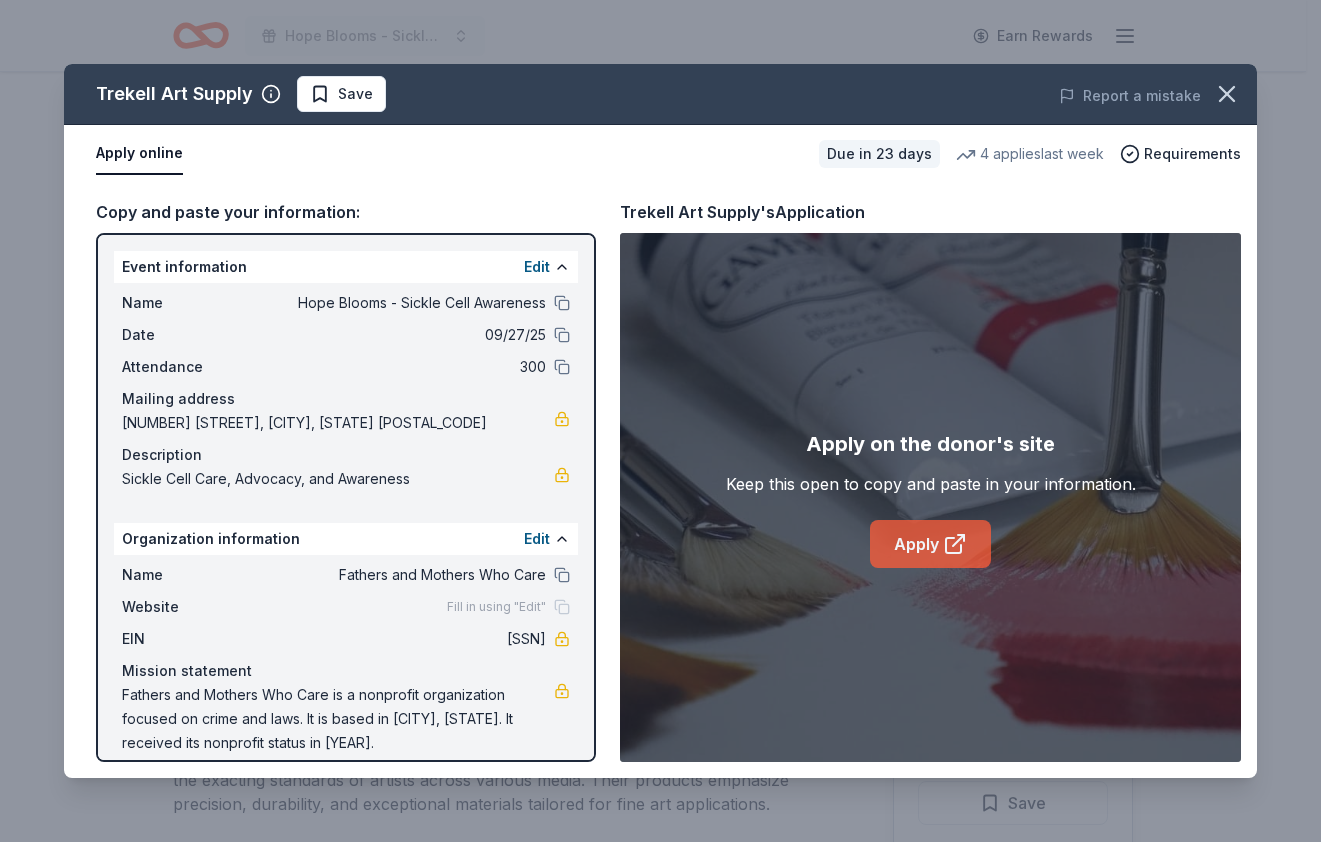 click on "Apply" at bounding box center (930, 544) 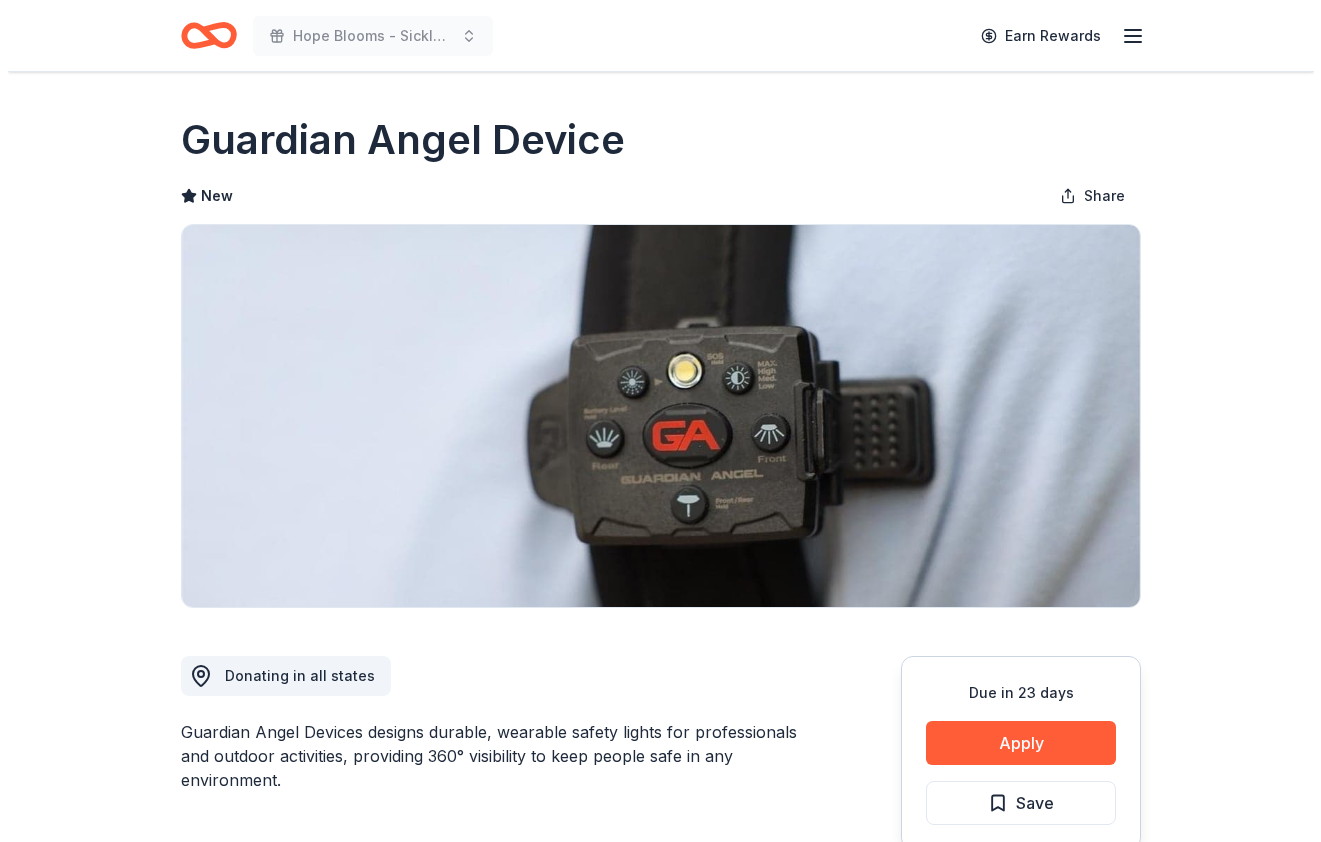 scroll, scrollTop: 100, scrollLeft: 0, axis: vertical 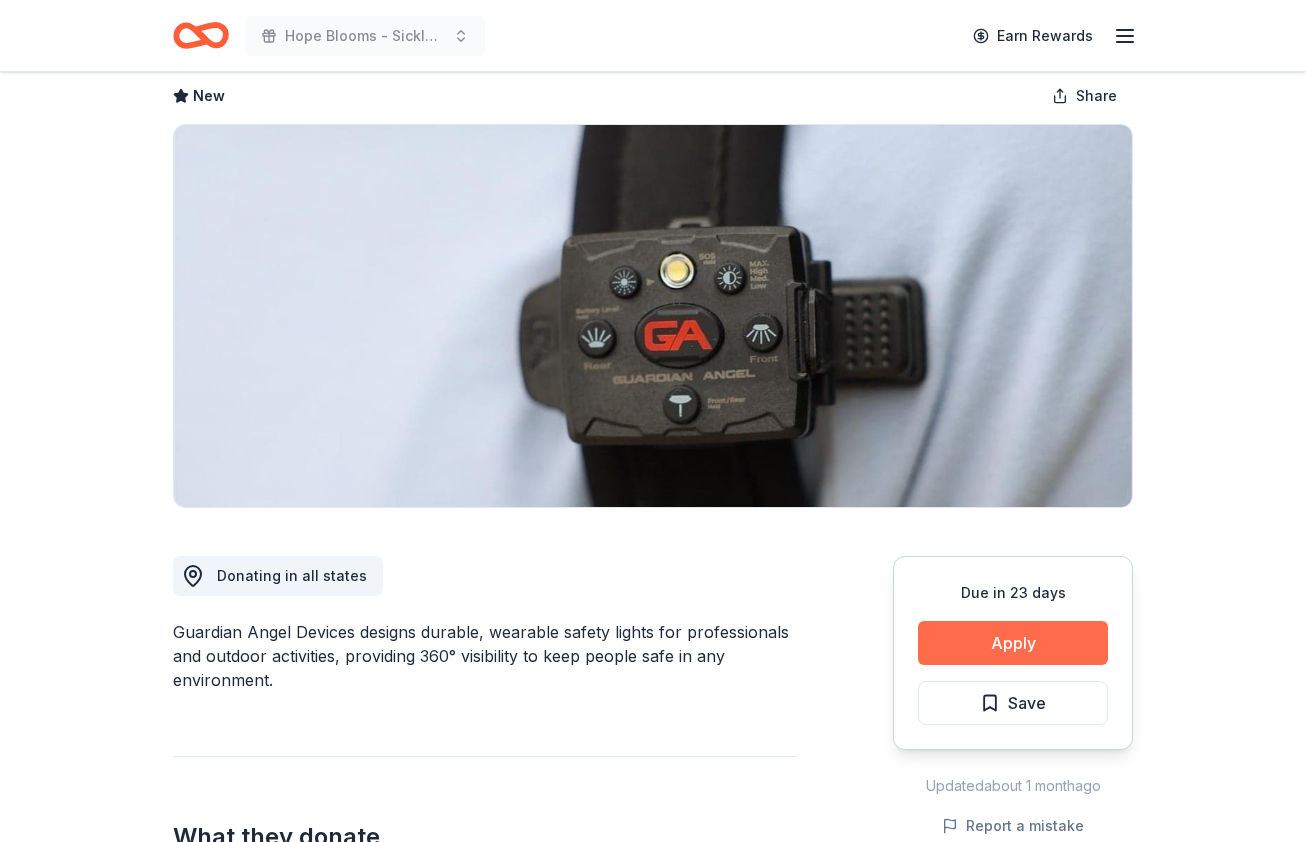 click on "Apply" at bounding box center [1013, 643] 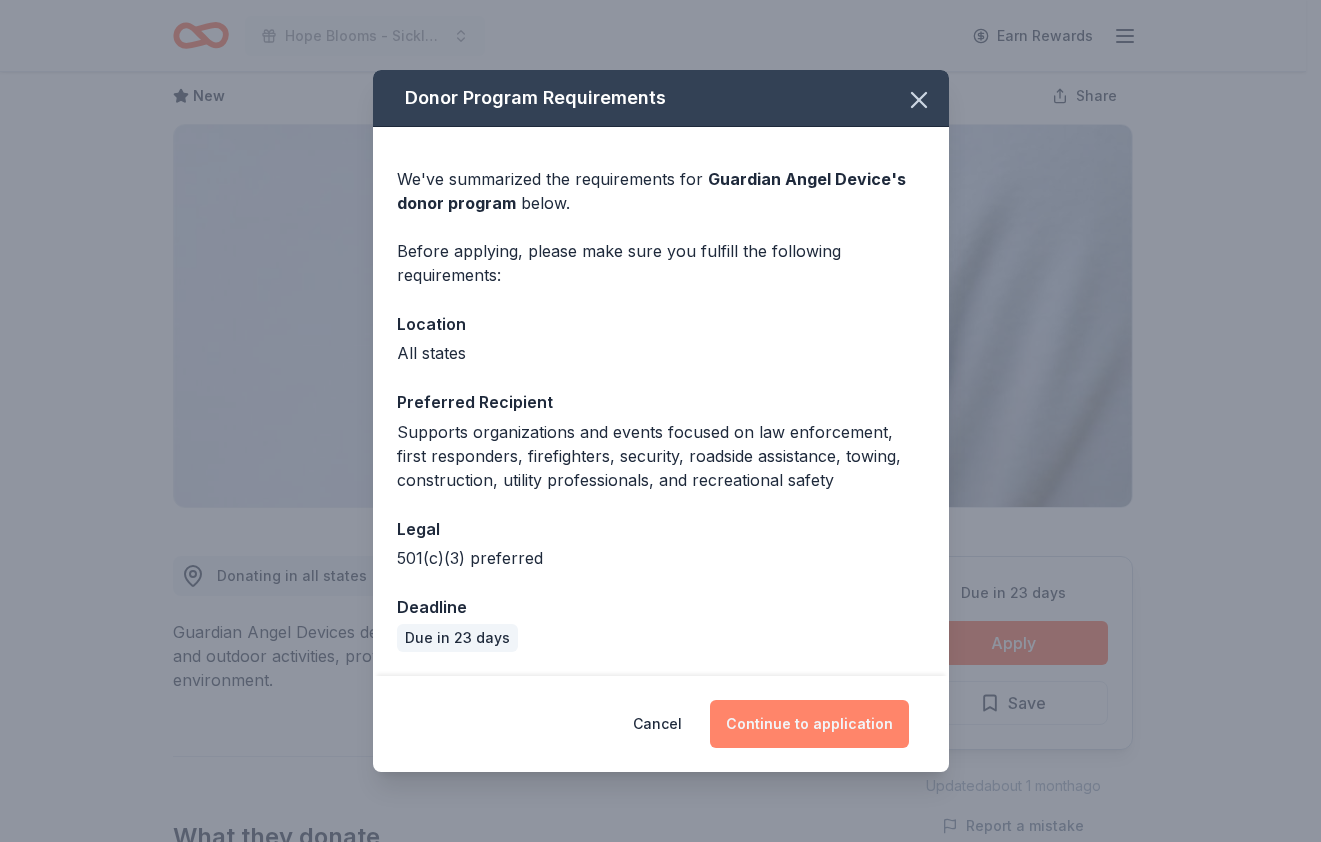 click on "Continue to application" at bounding box center (809, 724) 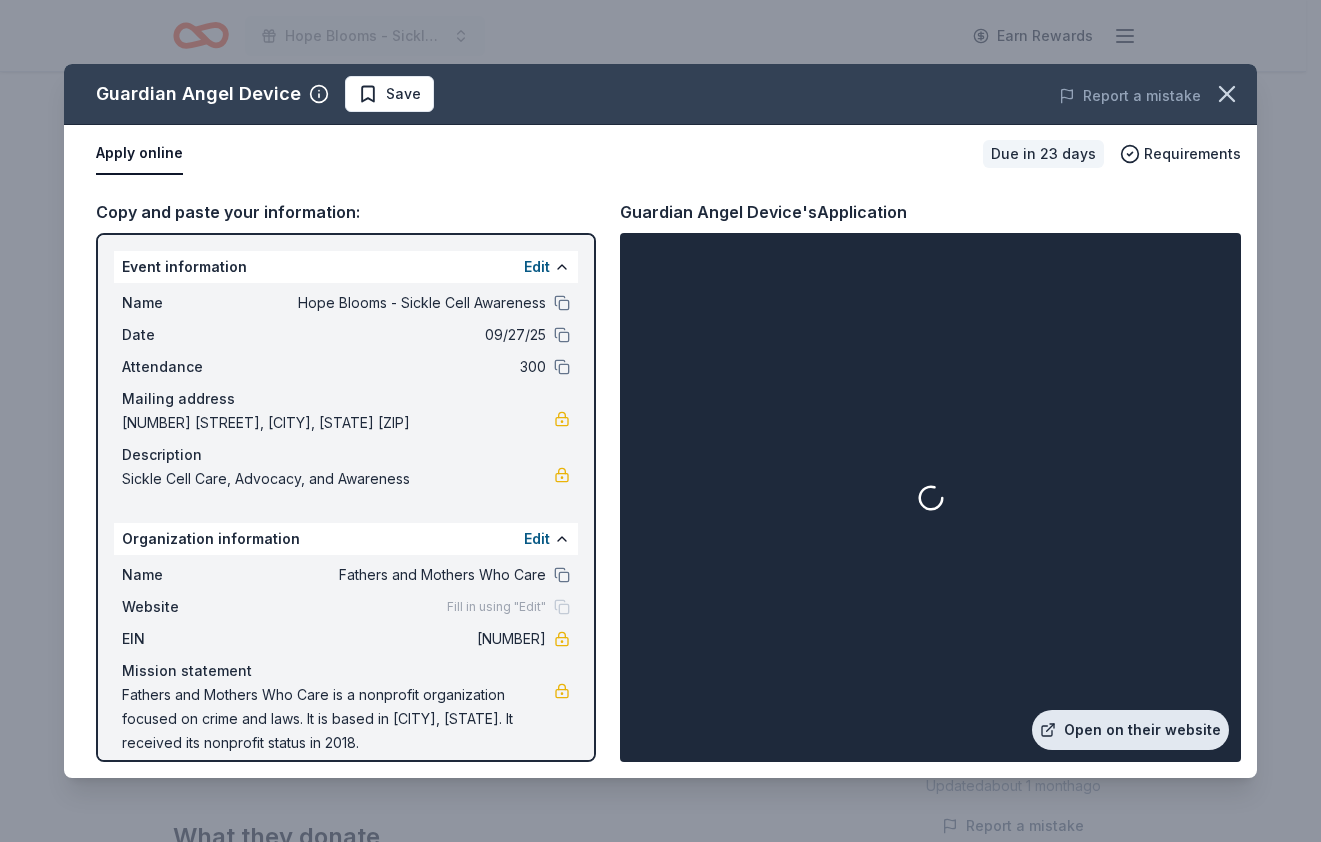 click on "Open on their website" at bounding box center (1130, 730) 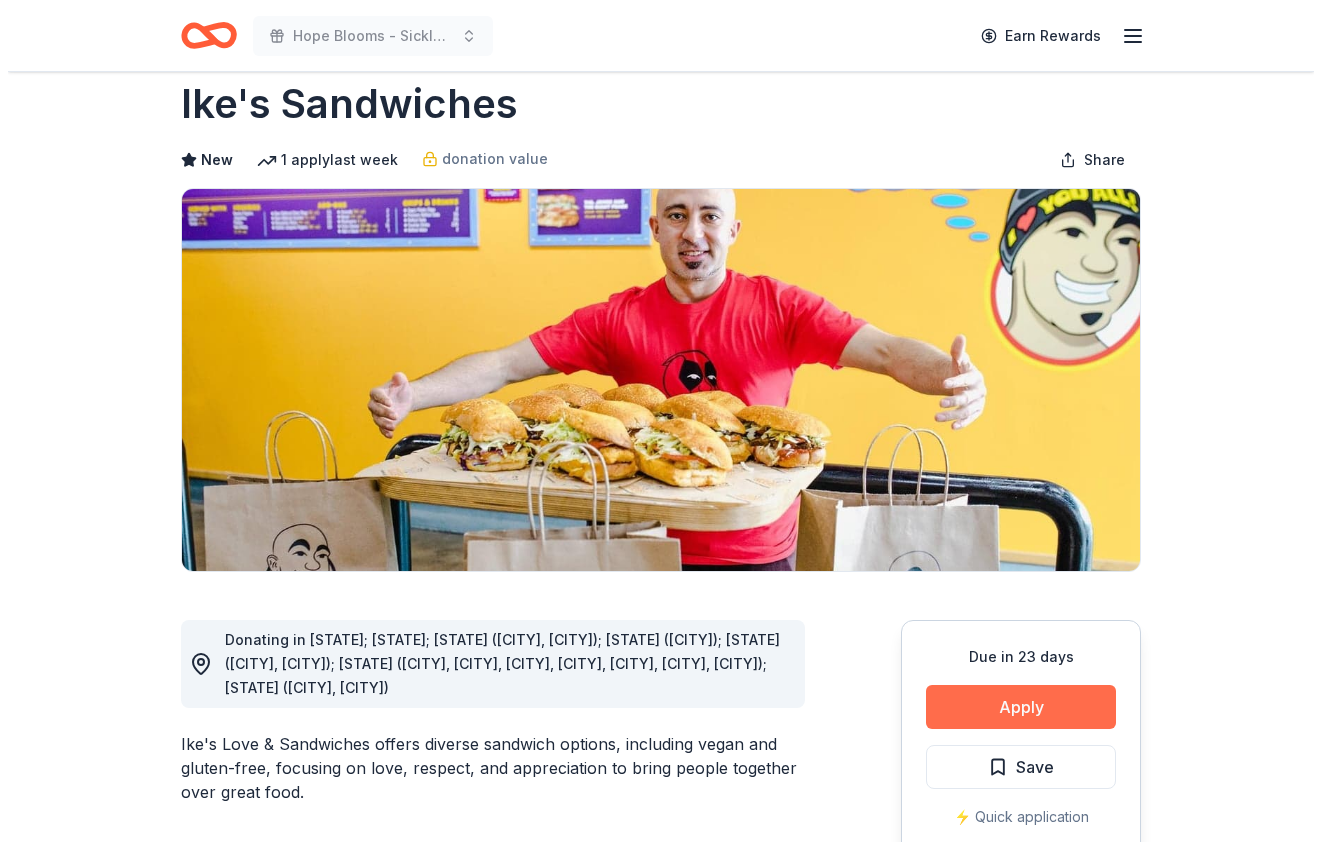 scroll, scrollTop: 100, scrollLeft: 0, axis: vertical 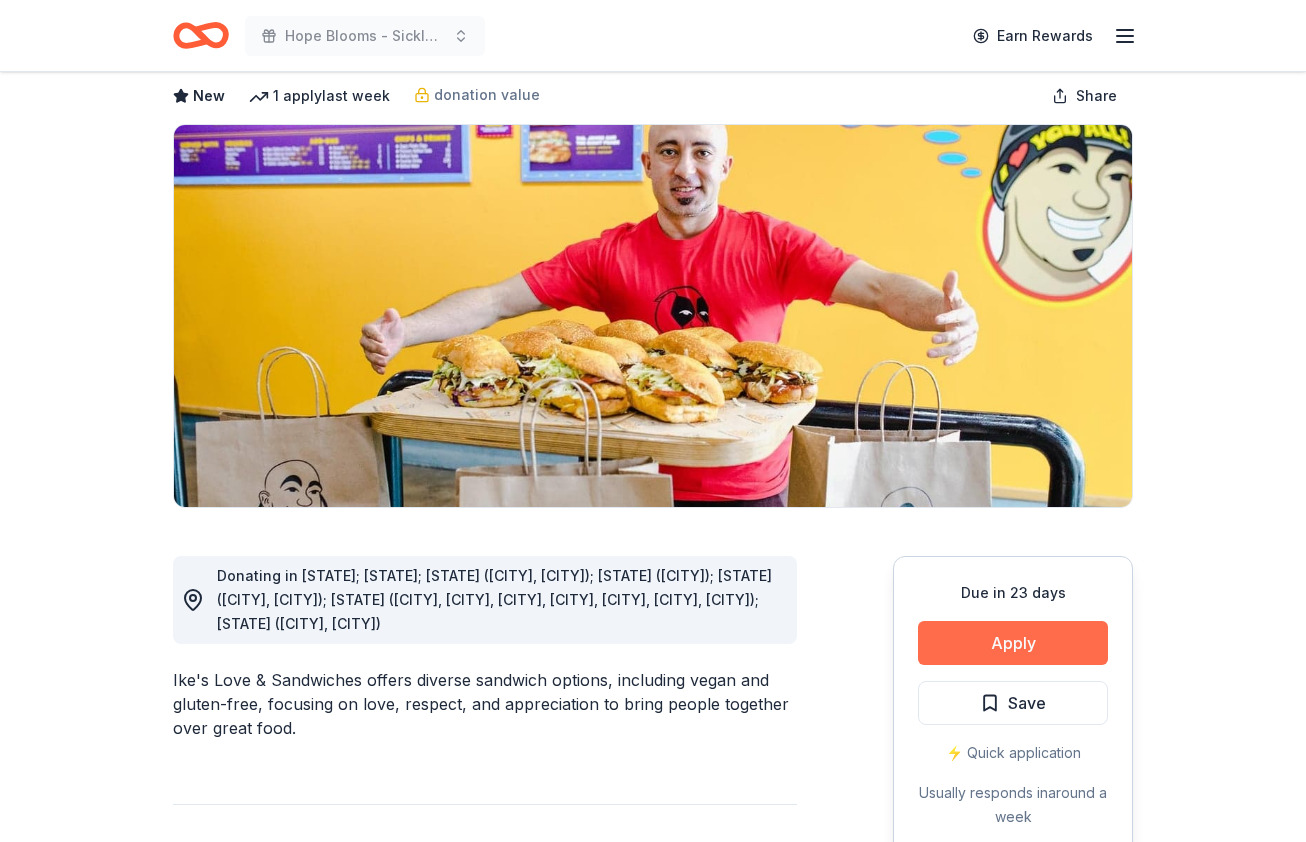 click on "Apply" at bounding box center (1013, 643) 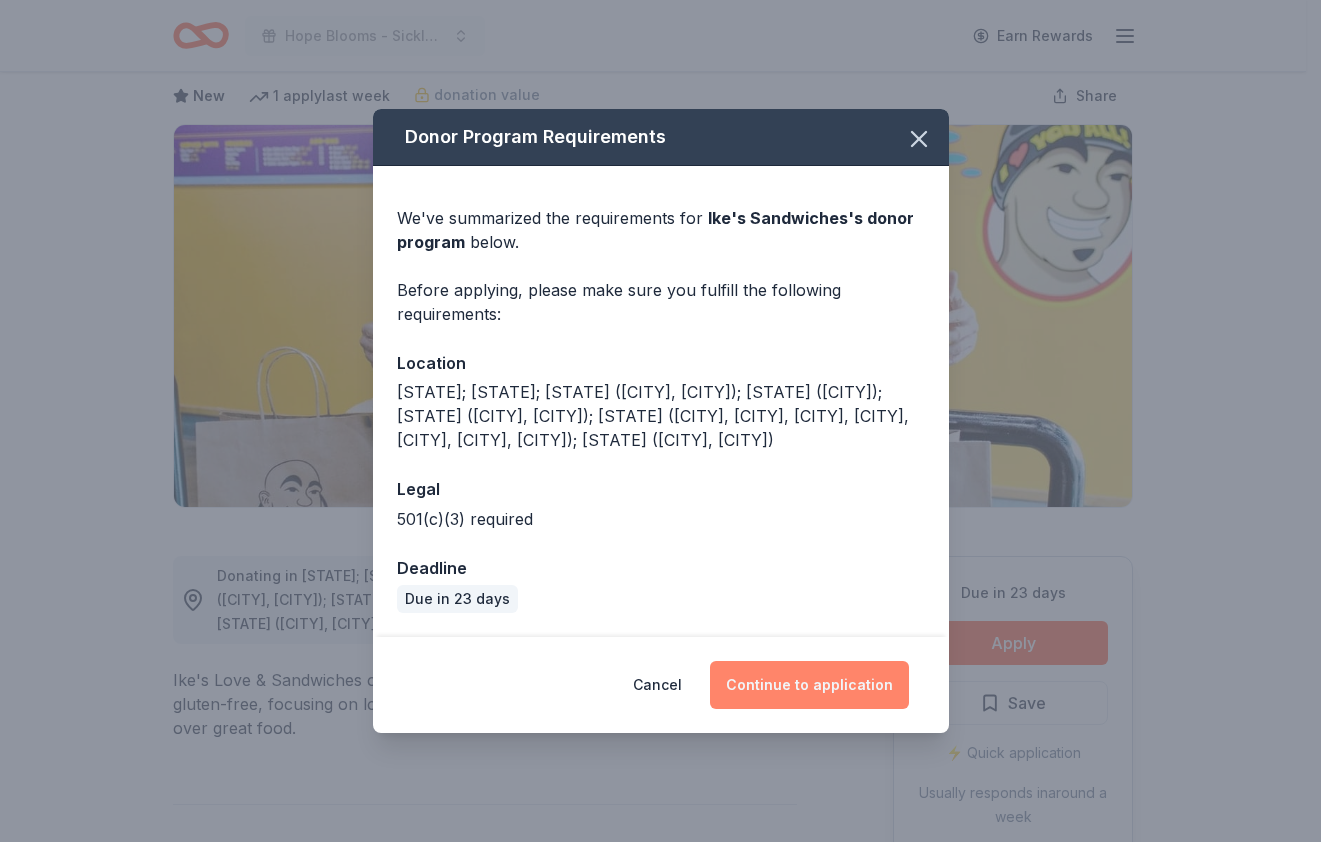 click on "Continue to application" at bounding box center (809, 685) 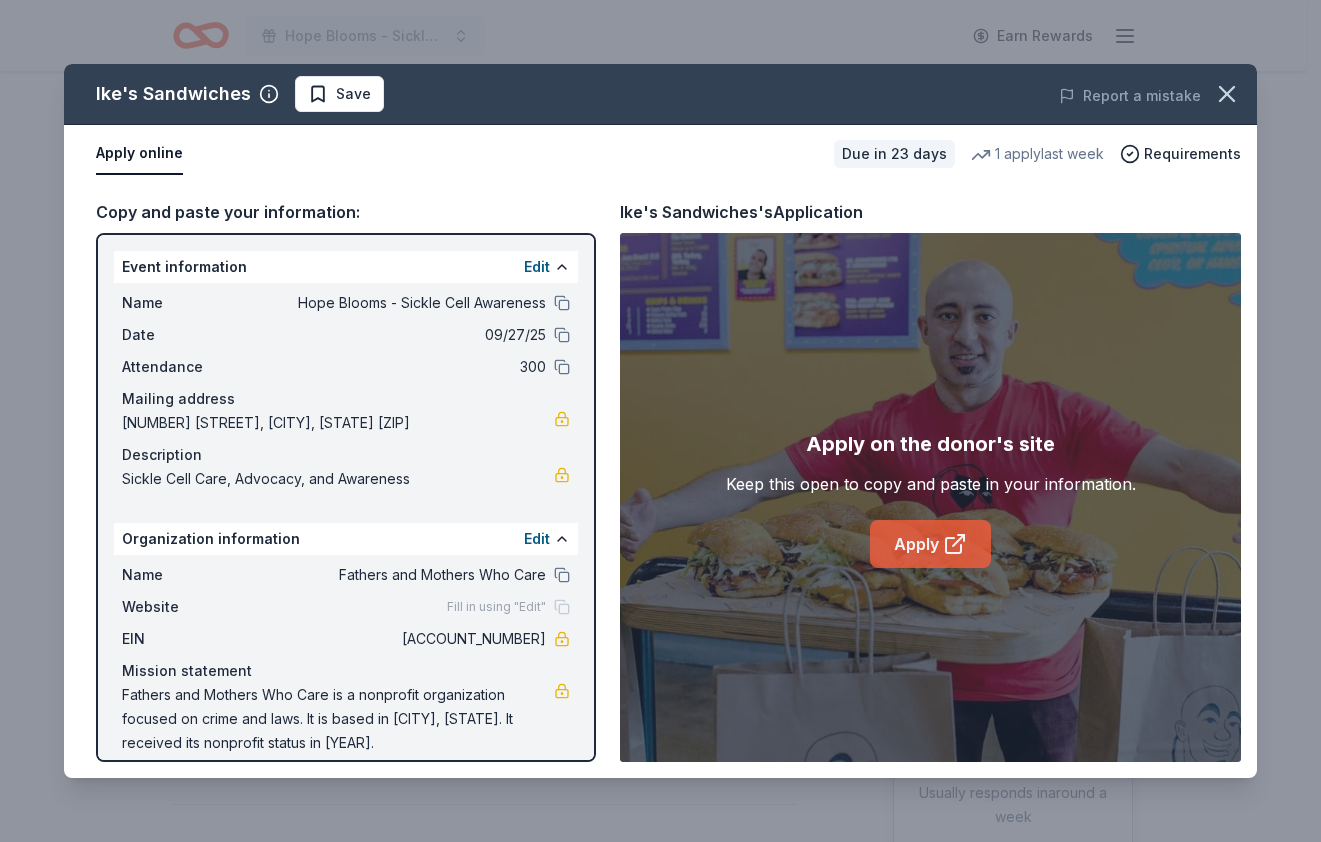 click on "Apply" at bounding box center (930, 544) 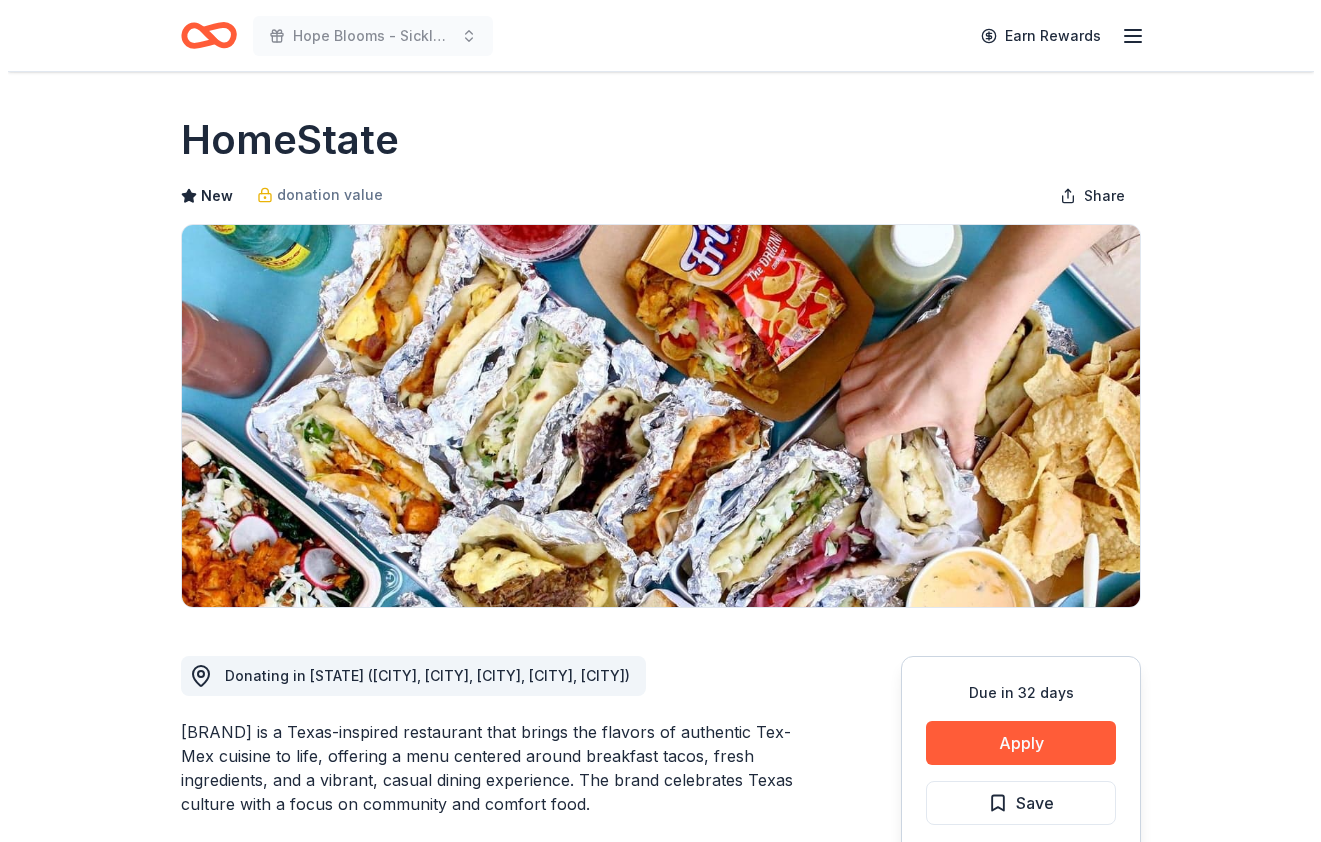 scroll, scrollTop: 0, scrollLeft: 0, axis: both 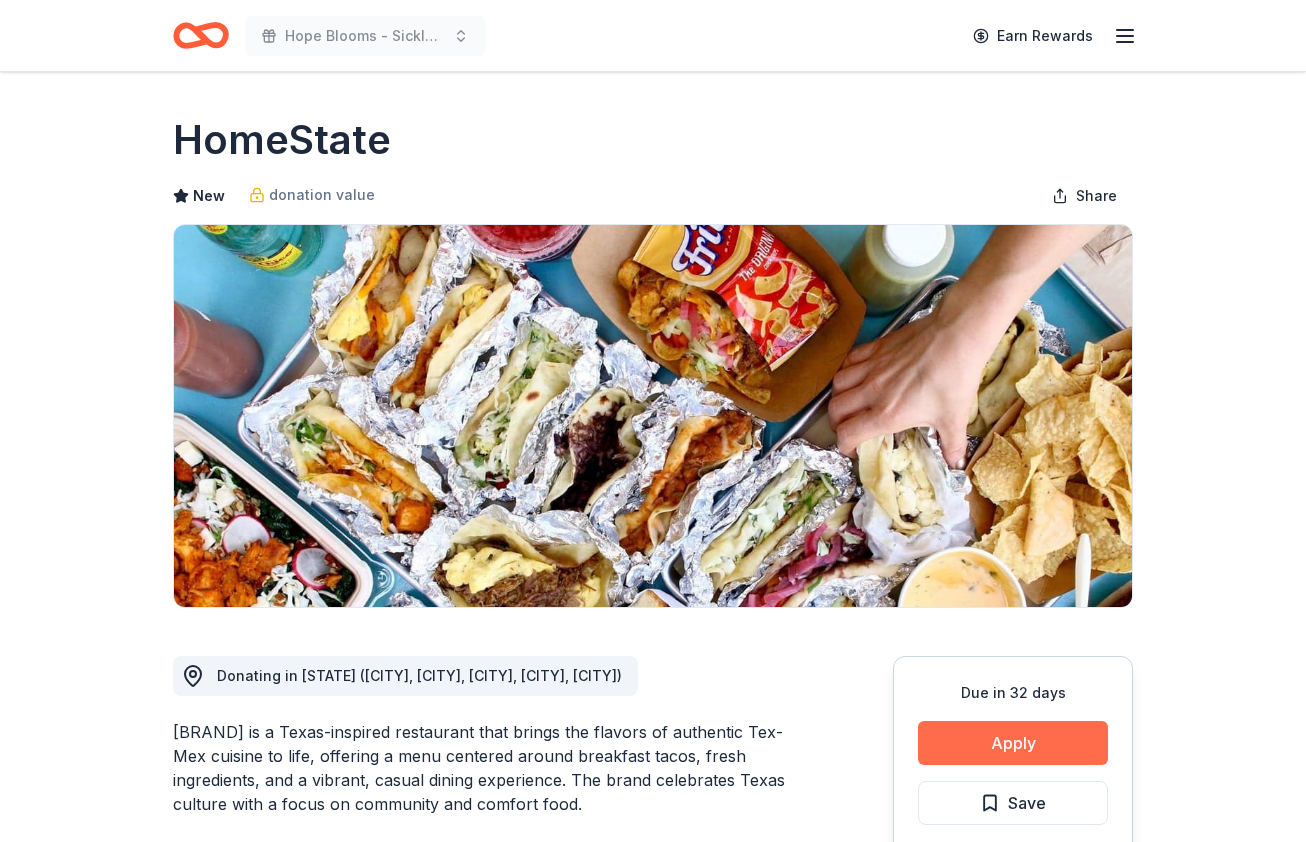 click on "Apply" at bounding box center [1013, 743] 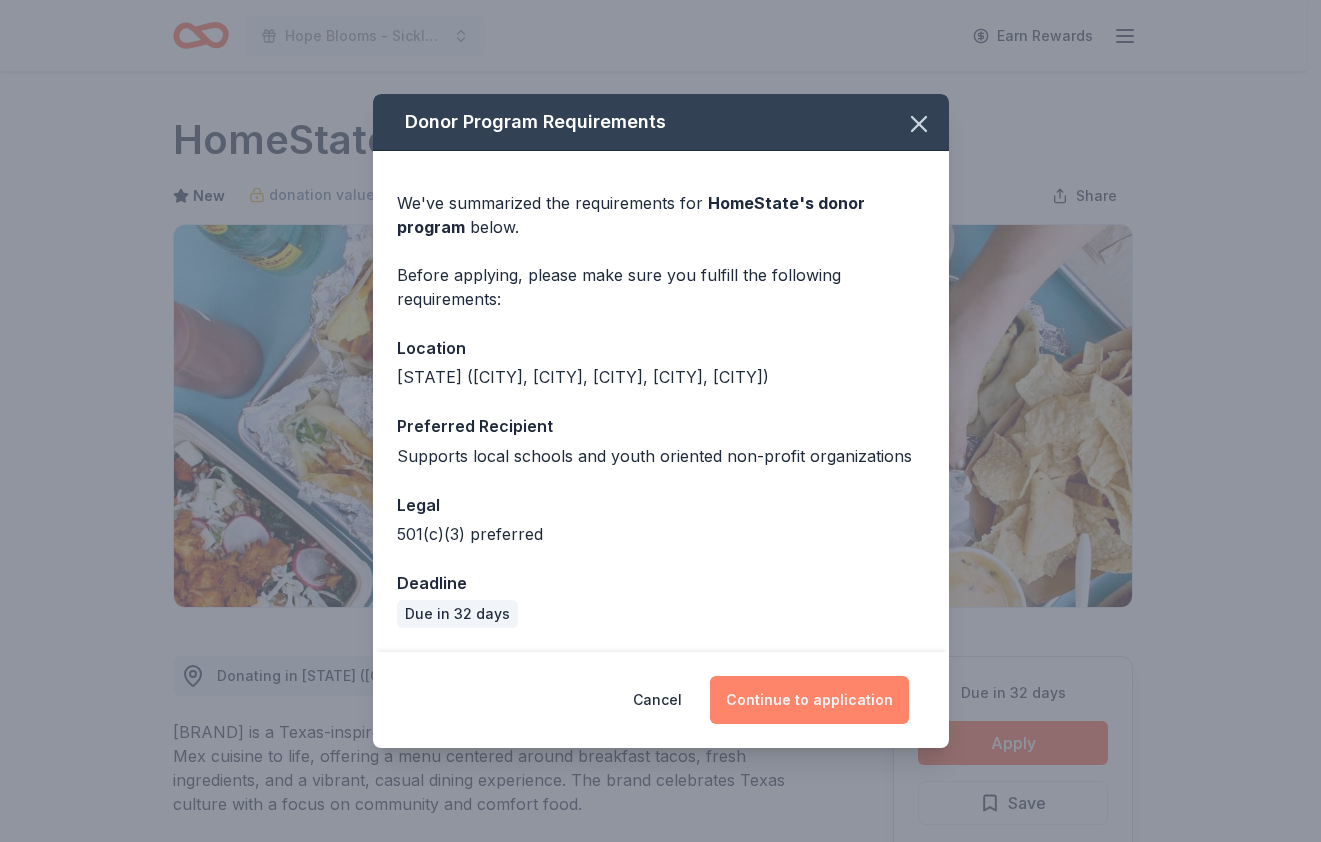 click on "Continue to application" at bounding box center [809, 700] 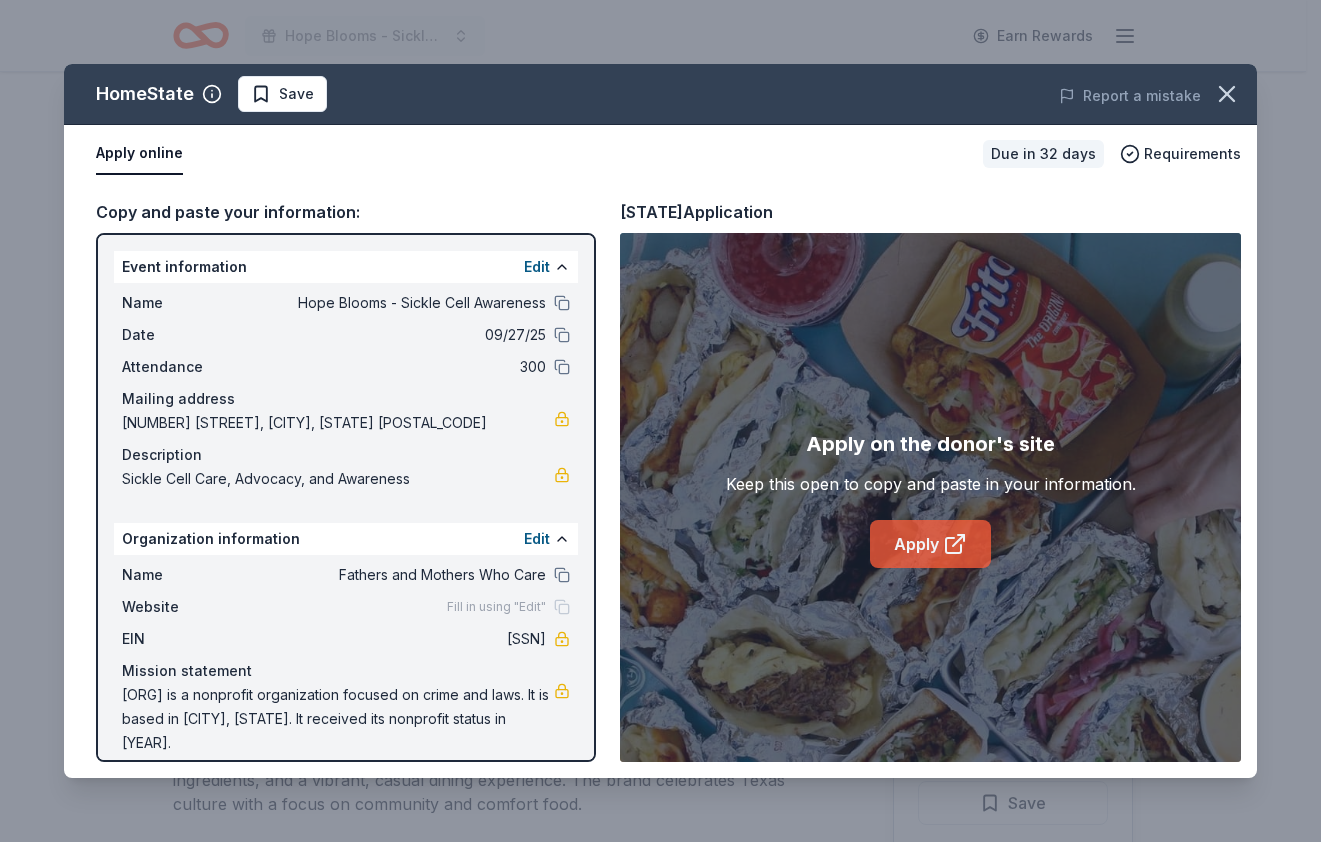 click 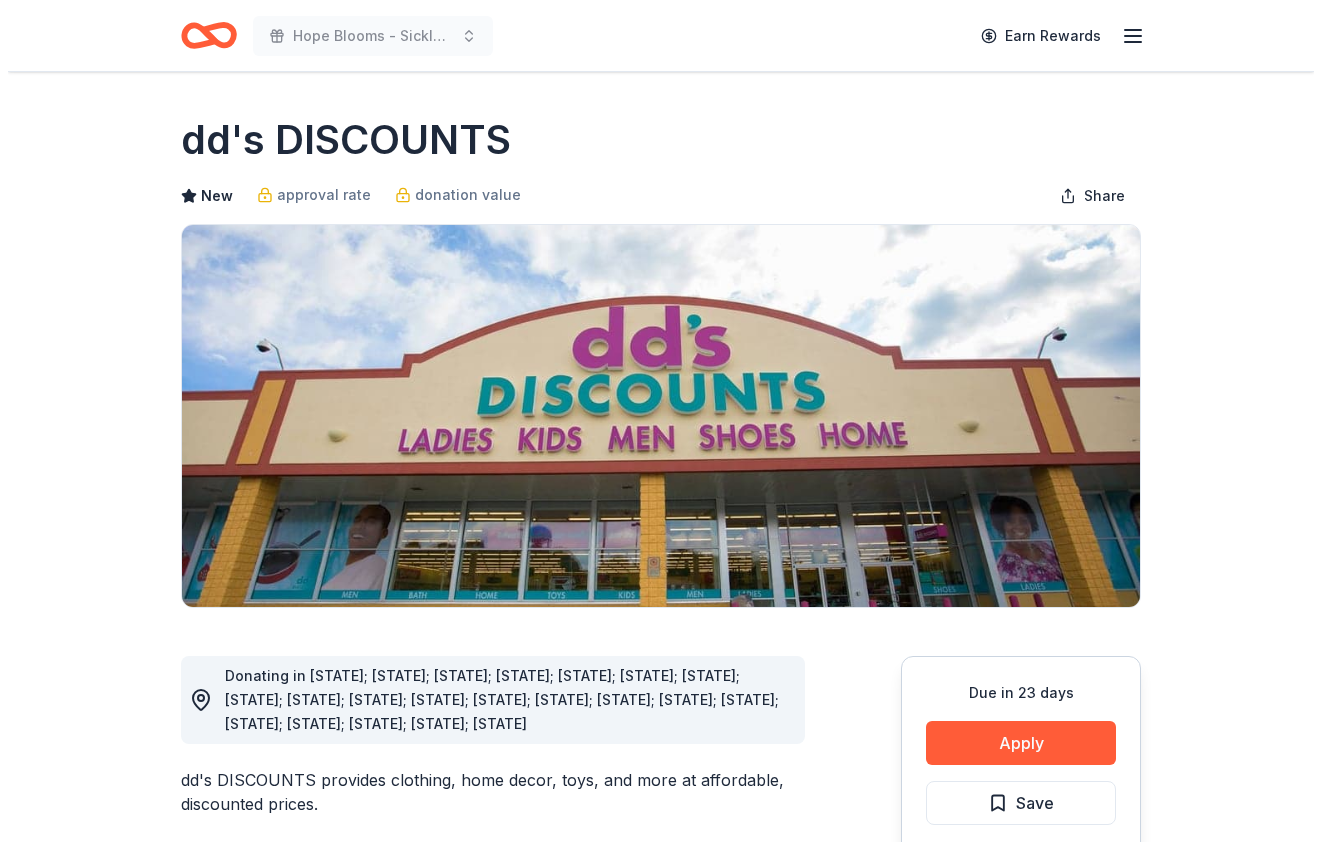 scroll, scrollTop: 0, scrollLeft: 0, axis: both 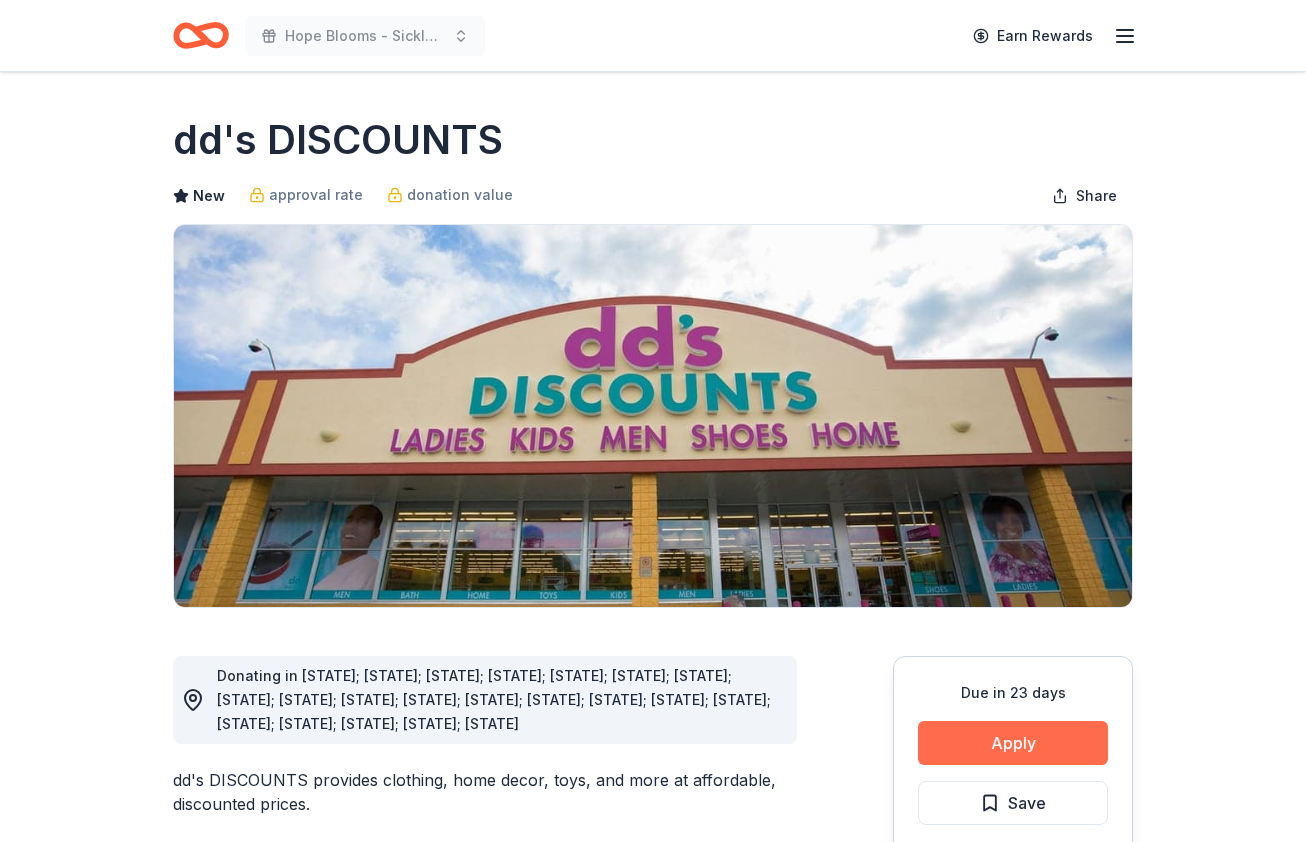 click on "Apply" at bounding box center [1013, 743] 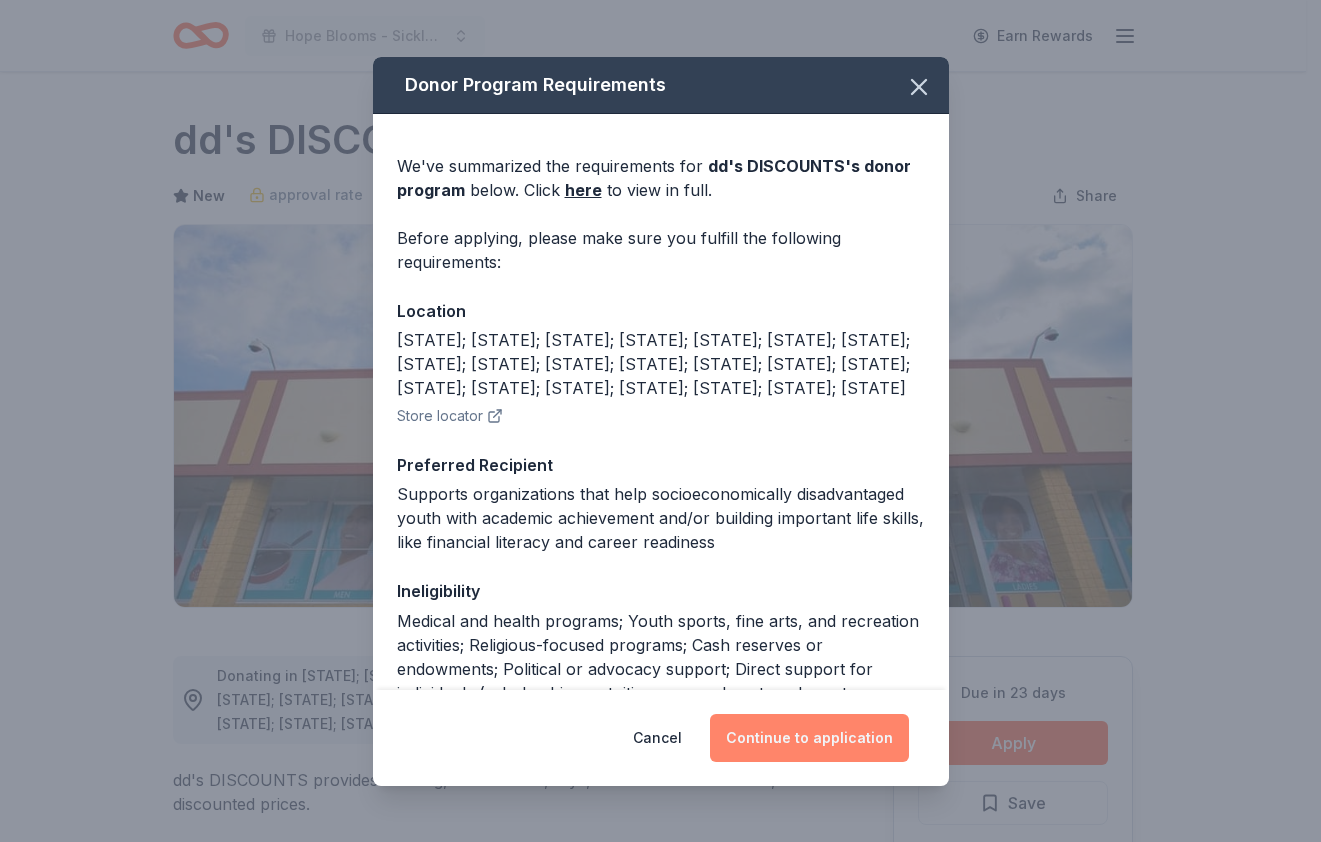 click on "Continue to application" at bounding box center (809, 738) 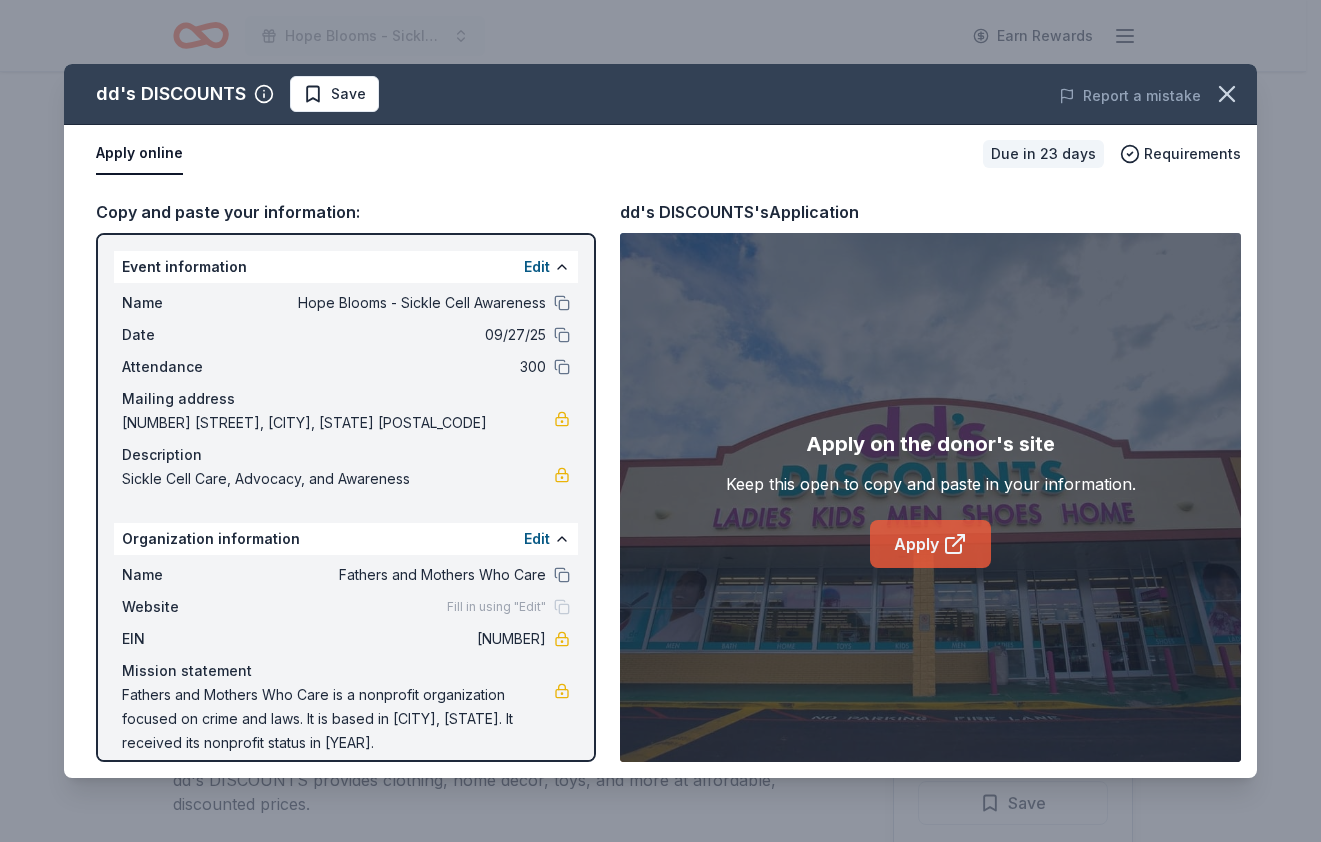 click on "Apply" at bounding box center [930, 544] 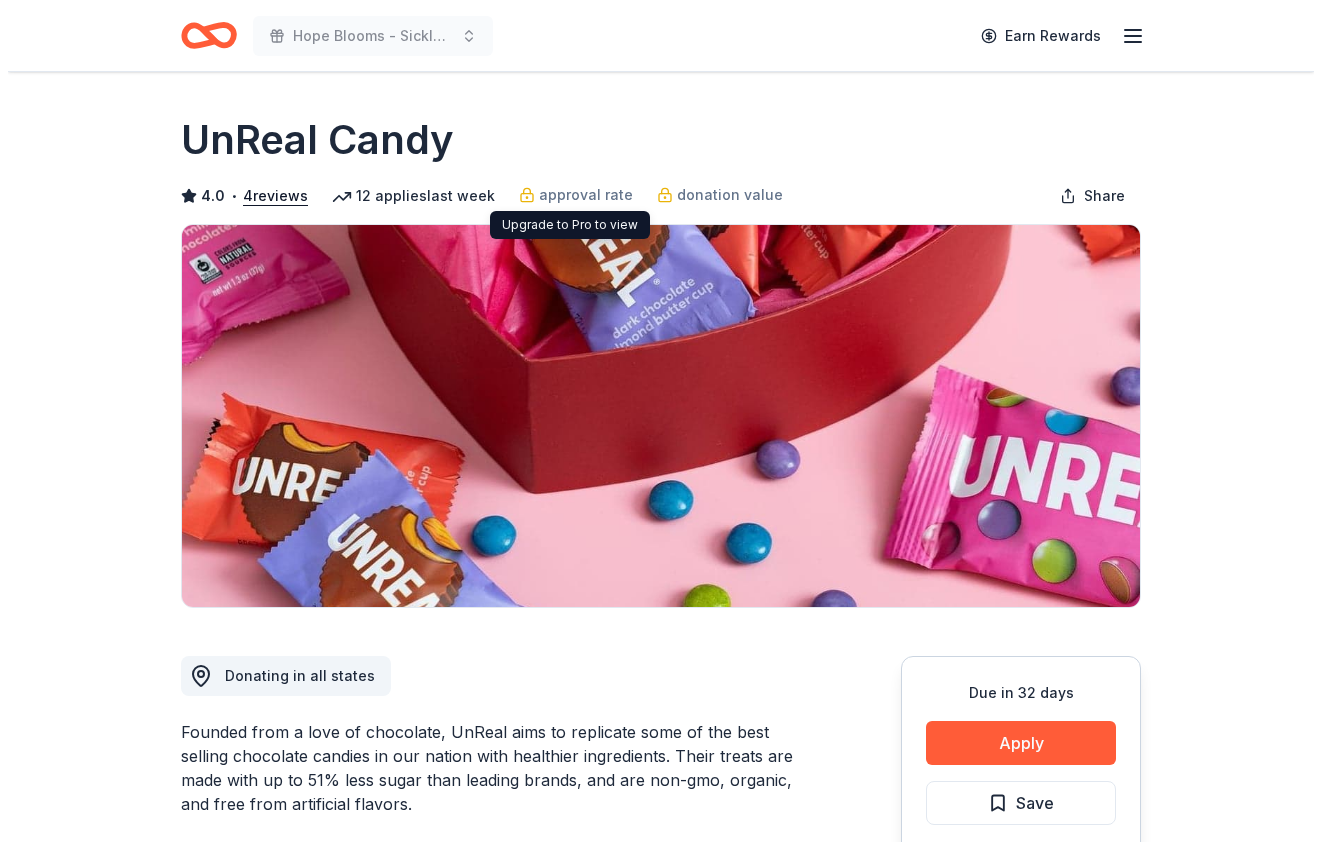 scroll, scrollTop: 0, scrollLeft: 0, axis: both 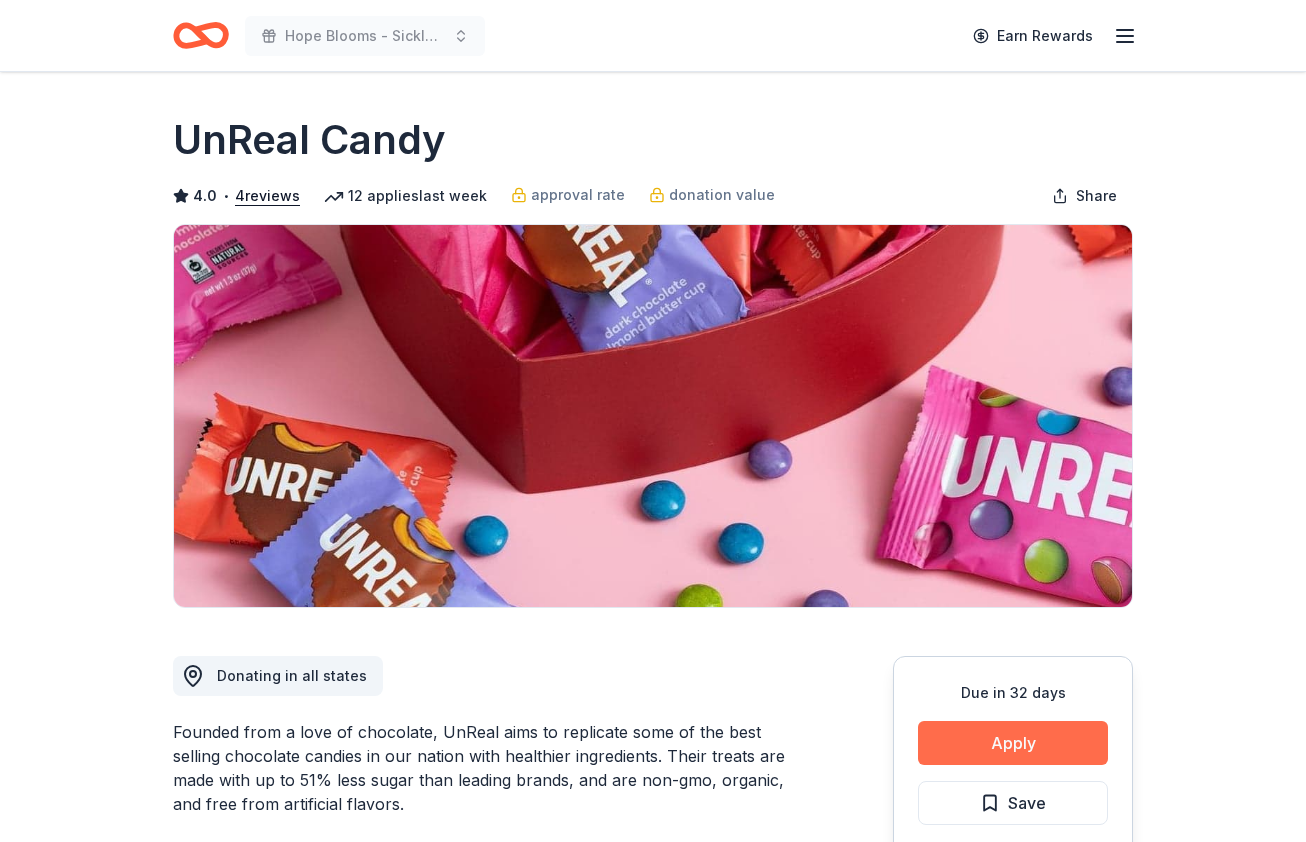 click on "Apply" at bounding box center [1013, 743] 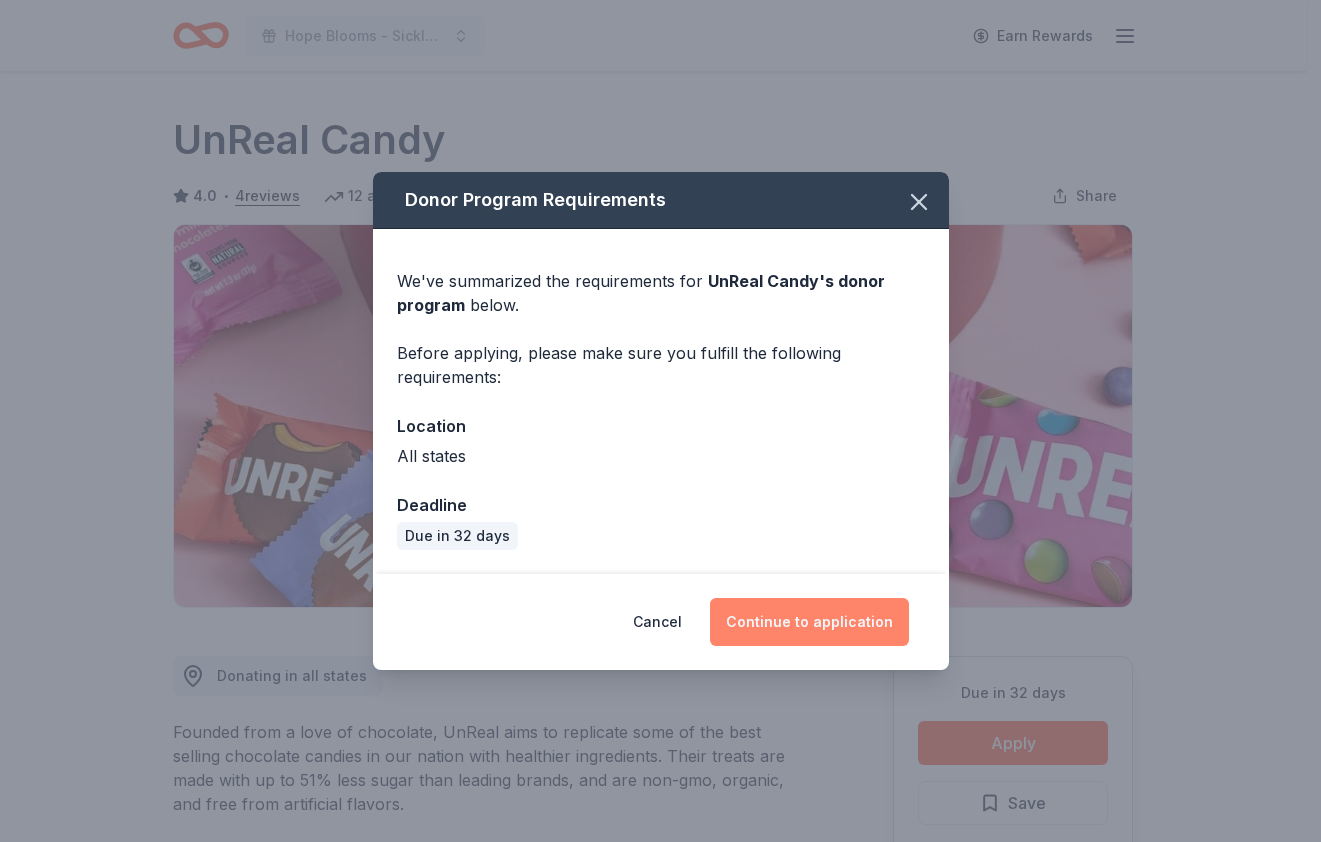 click on "Continue to application" at bounding box center (809, 622) 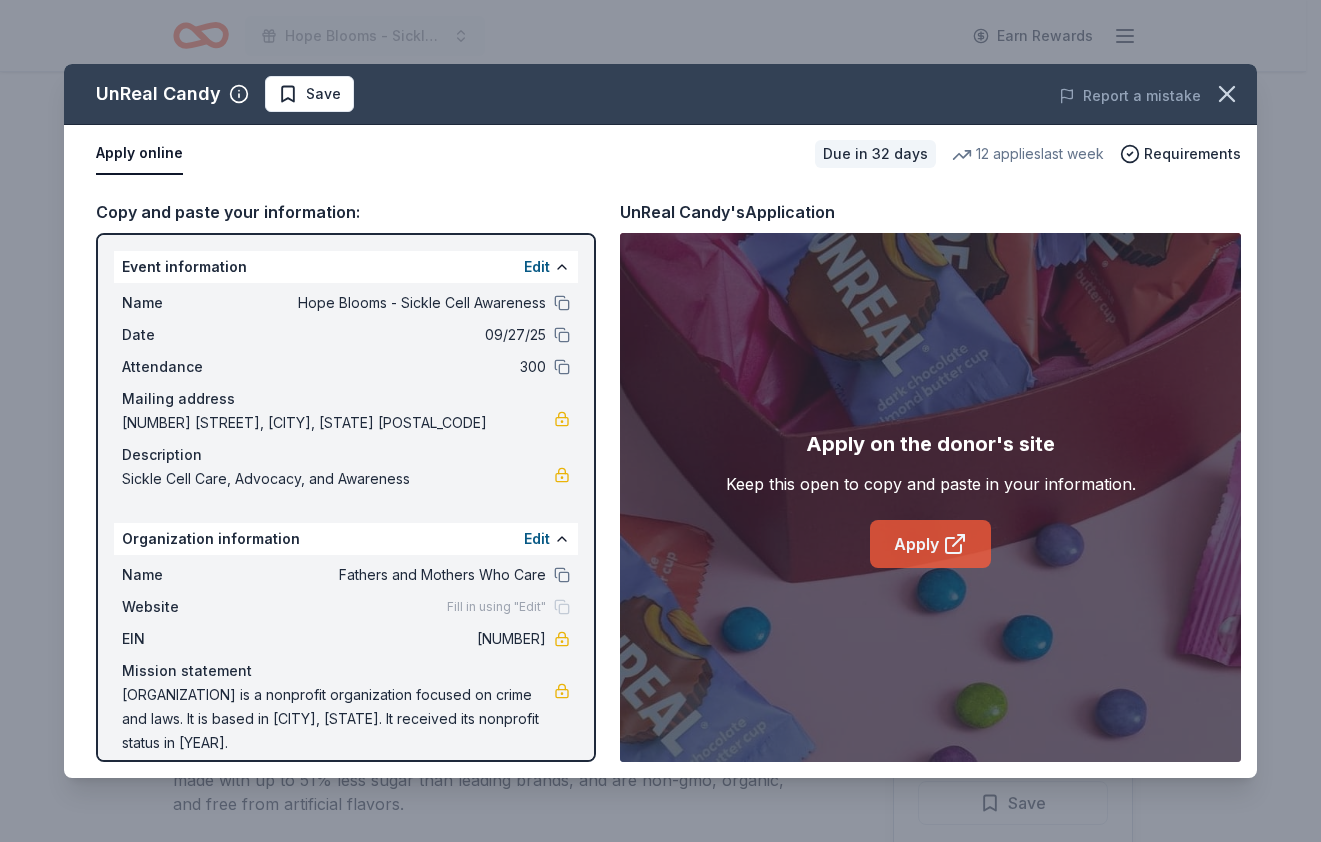 click on "Apply" at bounding box center [930, 544] 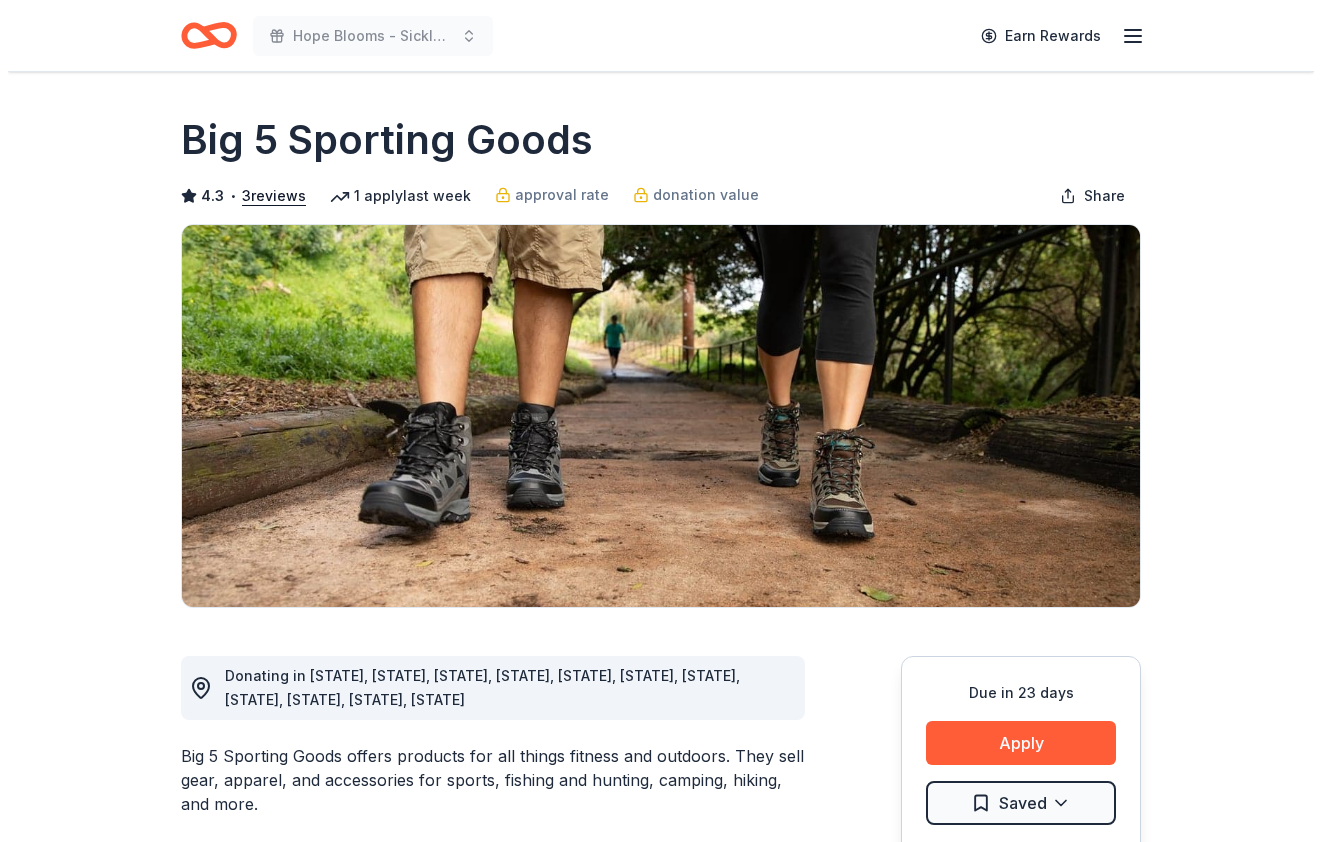 scroll, scrollTop: 0, scrollLeft: 0, axis: both 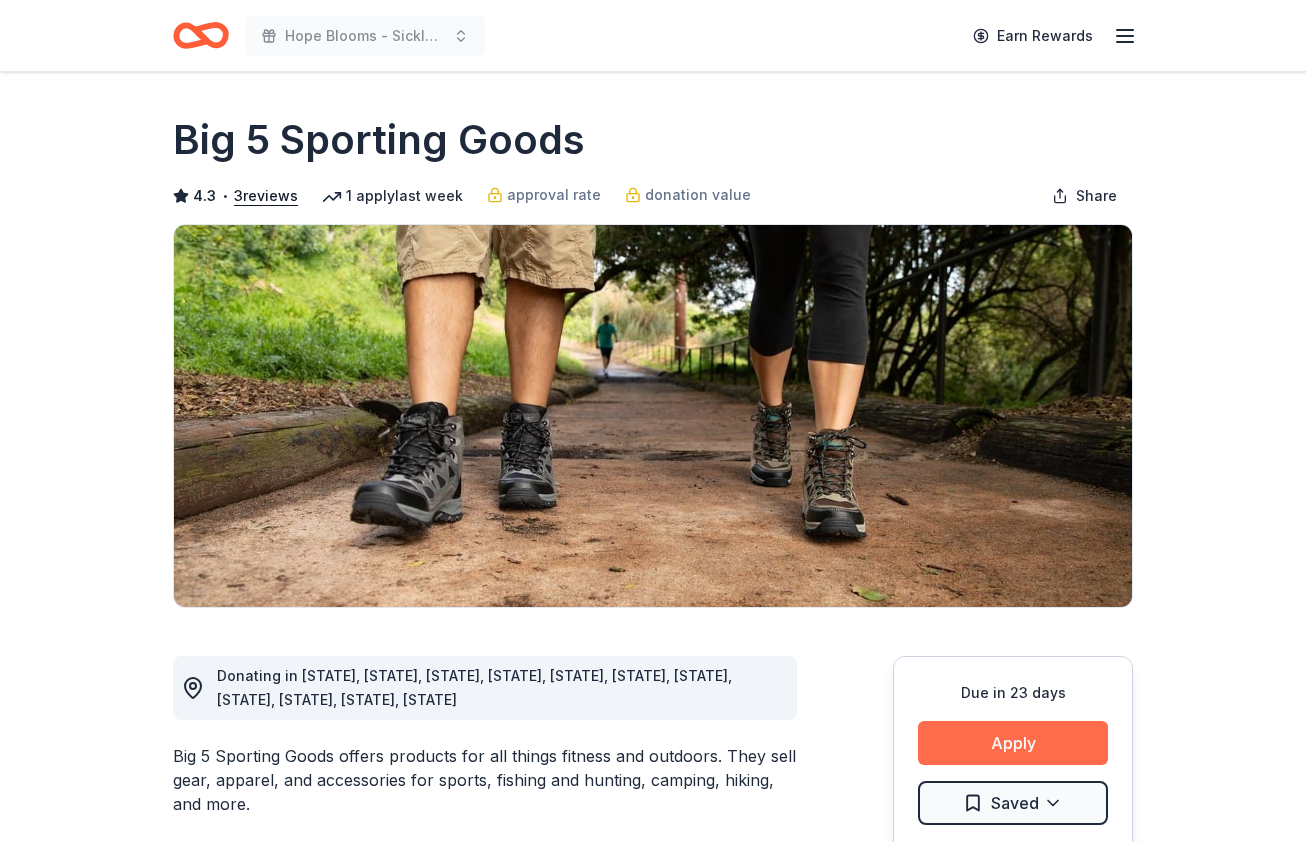 click on "Apply" at bounding box center [1013, 743] 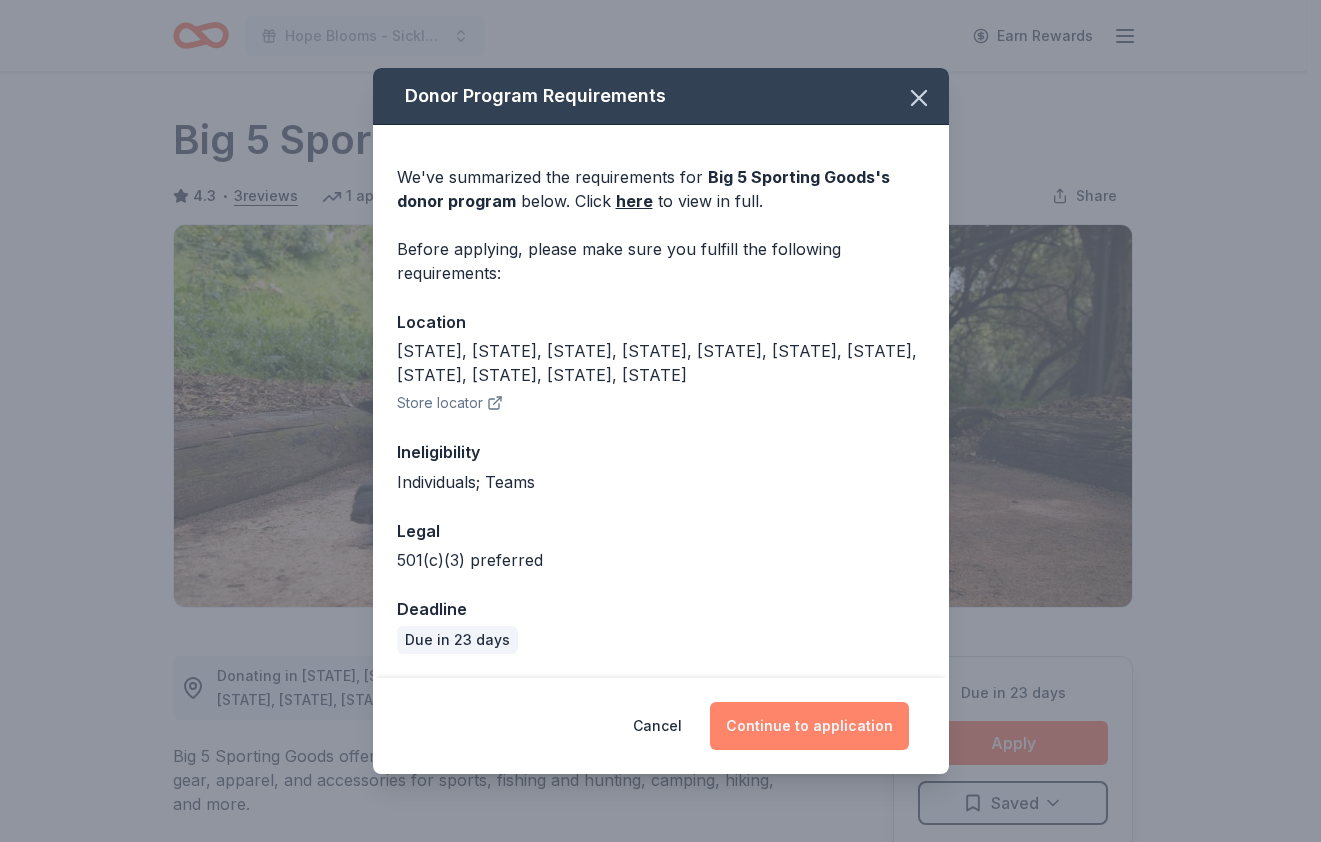 click on "Continue to application" at bounding box center (809, 726) 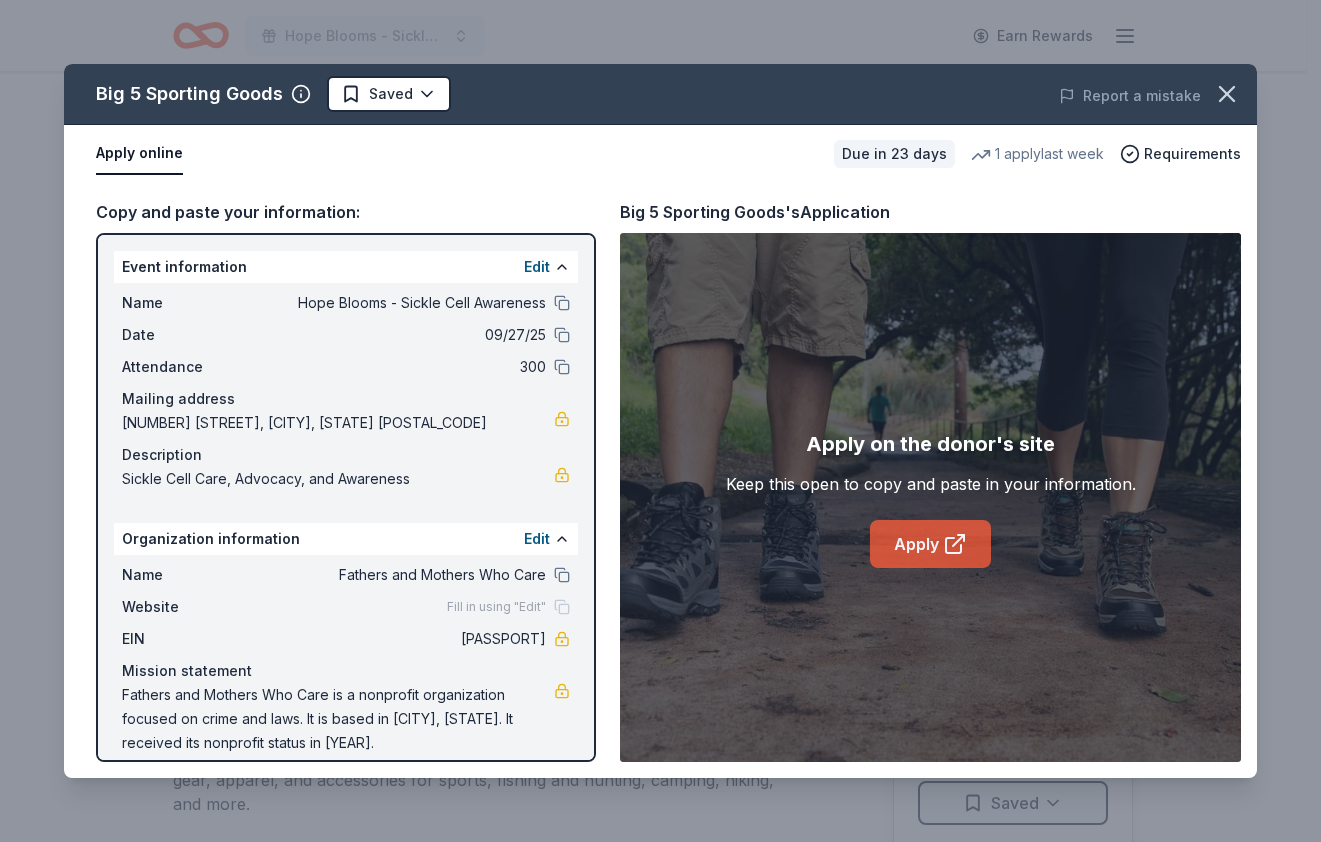 click 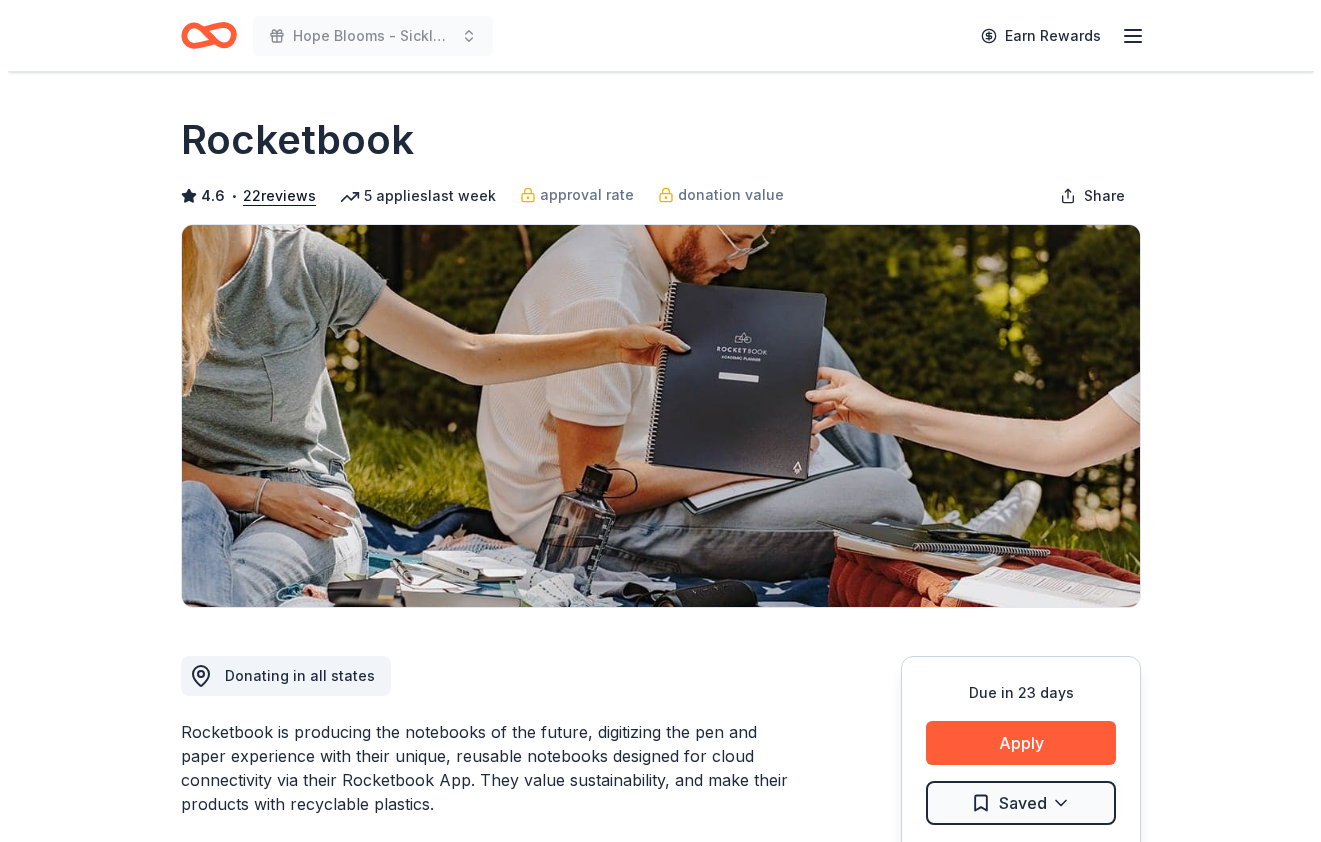 scroll, scrollTop: 0, scrollLeft: 0, axis: both 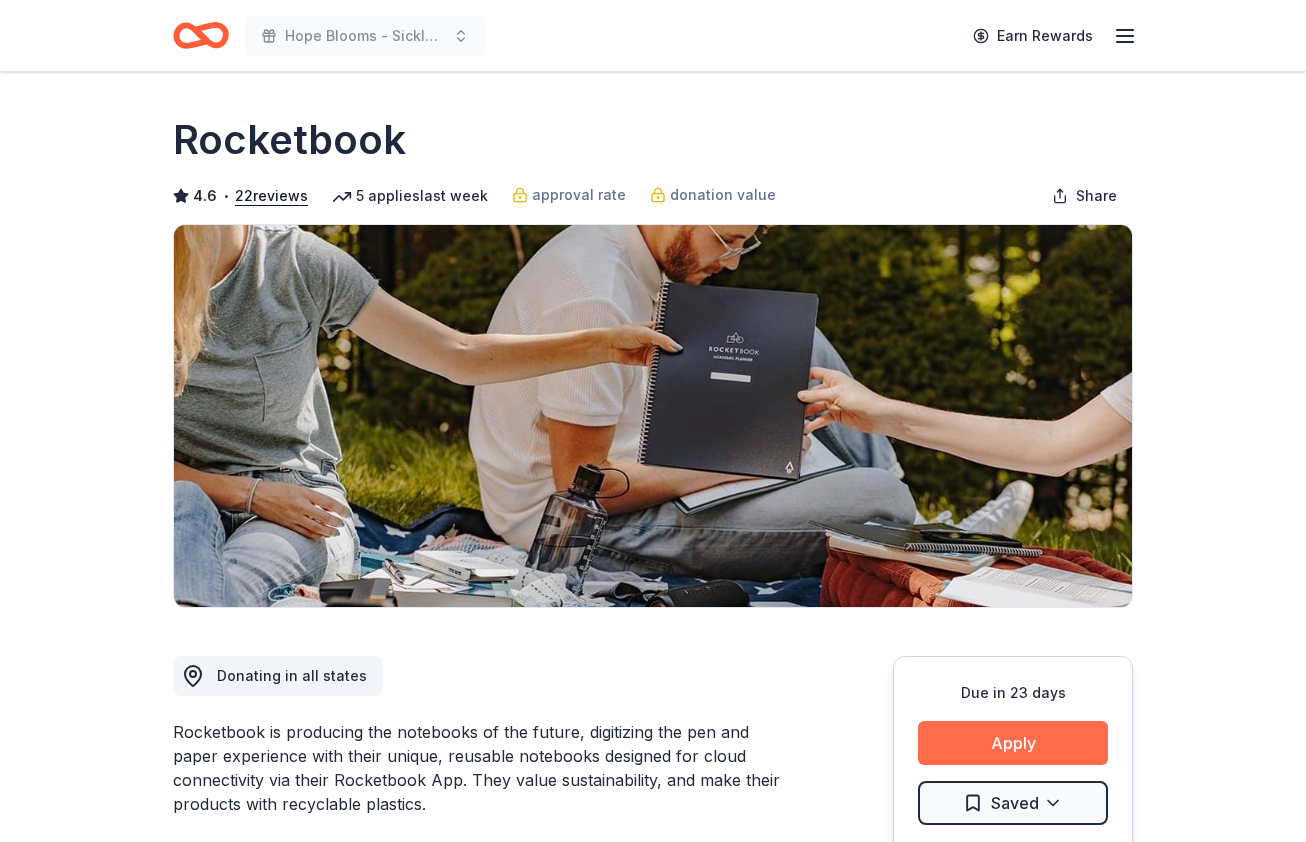 click on "Apply" at bounding box center (1013, 743) 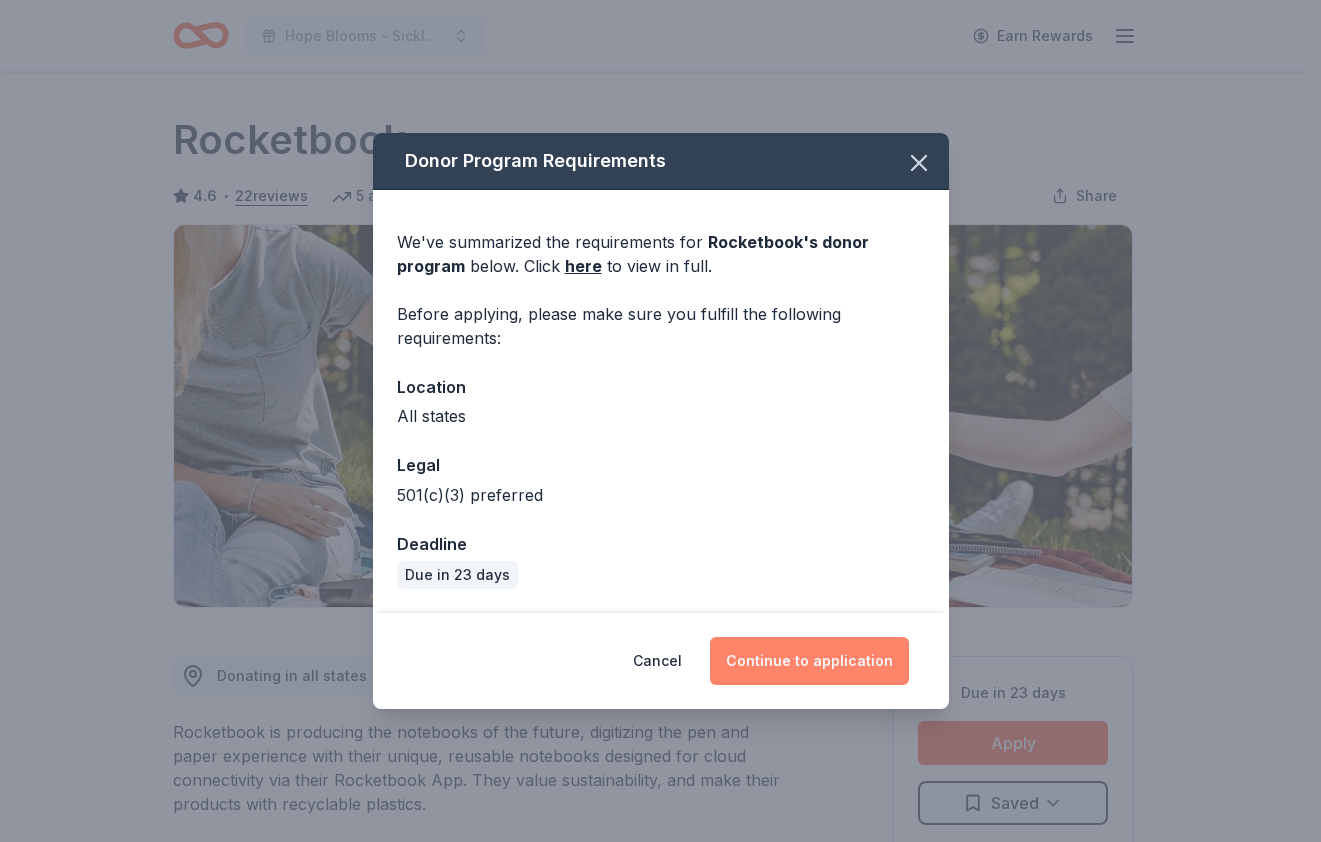 click on "Continue to application" at bounding box center [809, 661] 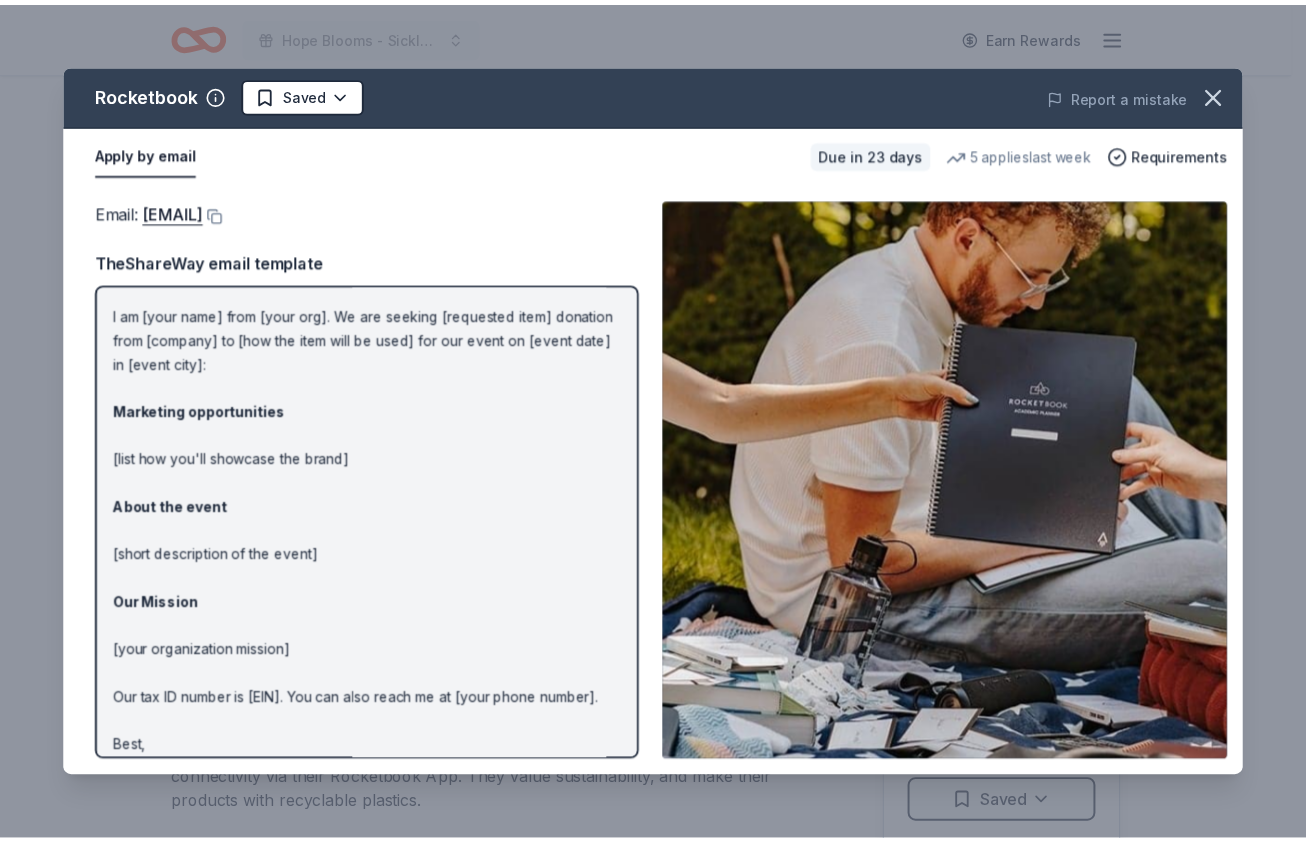 scroll, scrollTop: 86, scrollLeft: 0, axis: vertical 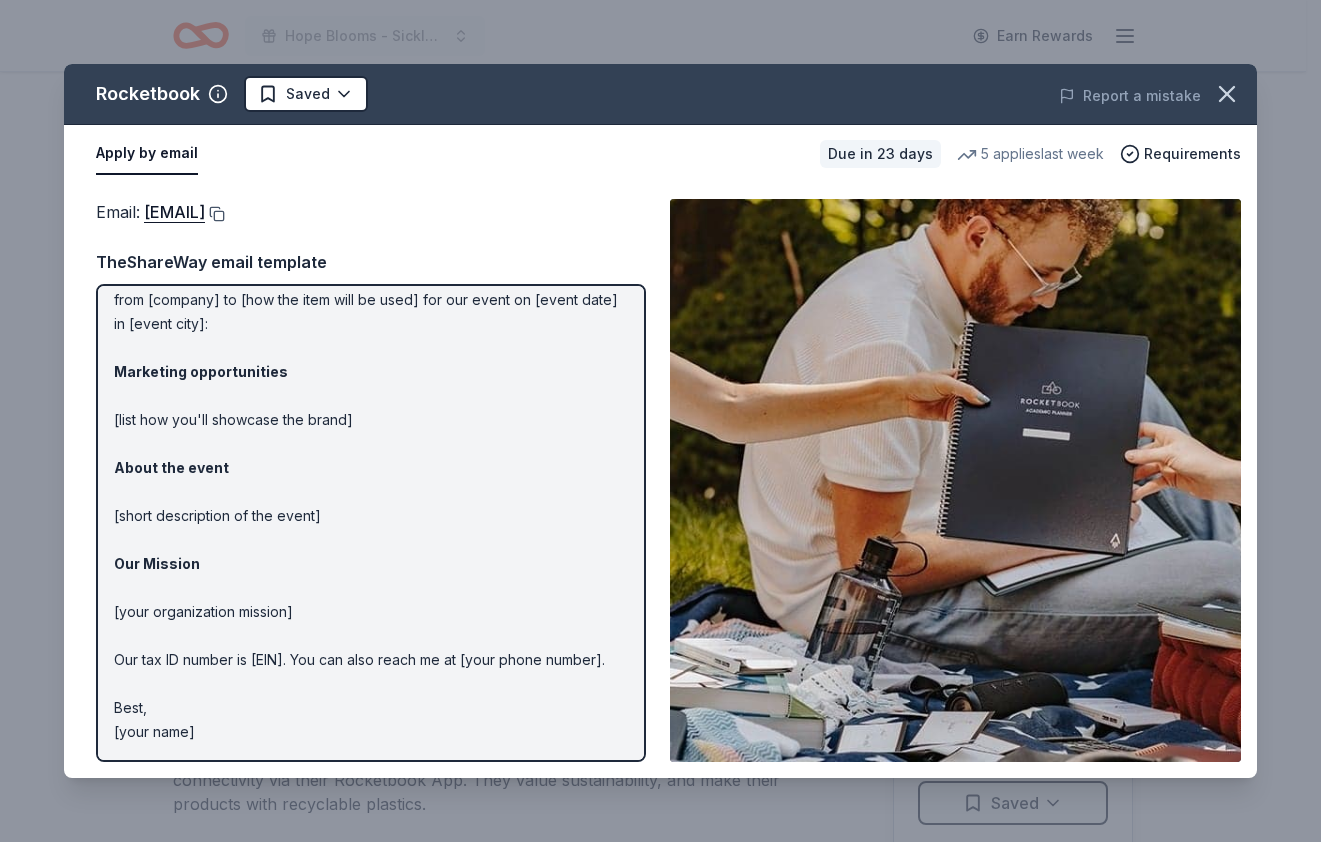 click at bounding box center [215, 214] 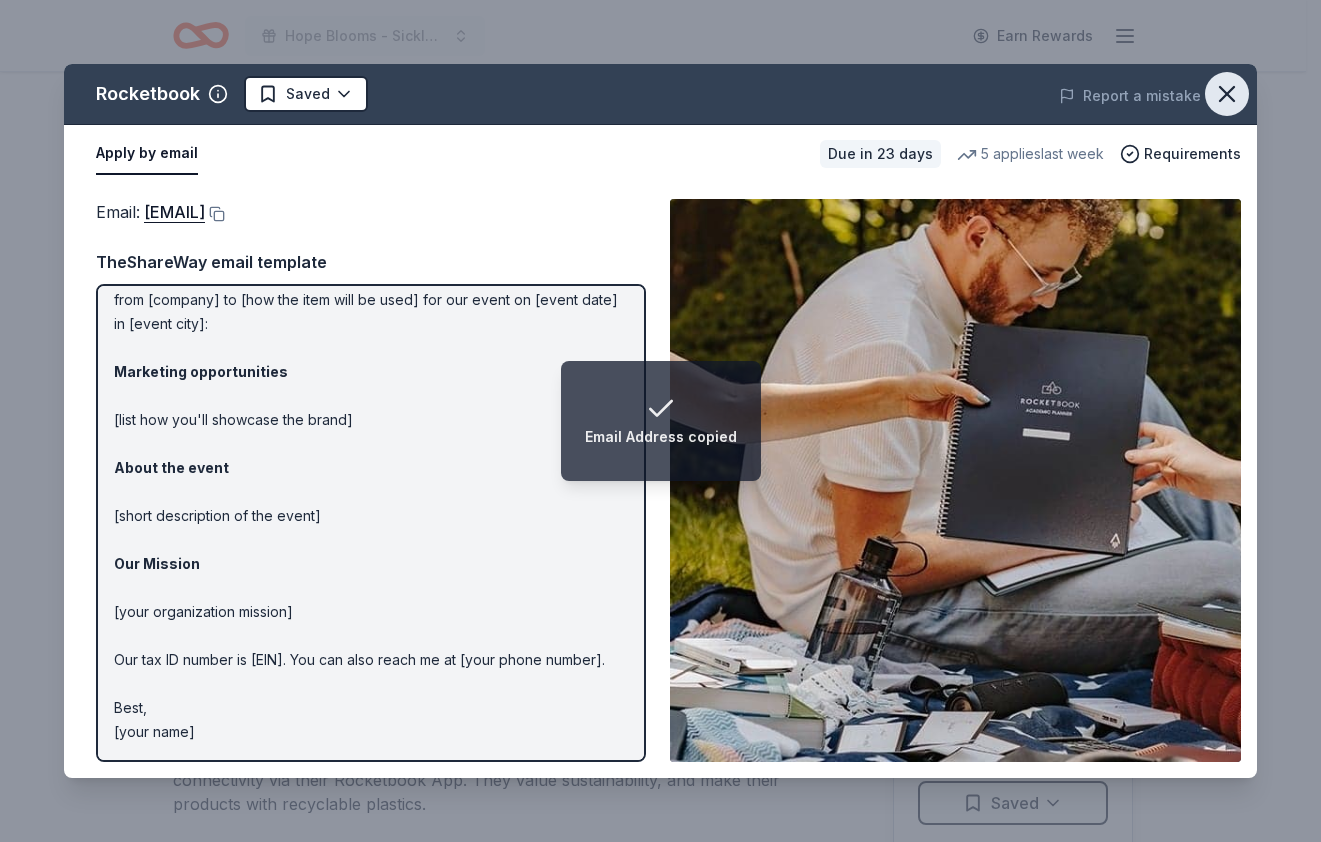 click 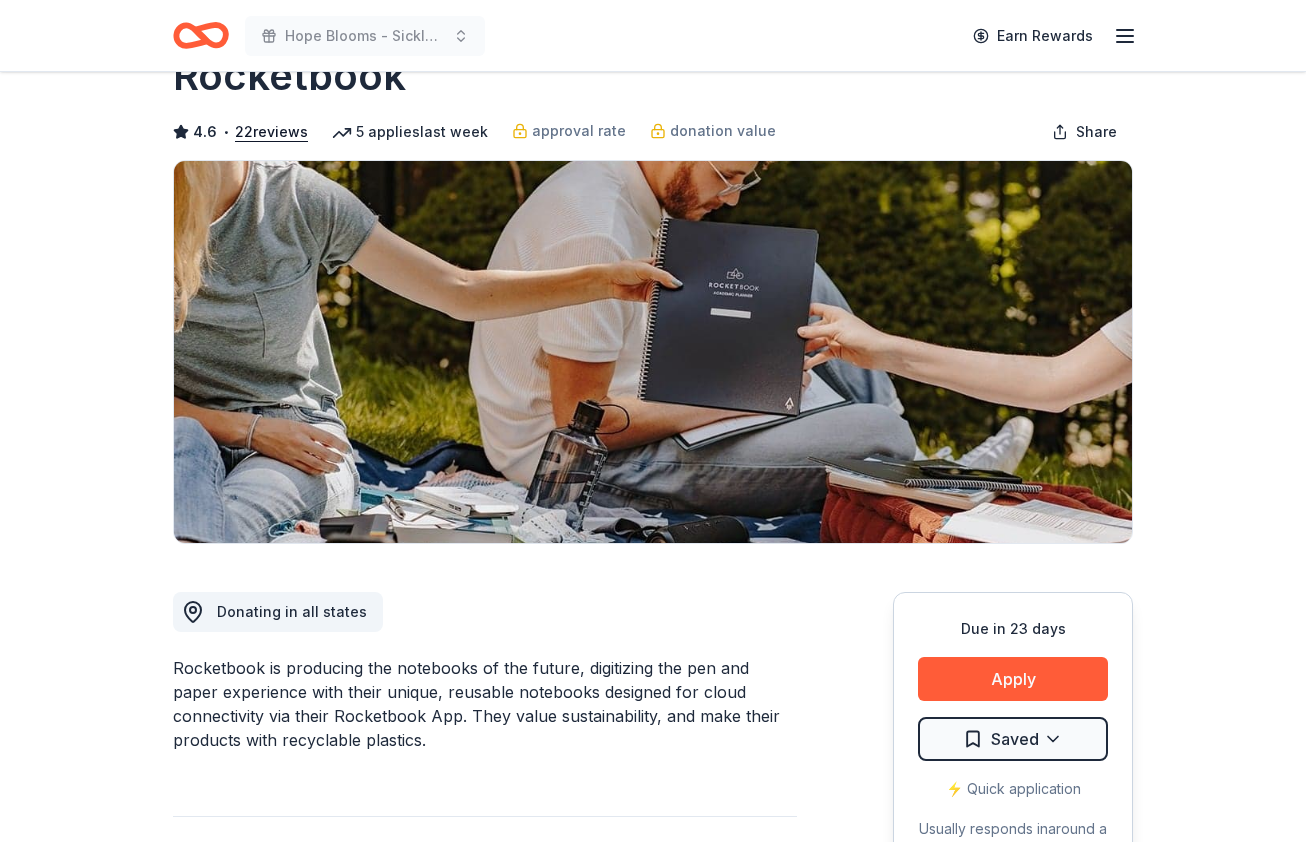 scroll, scrollTop: 100, scrollLeft: 0, axis: vertical 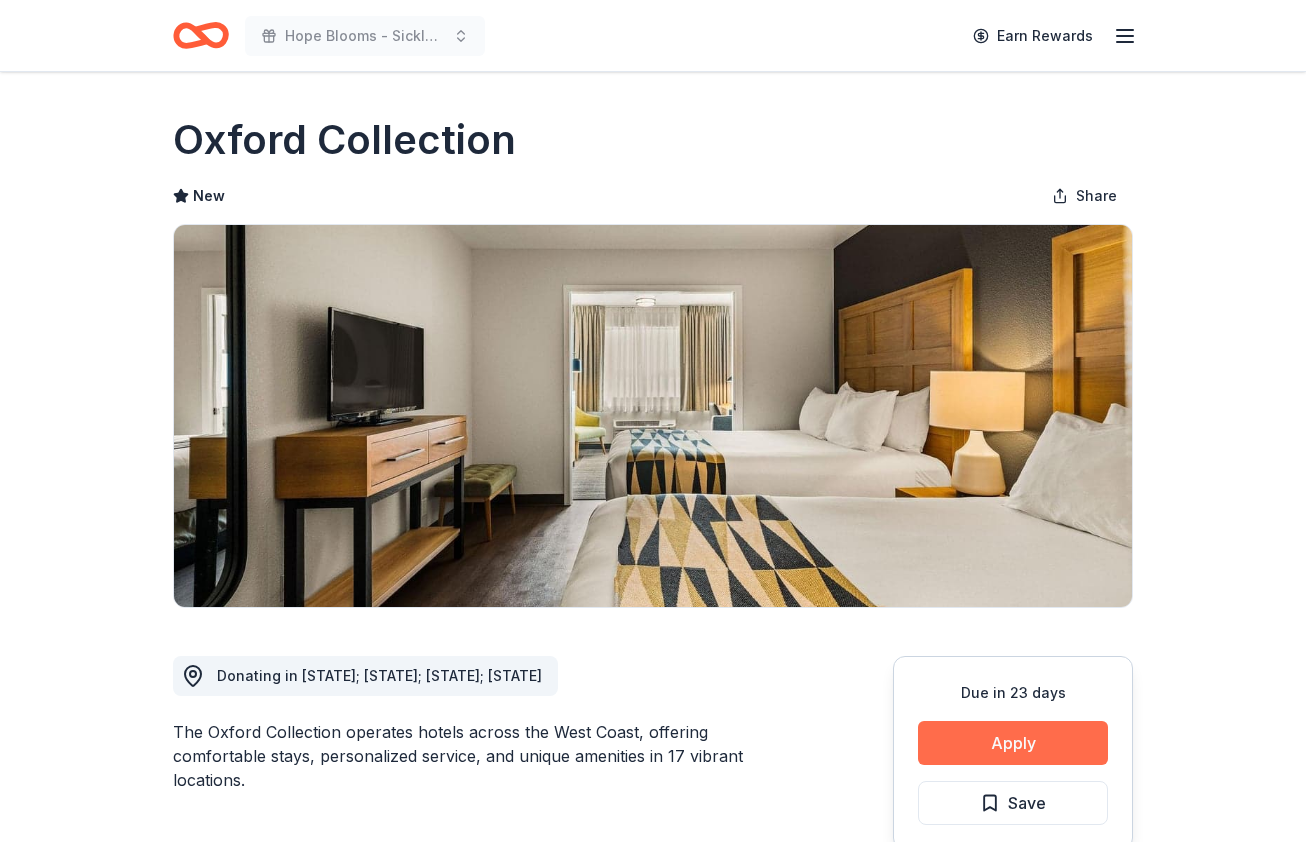 click on "Apply" at bounding box center (1013, 743) 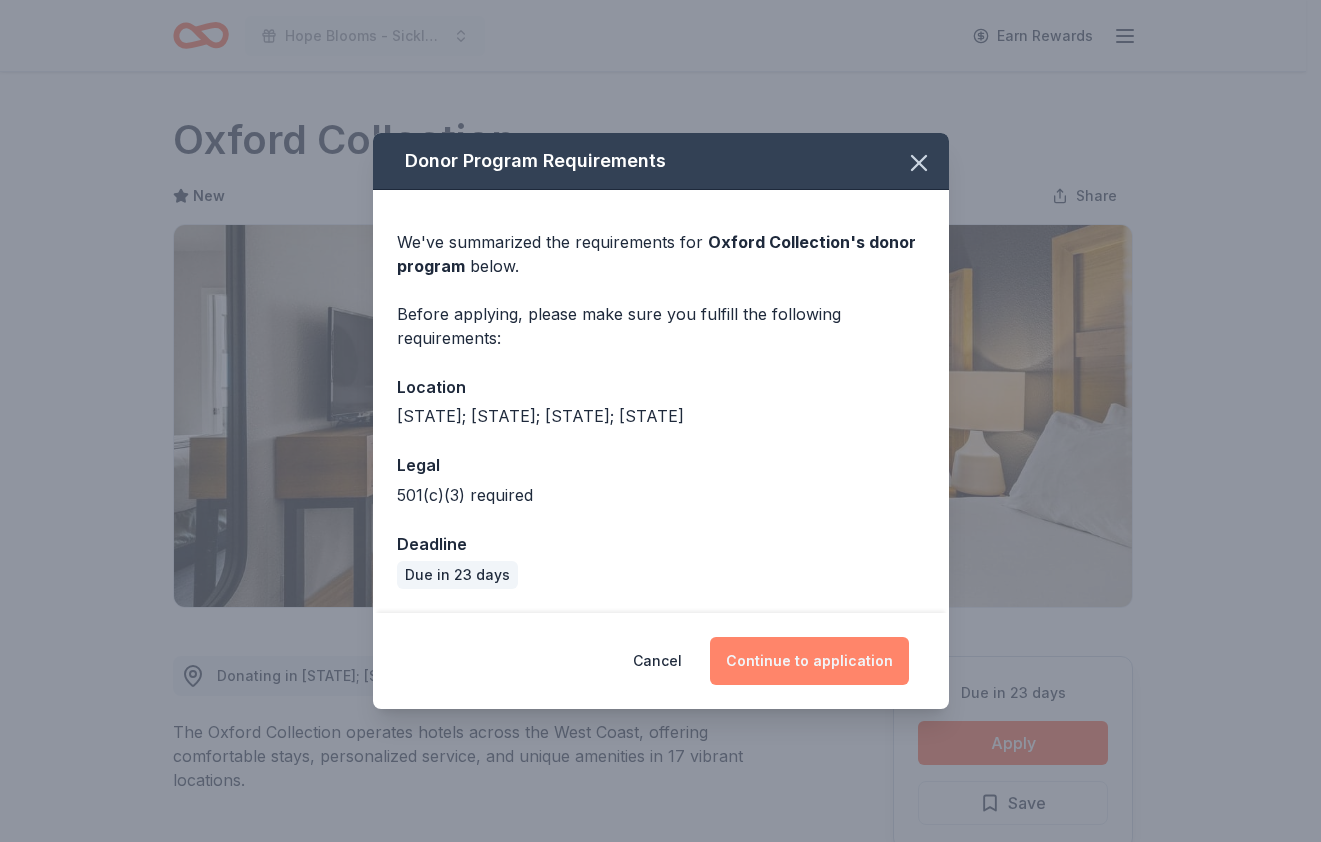 click on "Continue to application" at bounding box center (809, 661) 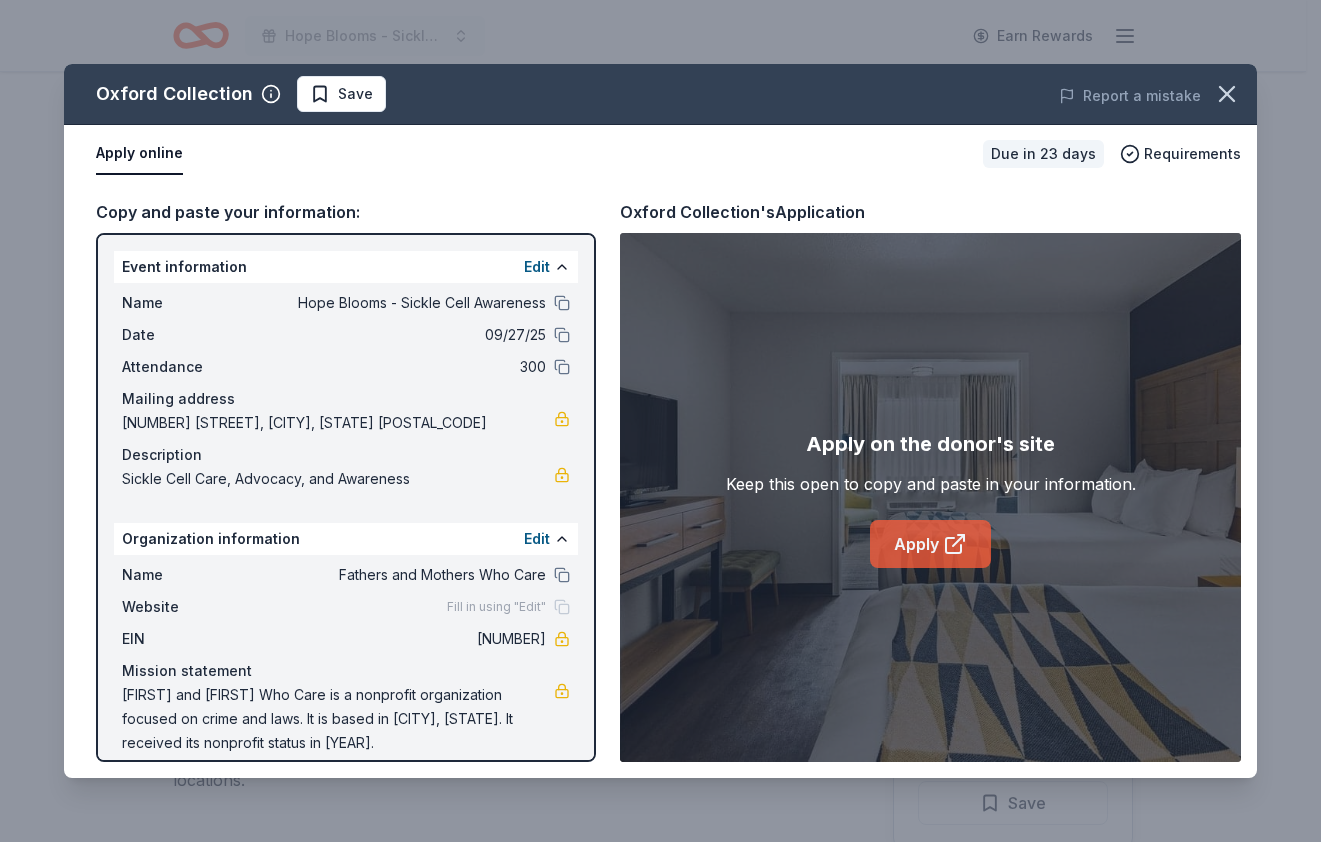 click on "Apply" at bounding box center [930, 544] 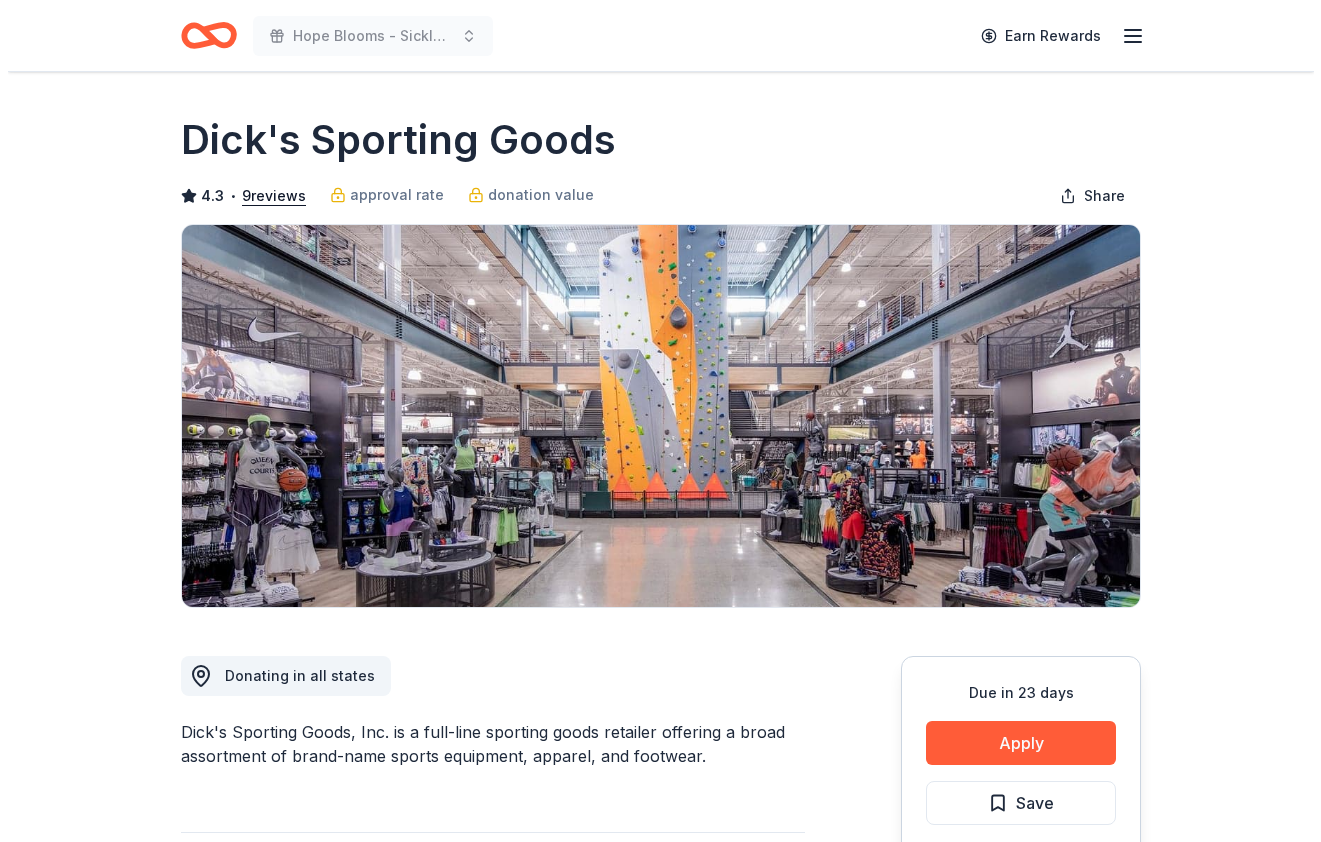 scroll, scrollTop: 0, scrollLeft: 0, axis: both 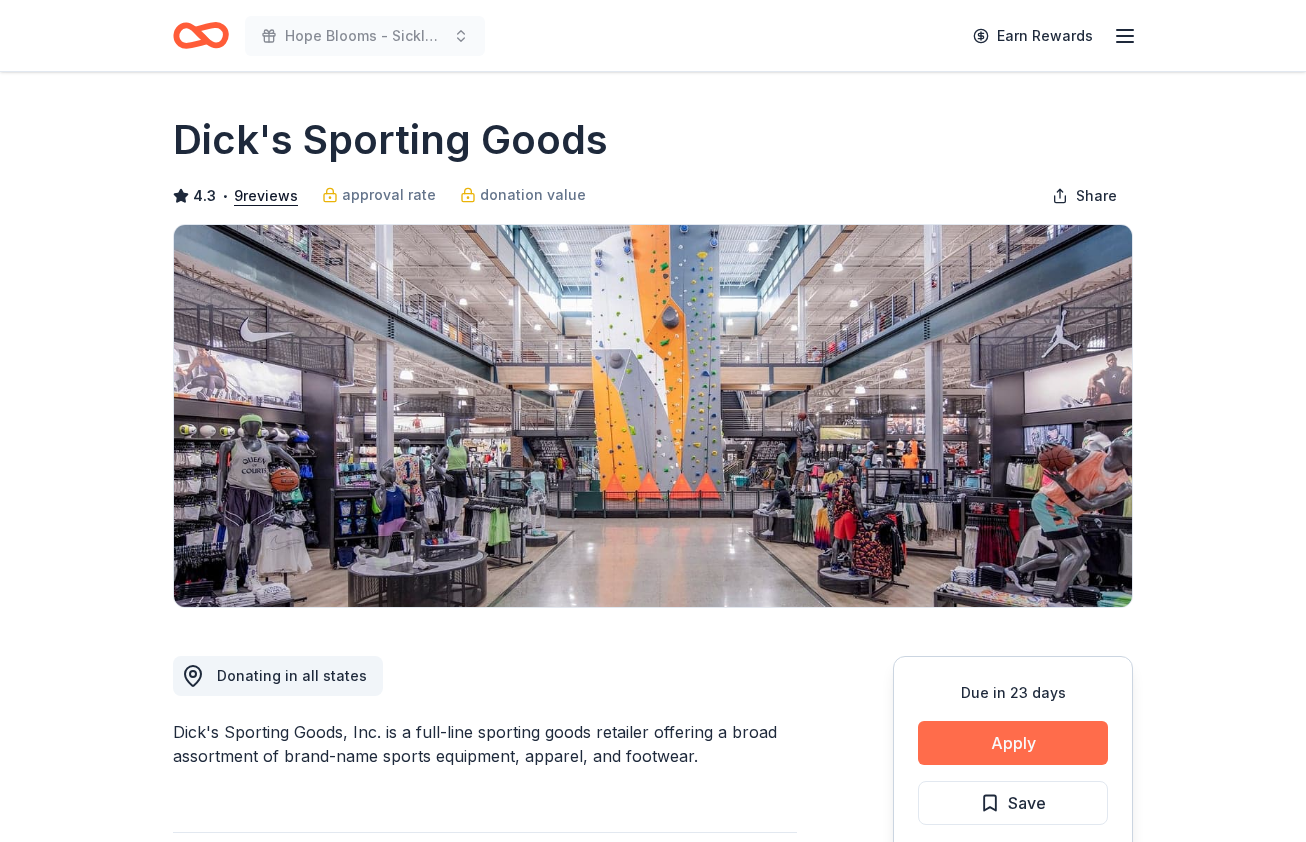 click on "Apply" at bounding box center (1013, 743) 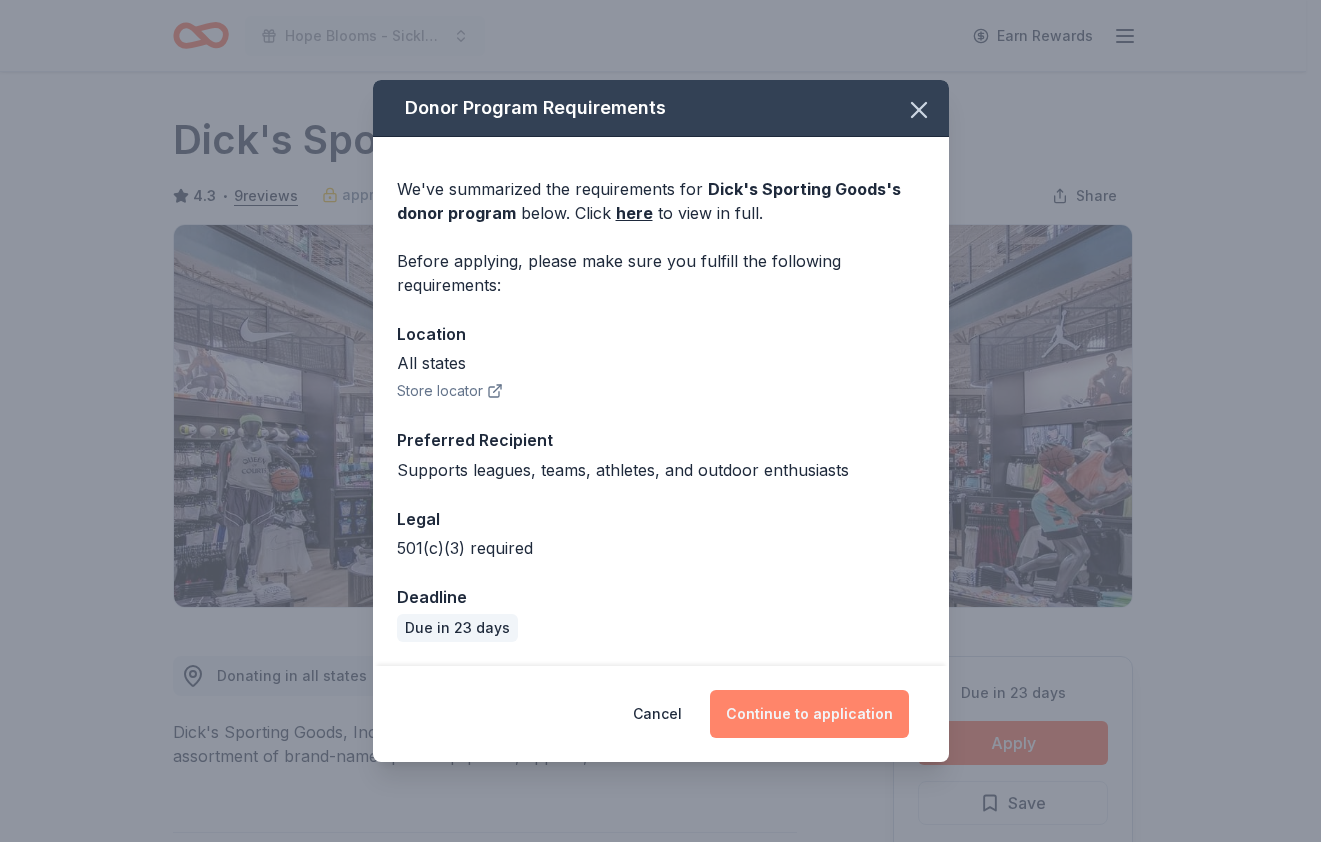 click on "Continue to application" at bounding box center (809, 714) 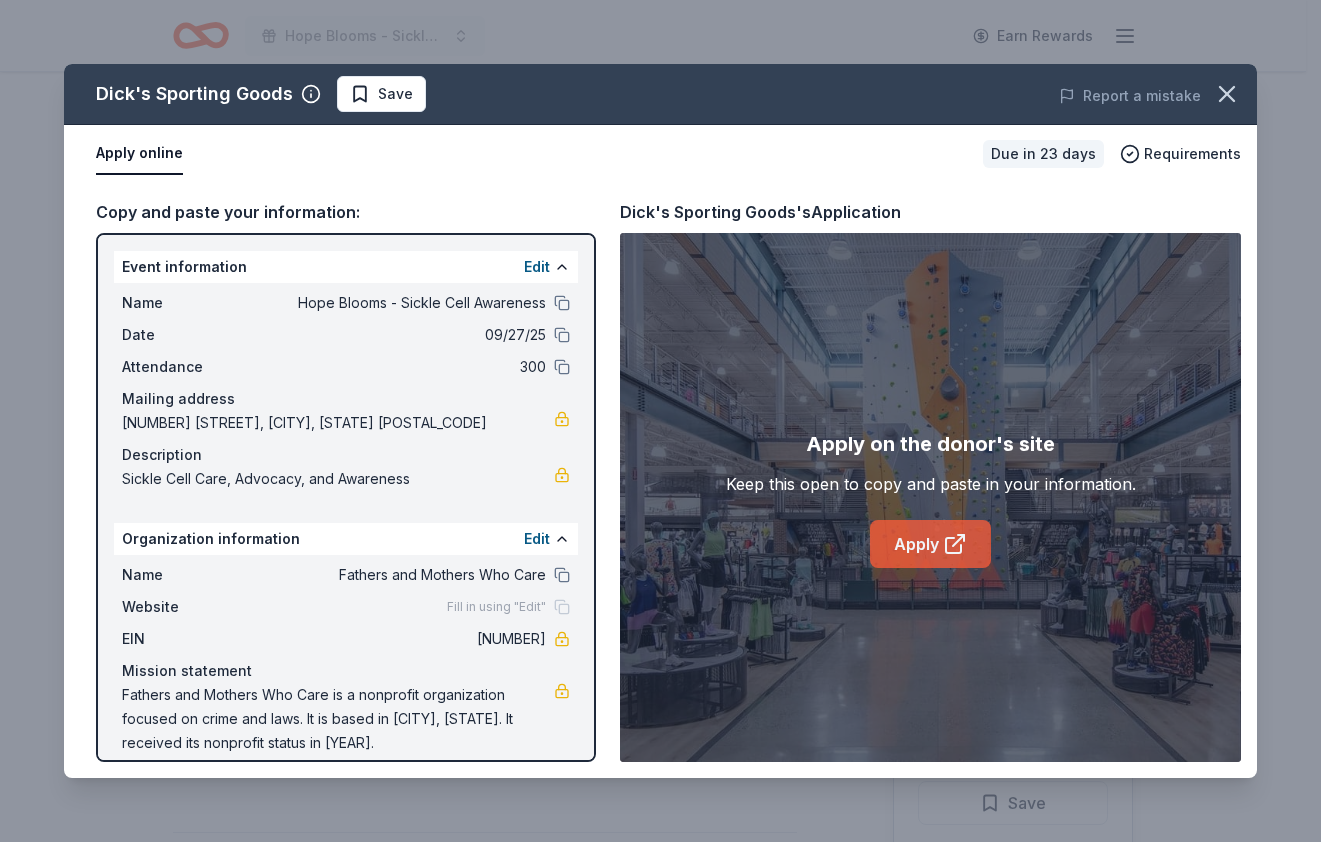 click 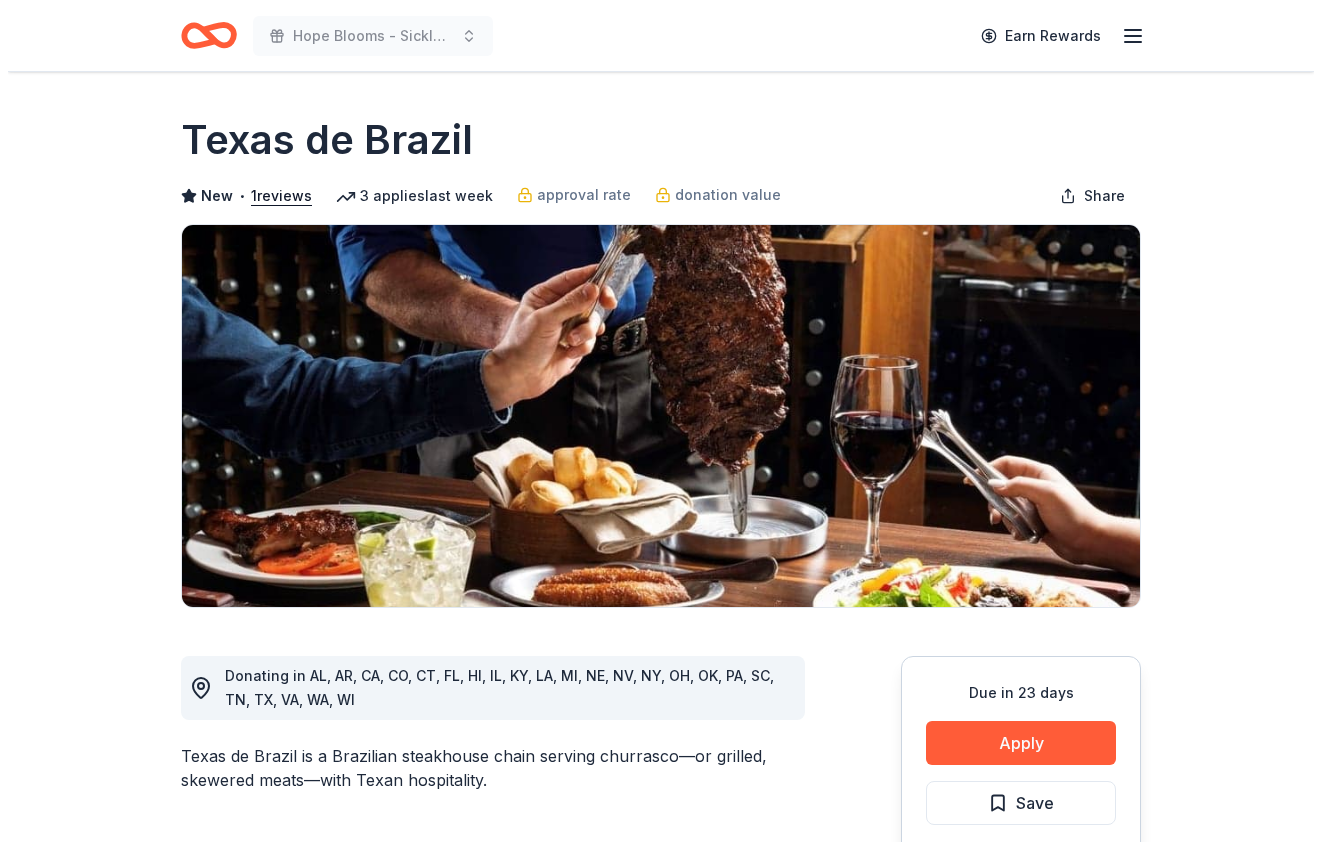 scroll, scrollTop: 0, scrollLeft: 0, axis: both 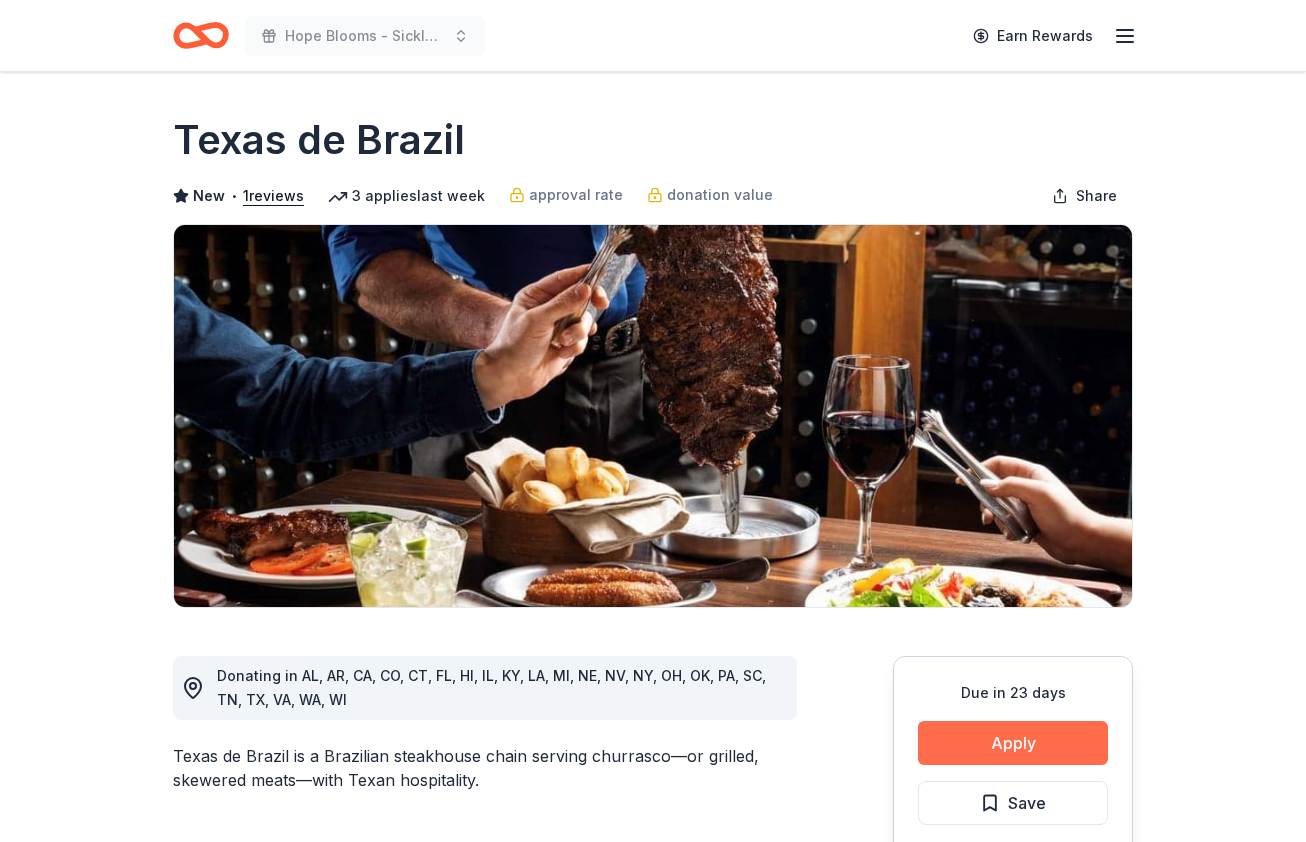 click on "Apply" at bounding box center (1013, 743) 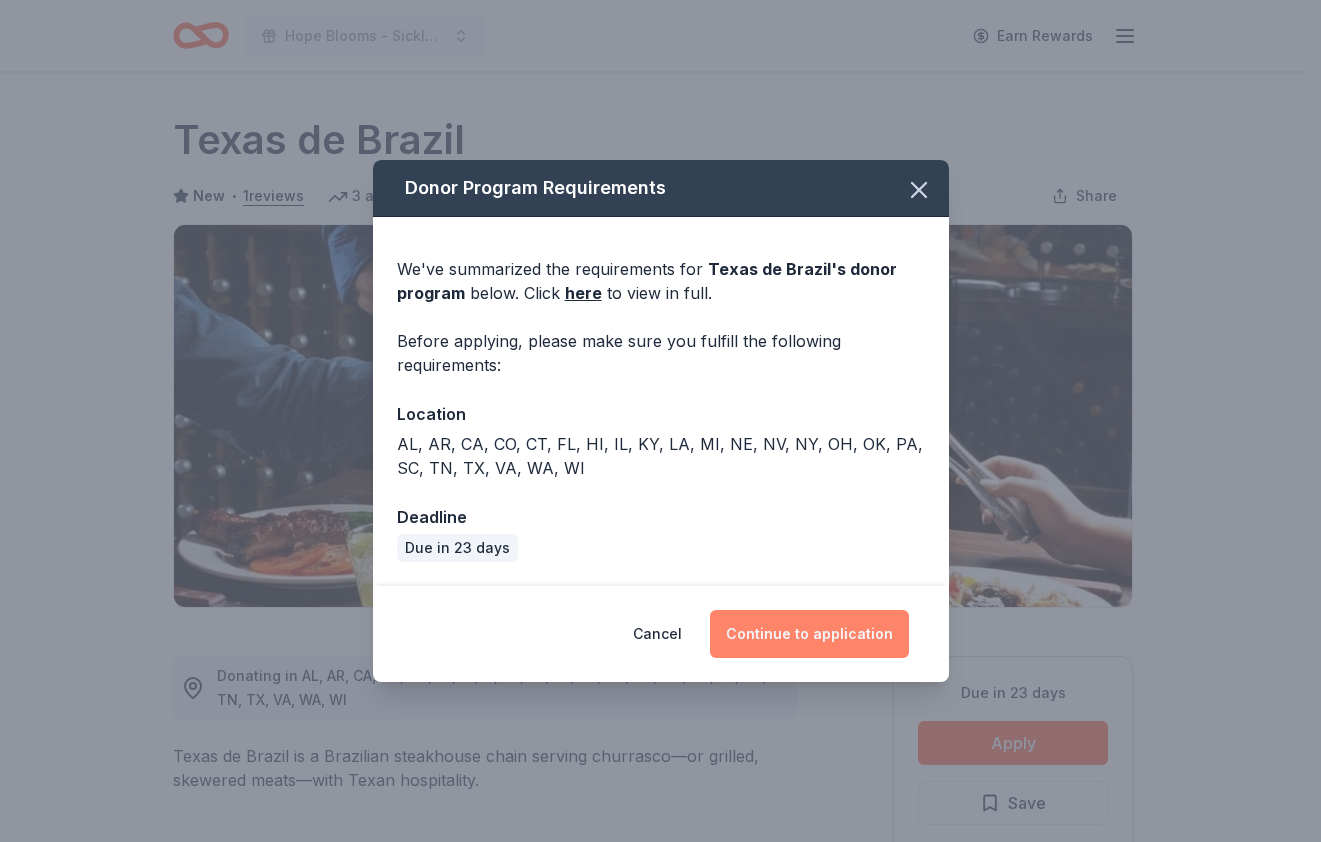 click on "Continue to application" at bounding box center [809, 634] 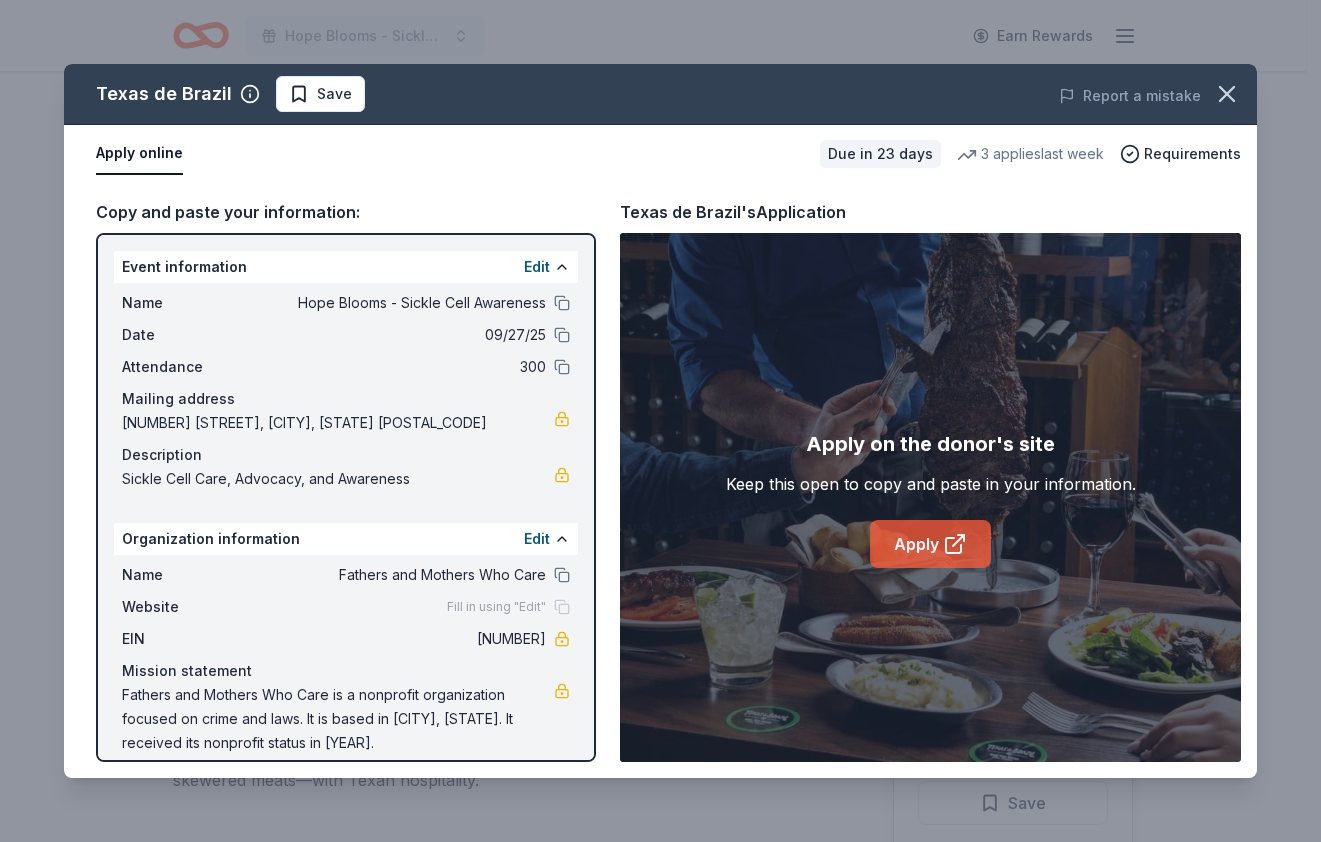 click on "Apply" at bounding box center [930, 544] 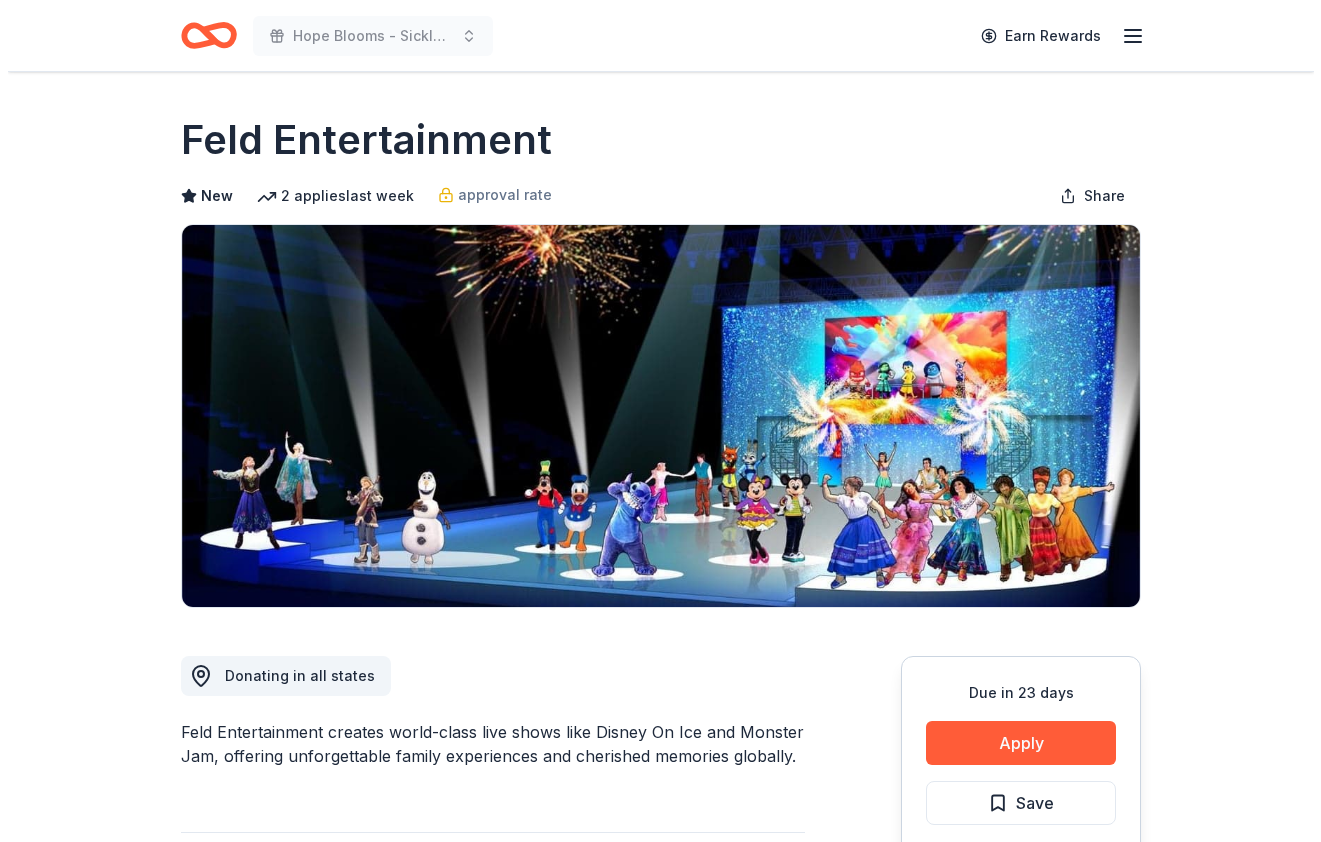 scroll, scrollTop: 0, scrollLeft: 0, axis: both 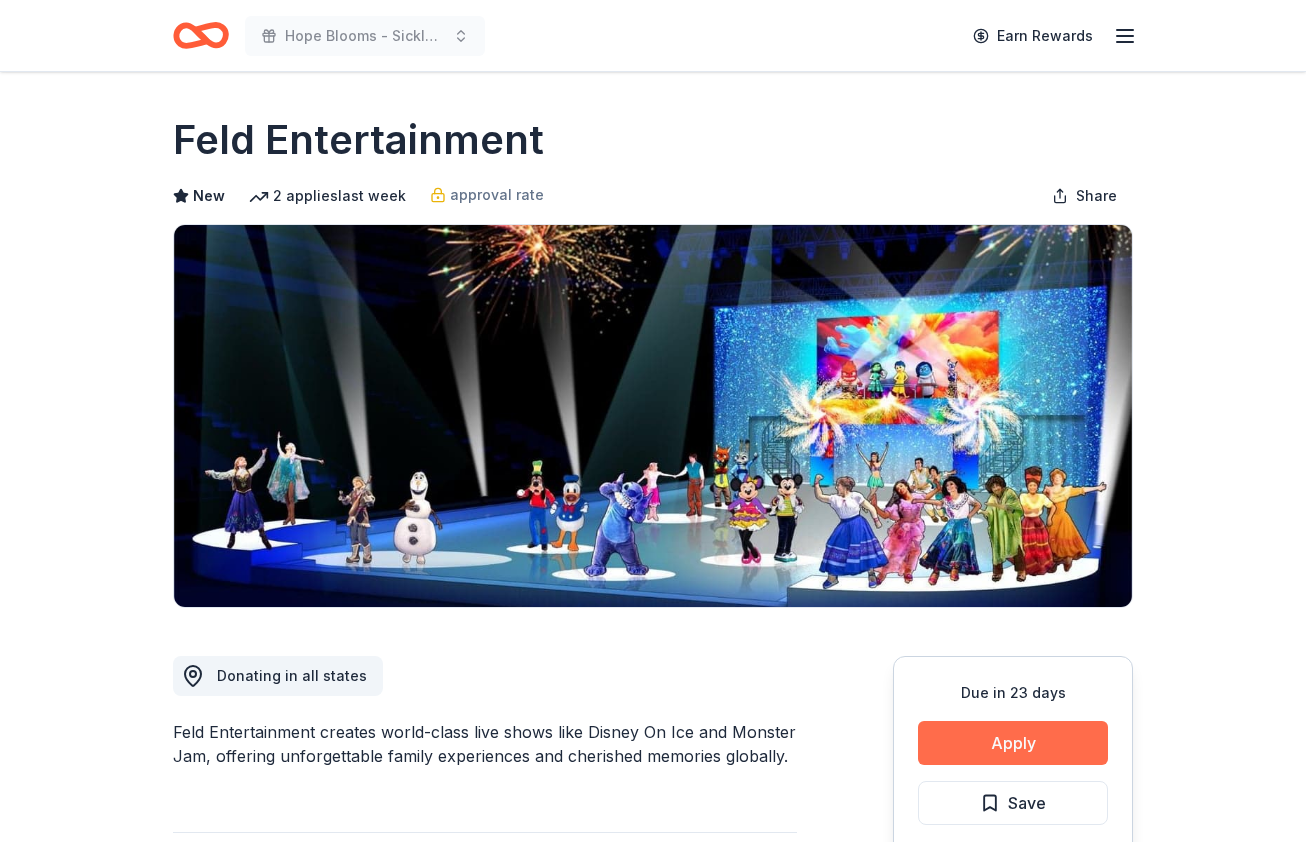 click on "Apply" at bounding box center (1013, 743) 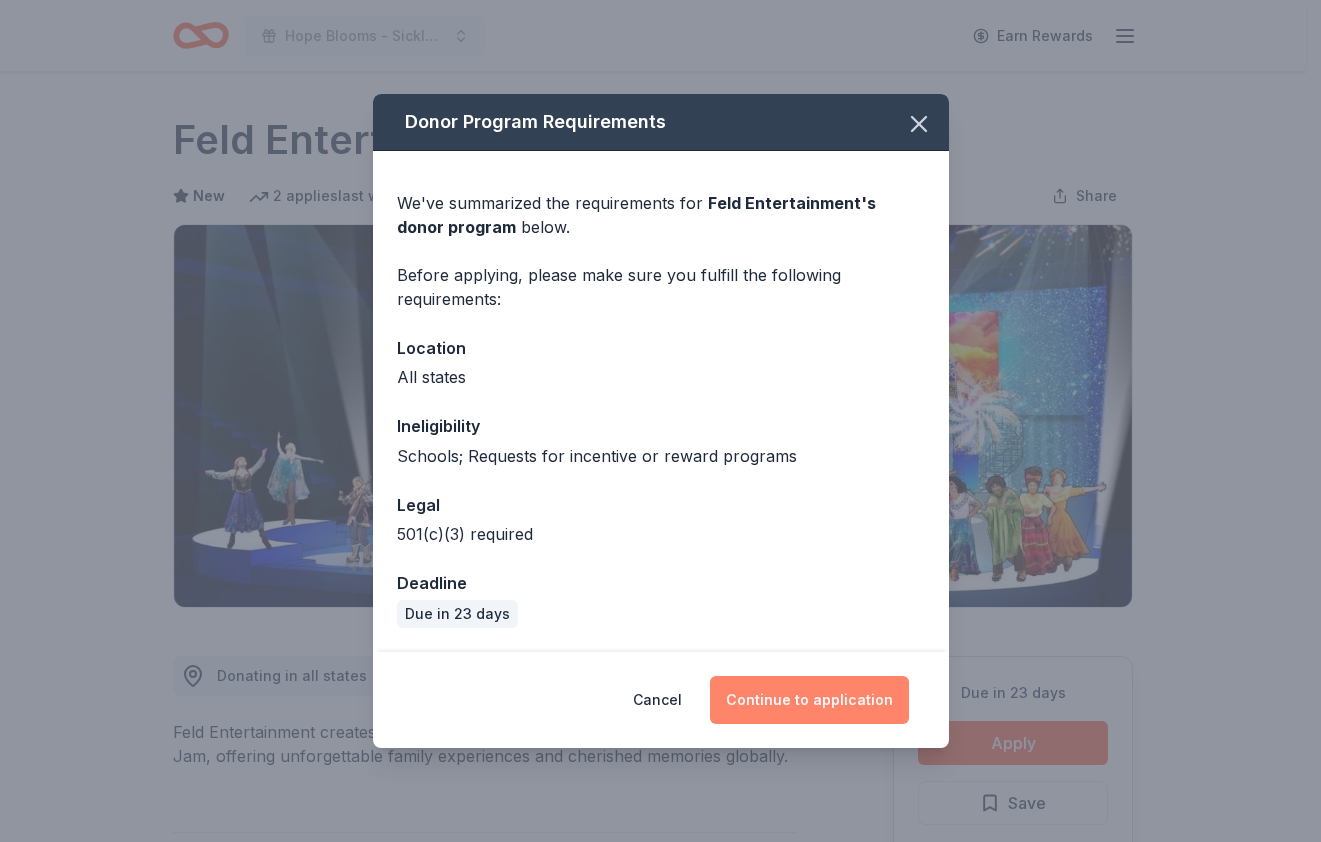 click on "Continue to application" at bounding box center [809, 700] 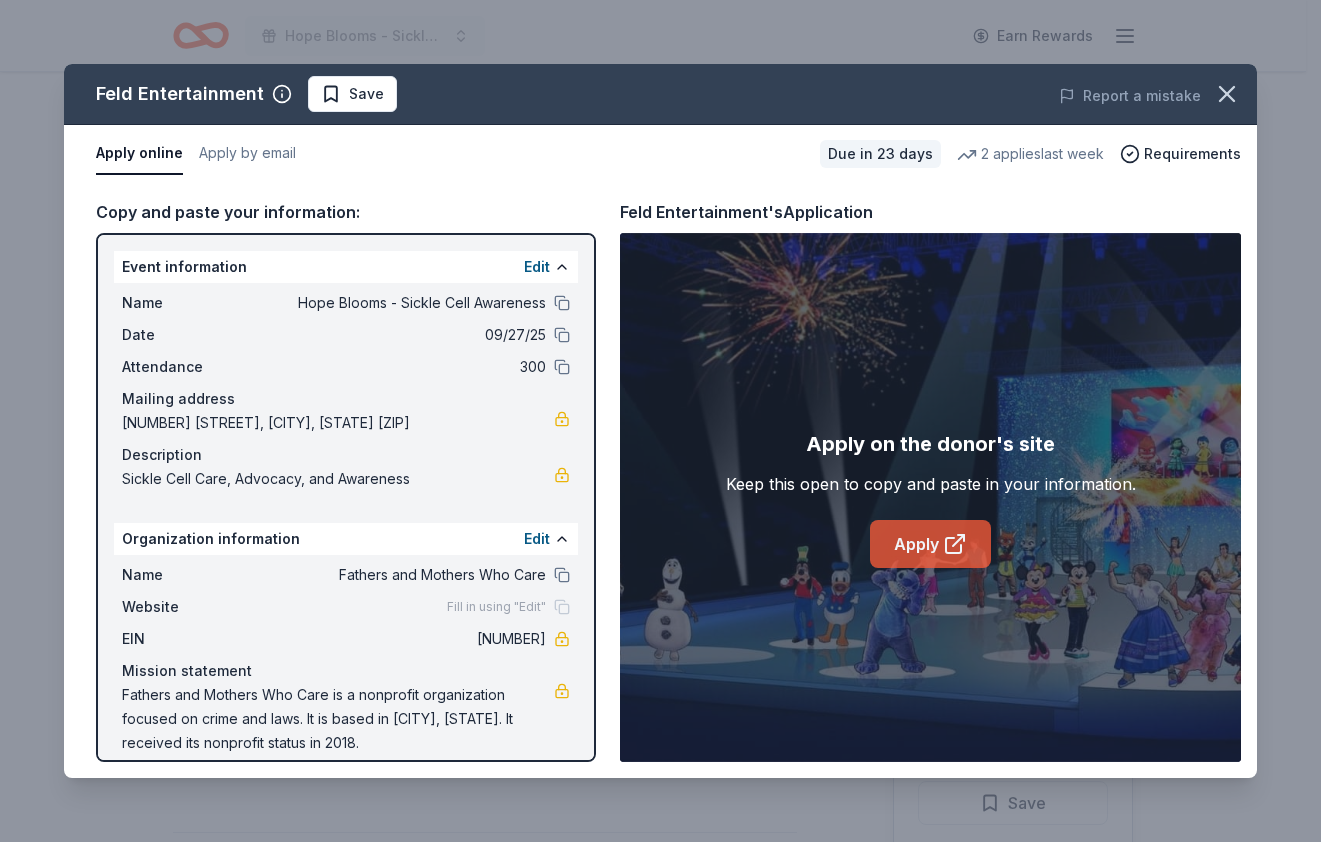 click on "Apply" at bounding box center [930, 544] 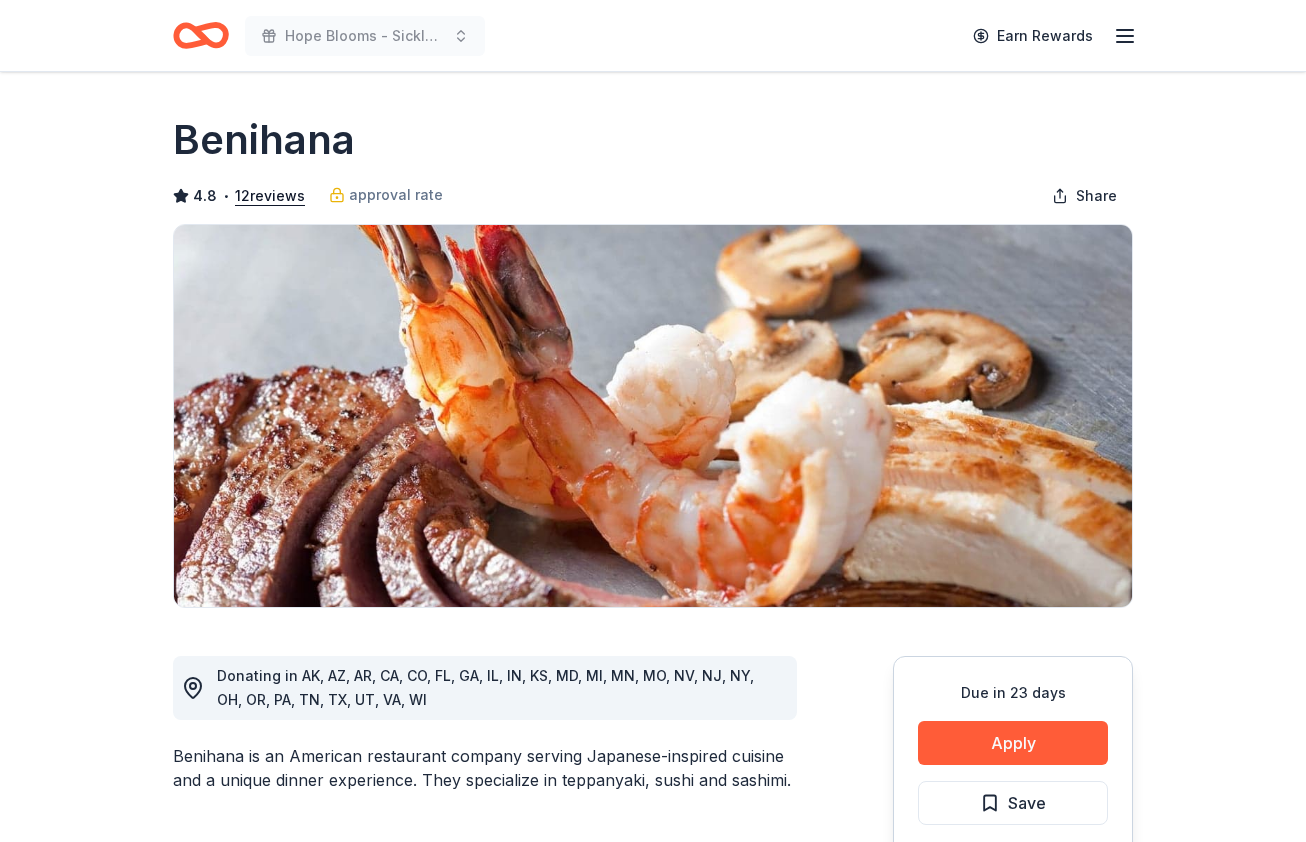 scroll, scrollTop: 0, scrollLeft: 0, axis: both 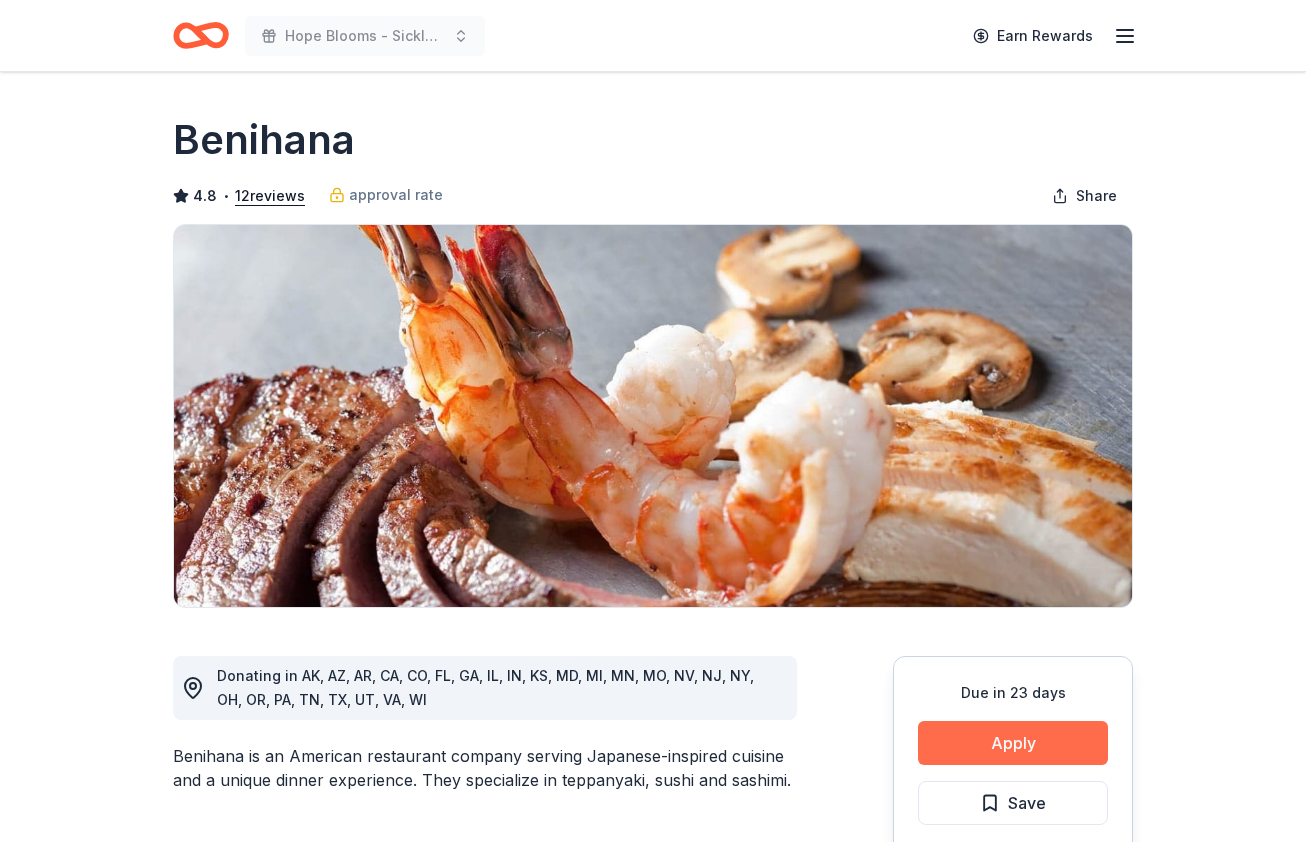 click on "Apply" at bounding box center [1013, 743] 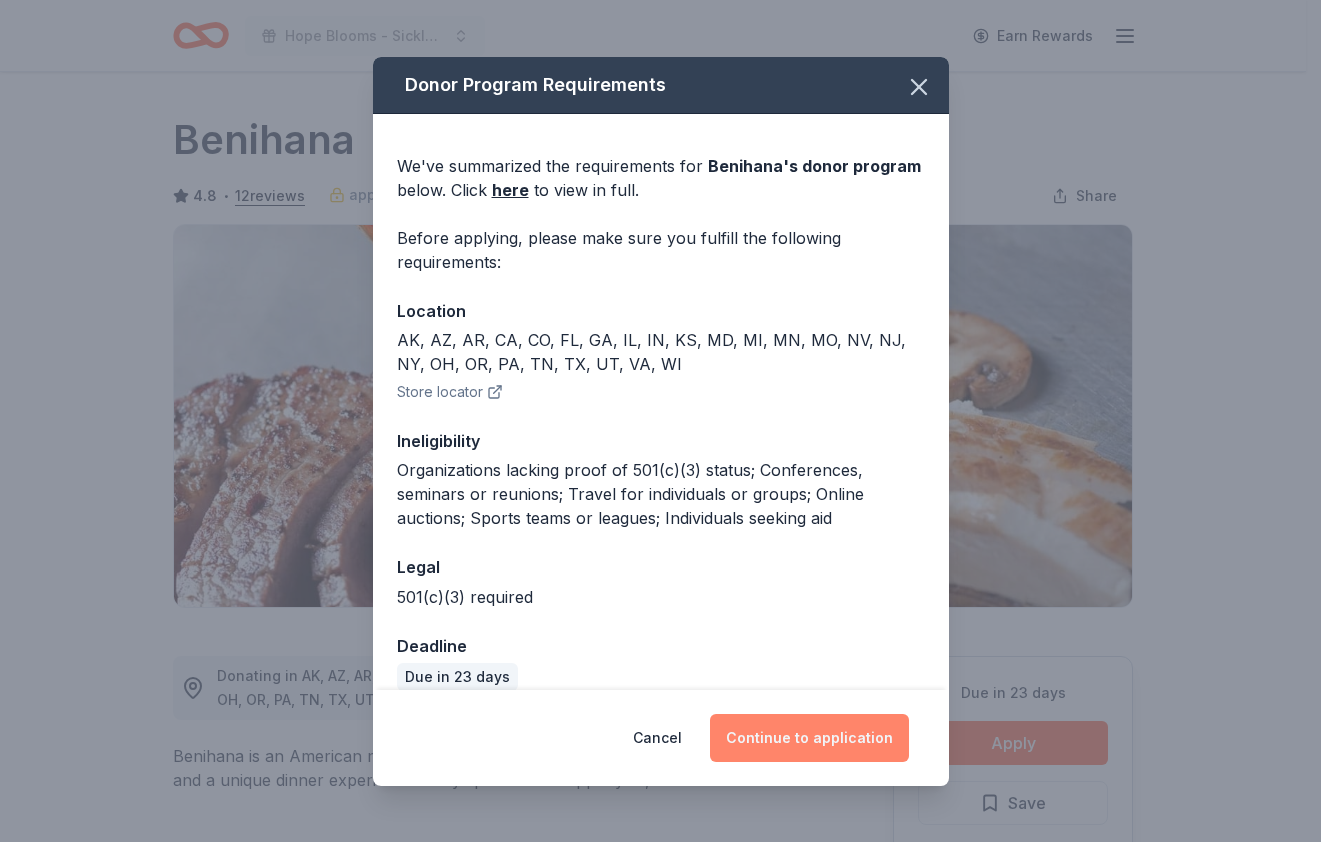 click on "Continue to application" at bounding box center [809, 738] 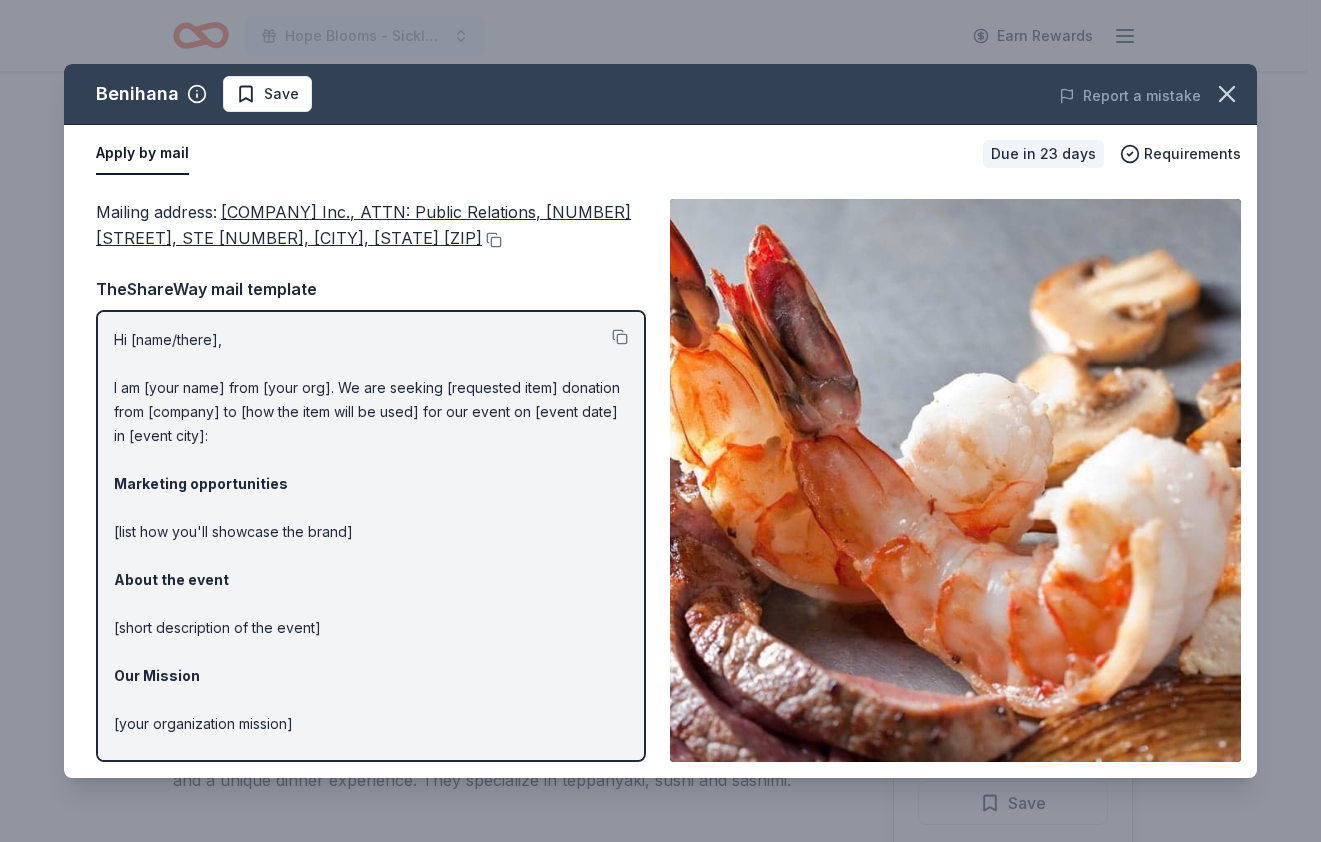 drag, startPoint x: 275, startPoint y: 207, endPoint x: 331, endPoint y: 167, distance: 68.8186 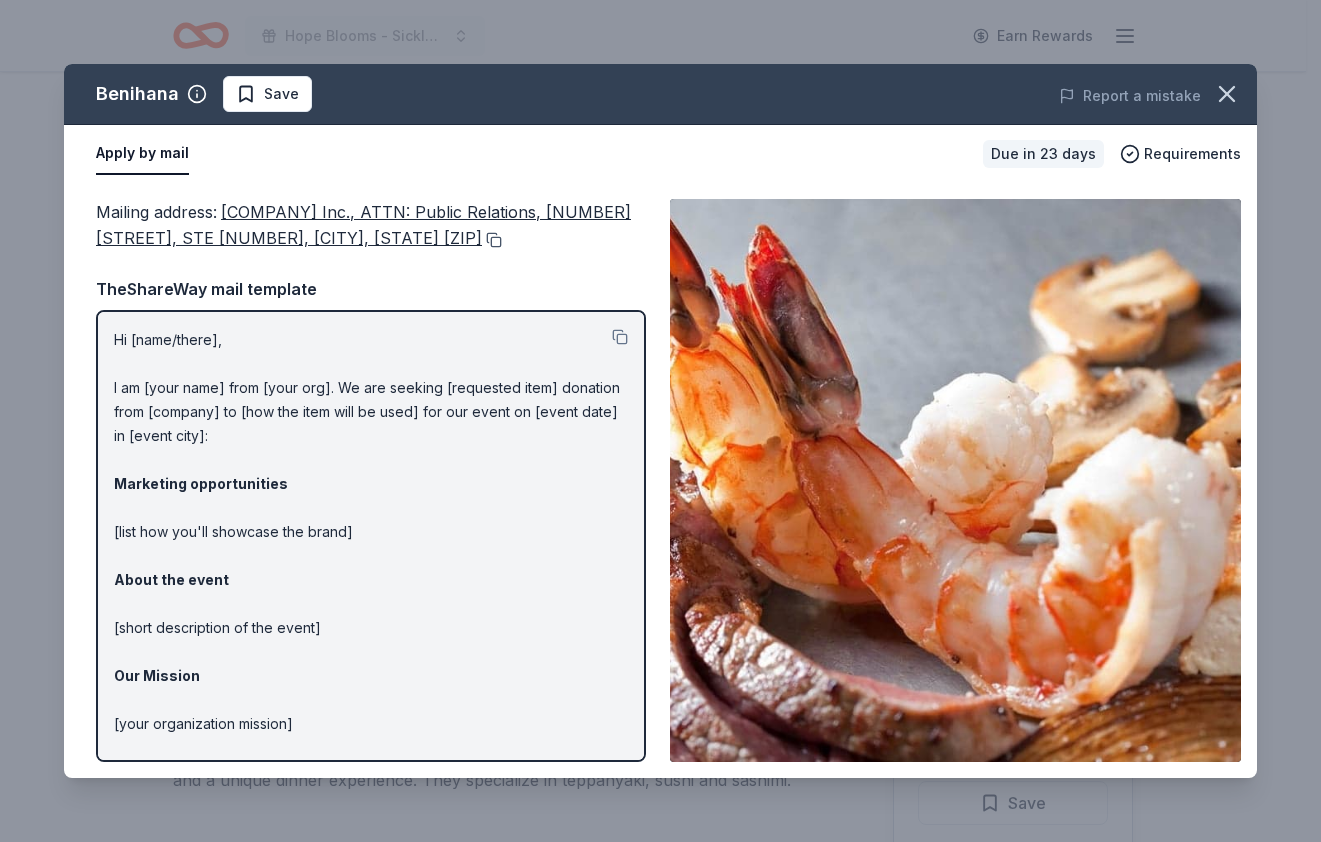 click at bounding box center [492, 240] 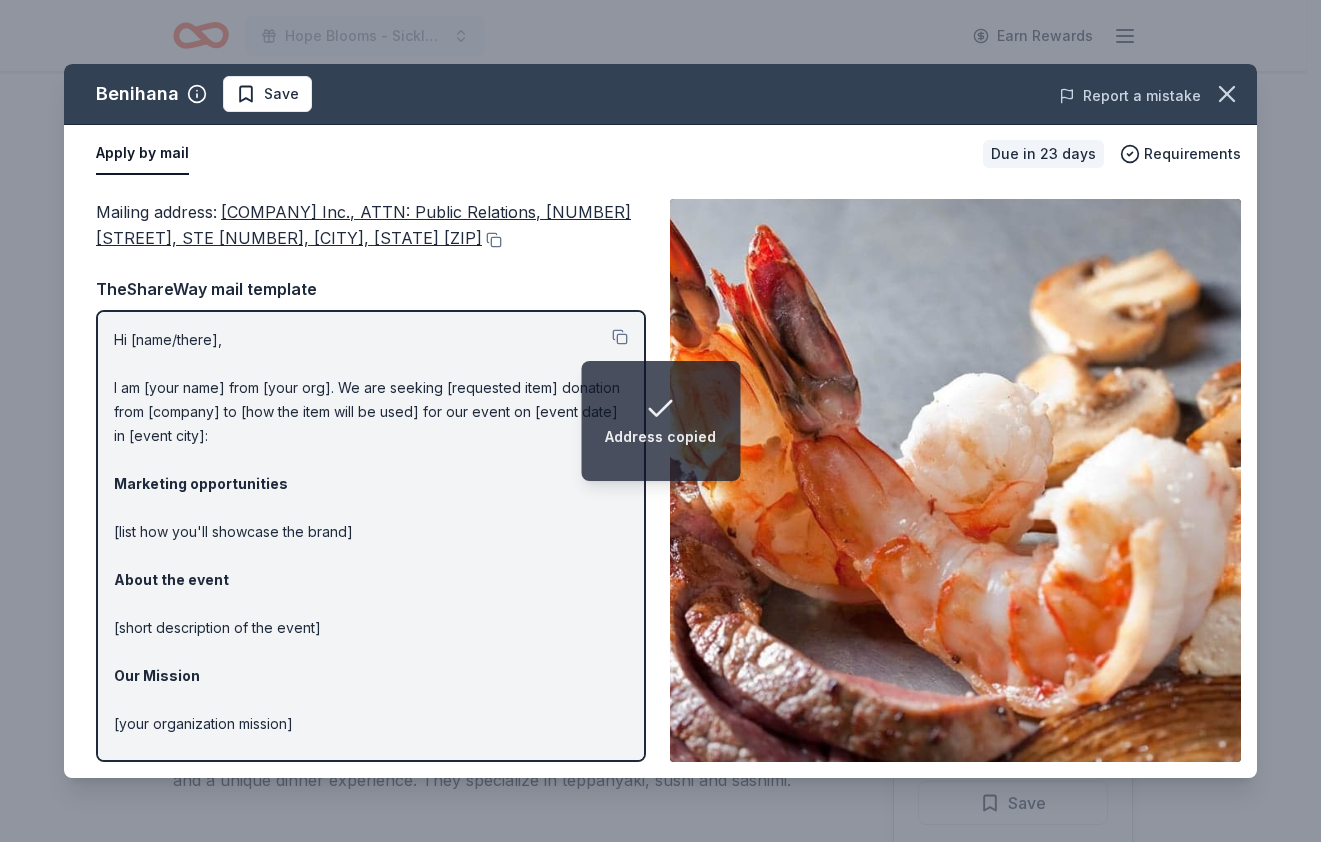 drag, startPoint x: 1227, startPoint y: 93, endPoint x: 1147, endPoint y: 93, distance: 80 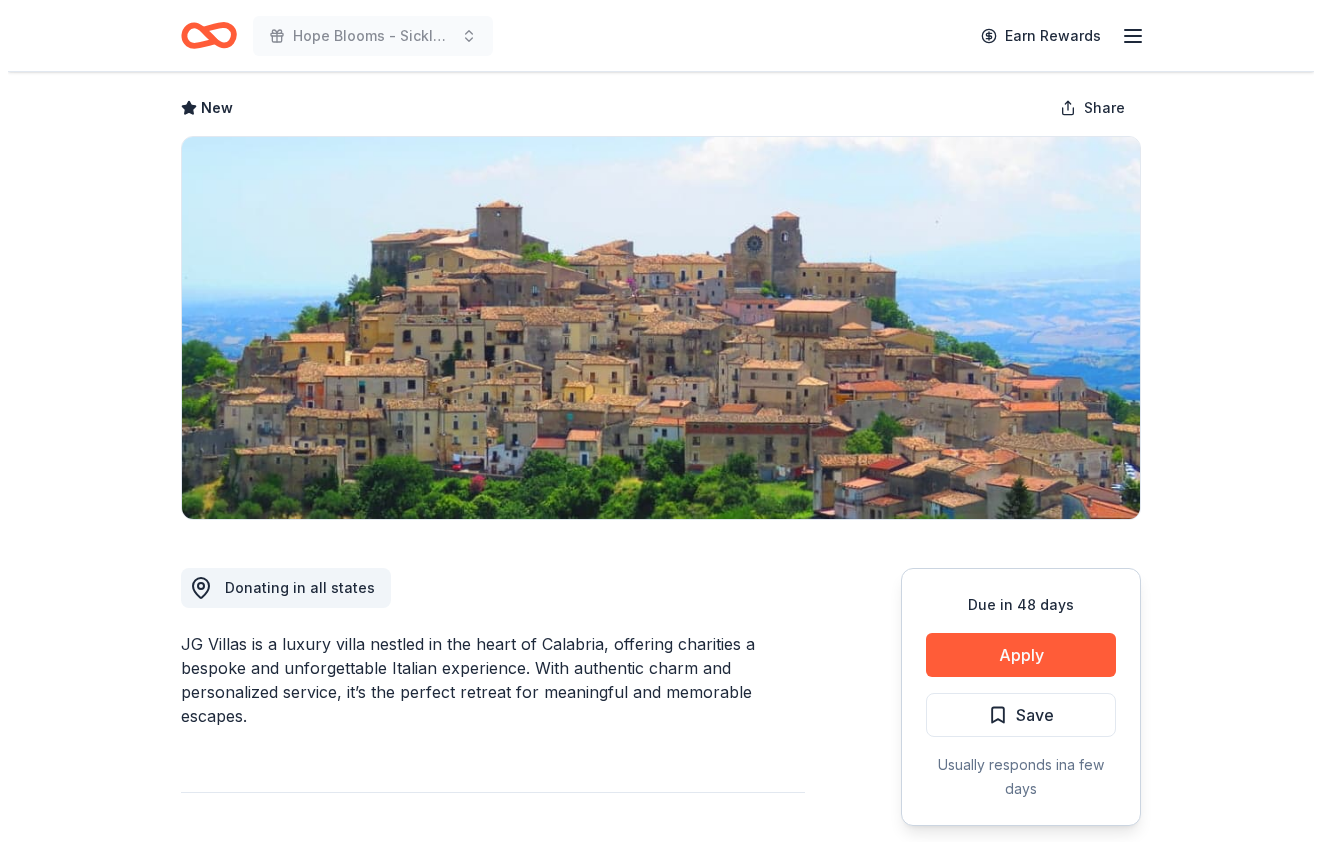 scroll, scrollTop: 200, scrollLeft: 0, axis: vertical 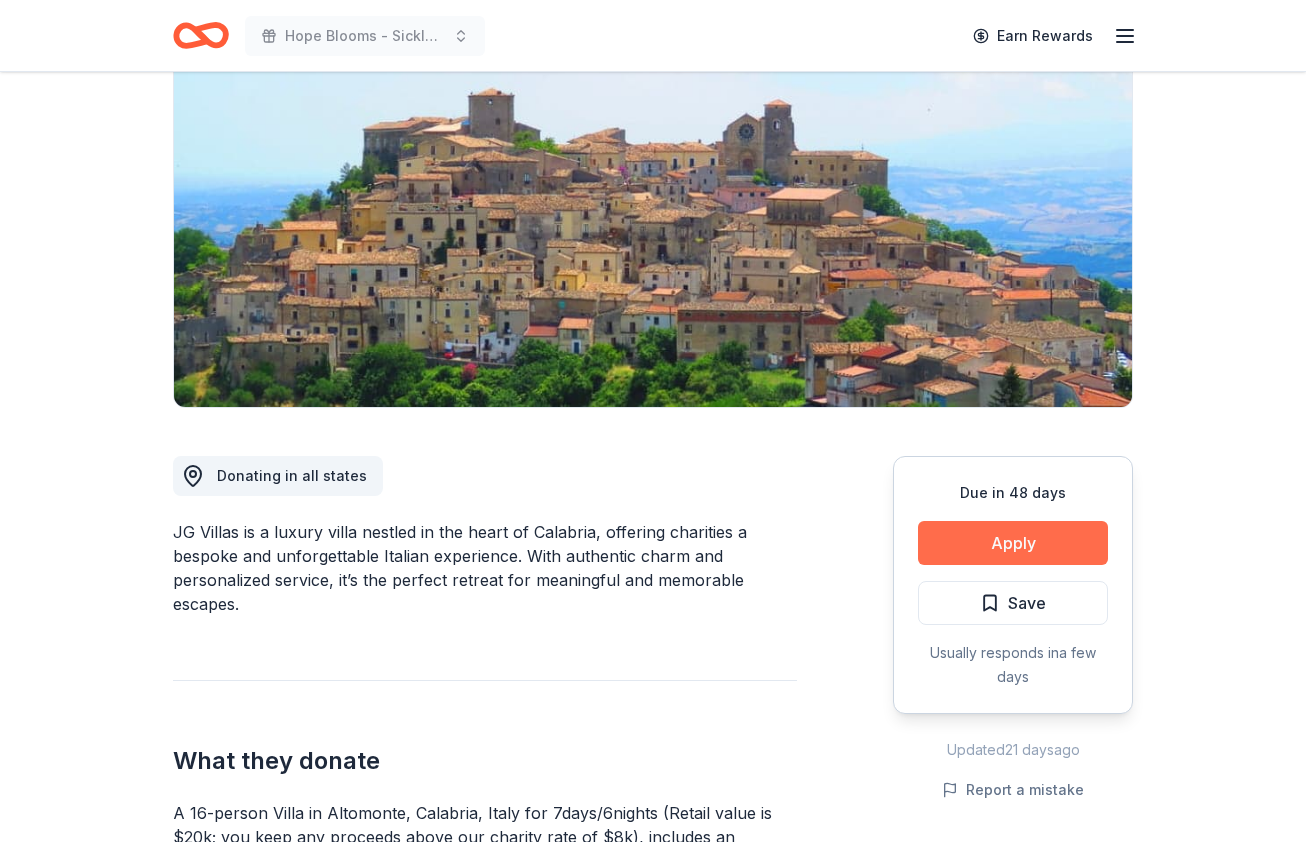 click on "Apply" at bounding box center (1013, 543) 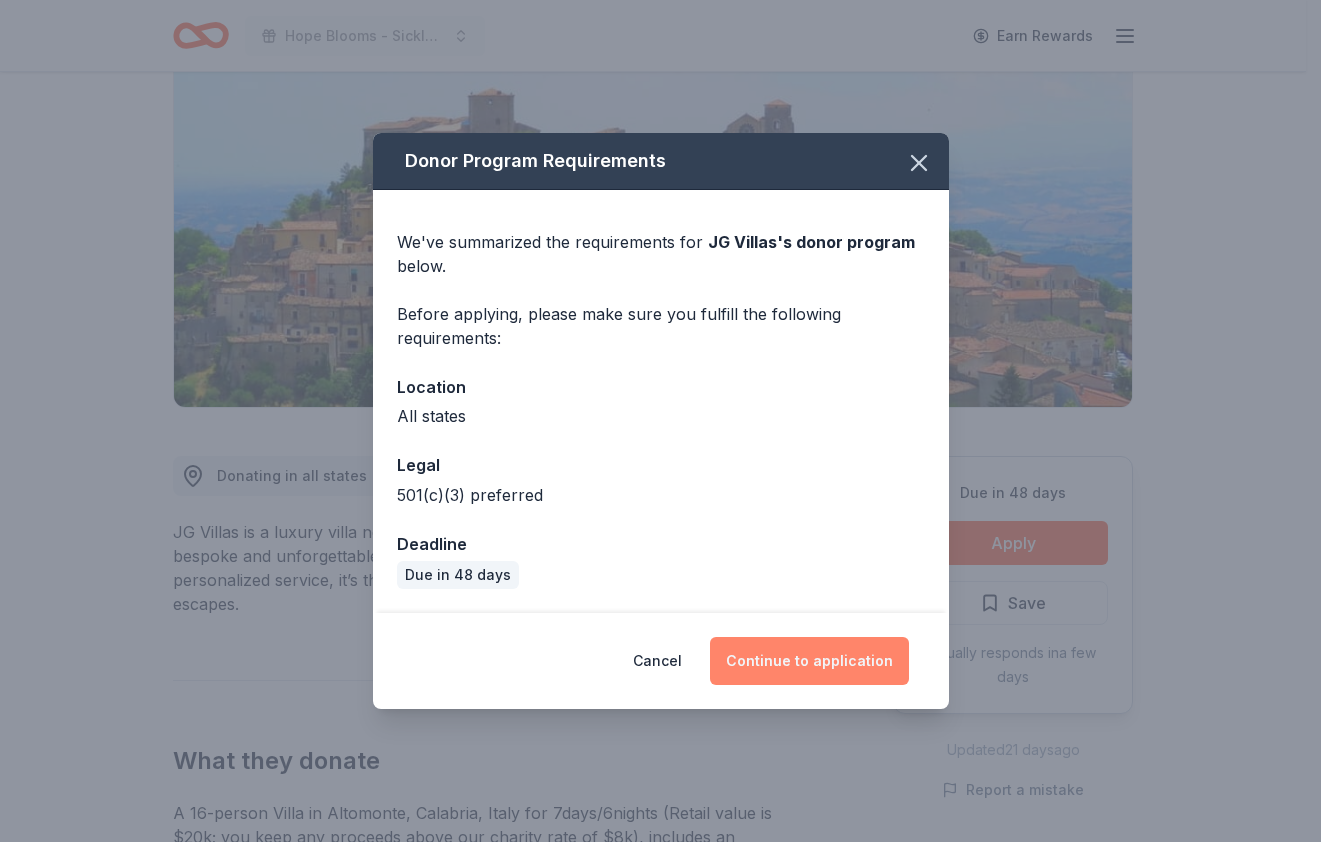 click on "Continue to application" at bounding box center [809, 661] 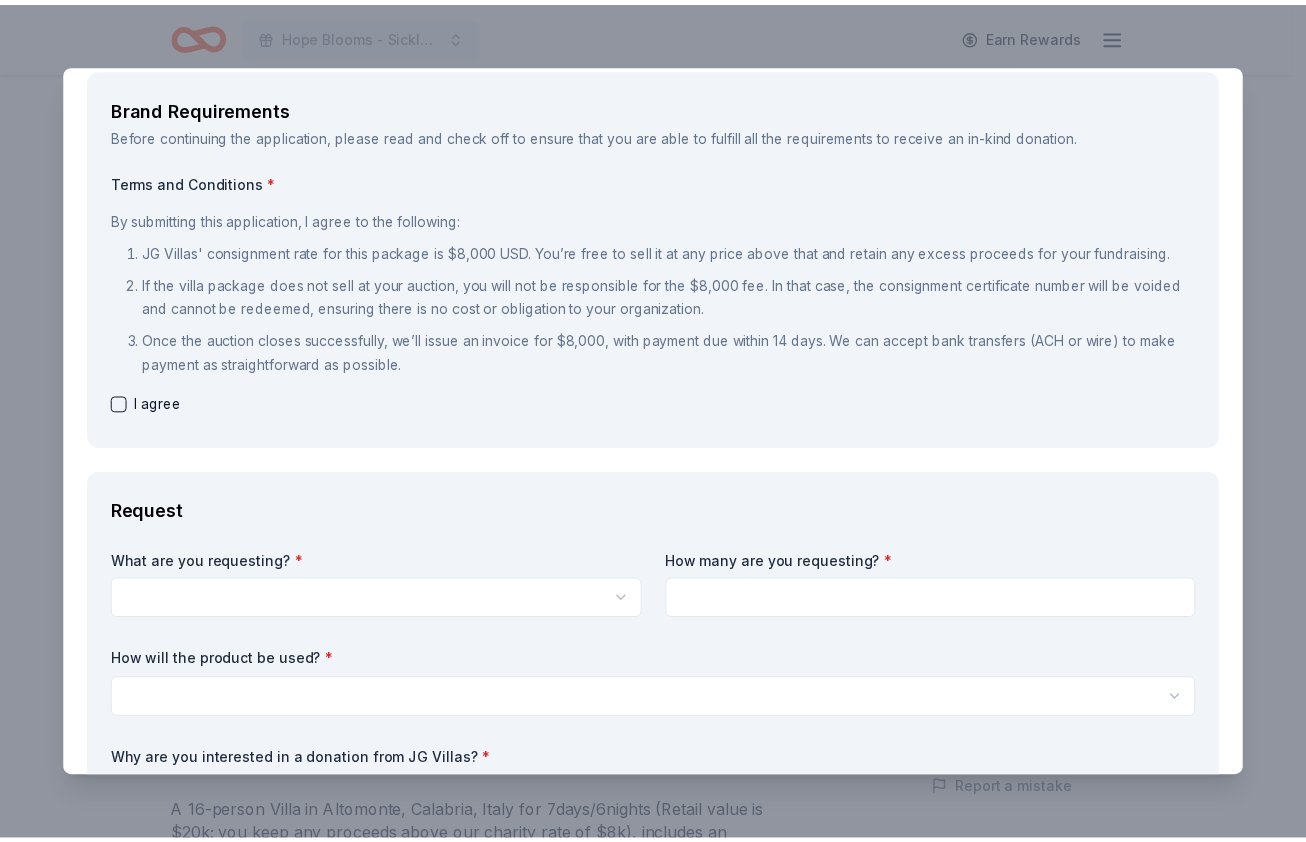 scroll, scrollTop: 0, scrollLeft: 0, axis: both 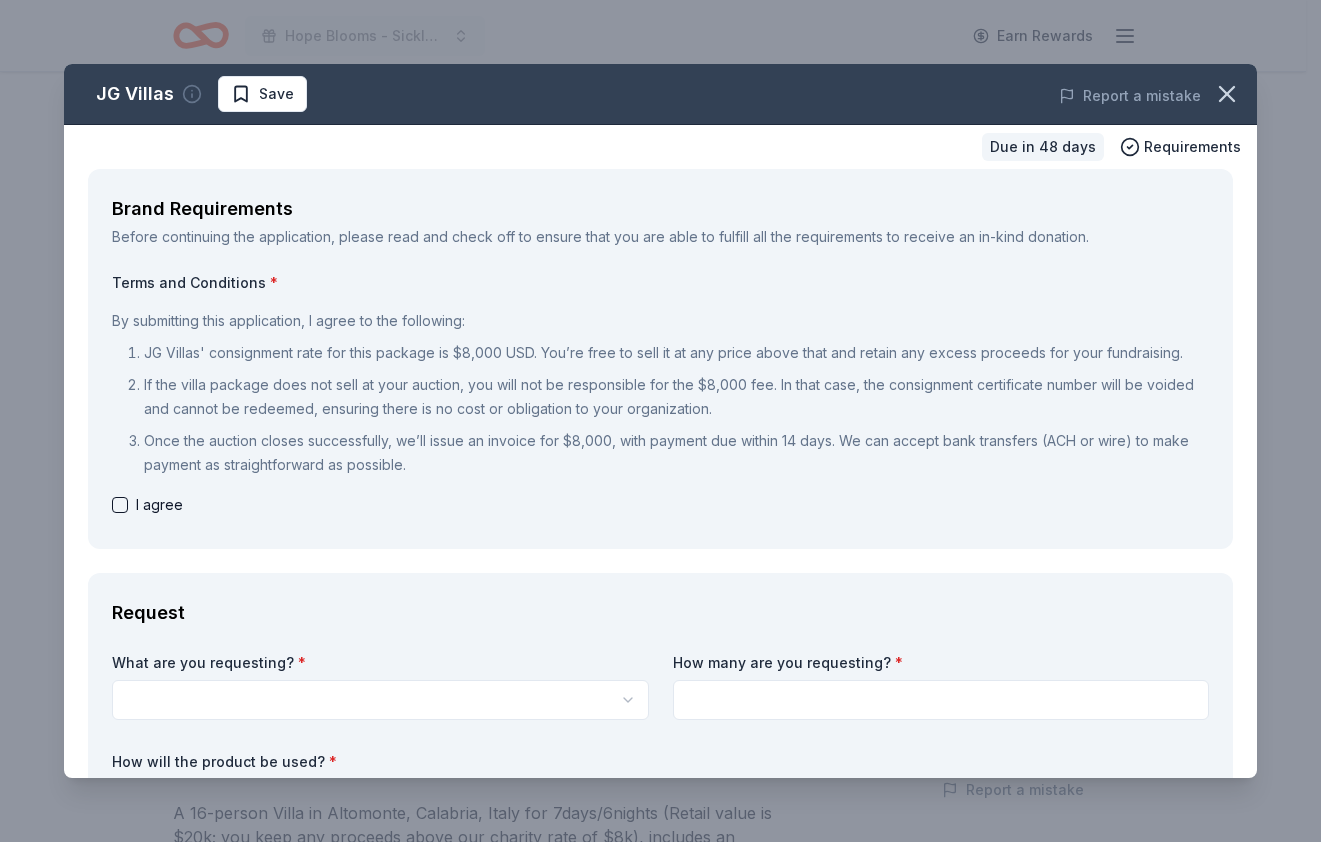 click 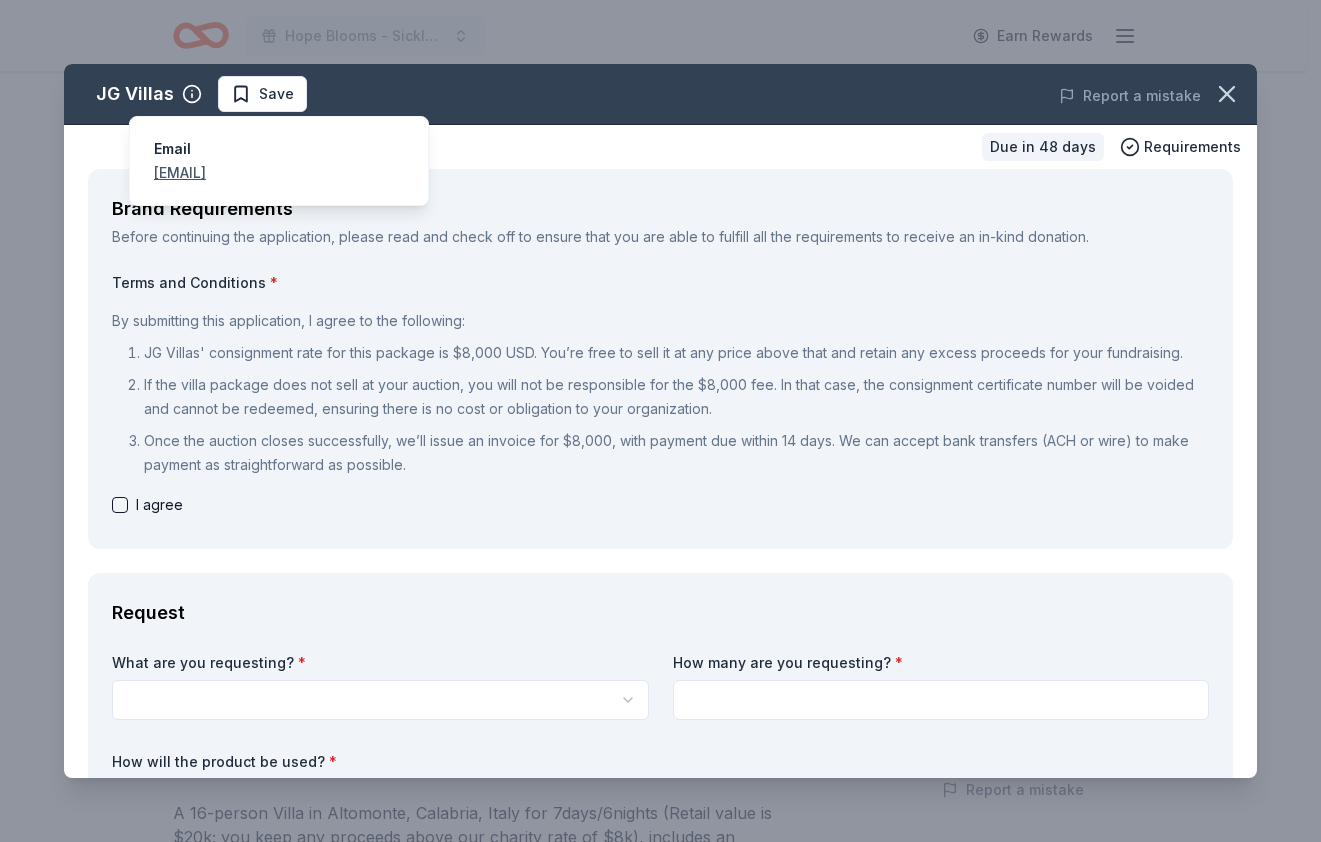 click on "JG Villas Save" at bounding box center [422, 94] 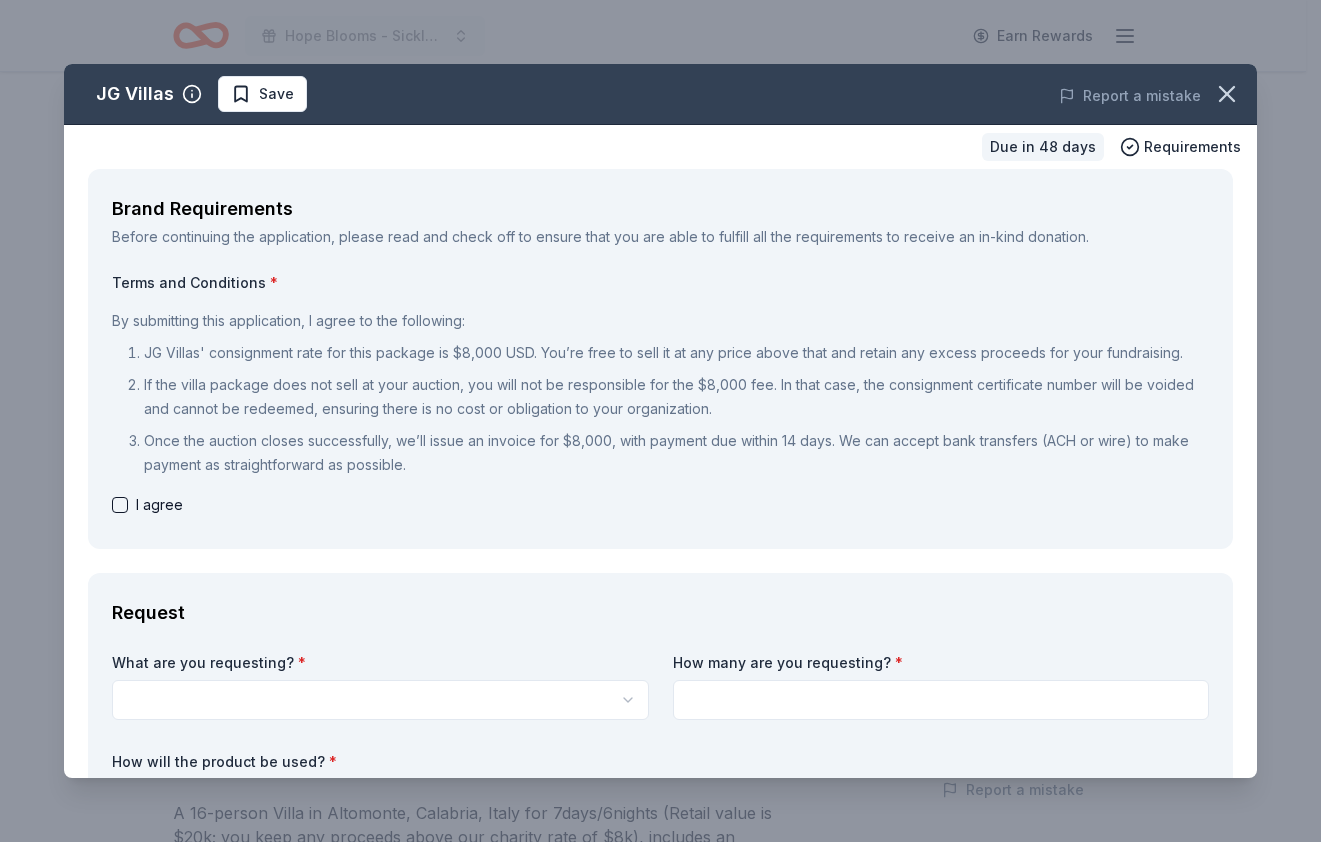drag, startPoint x: 1211, startPoint y: 86, endPoint x: 755, endPoint y: 110, distance: 456.63113 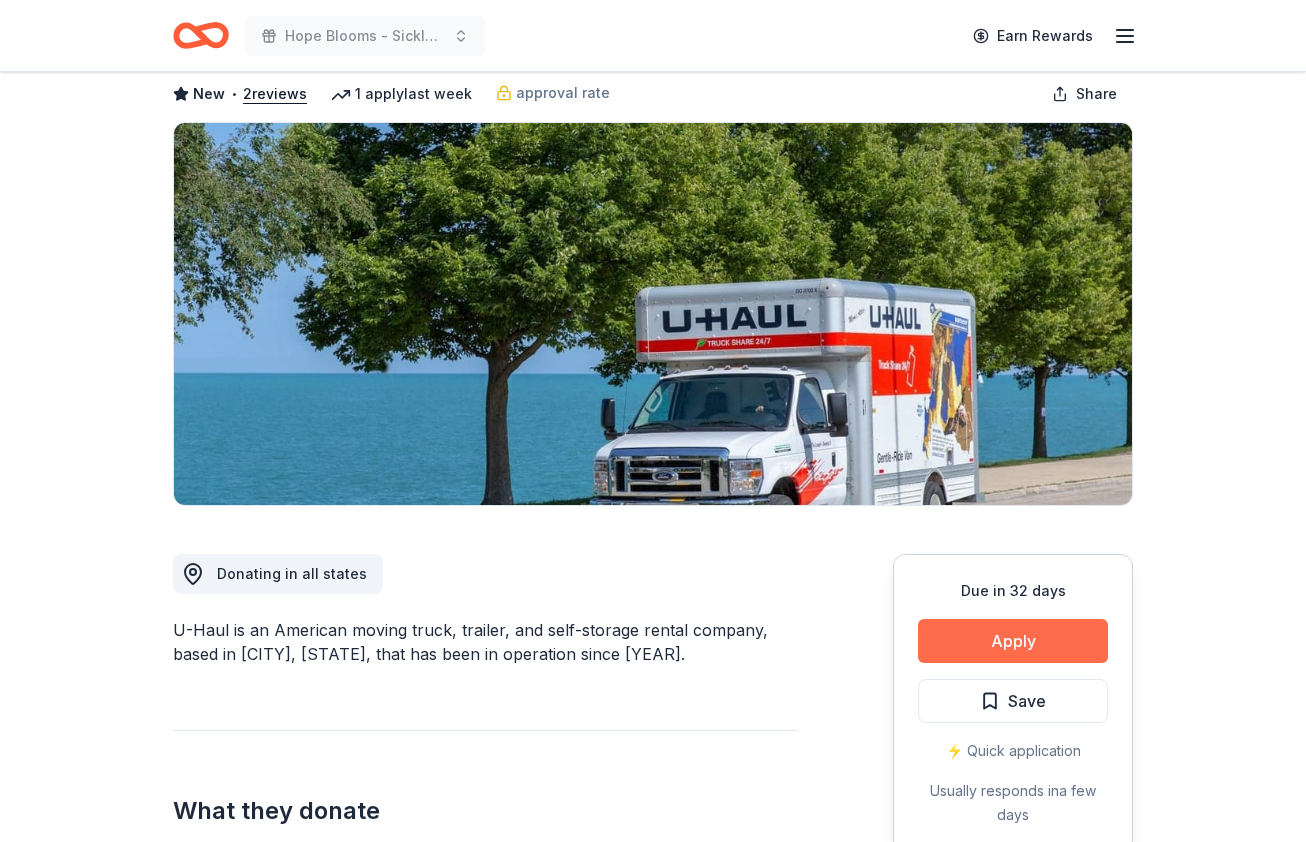 scroll, scrollTop: 200, scrollLeft: 0, axis: vertical 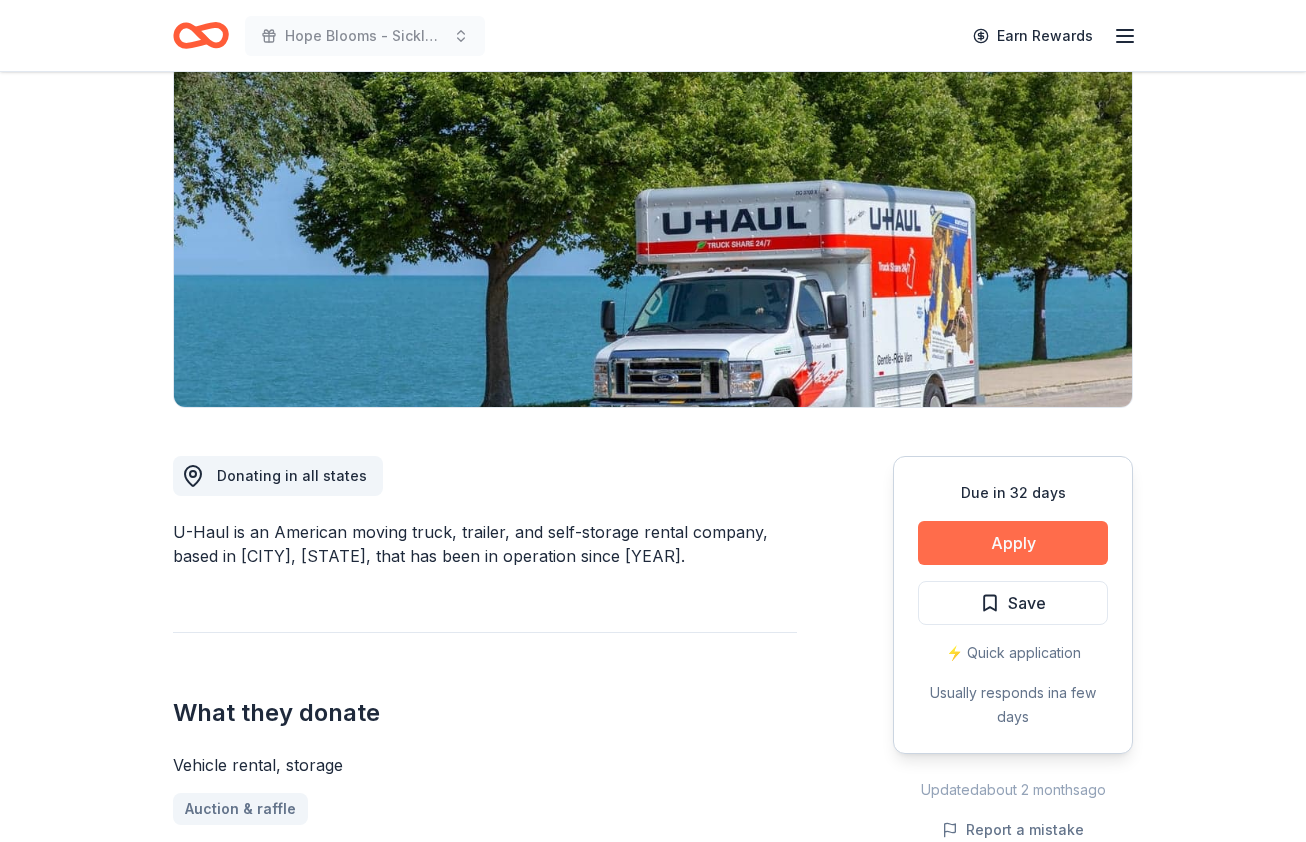 click on "Apply" at bounding box center (1013, 543) 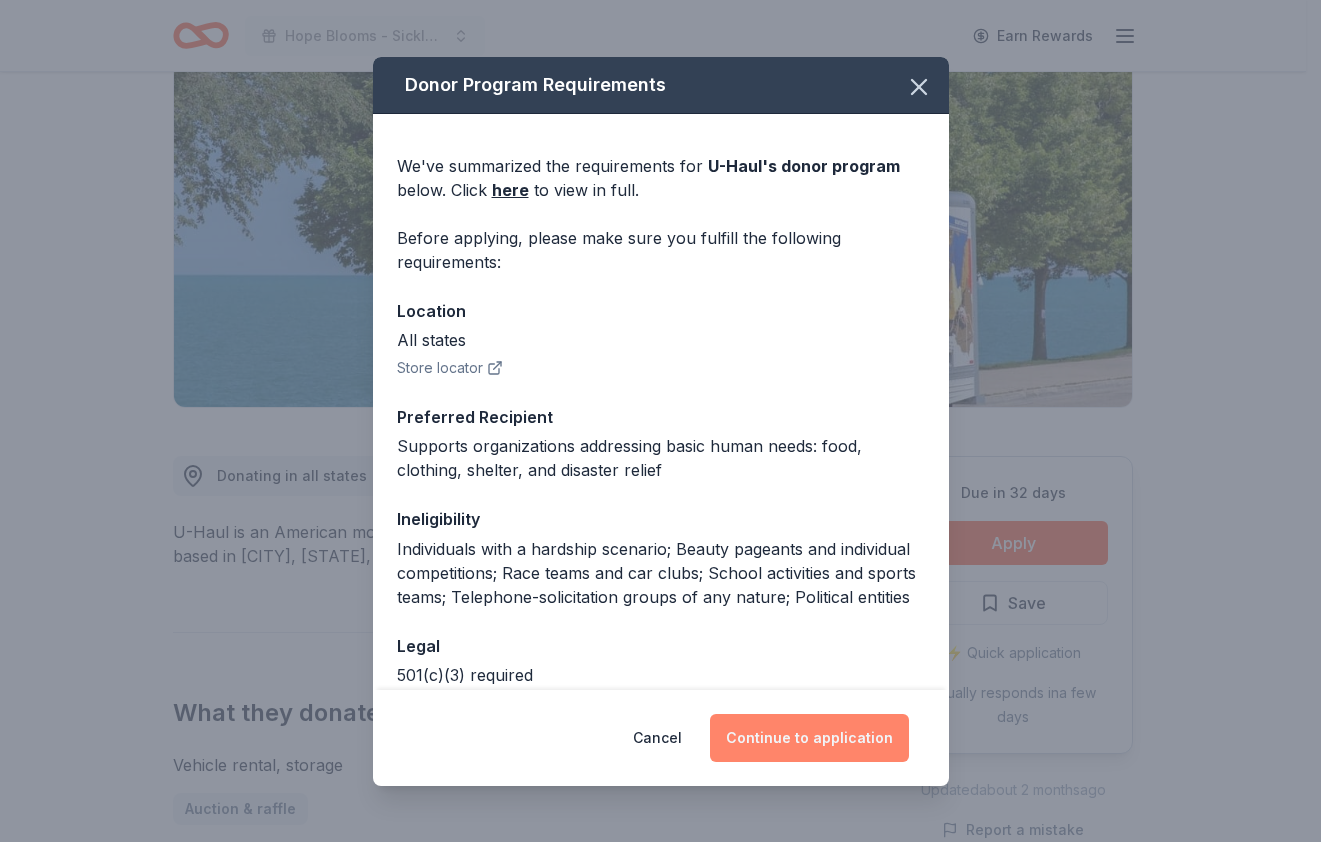 click on "Continue to application" at bounding box center (809, 738) 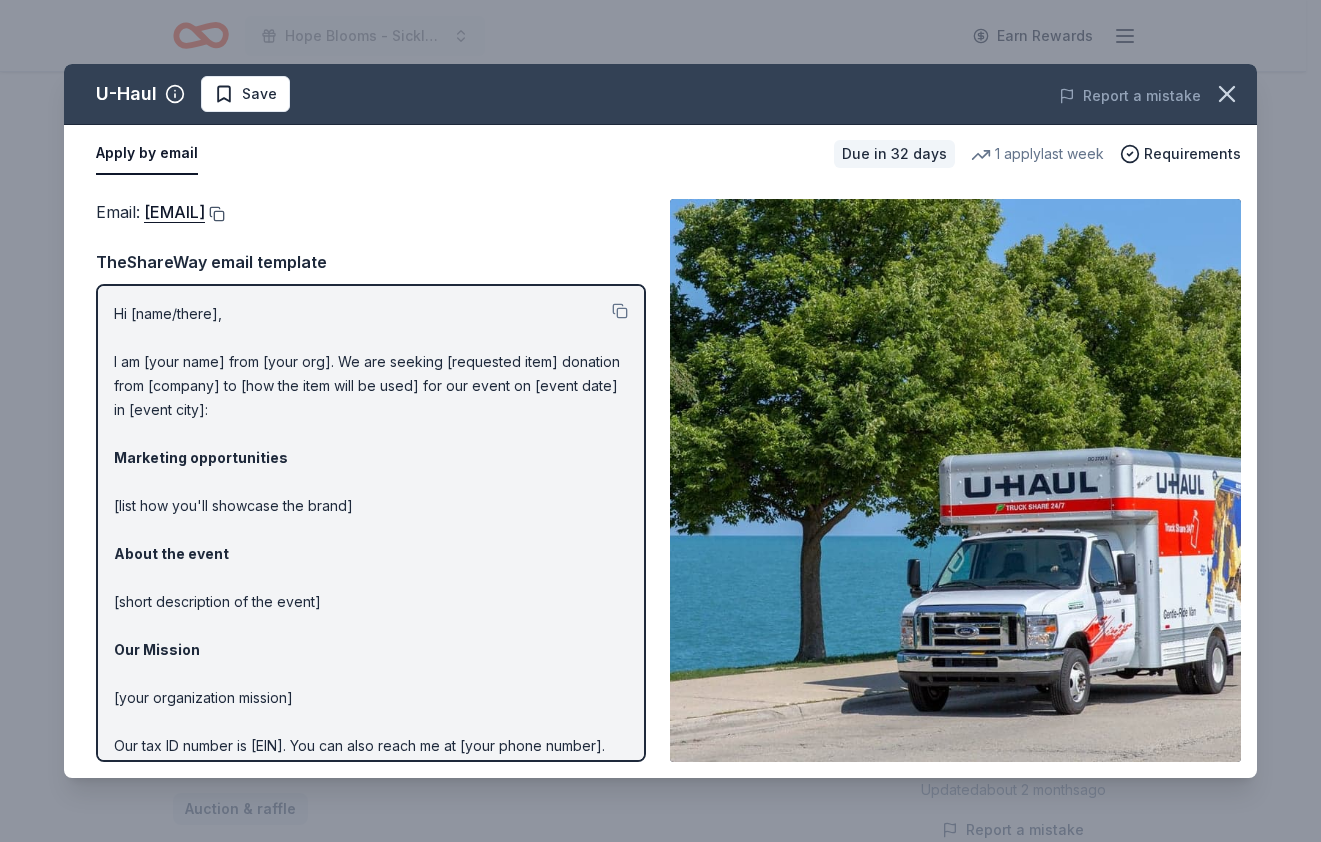 click at bounding box center [215, 214] 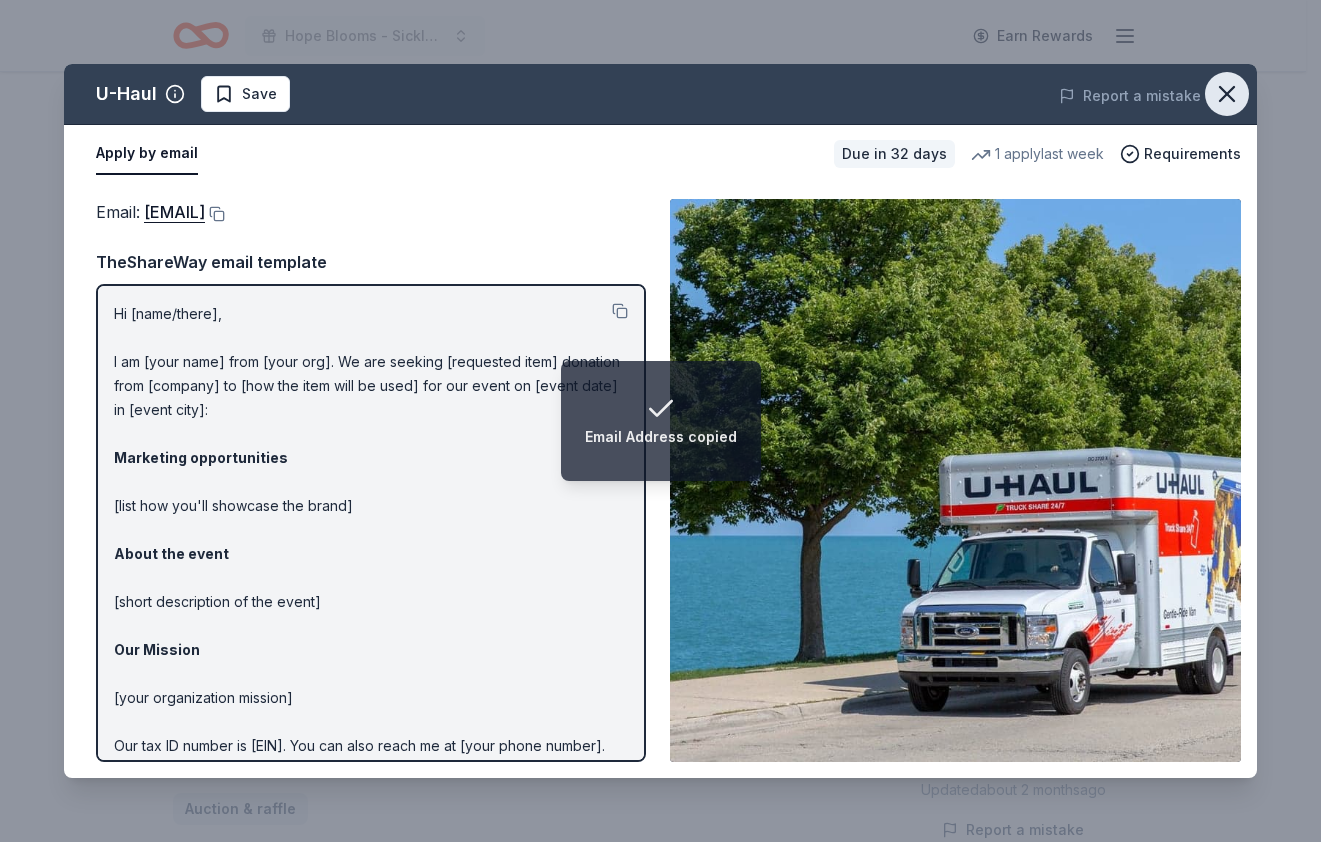 click 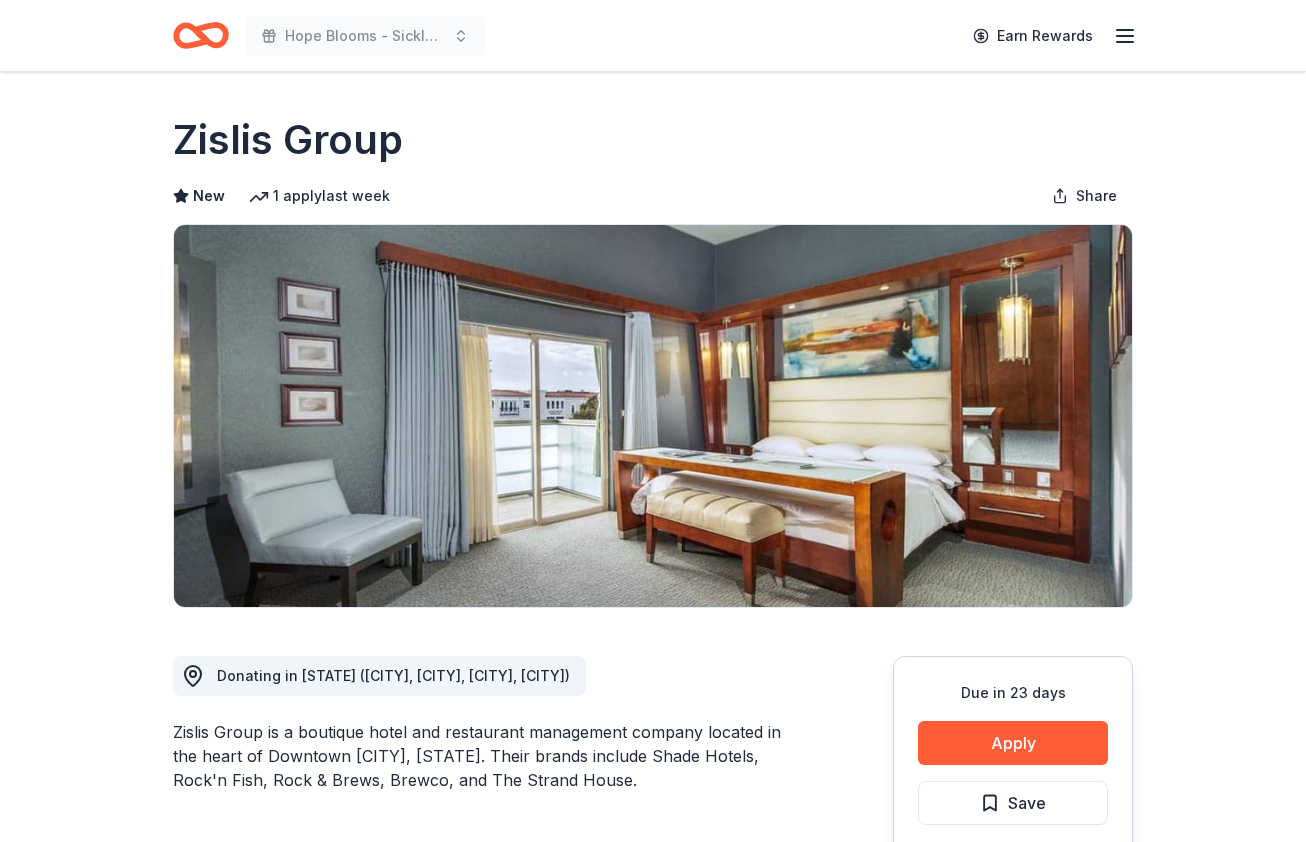 scroll, scrollTop: 0, scrollLeft: 0, axis: both 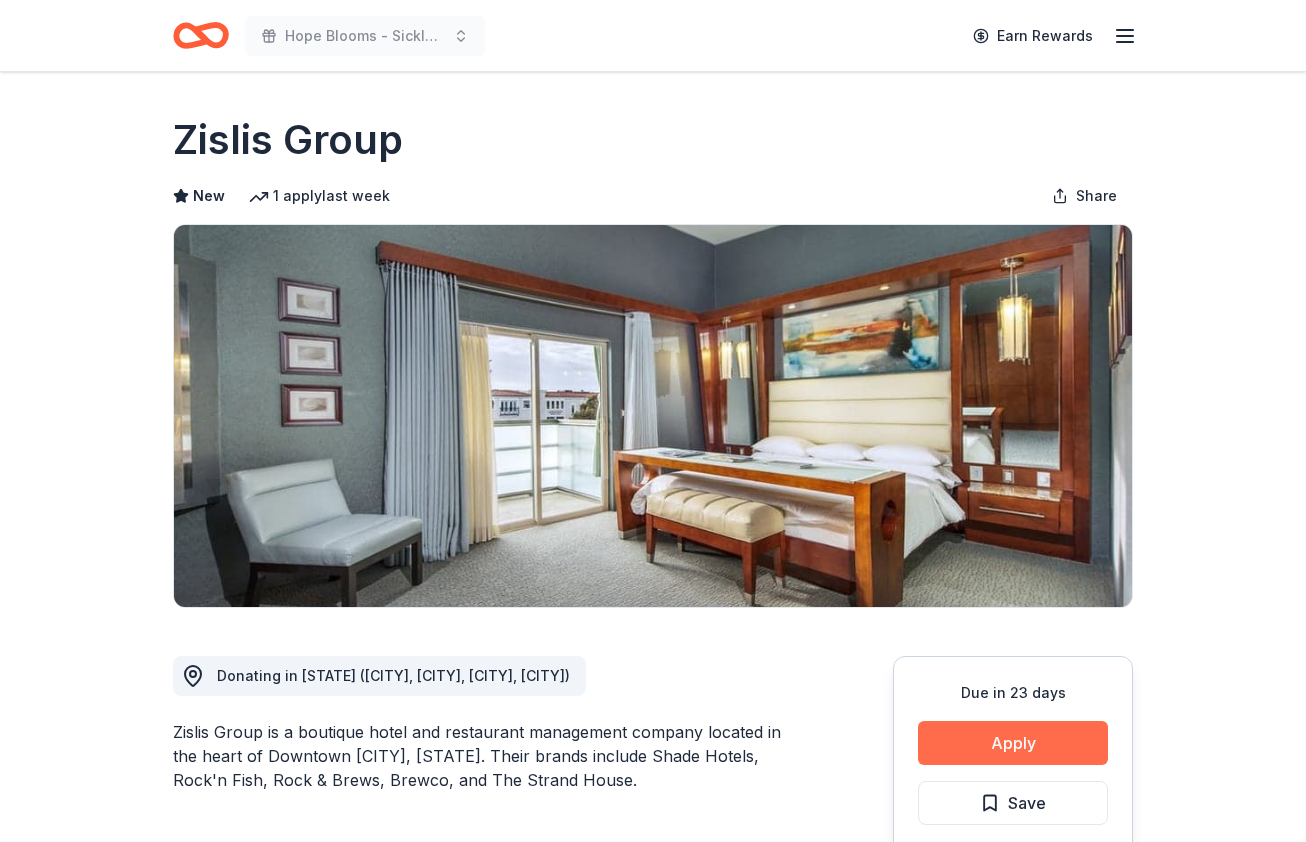 click on "Apply" at bounding box center (1013, 743) 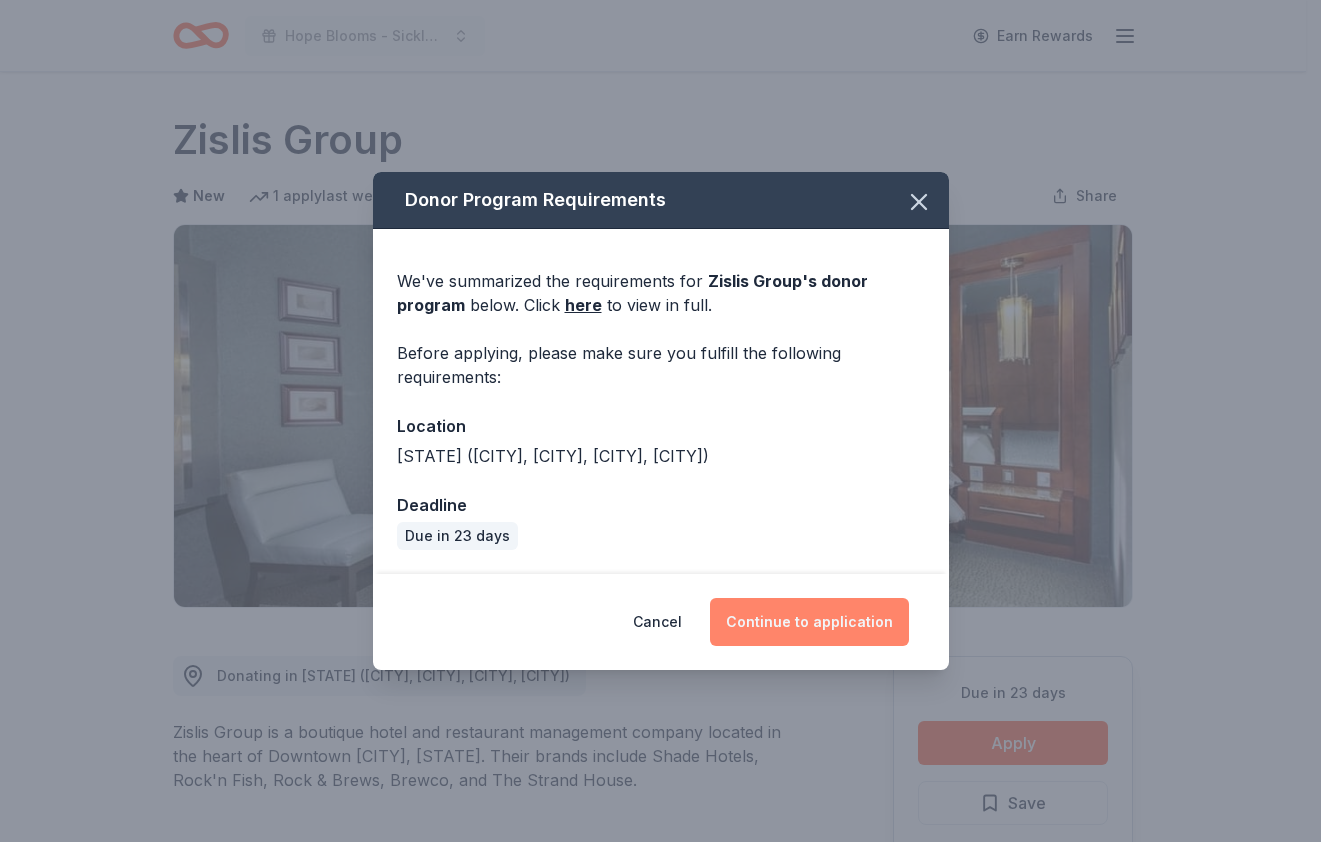 click on "Continue to application" at bounding box center (809, 622) 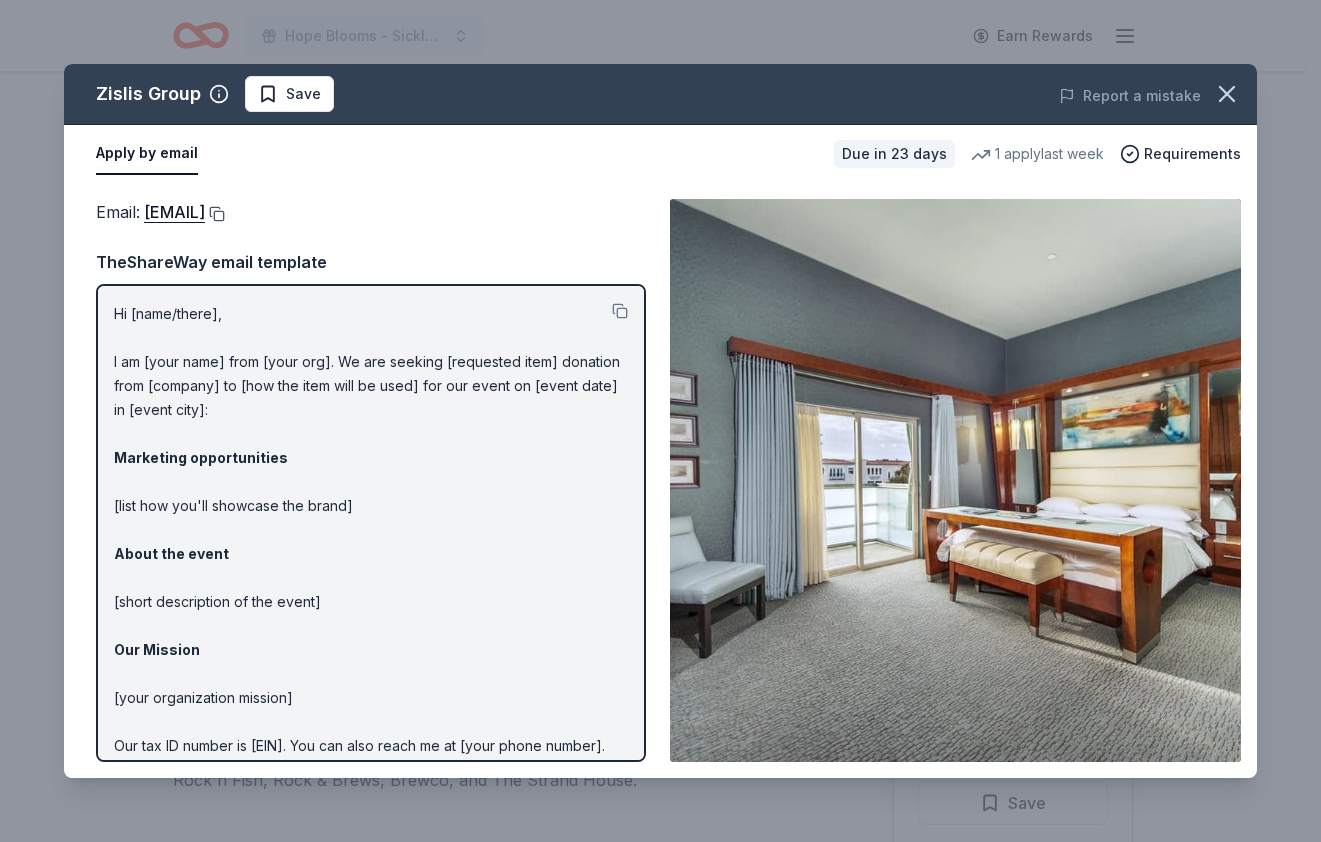 click at bounding box center (215, 214) 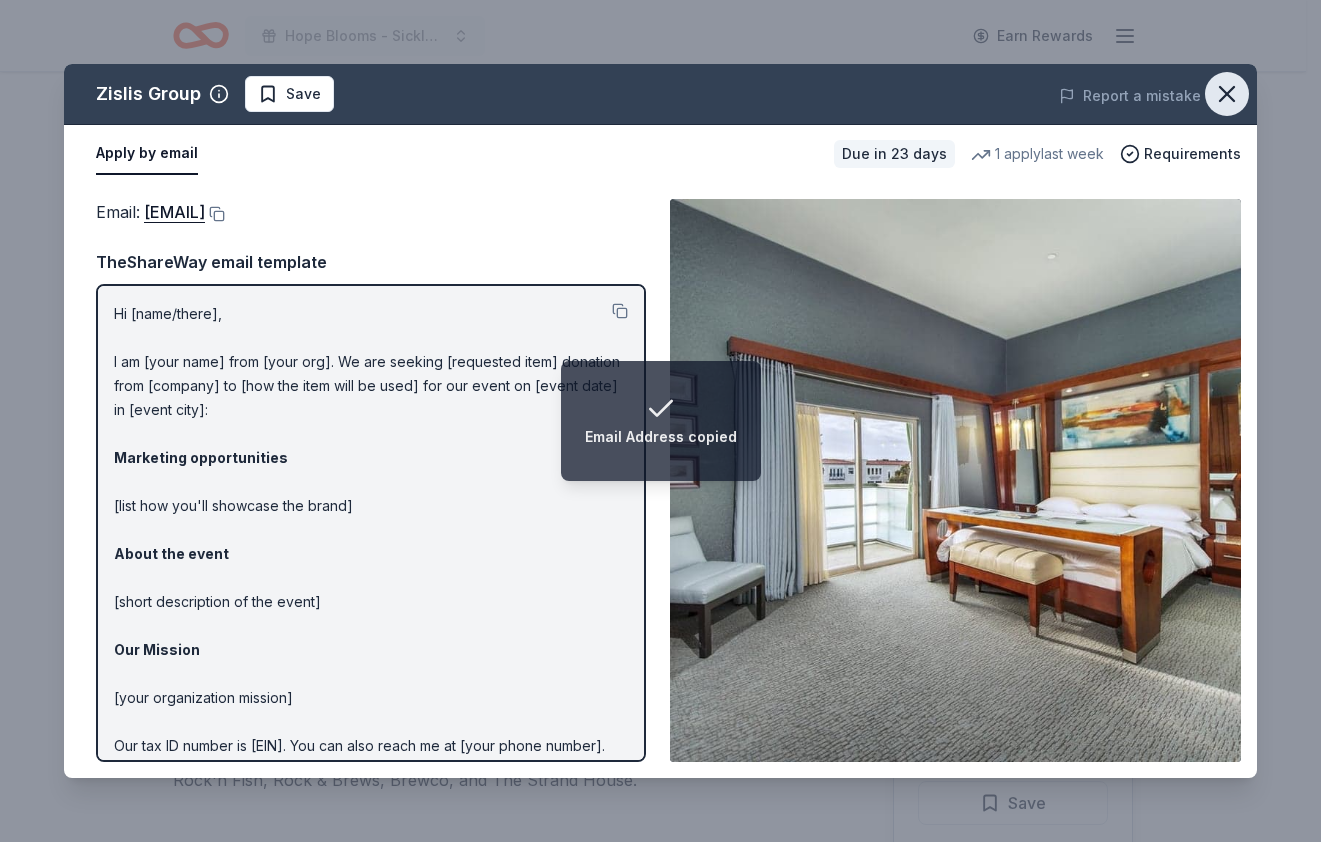 click 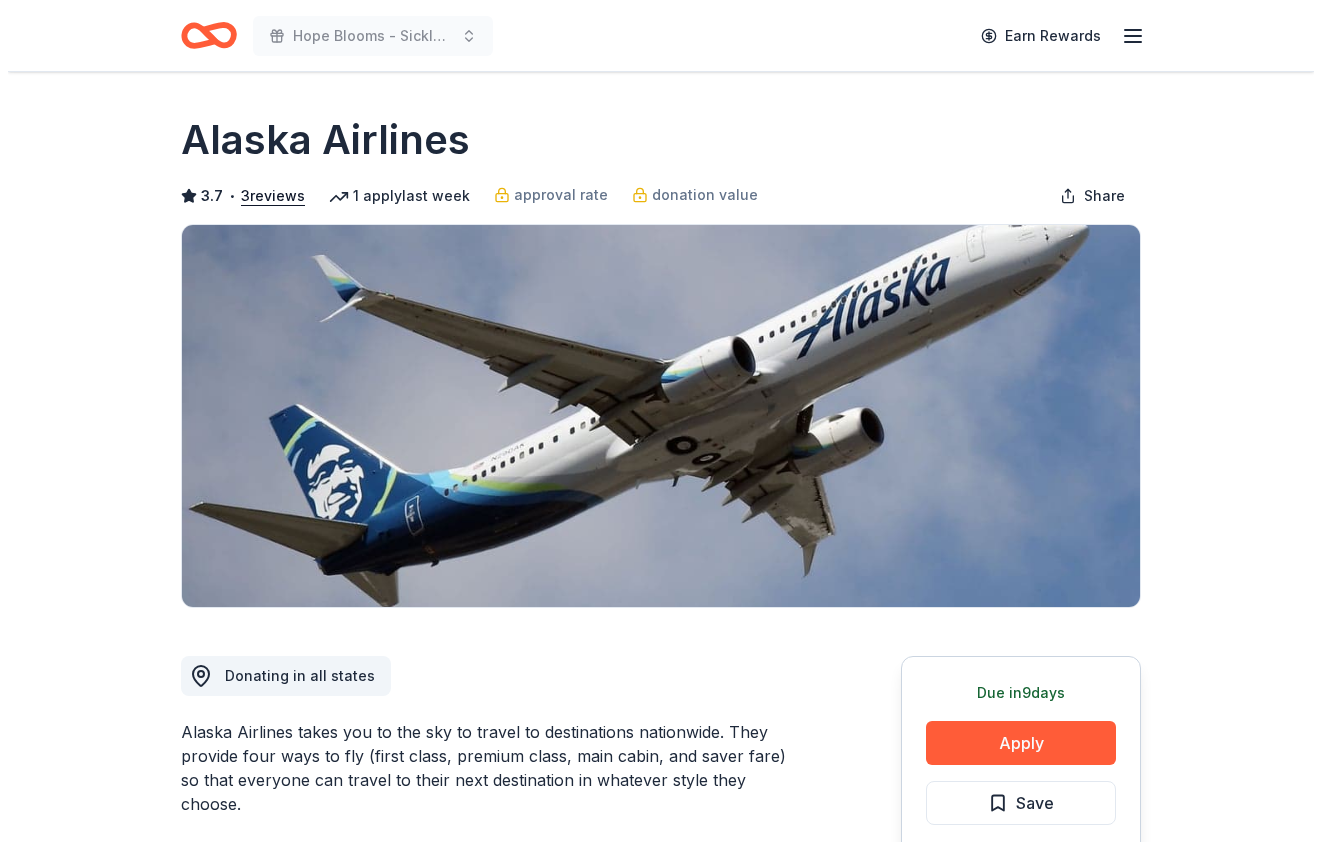scroll, scrollTop: 200, scrollLeft: 0, axis: vertical 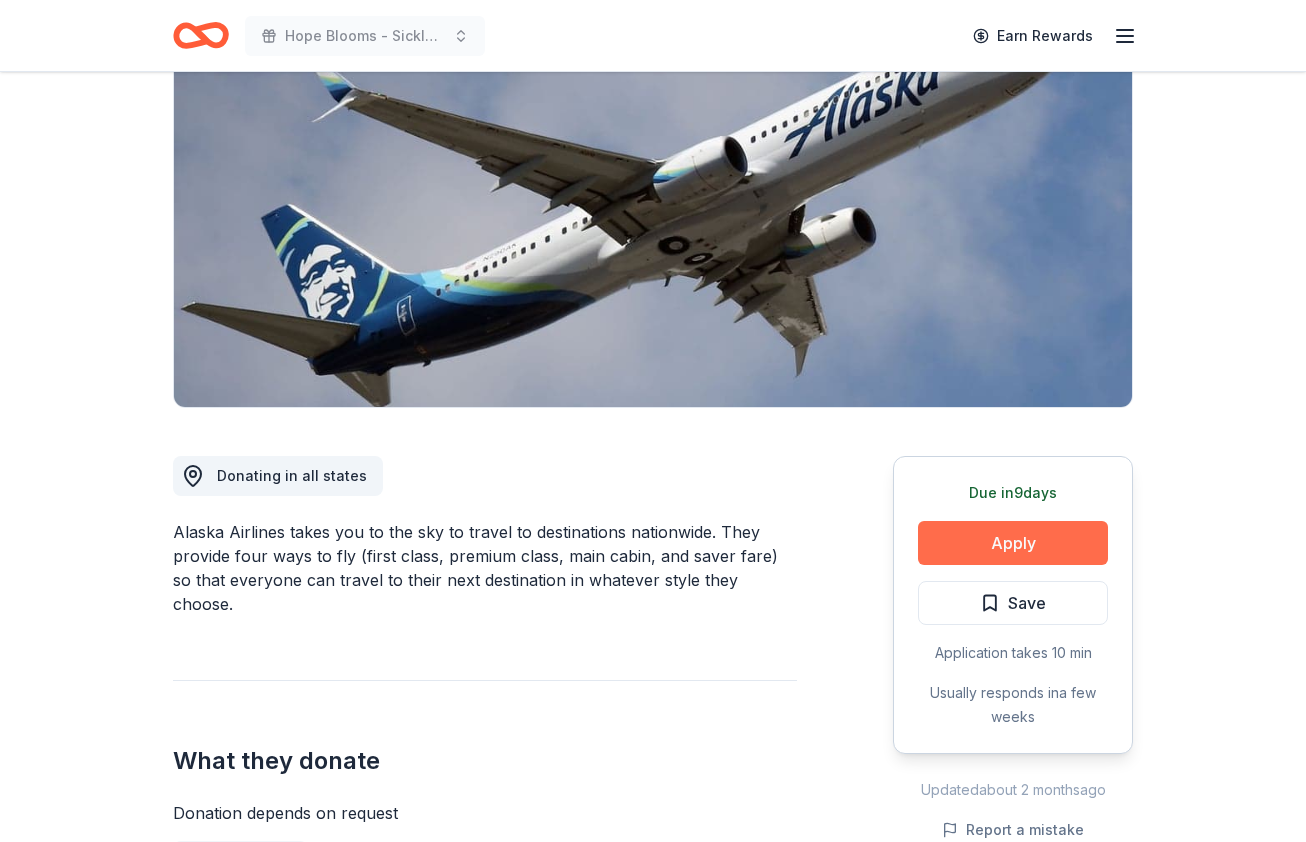 click on "Apply" at bounding box center (1013, 543) 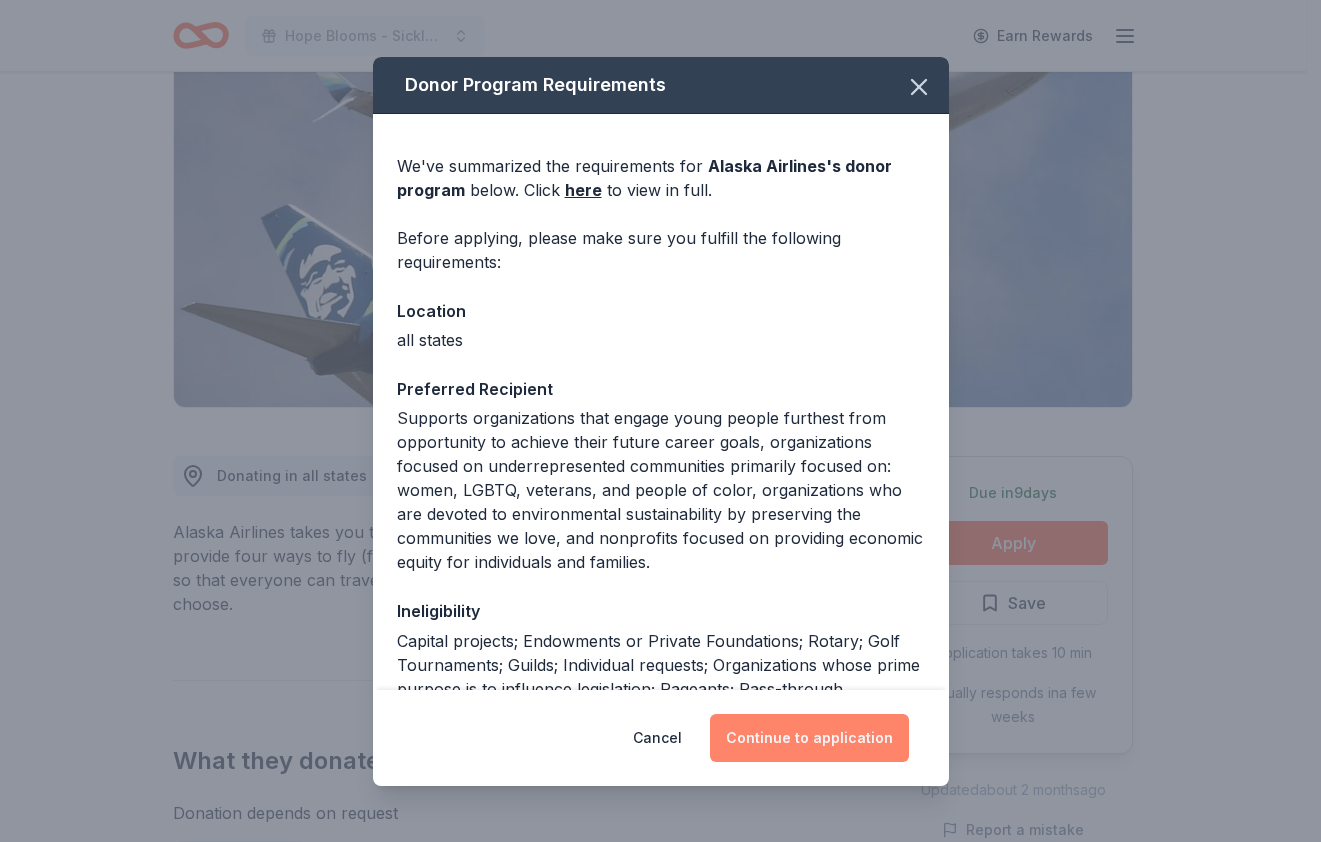 click on "Continue to application" at bounding box center (809, 738) 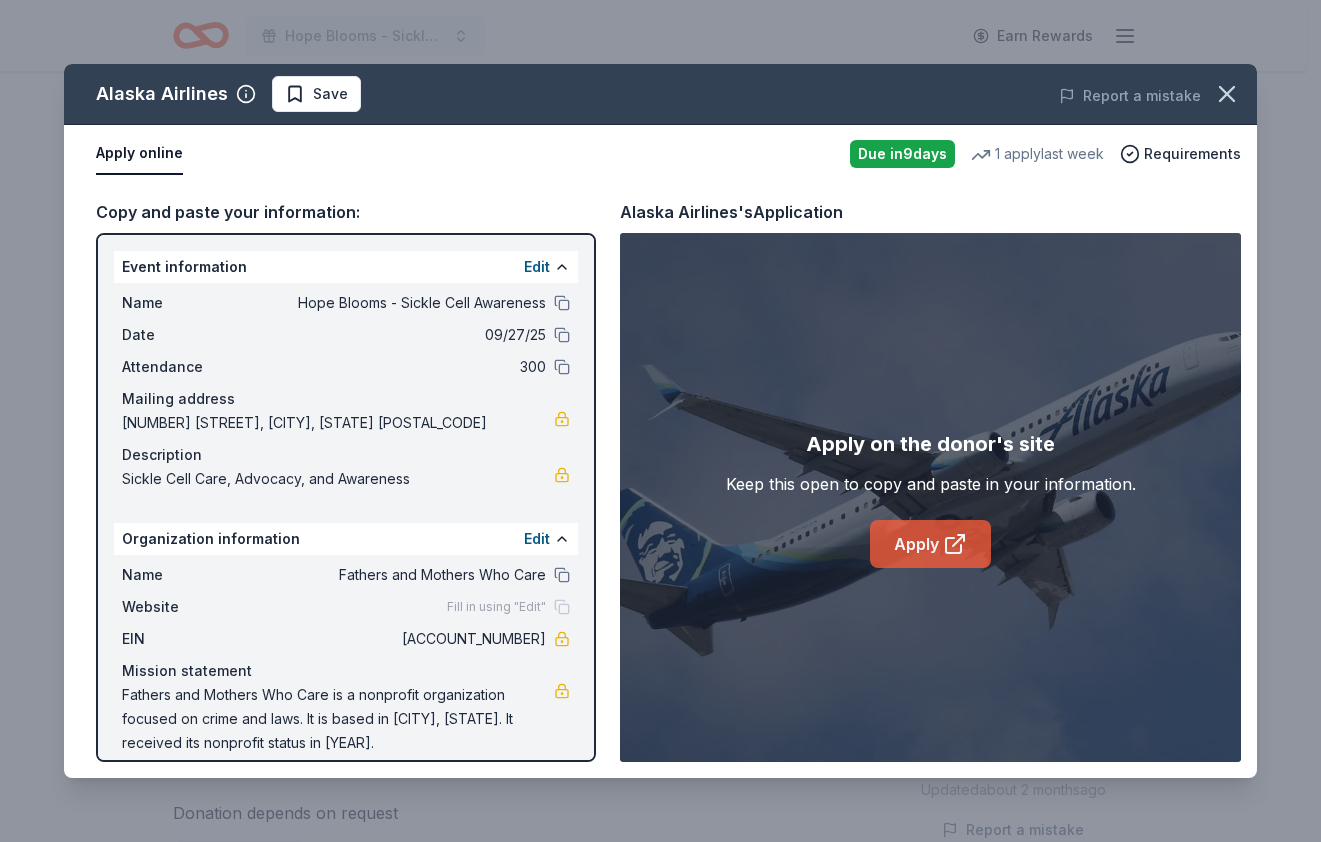 click on "Apply" at bounding box center [930, 544] 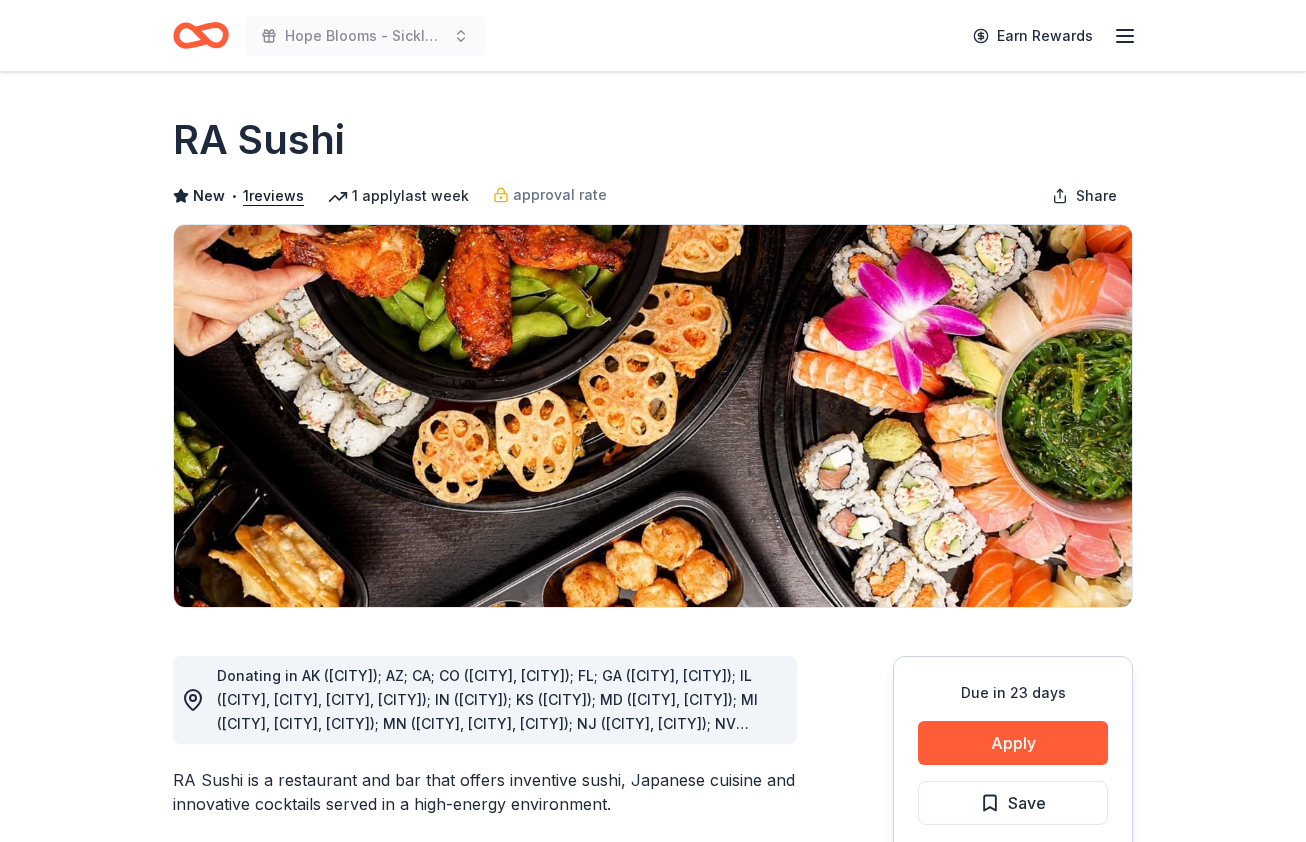scroll, scrollTop: 0, scrollLeft: 0, axis: both 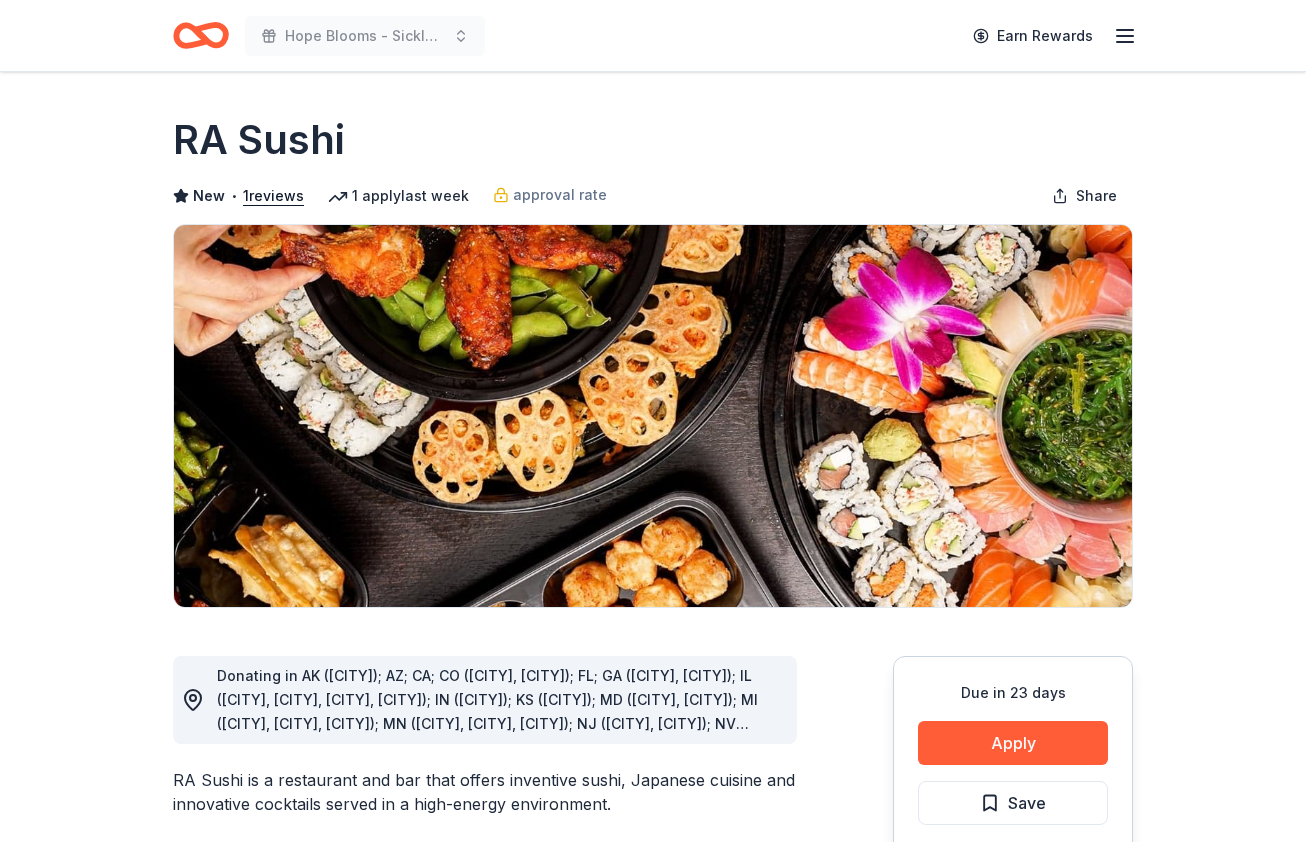 click on "Due in 23 days Apply Save Application takes 10 min Usually responds in  over a month" at bounding box center [1013, 805] 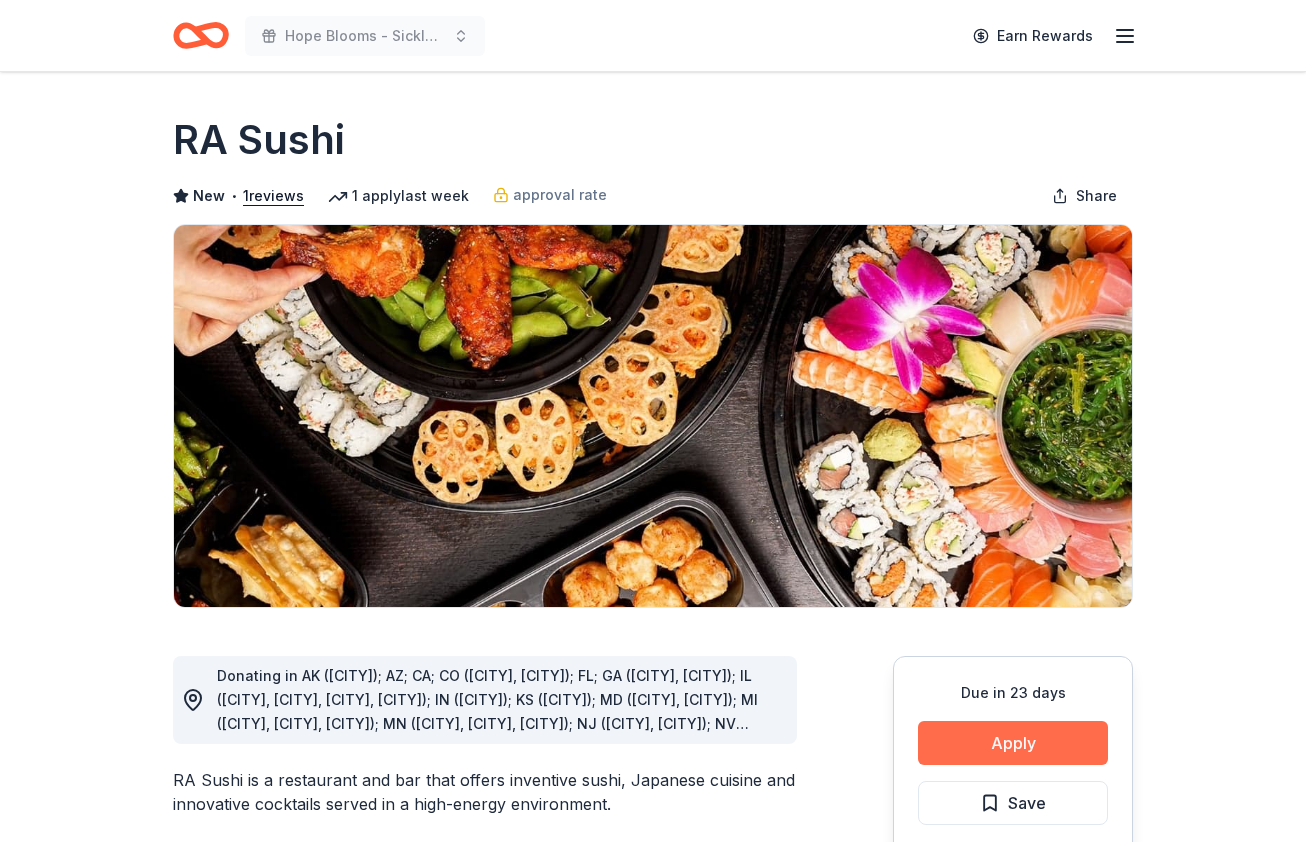click on "Apply" at bounding box center [1013, 743] 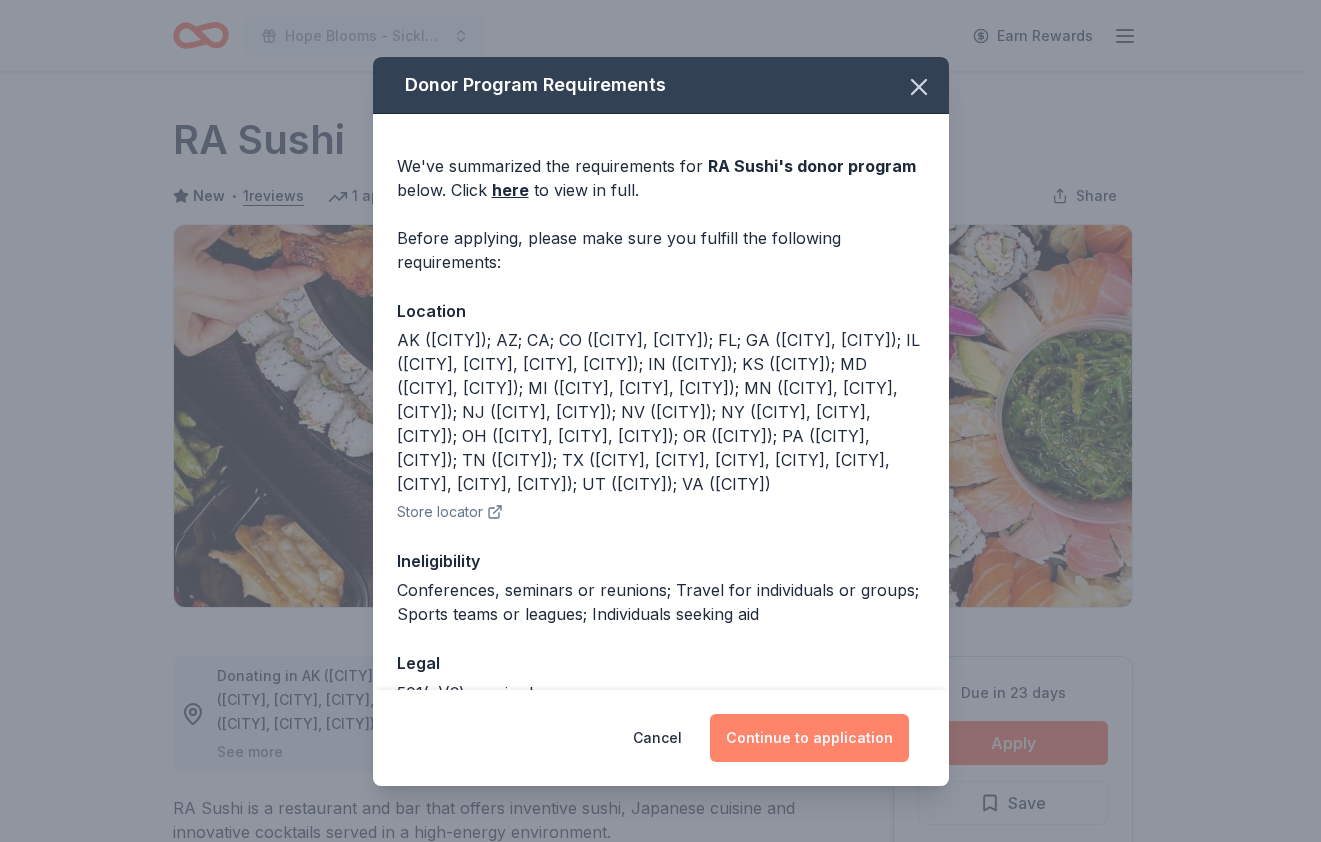 click on "Continue to application" at bounding box center (809, 738) 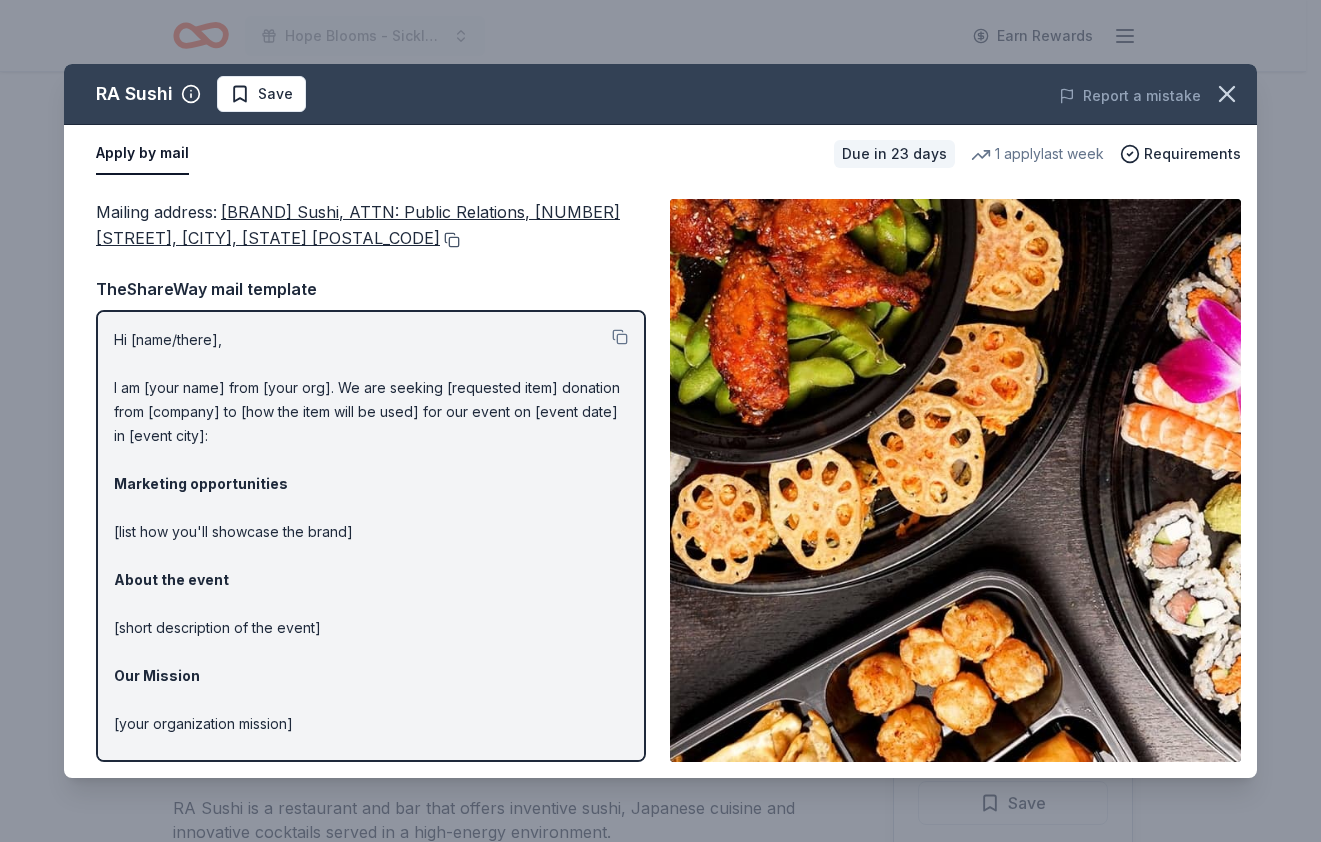 click at bounding box center [450, 240] 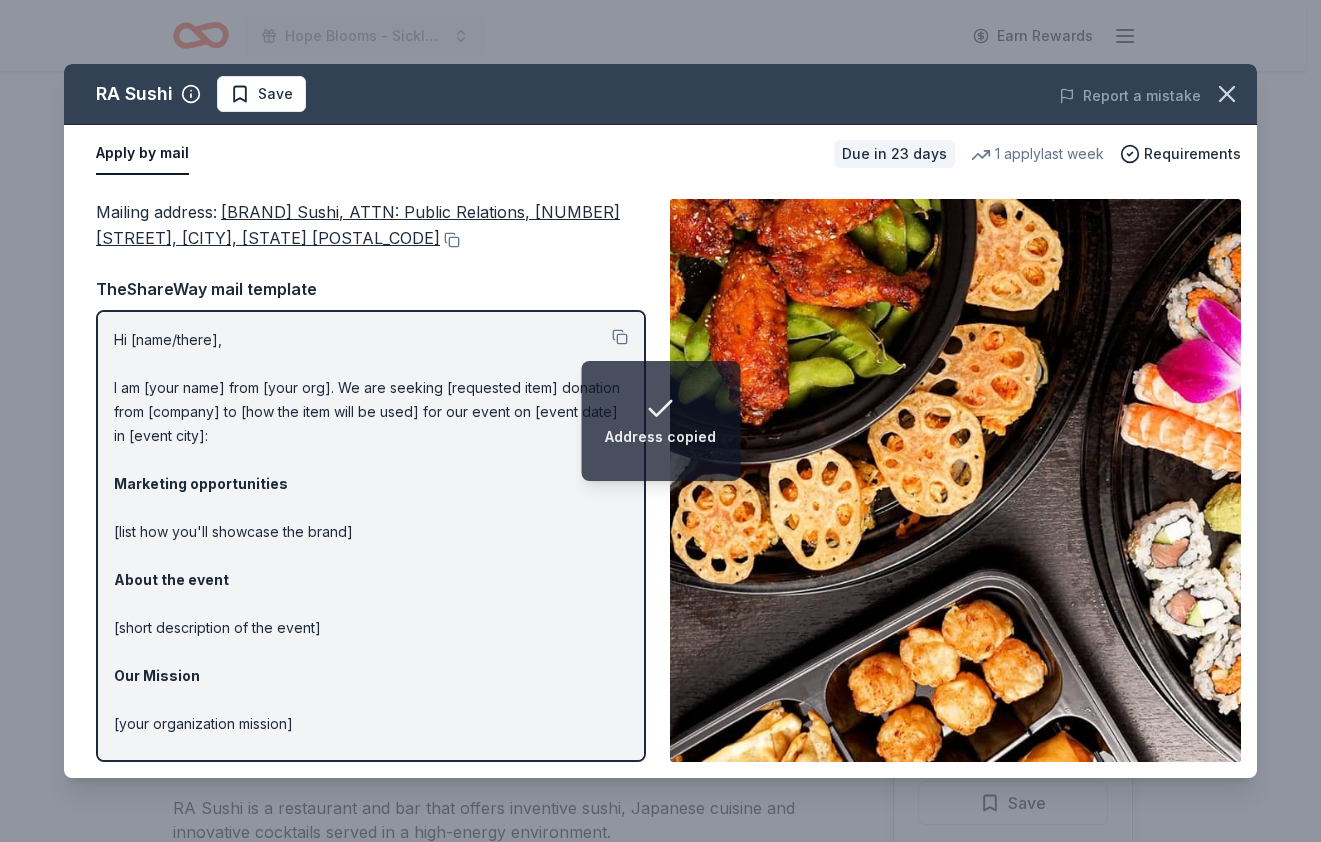 drag, startPoint x: 1235, startPoint y: 94, endPoint x: 1187, endPoint y: 117, distance: 53.225933 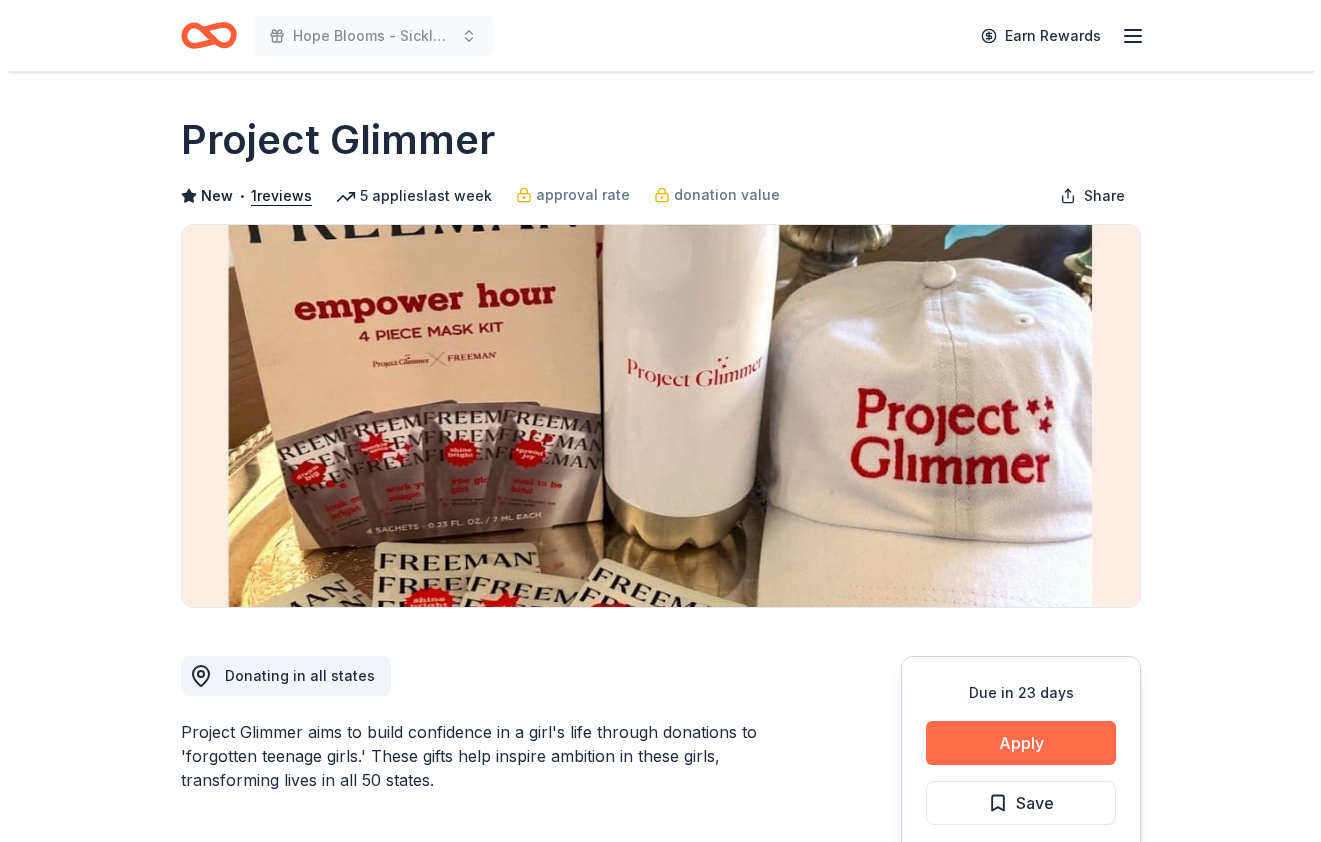 scroll, scrollTop: 0, scrollLeft: 0, axis: both 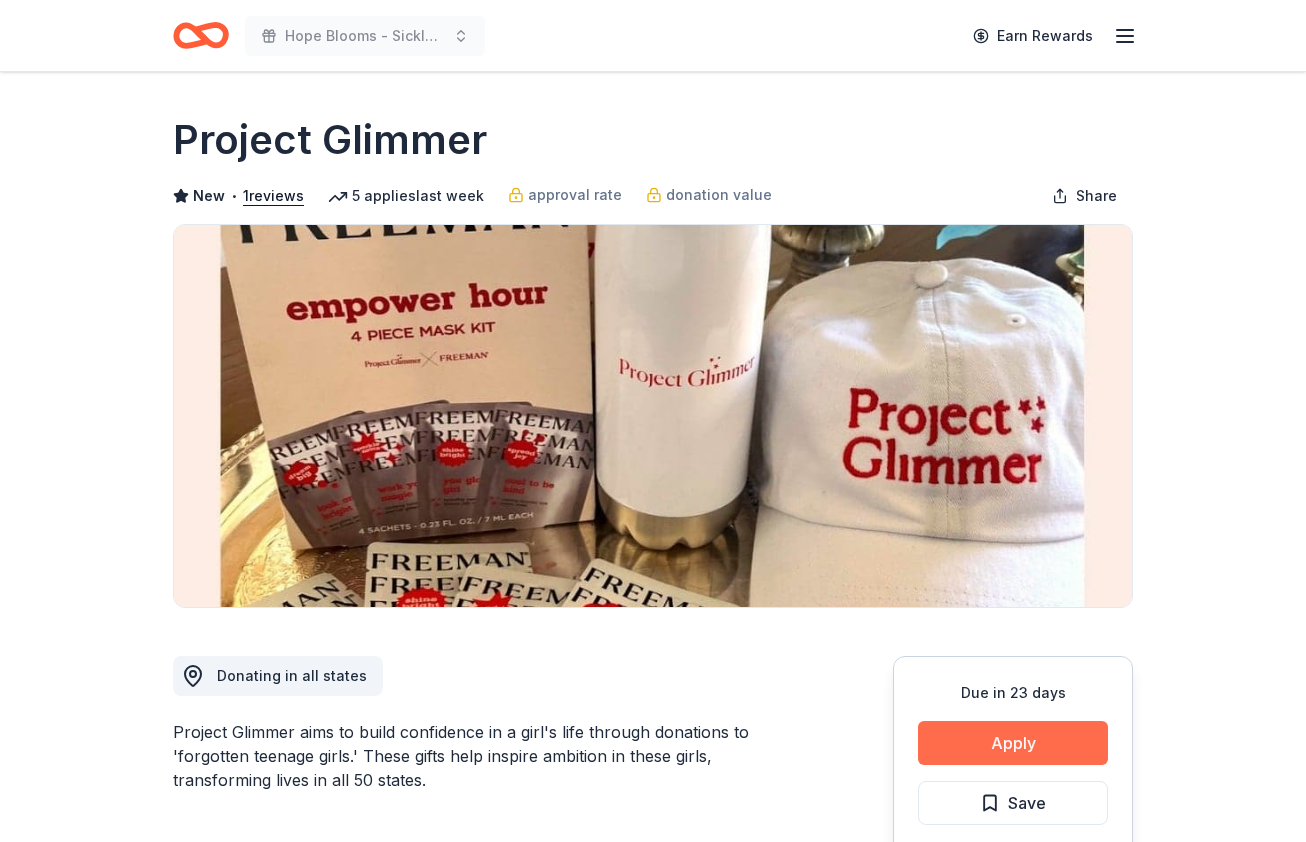 click on "Apply" at bounding box center [1013, 743] 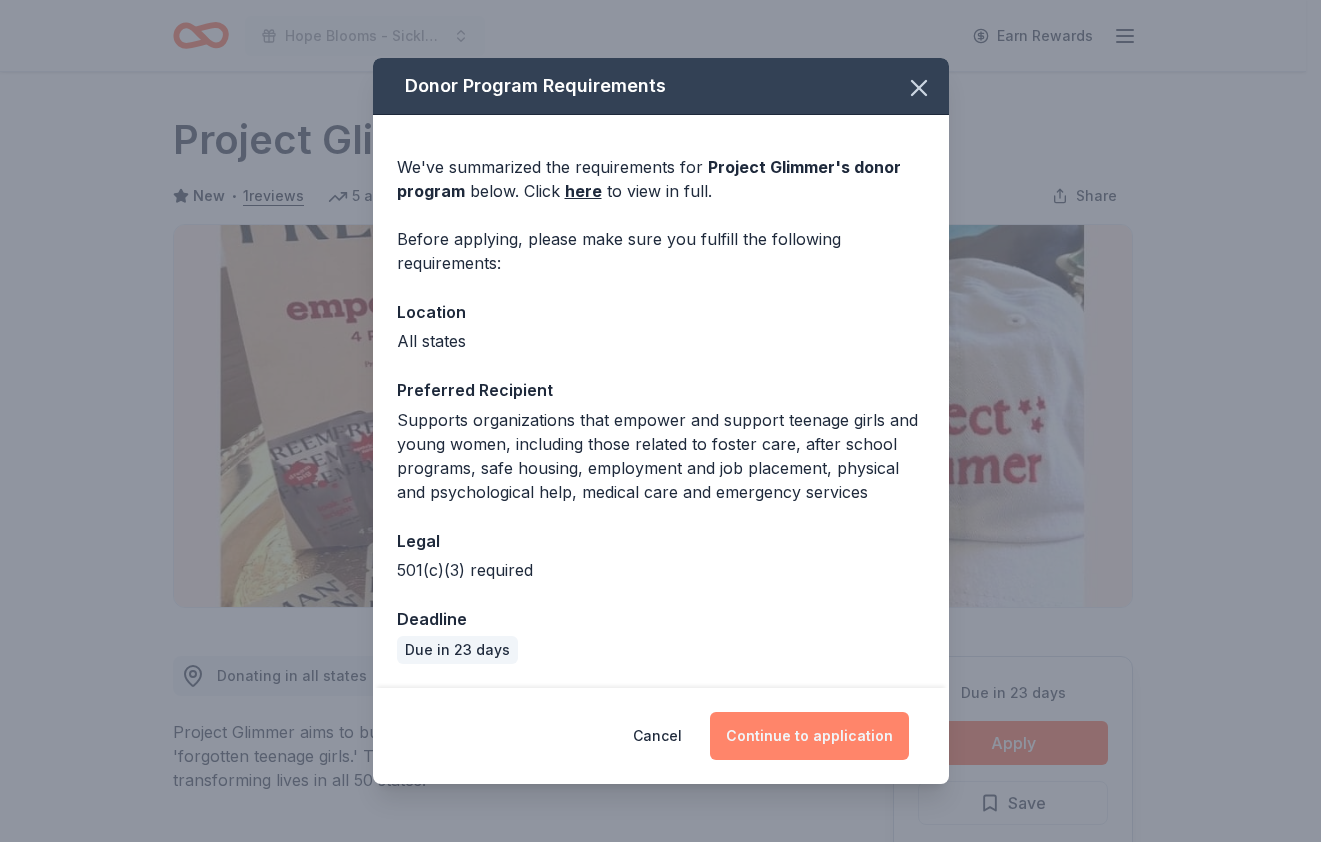 click on "Continue to application" at bounding box center (809, 736) 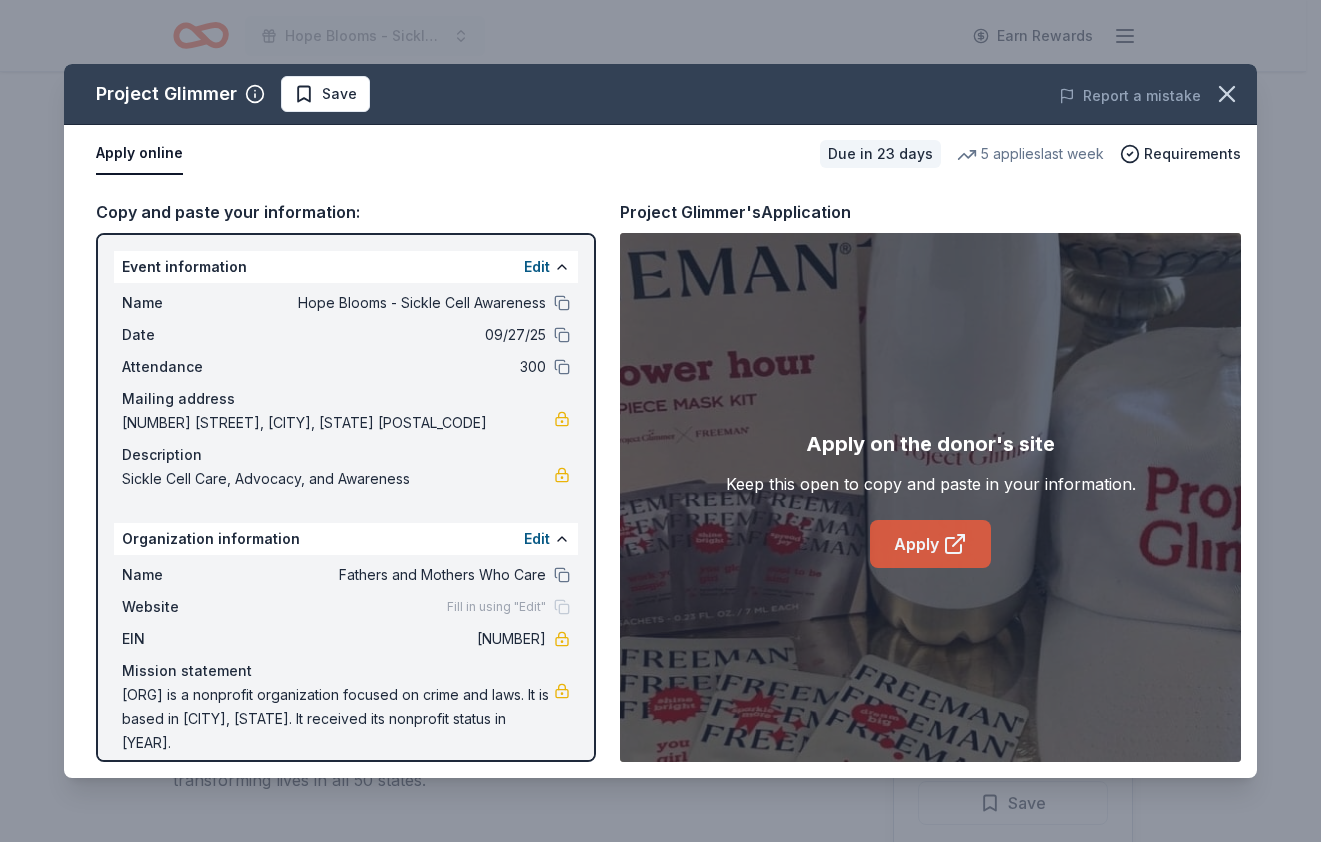 click on "Apply" at bounding box center (930, 544) 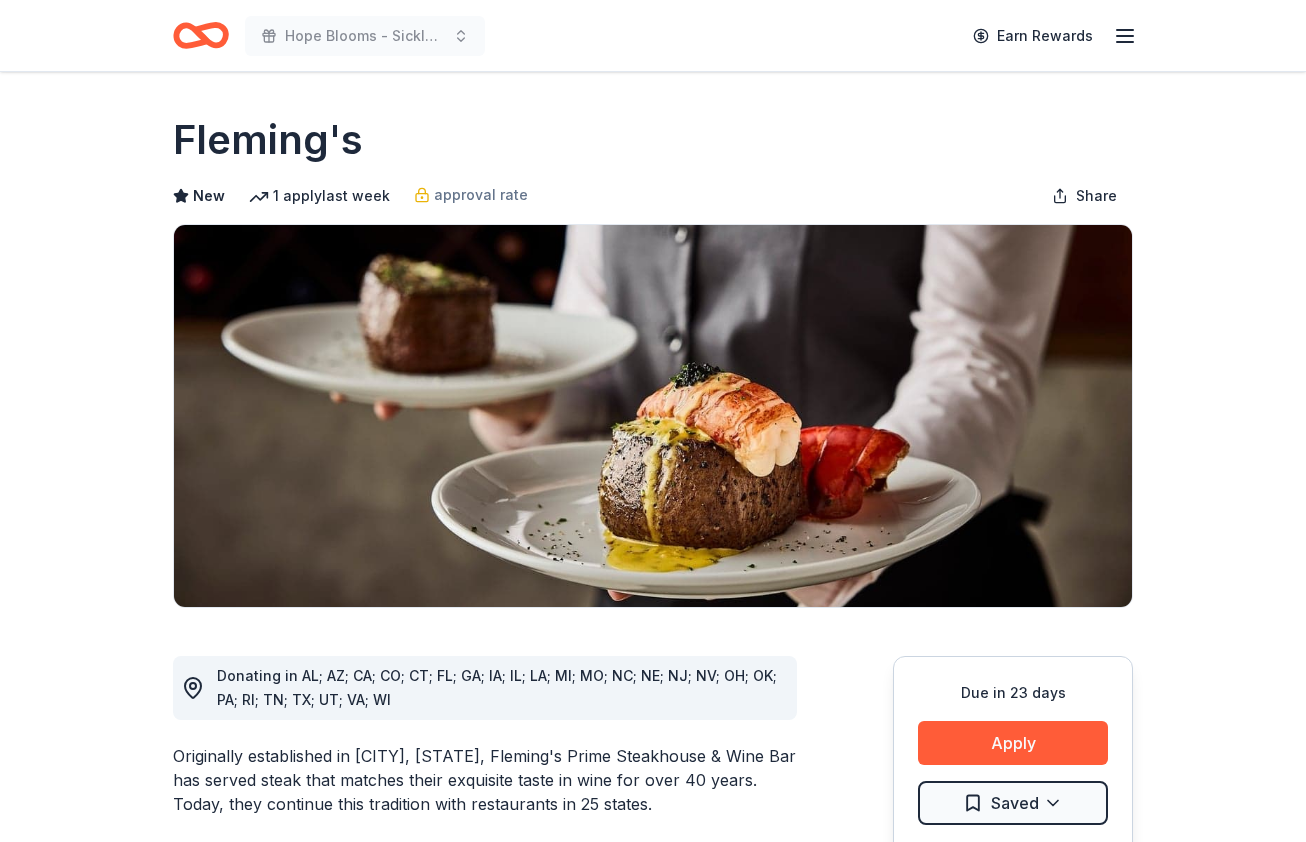 scroll, scrollTop: 0, scrollLeft: 0, axis: both 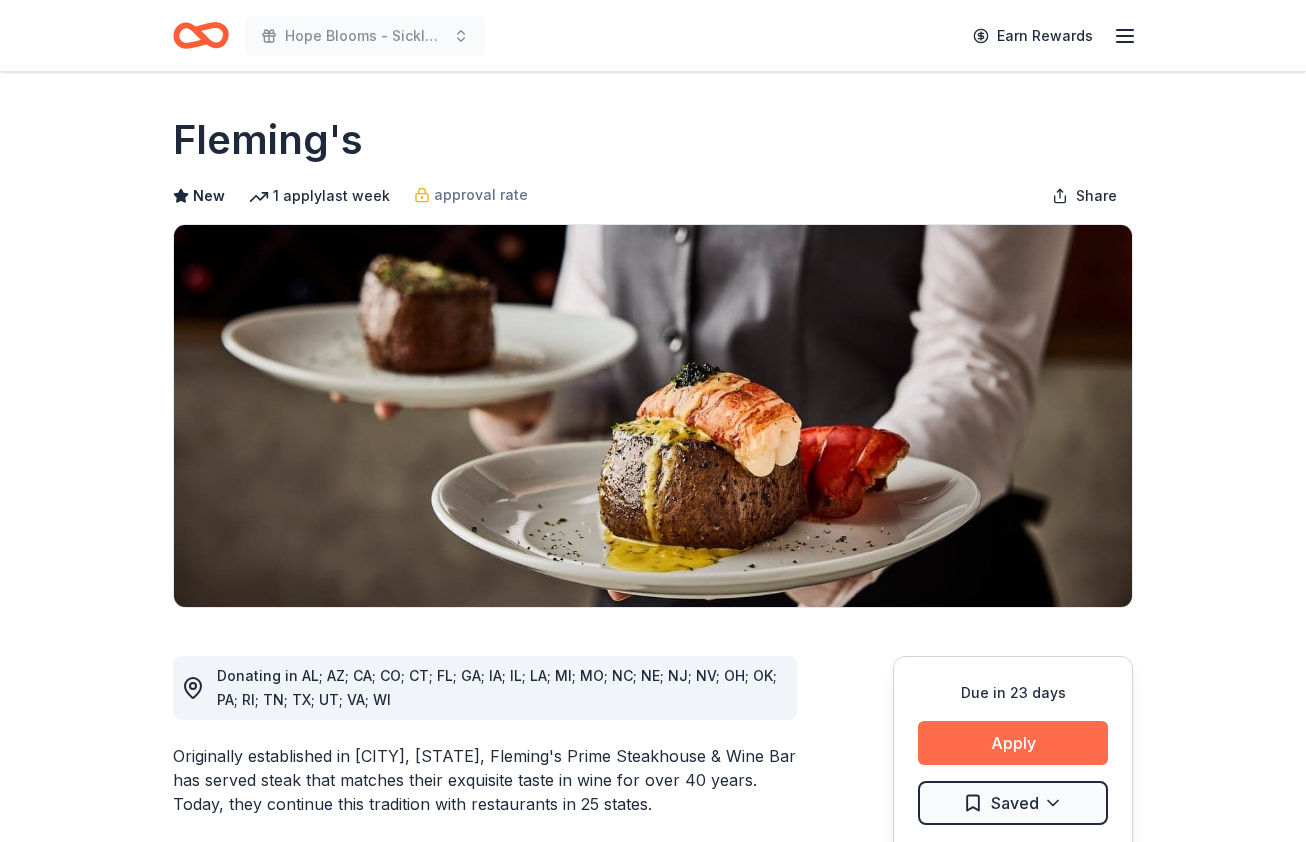 click on "Apply" at bounding box center [1013, 743] 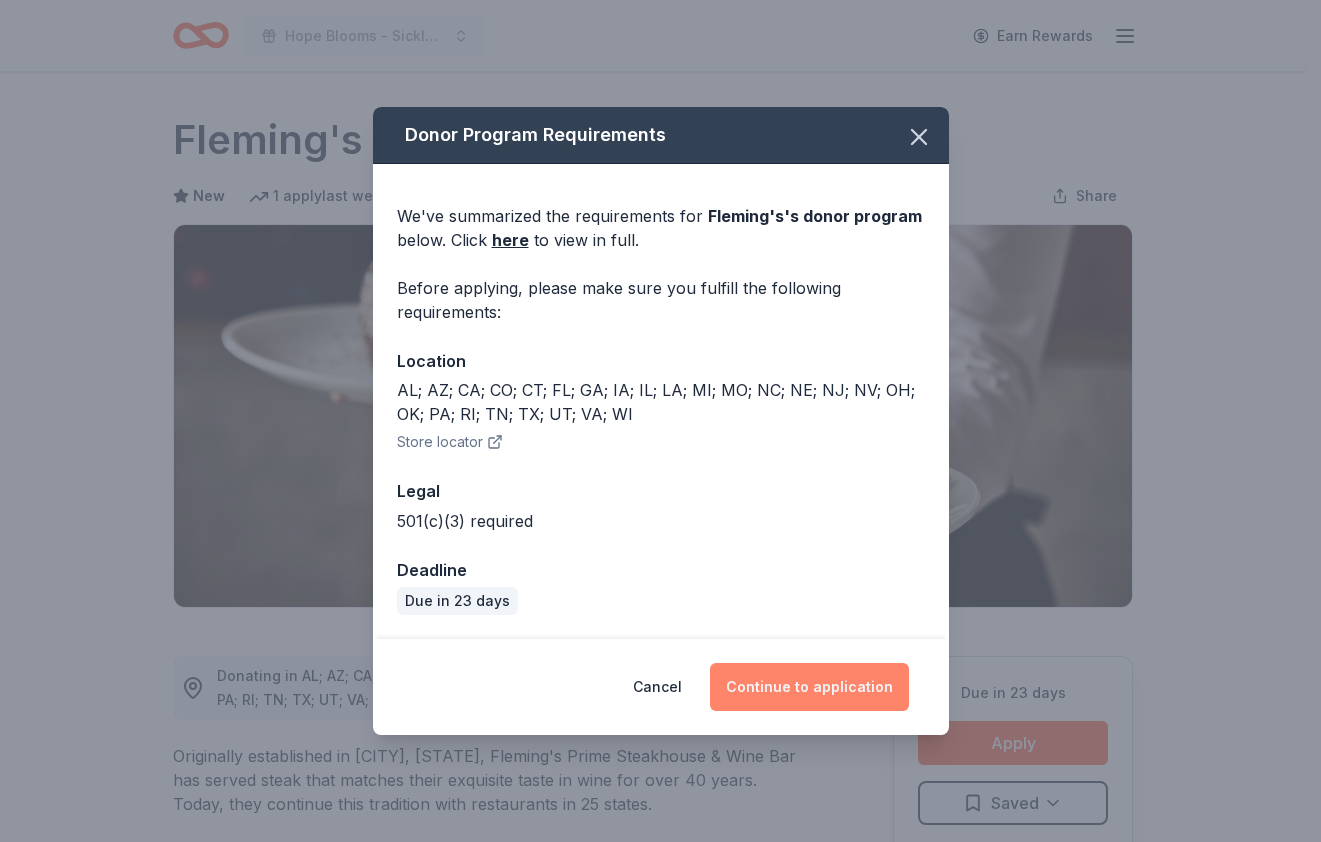click on "Continue to application" at bounding box center (809, 687) 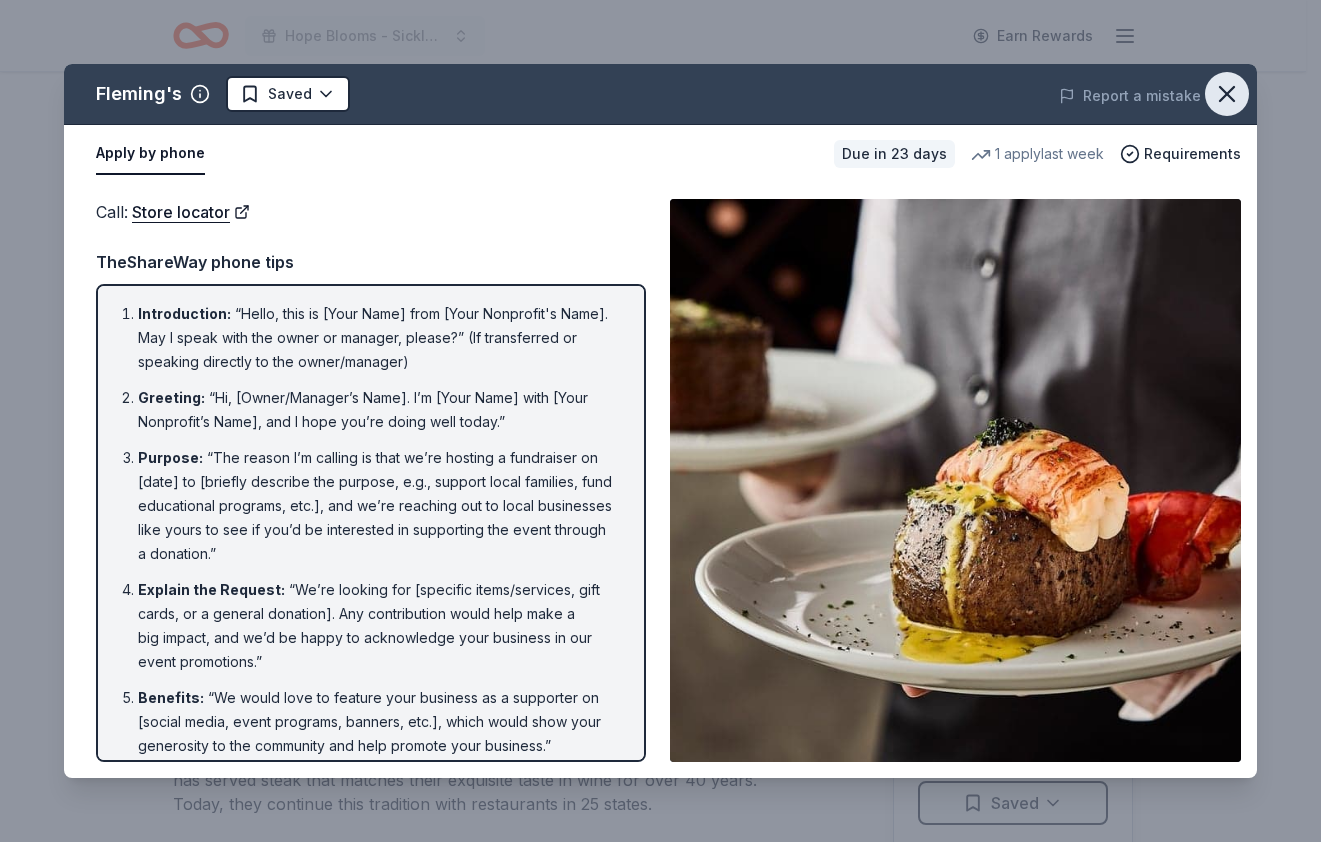 click 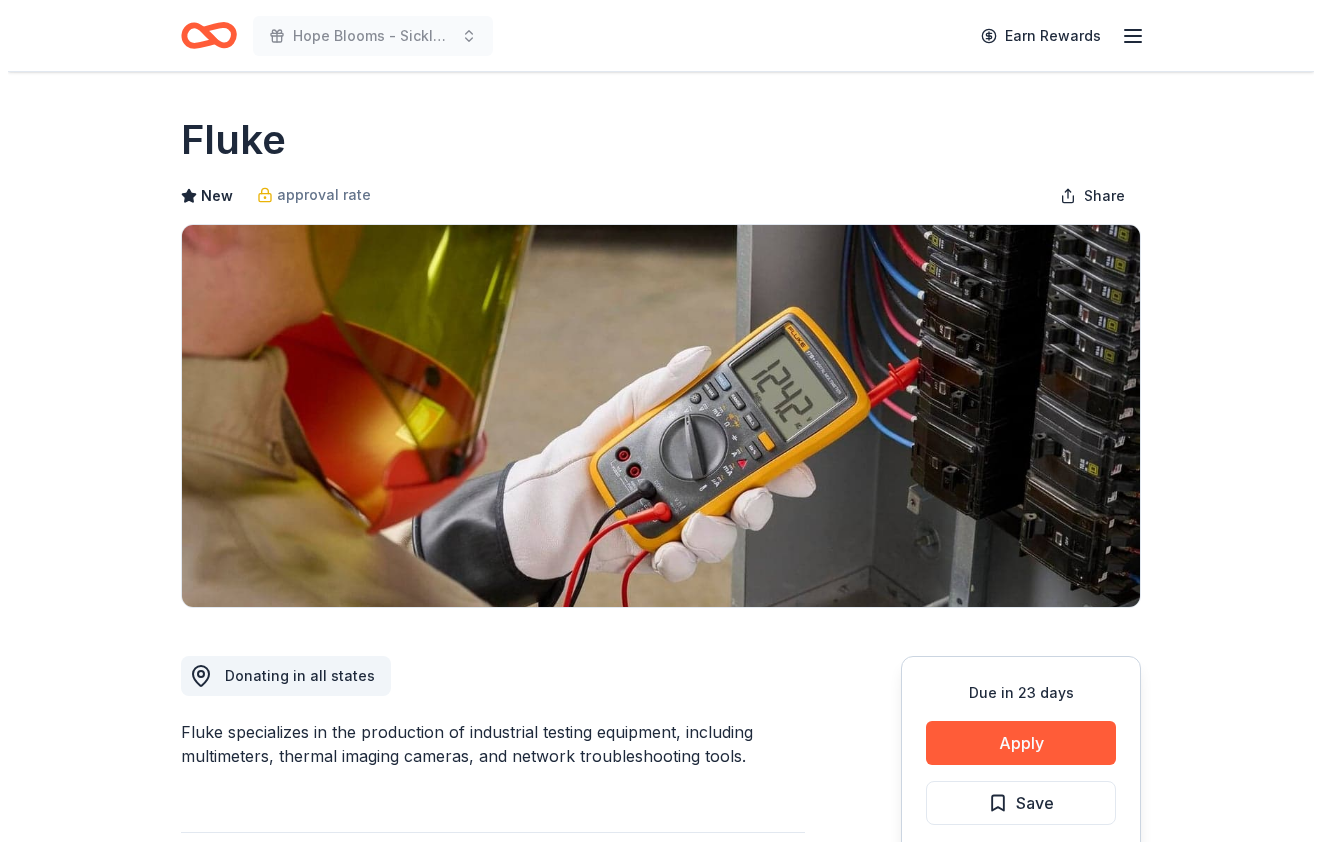 scroll, scrollTop: 0, scrollLeft: 0, axis: both 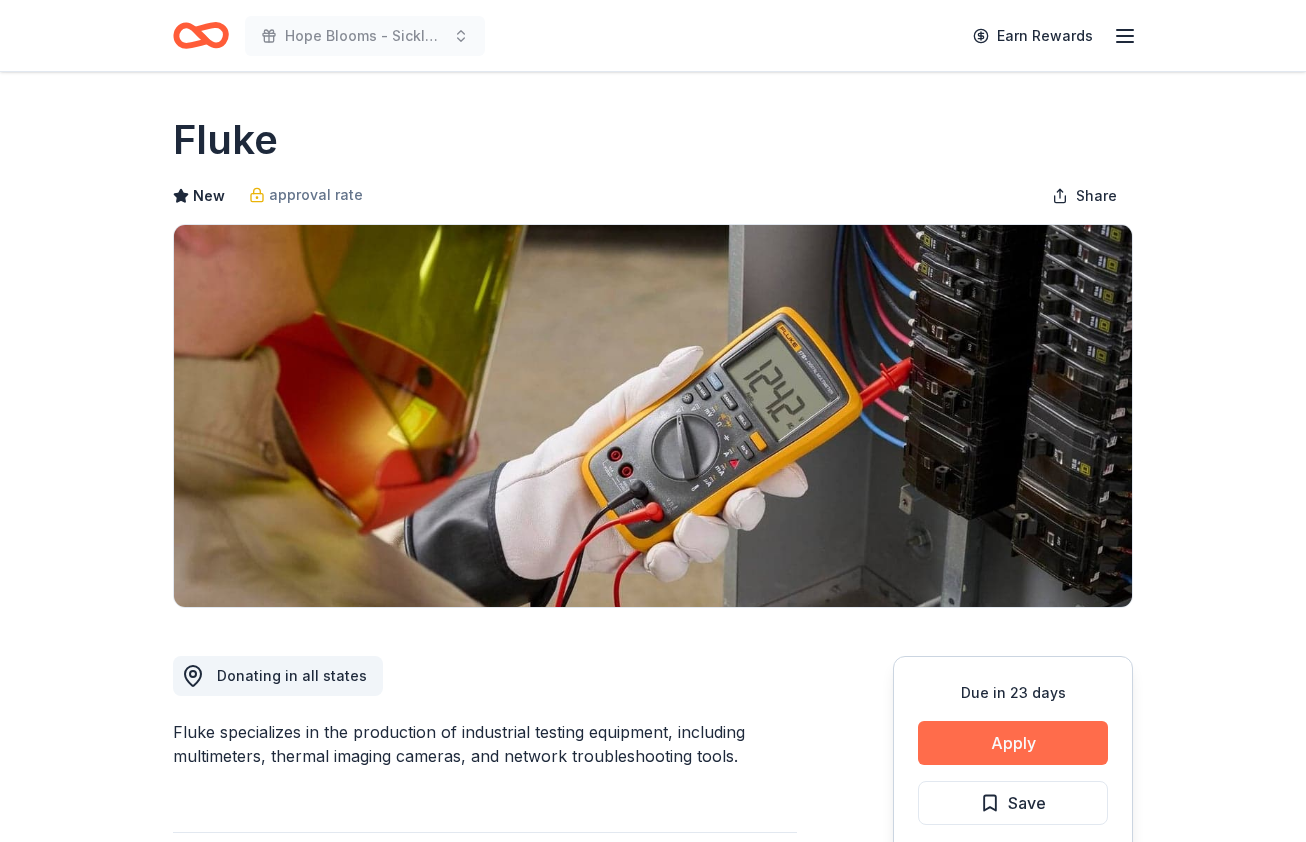 click on "Apply" at bounding box center (1013, 743) 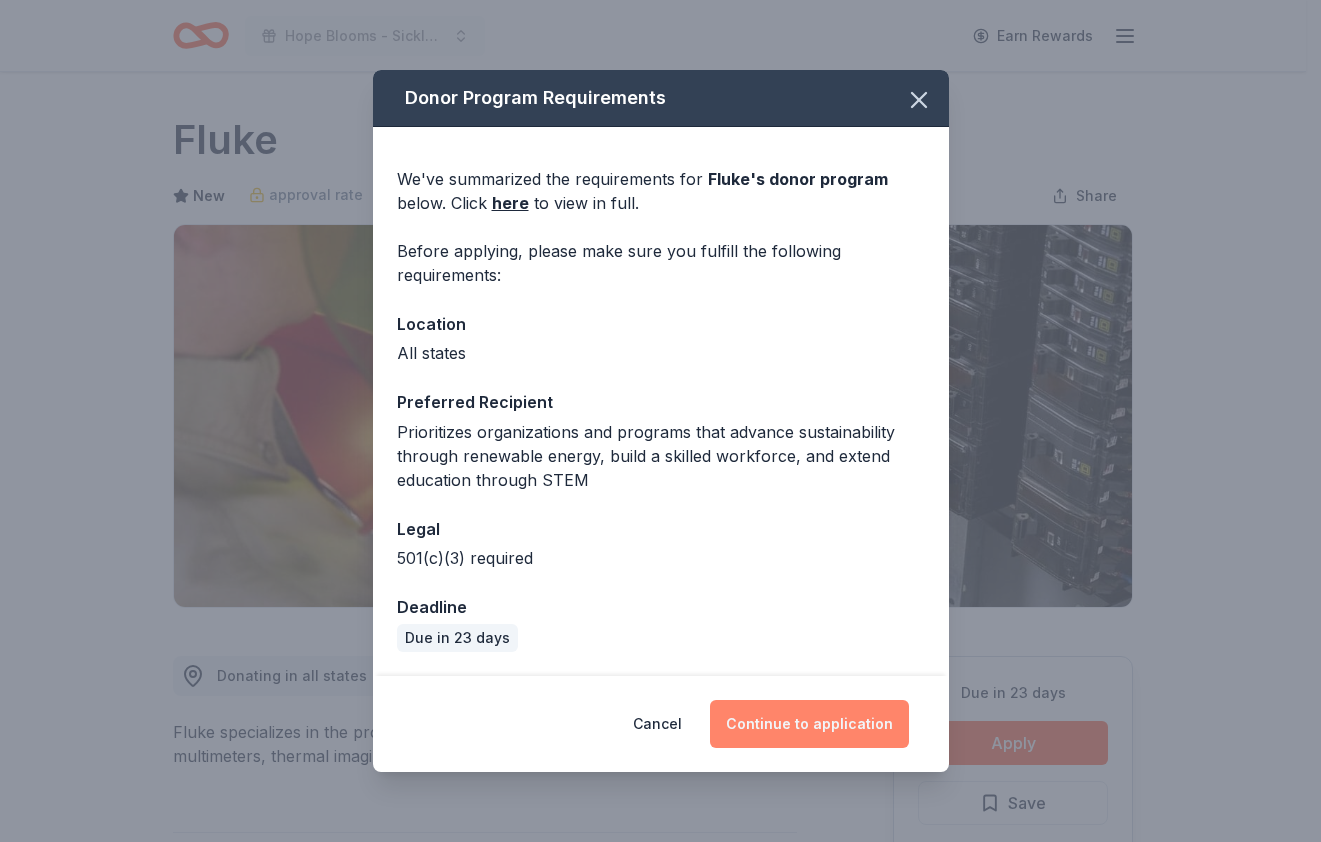 click on "Continue to application" at bounding box center [809, 724] 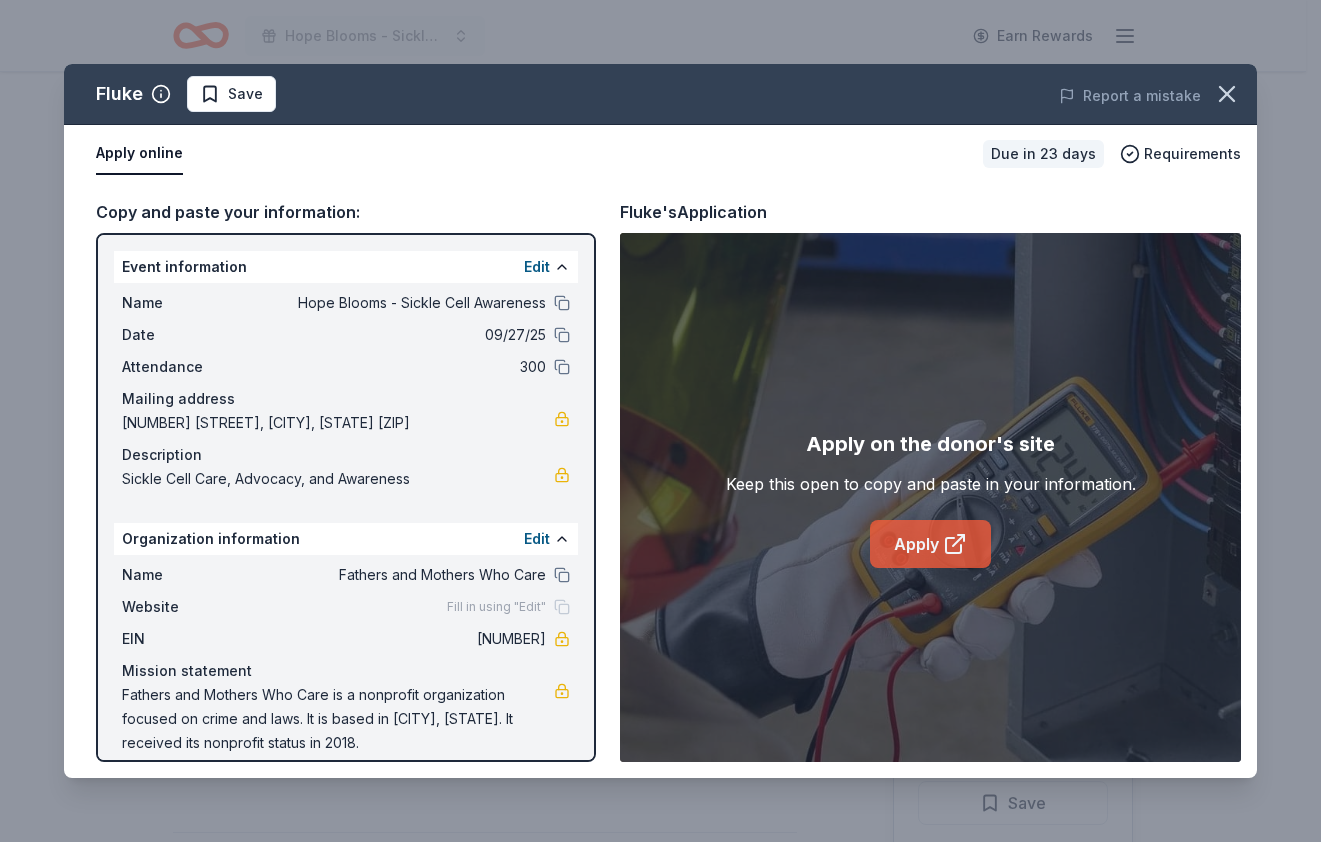 click 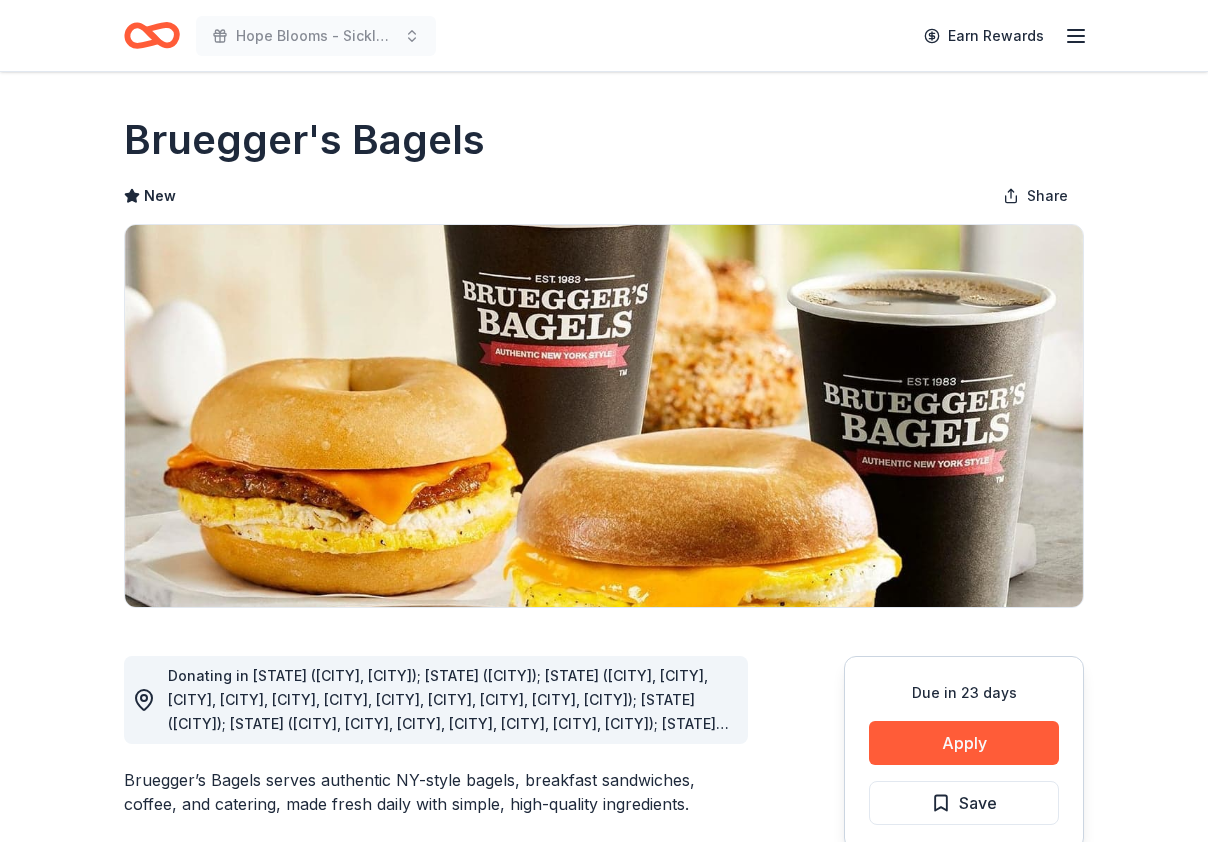 scroll, scrollTop: 0, scrollLeft: 0, axis: both 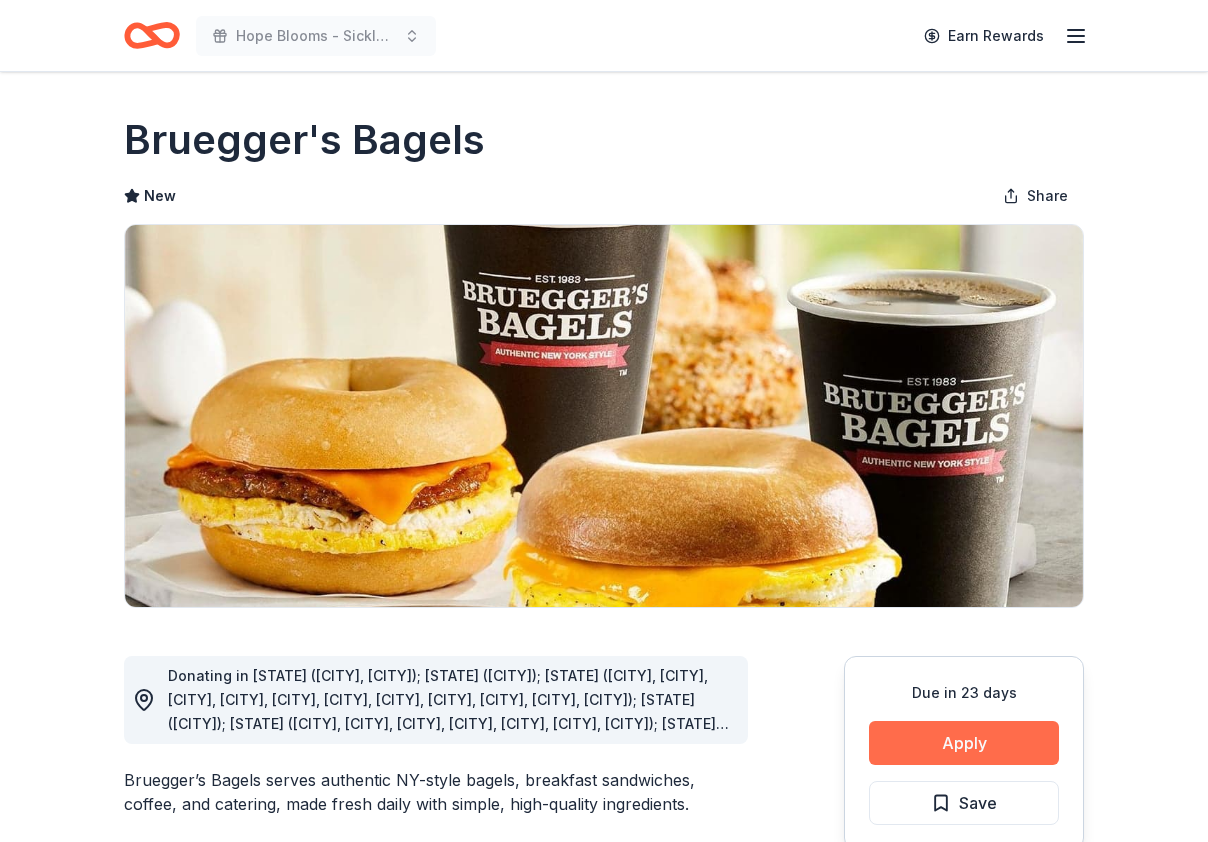 click on "Apply" at bounding box center [964, 743] 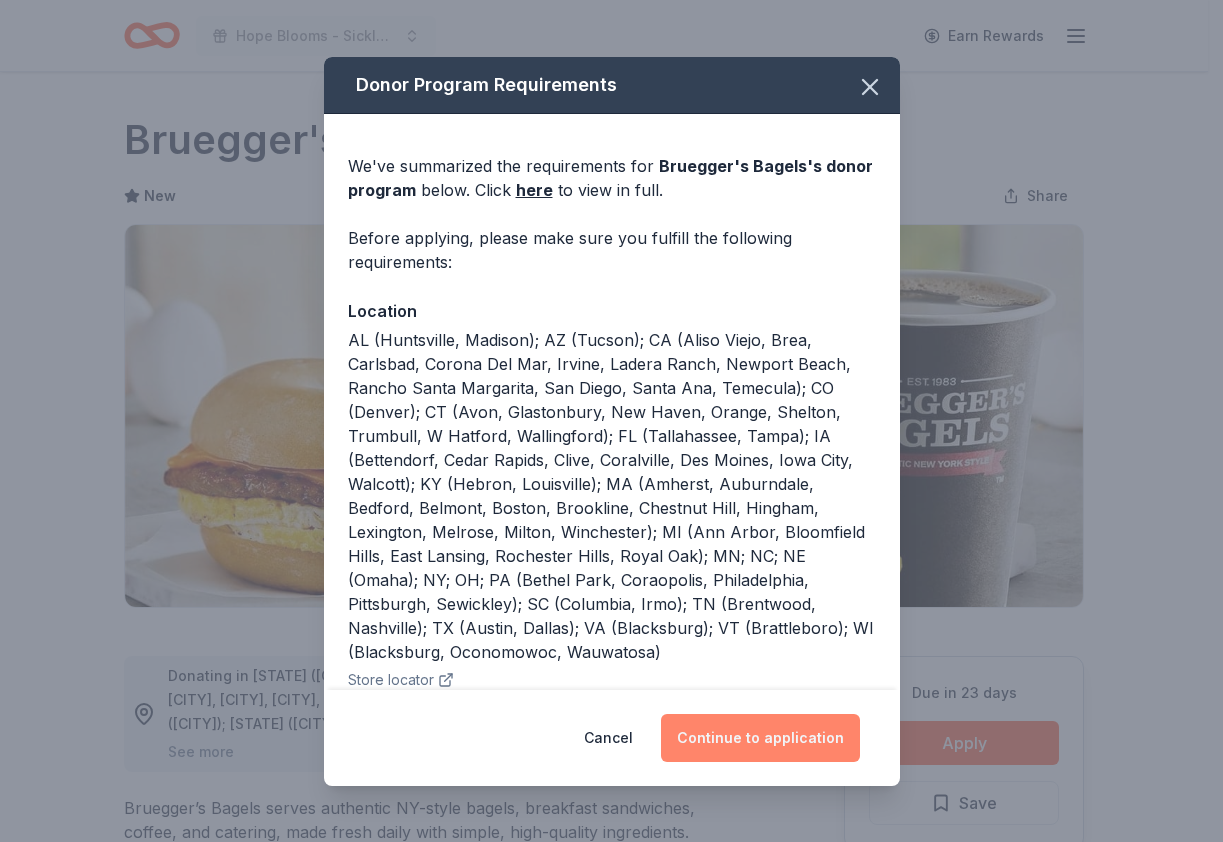 click on "Continue to application" at bounding box center [760, 738] 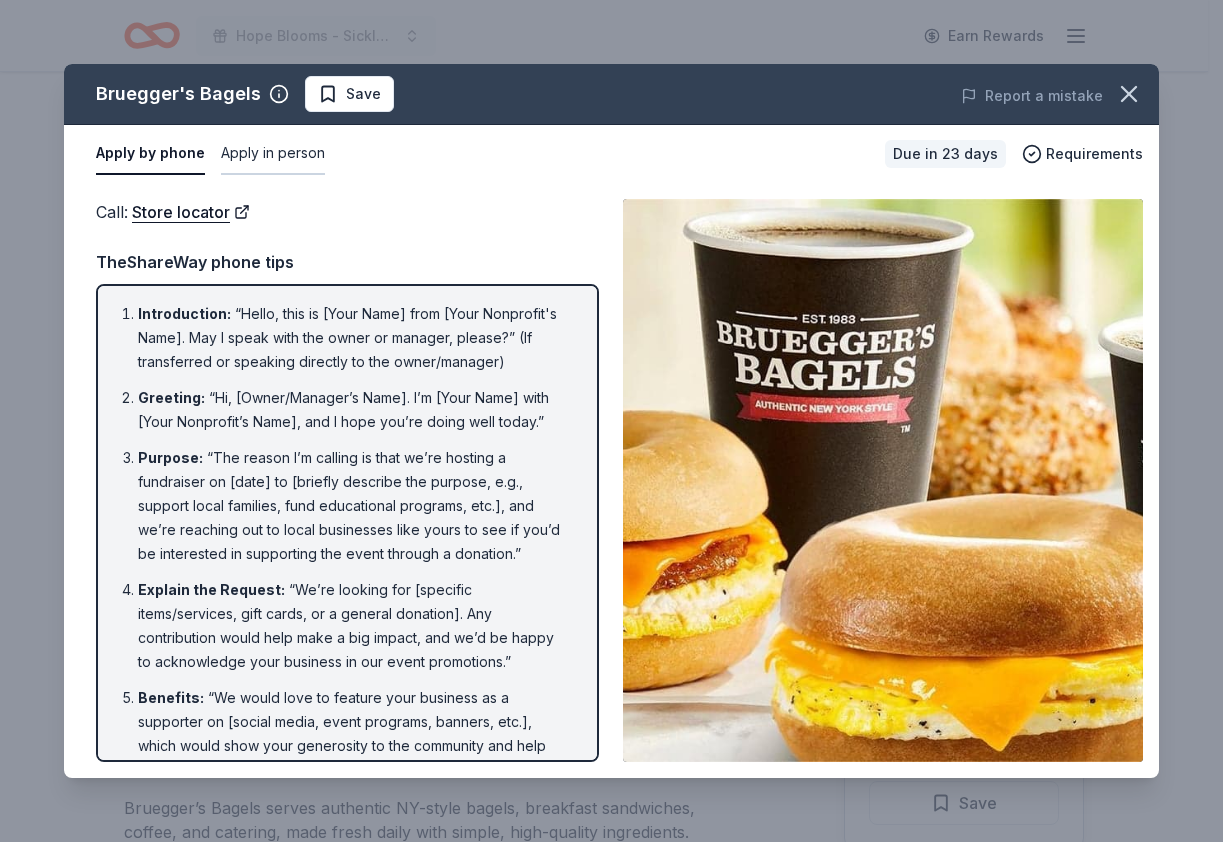 click on "Apply in person" at bounding box center [273, 154] 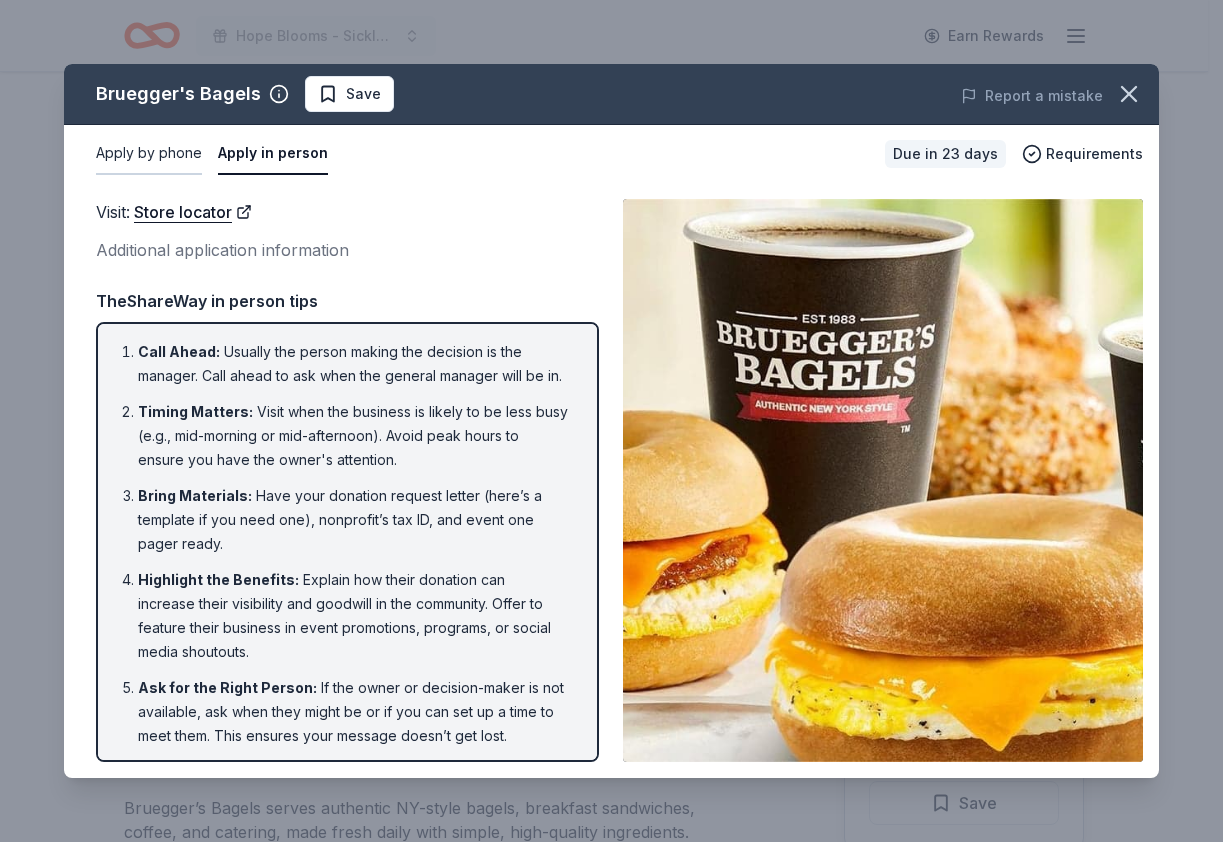 click on "Apply by phone" at bounding box center [149, 154] 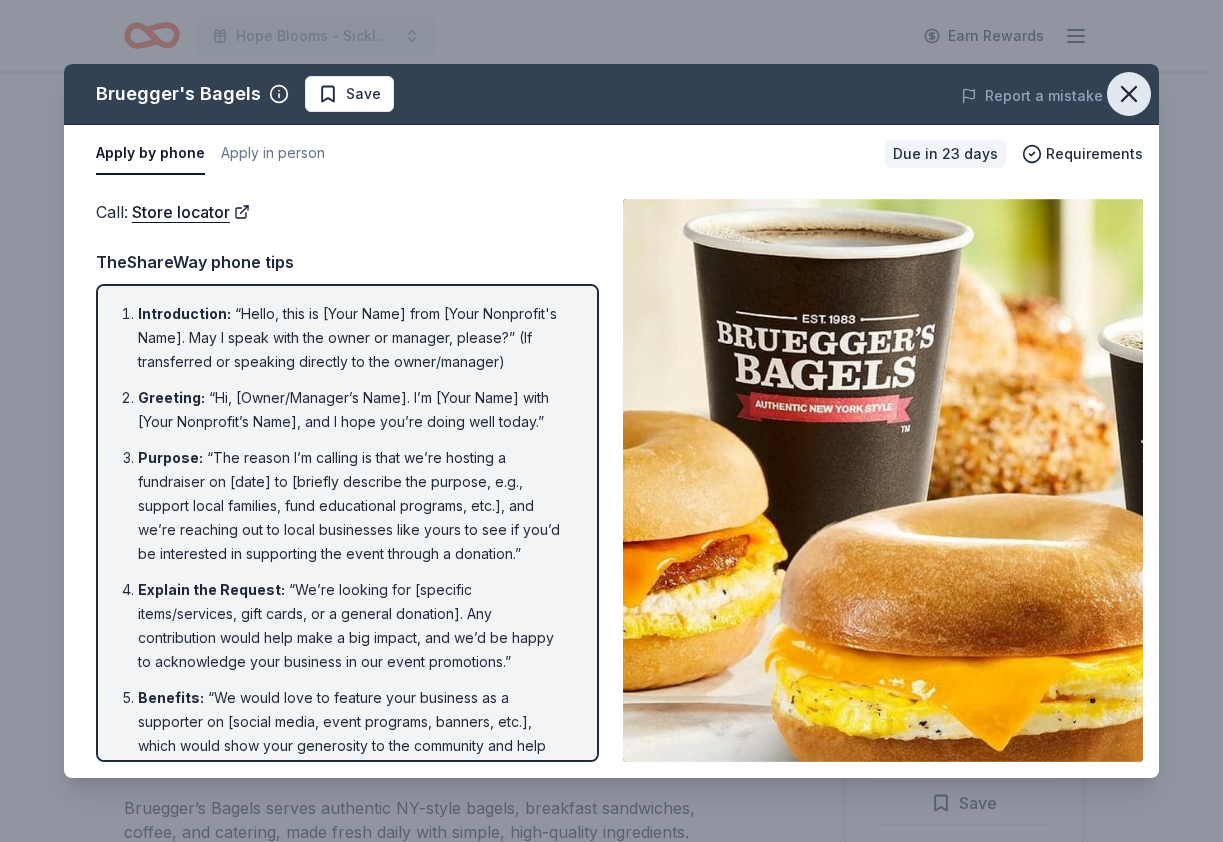 click 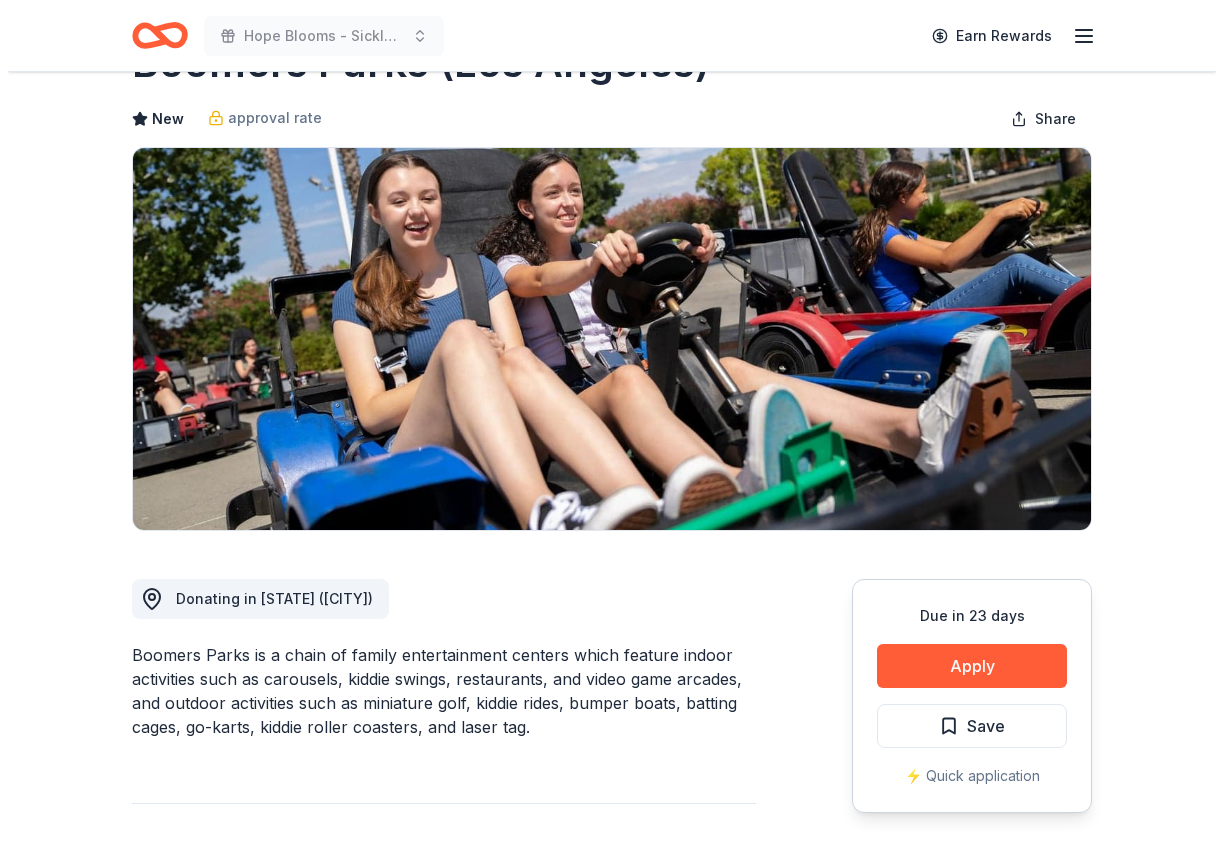 scroll, scrollTop: 100, scrollLeft: 0, axis: vertical 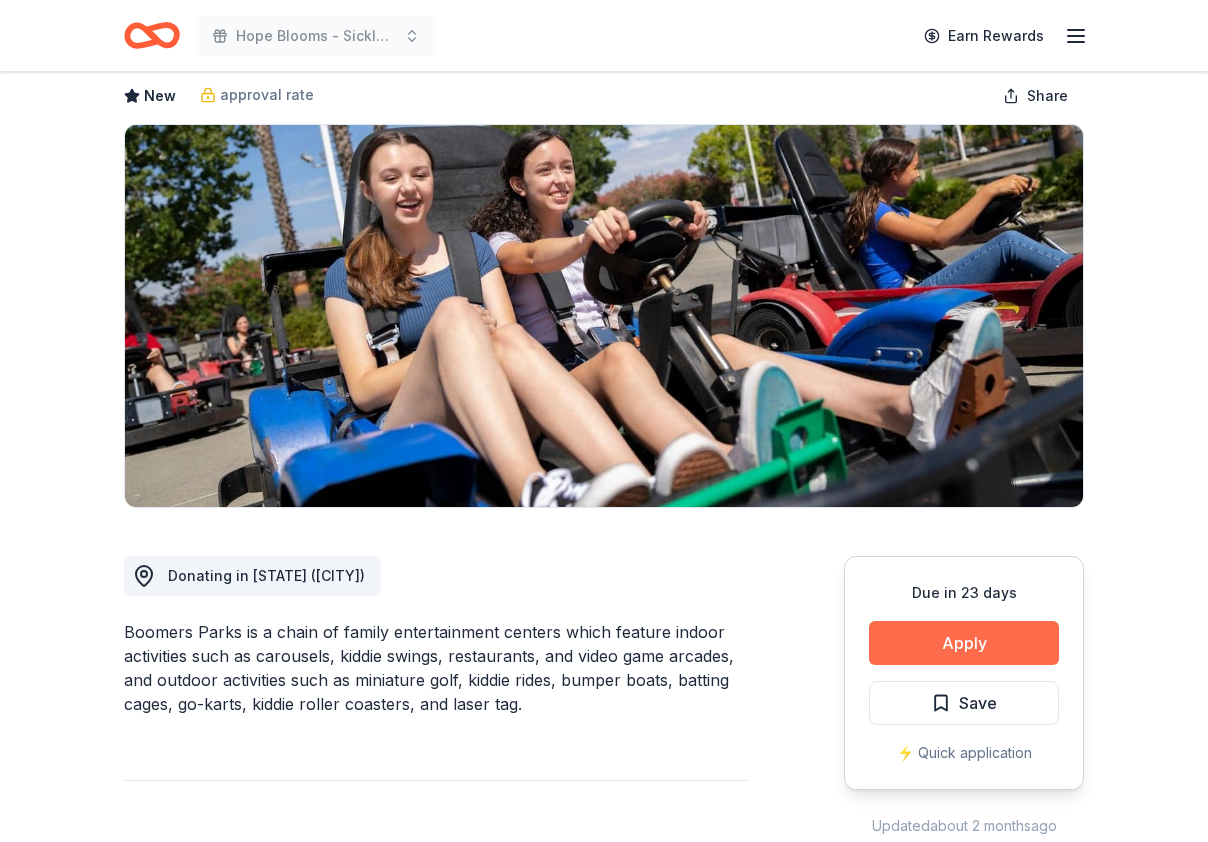 click on "Apply" at bounding box center (964, 643) 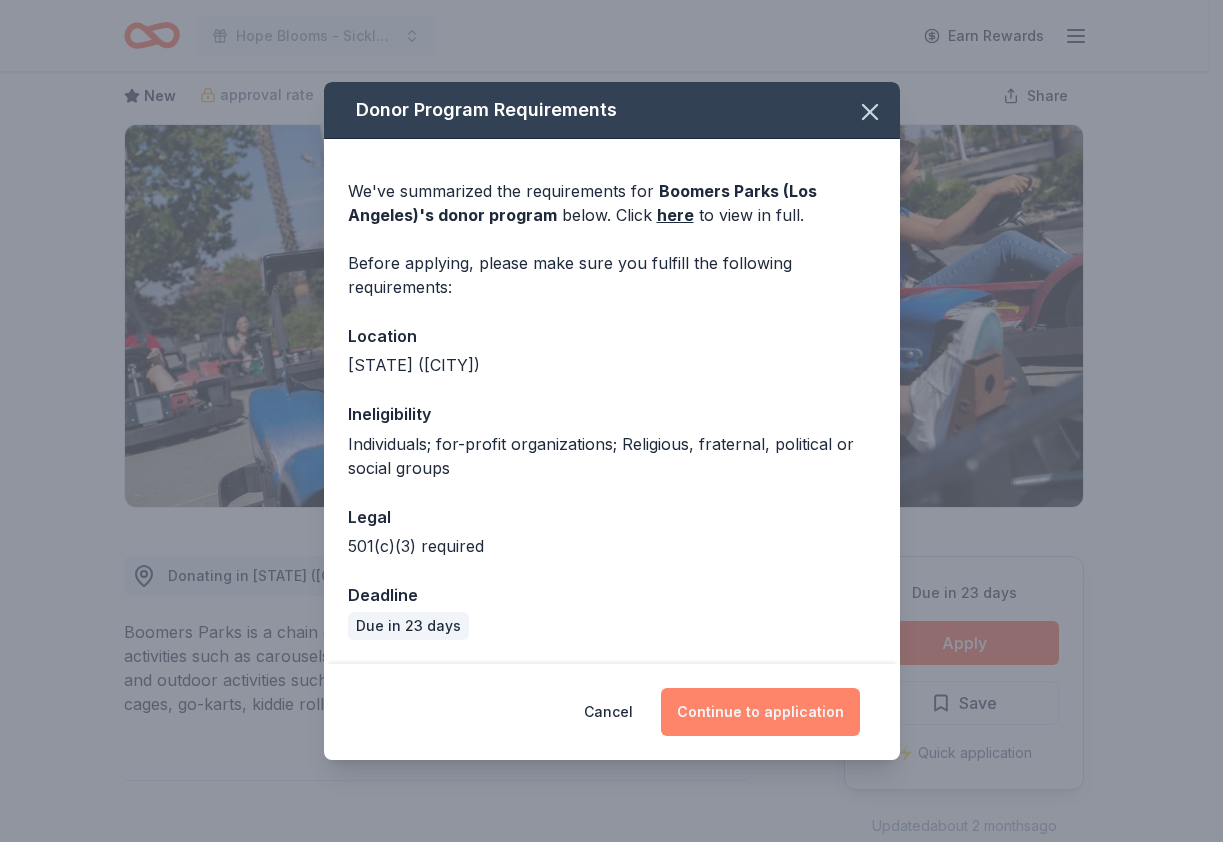click on "Continue to application" at bounding box center (760, 712) 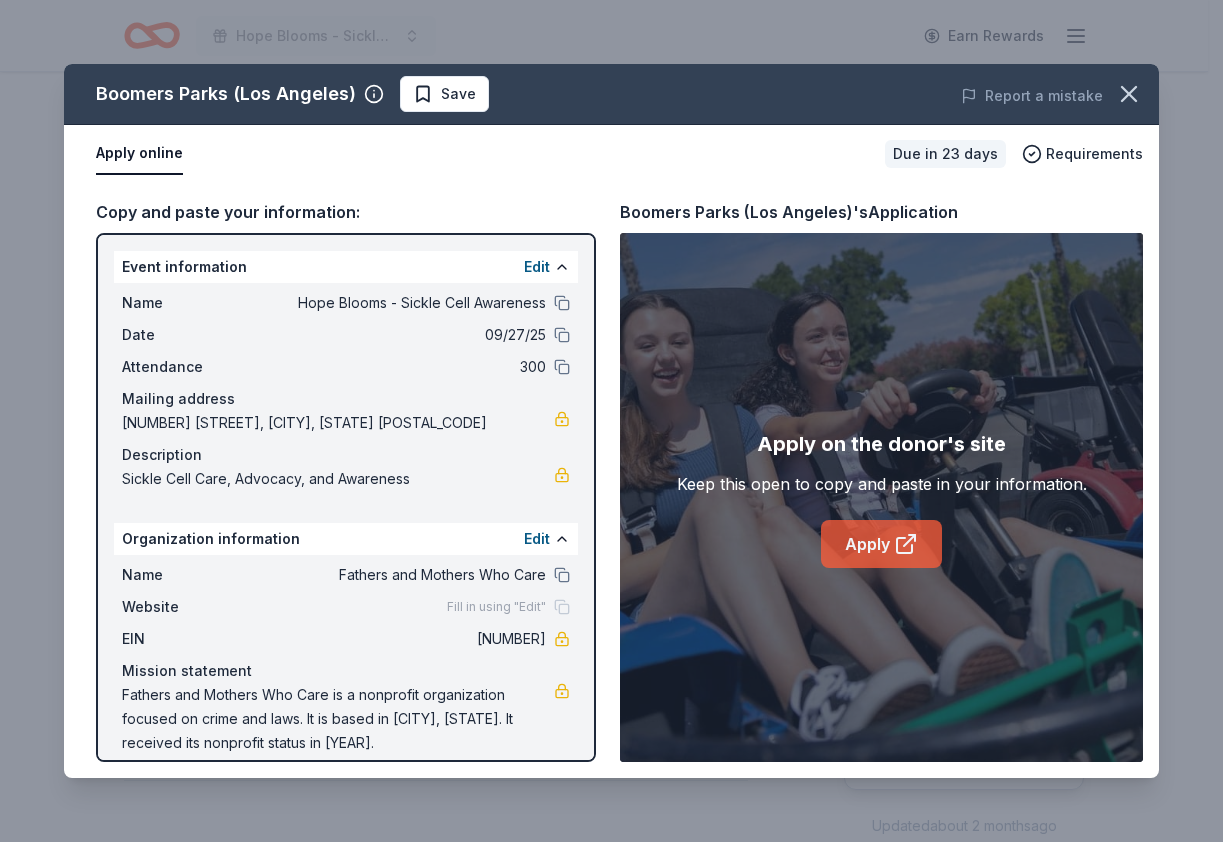 click on "Apply" at bounding box center (881, 544) 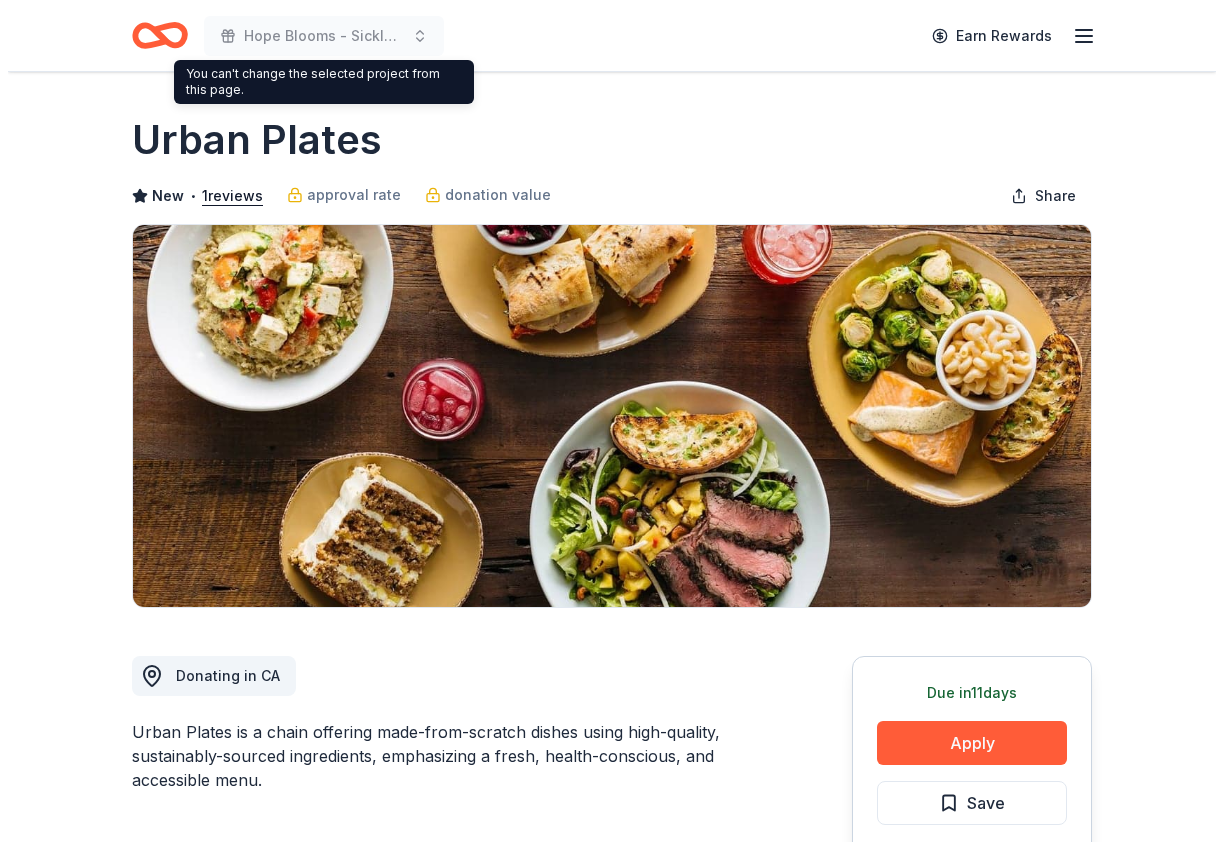 scroll, scrollTop: 0, scrollLeft: 0, axis: both 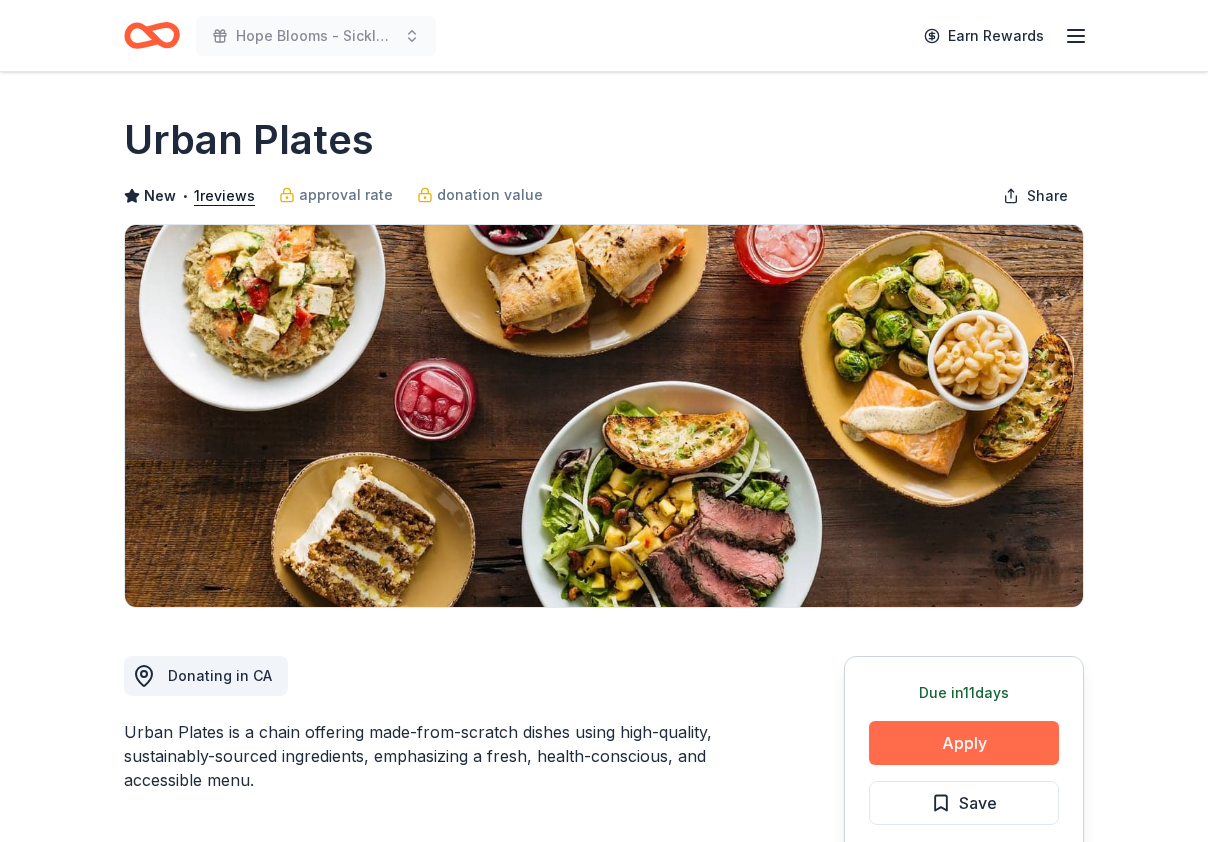 click on "Apply" at bounding box center [964, 743] 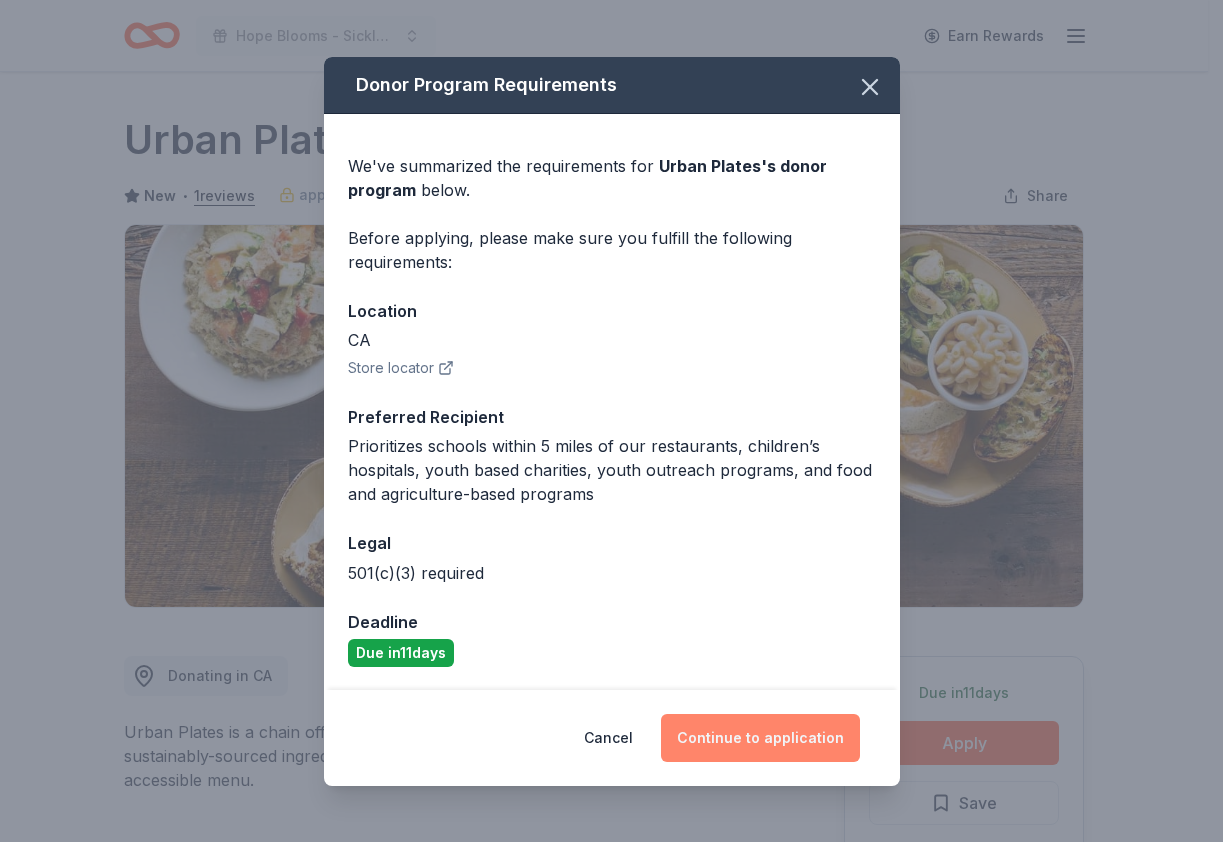 click on "Continue to application" at bounding box center (760, 738) 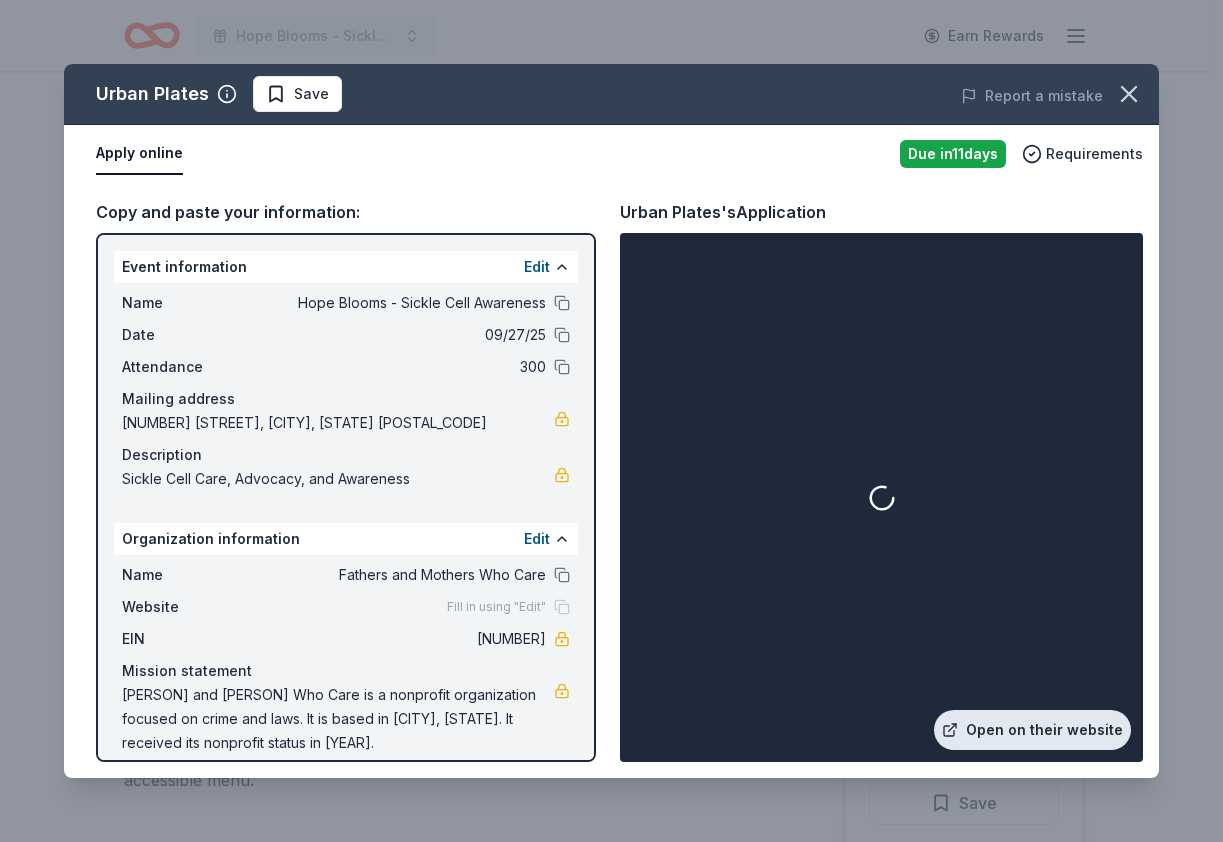 click on "Open on their website" at bounding box center [1032, 730] 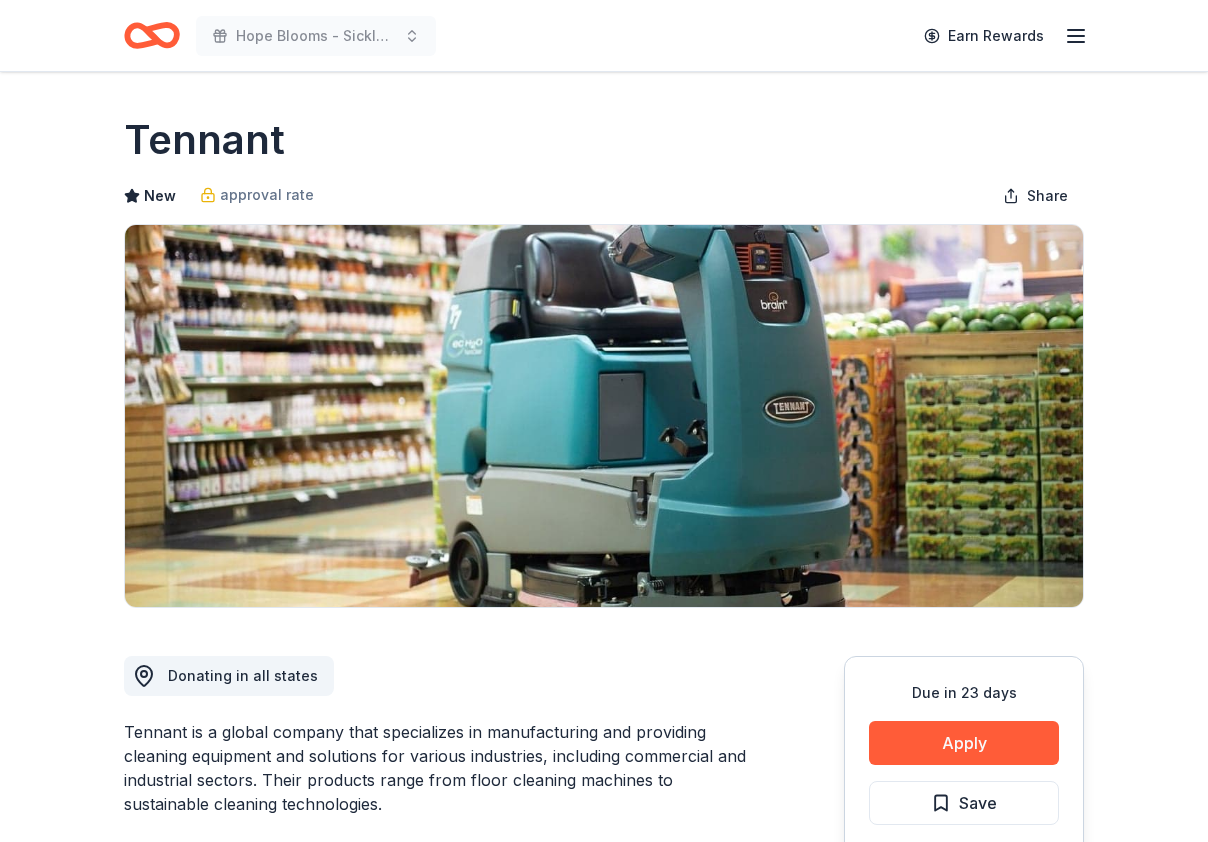 scroll, scrollTop: 0, scrollLeft: 0, axis: both 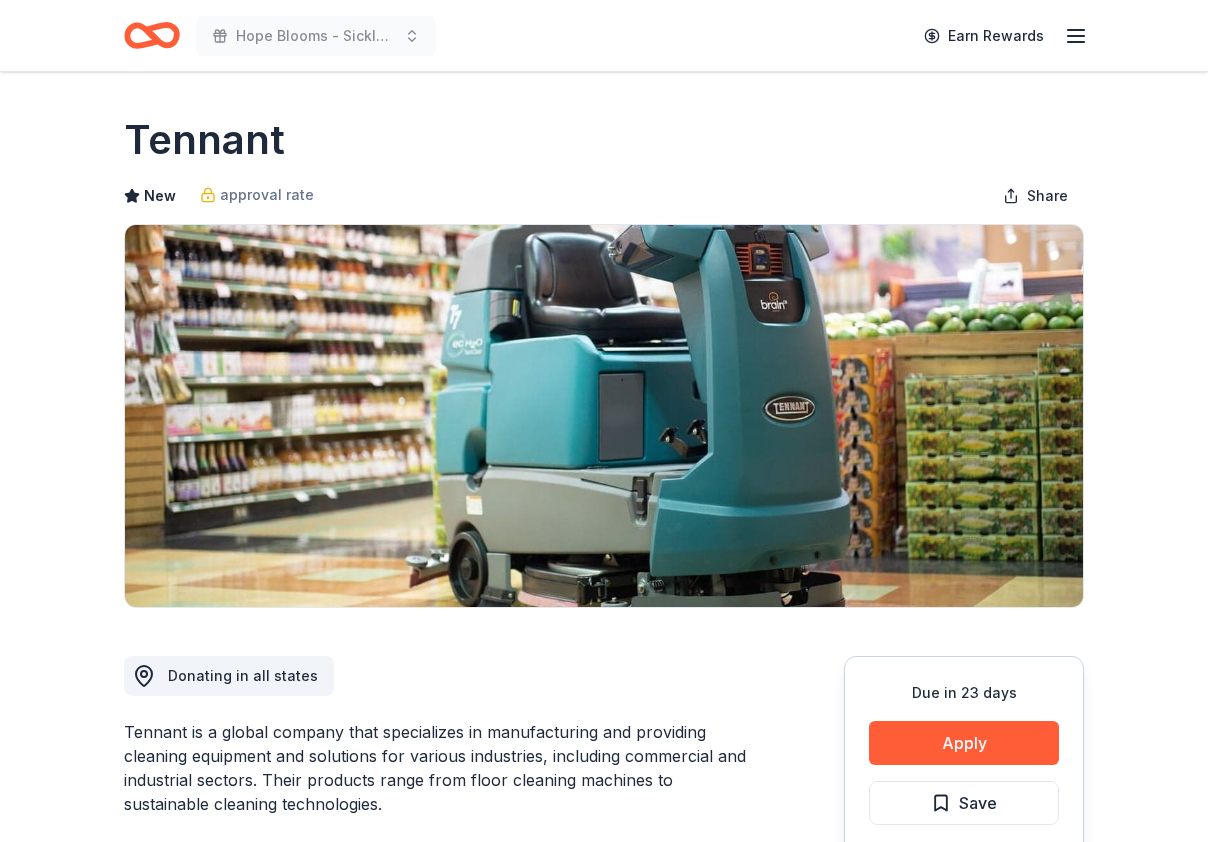click on "Donating in all states Tennant is a global company that specializes in manufacturing and providing cleaning equipment and solutions for various industries, including commercial and industrial sectors. Their products range from floor cleaning machines to sustainable cleaning technologies. What they donate Cleaning machines Auction & raffle Who they donate to  Preferred Supports organizations in the areas of education, science, and literature Art & Culture Education 501(c)(3) required  Ineligible Political or religious groups; Fraternal organizations or social clubs; Private foundations or organizations whose major function is to donate to other nonprofit organizations; Programs at K-12 schools that are primarily for the benefit of employee’s children such as youth athletic teams, individual scout troops, classroom fundraisers, parent-teacher organizations, or school music groups Political Religious Schools Sports Teams approval rate 20 % approved 30 % declined 50 % no response Upgrade to Pro" at bounding box center [436, 1366] 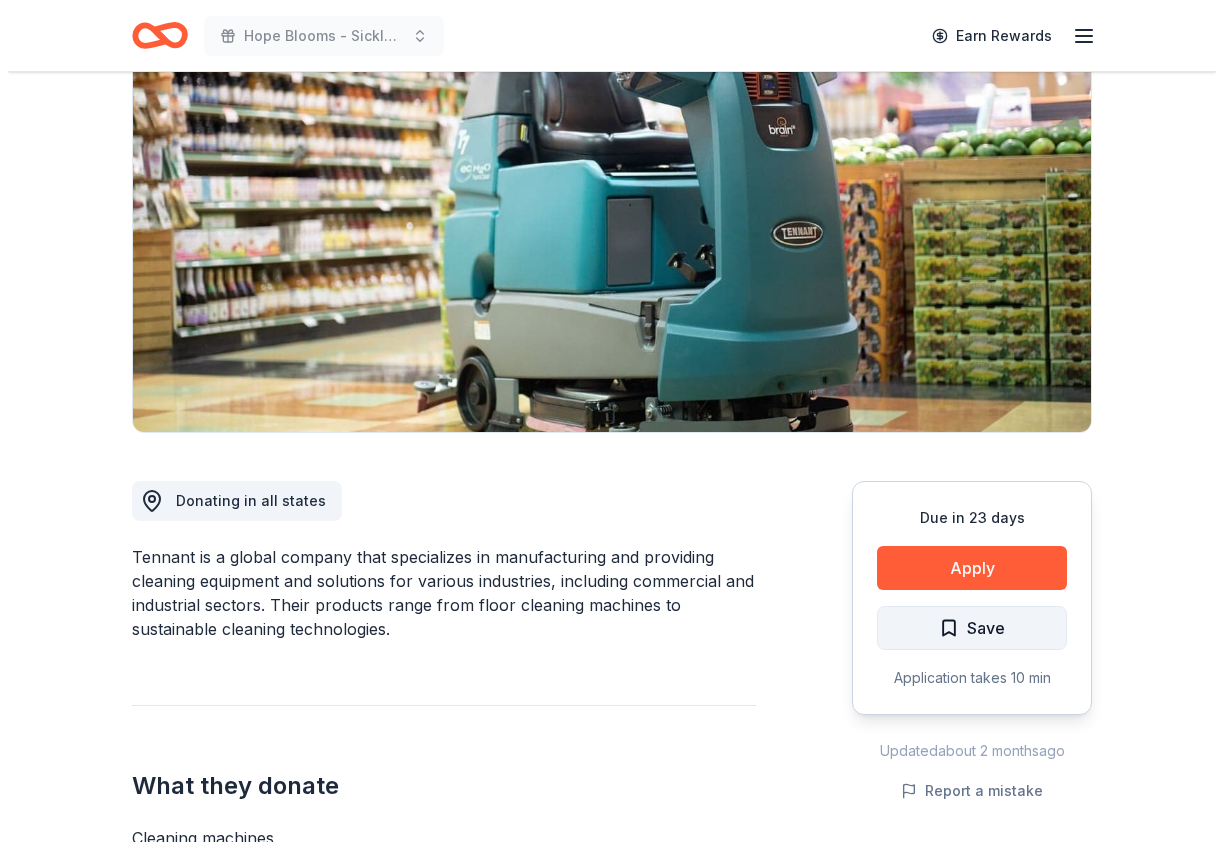 scroll, scrollTop: 200, scrollLeft: 0, axis: vertical 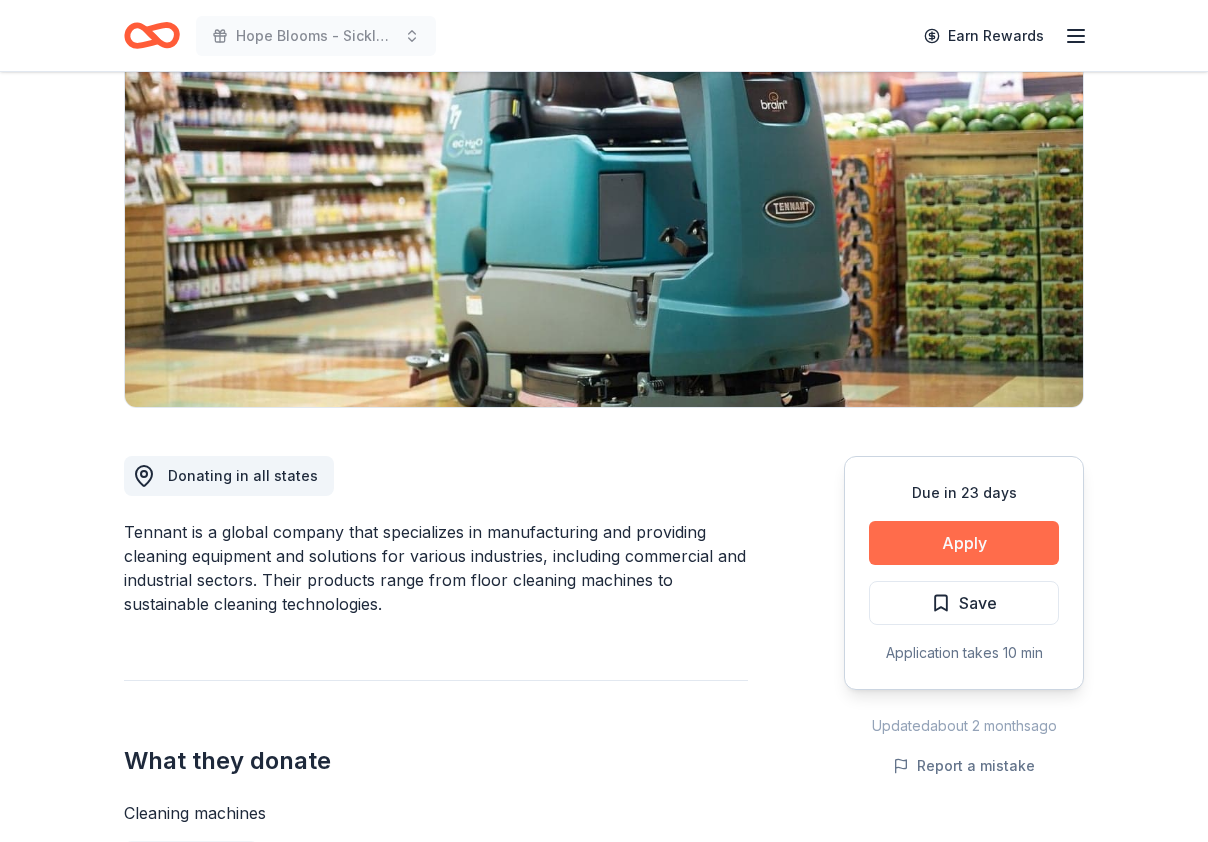click on "Apply" at bounding box center (964, 543) 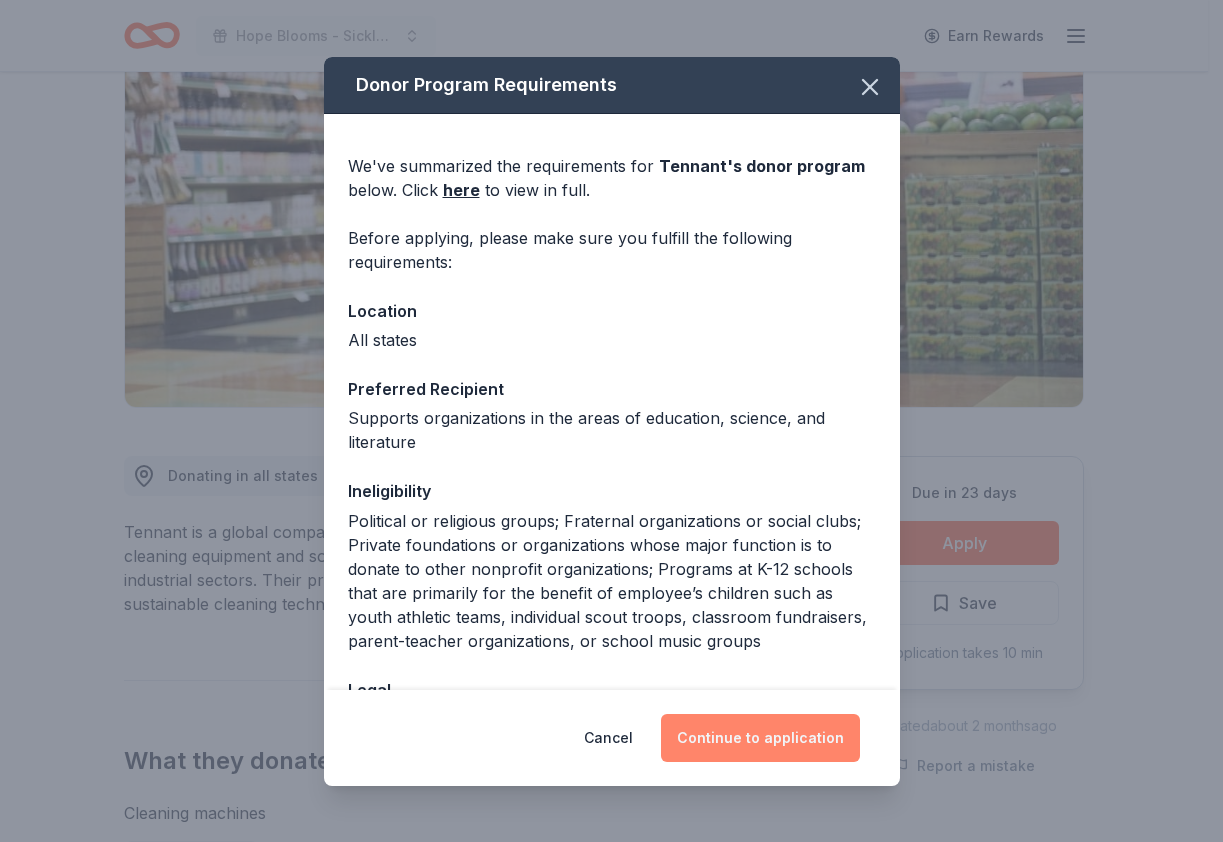 click on "Continue to application" at bounding box center [760, 738] 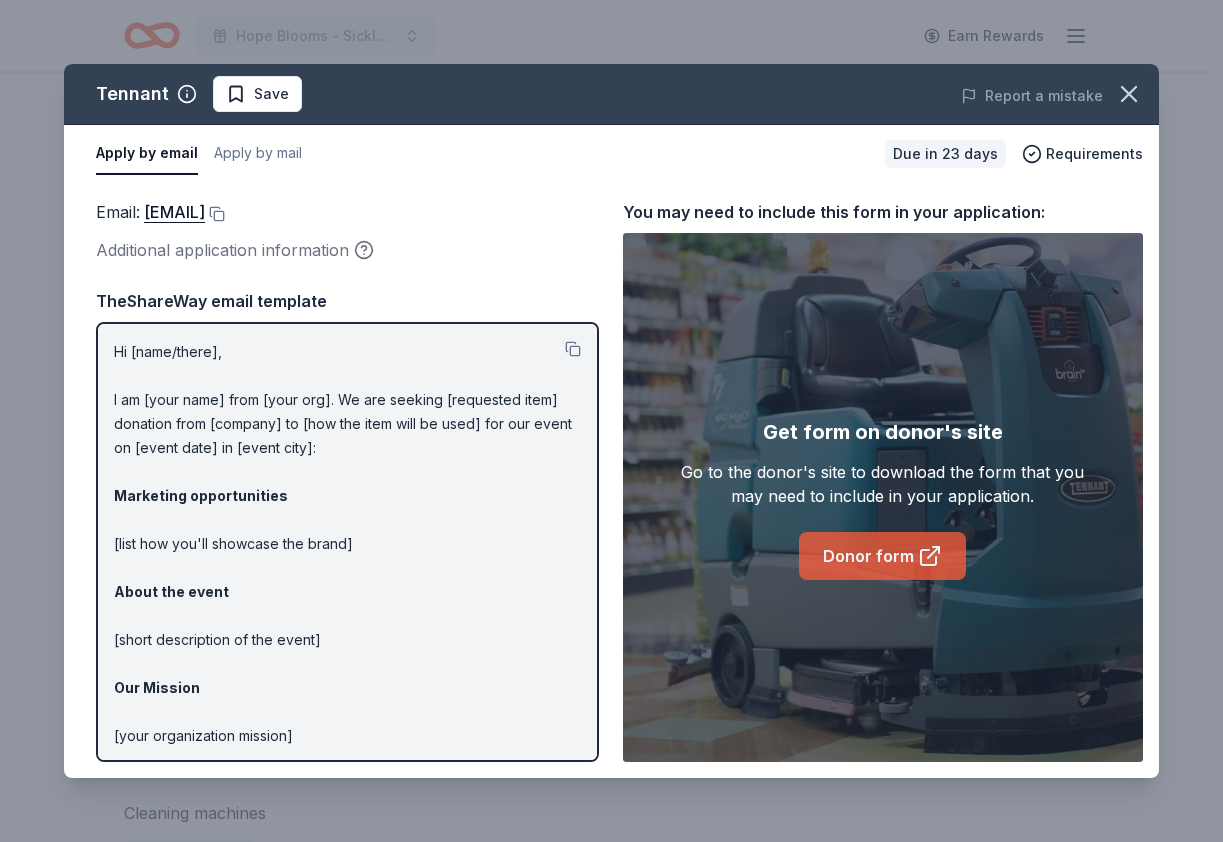 click on "Donor form" at bounding box center (882, 556) 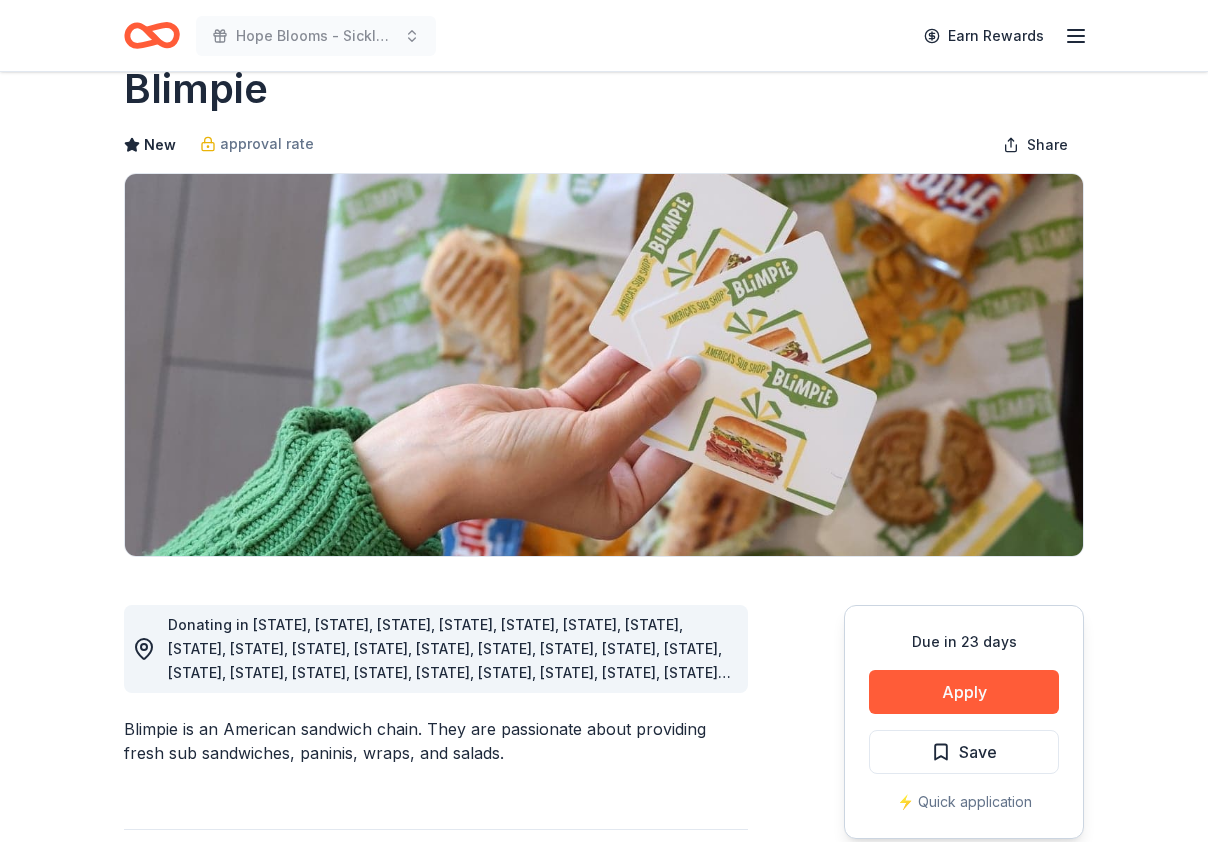 scroll, scrollTop: 100, scrollLeft: 0, axis: vertical 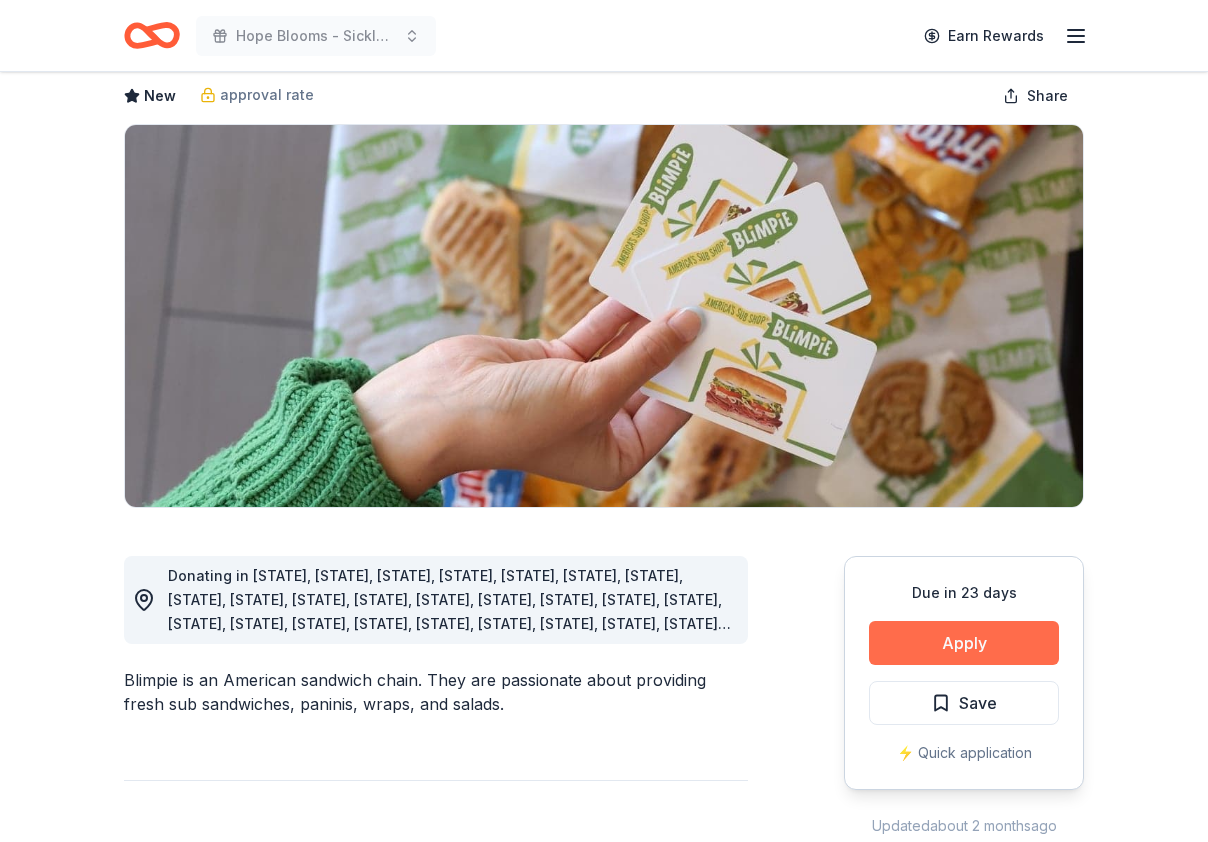 click on "Apply" at bounding box center (964, 643) 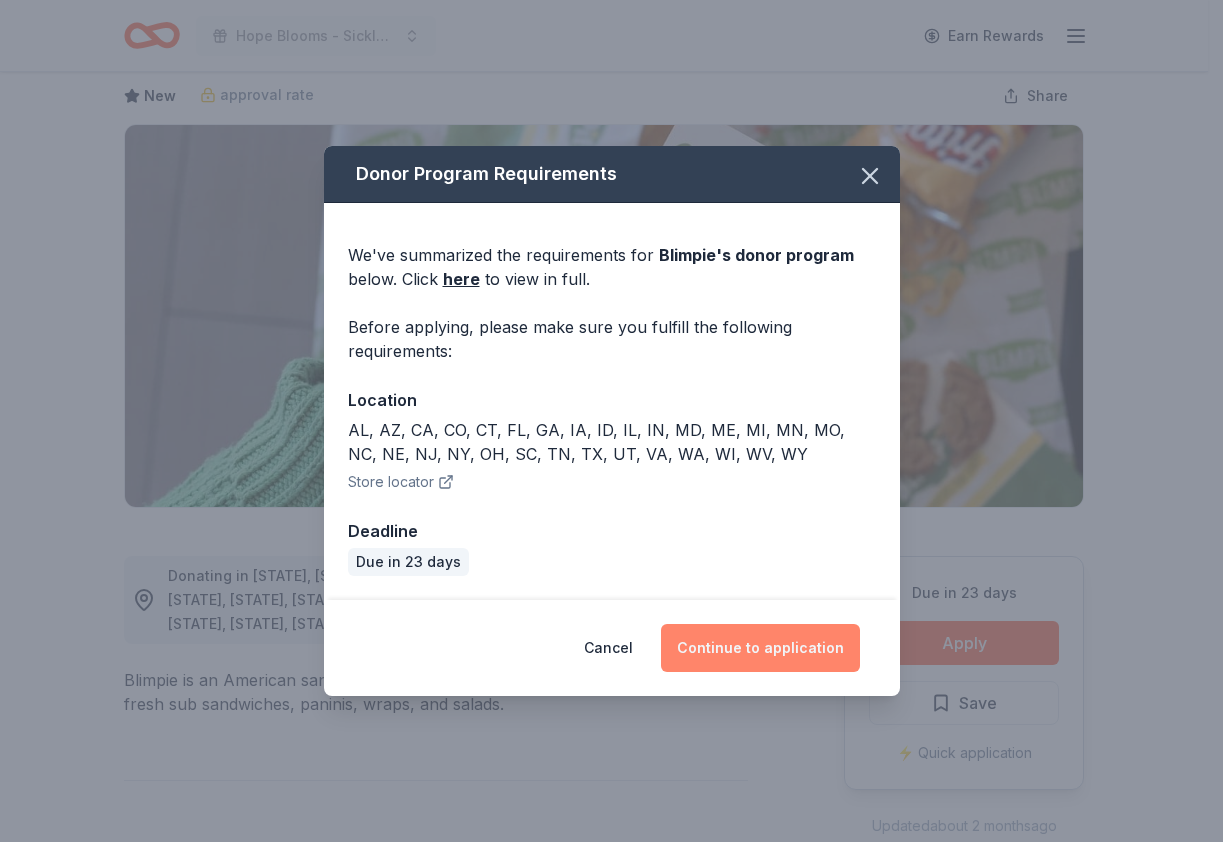 click on "Continue to application" at bounding box center (760, 648) 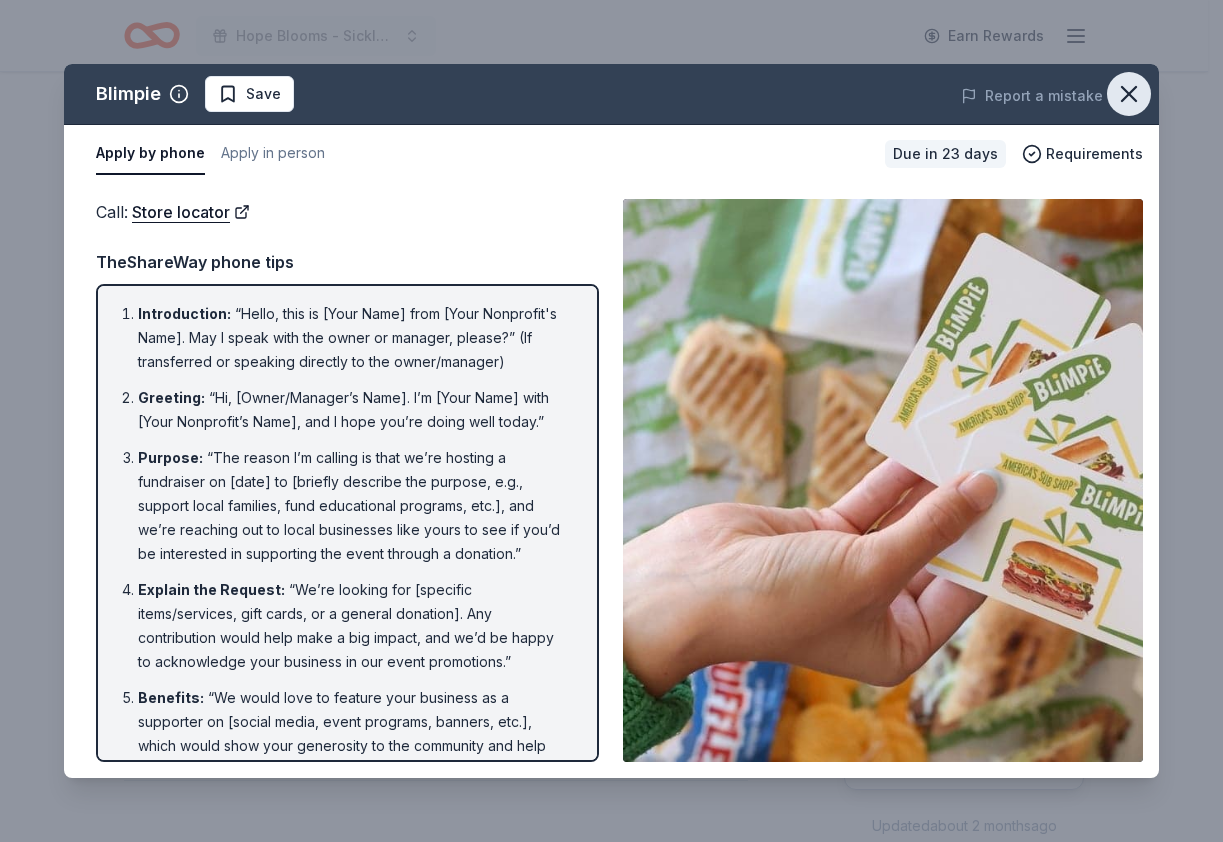 click 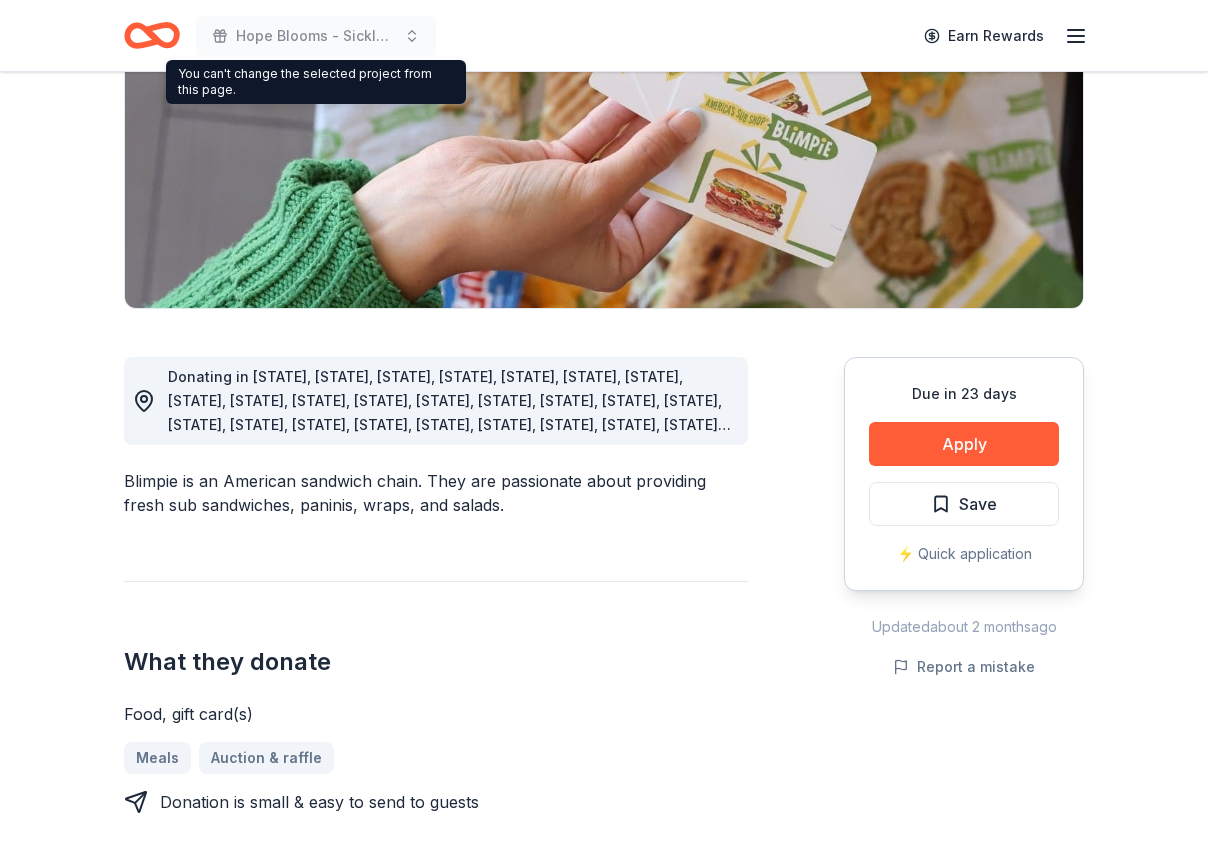 scroll, scrollTop: 300, scrollLeft: 0, axis: vertical 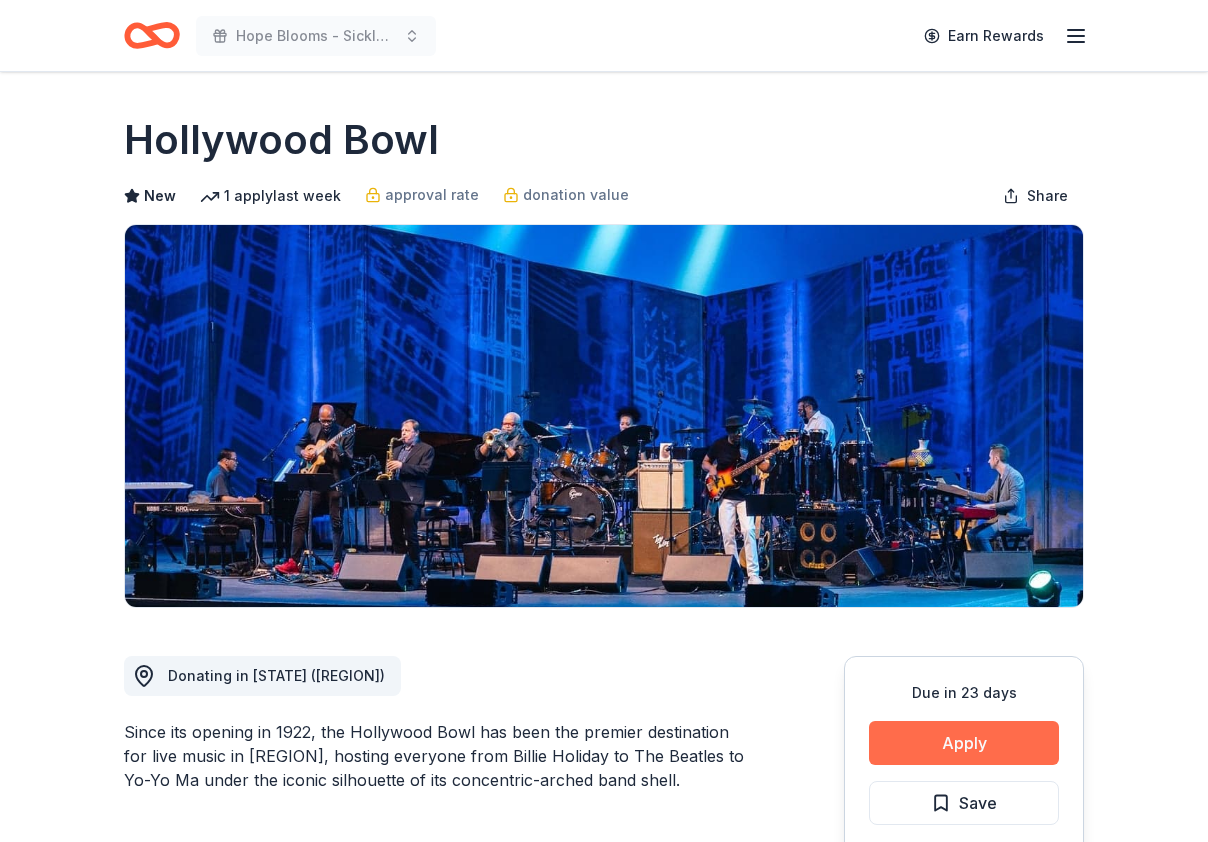 click on "Apply" at bounding box center [964, 743] 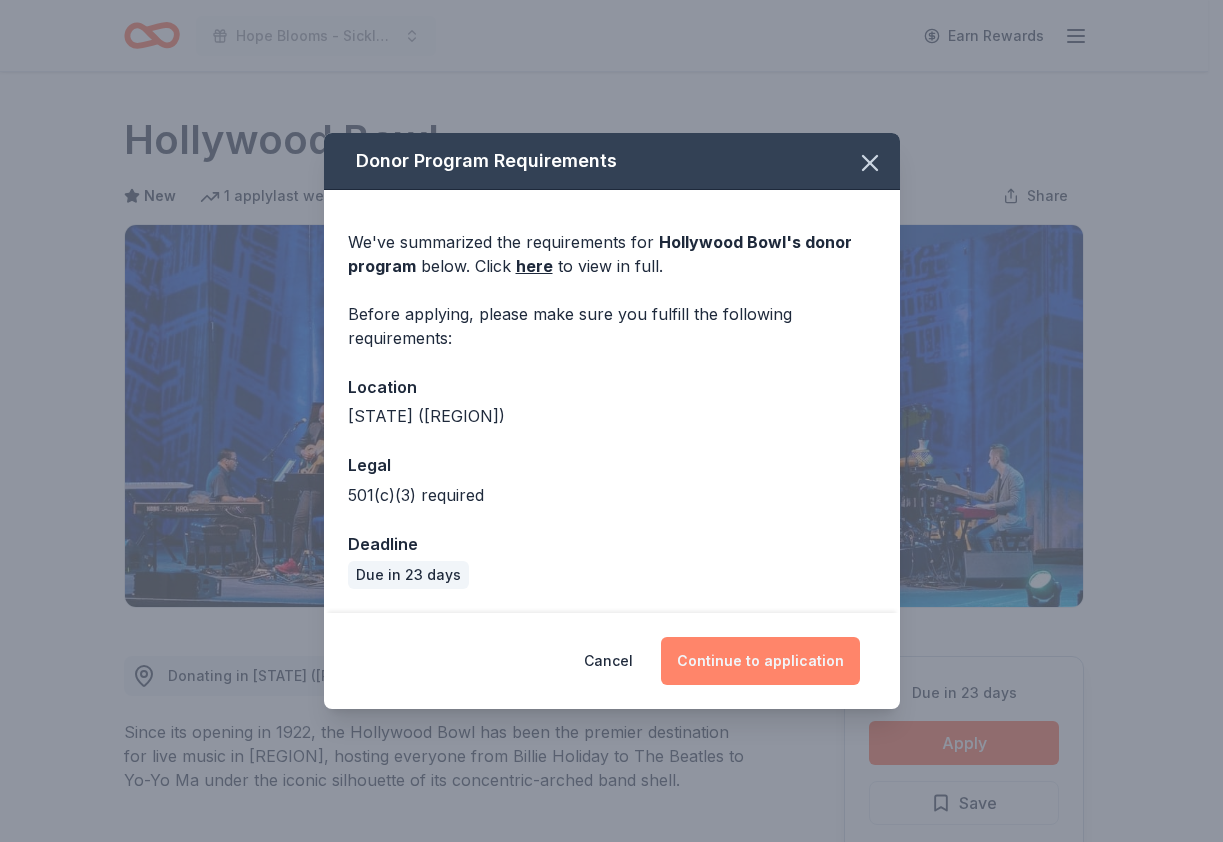 click on "Continue to application" at bounding box center (760, 661) 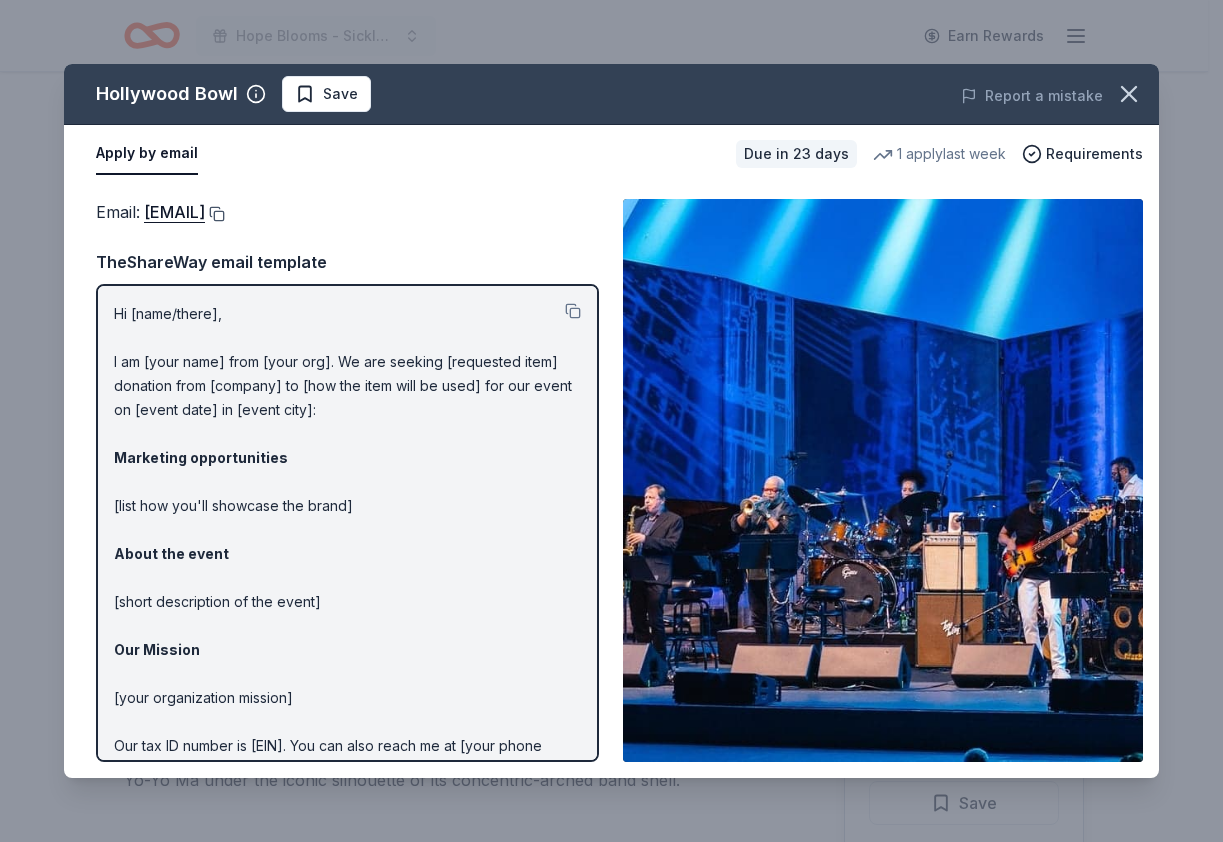 click at bounding box center [215, 214] 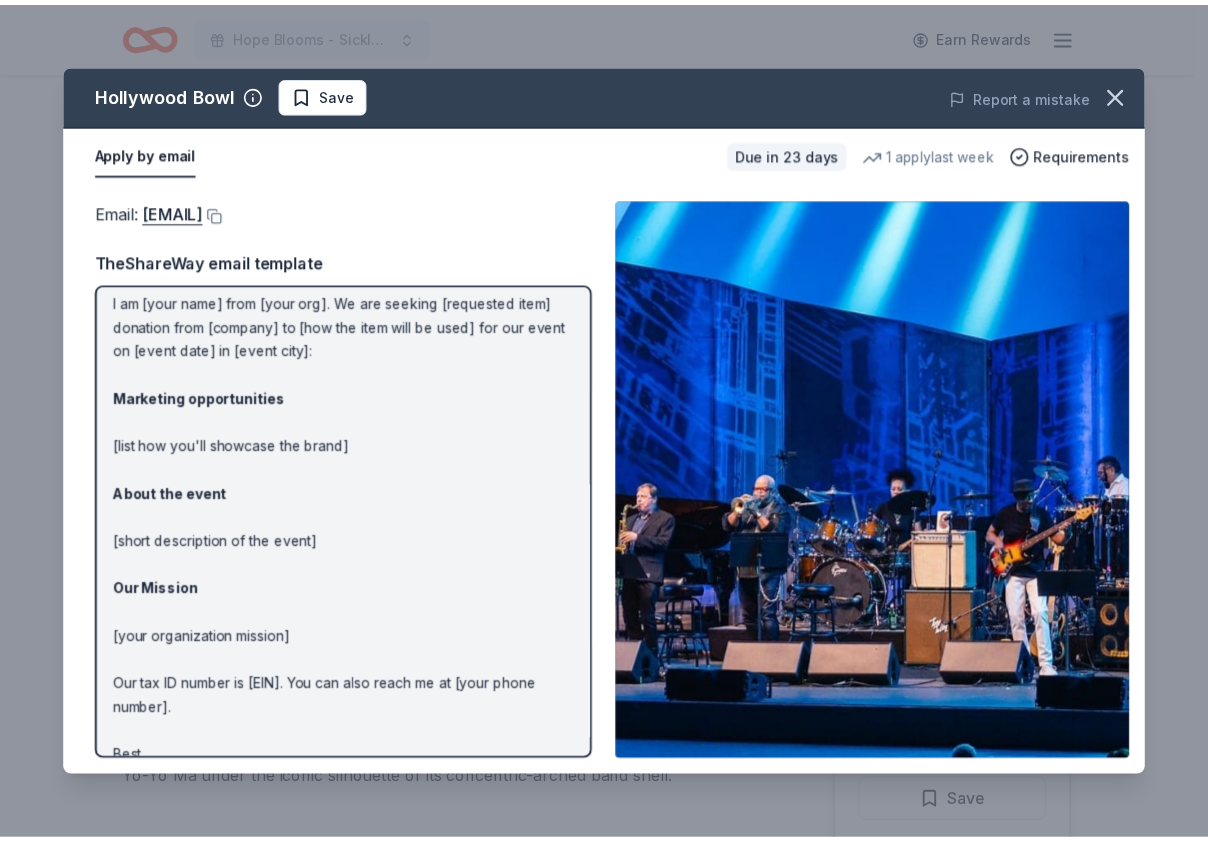 scroll, scrollTop: 110, scrollLeft: 0, axis: vertical 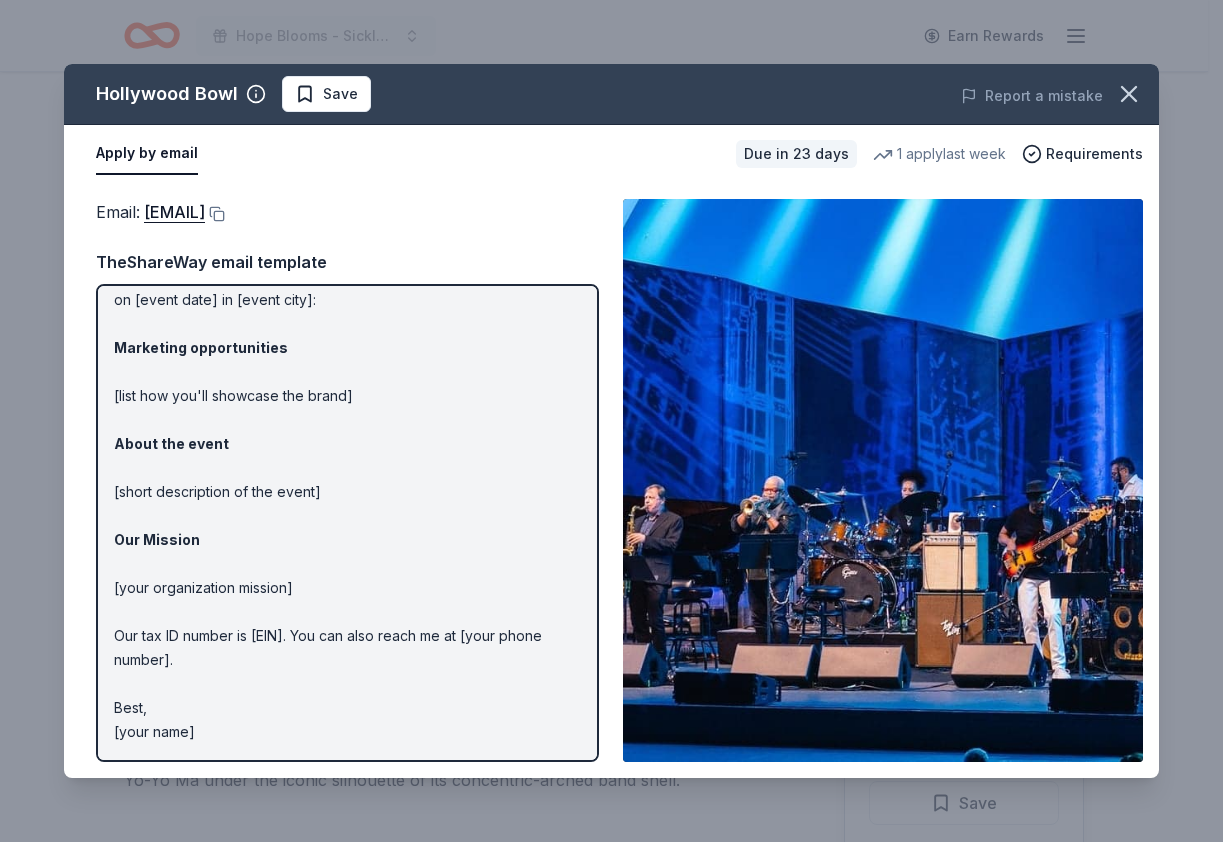drag, startPoint x: 1135, startPoint y: 85, endPoint x: 569, endPoint y: 11, distance: 570.81696 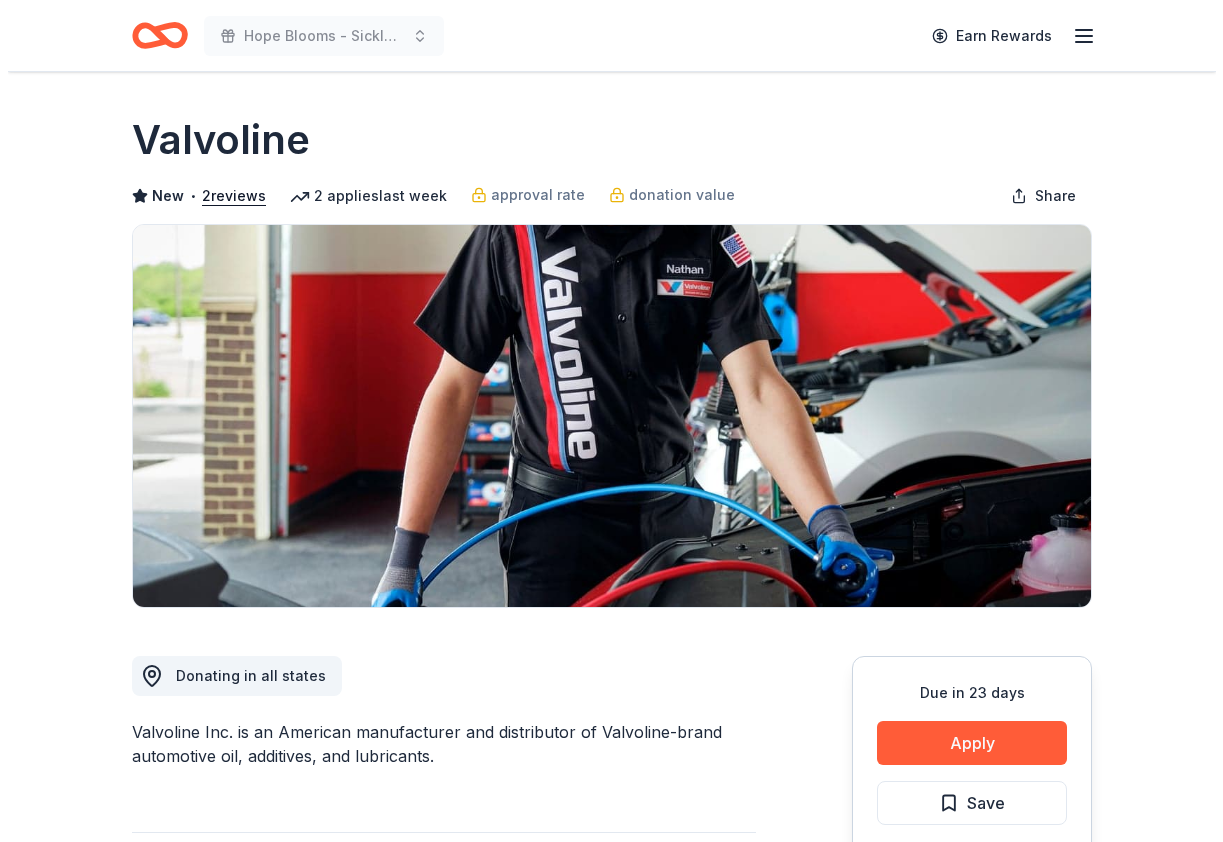 scroll, scrollTop: 0, scrollLeft: 0, axis: both 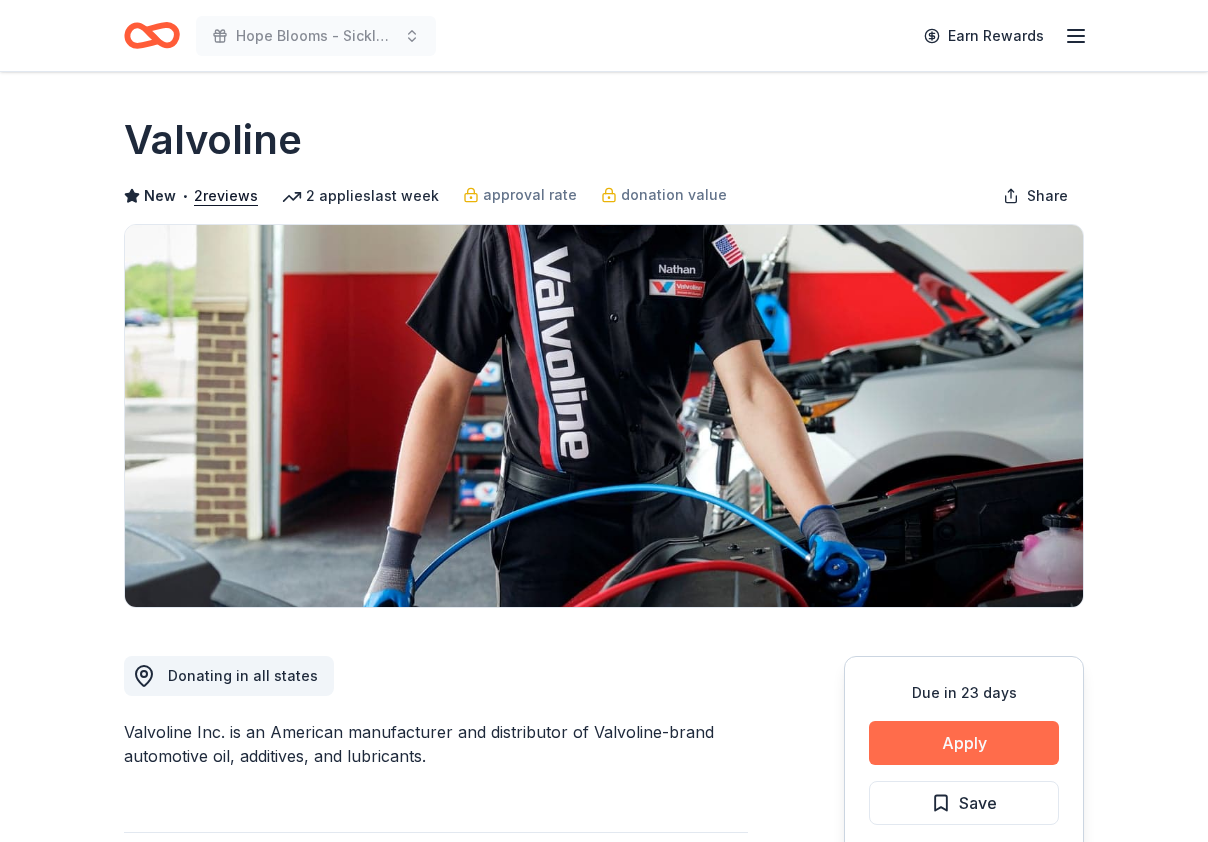 click on "Apply" at bounding box center (964, 743) 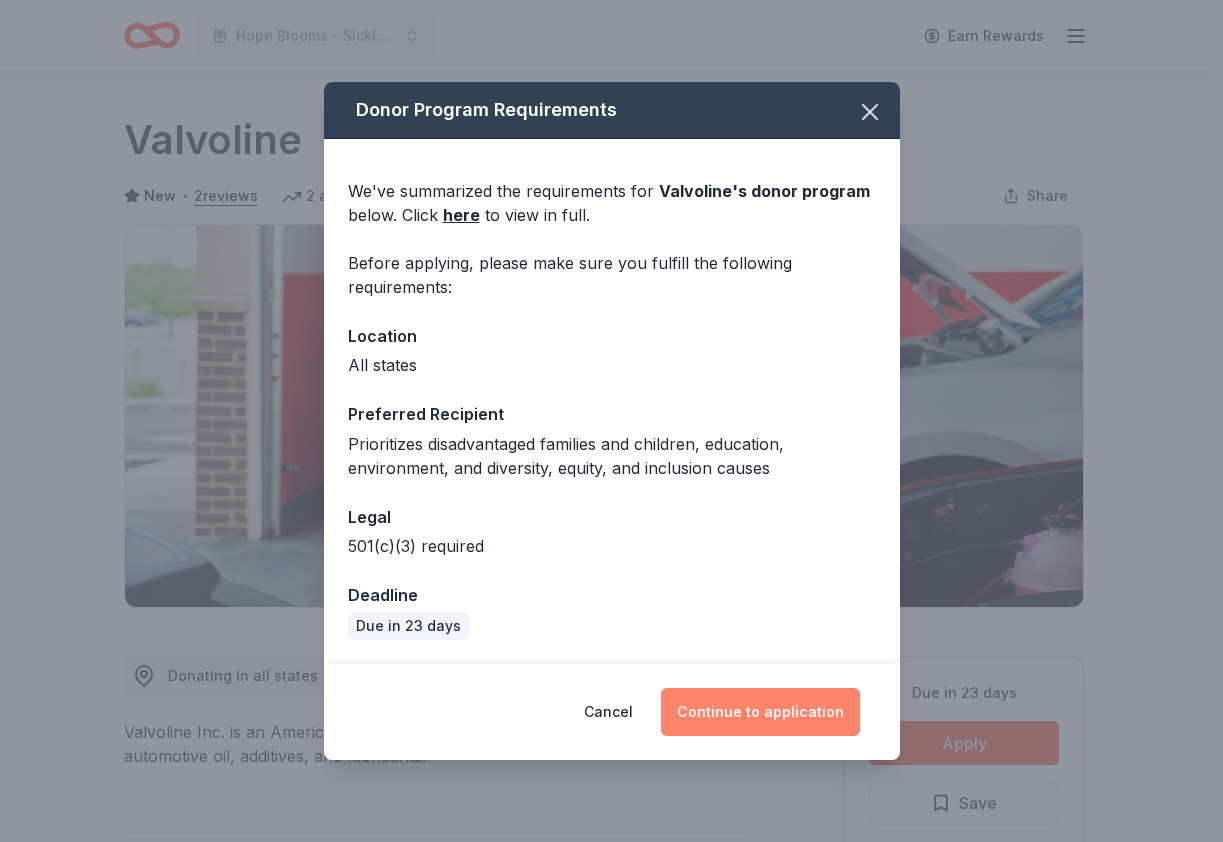 click on "Continue to application" at bounding box center (760, 712) 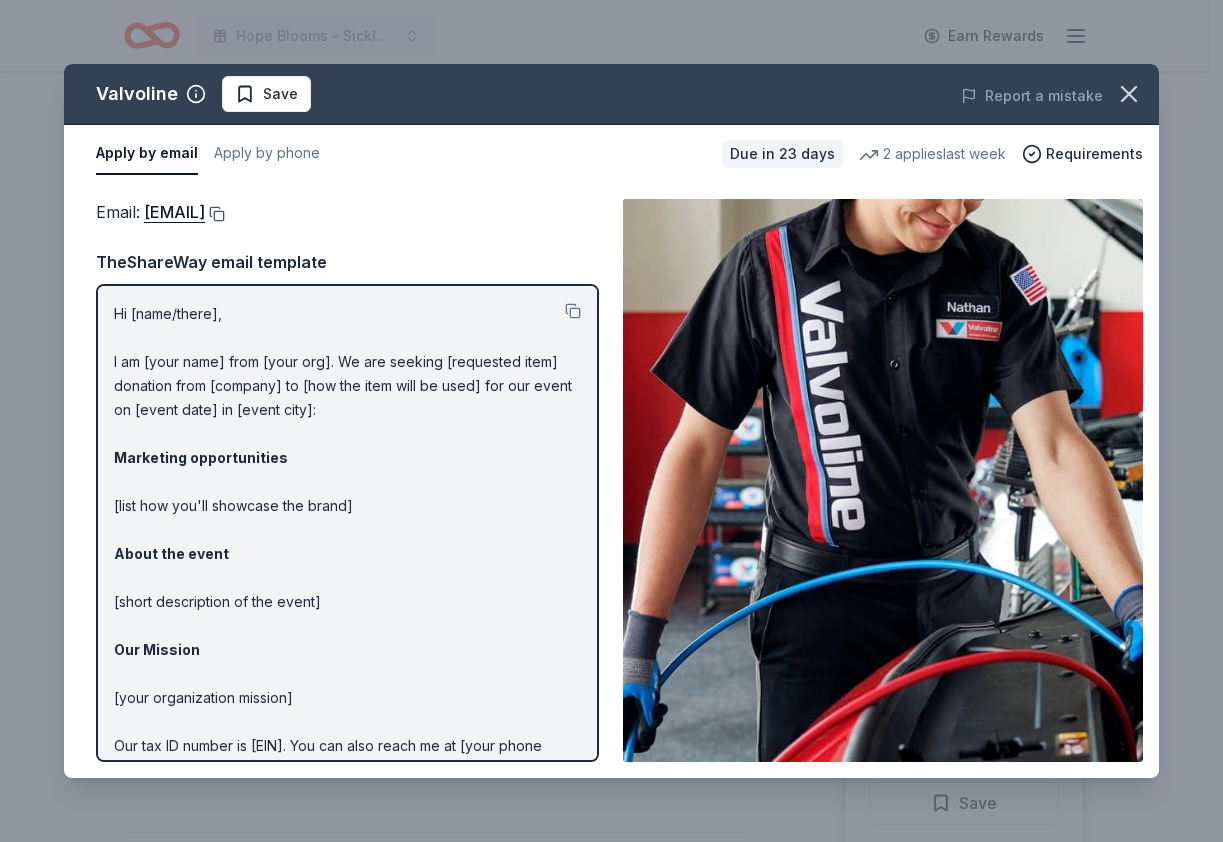 click at bounding box center [215, 214] 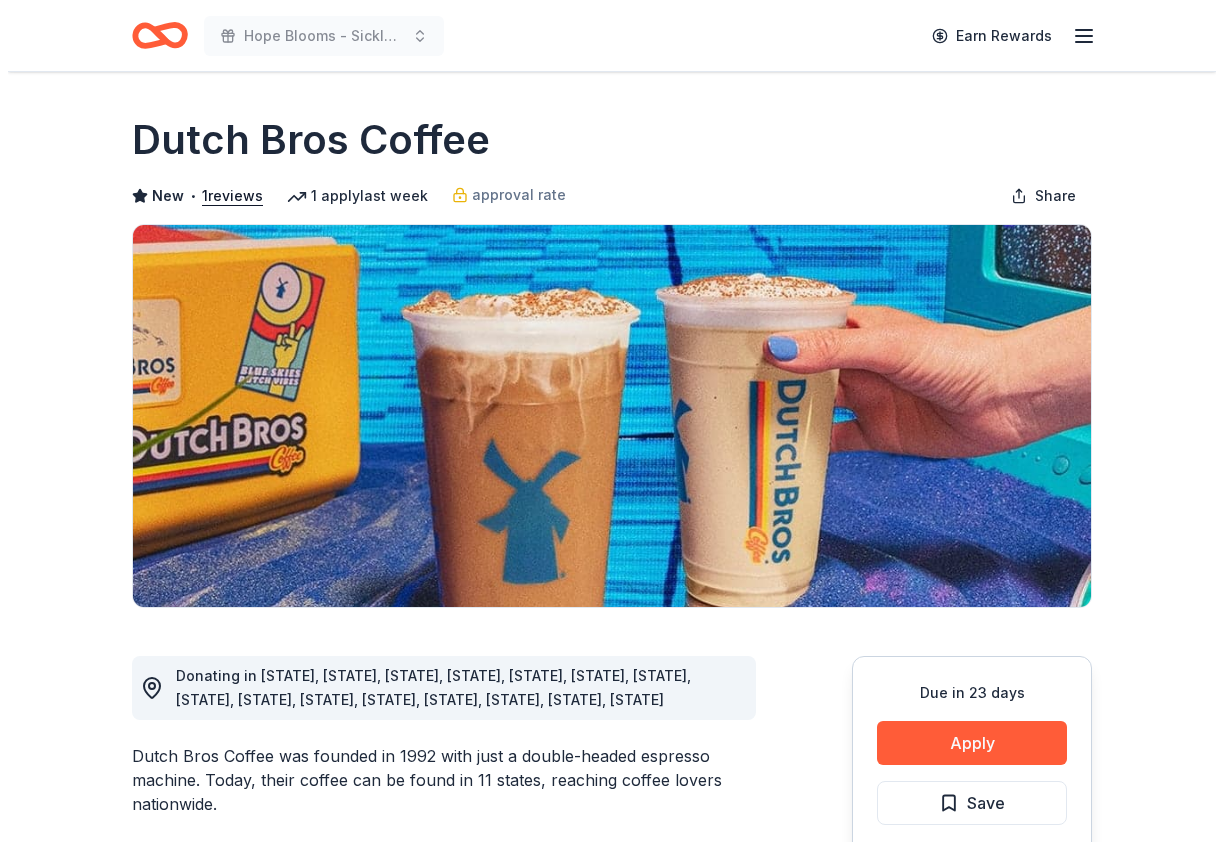 scroll, scrollTop: 0, scrollLeft: 0, axis: both 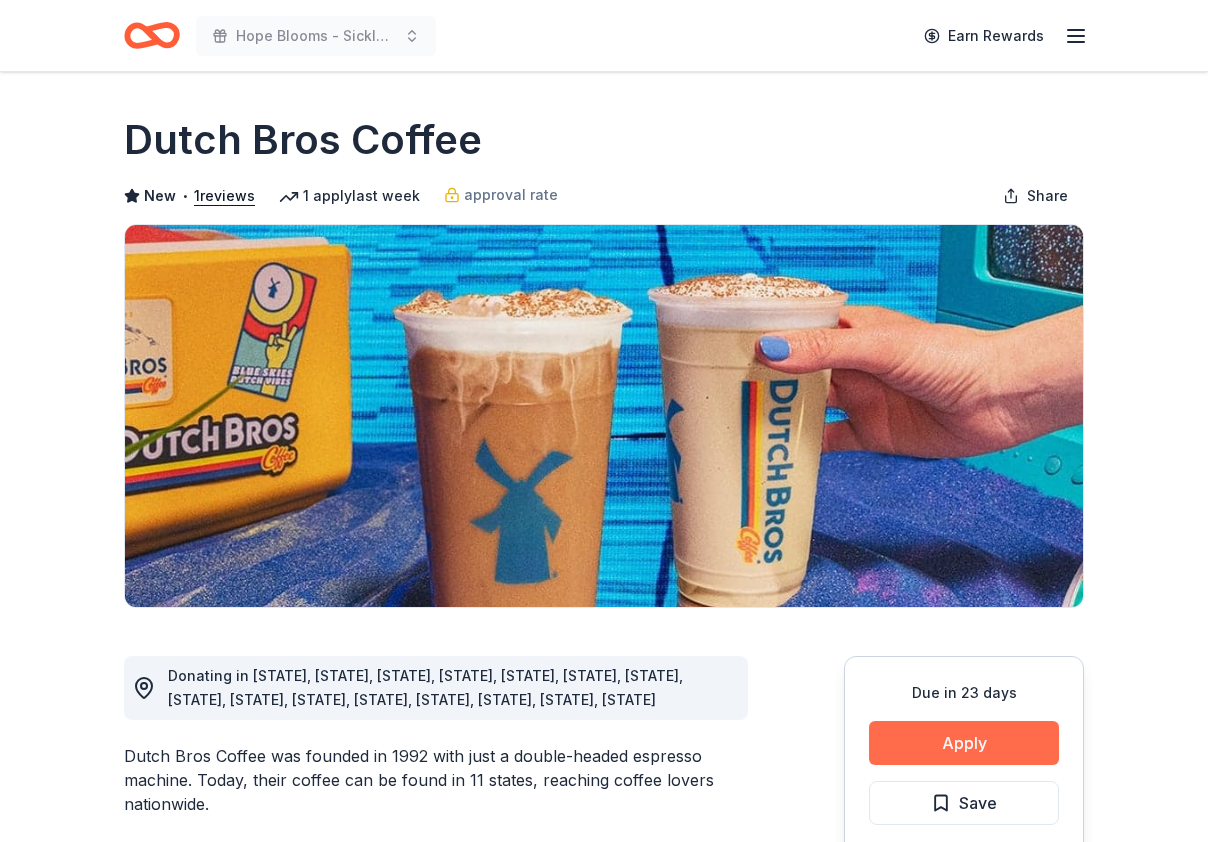 click on "Apply" at bounding box center [964, 743] 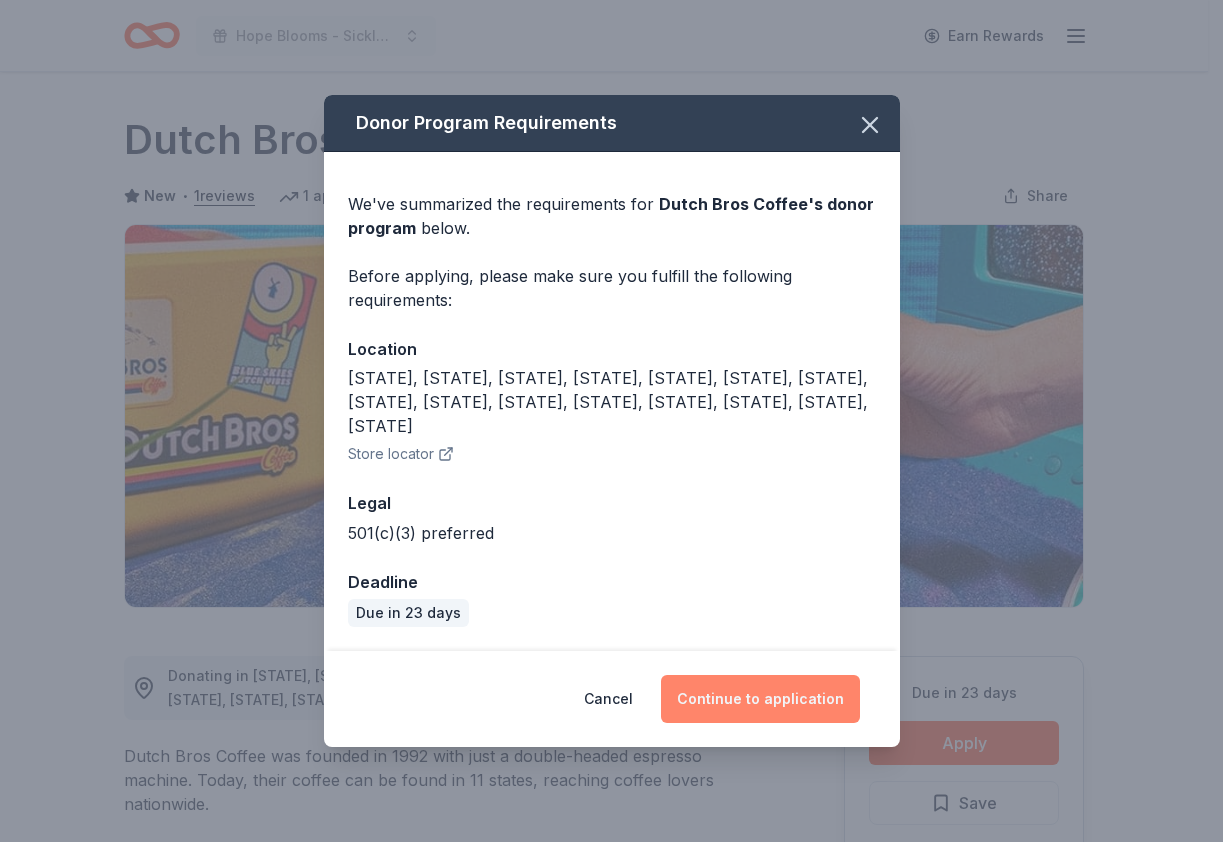 click on "Continue to application" at bounding box center (760, 699) 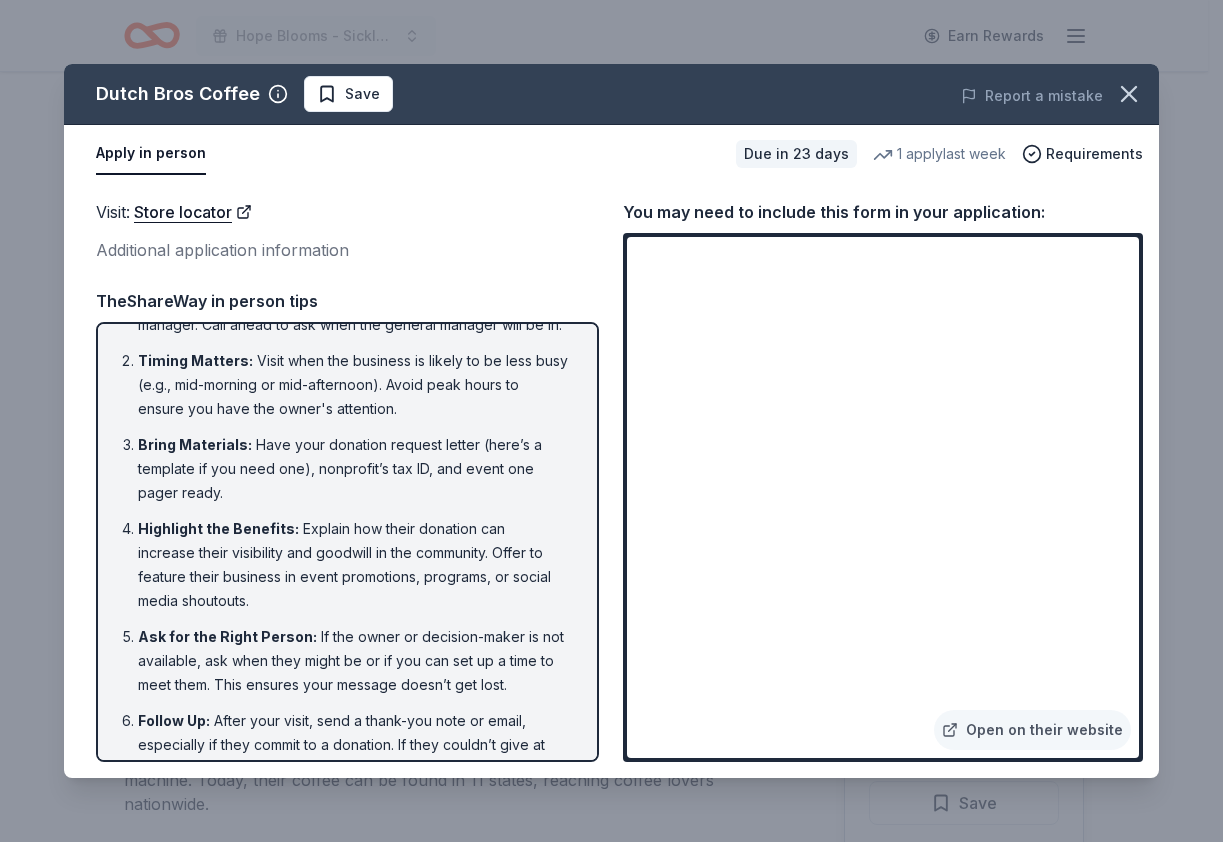 scroll, scrollTop: 100, scrollLeft: 0, axis: vertical 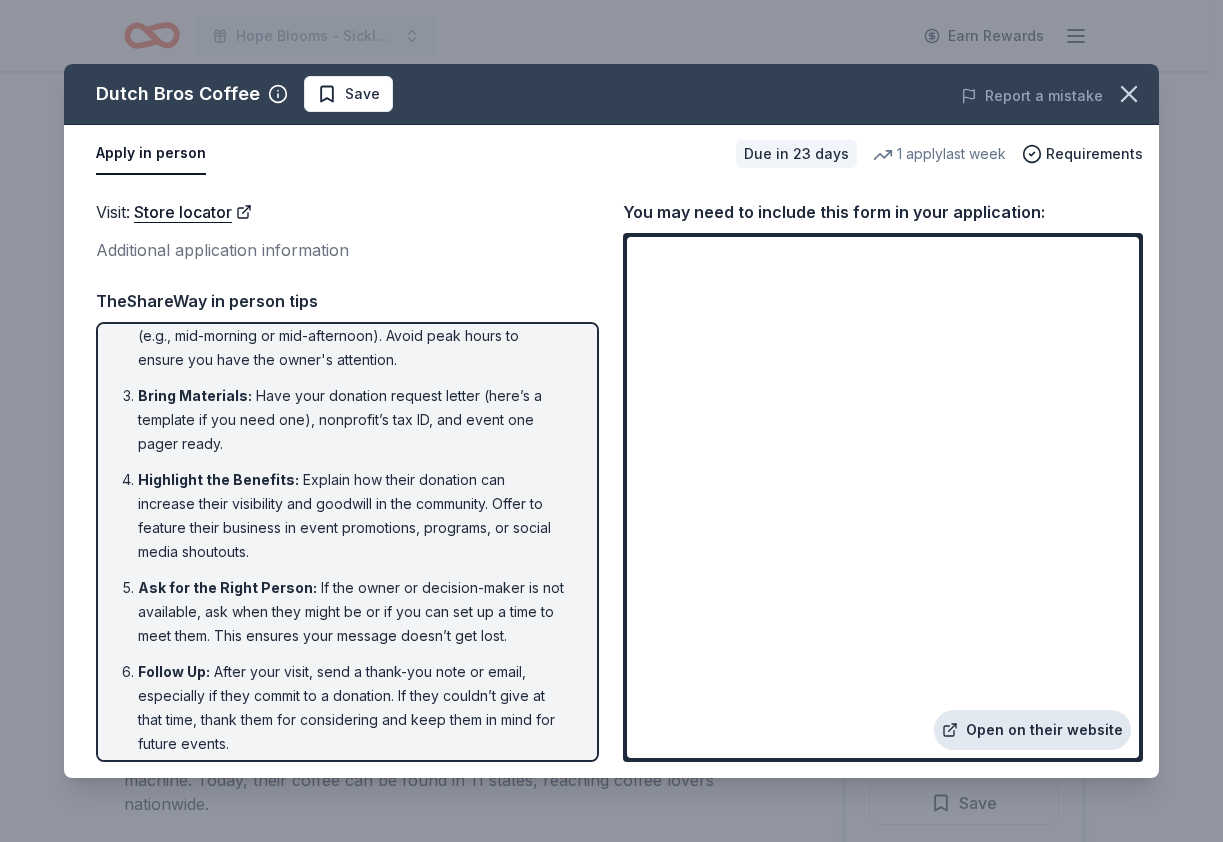 click on "Open on their website" at bounding box center [1032, 730] 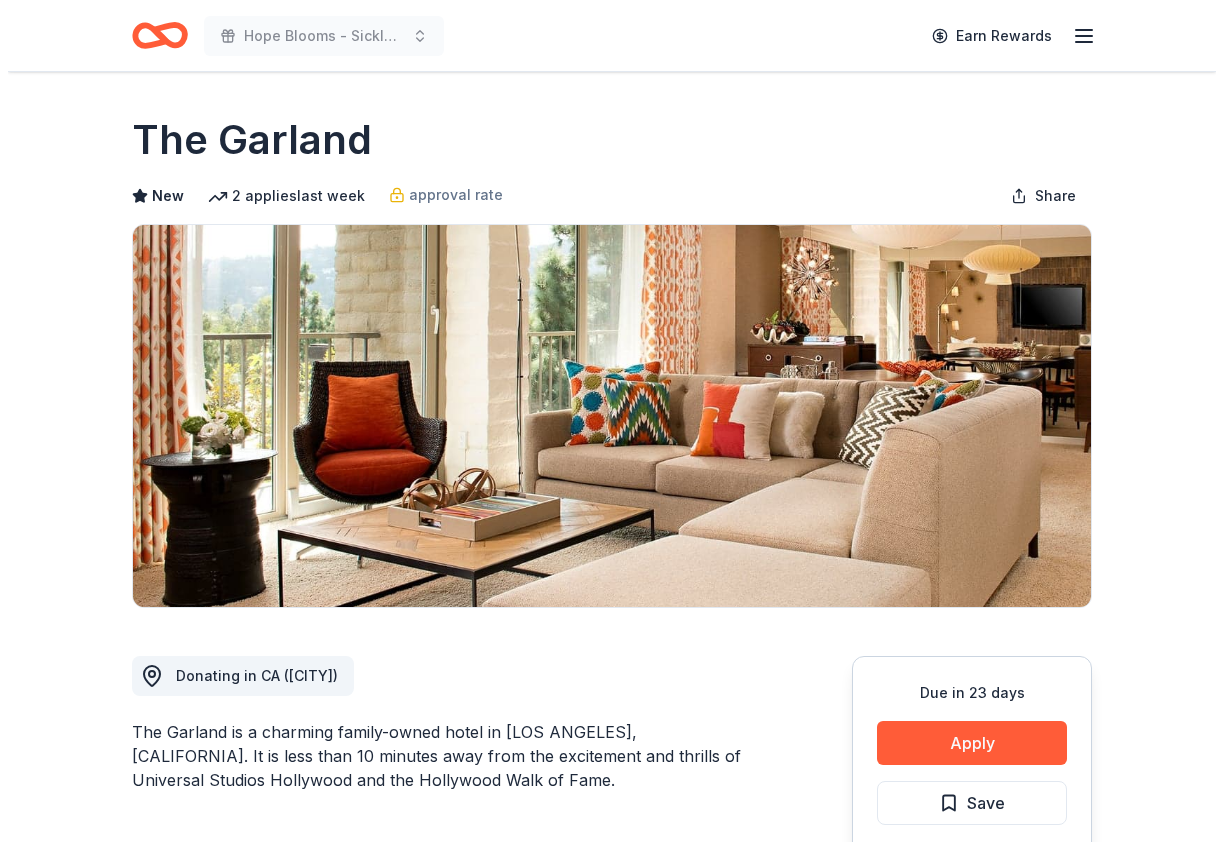 scroll, scrollTop: 0, scrollLeft: 0, axis: both 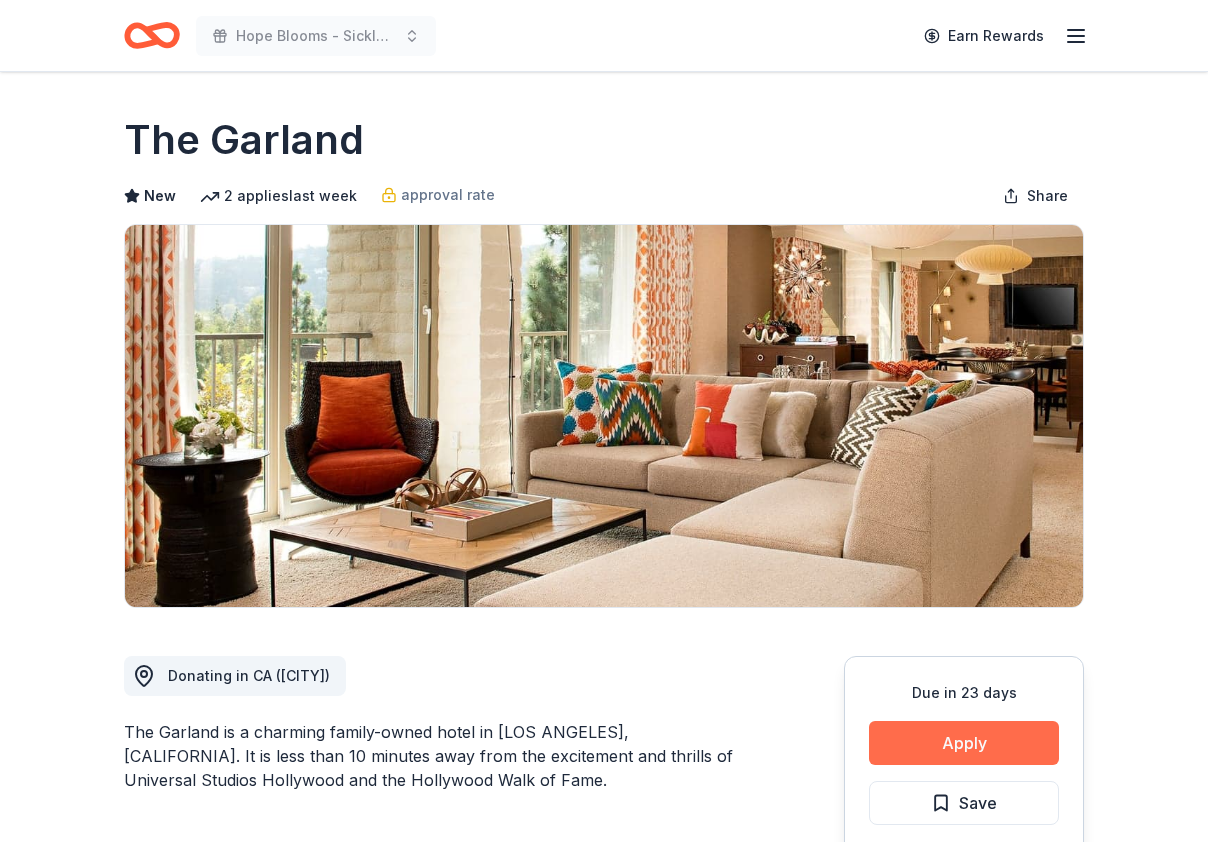 click on "Apply" at bounding box center (964, 743) 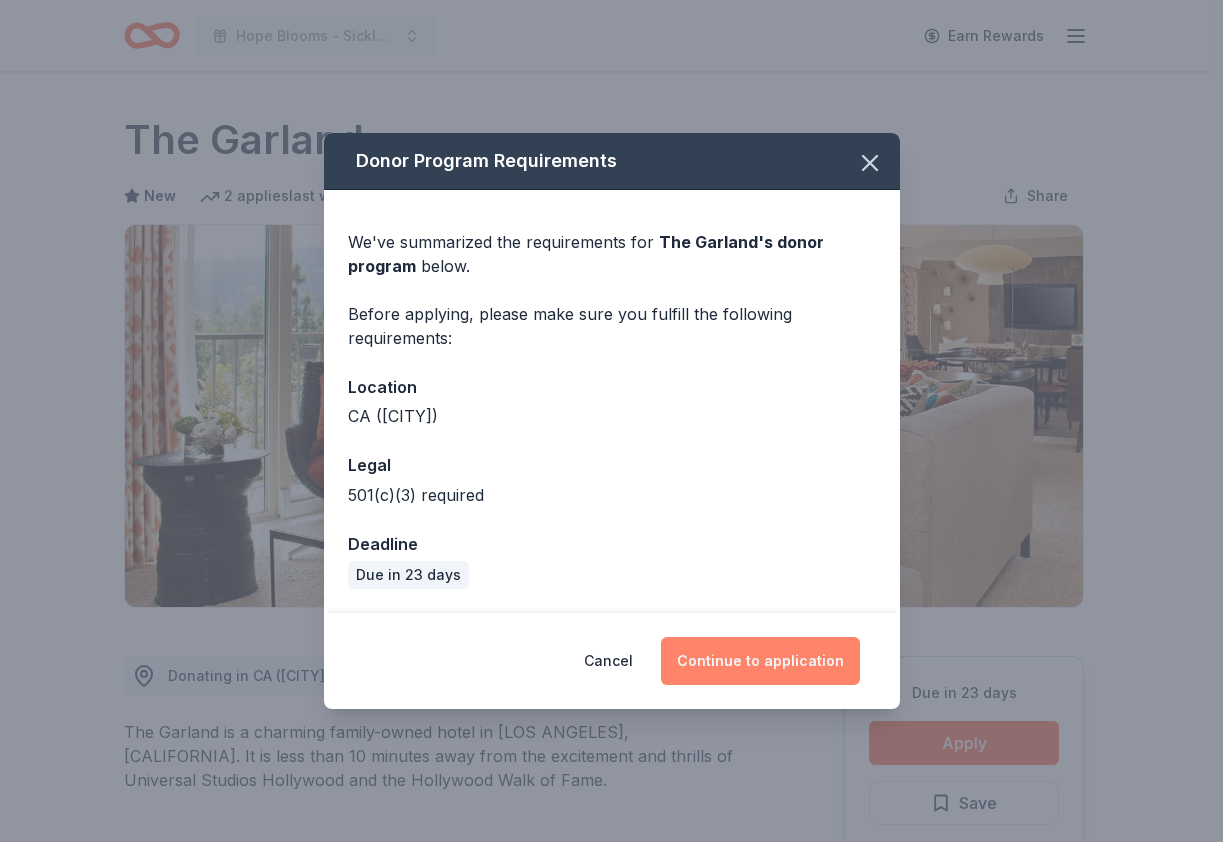 click on "Continue to application" at bounding box center [760, 661] 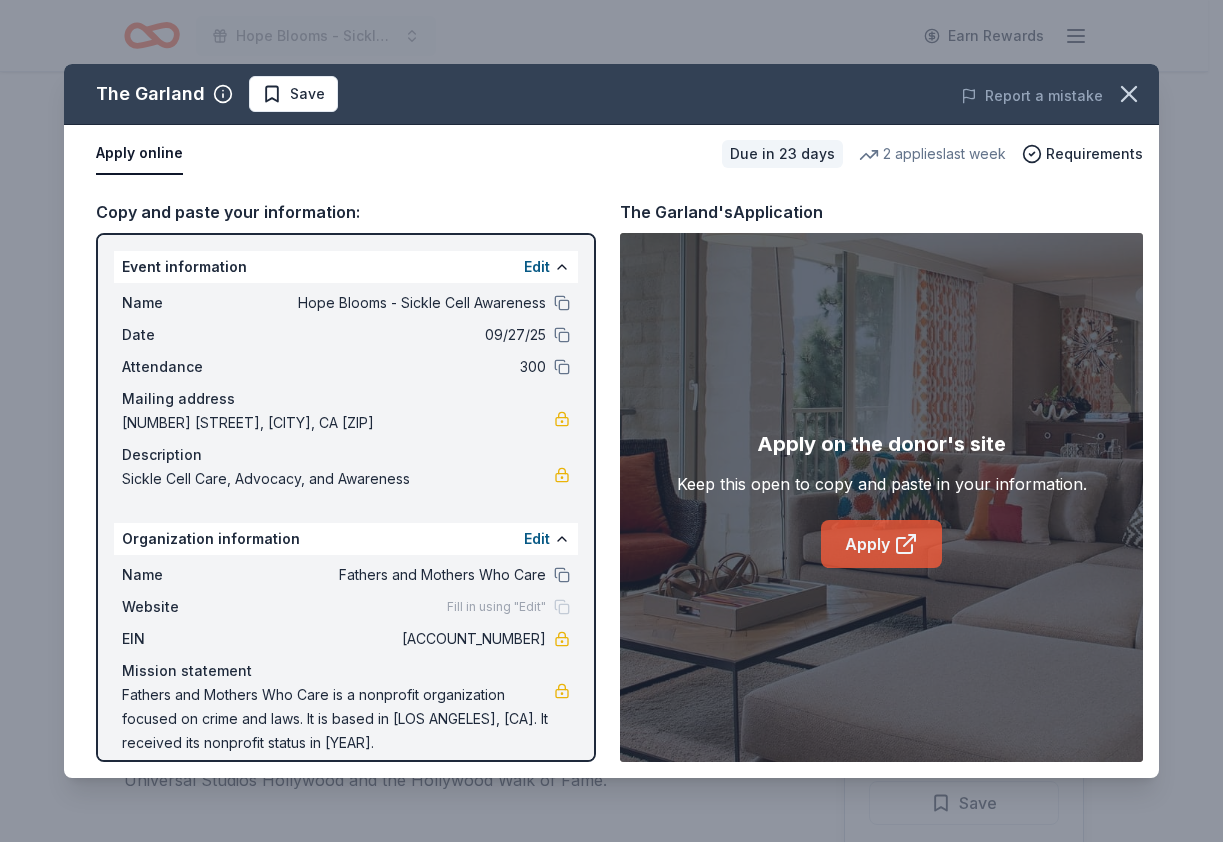 click on "Apply" at bounding box center (881, 544) 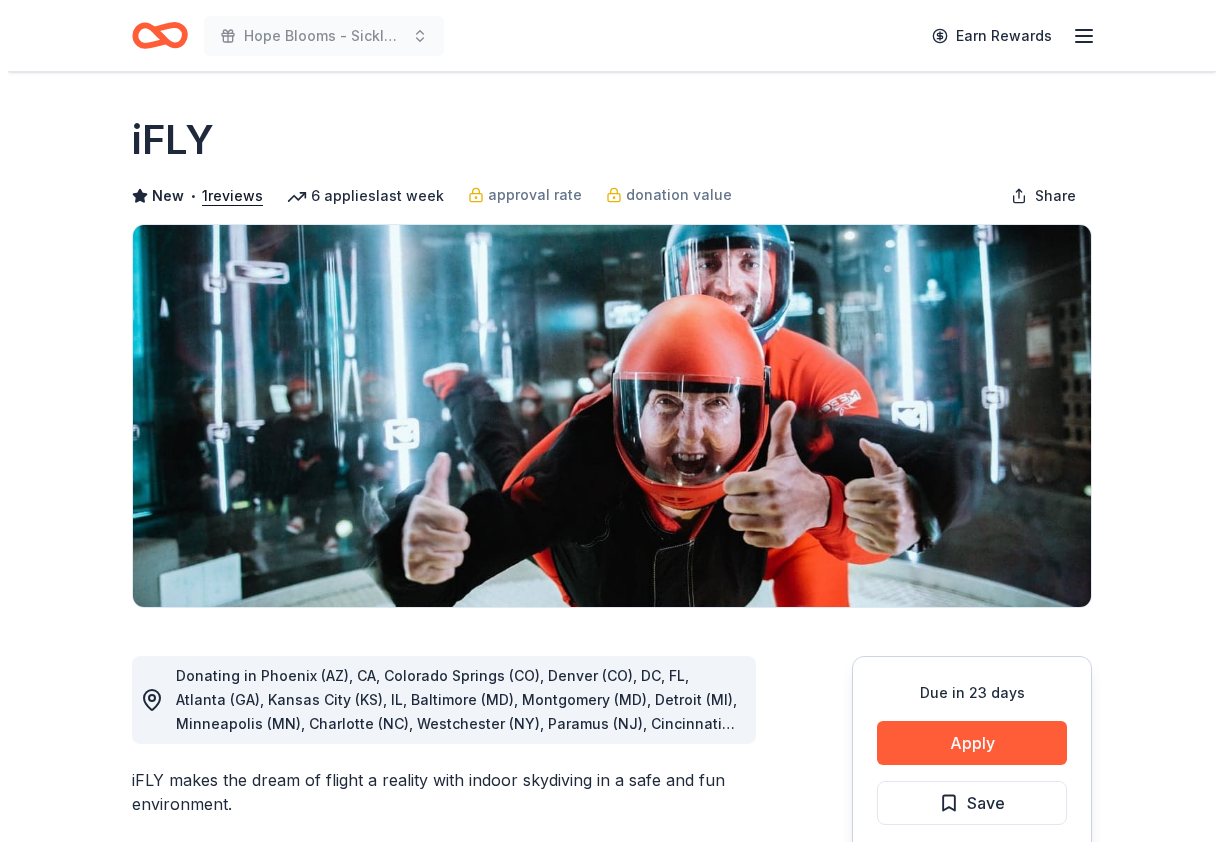 scroll, scrollTop: 0, scrollLeft: 0, axis: both 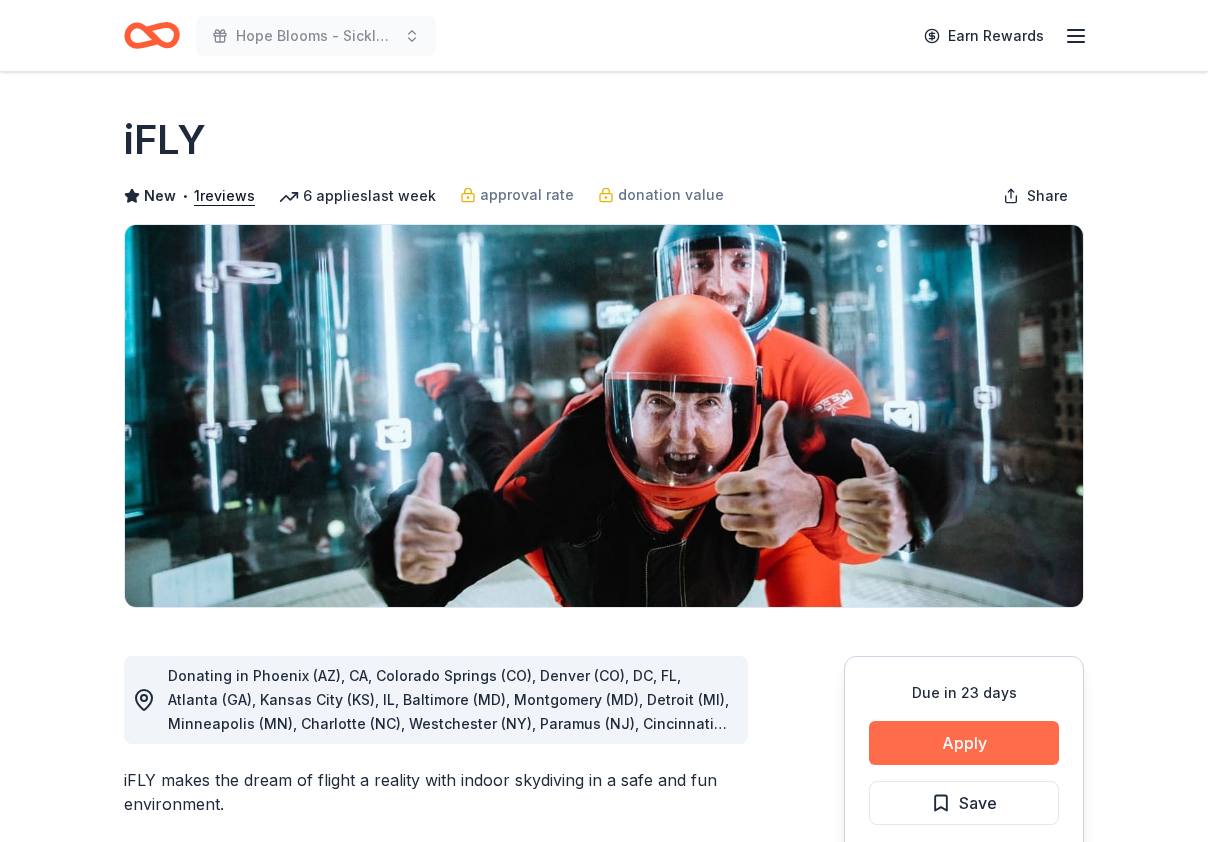 click on "Apply" at bounding box center [964, 743] 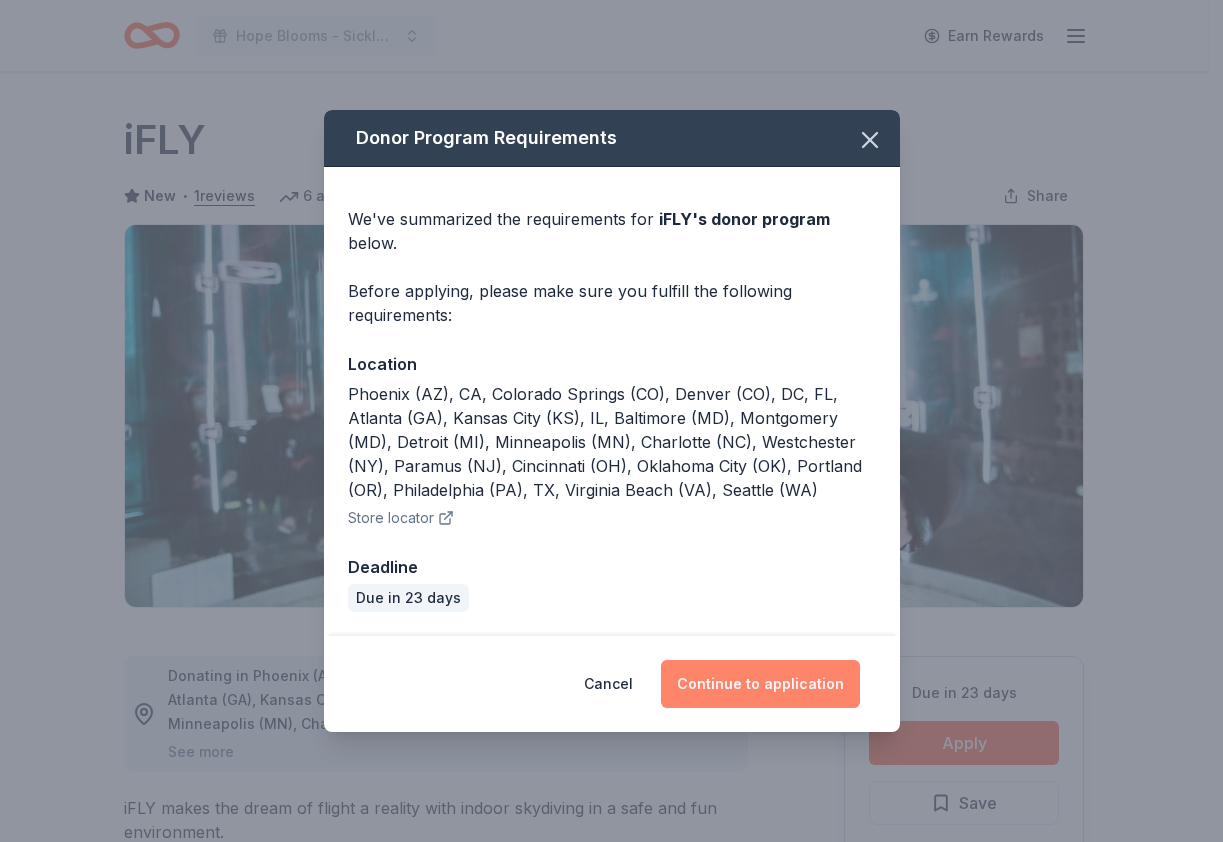 click on "Continue to application" at bounding box center [760, 684] 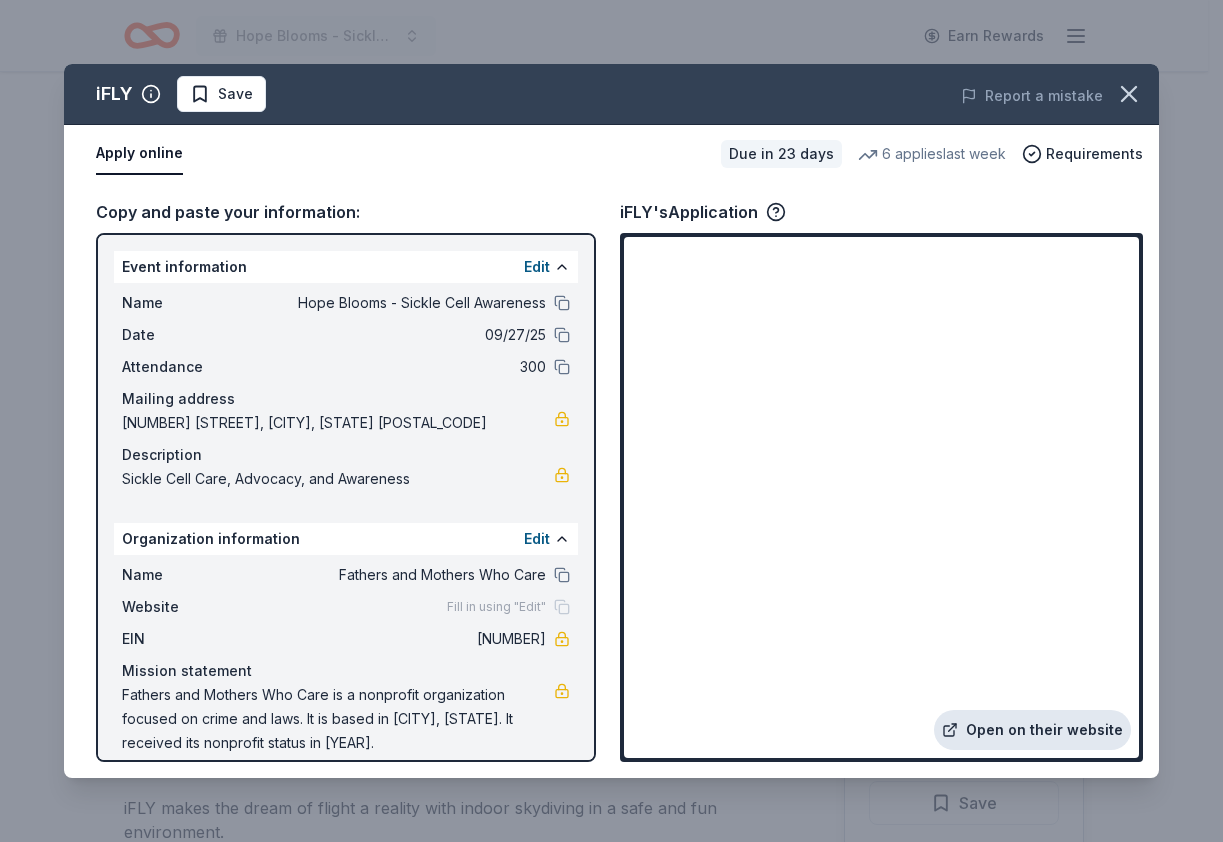 click on "Open on their website" at bounding box center [1032, 730] 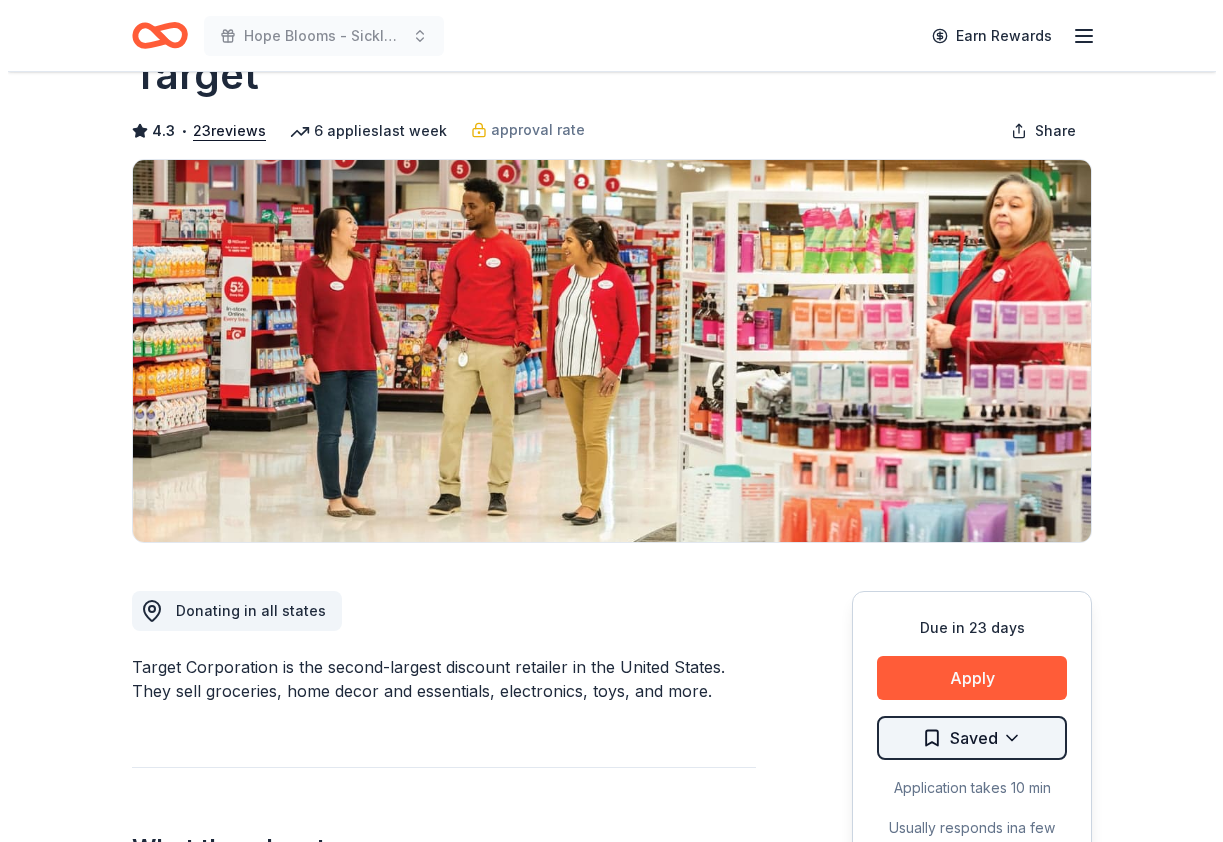 scroll, scrollTop: 100, scrollLeft: 0, axis: vertical 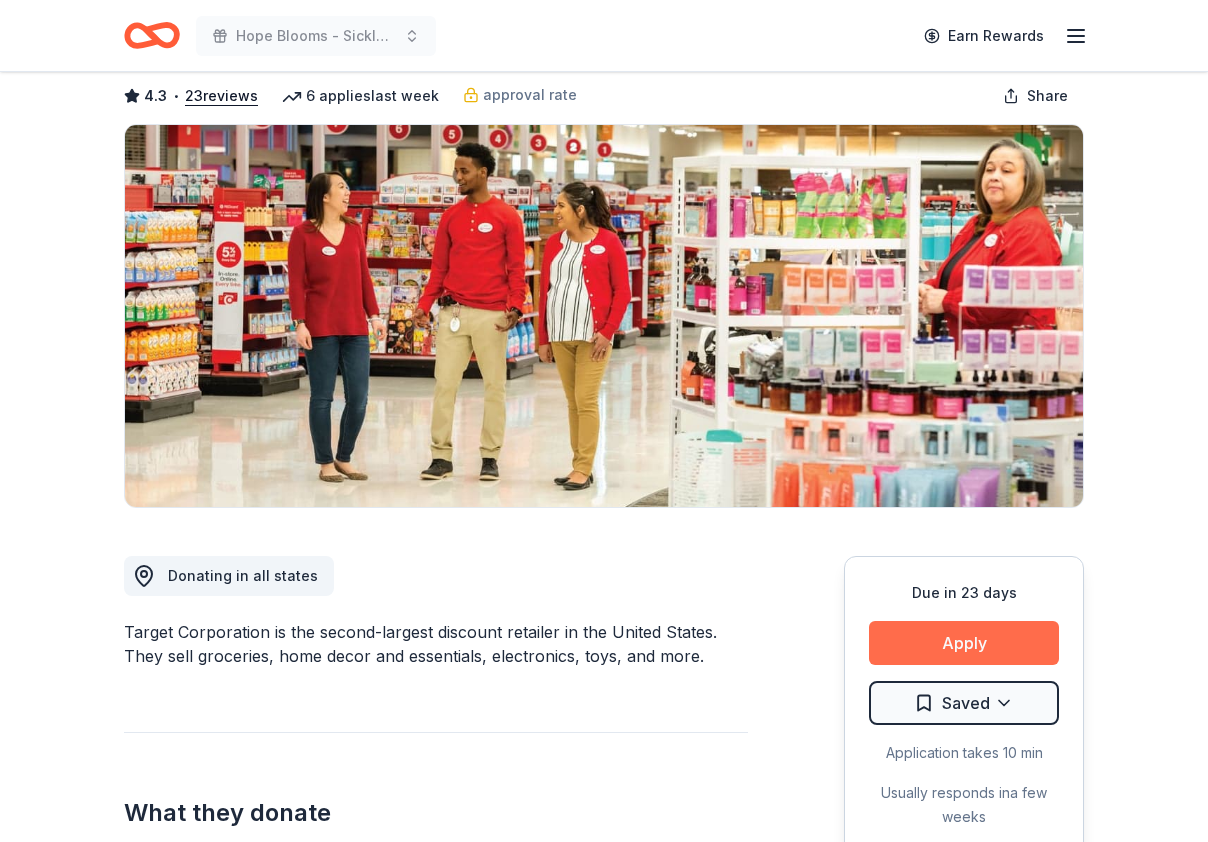 click on "Apply" at bounding box center (964, 643) 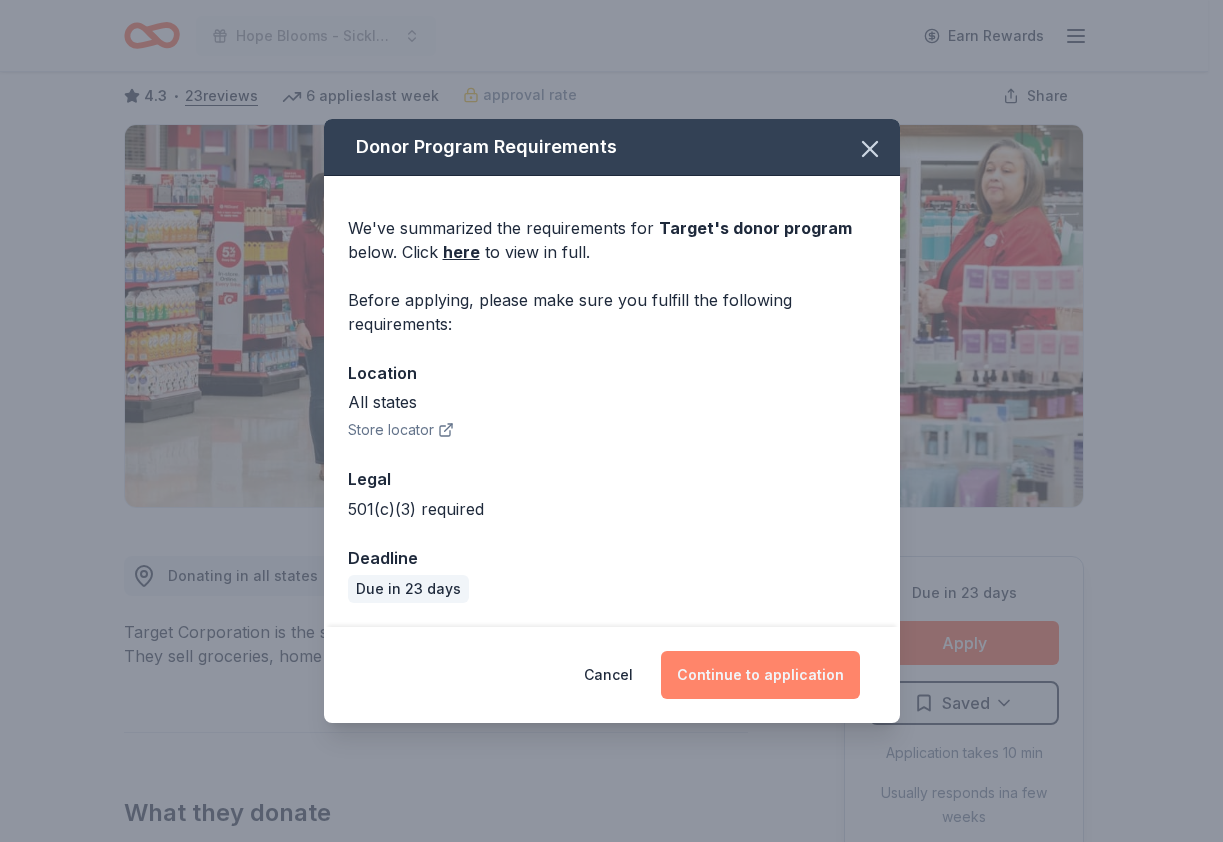 click on "Continue to application" at bounding box center [760, 675] 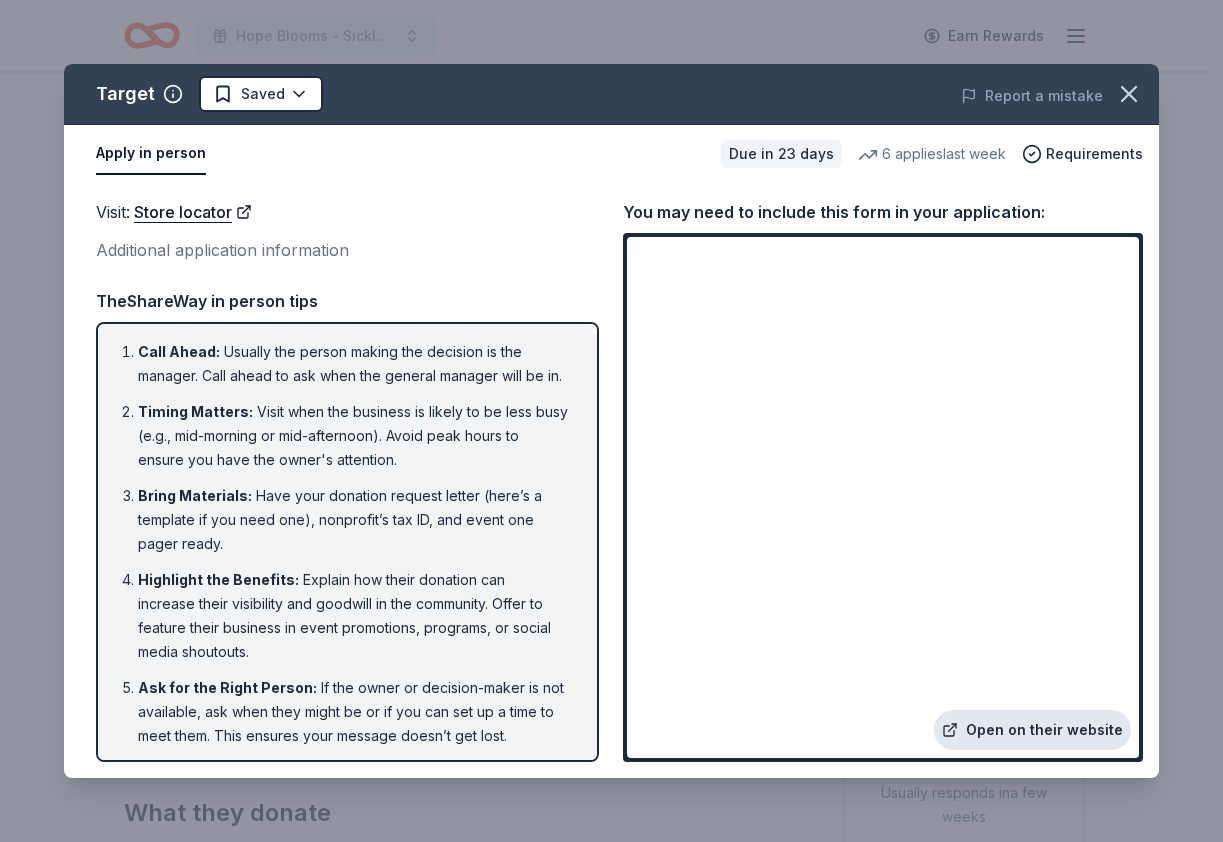 click on "Open on their website" at bounding box center [1032, 730] 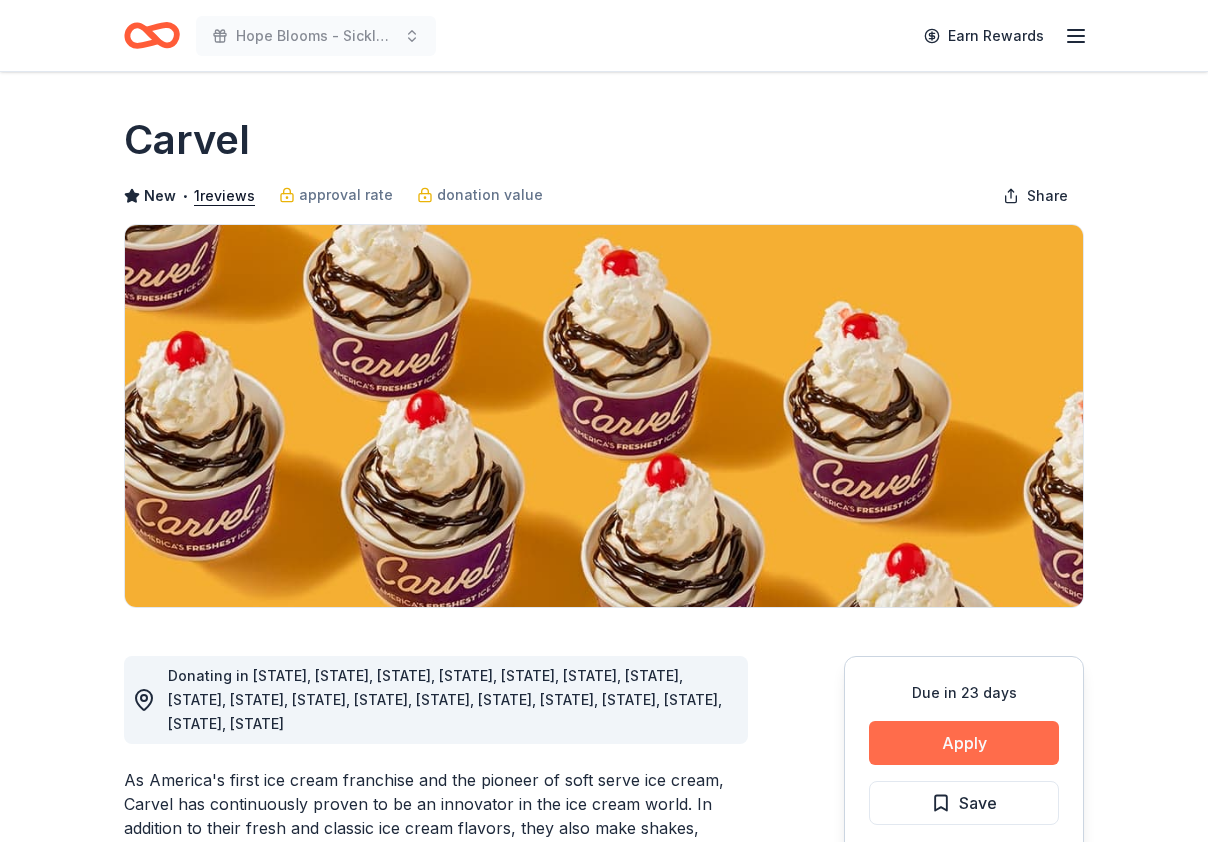 scroll, scrollTop: 0, scrollLeft: 0, axis: both 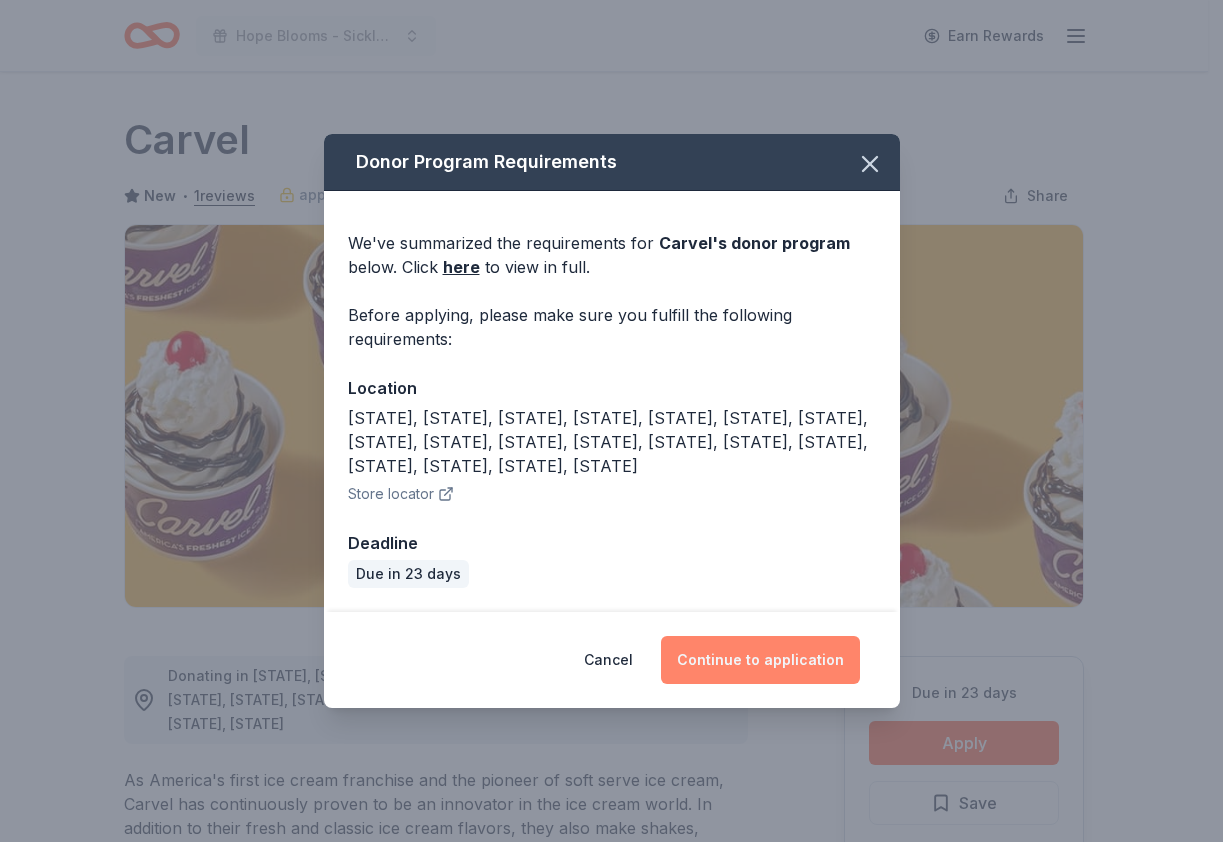 click on "Continue to application" at bounding box center (760, 660) 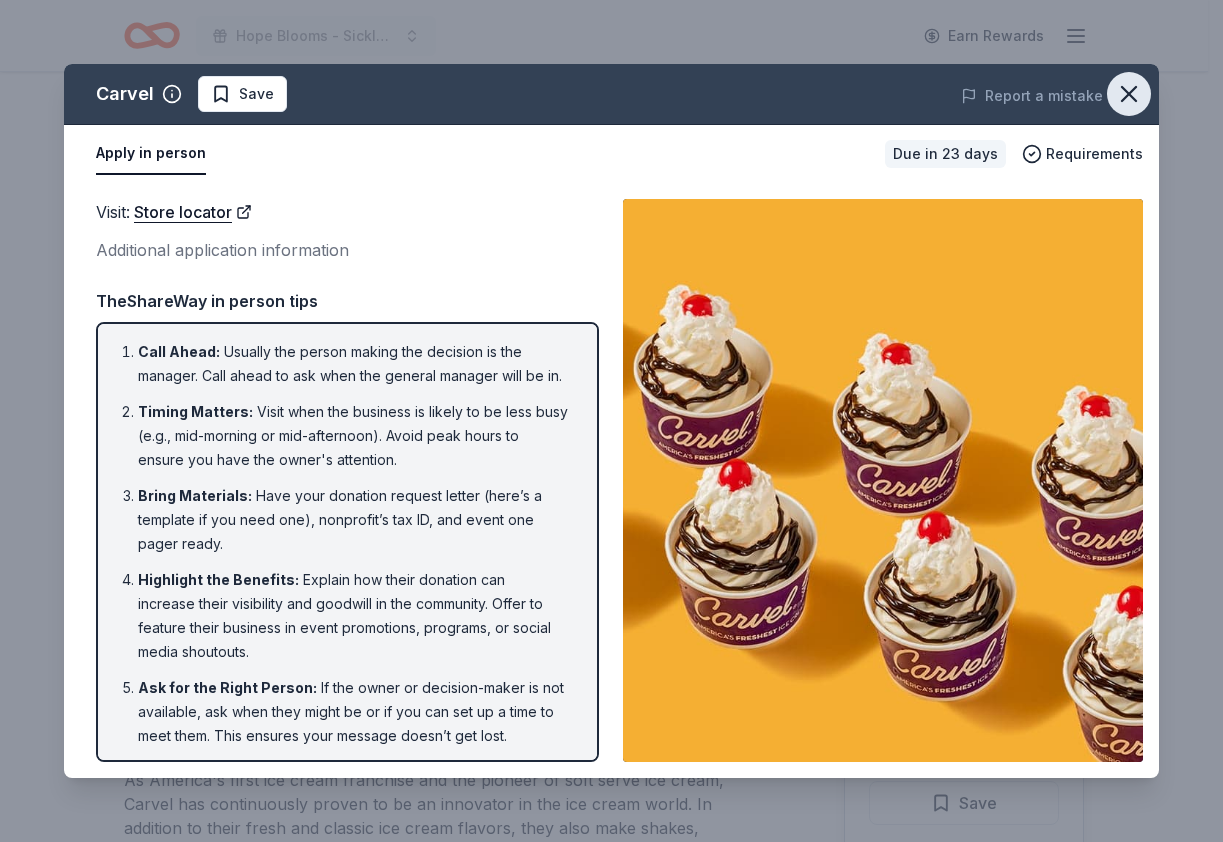 click 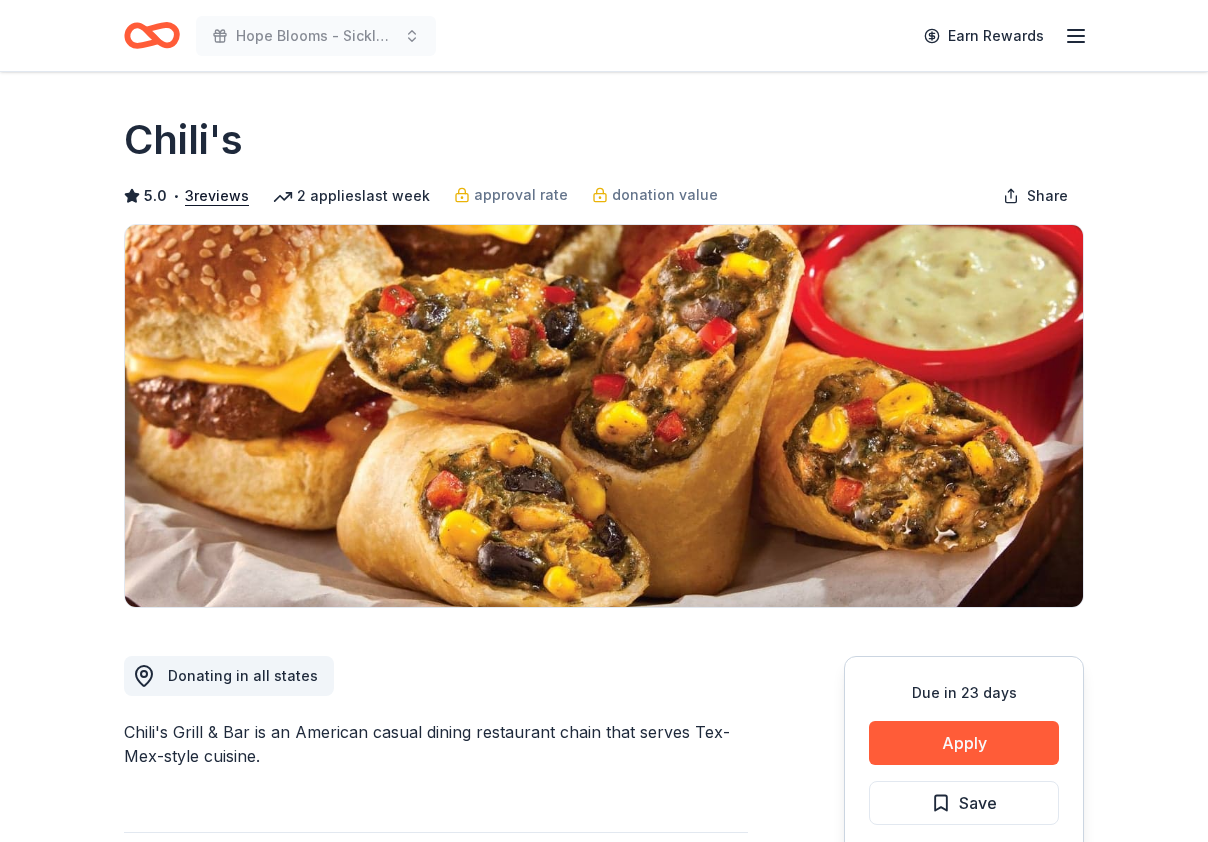 scroll, scrollTop: 0, scrollLeft: 0, axis: both 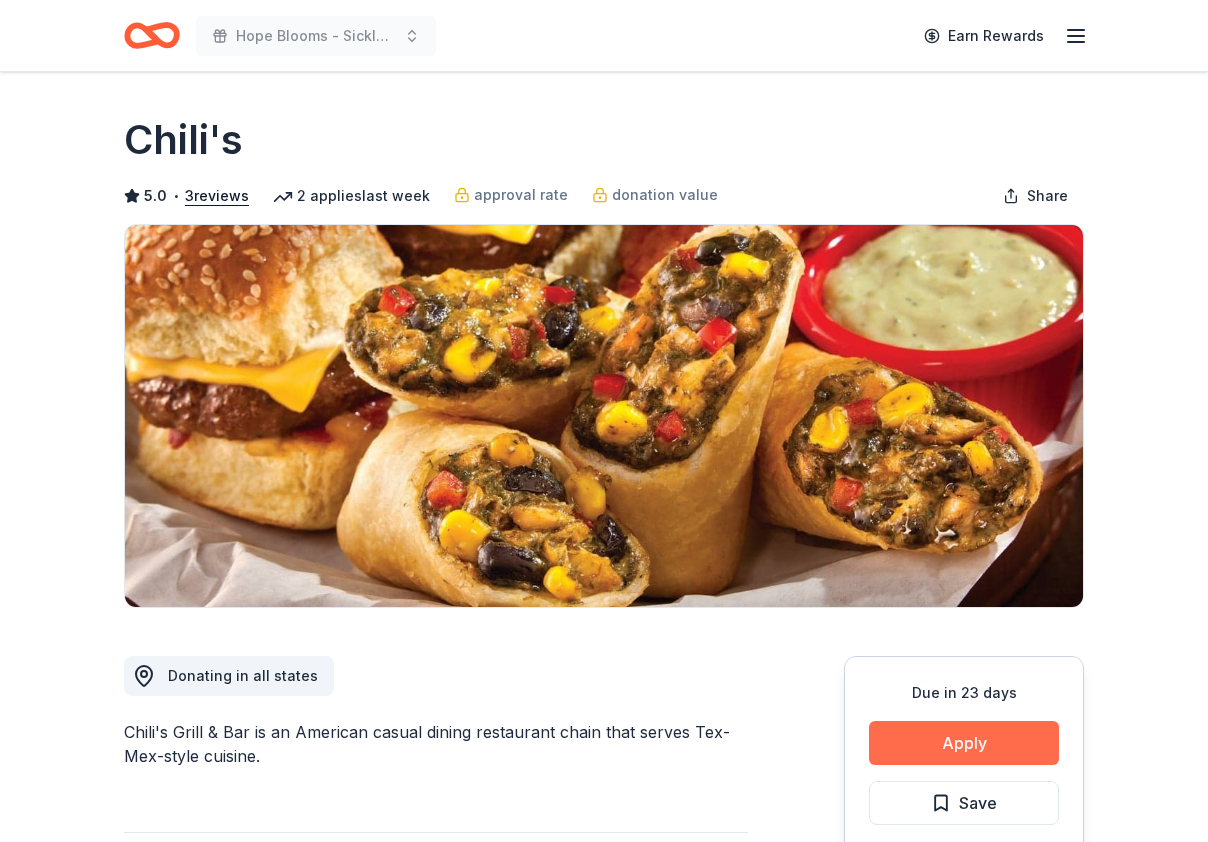 click on "Apply" at bounding box center (964, 743) 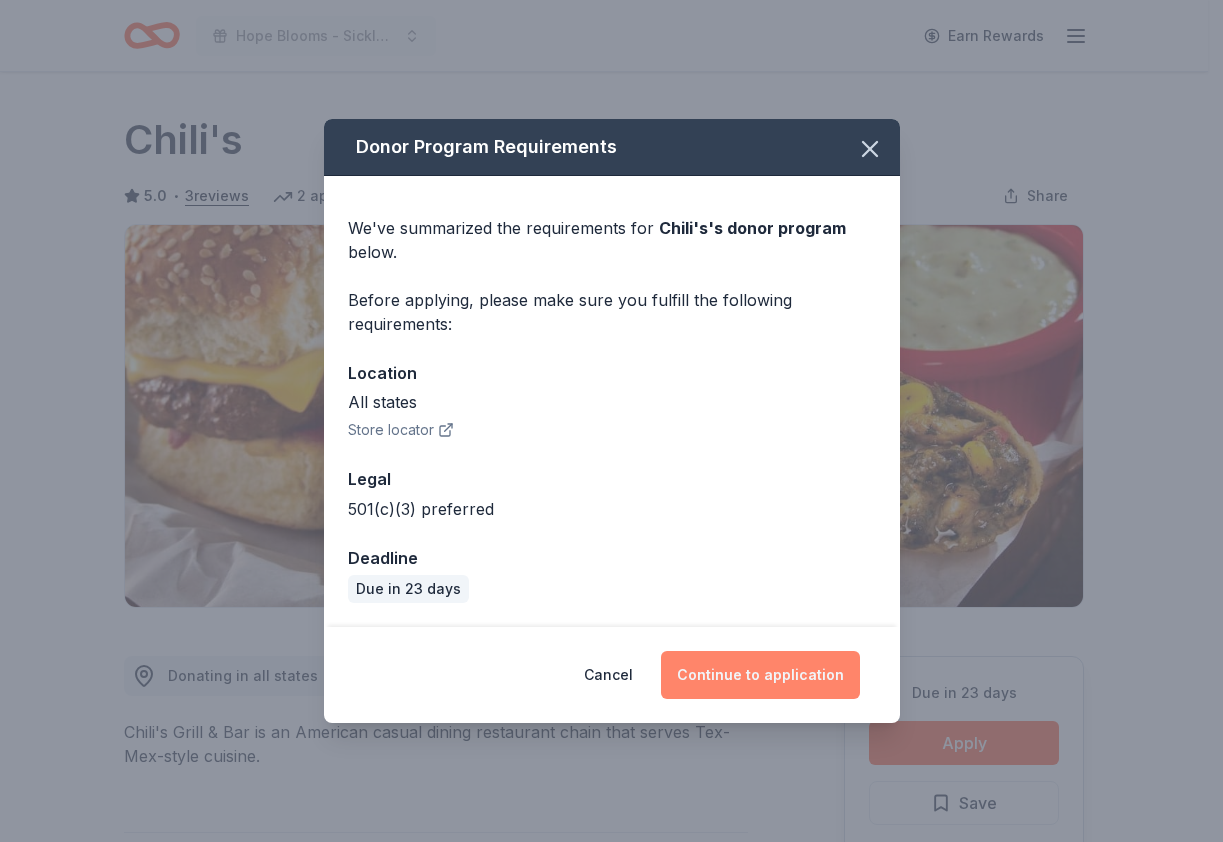 click on "Continue to application" at bounding box center [760, 675] 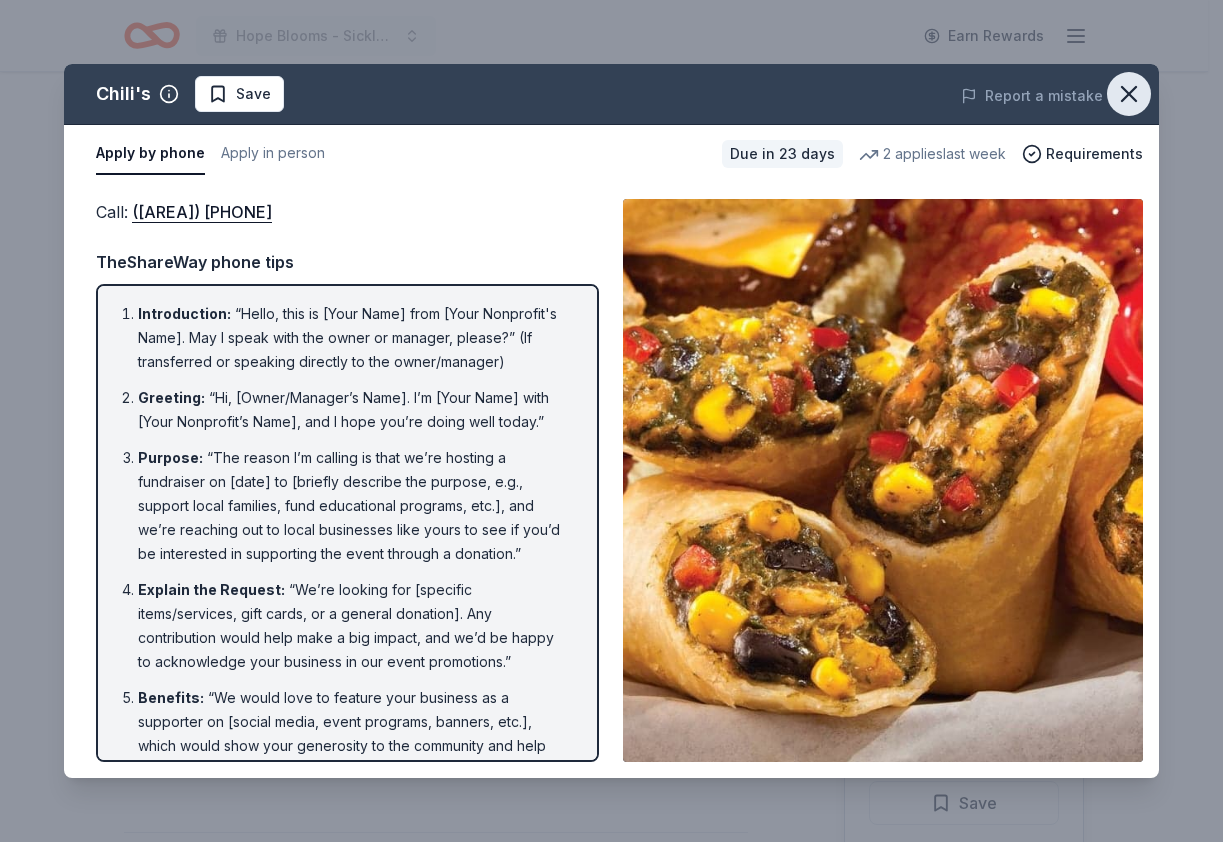 click 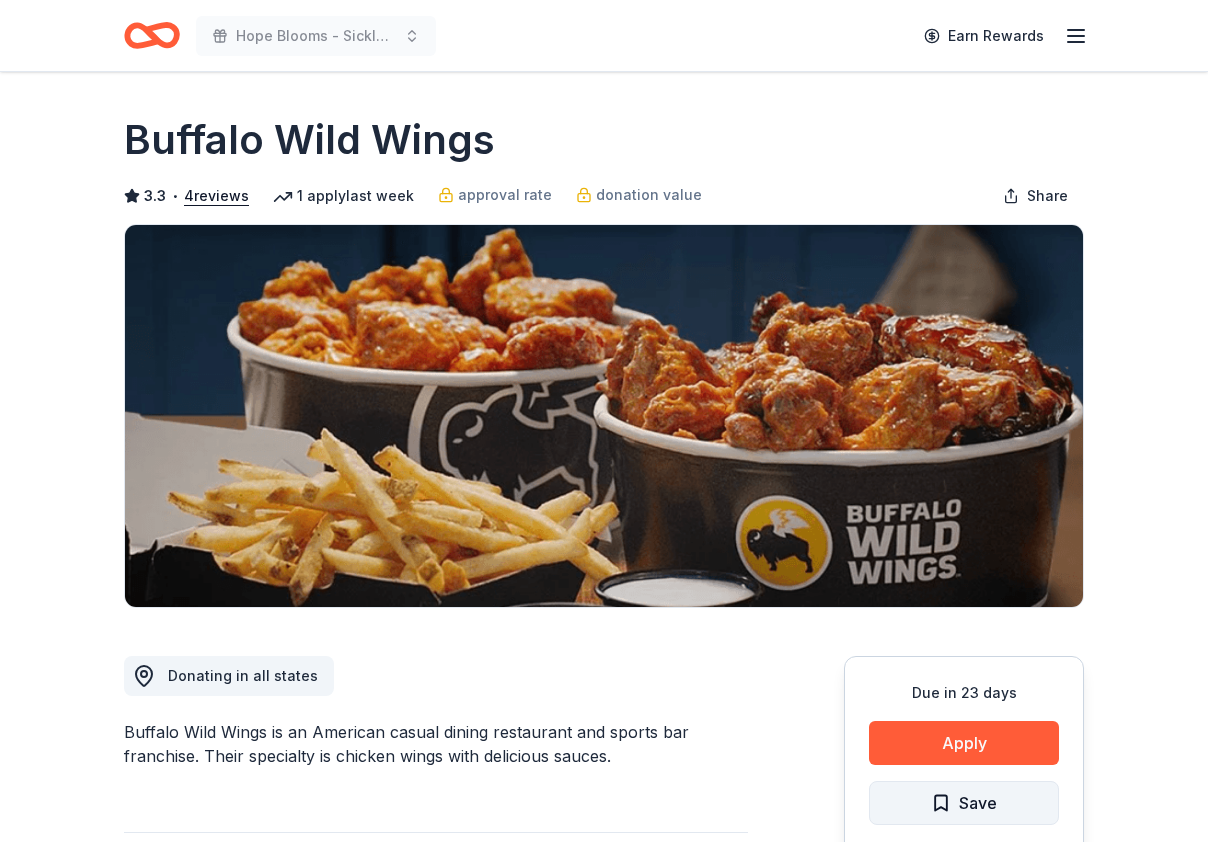 scroll, scrollTop: 0, scrollLeft: 0, axis: both 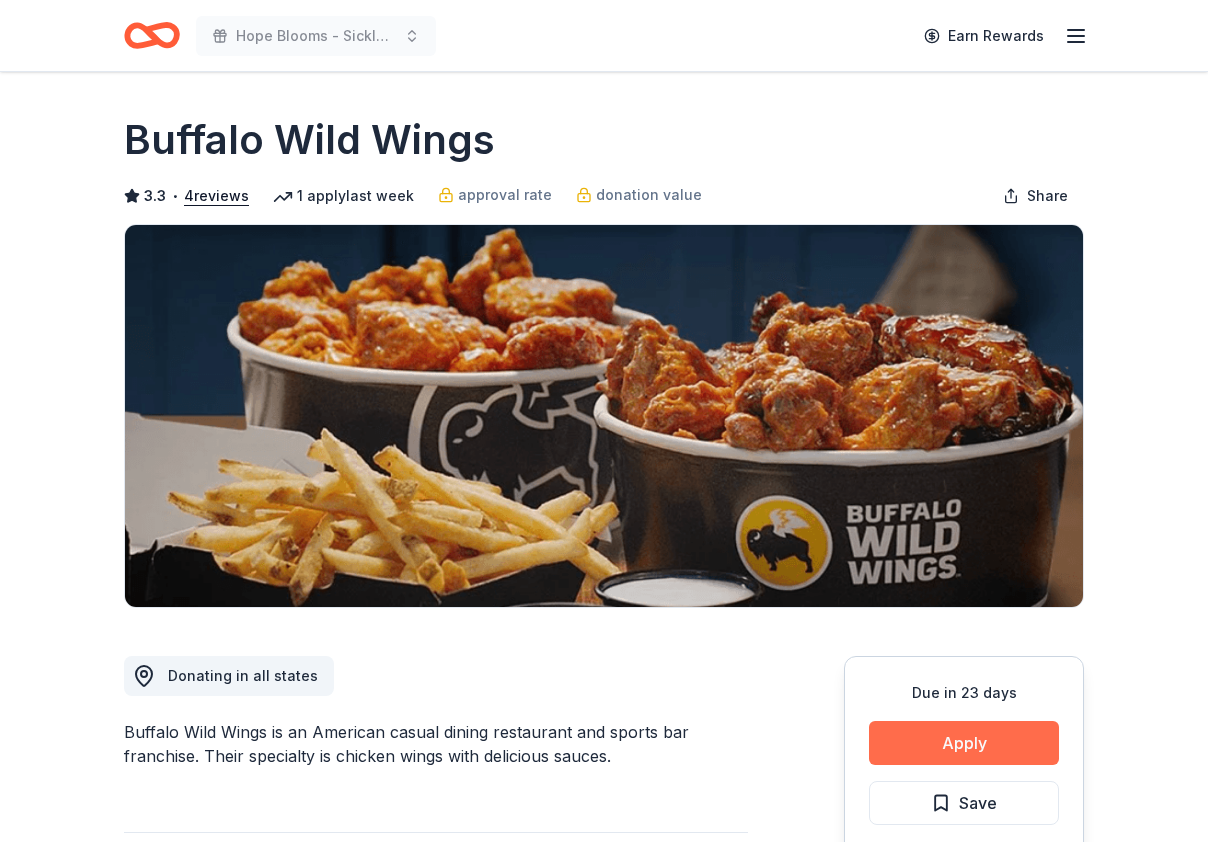 click on "Apply" at bounding box center (964, 743) 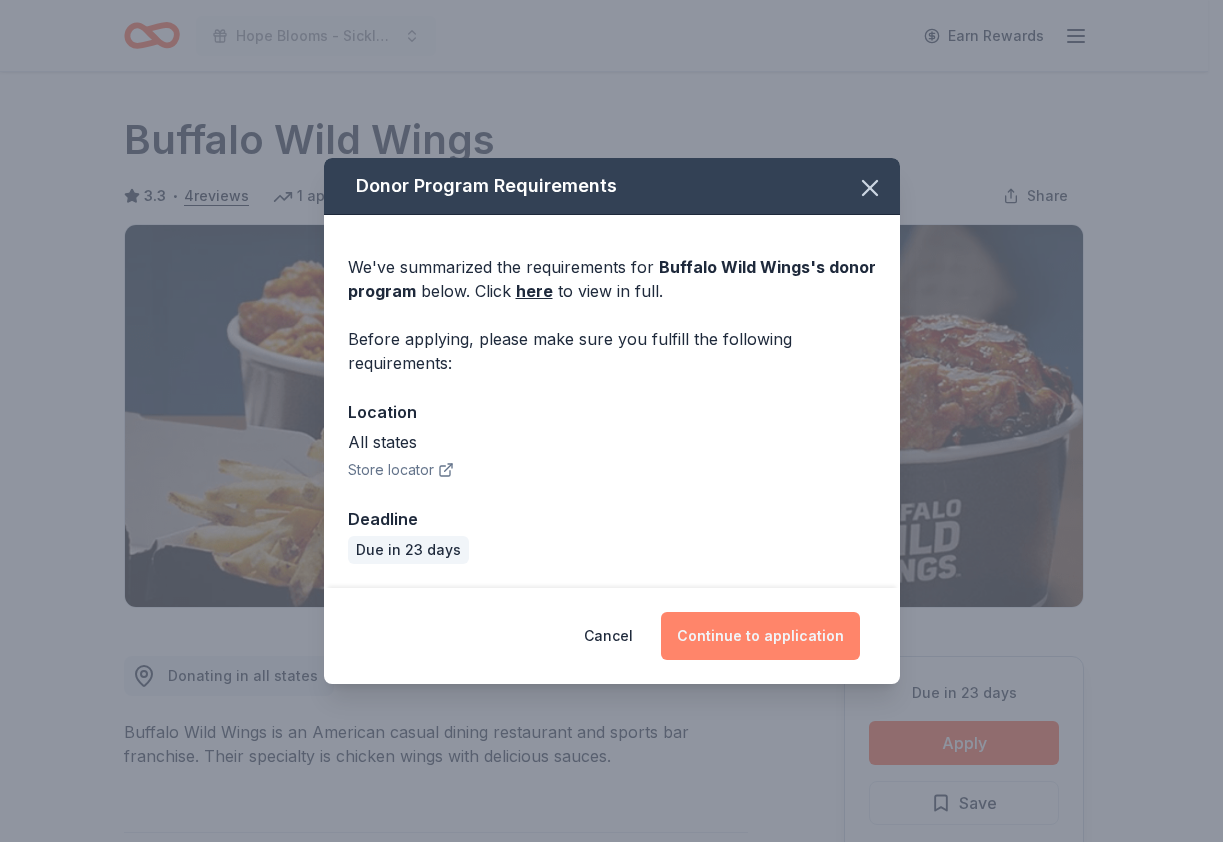 click on "Continue to application" at bounding box center [760, 636] 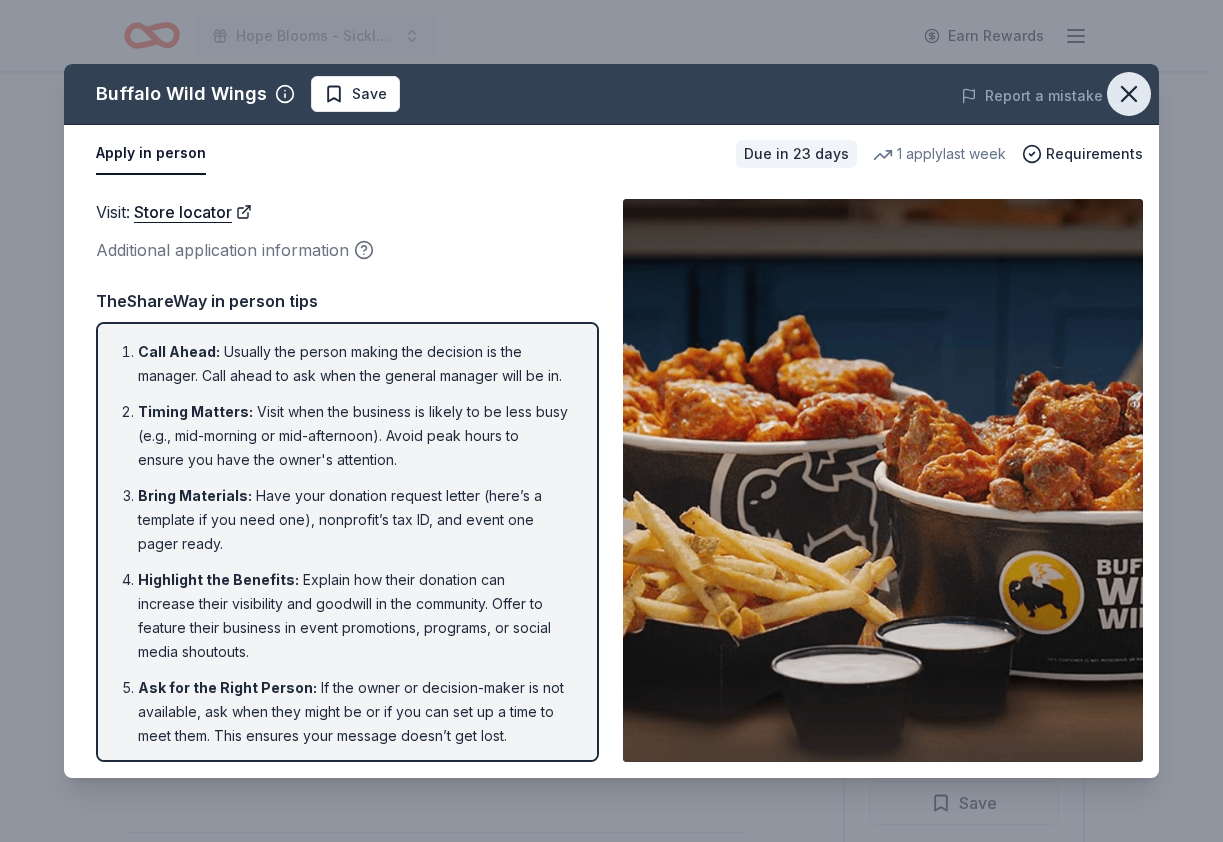 click 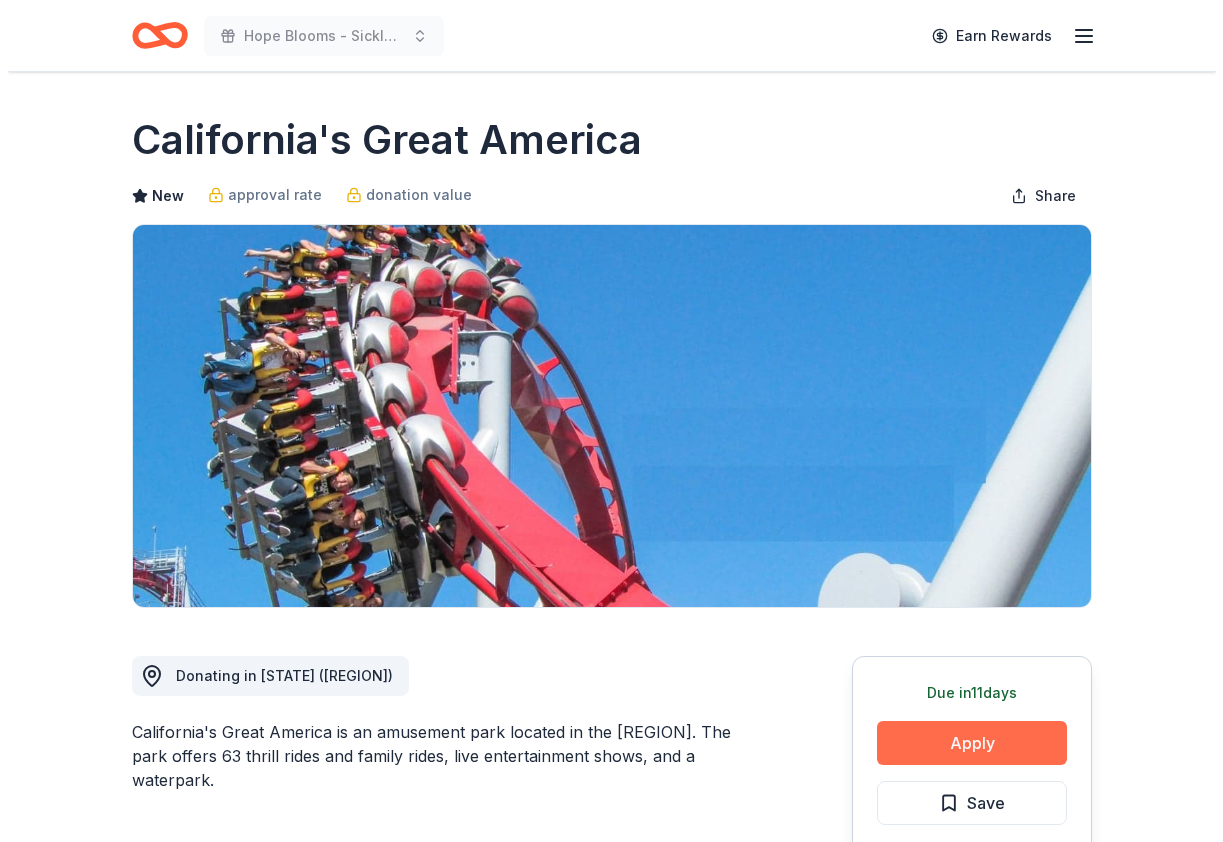 scroll, scrollTop: 0, scrollLeft: 0, axis: both 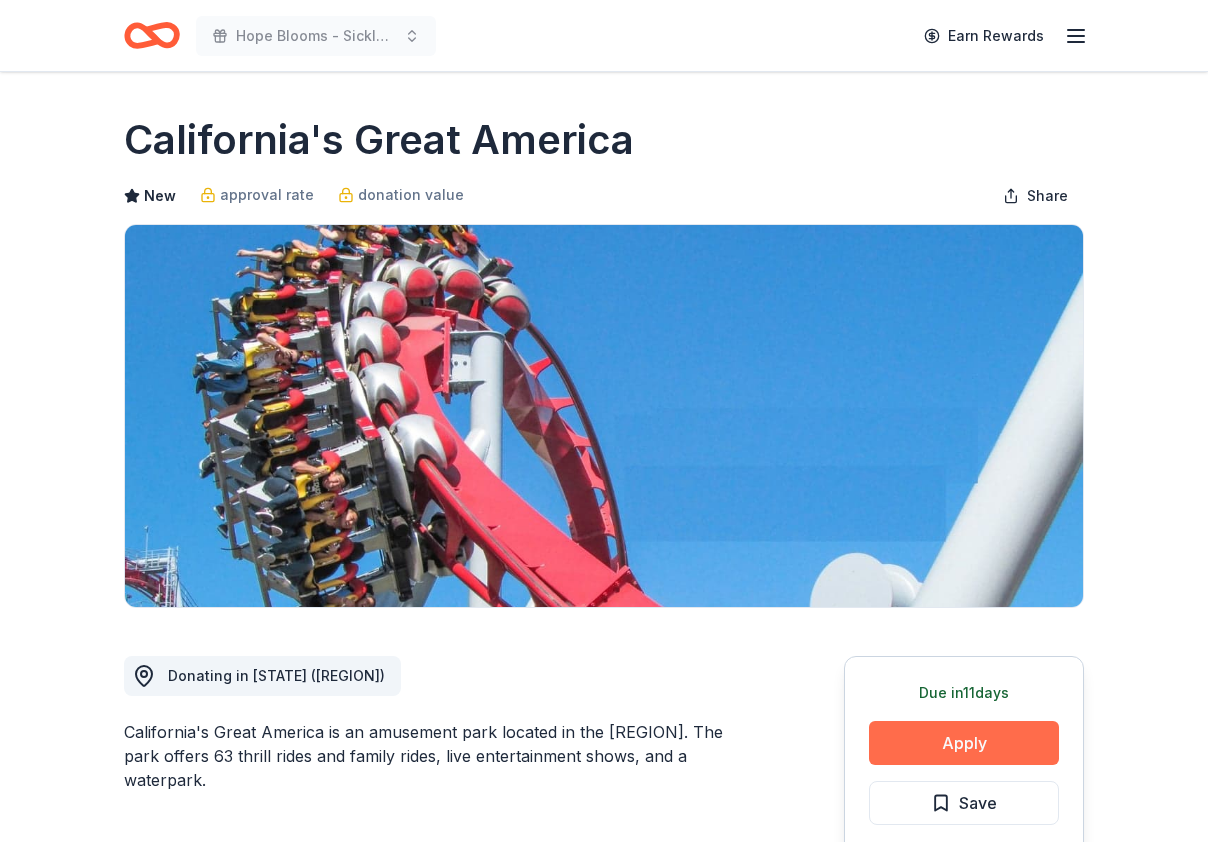 click on "Apply" at bounding box center (964, 743) 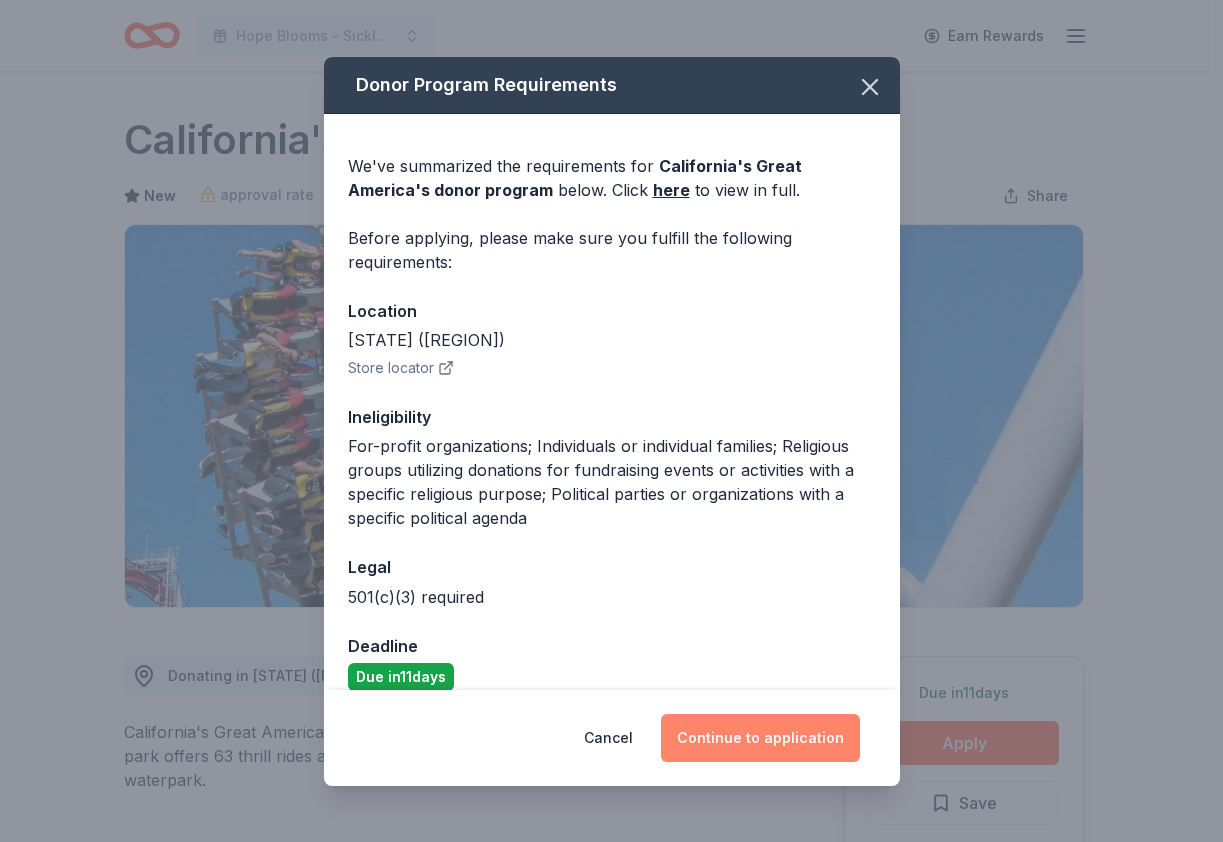 click on "Continue to application" at bounding box center (760, 738) 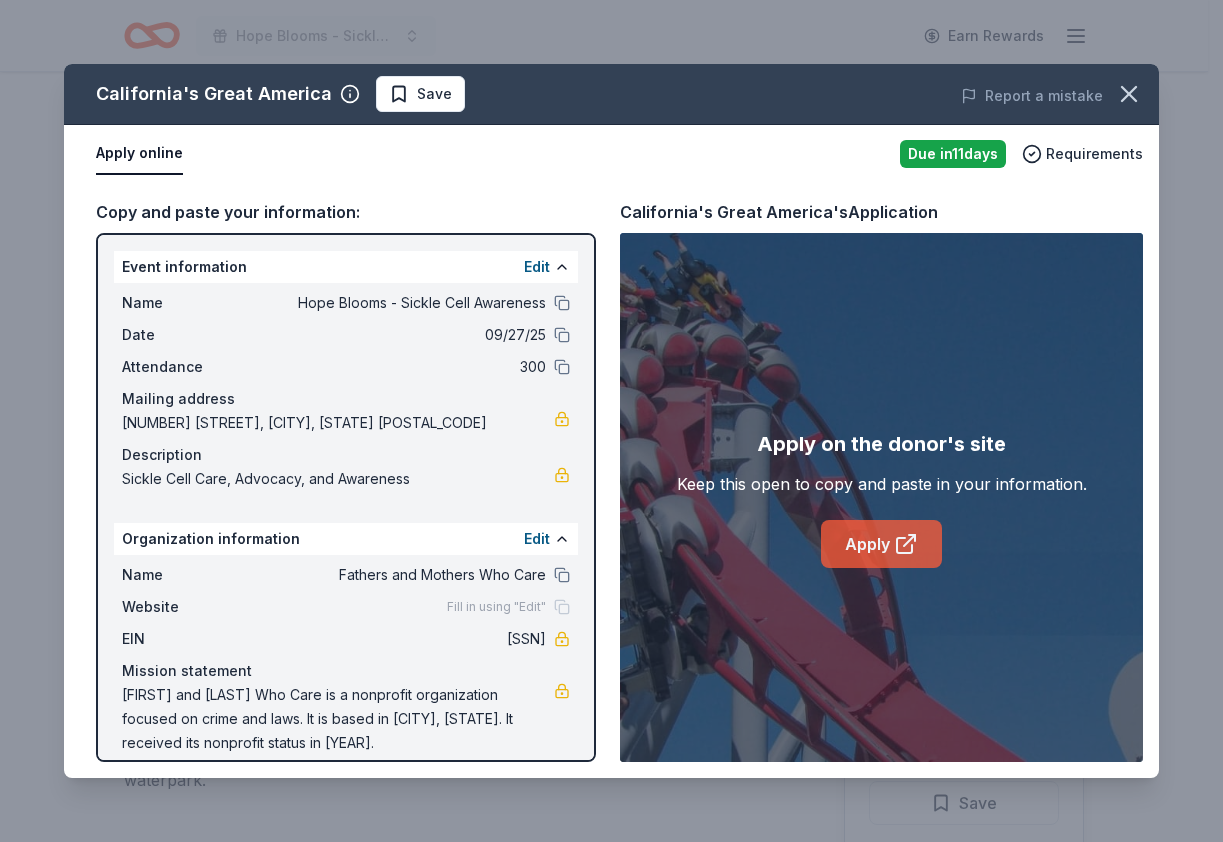 click on "Apply" at bounding box center [881, 544] 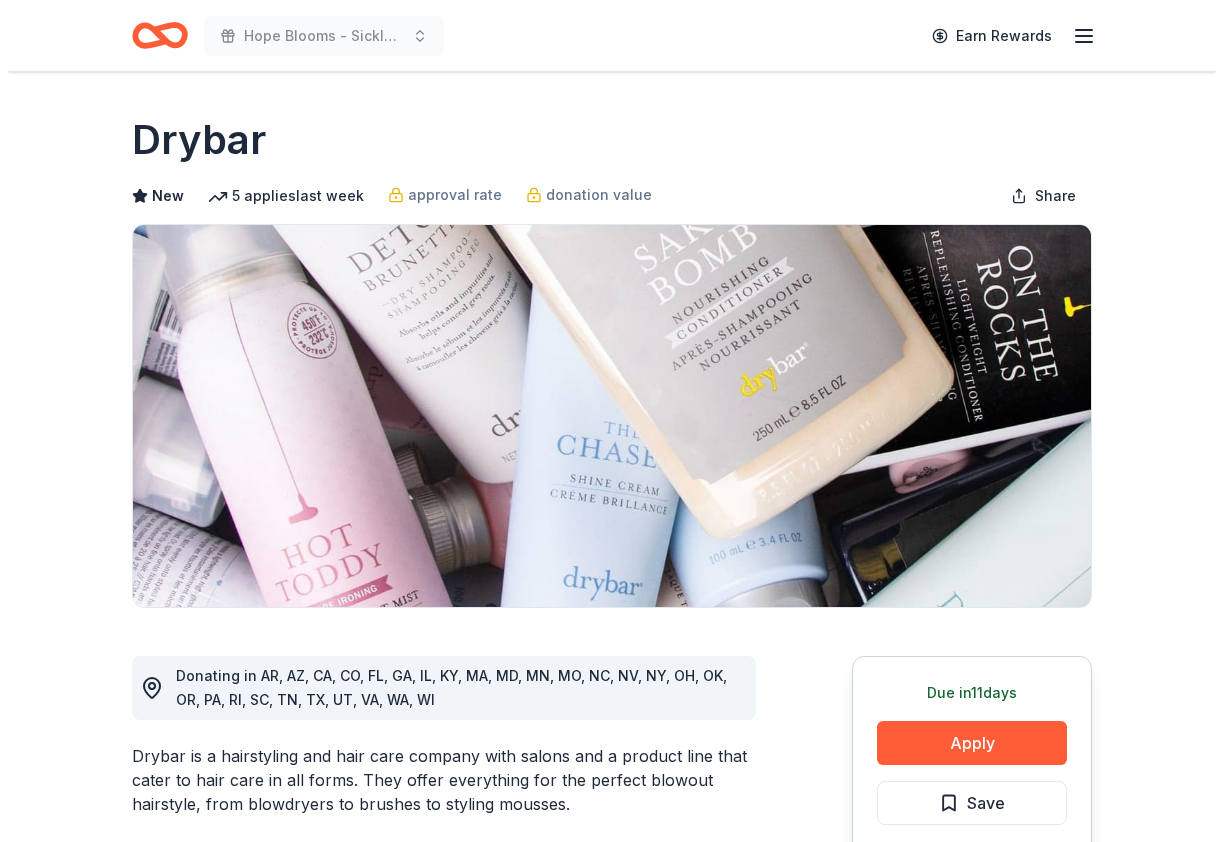 scroll, scrollTop: 0, scrollLeft: 0, axis: both 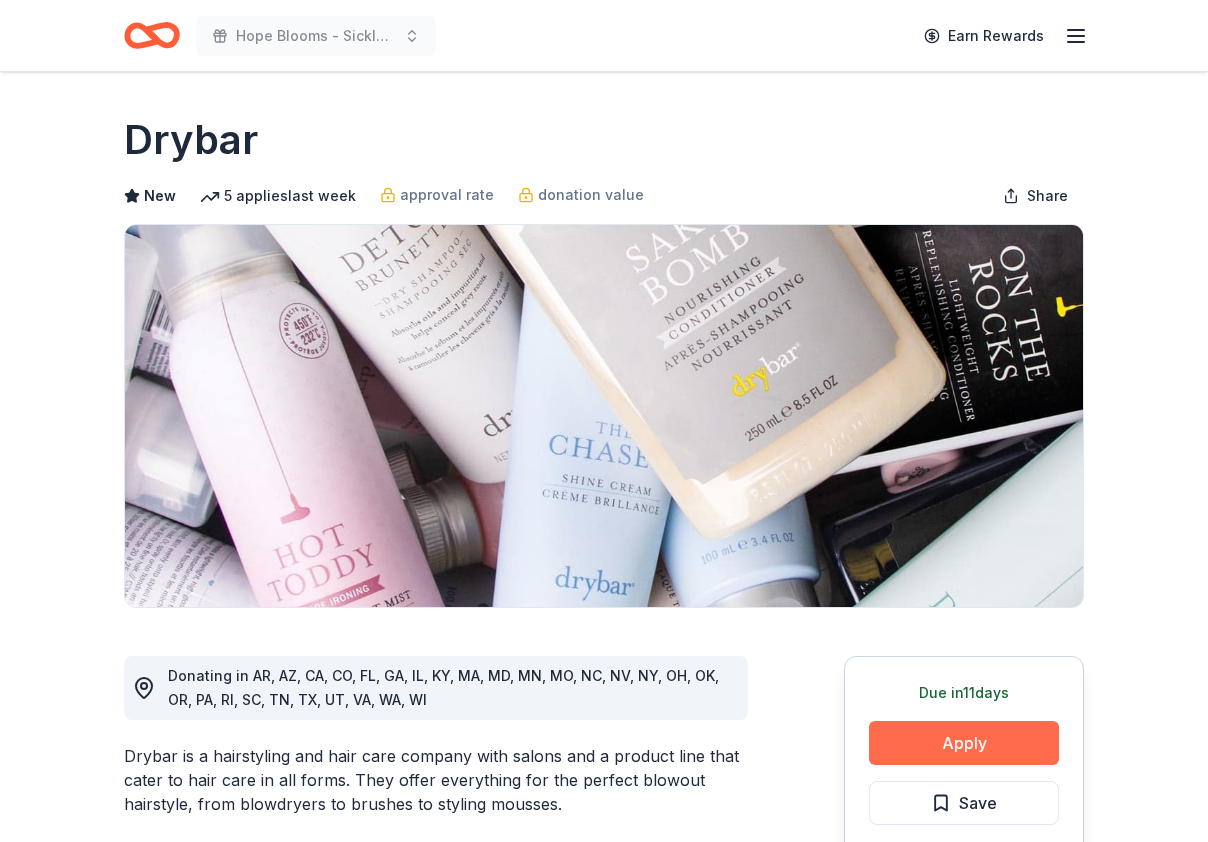 click on "Apply" at bounding box center (964, 743) 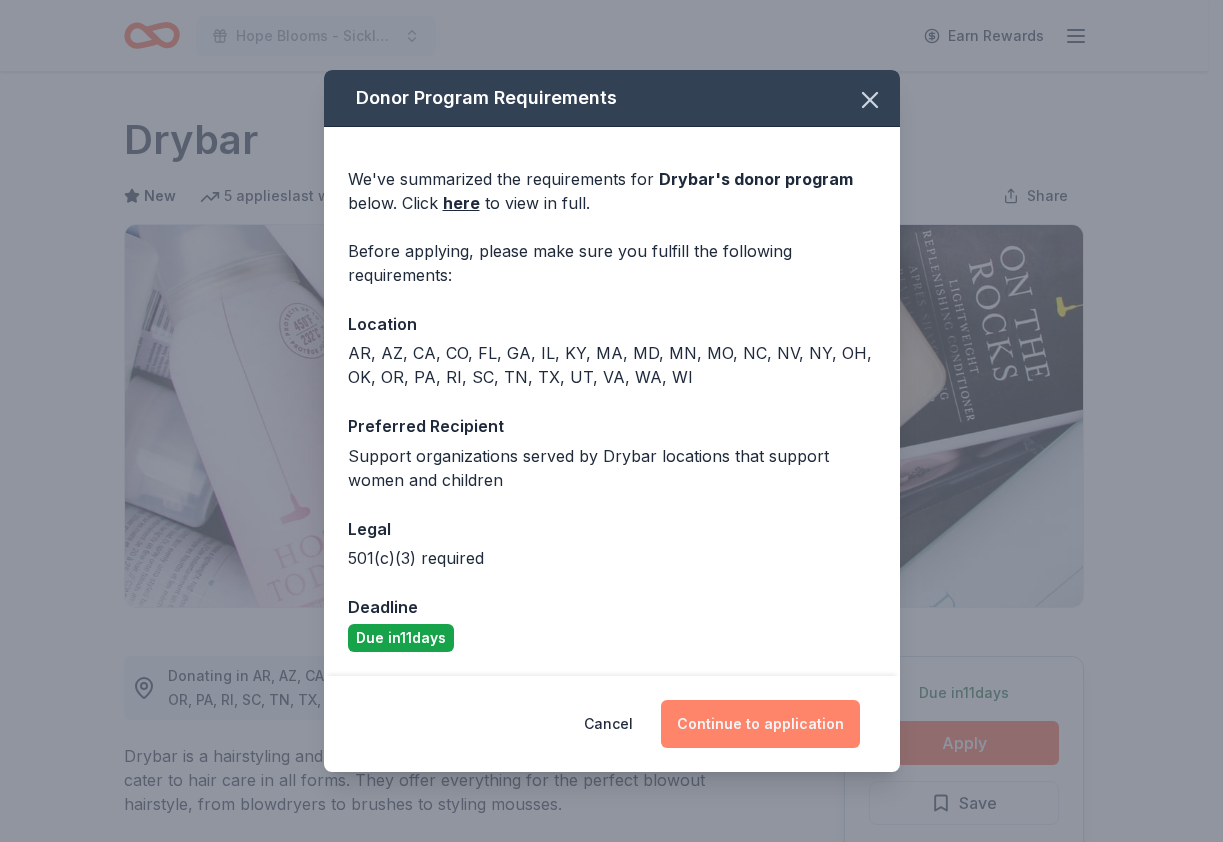 click on "Continue to application" at bounding box center [760, 724] 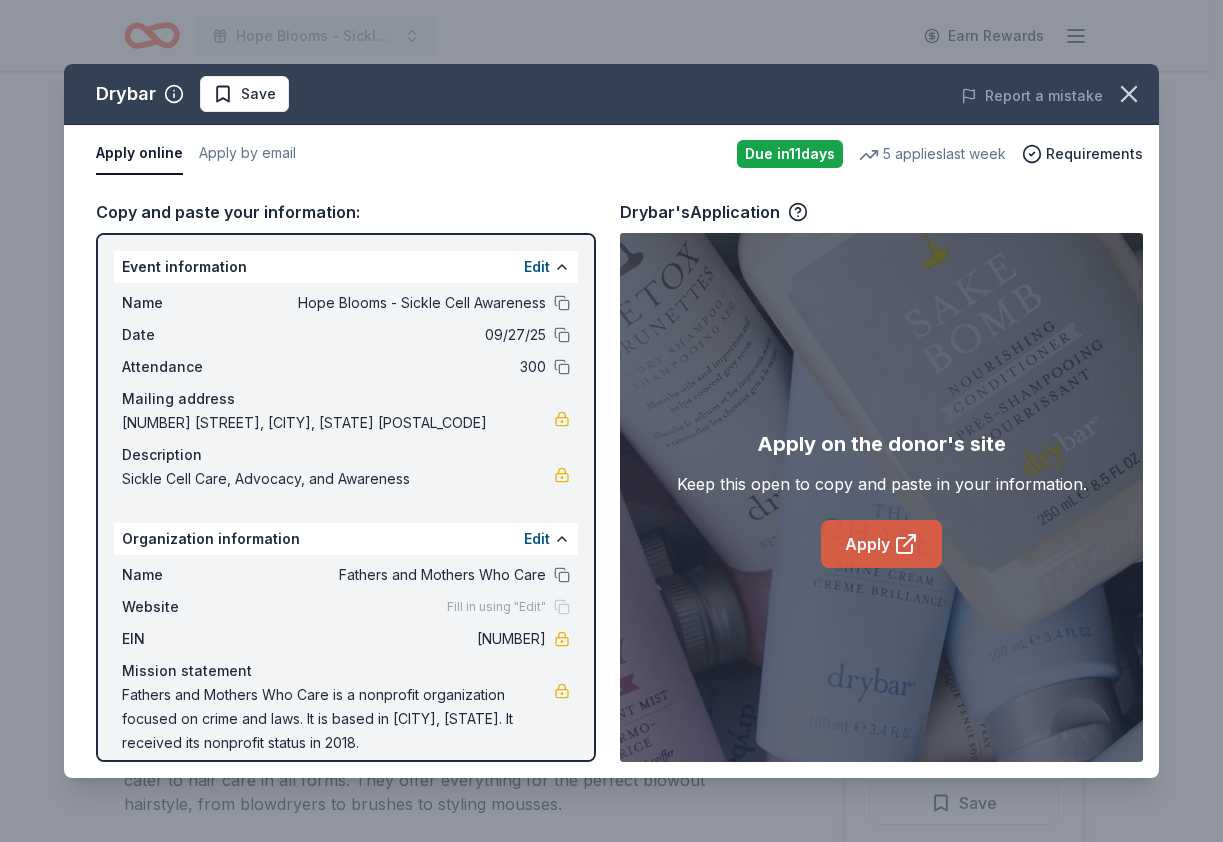 click 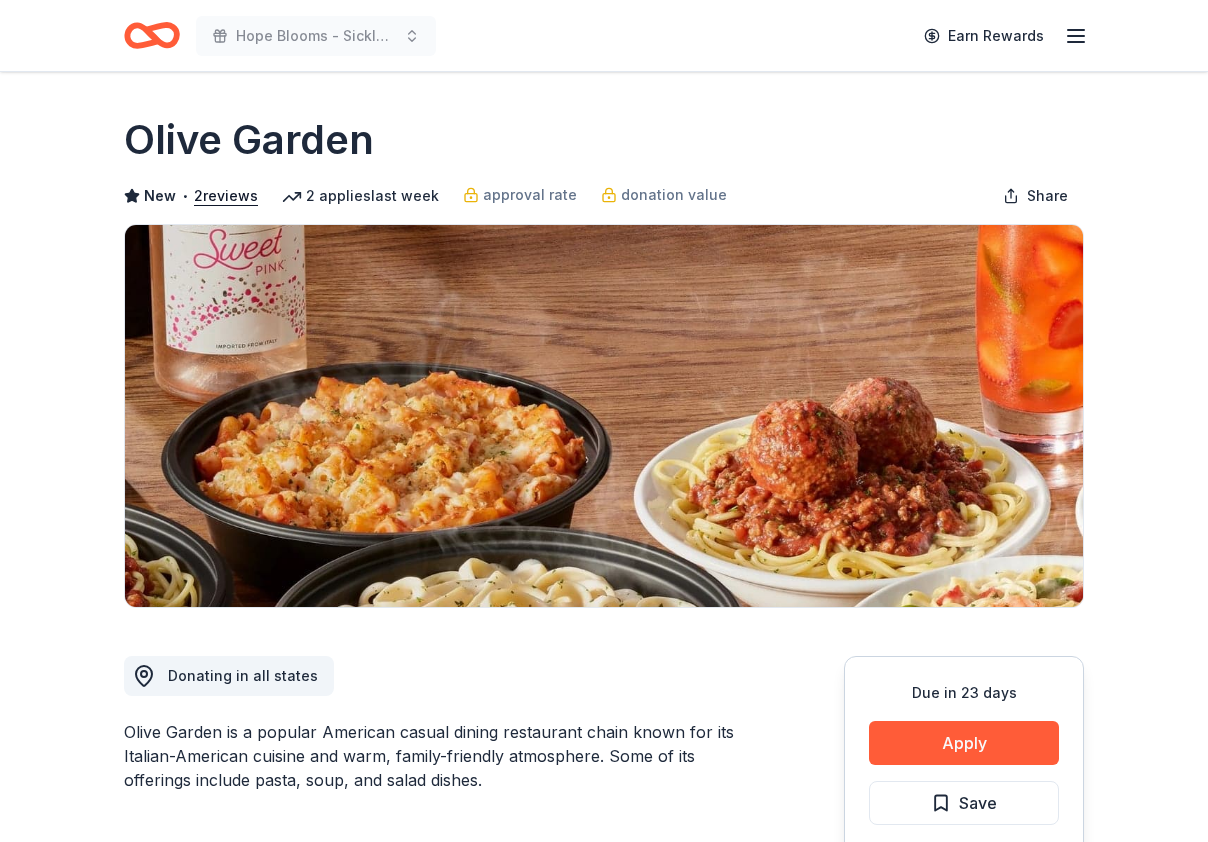 scroll, scrollTop: 0, scrollLeft: 0, axis: both 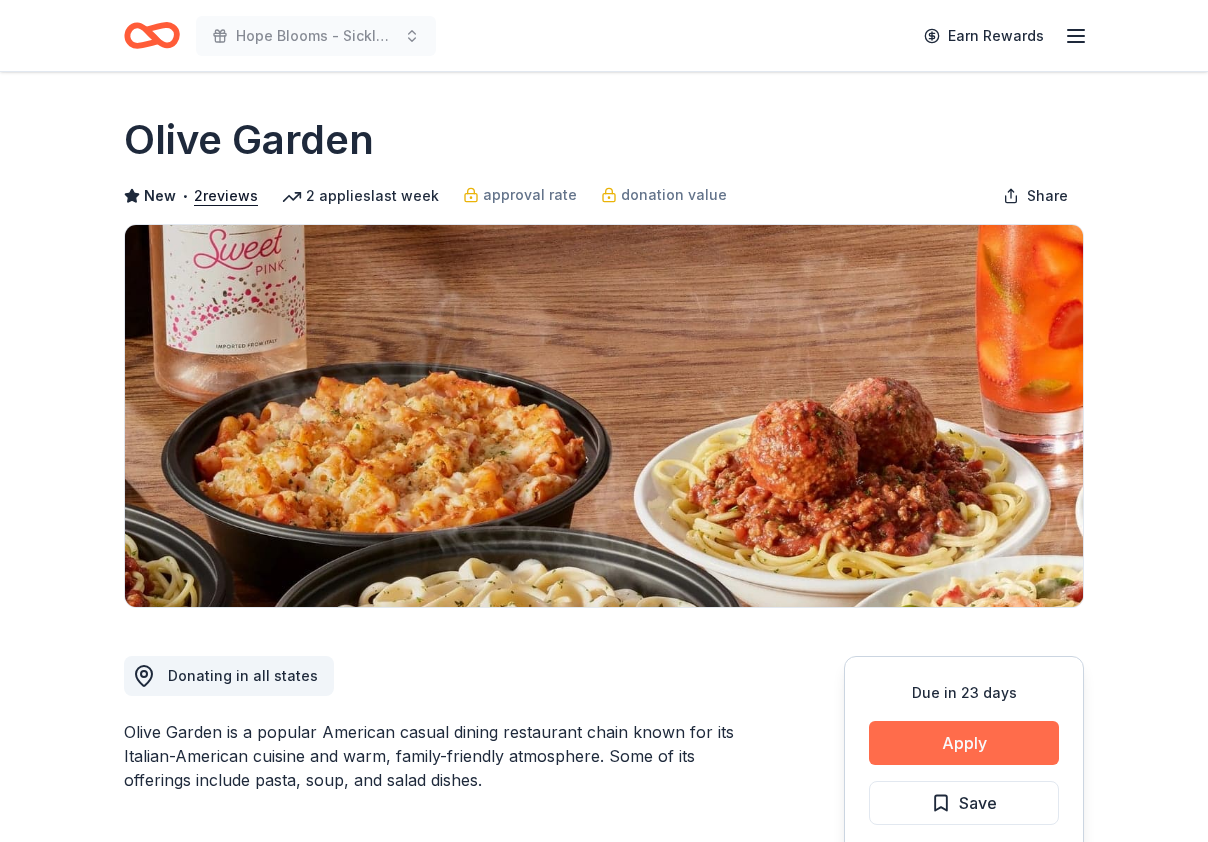 click on "Apply" at bounding box center (964, 743) 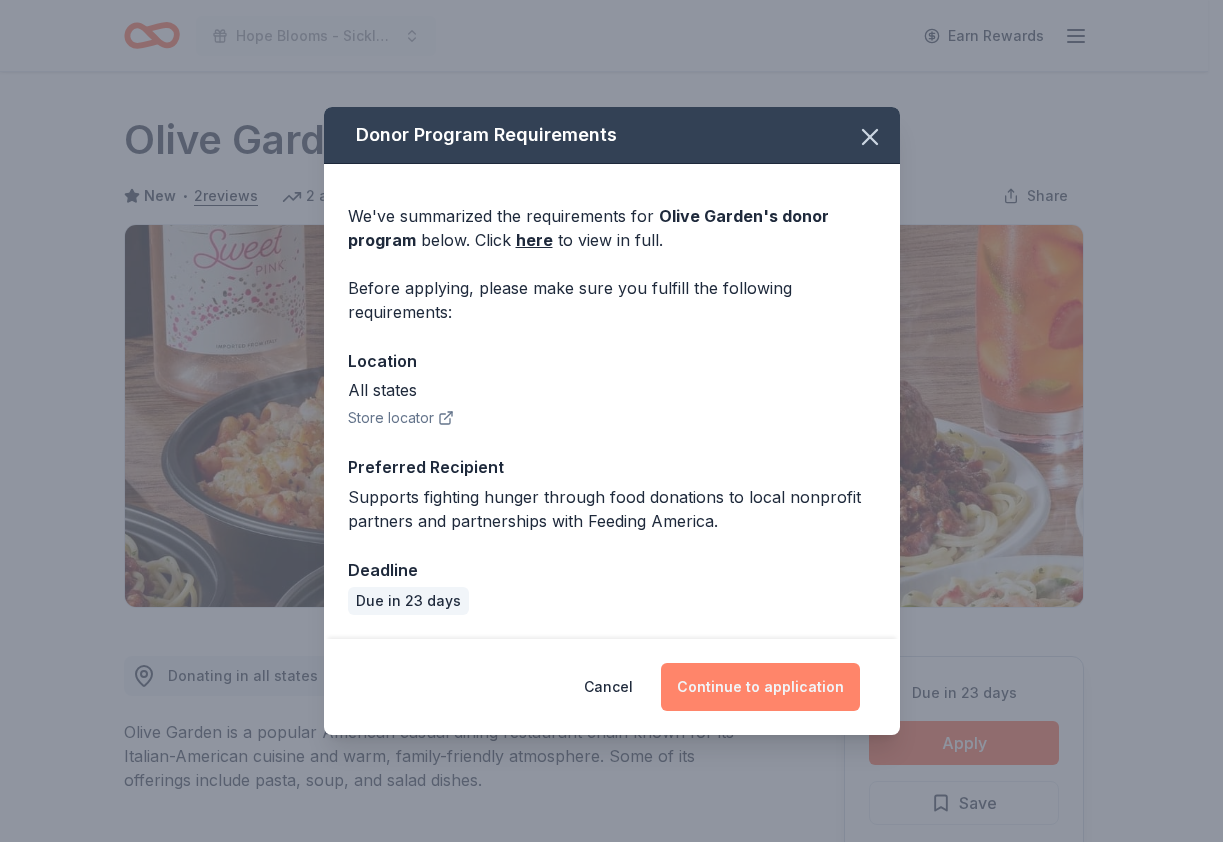 click on "Continue to application" at bounding box center [760, 687] 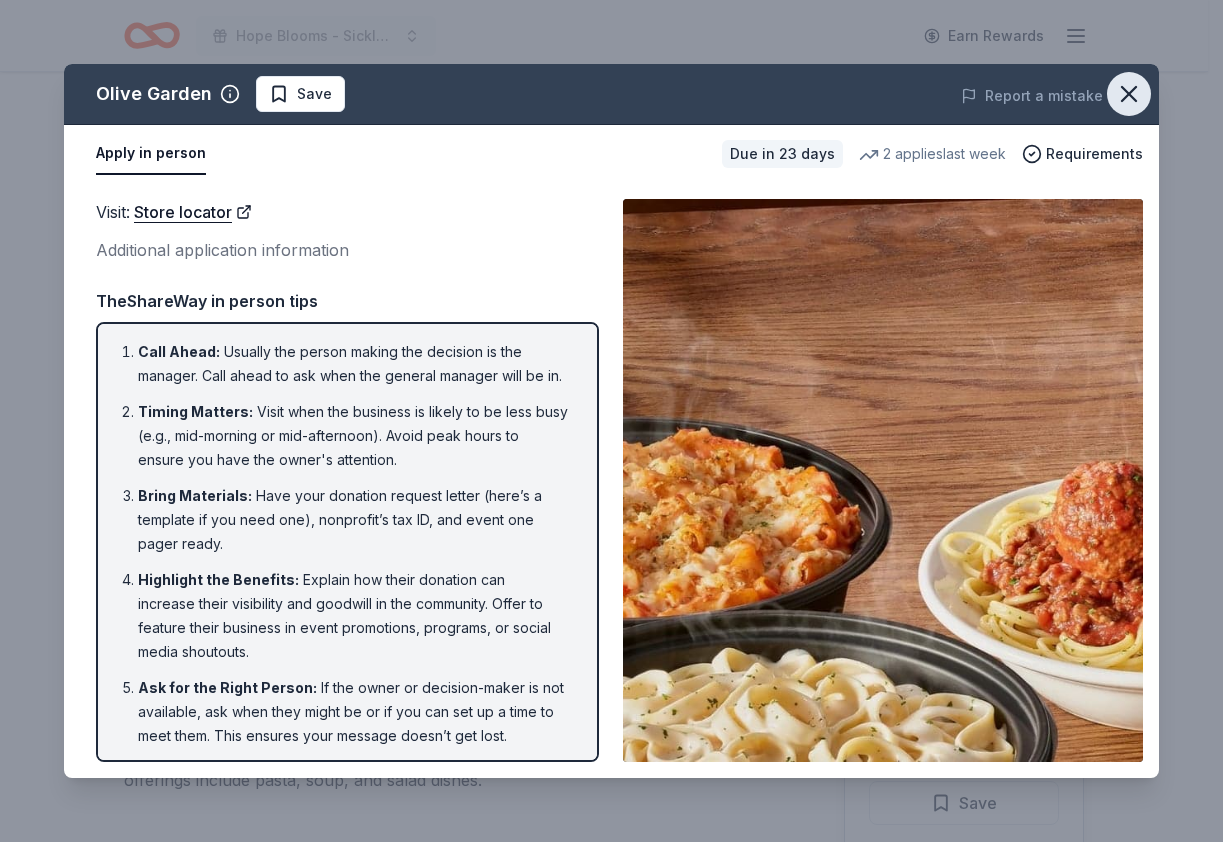click 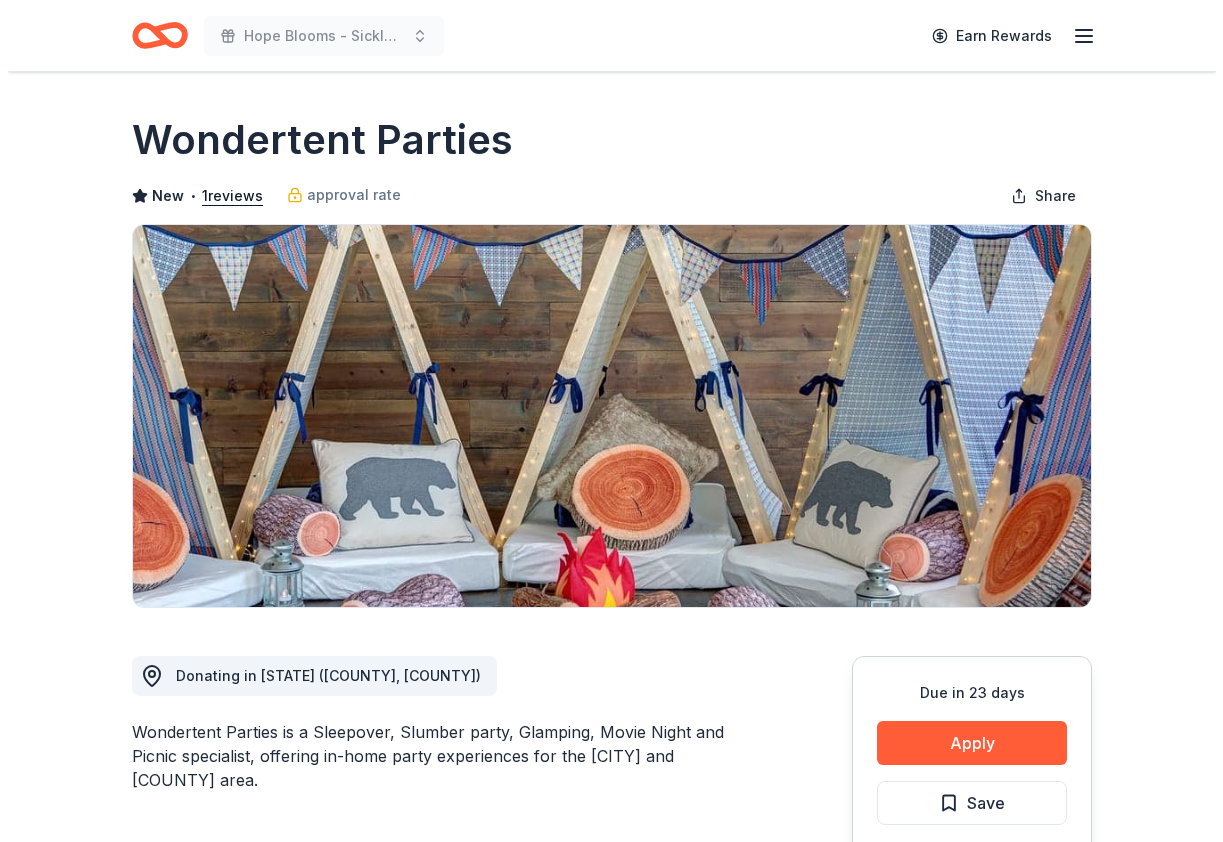 scroll, scrollTop: 0, scrollLeft: 0, axis: both 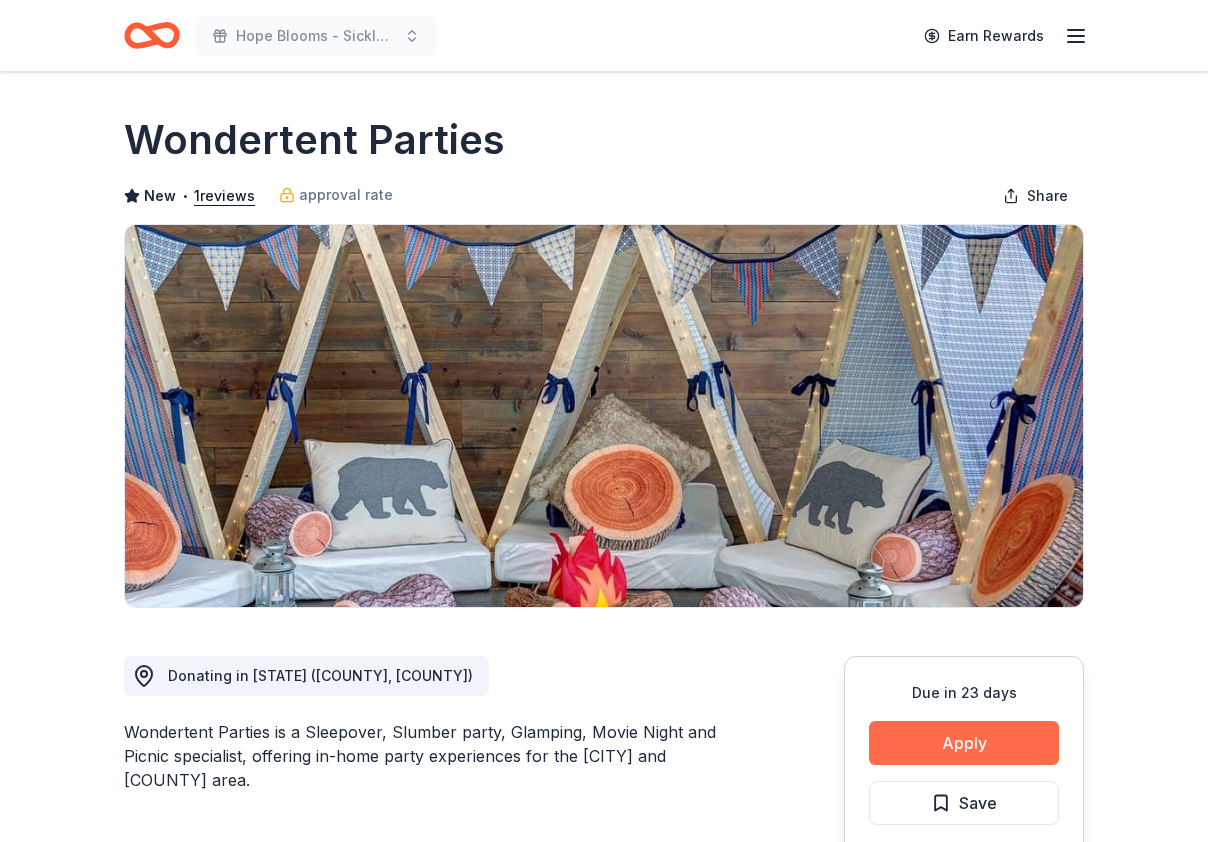 click on "Apply" at bounding box center [964, 743] 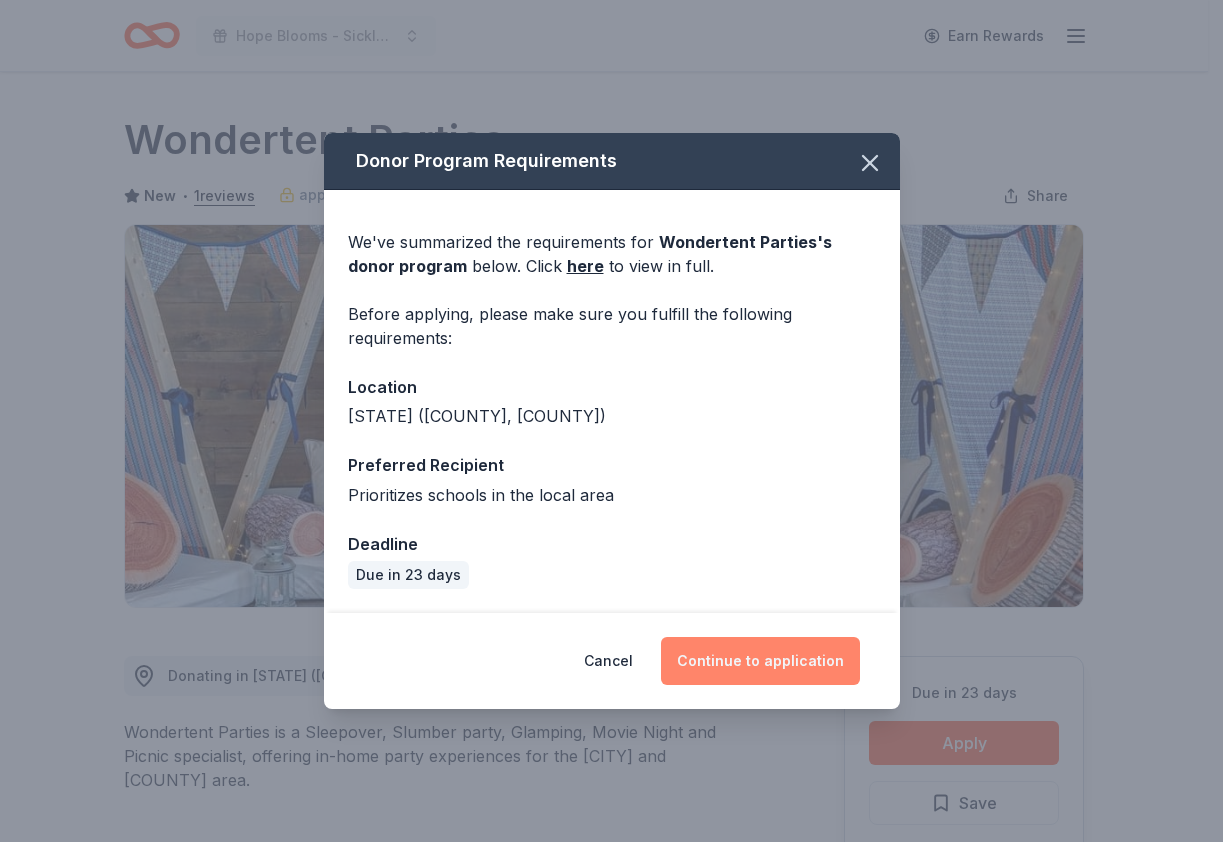 click on "Continue to application" at bounding box center [760, 661] 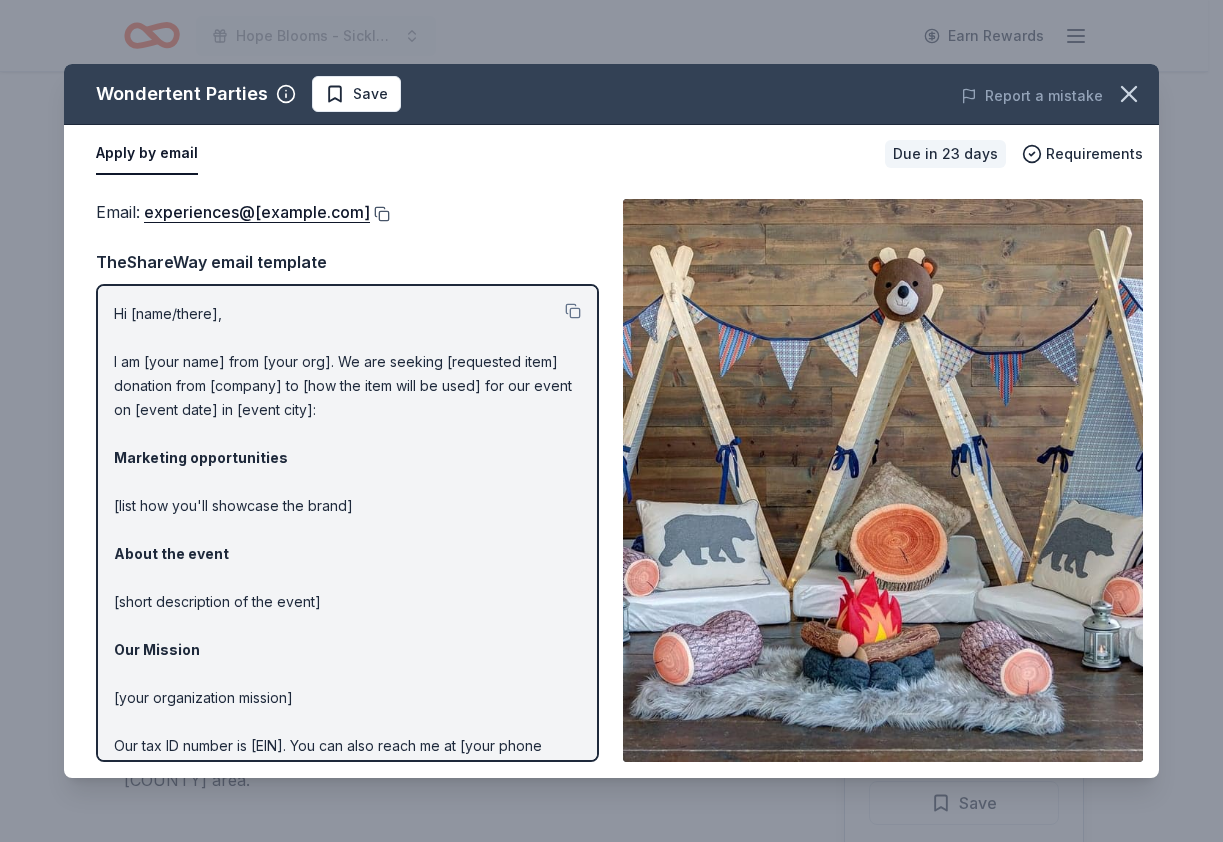 click at bounding box center [380, 214] 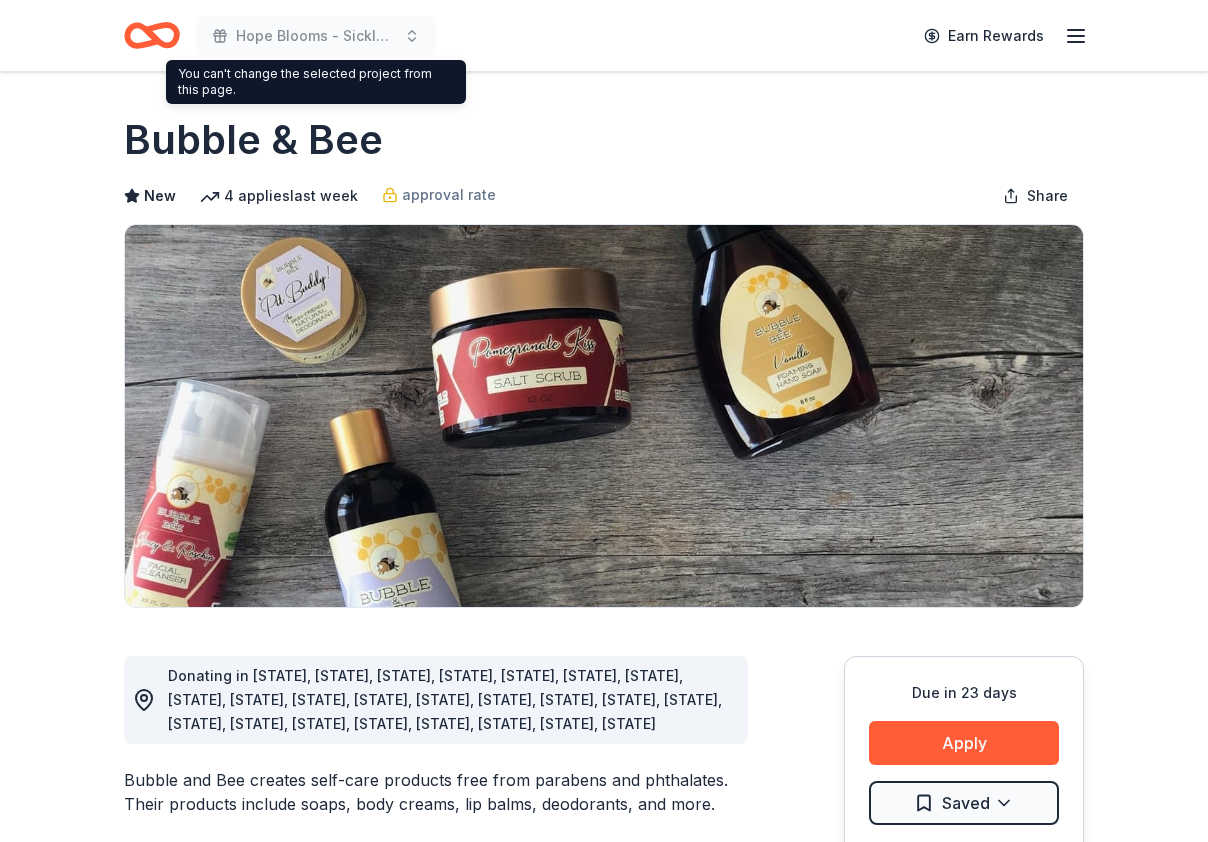 scroll, scrollTop: 0, scrollLeft: 0, axis: both 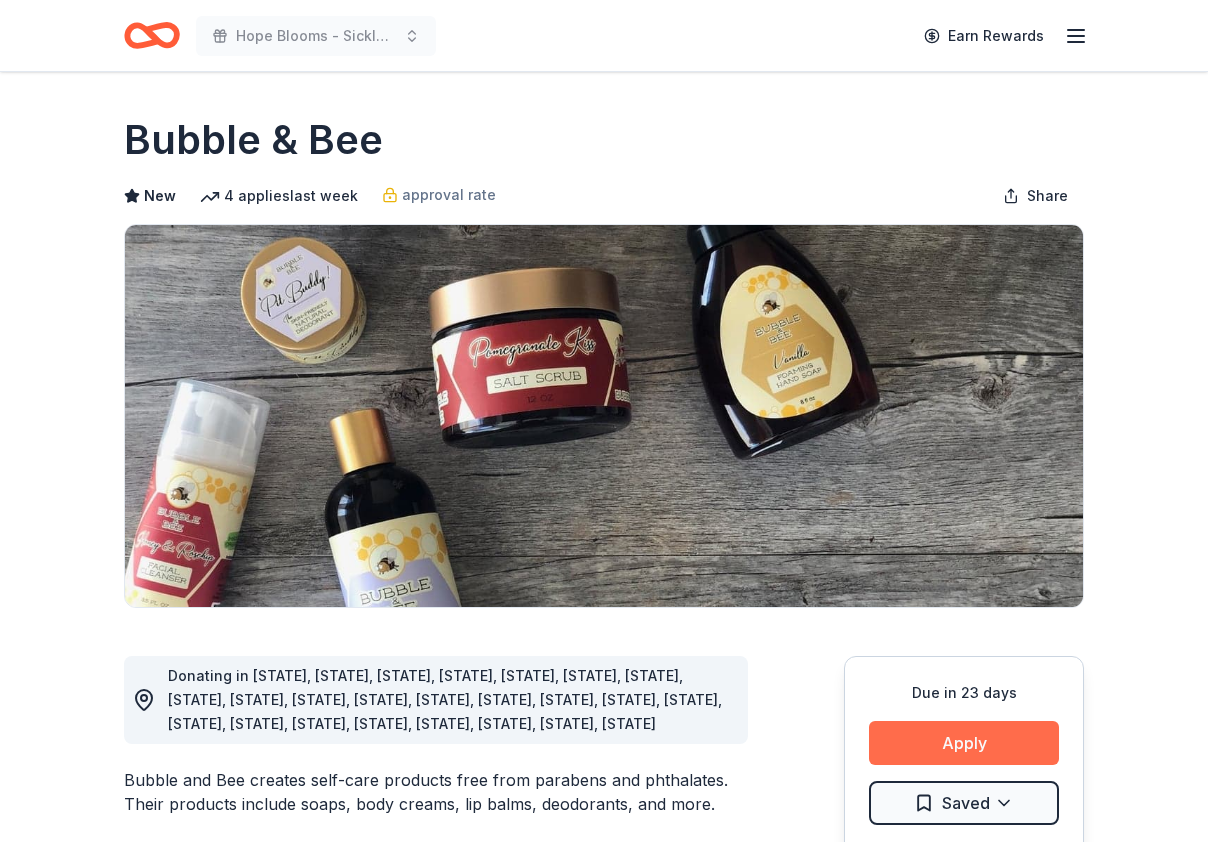 click on "Apply" at bounding box center [964, 743] 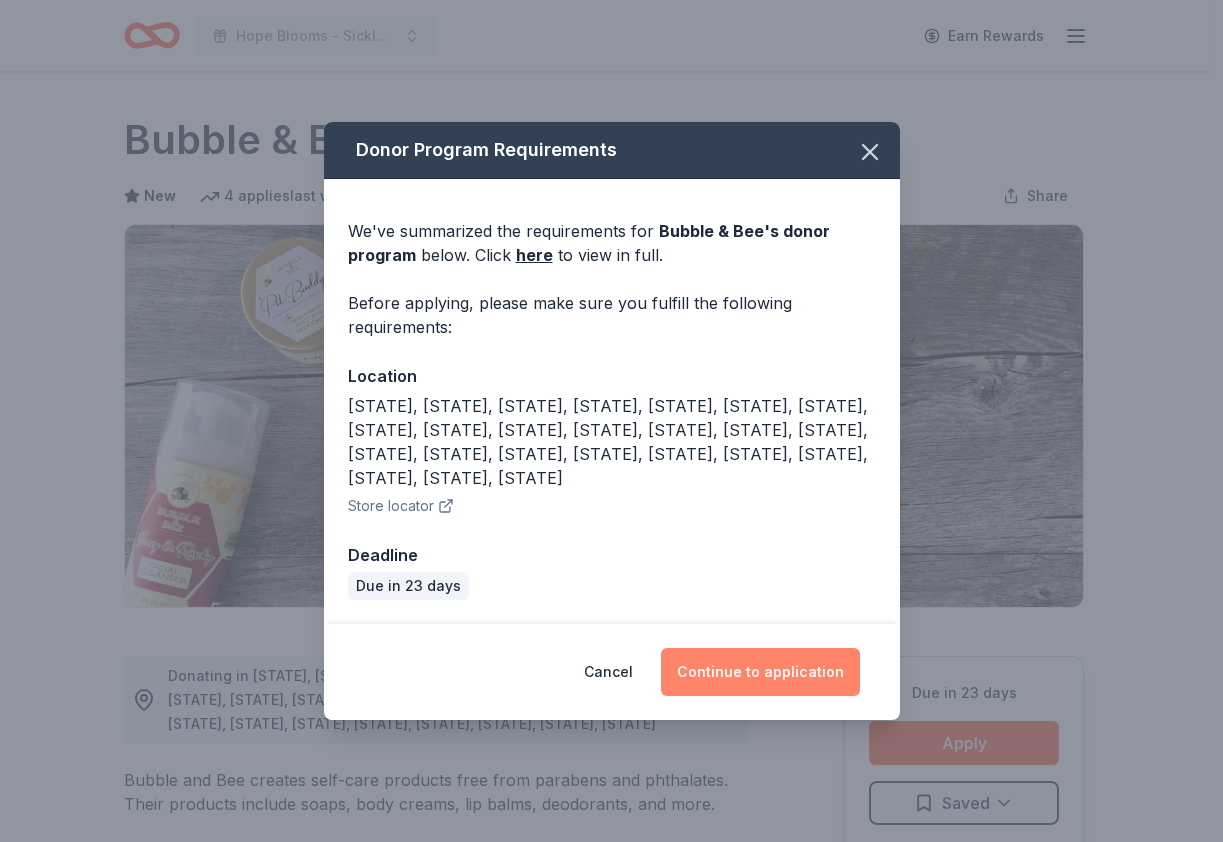 click on "Continue to application" at bounding box center (760, 672) 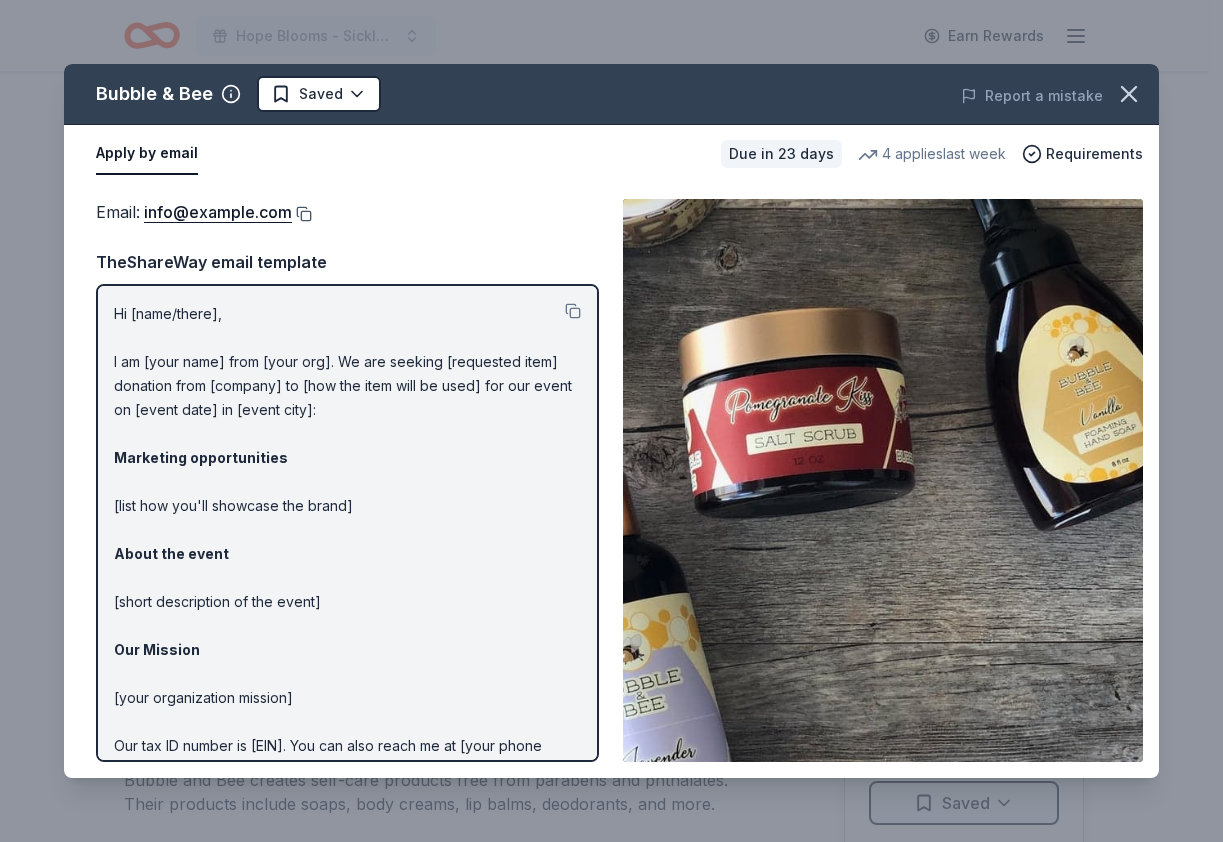 click at bounding box center (302, 214) 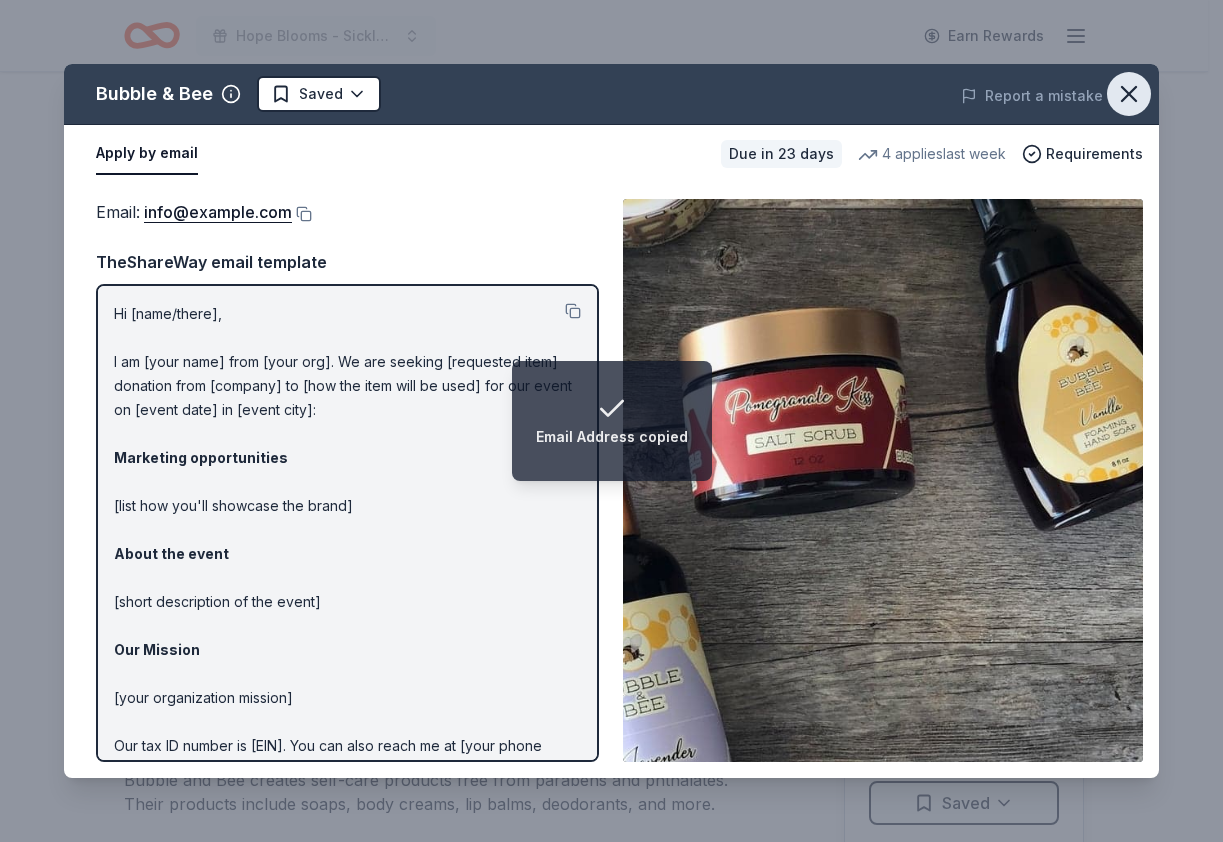 click 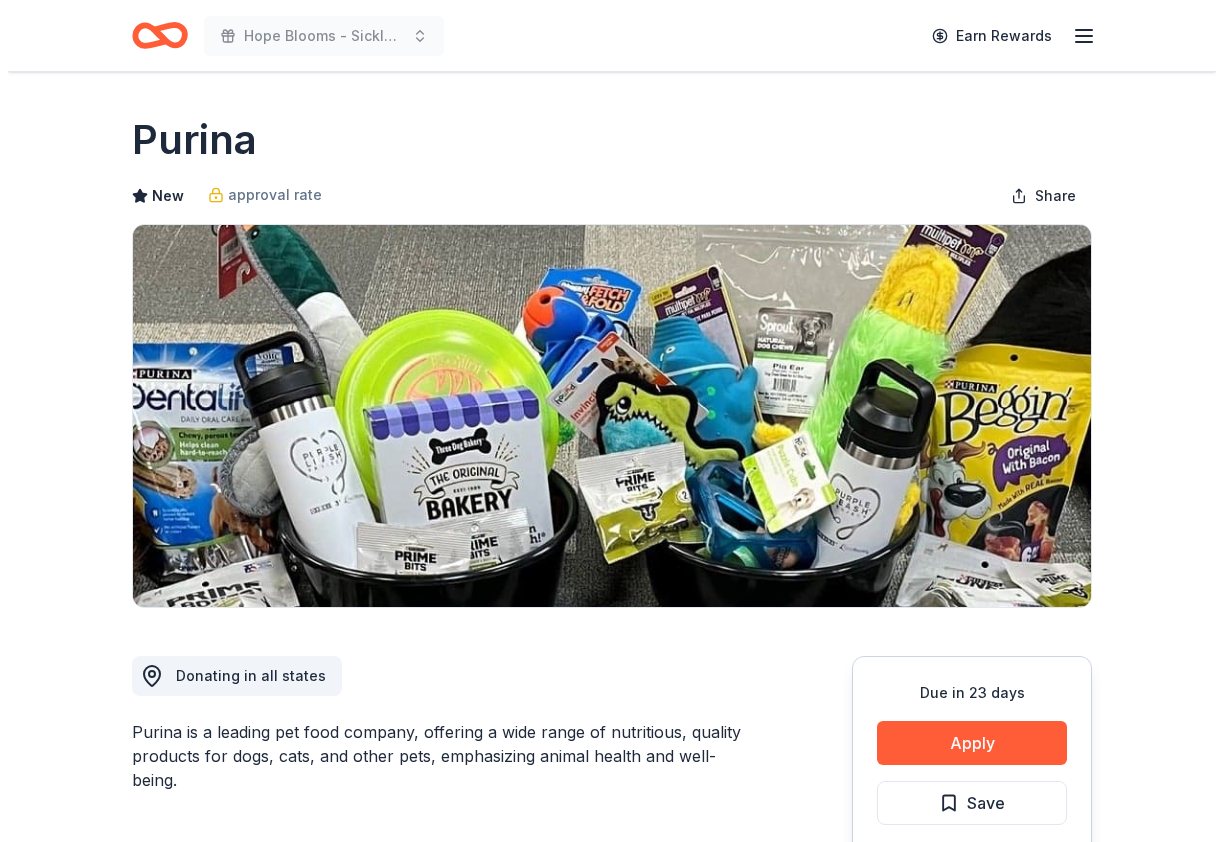 scroll, scrollTop: 0, scrollLeft: 0, axis: both 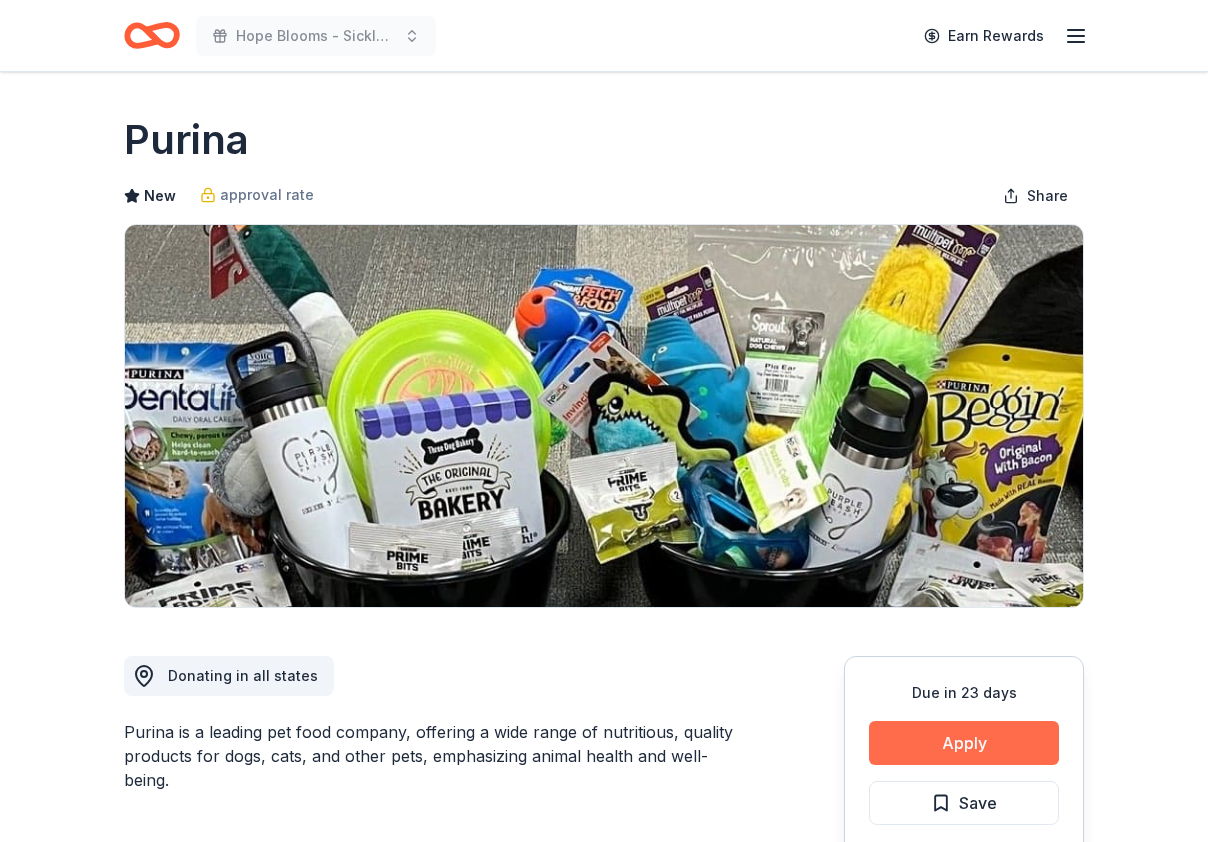 click on "Apply" at bounding box center (964, 743) 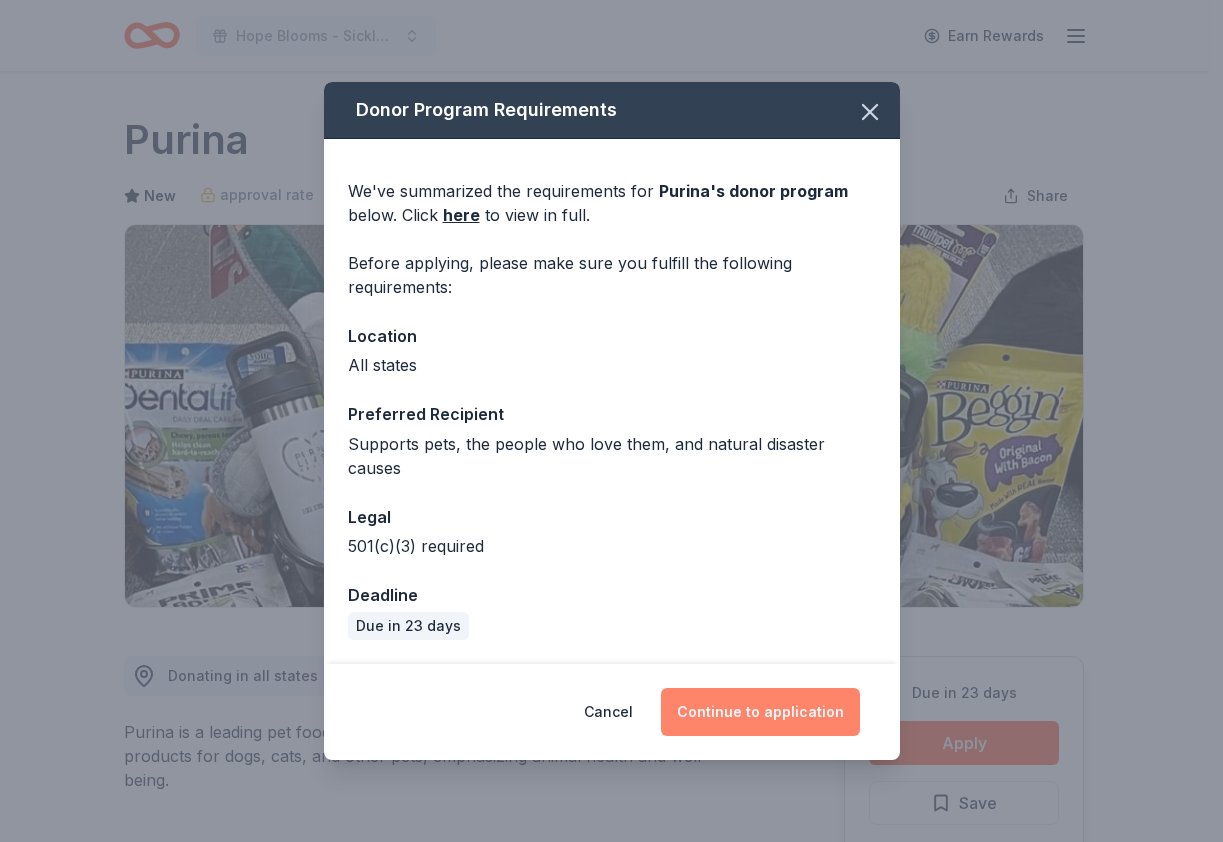 click on "Continue to application" at bounding box center [760, 712] 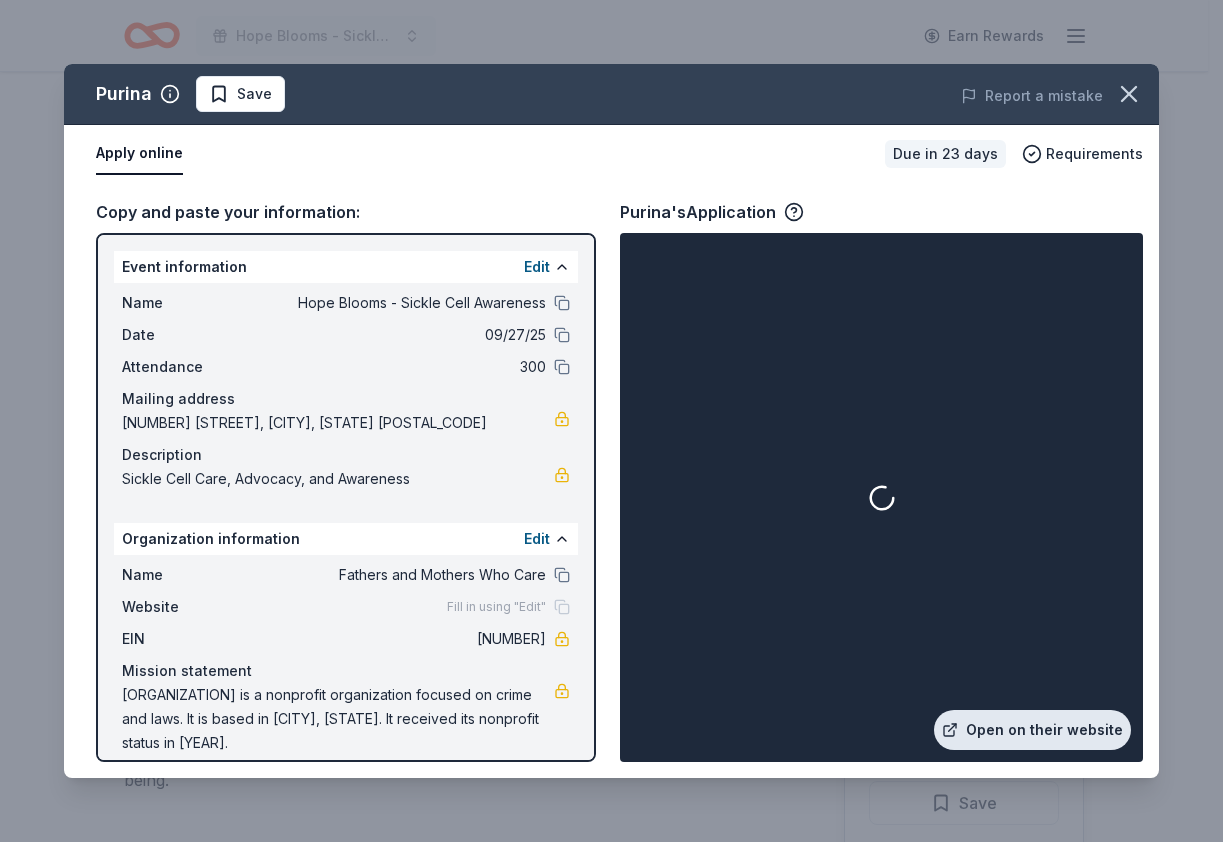 click on "Open on their website" at bounding box center (1032, 730) 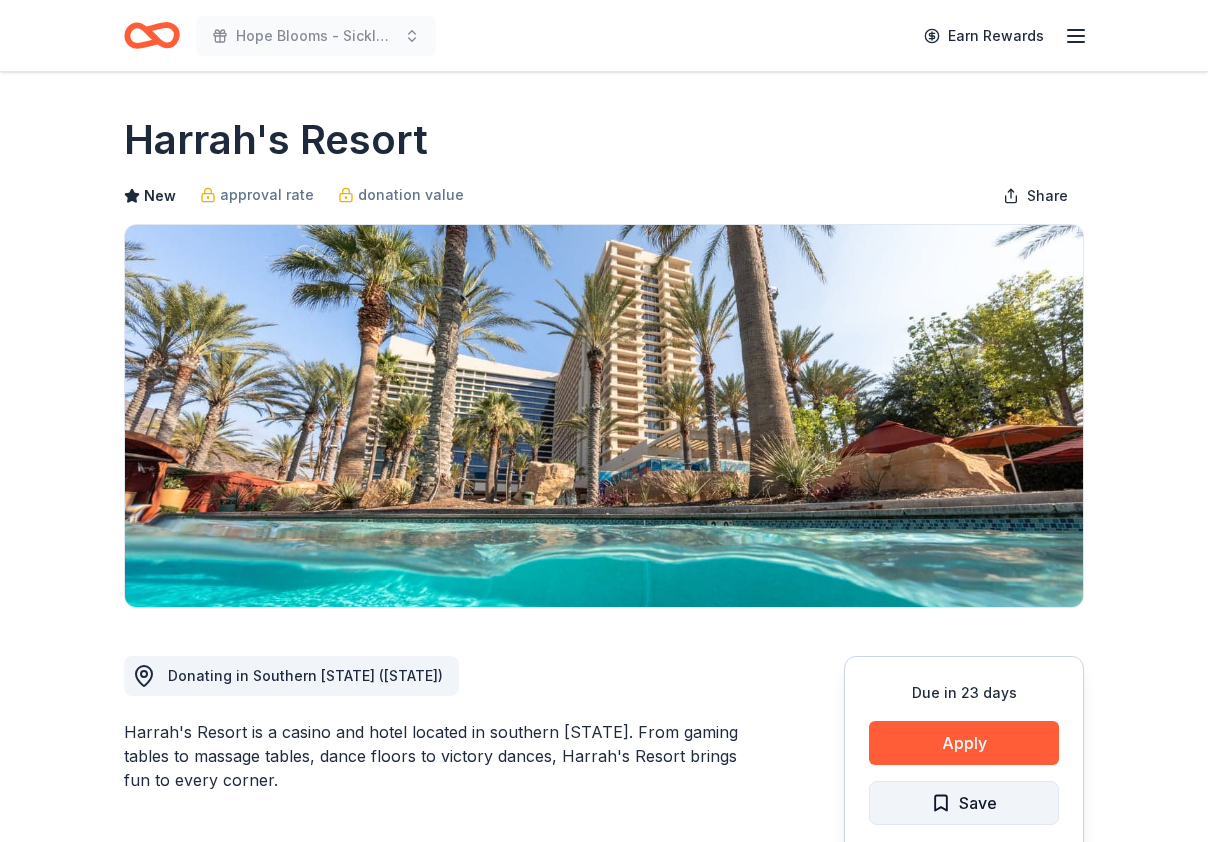 scroll, scrollTop: 0, scrollLeft: 0, axis: both 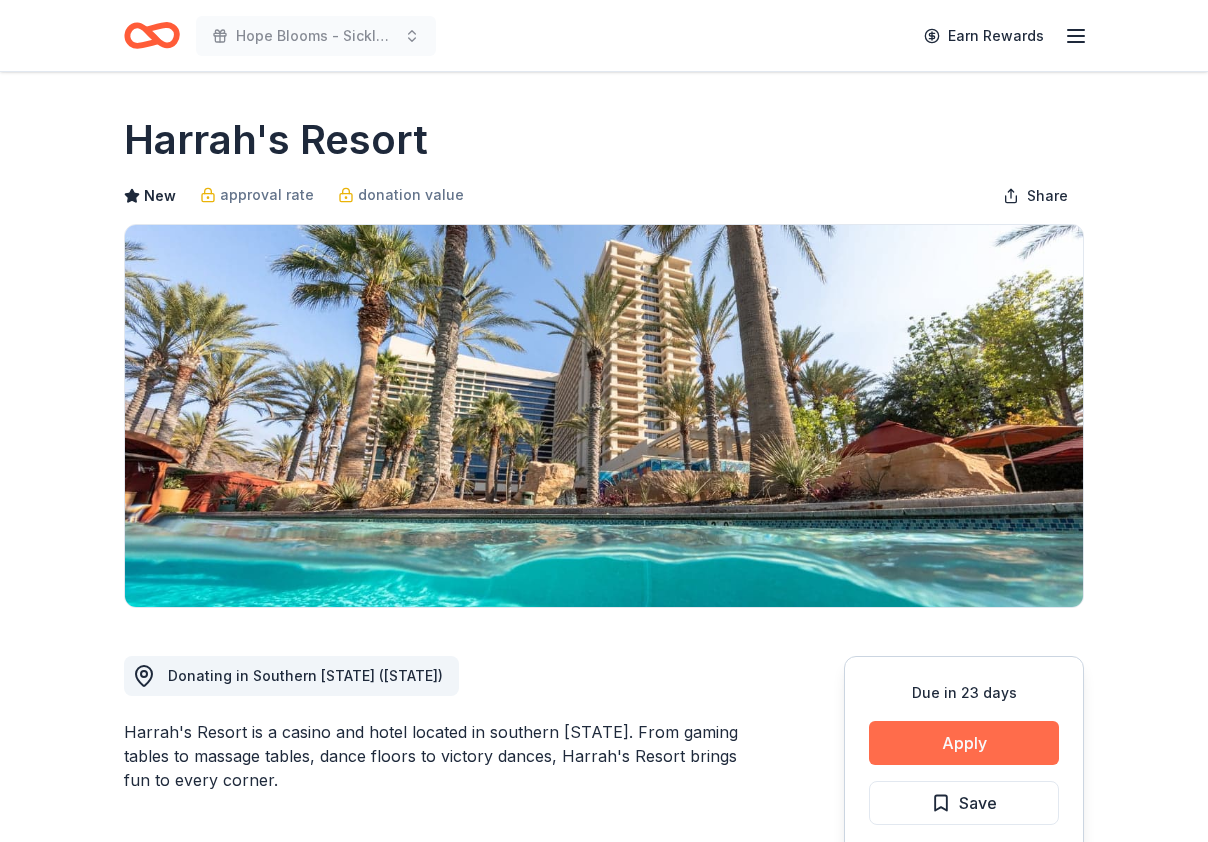 click on "Apply" at bounding box center [964, 743] 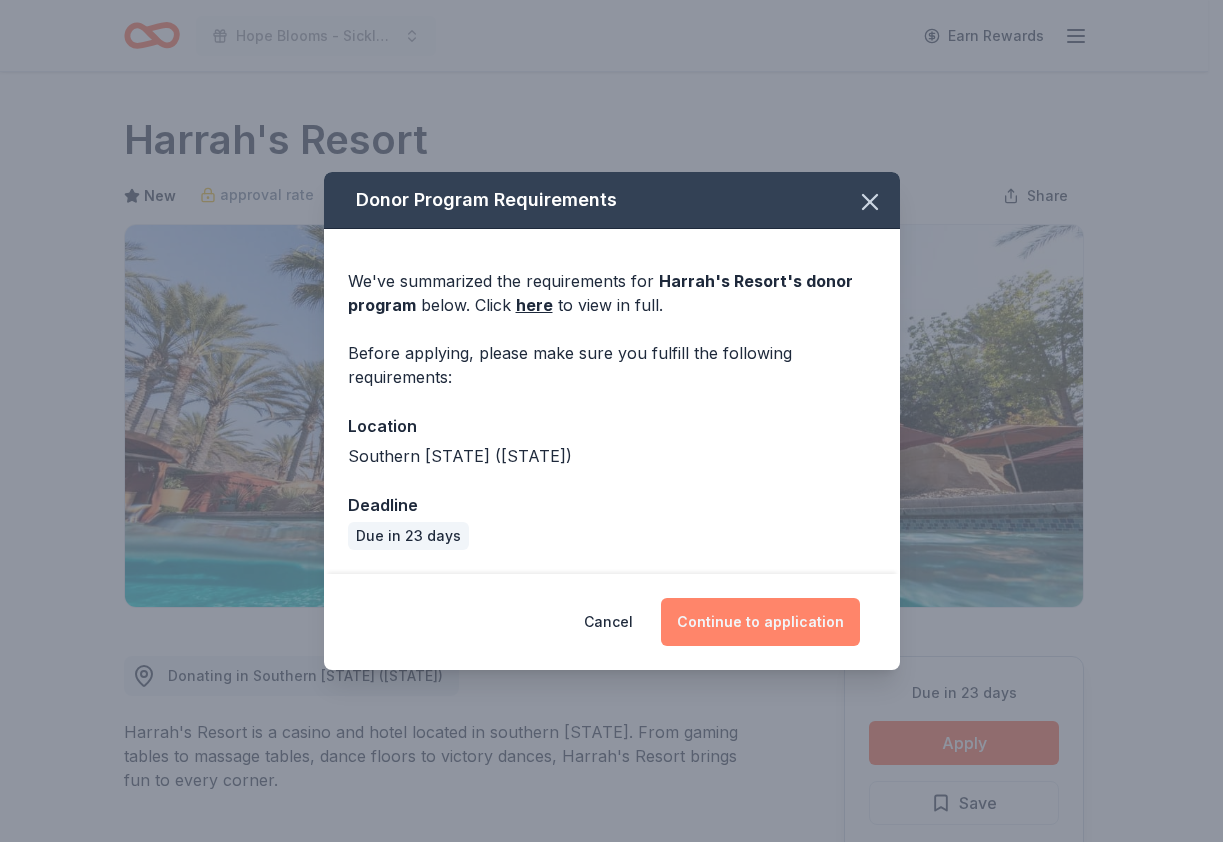 click on "Continue to application" at bounding box center (760, 622) 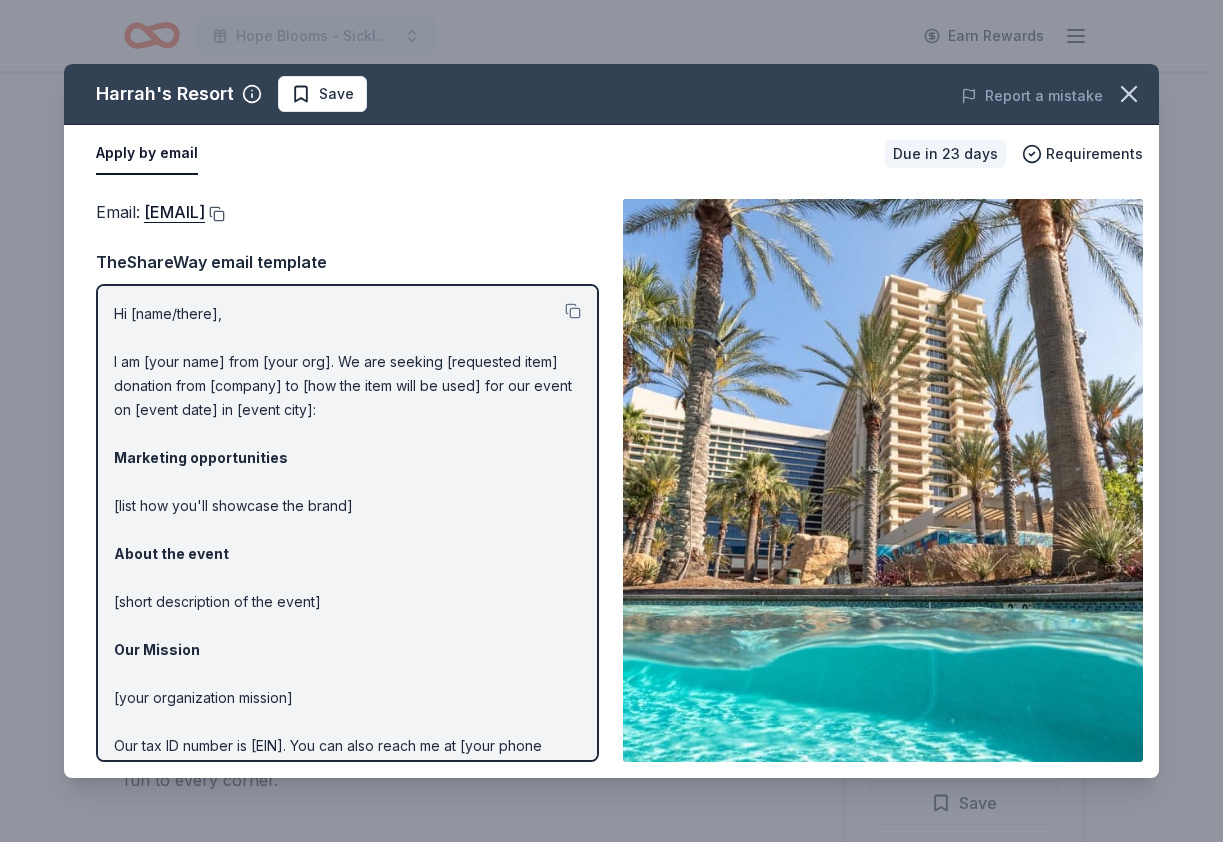 click at bounding box center (215, 214) 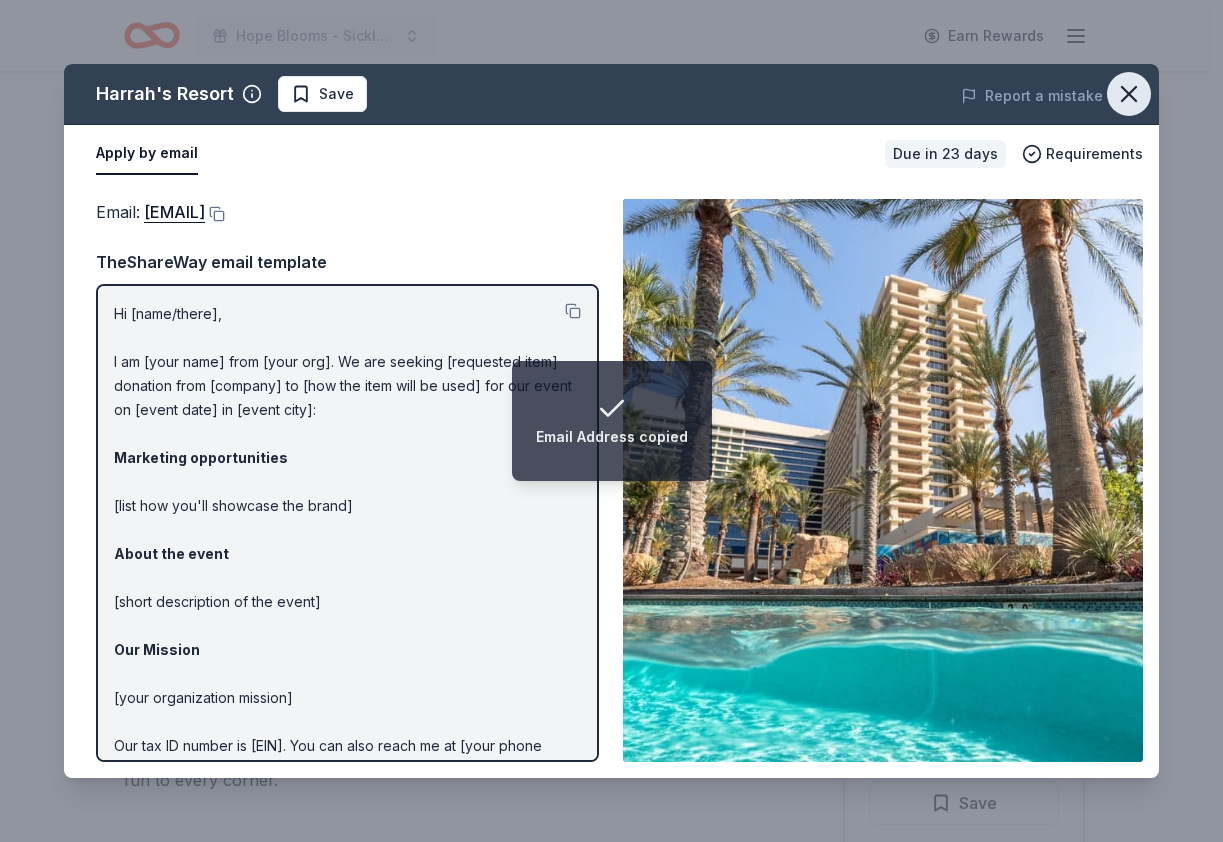 click 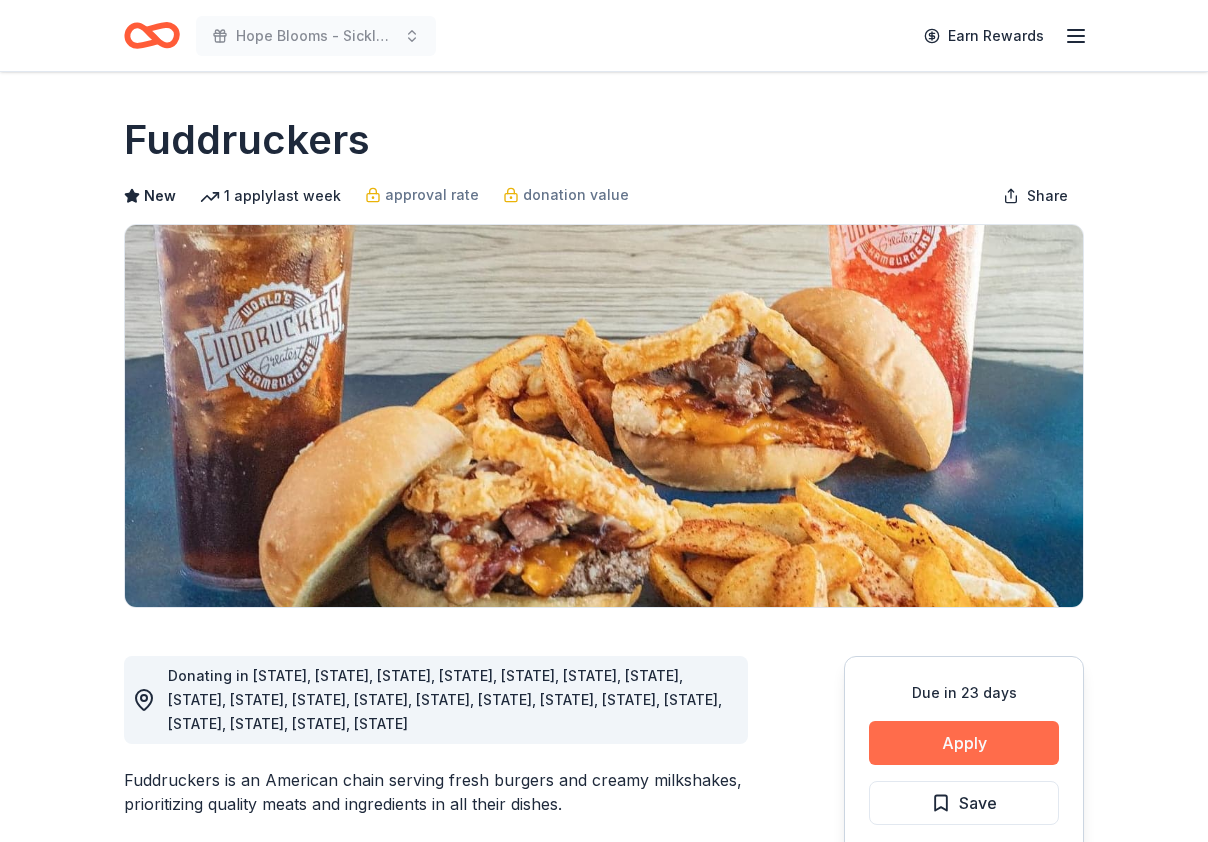 scroll, scrollTop: 0, scrollLeft: 0, axis: both 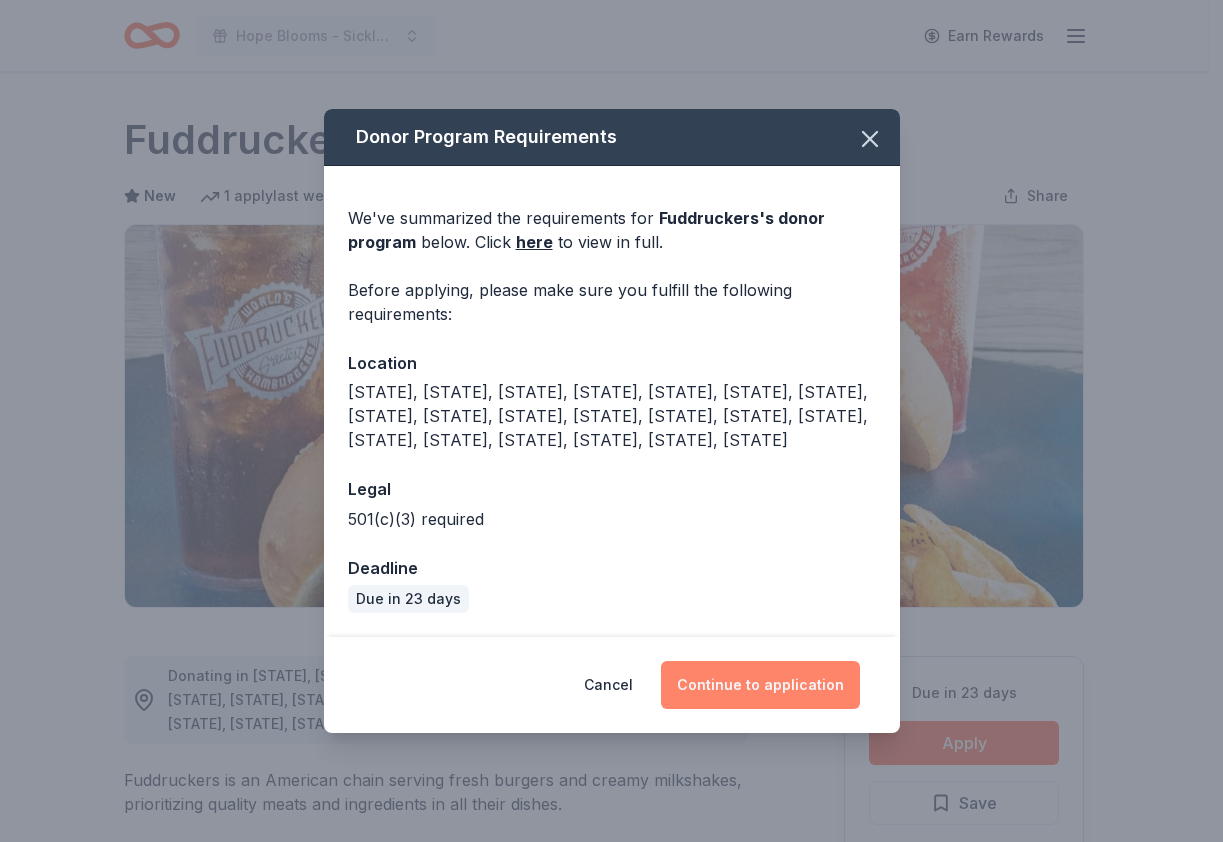 click on "Continue to application" at bounding box center [760, 685] 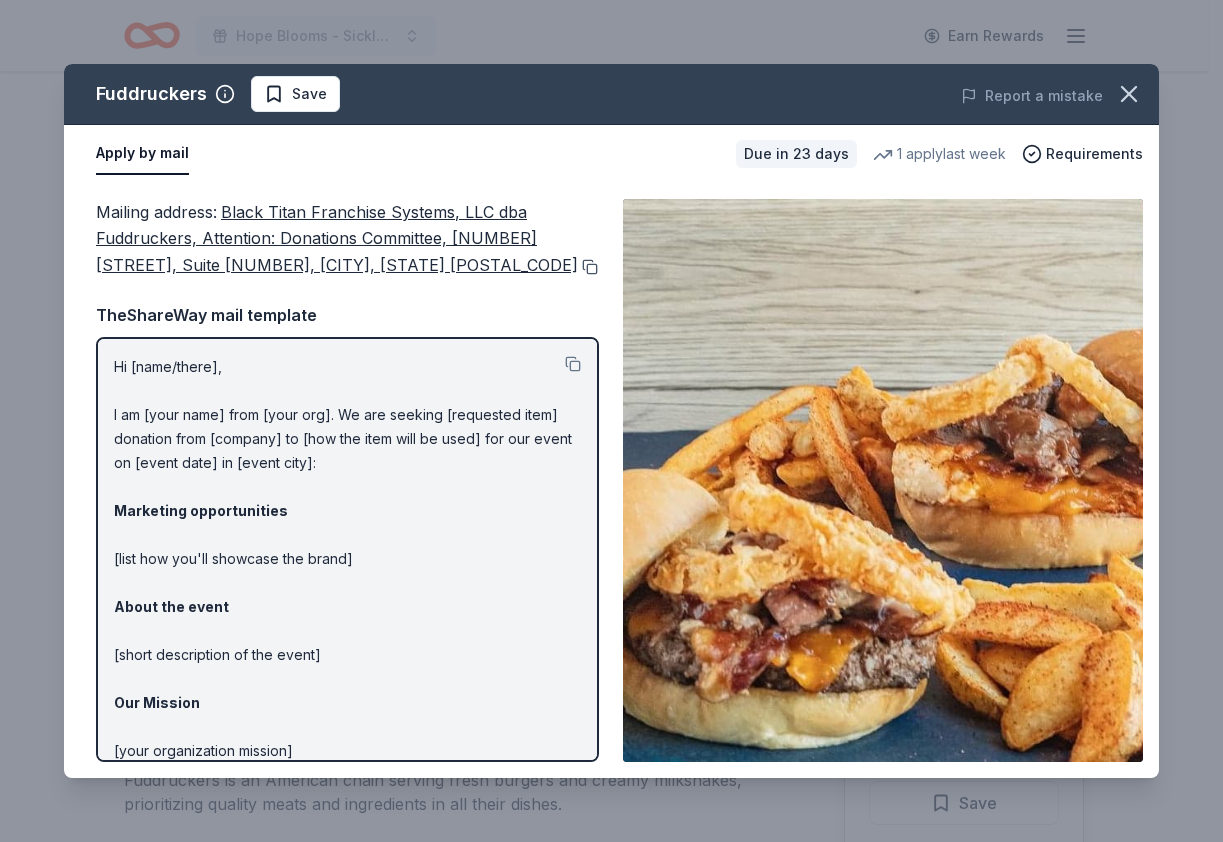 click at bounding box center (588, 267) 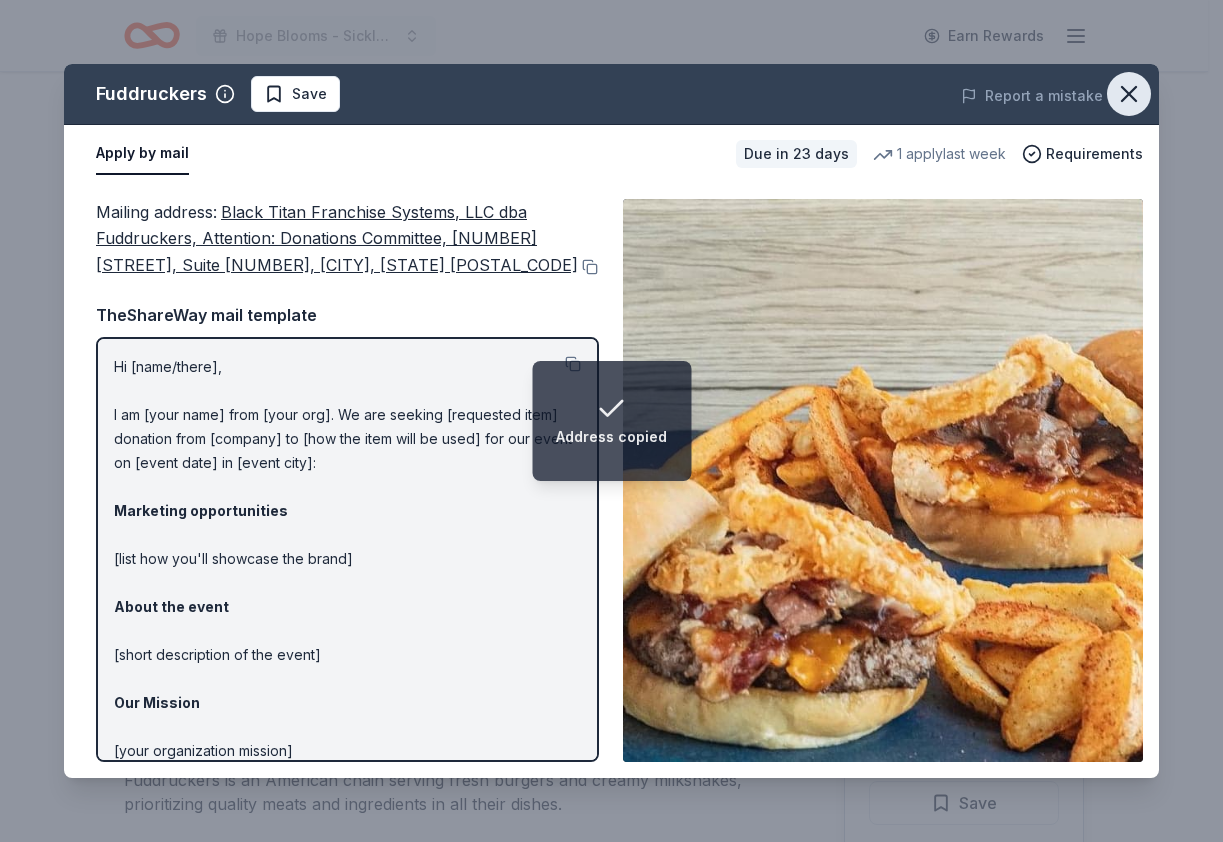 click 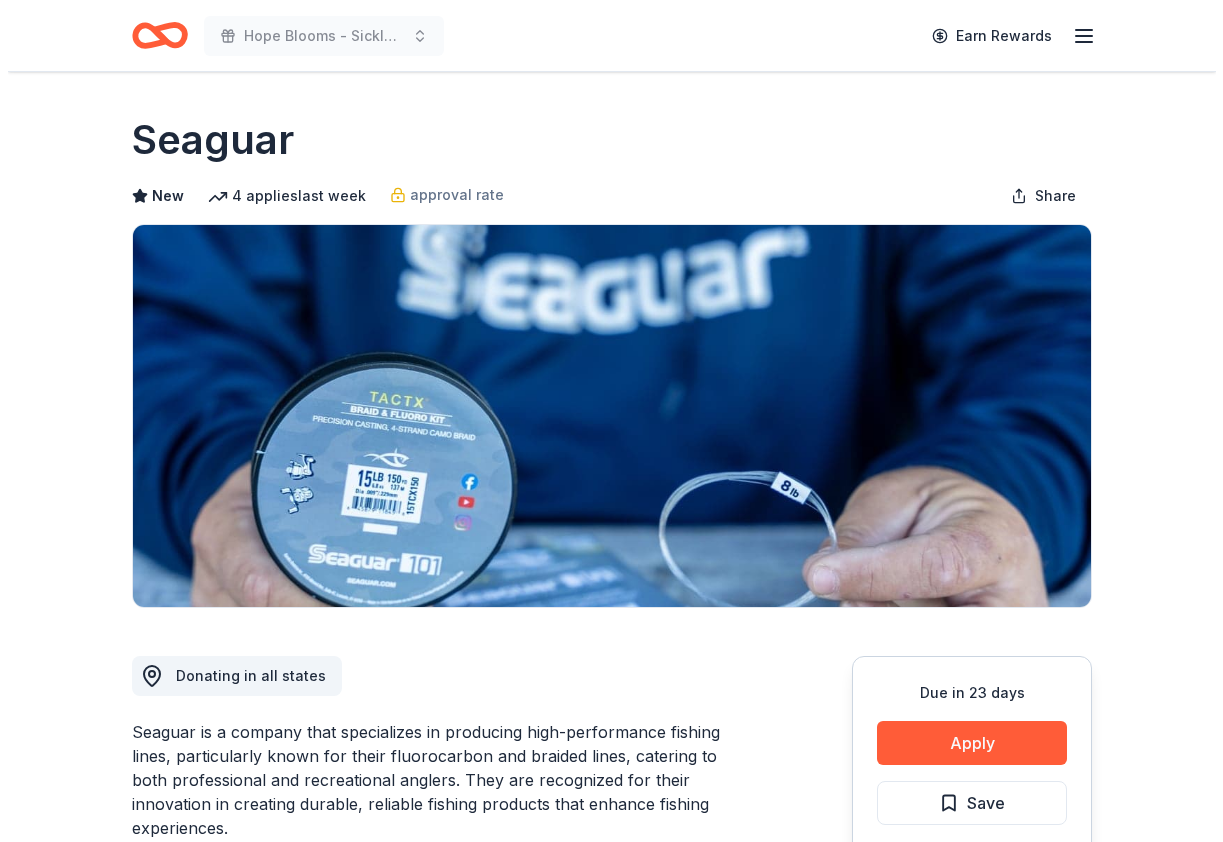 scroll, scrollTop: 0, scrollLeft: 0, axis: both 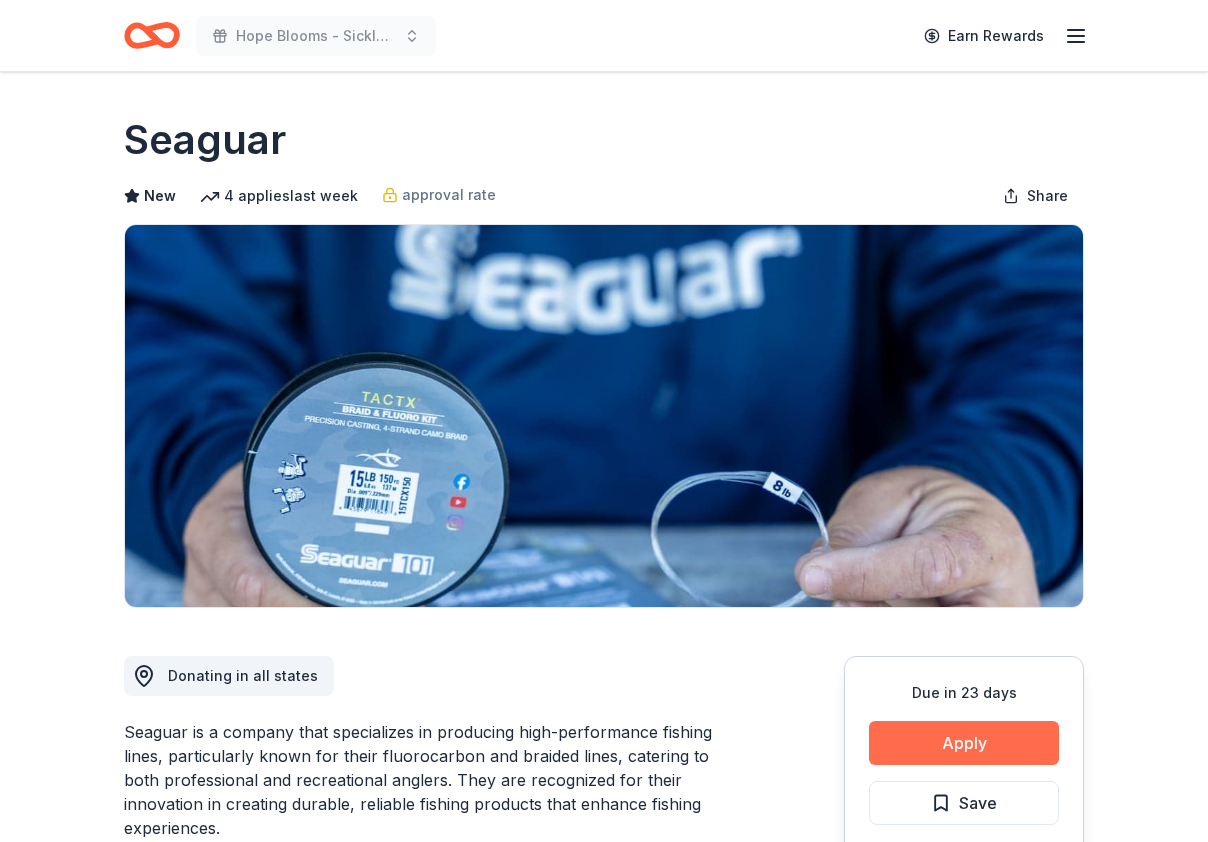 click on "Apply" at bounding box center [964, 743] 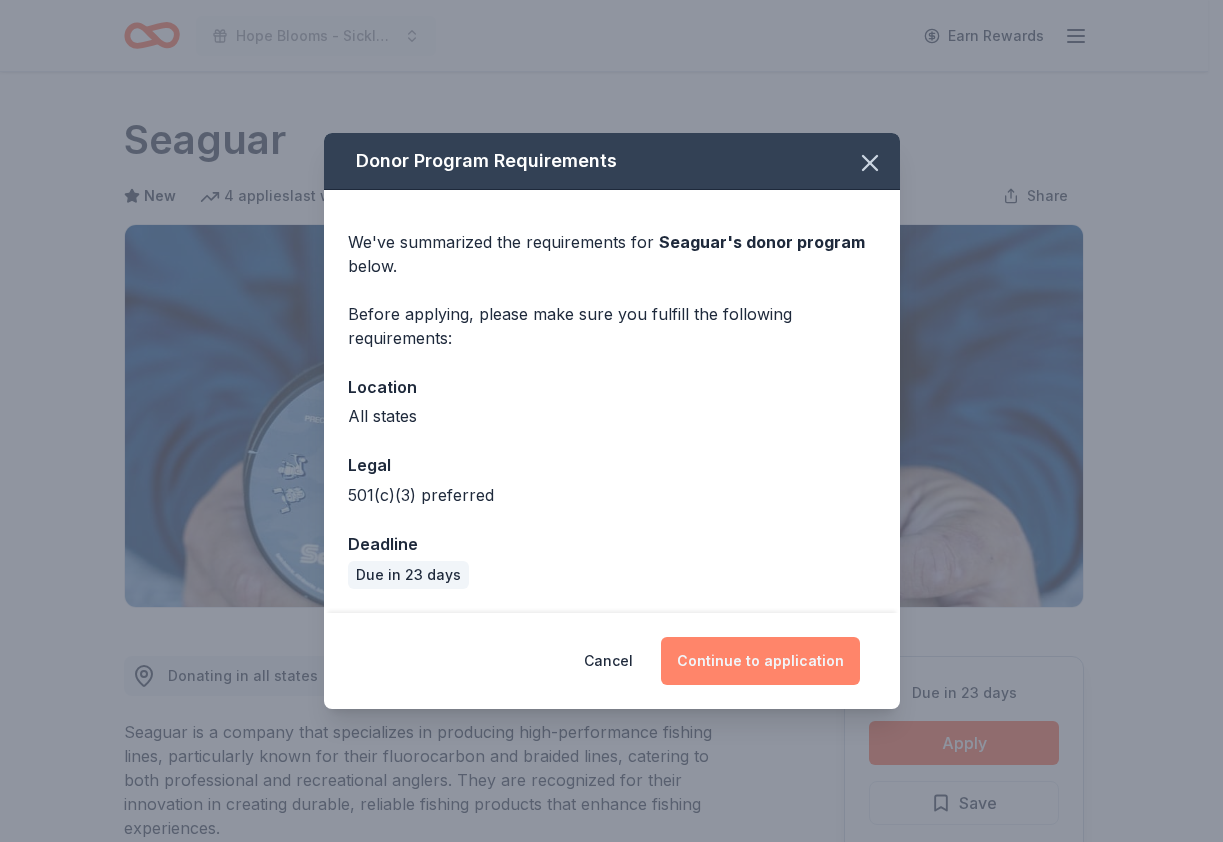 click on "Continue to application" at bounding box center (760, 661) 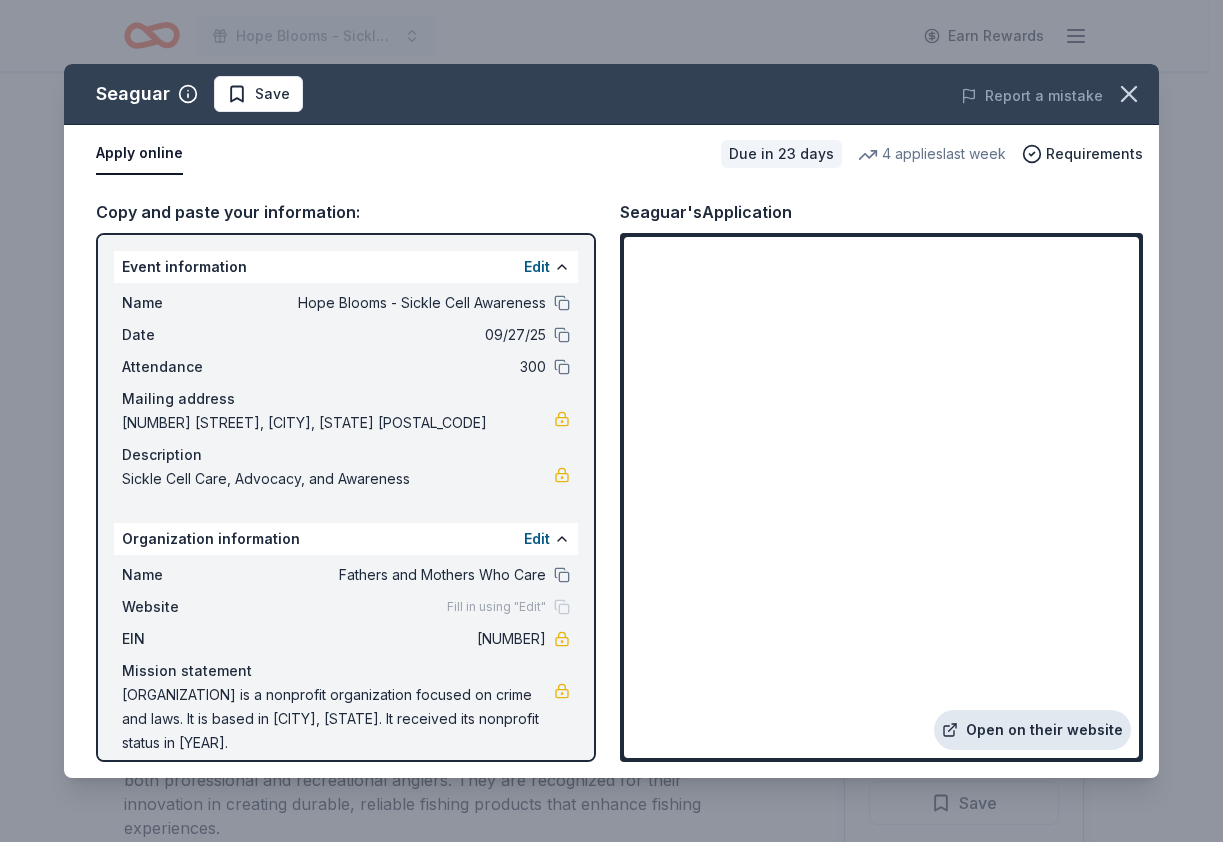 click on "Open on their website" at bounding box center (1032, 730) 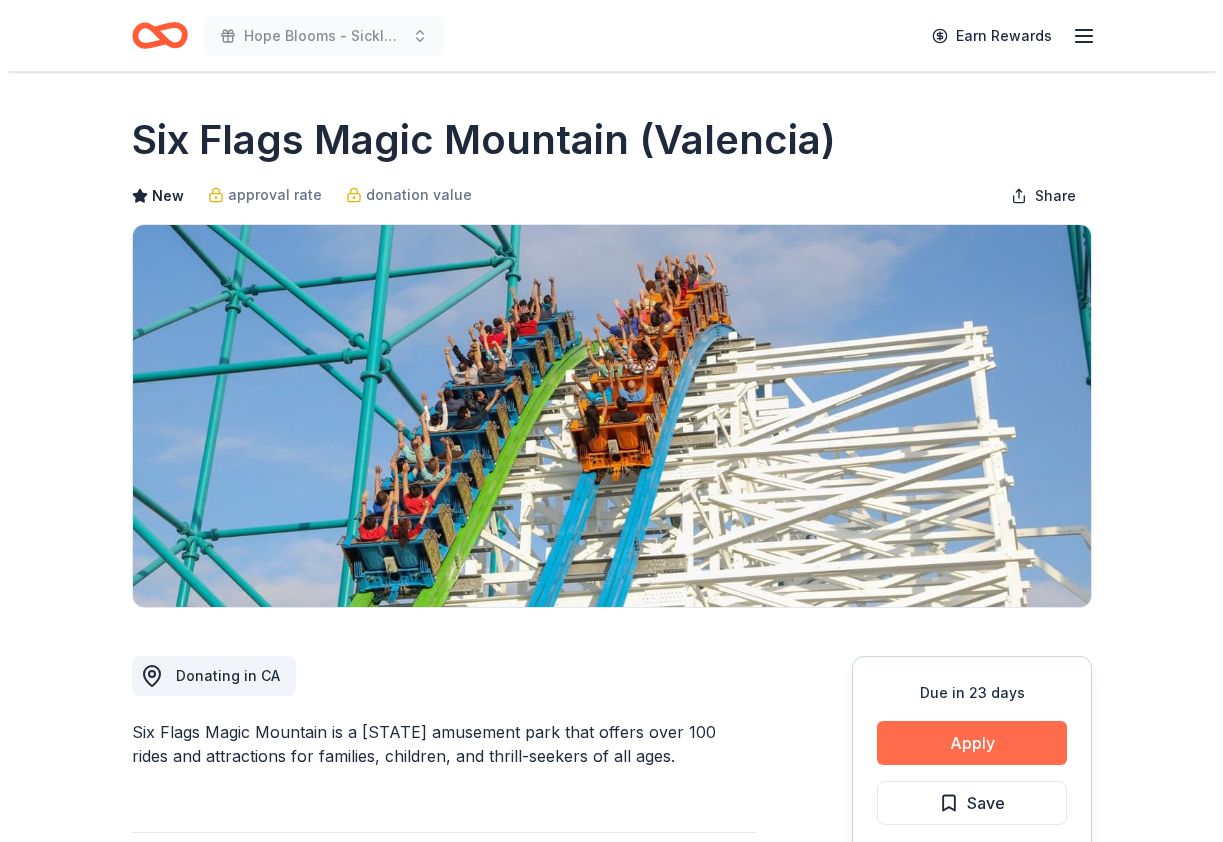 scroll, scrollTop: 0, scrollLeft: 0, axis: both 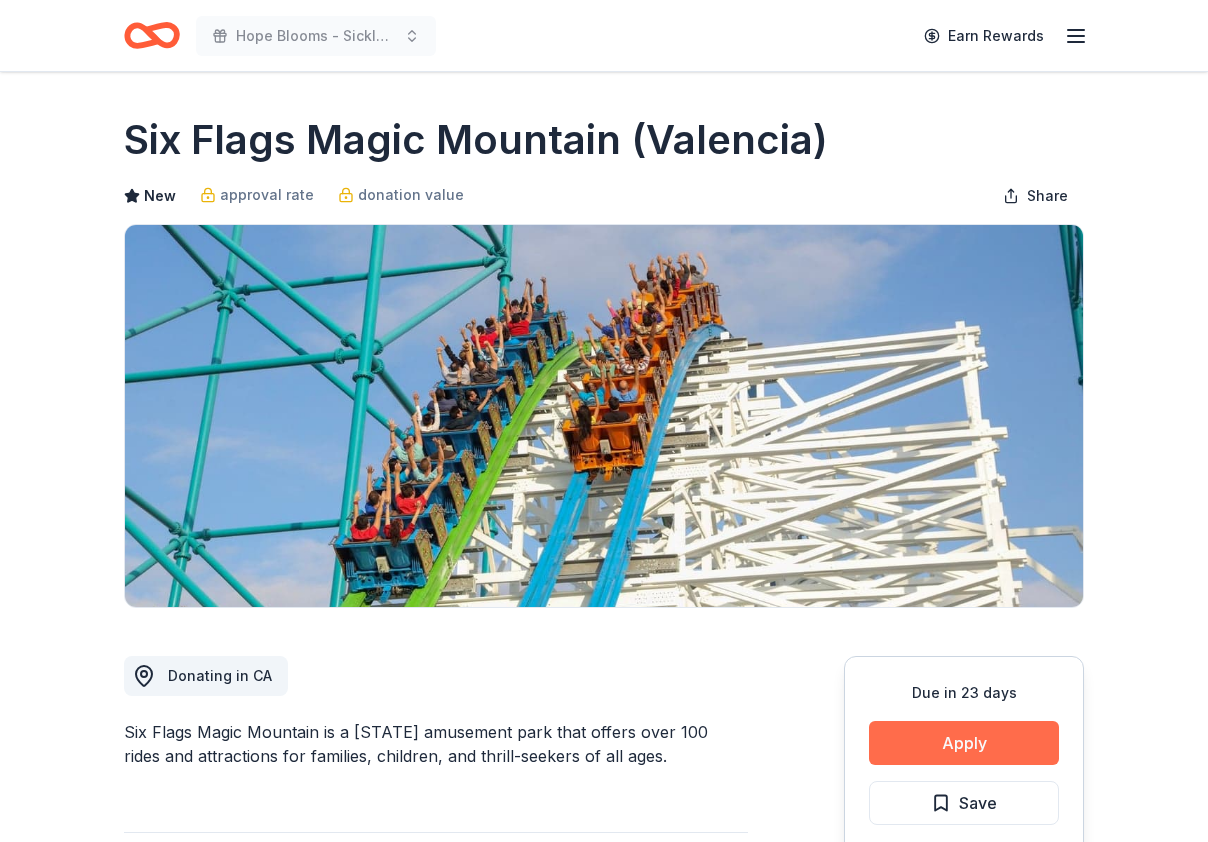 click on "Apply" at bounding box center [964, 743] 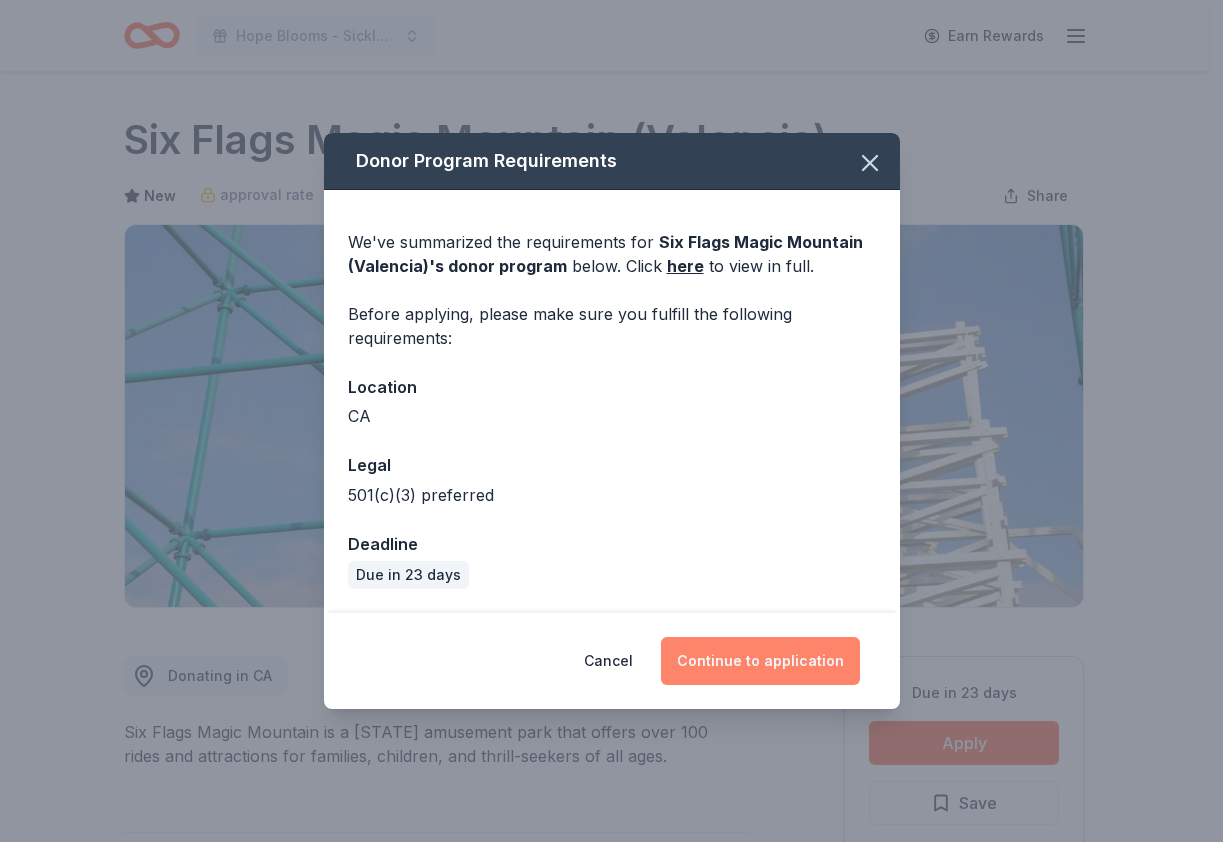 click on "Continue to application" at bounding box center [760, 661] 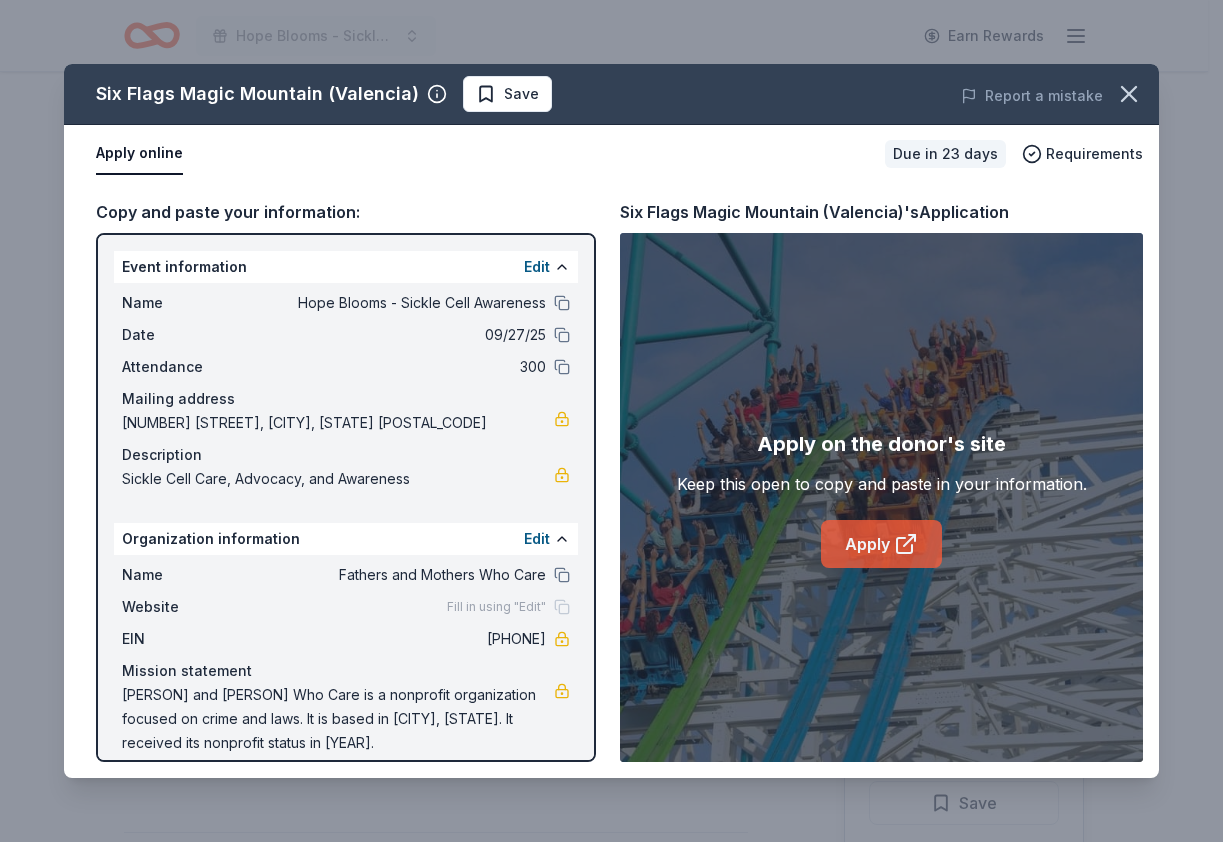 click on "Apply" at bounding box center (881, 544) 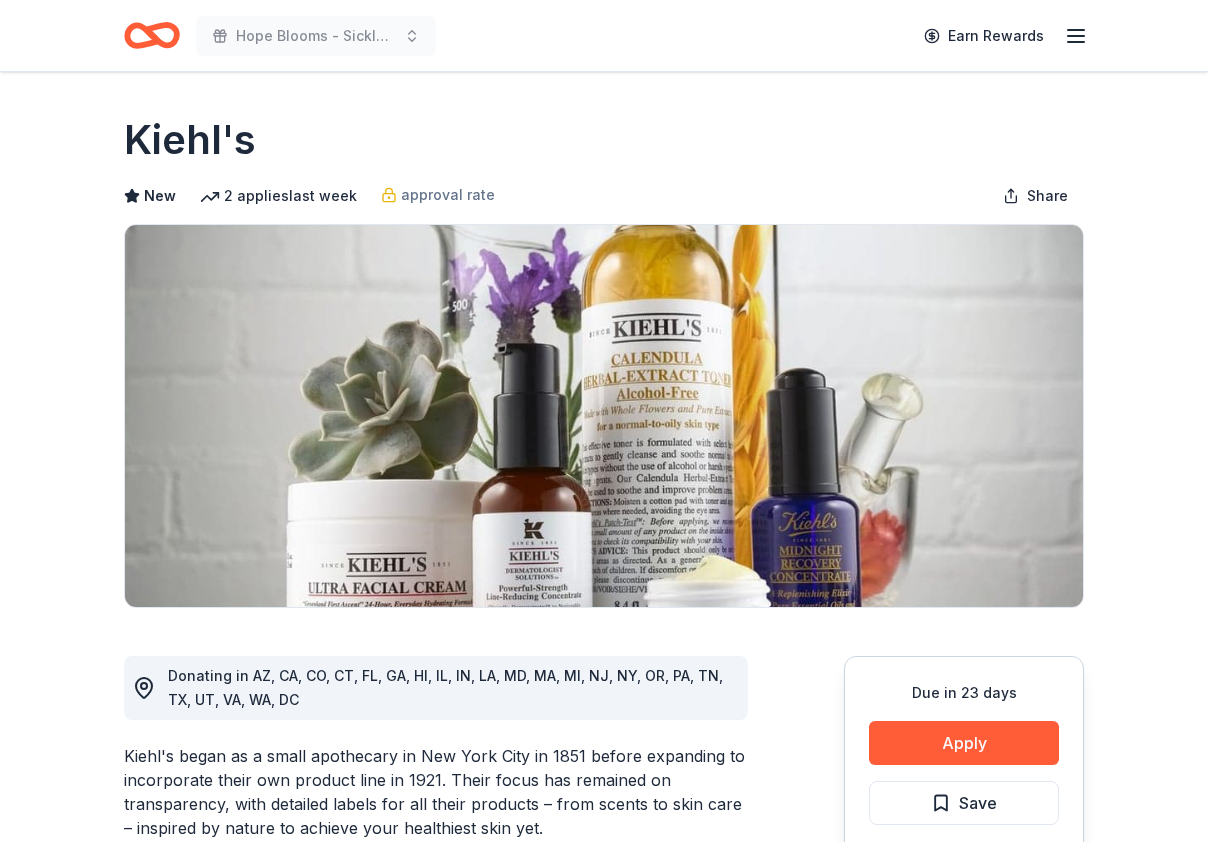 scroll, scrollTop: 0, scrollLeft: 0, axis: both 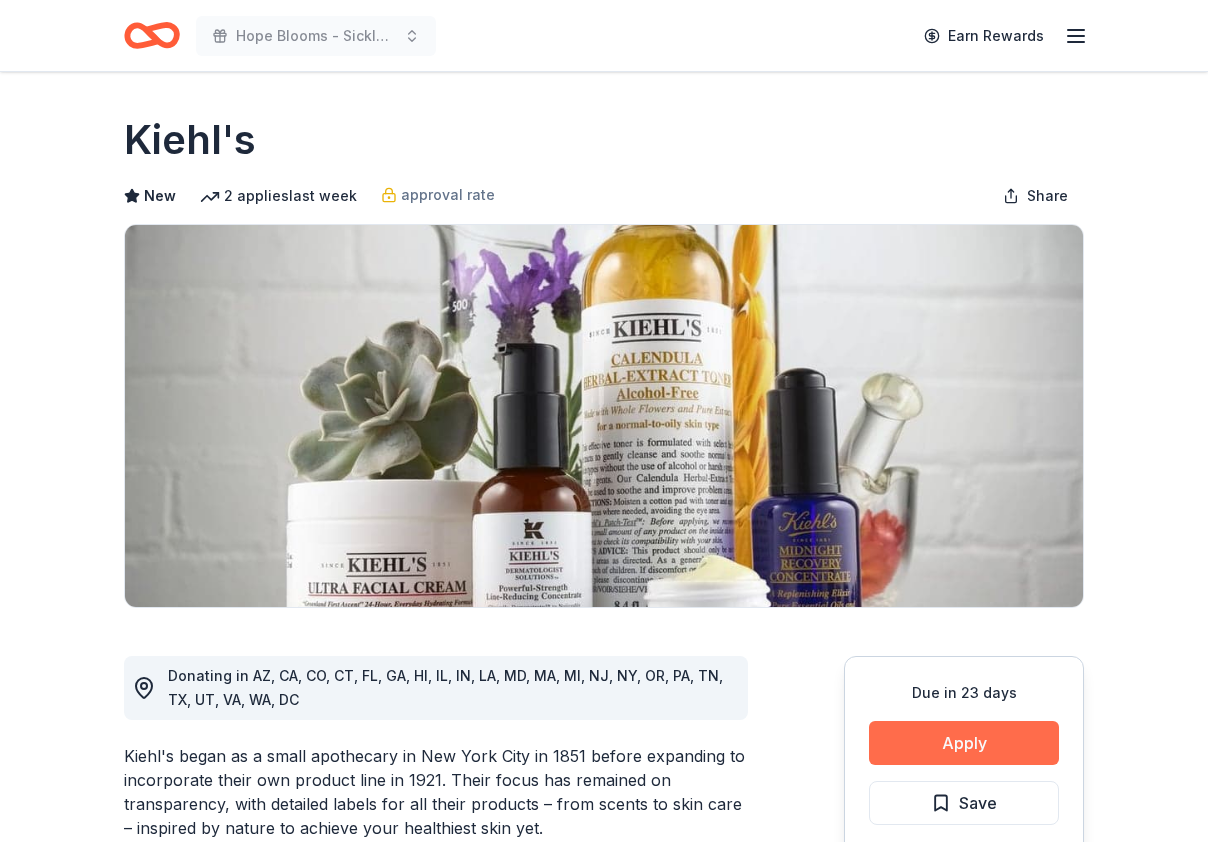 click on "Apply" at bounding box center (964, 743) 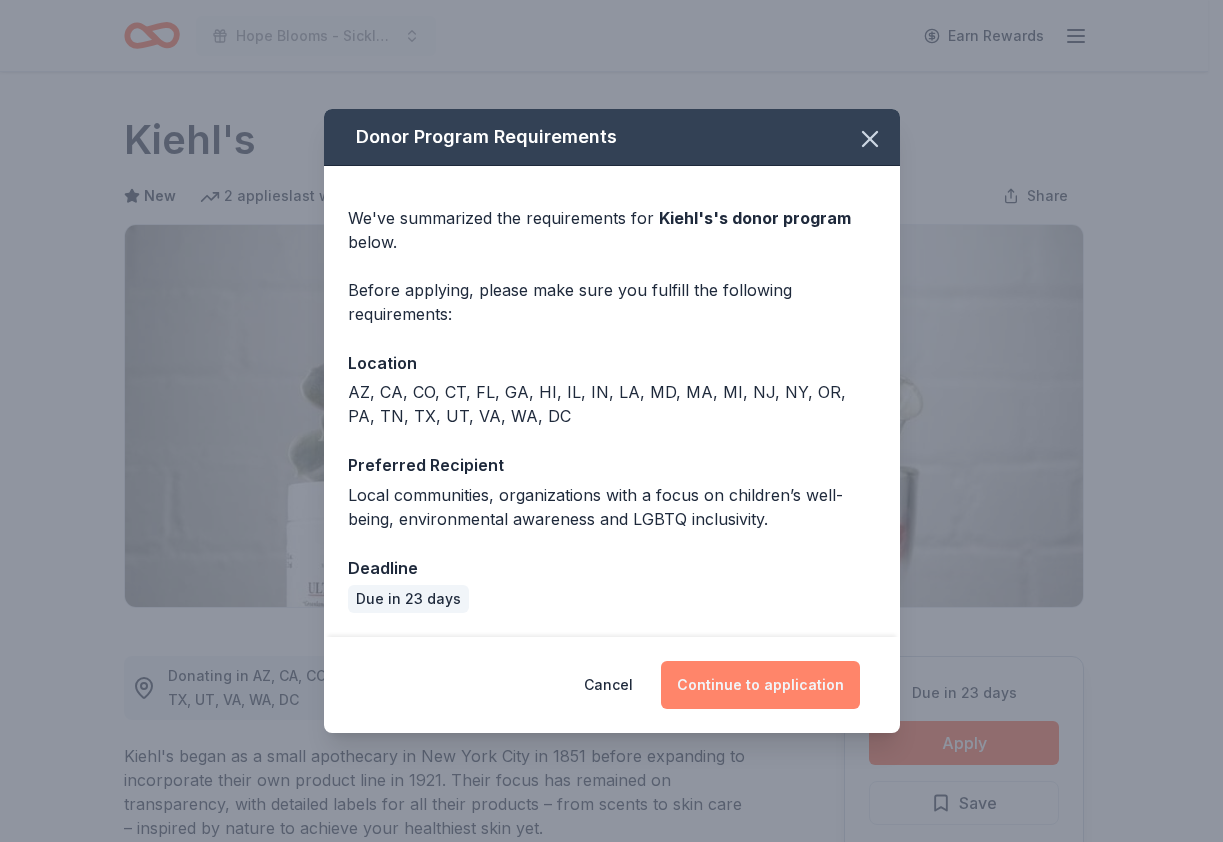 click on "Continue to application" at bounding box center (760, 685) 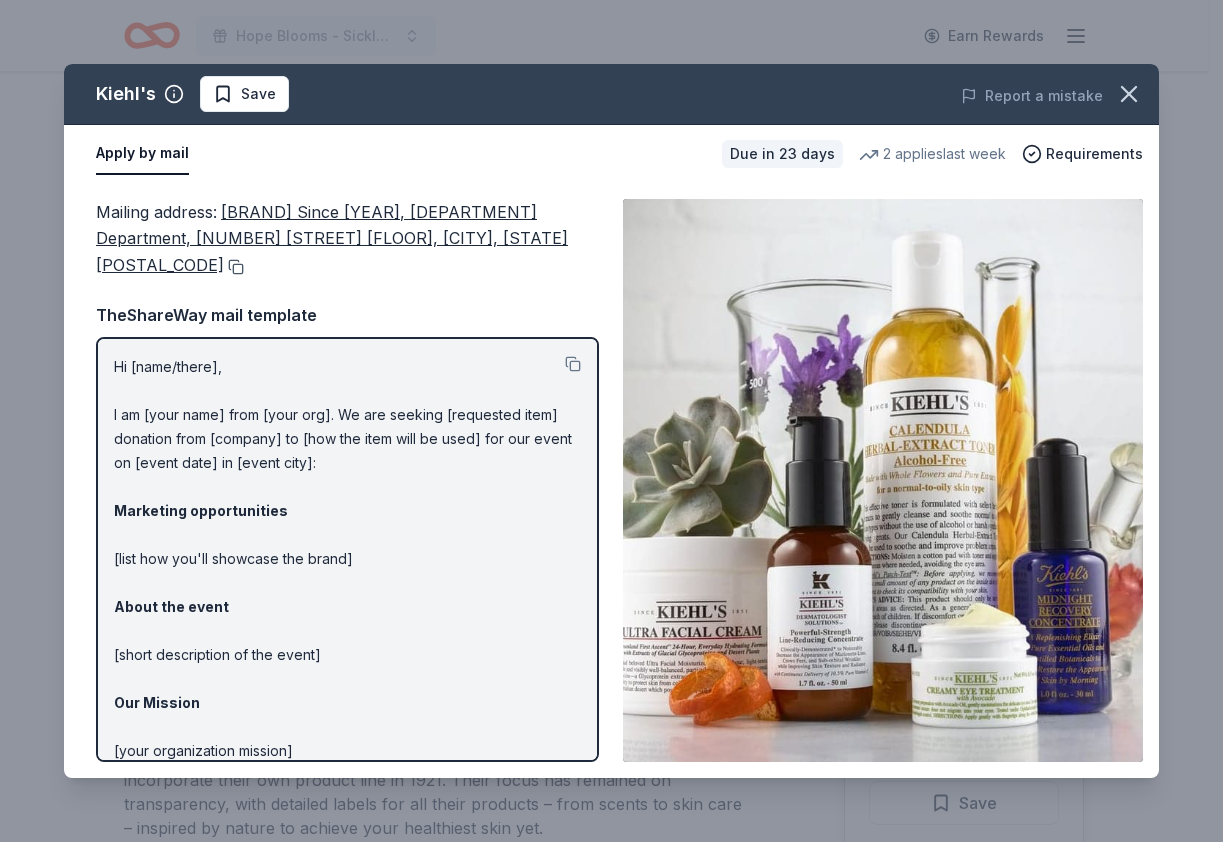 click at bounding box center [234, 267] 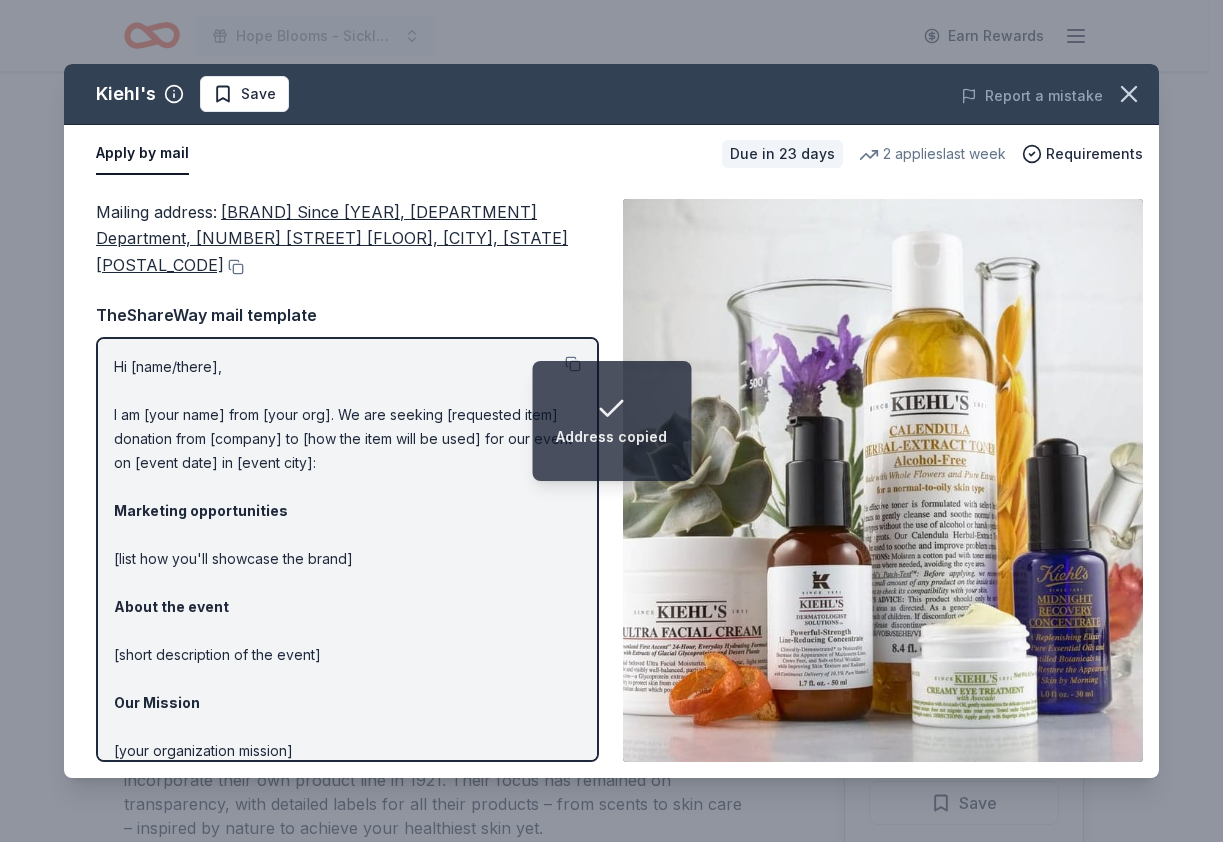 drag, startPoint x: 1138, startPoint y: 94, endPoint x: 945, endPoint y: 226, distance: 233.82259 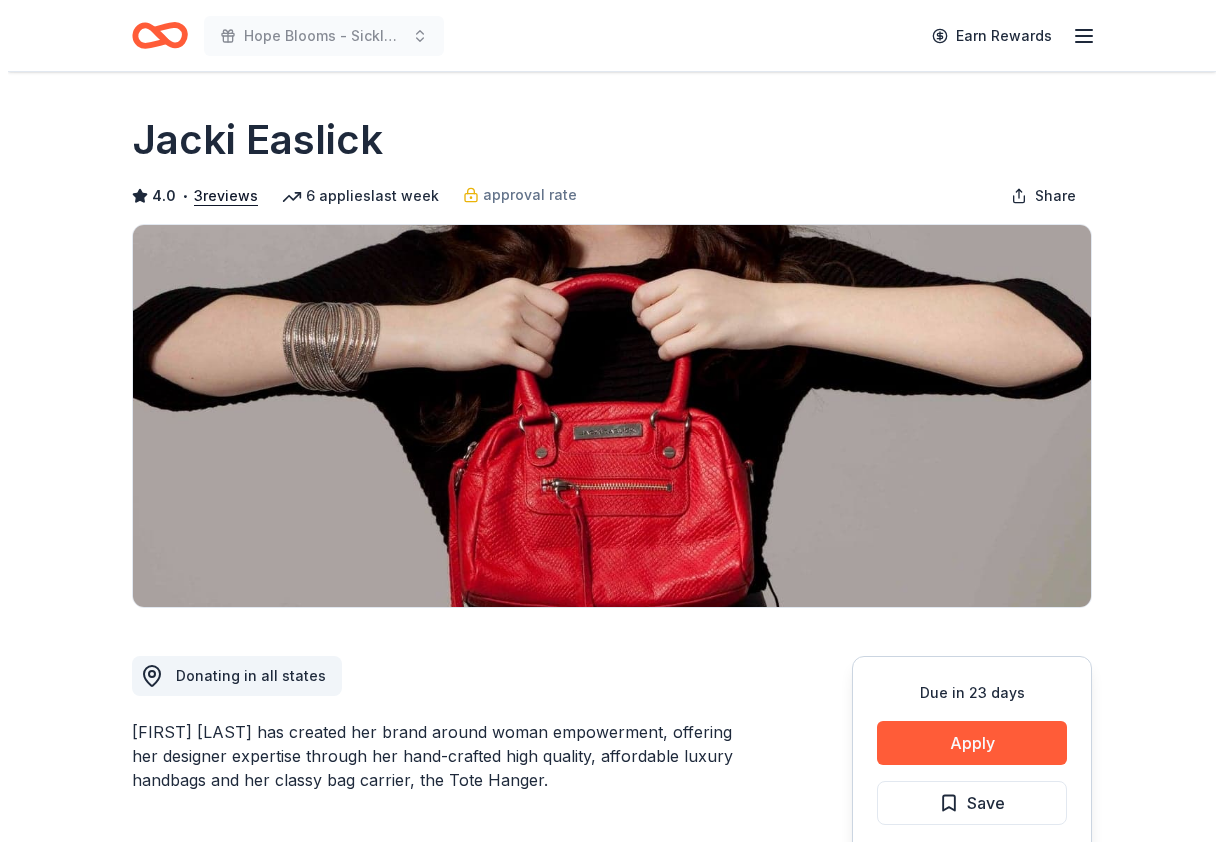 scroll, scrollTop: 0, scrollLeft: 0, axis: both 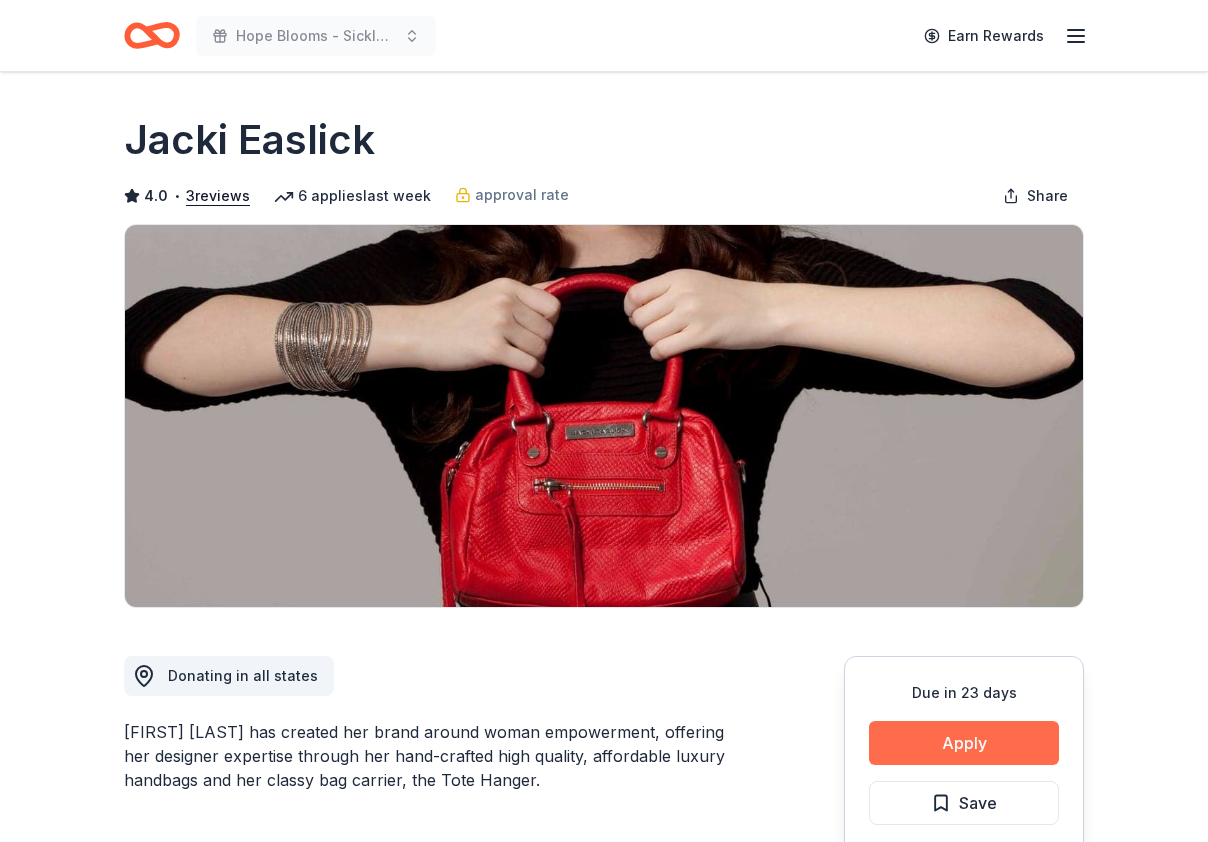click on "Apply" at bounding box center (964, 743) 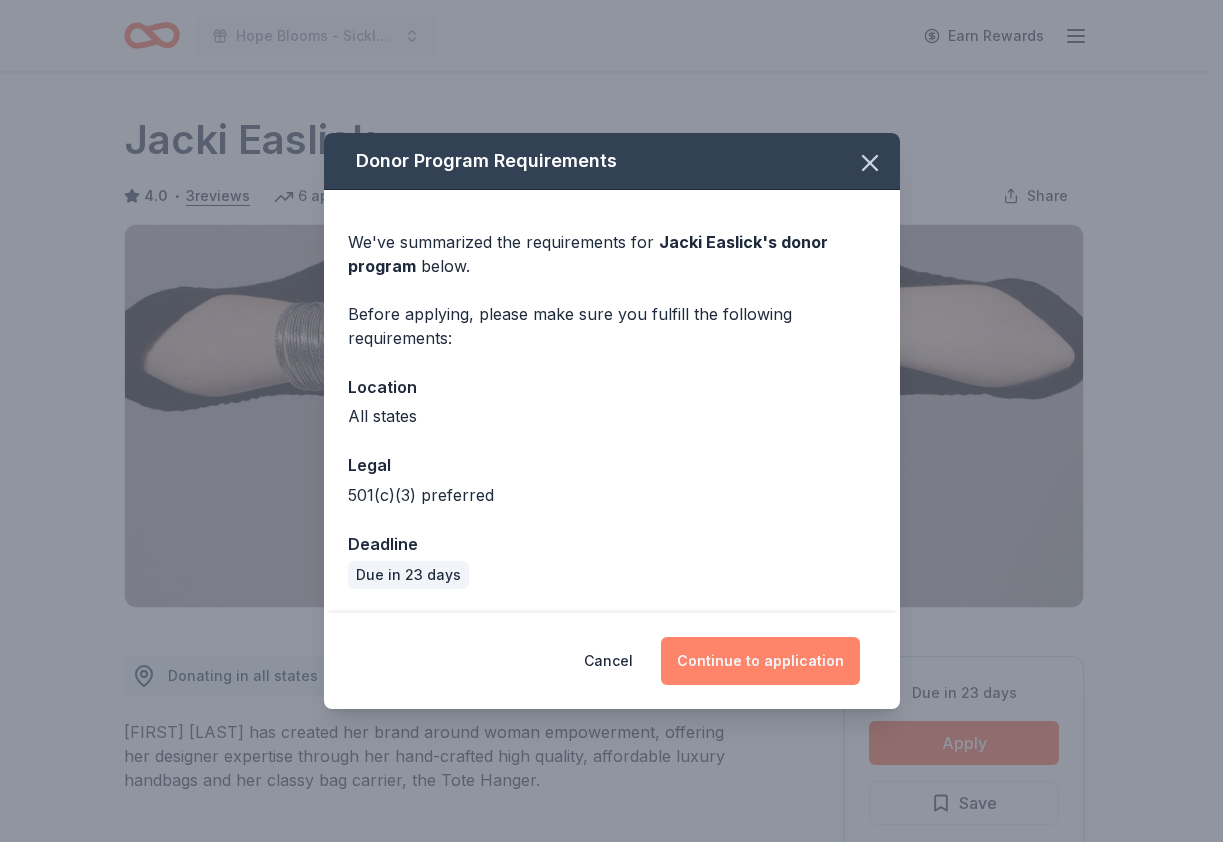 click on "Continue to application" at bounding box center [760, 661] 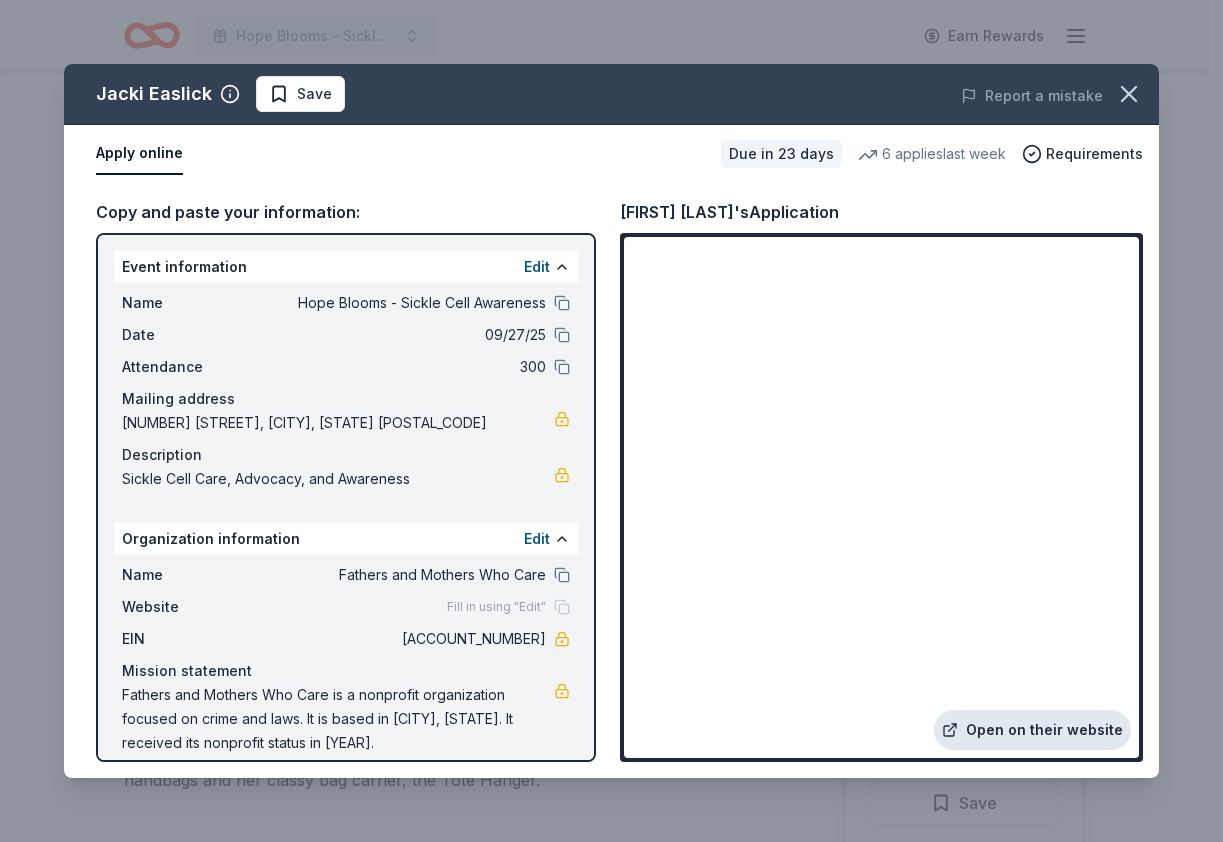 click on "Open on their website" at bounding box center [1032, 730] 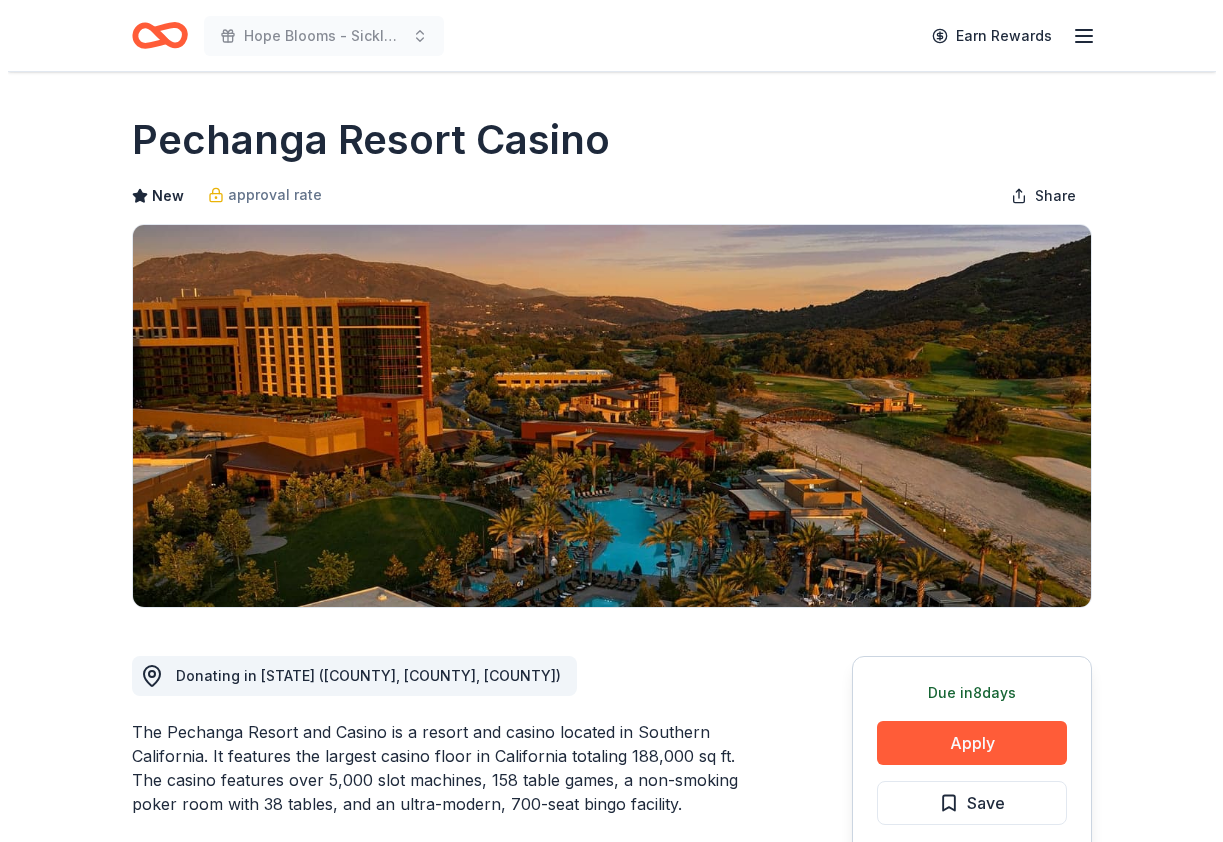 scroll, scrollTop: 0, scrollLeft: 0, axis: both 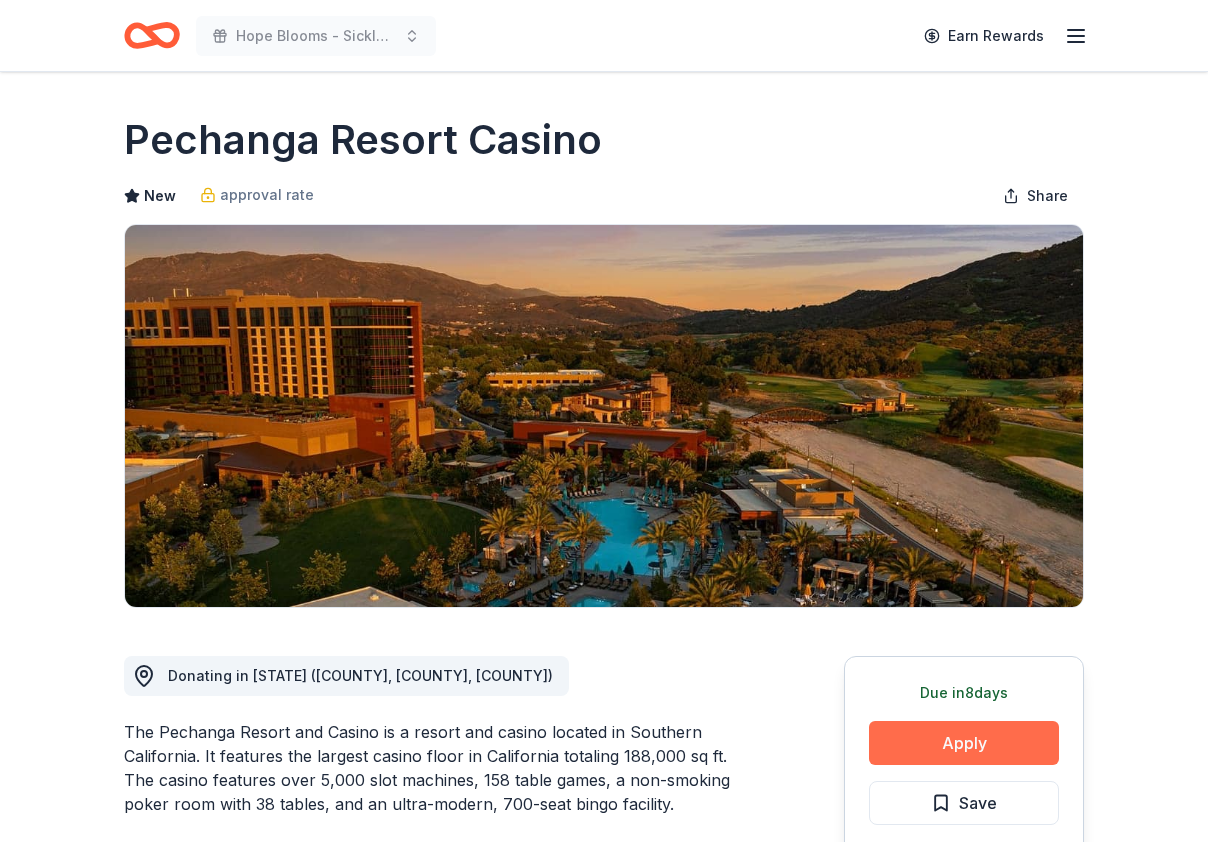 click on "Apply" at bounding box center [964, 743] 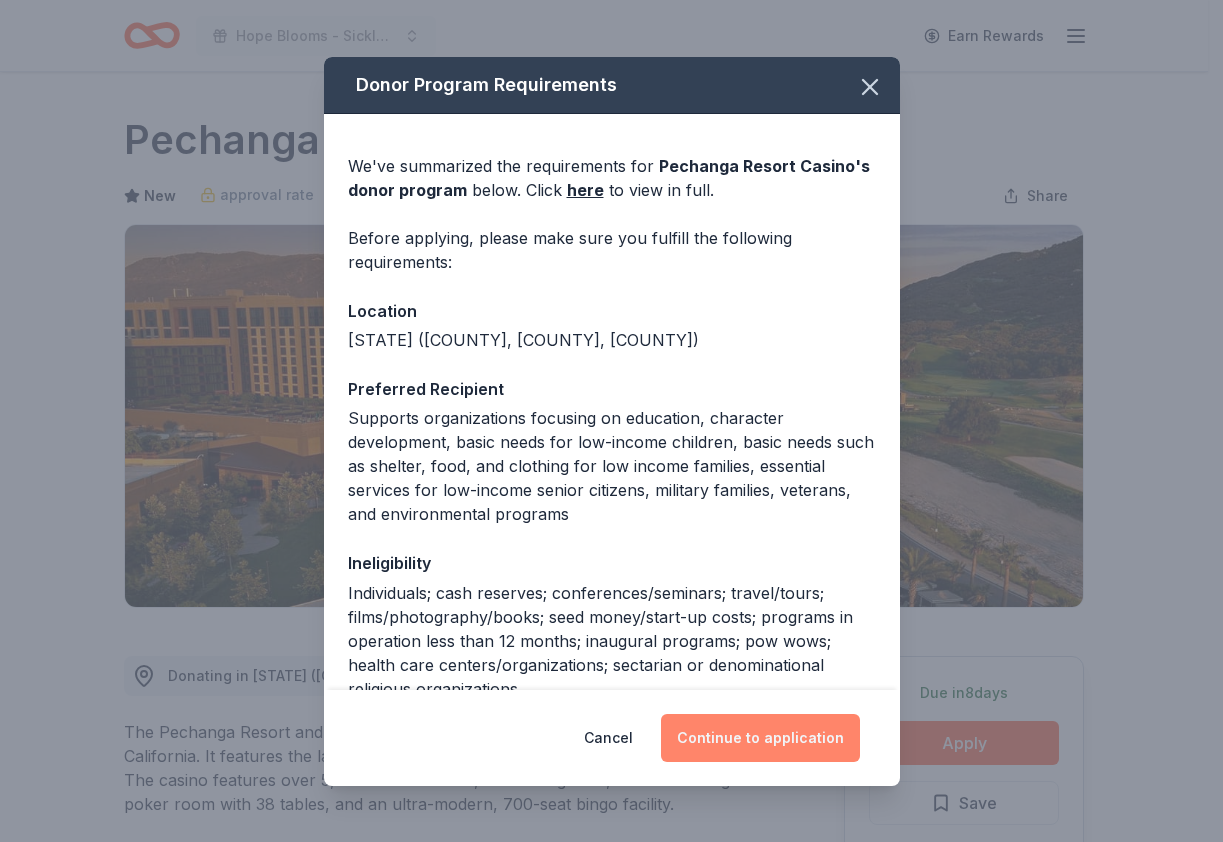 click on "Continue to application" at bounding box center [760, 738] 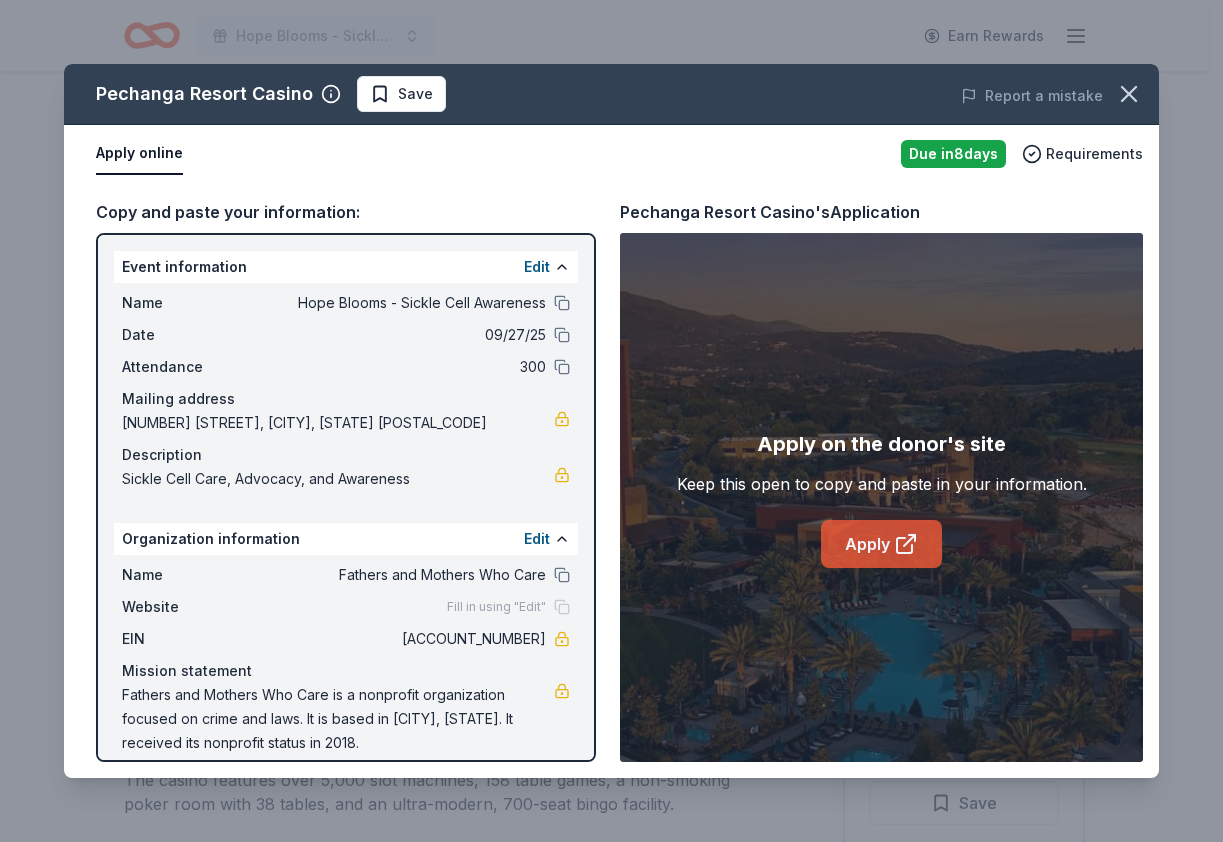 click on "Apply" at bounding box center [881, 544] 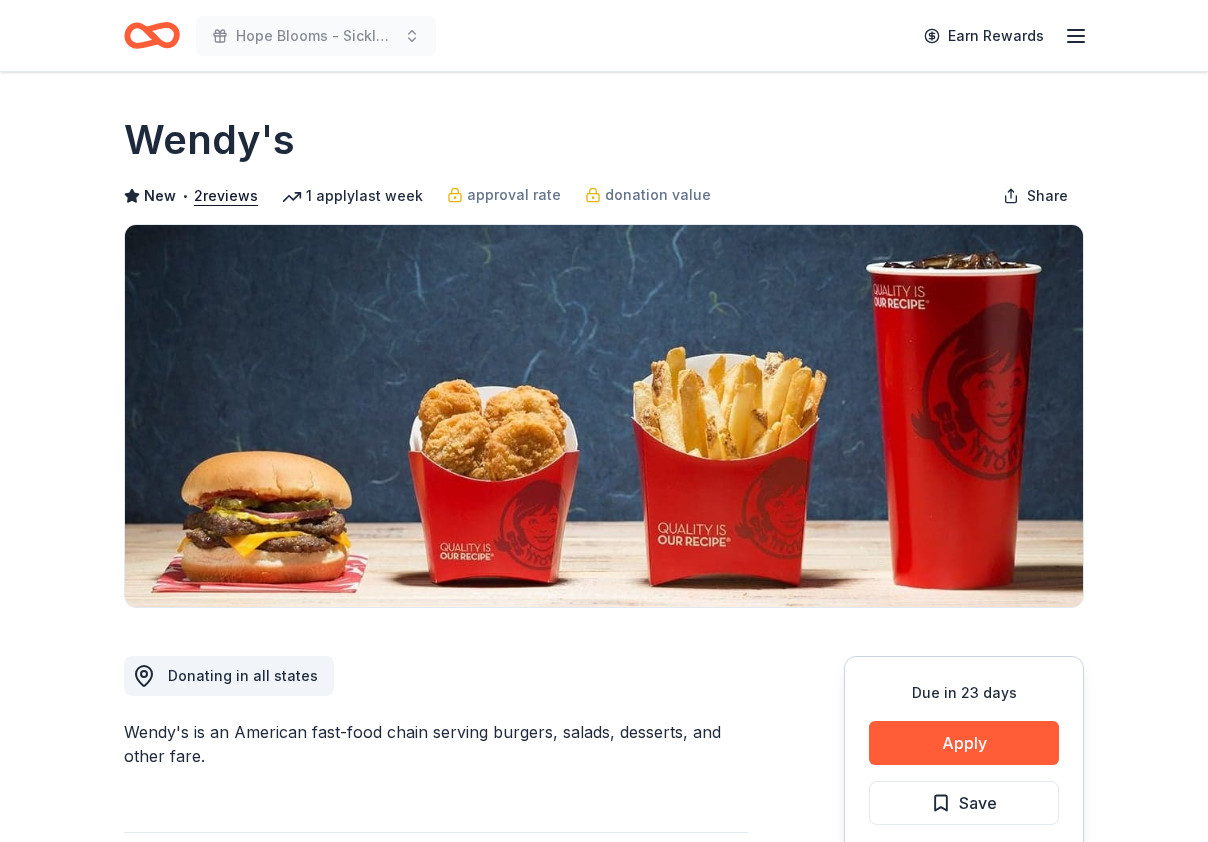 scroll, scrollTop: 0, scrollLeft: 0, axis: both 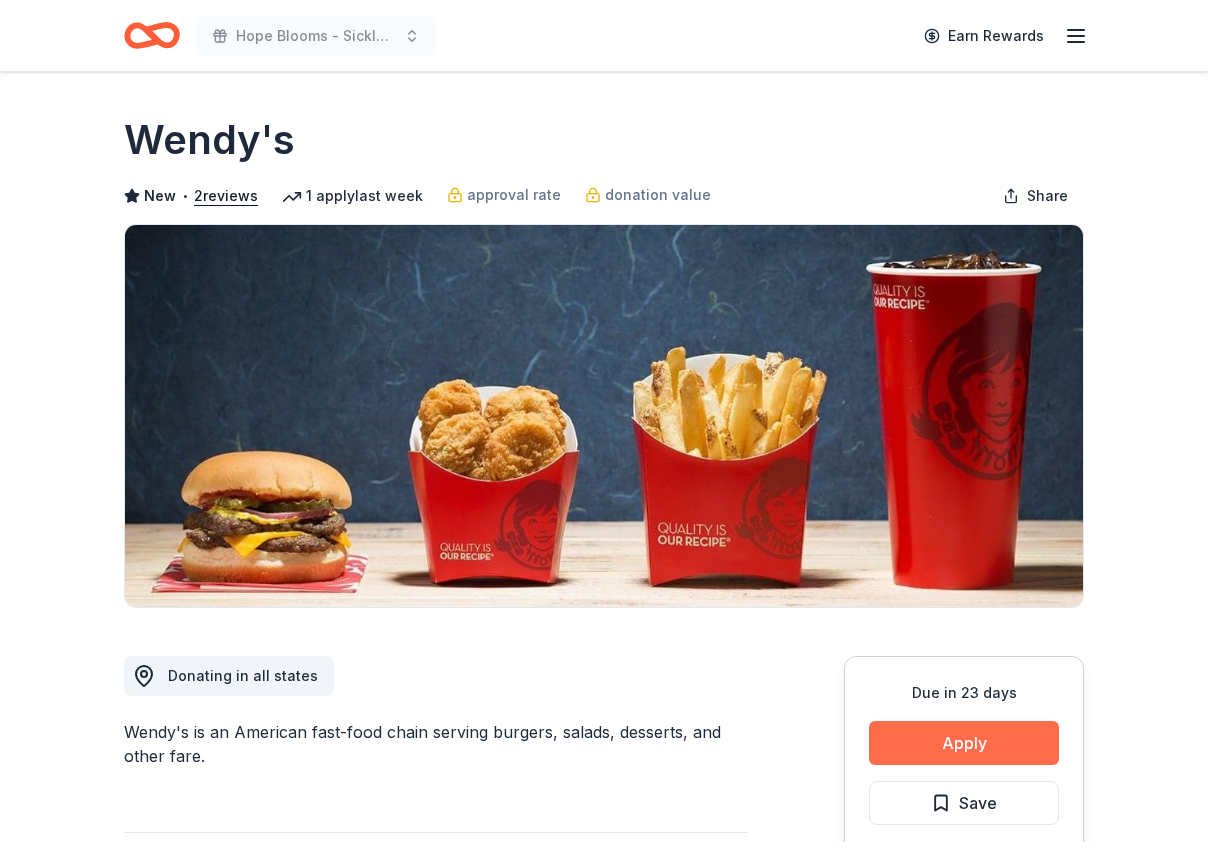 click on "Apply" at bounding box center [964, 743] 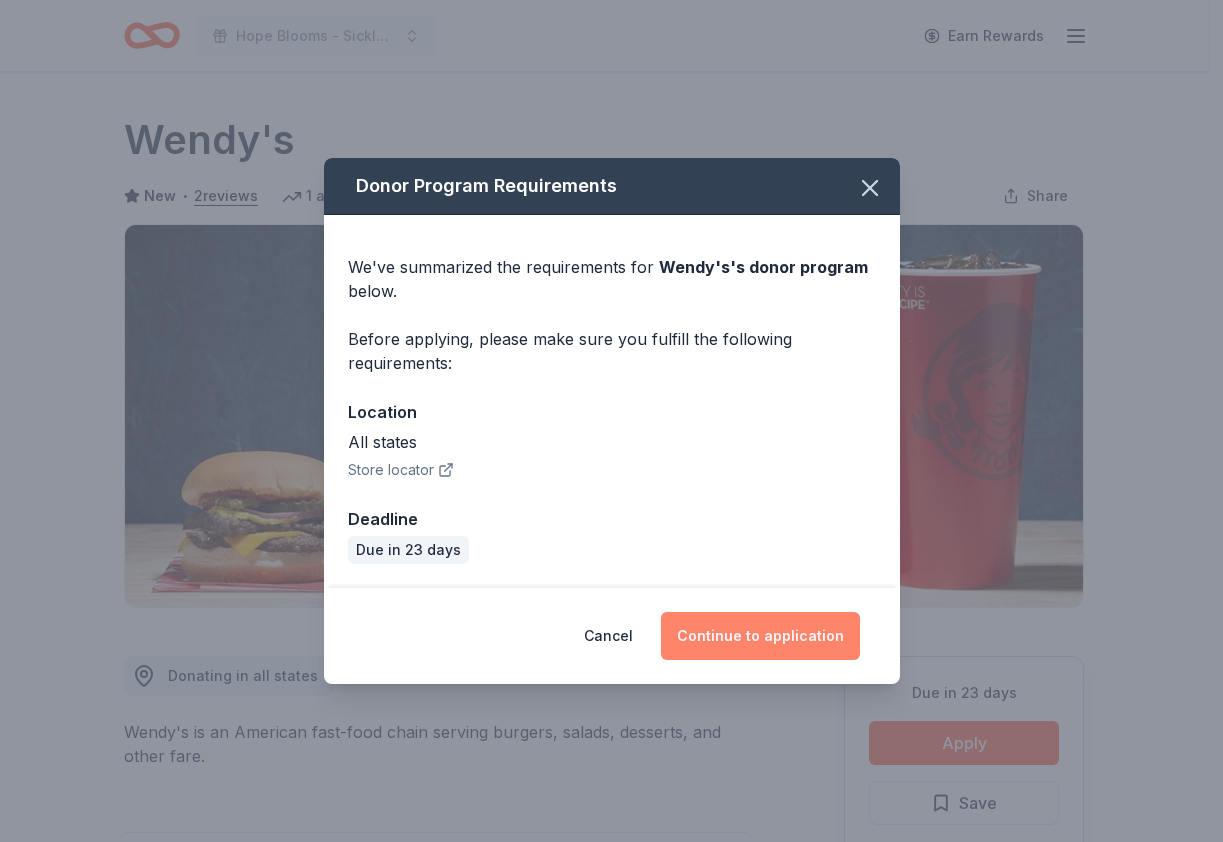 click on "Continue to application" at bounding box center [760, 636] 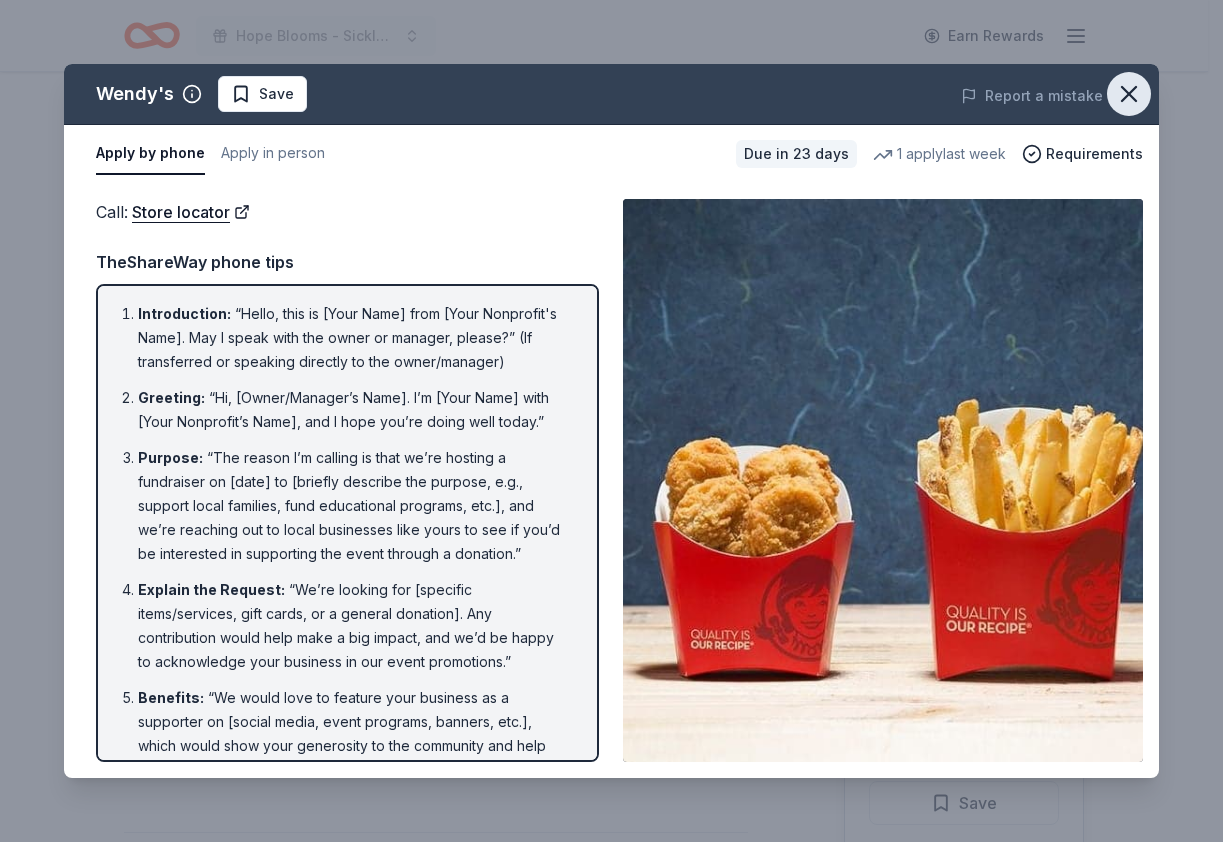 click 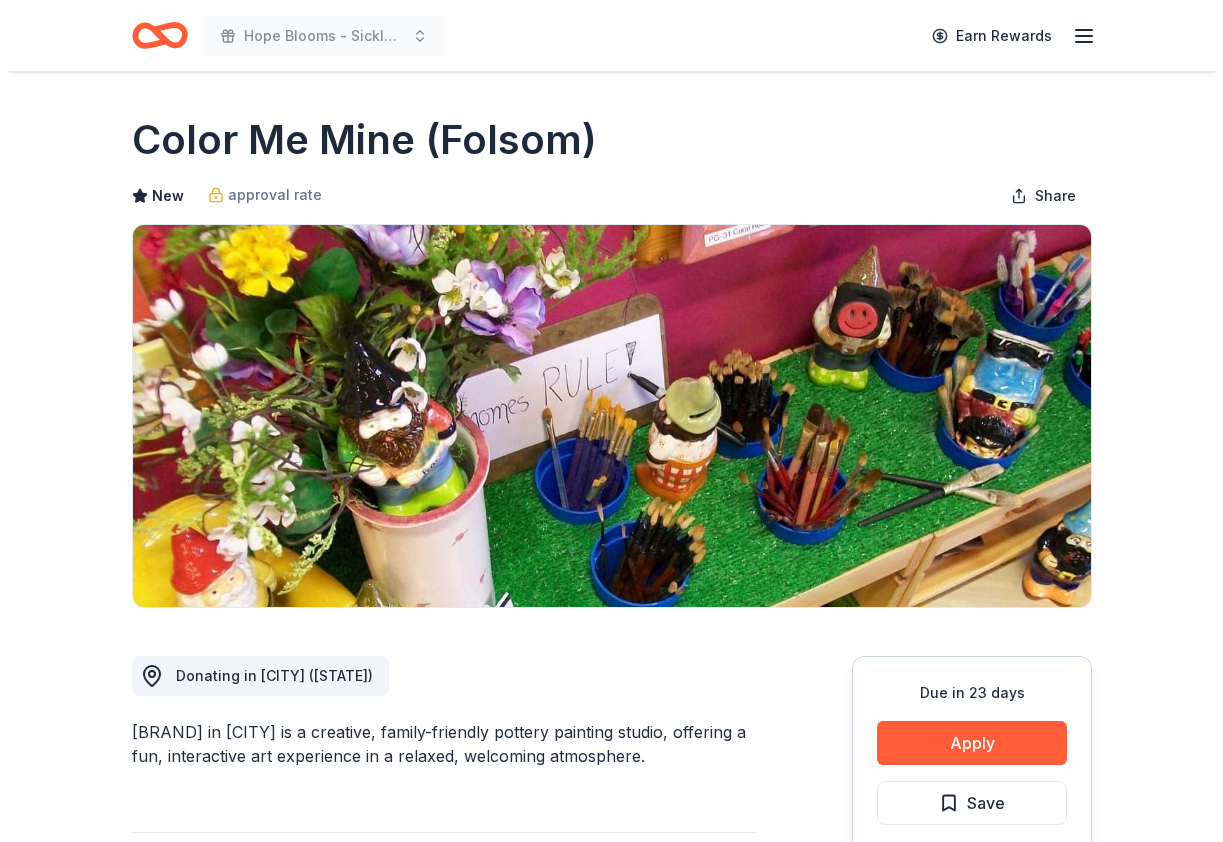 scroll, scrollTop: 0, scrollLeft: 0, axis: both 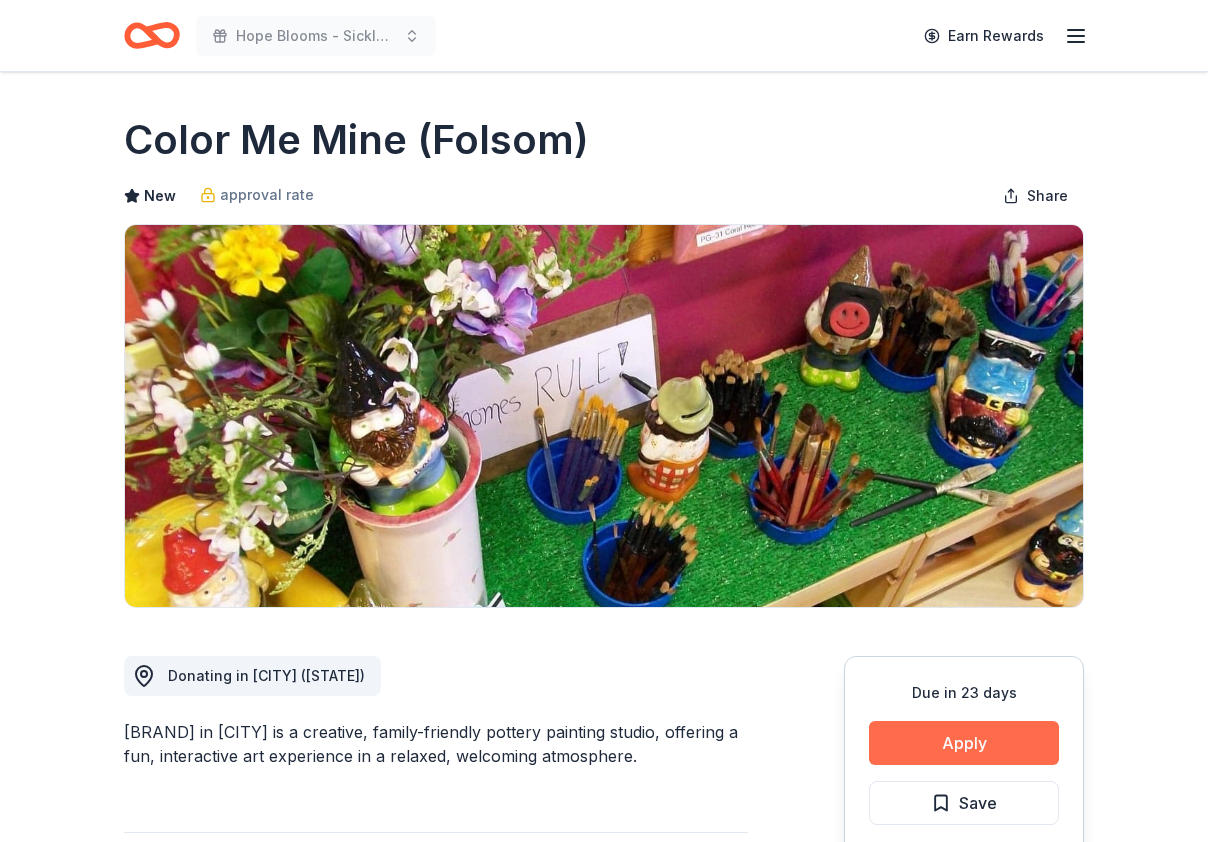click on "Apply" at bounding box center [964, 743] 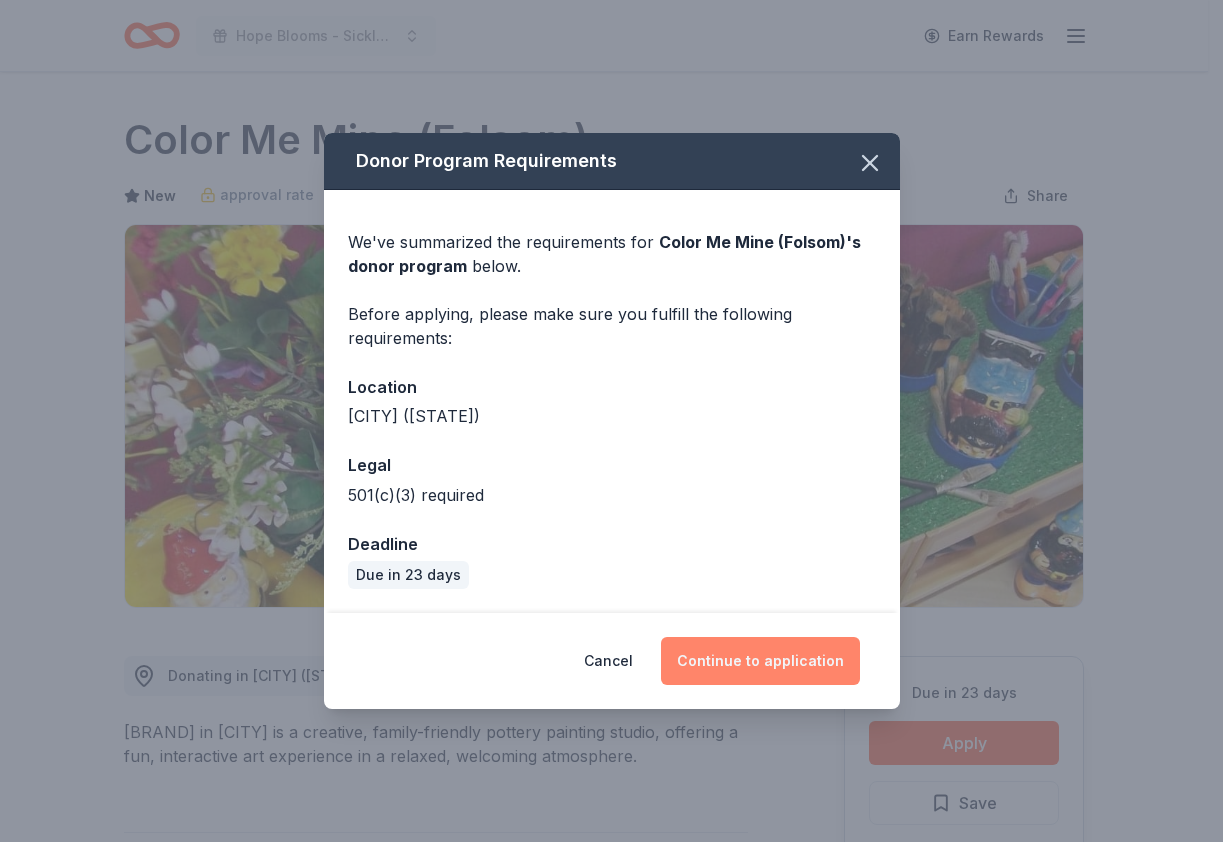 click on "Continue to application" at bounding box center [760, 661] 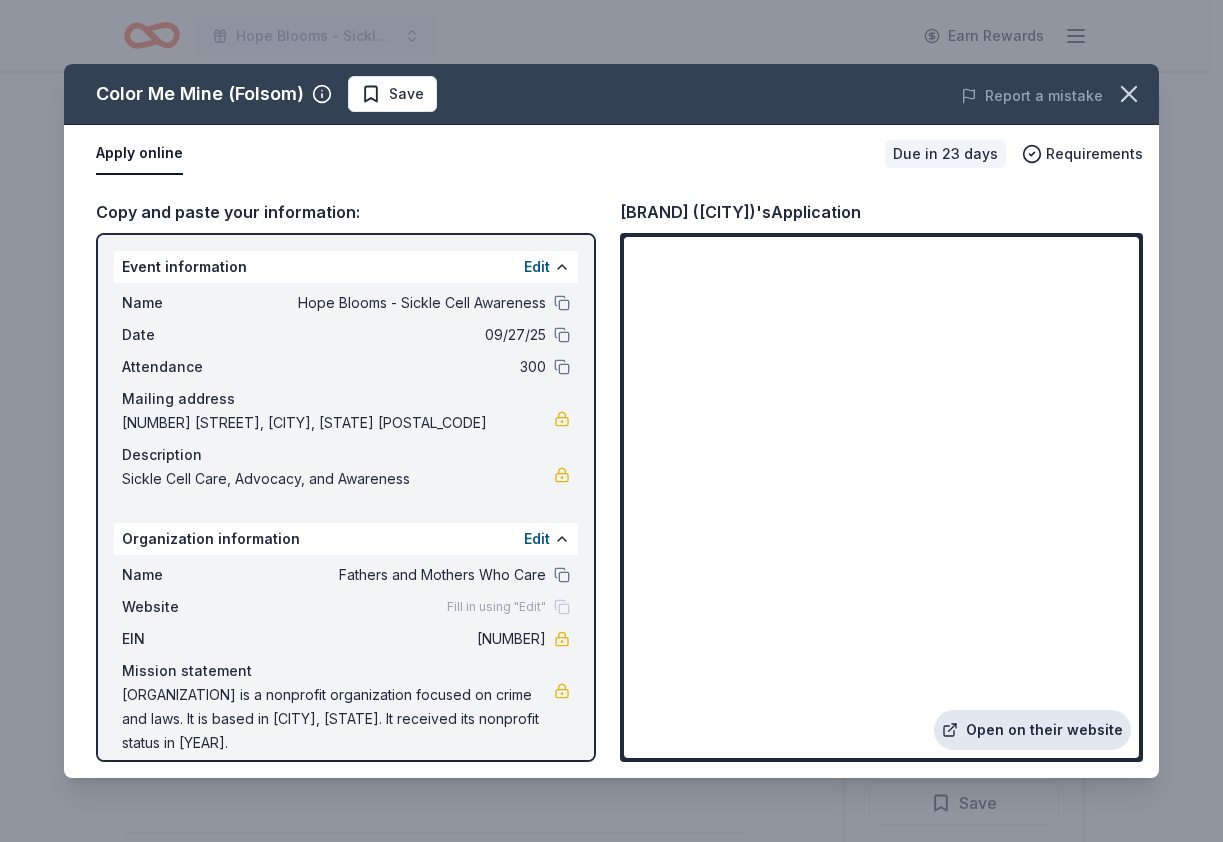 click on "Open on their website" at bounding box center [1032, 730] 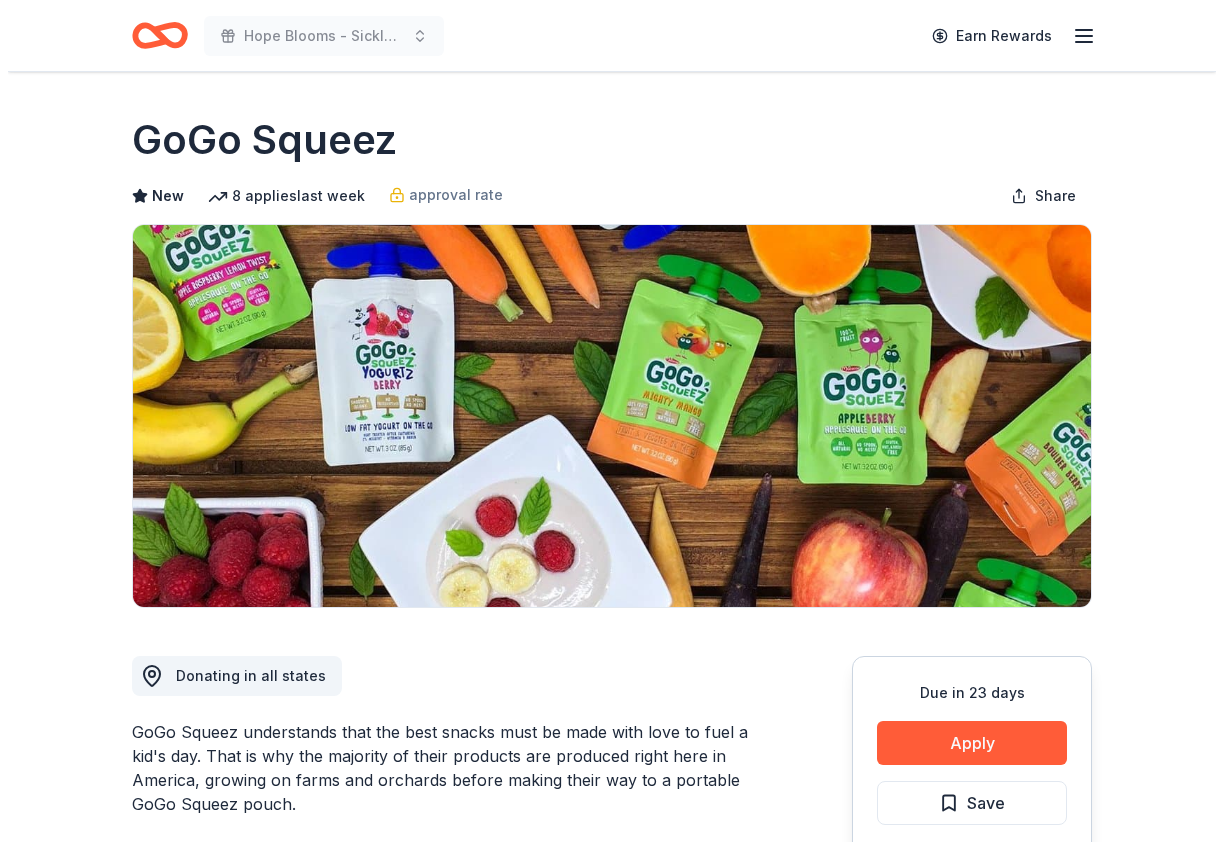 scroll, scrollTop: 0, scrollLeft: 0, axis: both 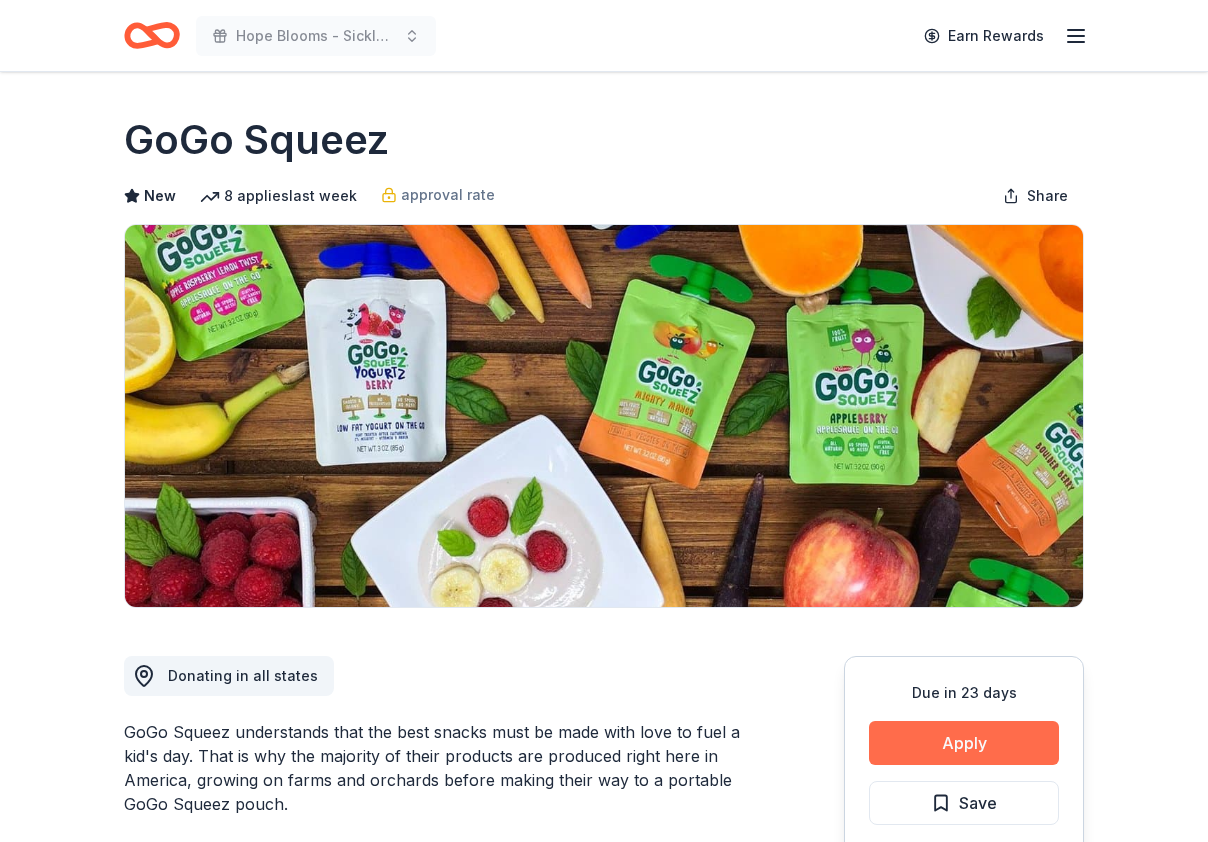 click on "Apply" at bounding box center [964, 743] 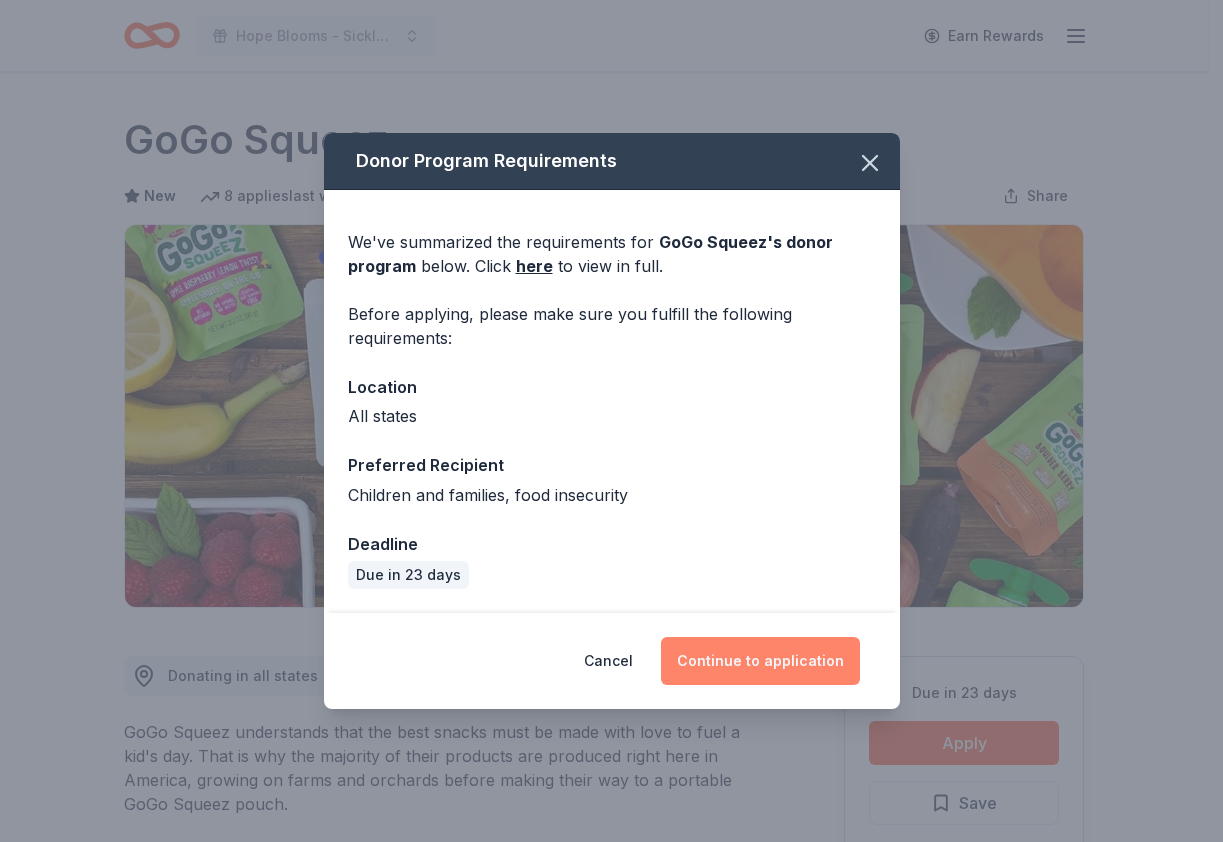 click on "Continue to application" at bounding box center [760, 661] 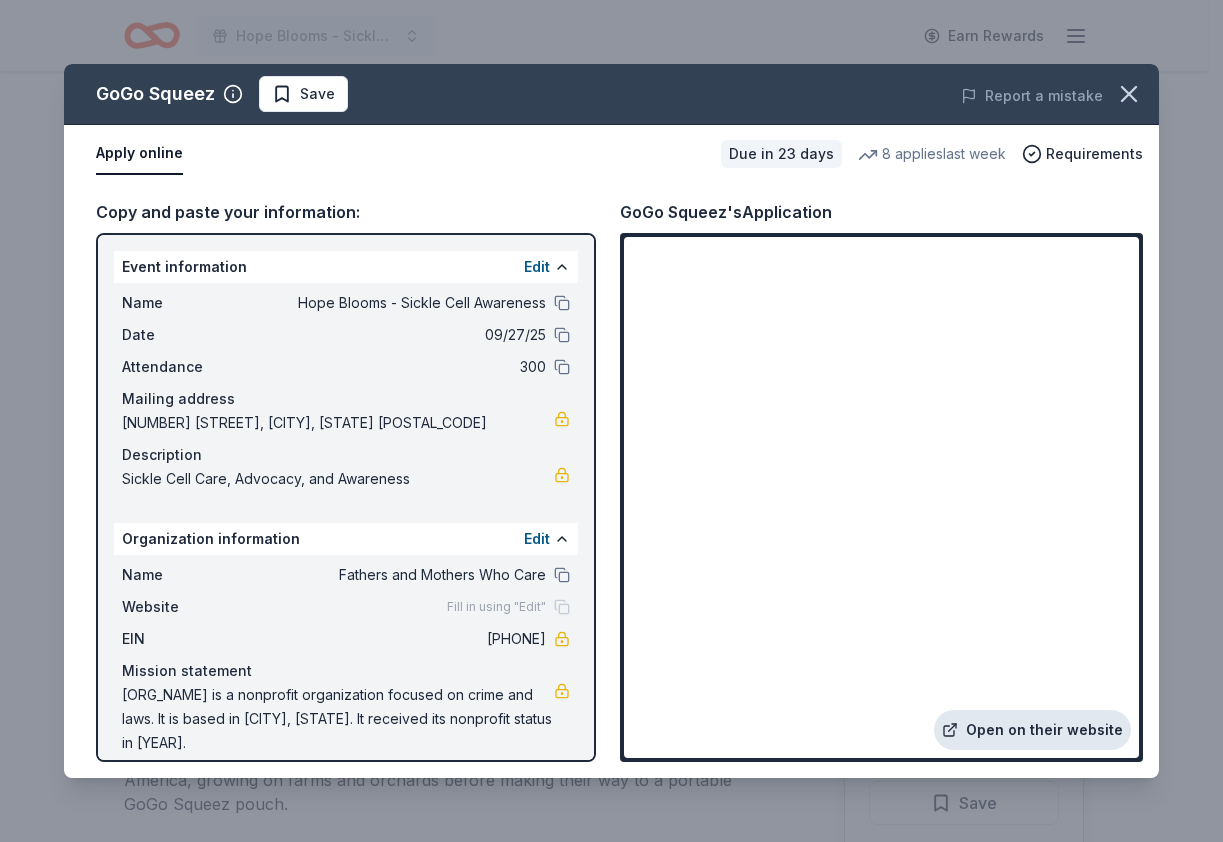 click on "Open on their website" at bounding box center (1032, 730) 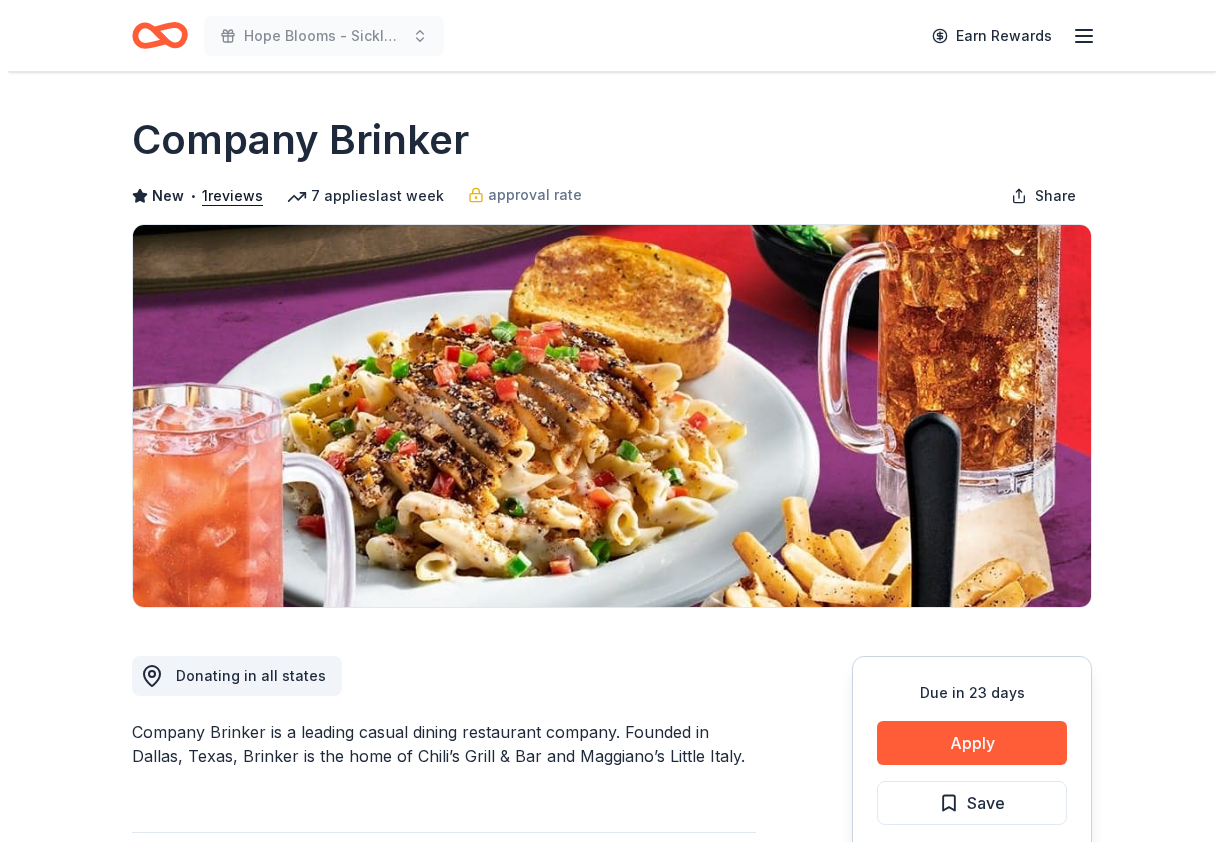 scroll, scrollTop: 0, scrollLeft: 0, axis: both 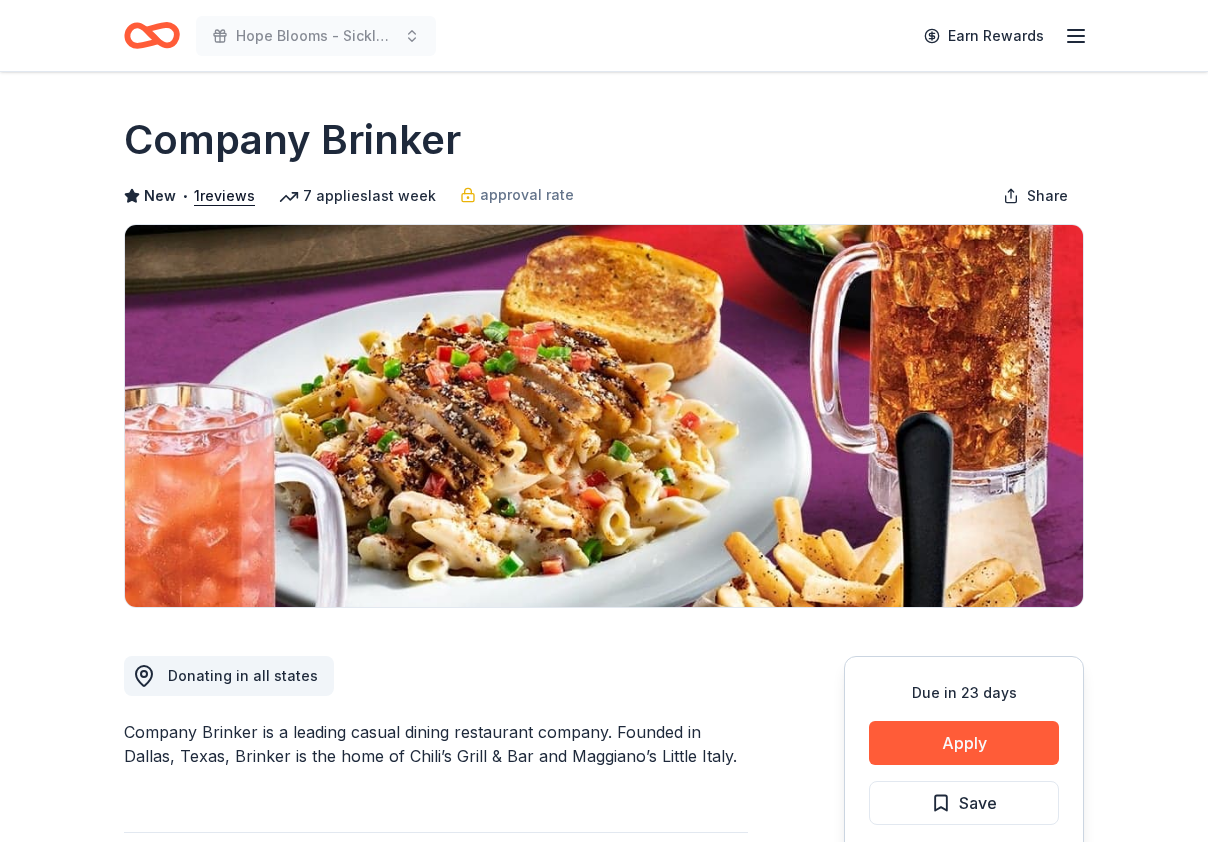 click on "Due in 23 days Apply Save Application takes 10 min Usually responds in  a few weeks" at bounding box center (964, 805) 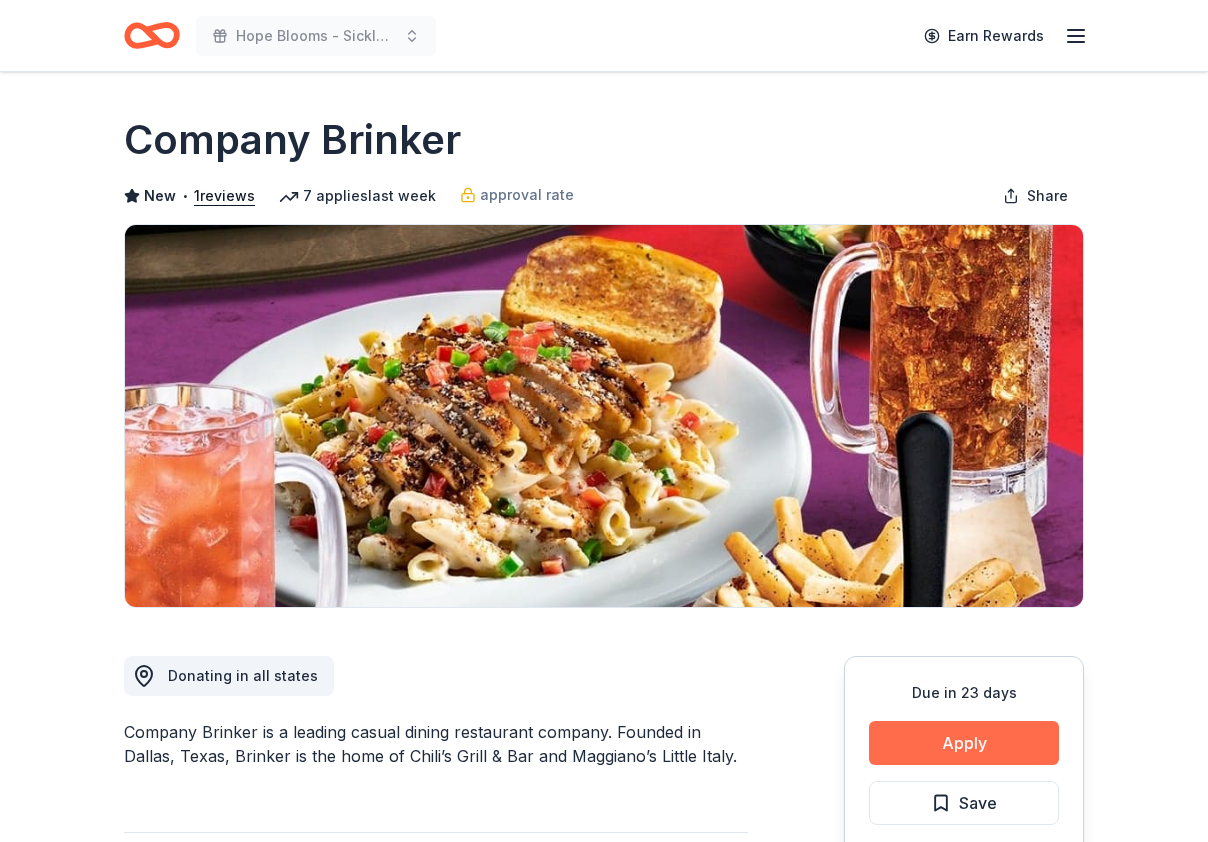 click on "Apply" at bounding box center (964, 743) 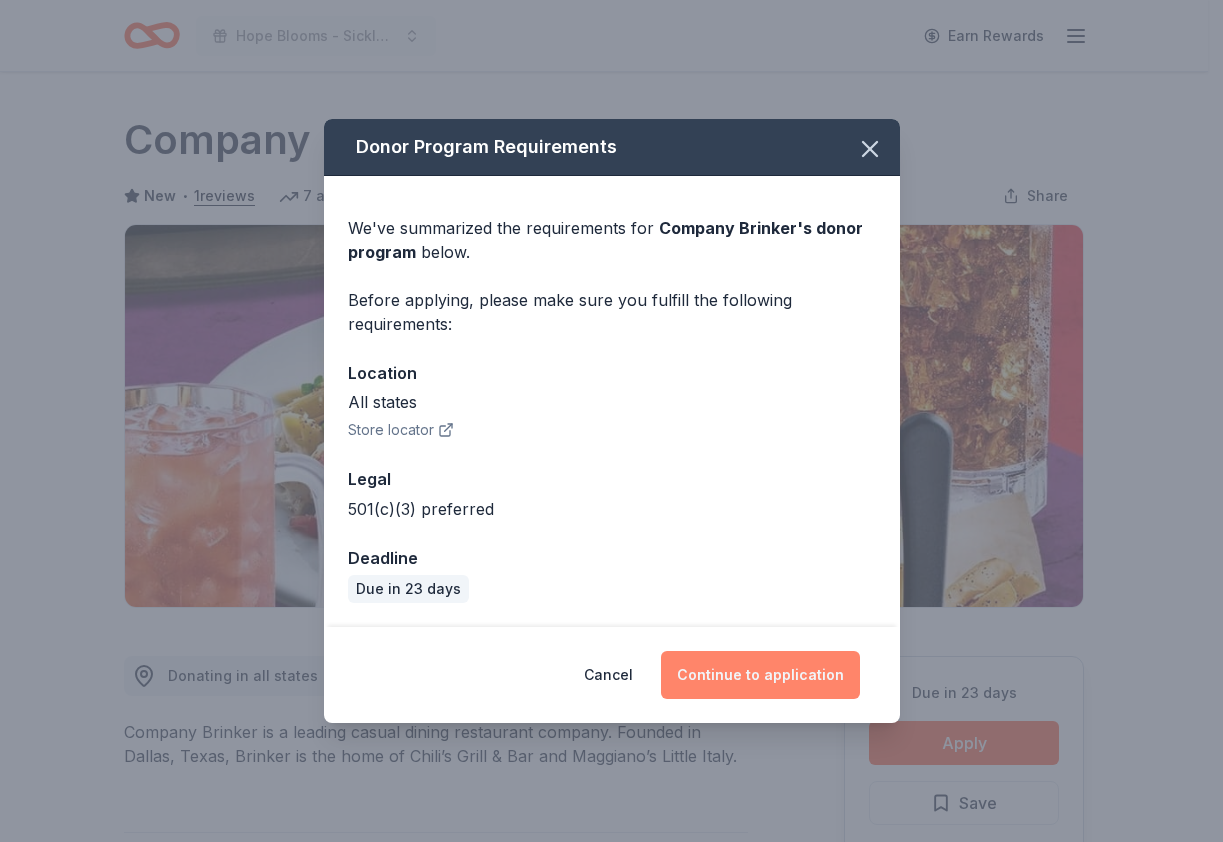 click on "Continue to application" at bounding box center [760, 675] 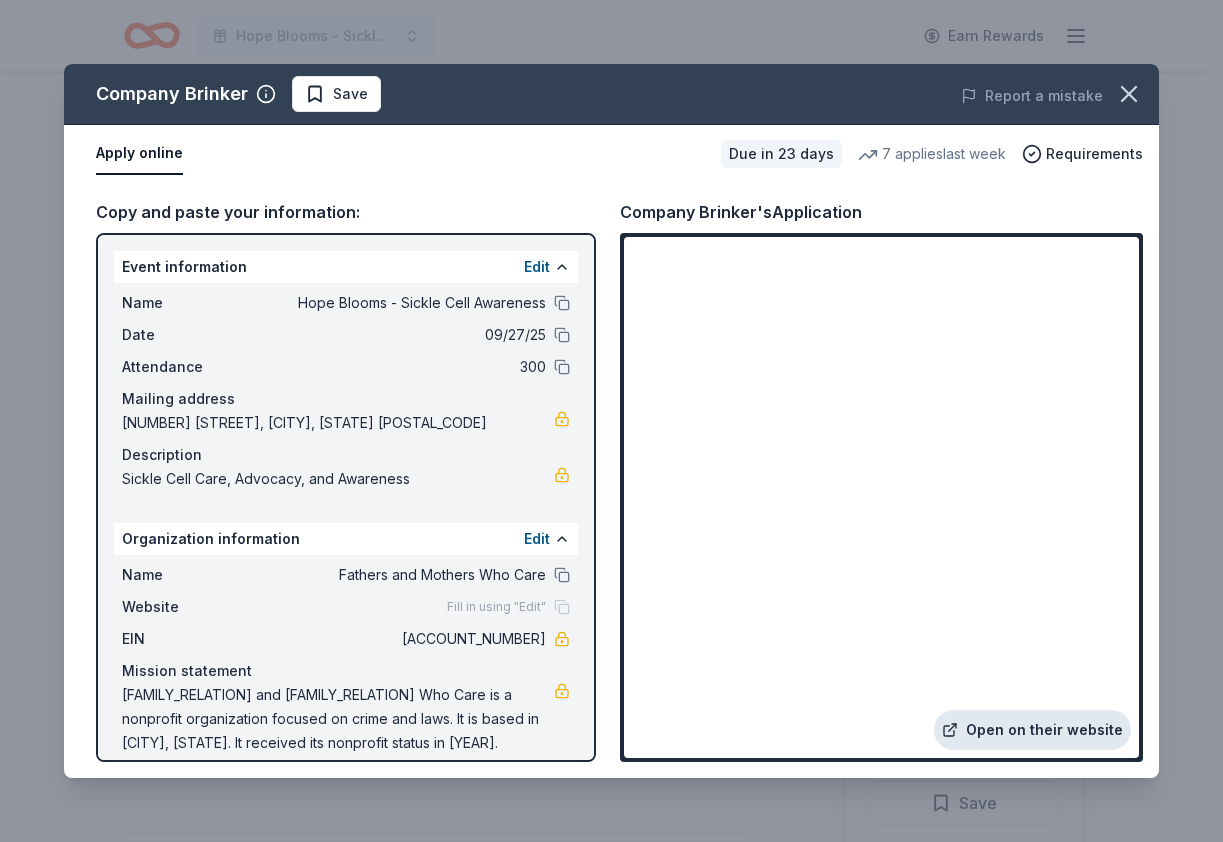 click on "Open on their website" at bounding box center [1032, 730] 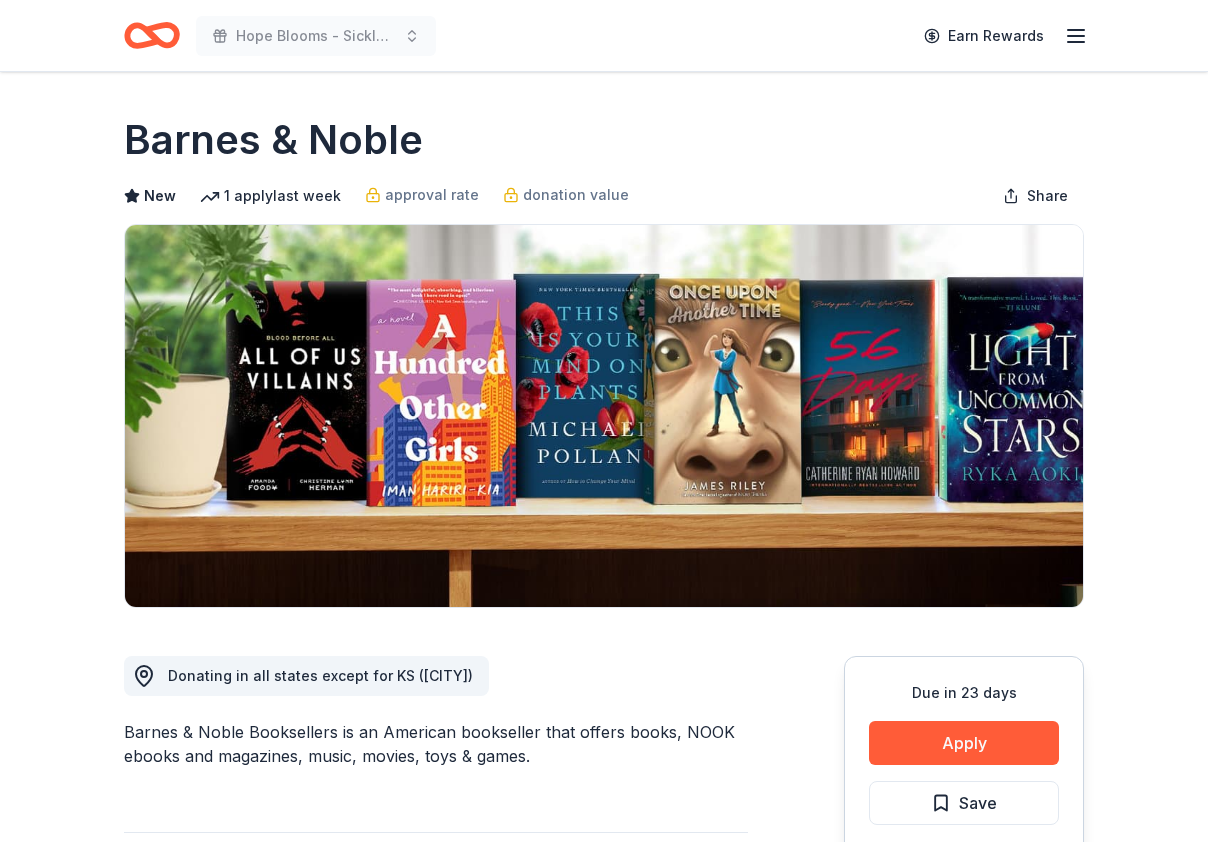scroll, scrollTop: 0, scrollLeft: 0, axis: both 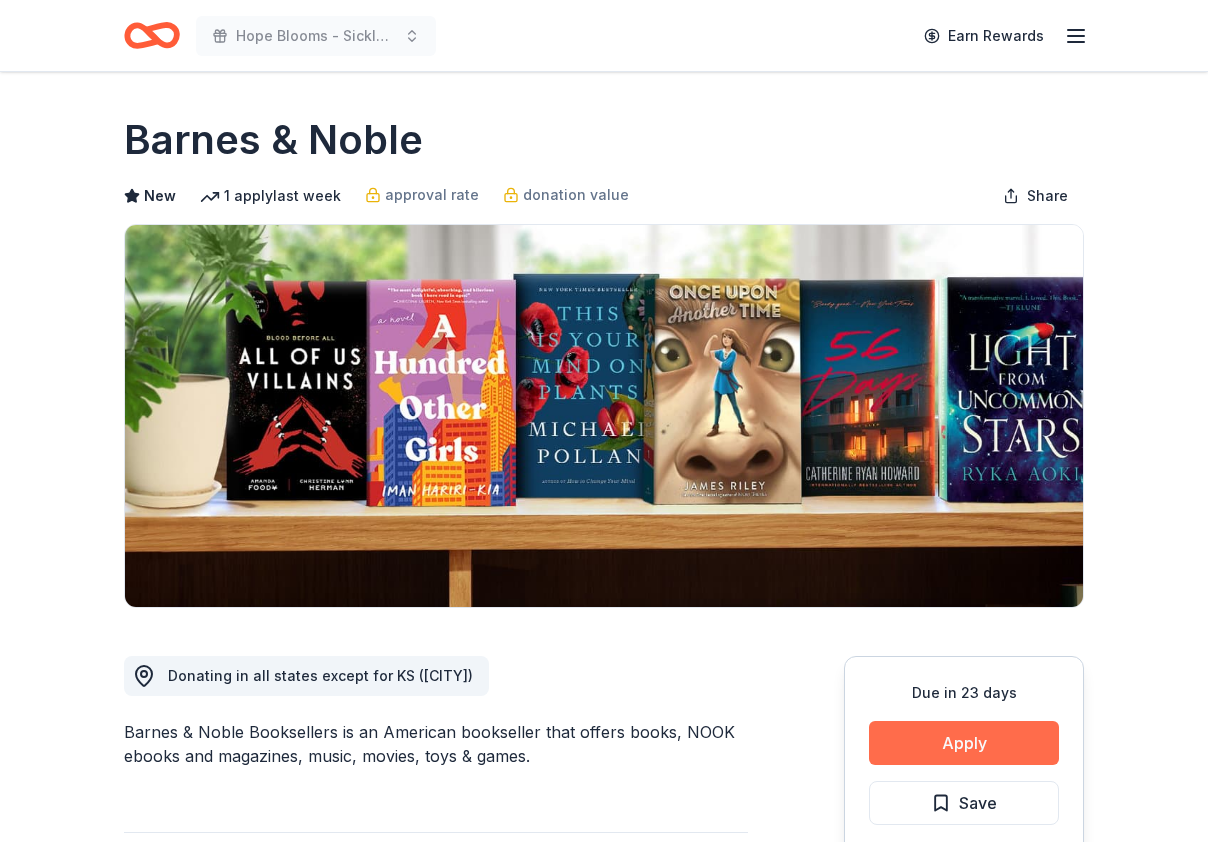 click on "Apply" at bounding box center (964, 743) 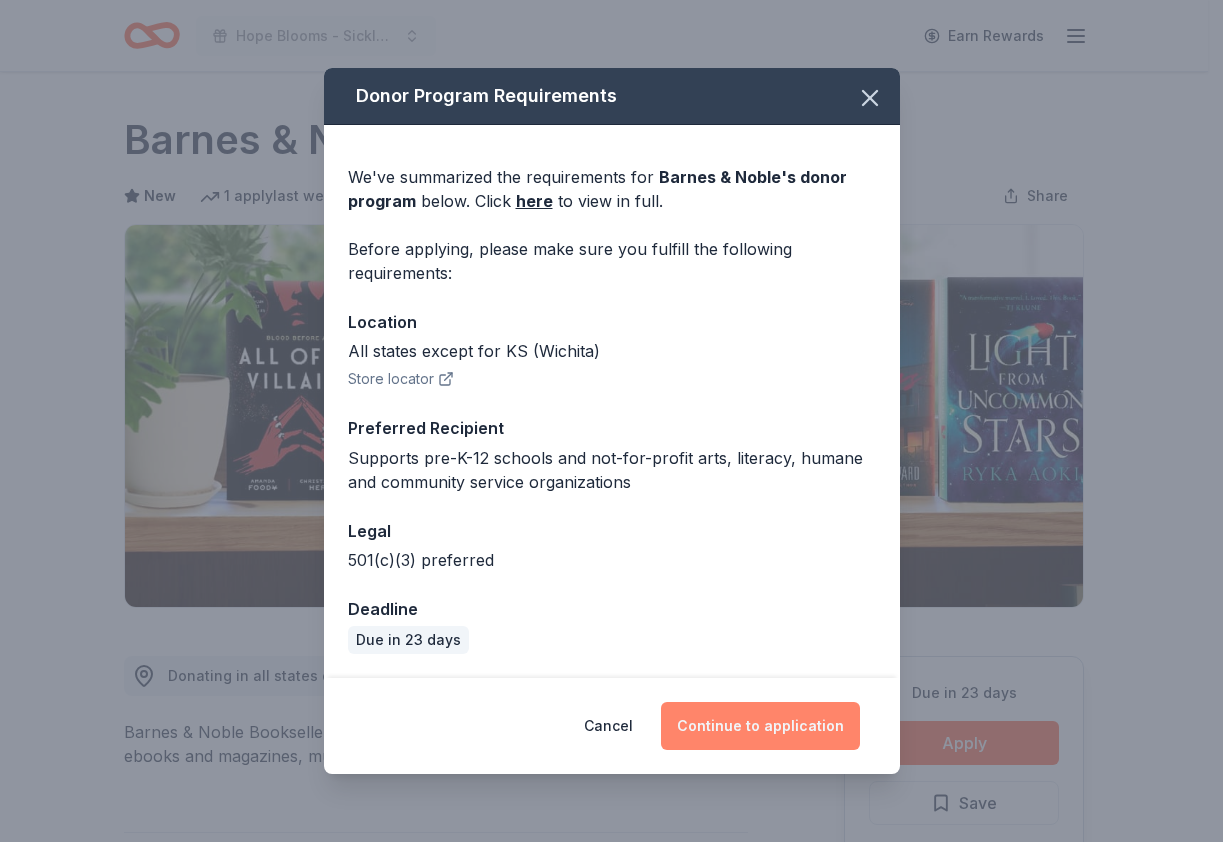 click on "Continue to application" at bounding box center [760, 726] 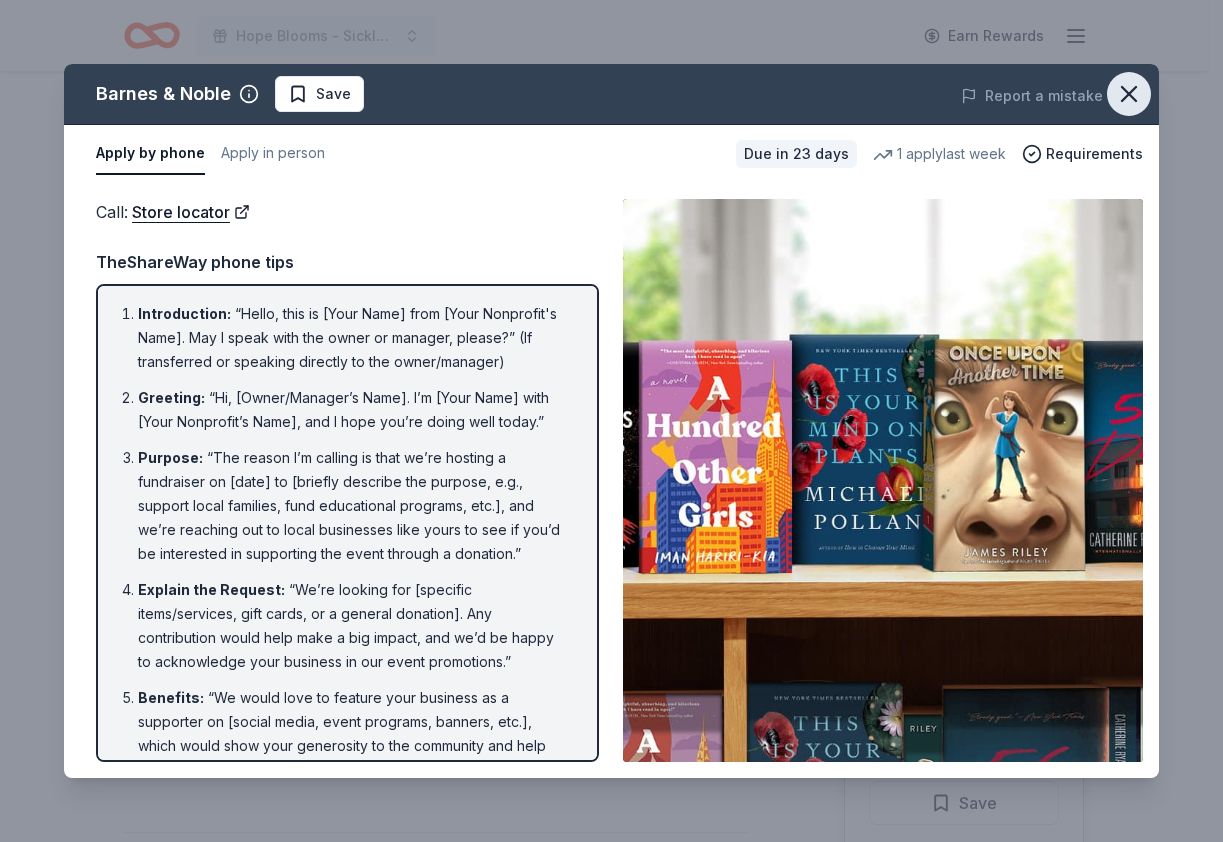 click 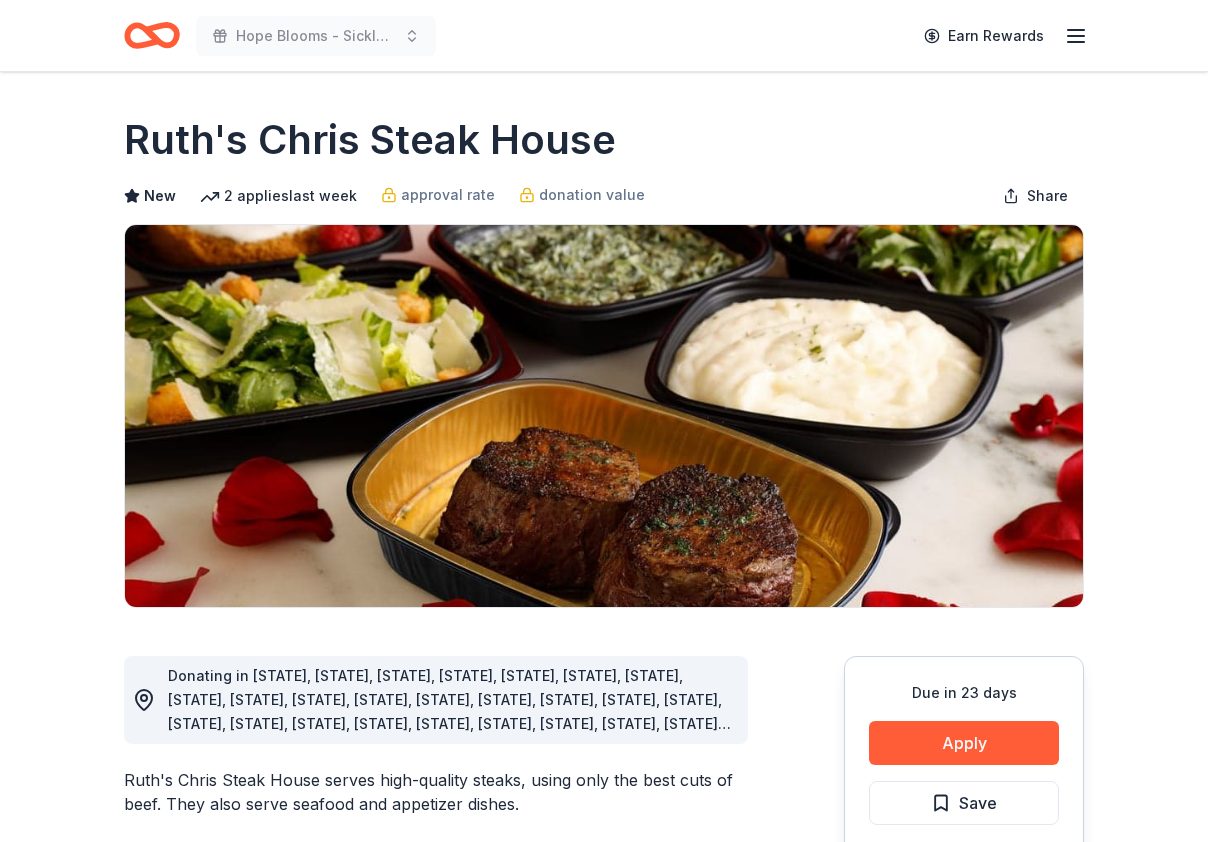scroll, scrollTop: 0, scrollLeft: 0, axis: both 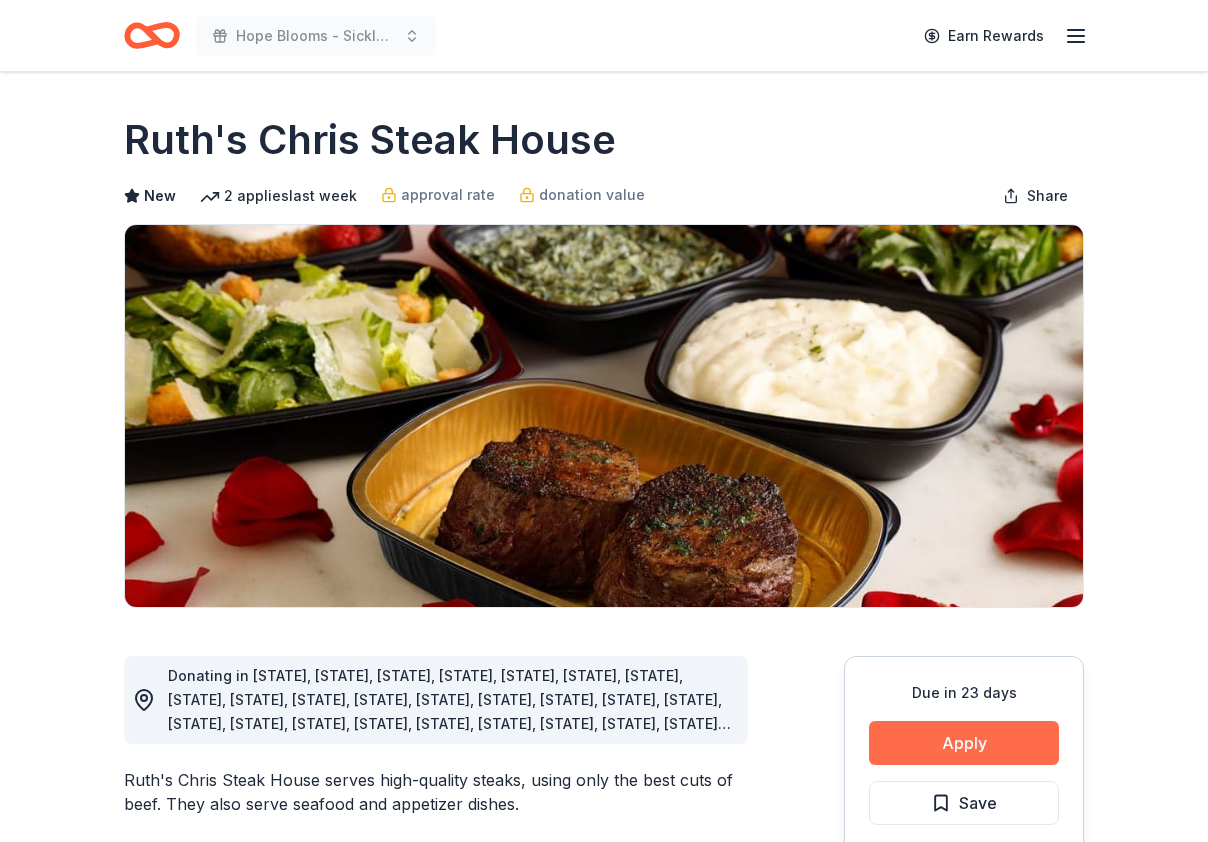 click on "Apply" at bounding box center (964, 743) 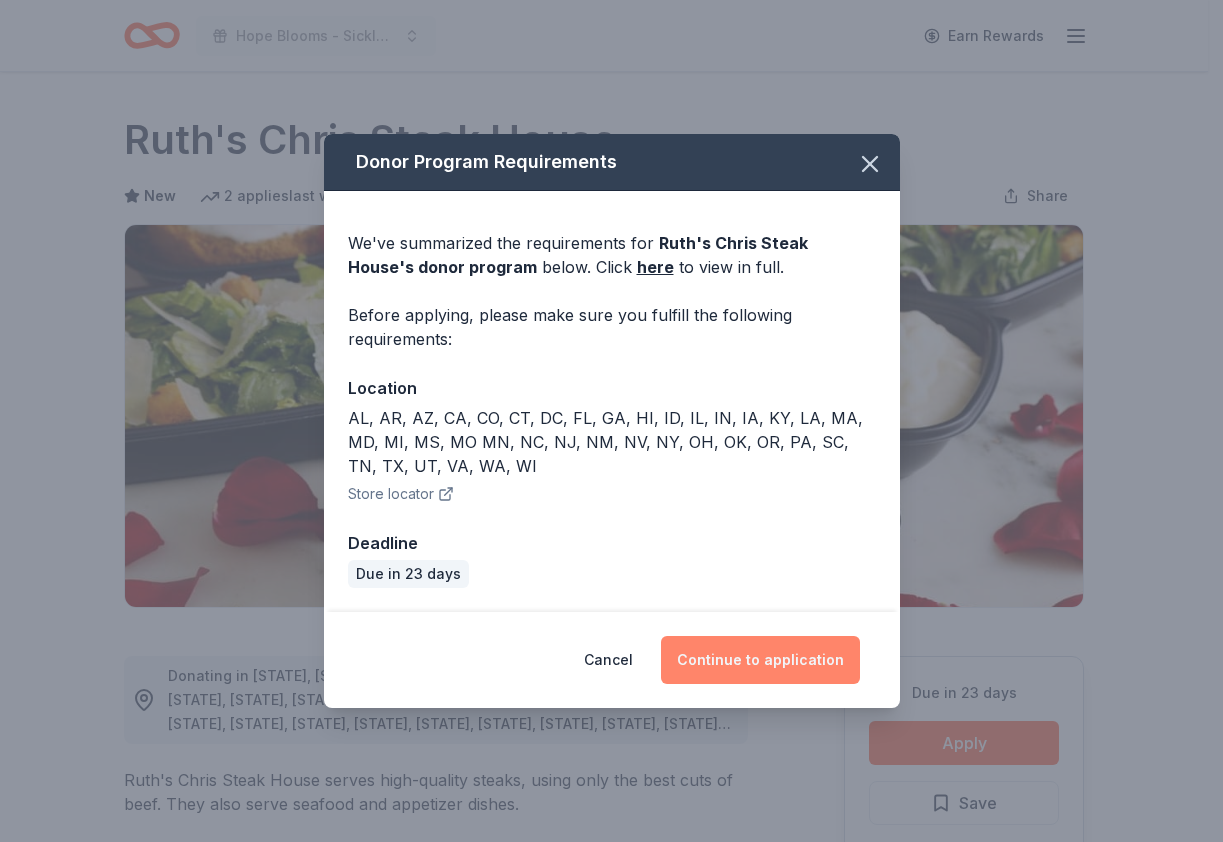 click on "Continue to application" at bounding box center (760, 660) 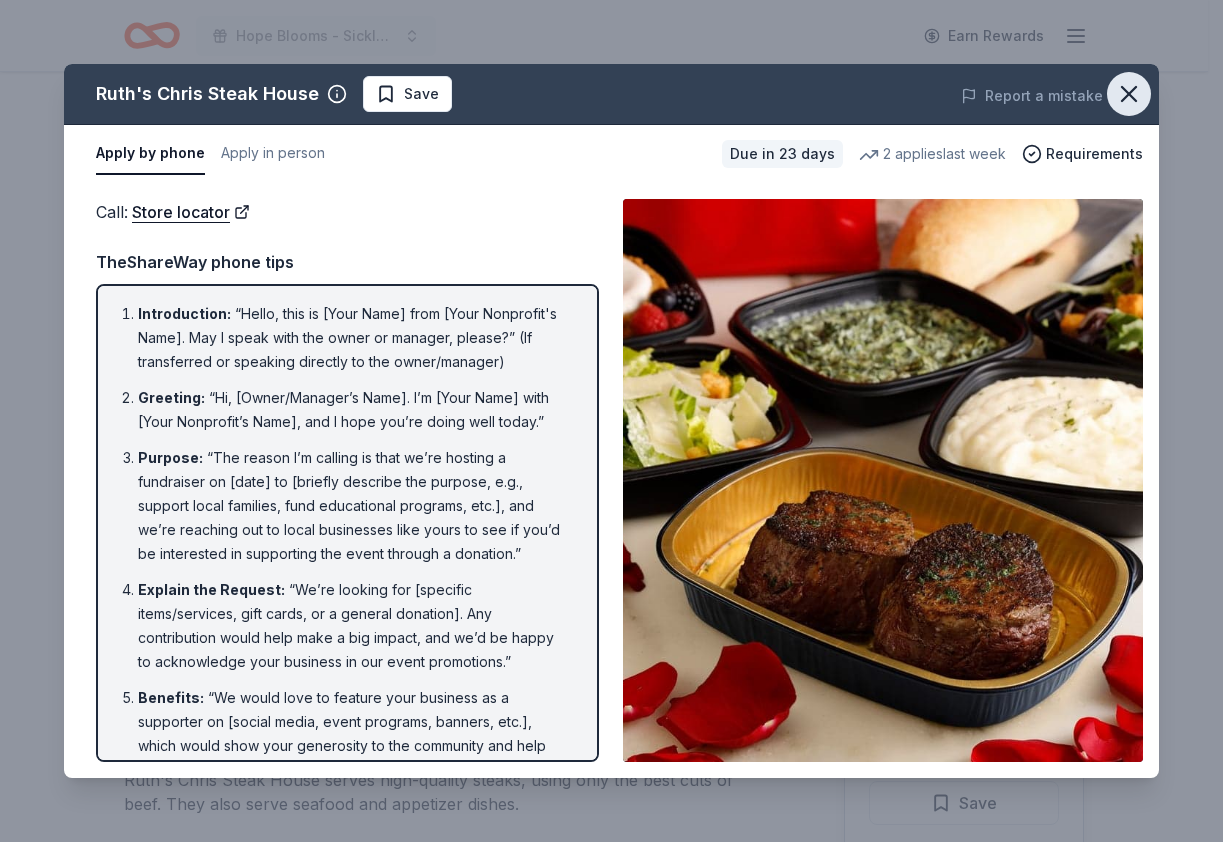 click 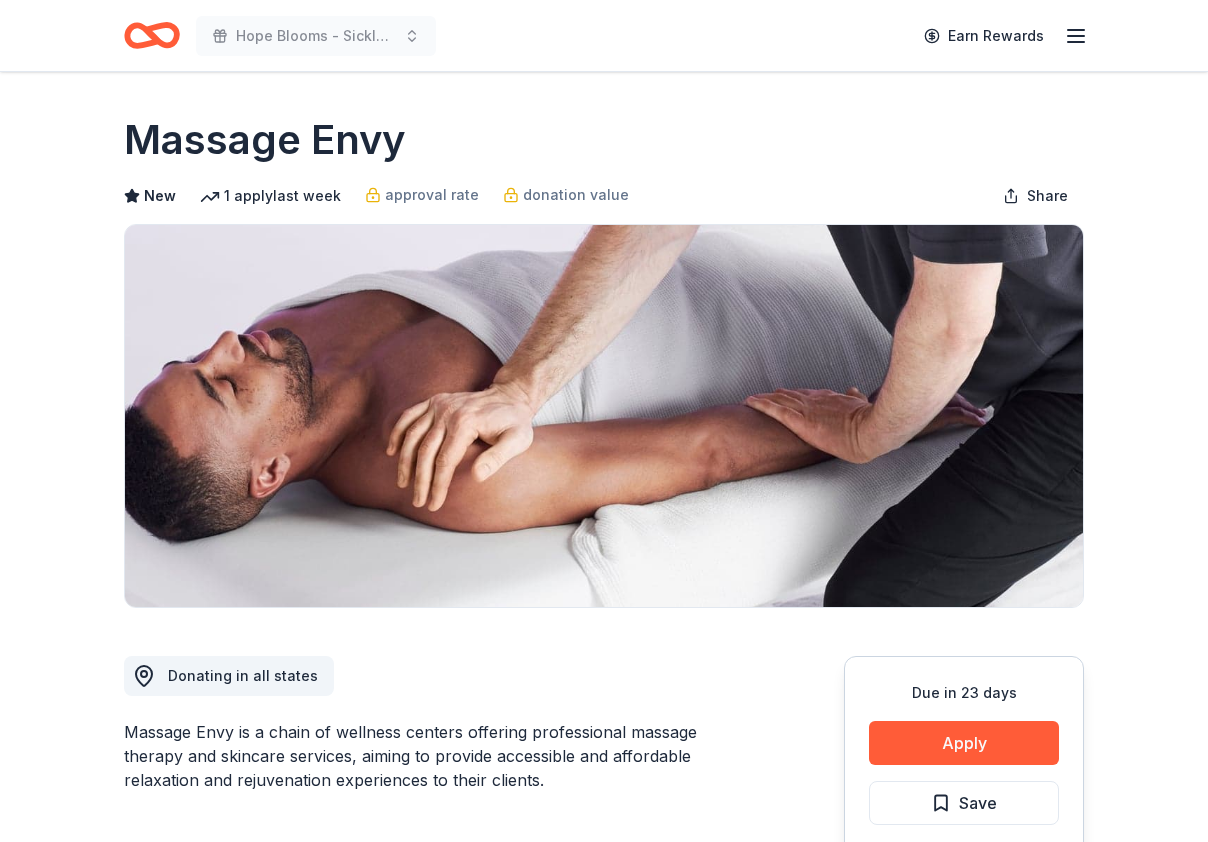 scroll, scrollTop: 0, scrollLeft: 0, axis: both 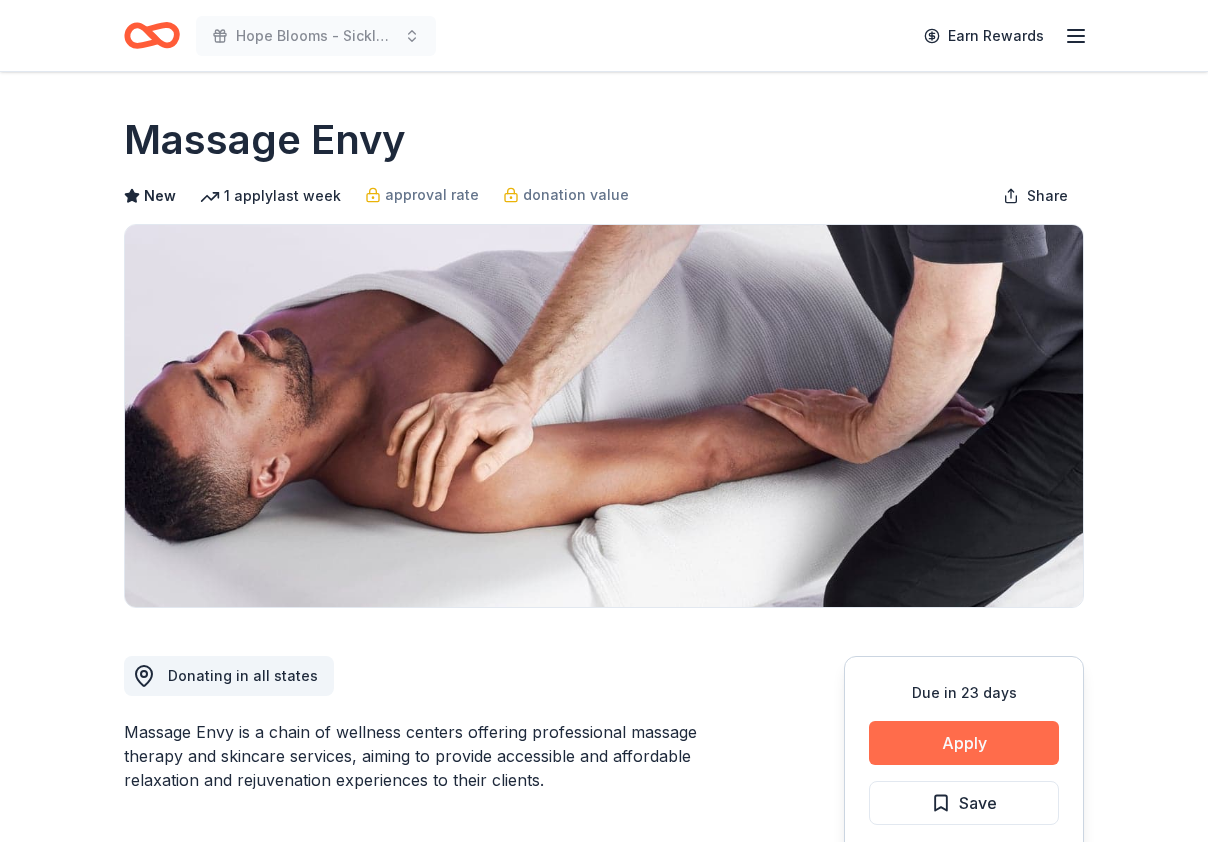 click on "Apply" at bounding box center [964, 743] 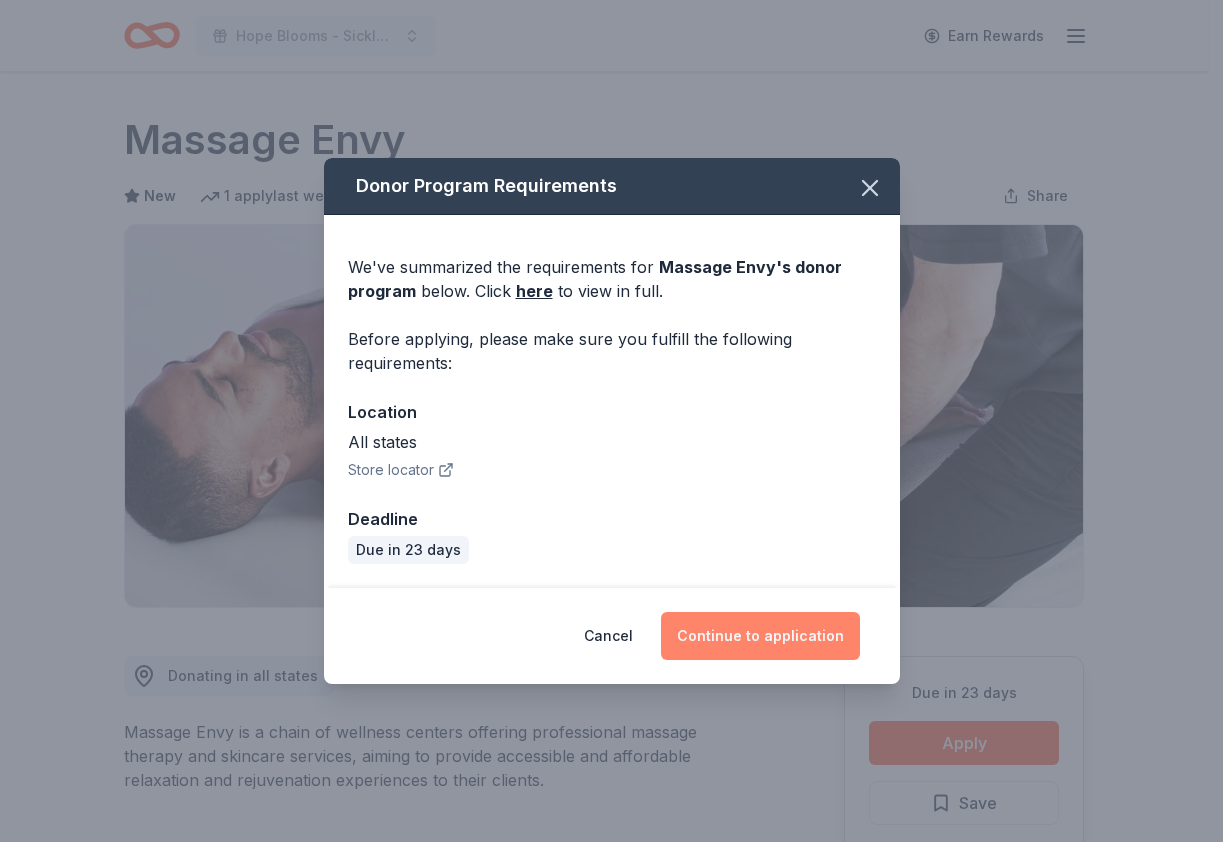 click on "Continue to application" at bounding box center (760, 636) 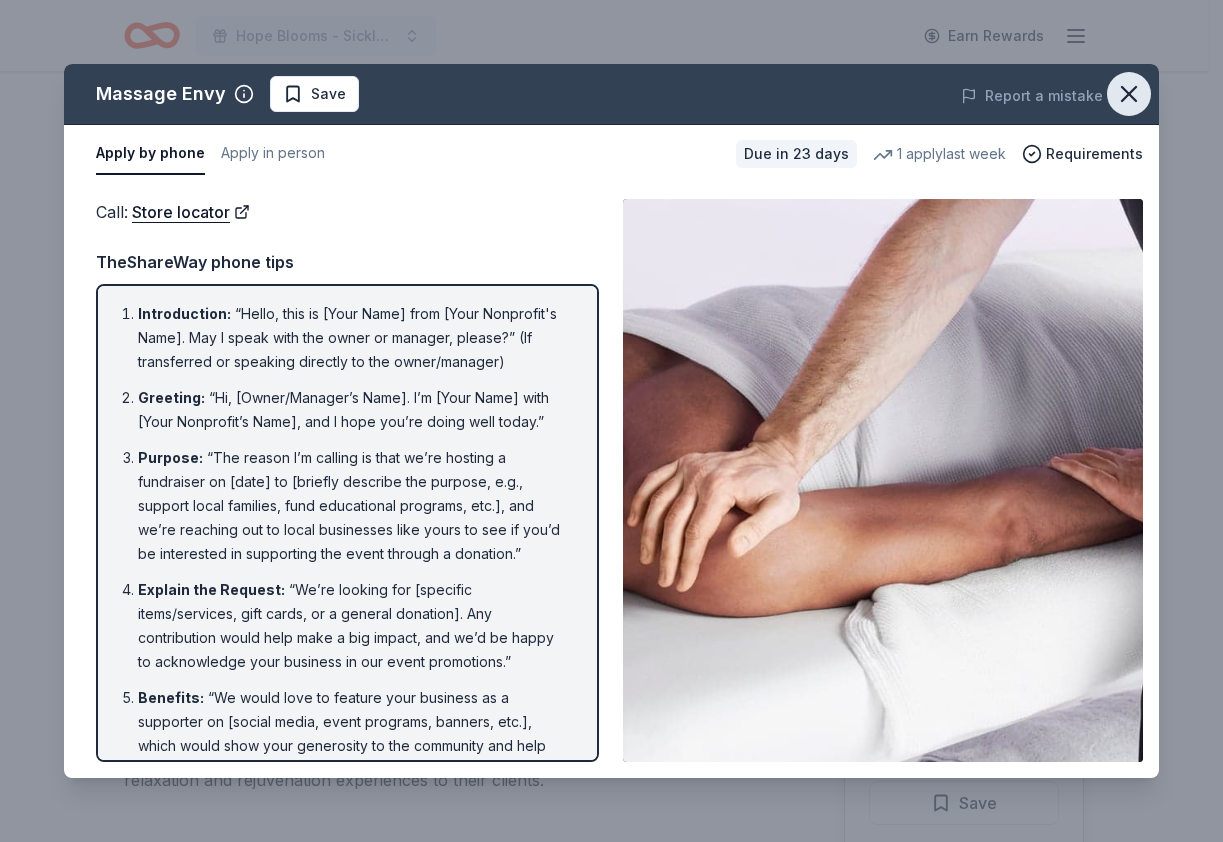 click 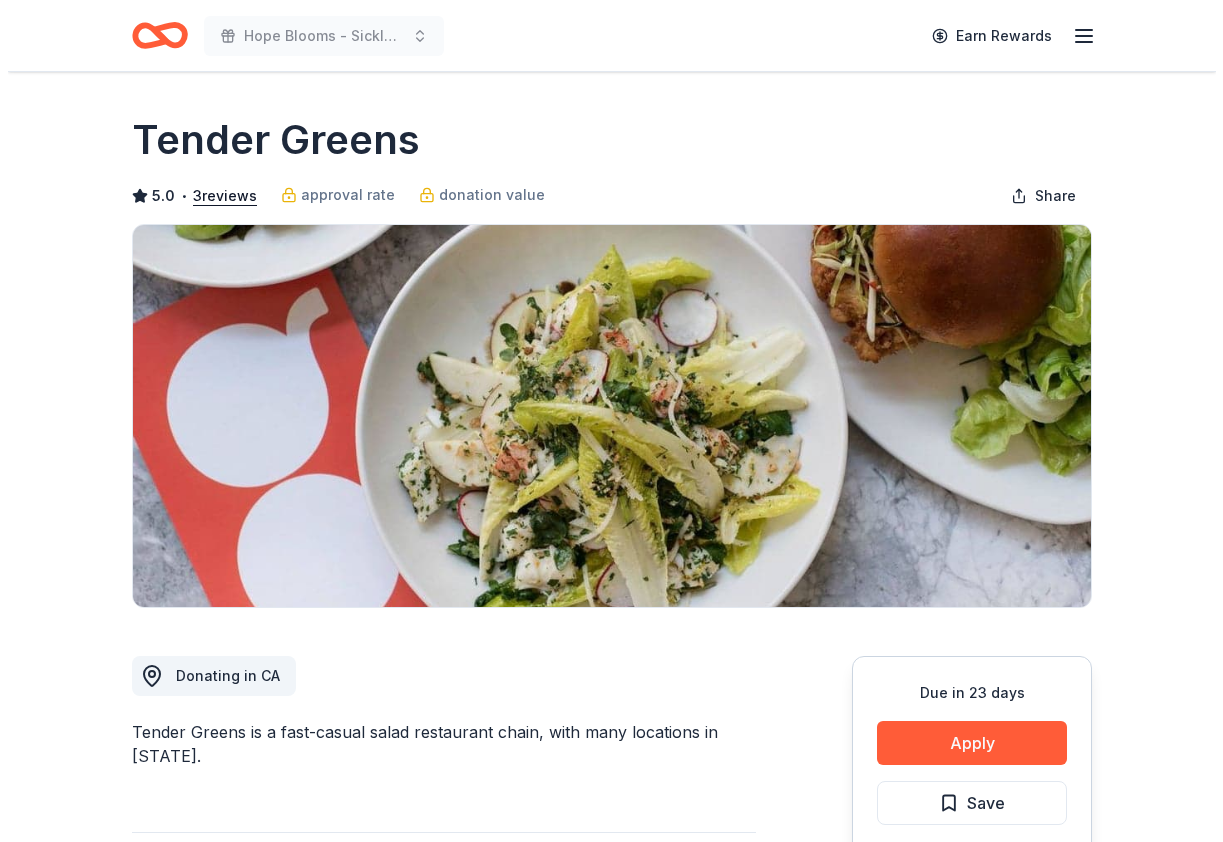 scroll, scrollTop: 0, scrollLeft: 0, axis: both 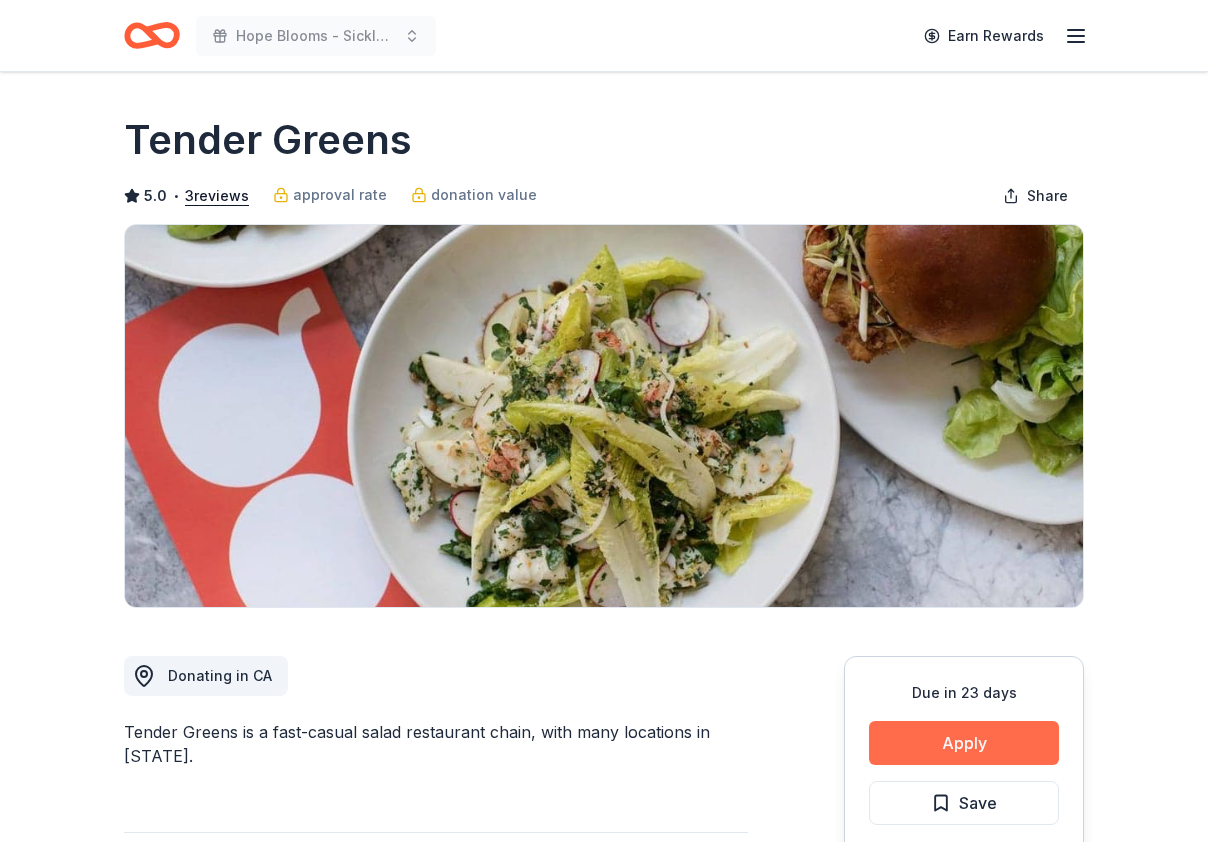 click on "Apply" at bounding box center (964, 743) 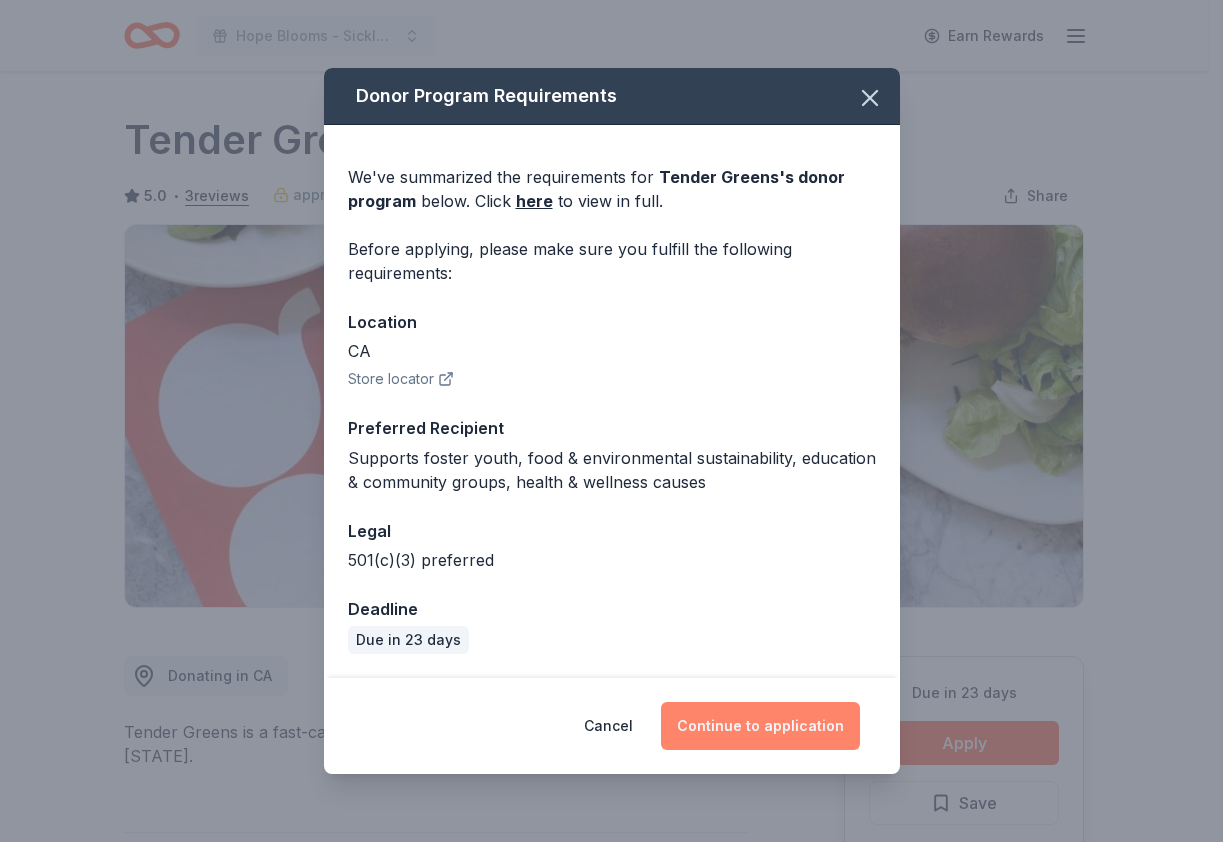click on "Continue to application" at bounding box center [760, 726] 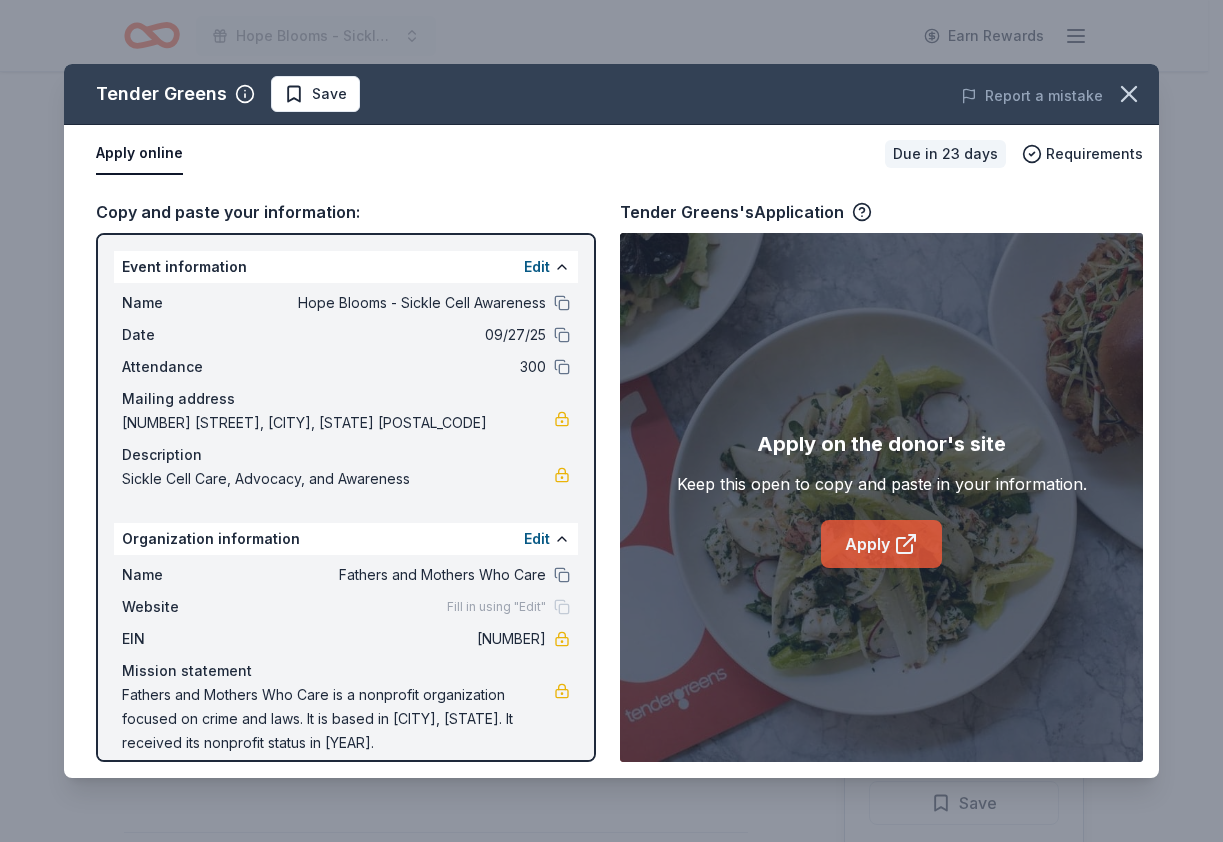 click on "Apply" at bounding box center [881, 544] 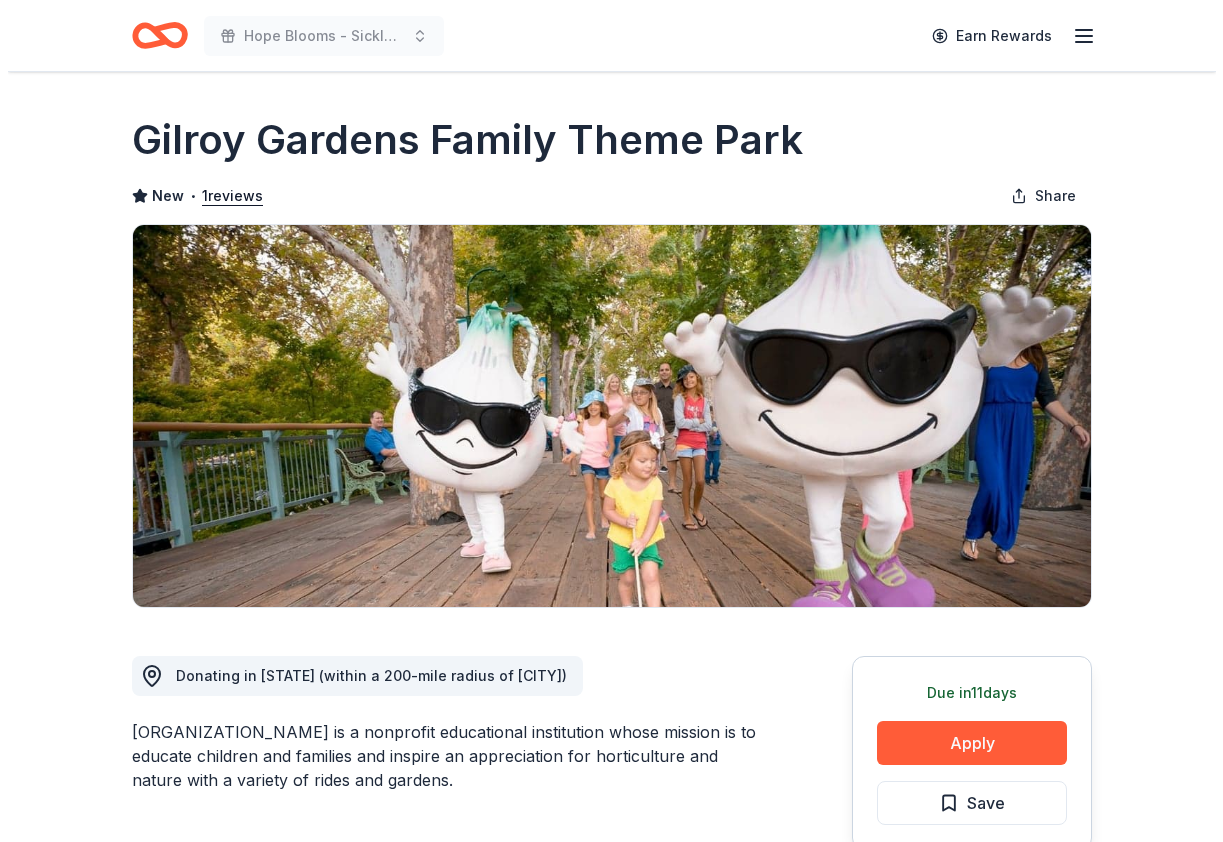 scroll, scrollTop: 0, scrollLeft: 0, axis: both 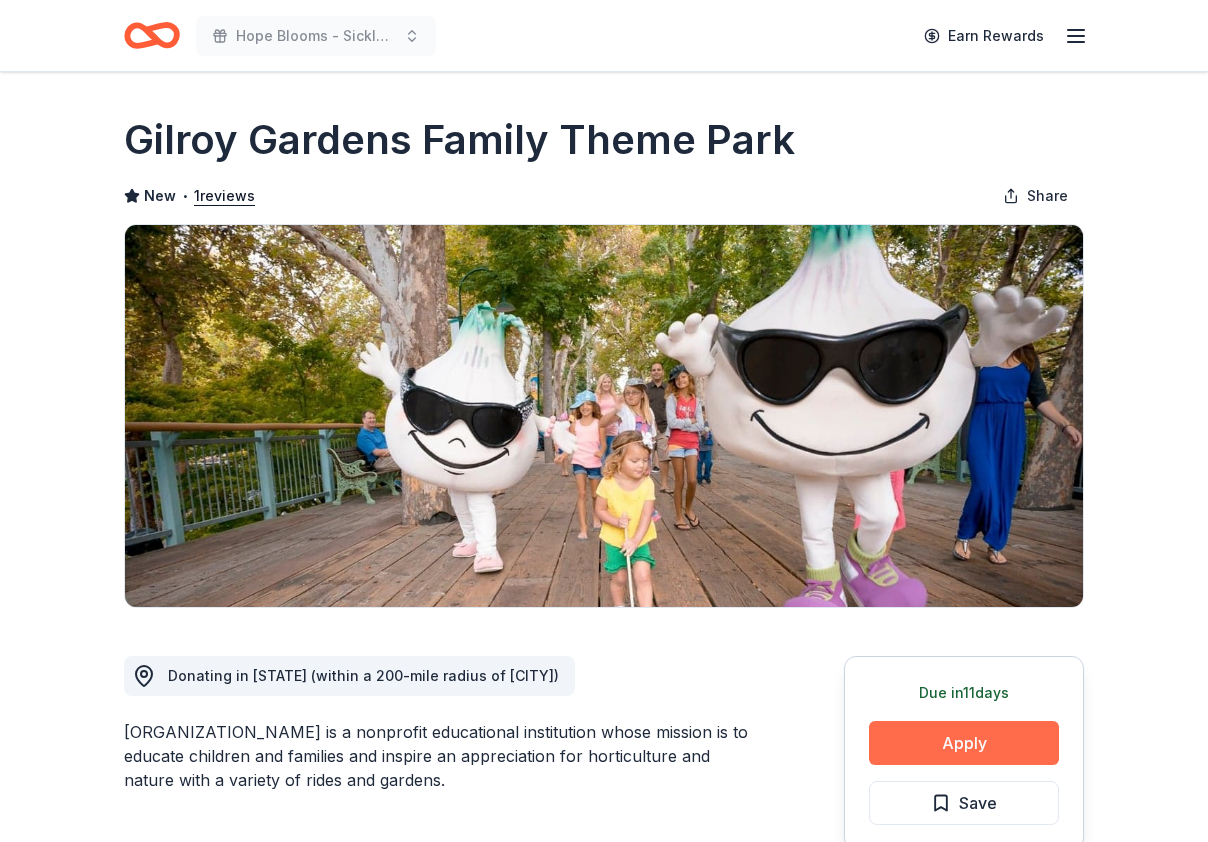 click on "Apply" at bounding box center (964, 743) 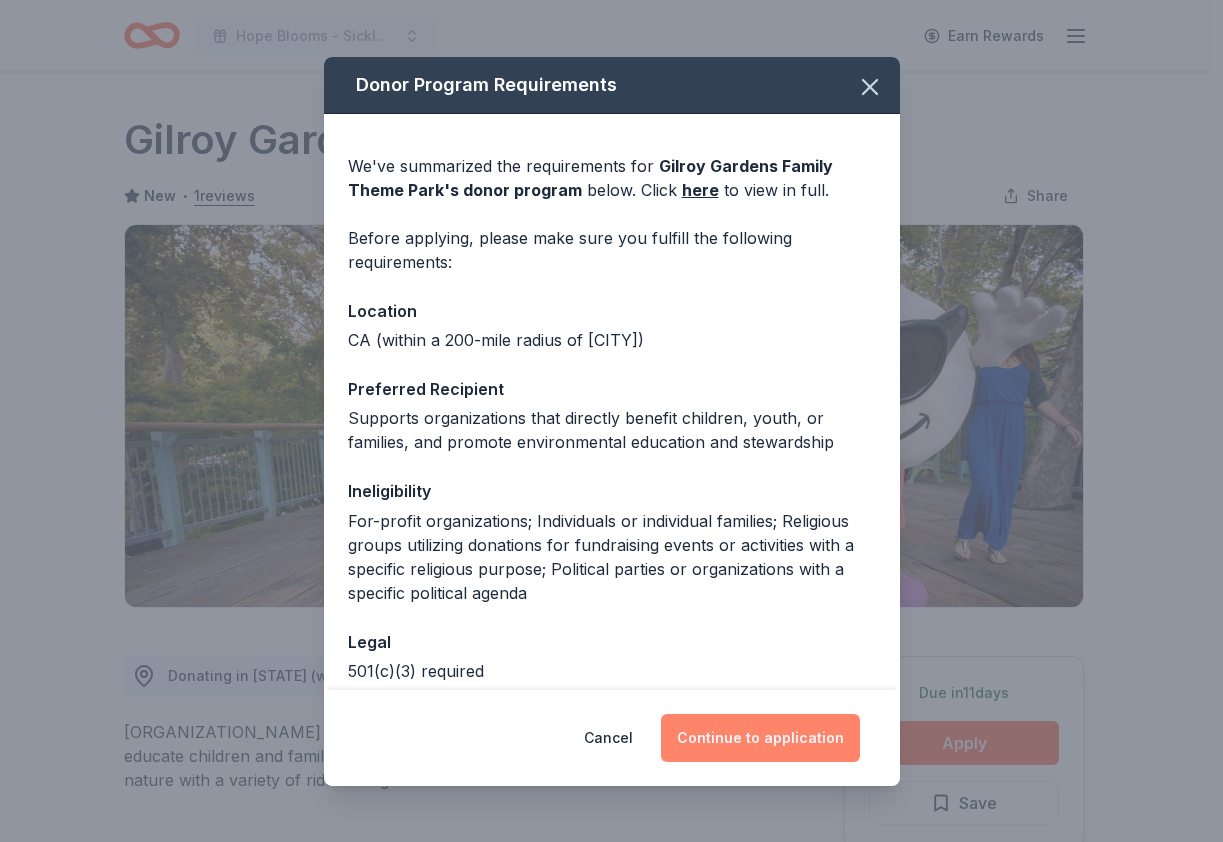 click on "Continue to application" at bounding box center (760, 738) 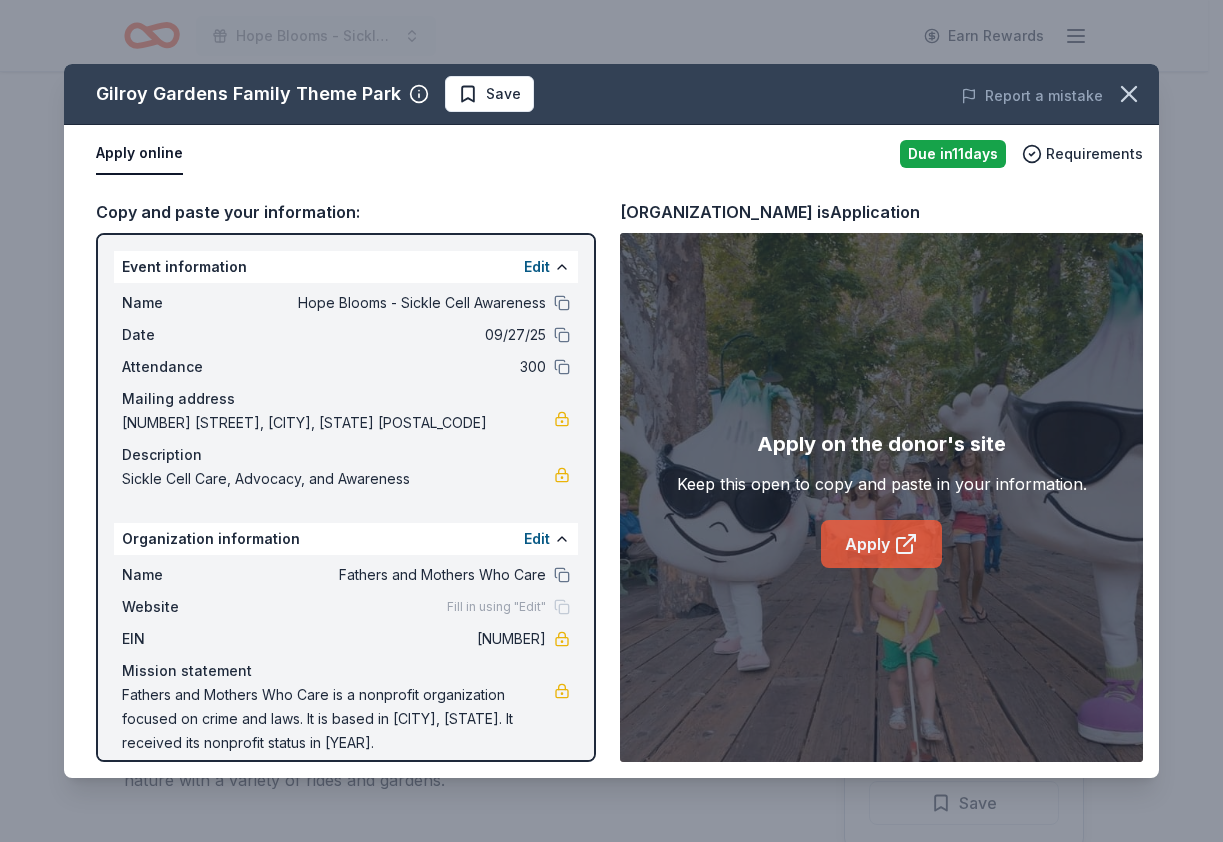 click 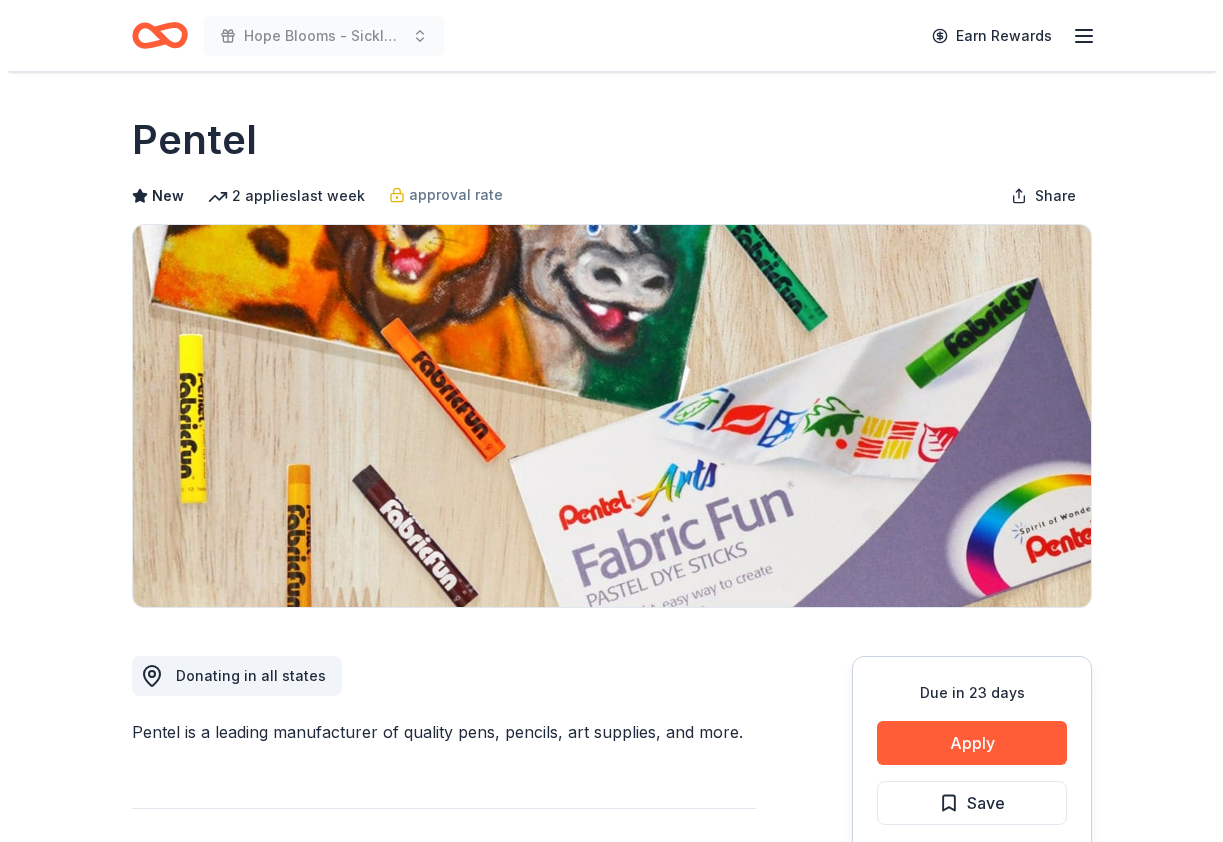 scroll, scrollTop: 0, scrollLeft: 0, axis: both 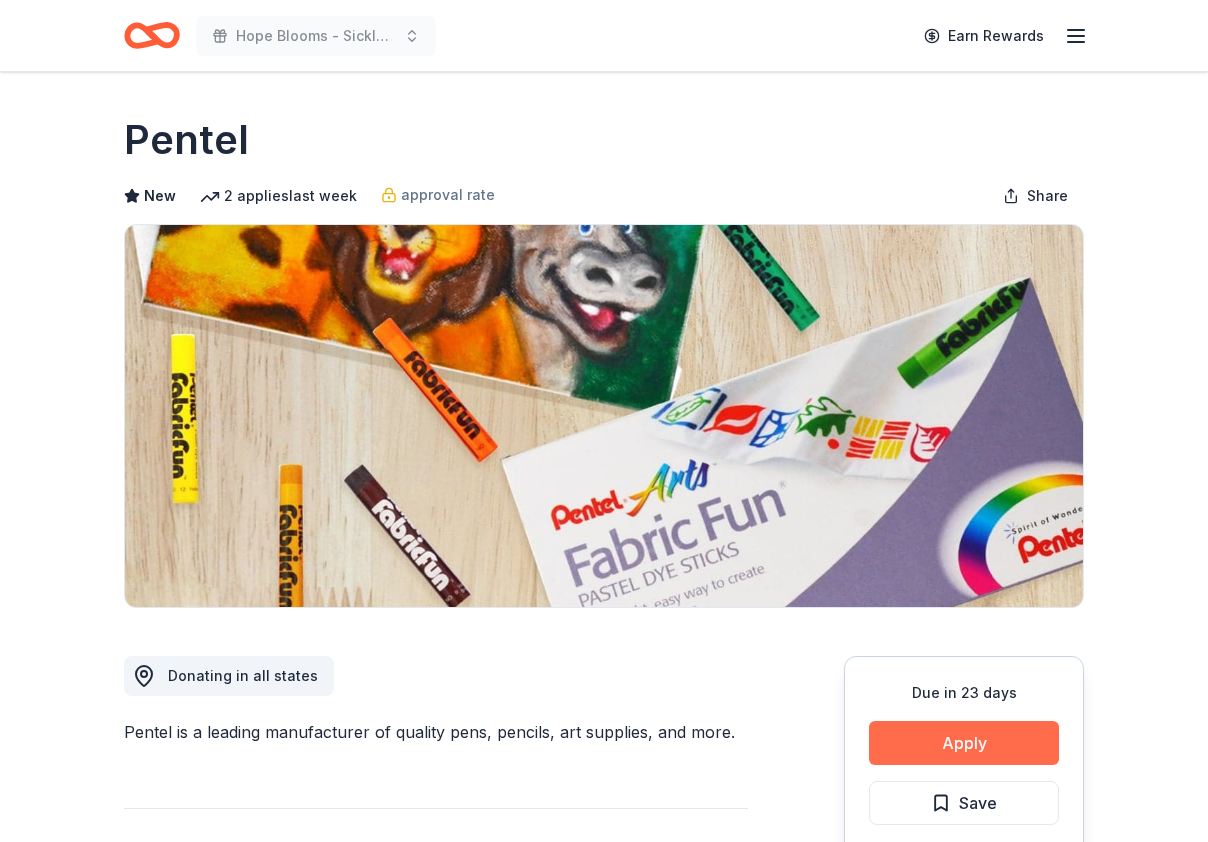 click on "Apply" at bounding box center (964, 743) 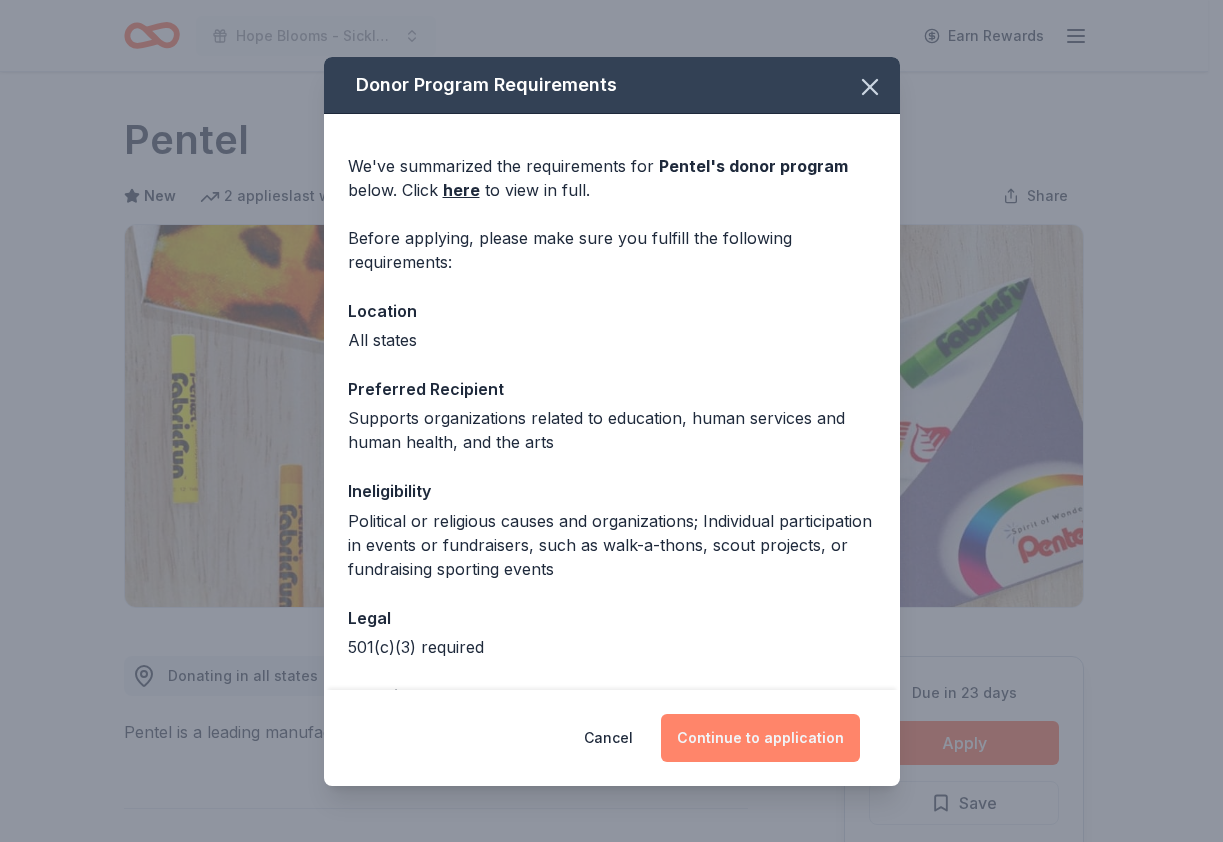 click on "Continue to application" at bounding box center [760, 738] 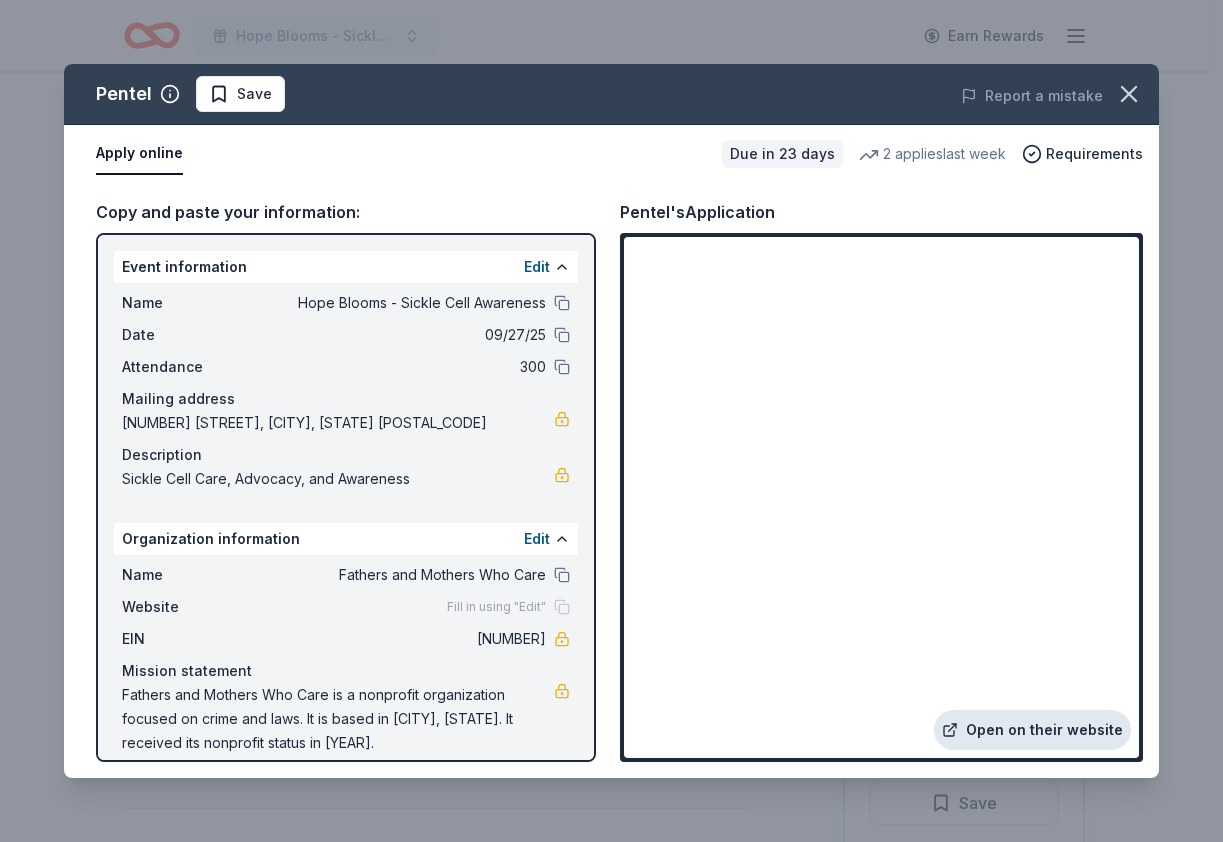 click on "Open on their website" at bounding box center [1032, 730] 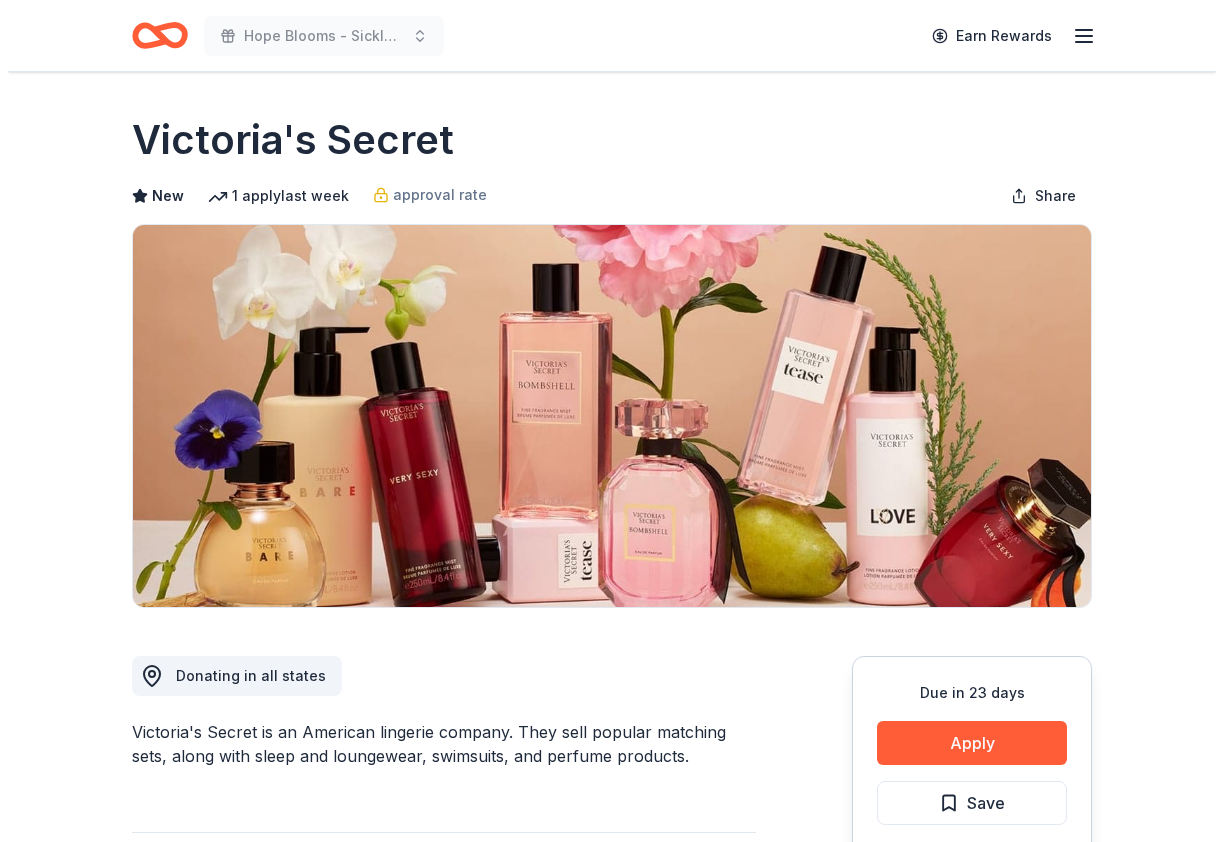 scroll, scrollTop: 0, scrollLeft: 0, axis: both 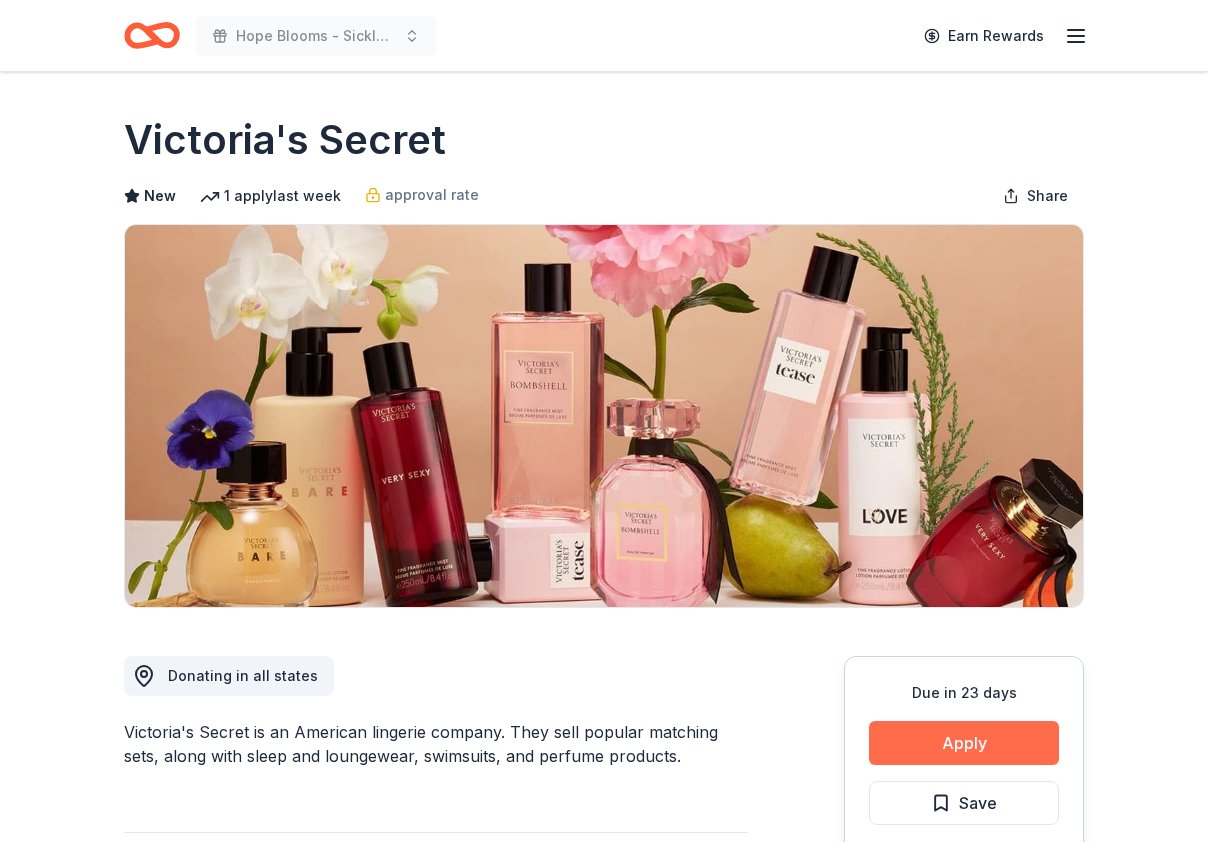 click on "Apply" at bounding box center [964, 743] 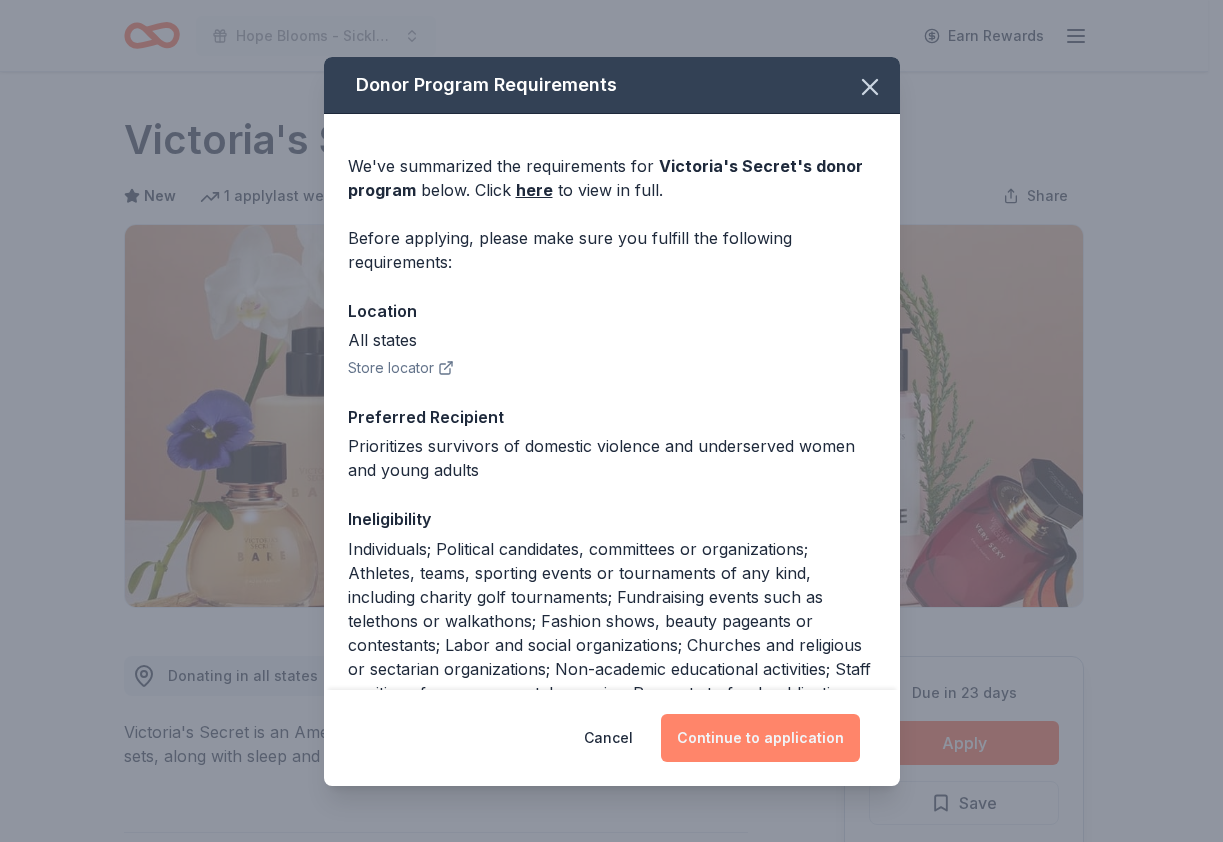 click on "Continue to application" at bounding box center [760, 738] 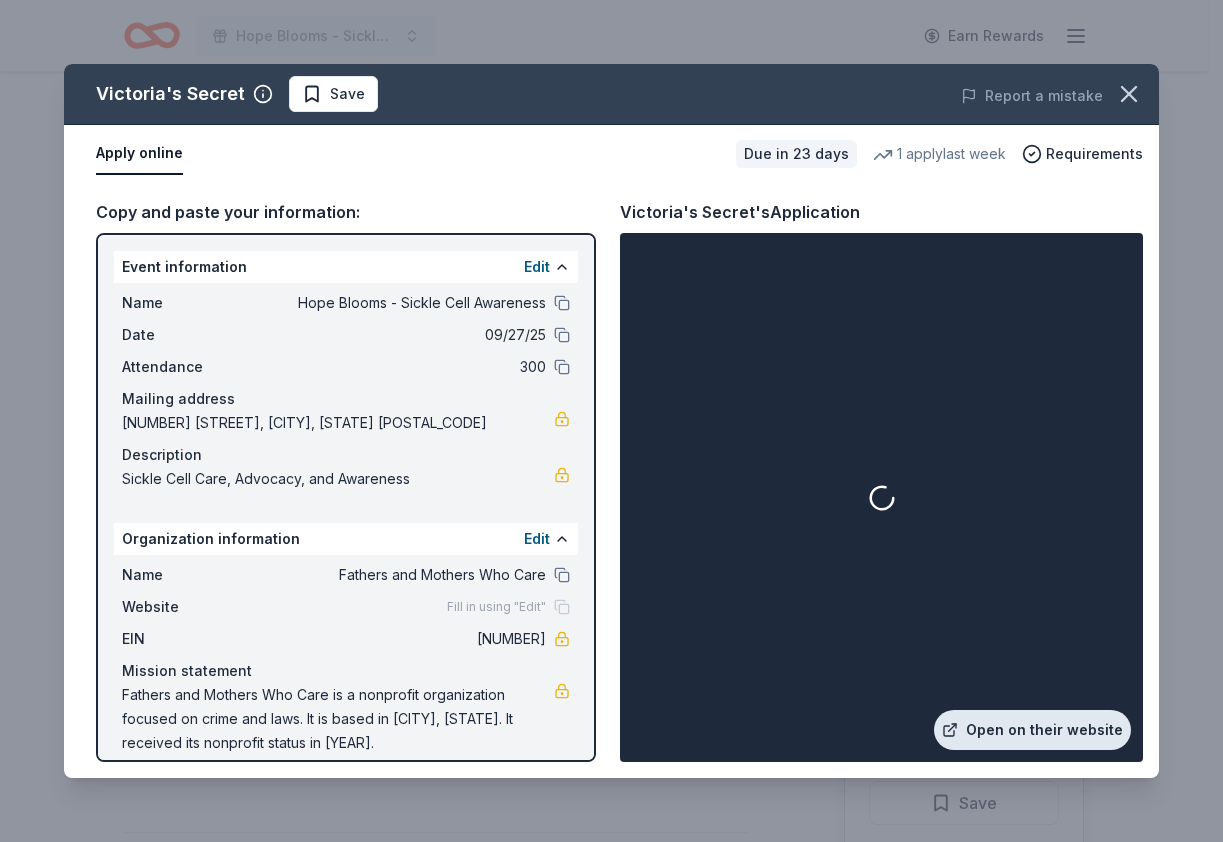 click on "Open on their website" at bounding box center [1032, 730] 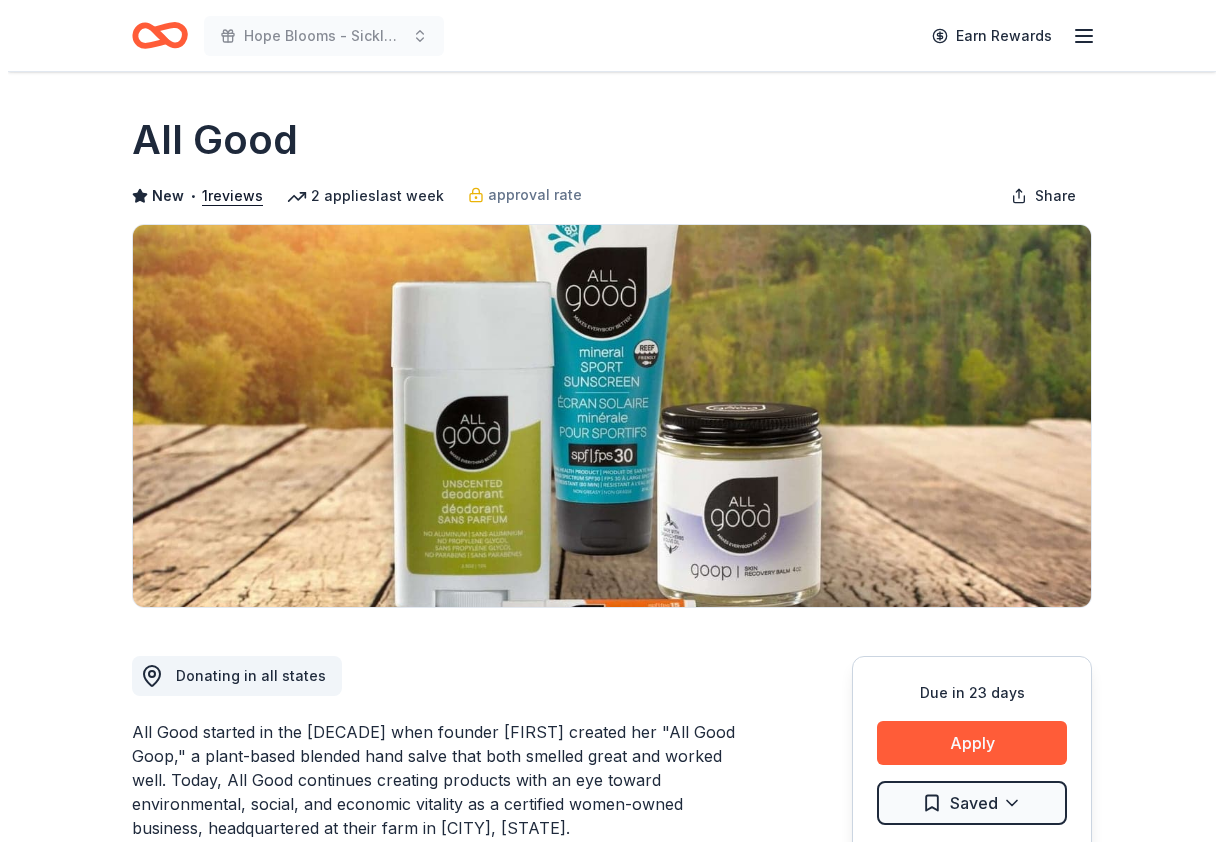 scroll, scrollTop: 0, scrollLeft: 0, axis: both 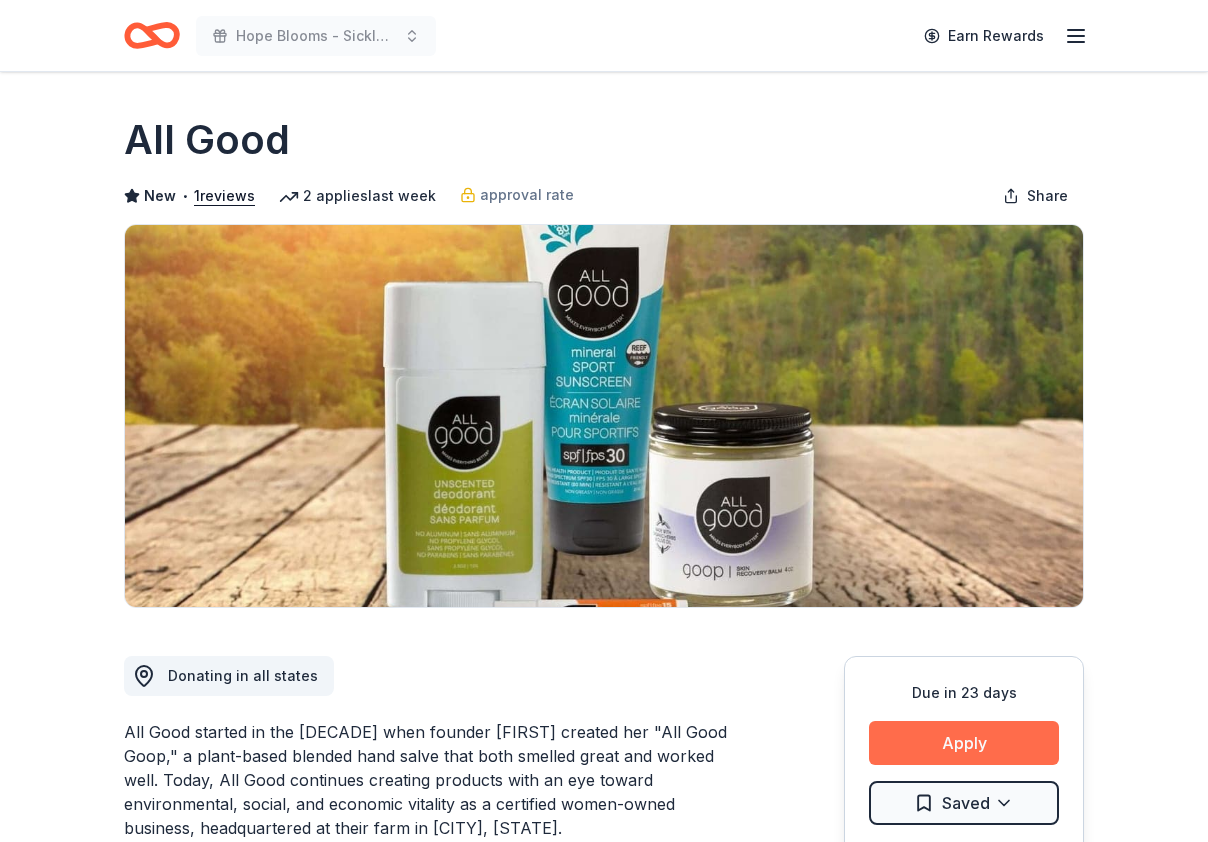 click on "Apply" at bounding box center (964, 743) 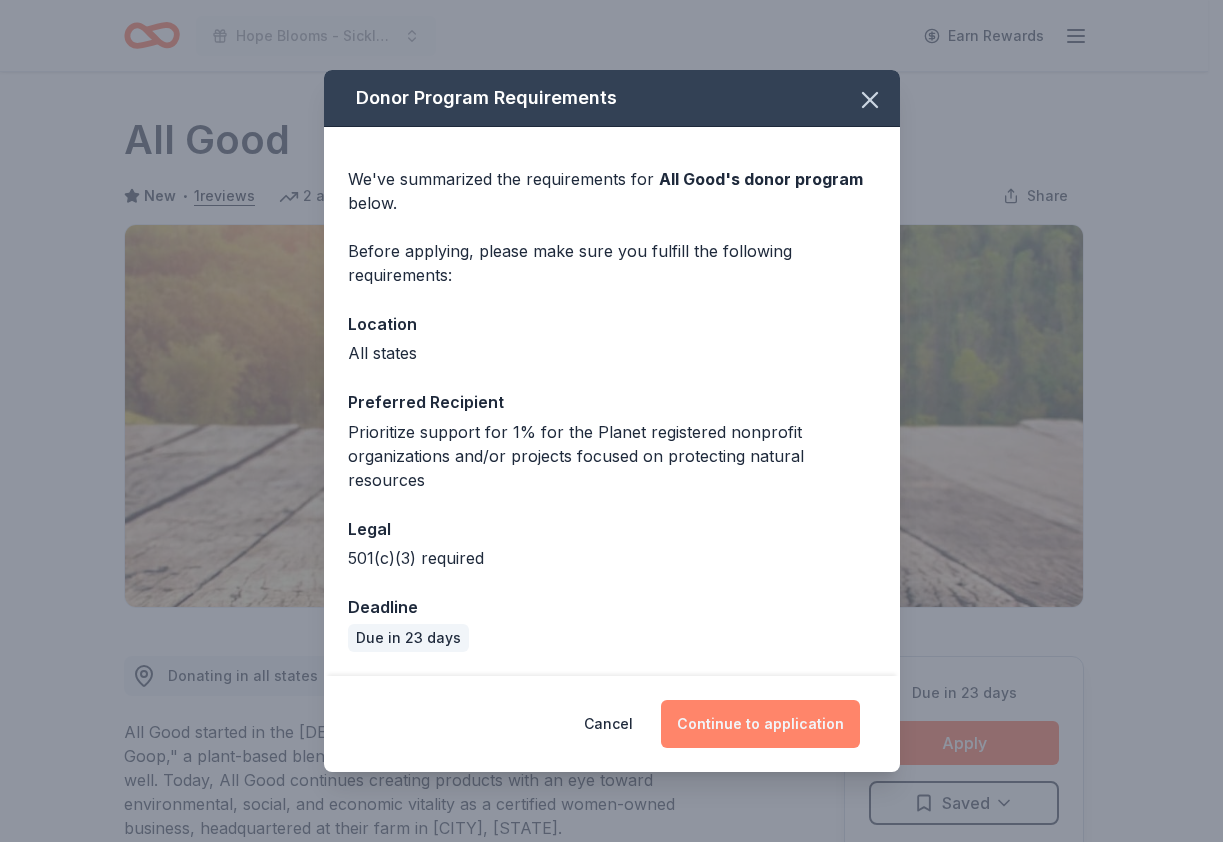 click on "Continue to application" at bounding box center [760, 724] 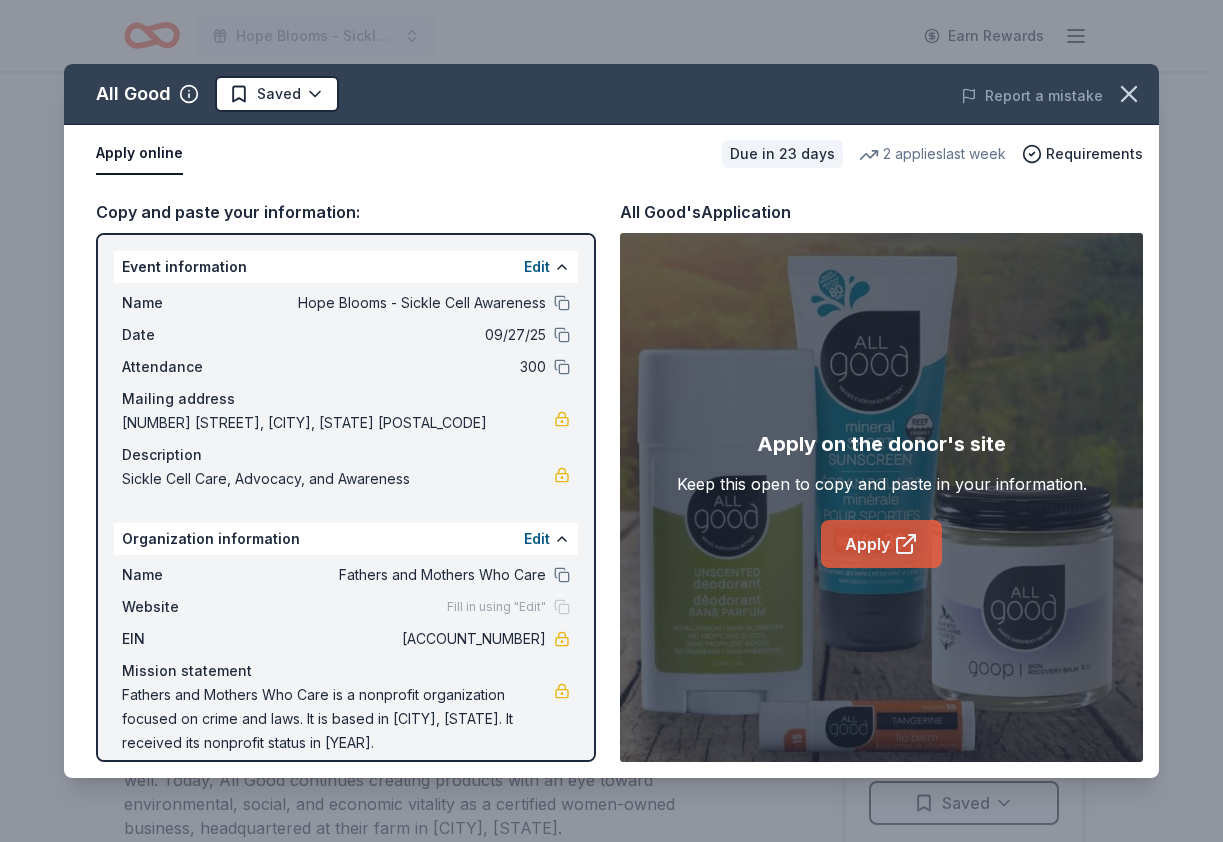 click on "Apply" at bounding box center (881, 544) 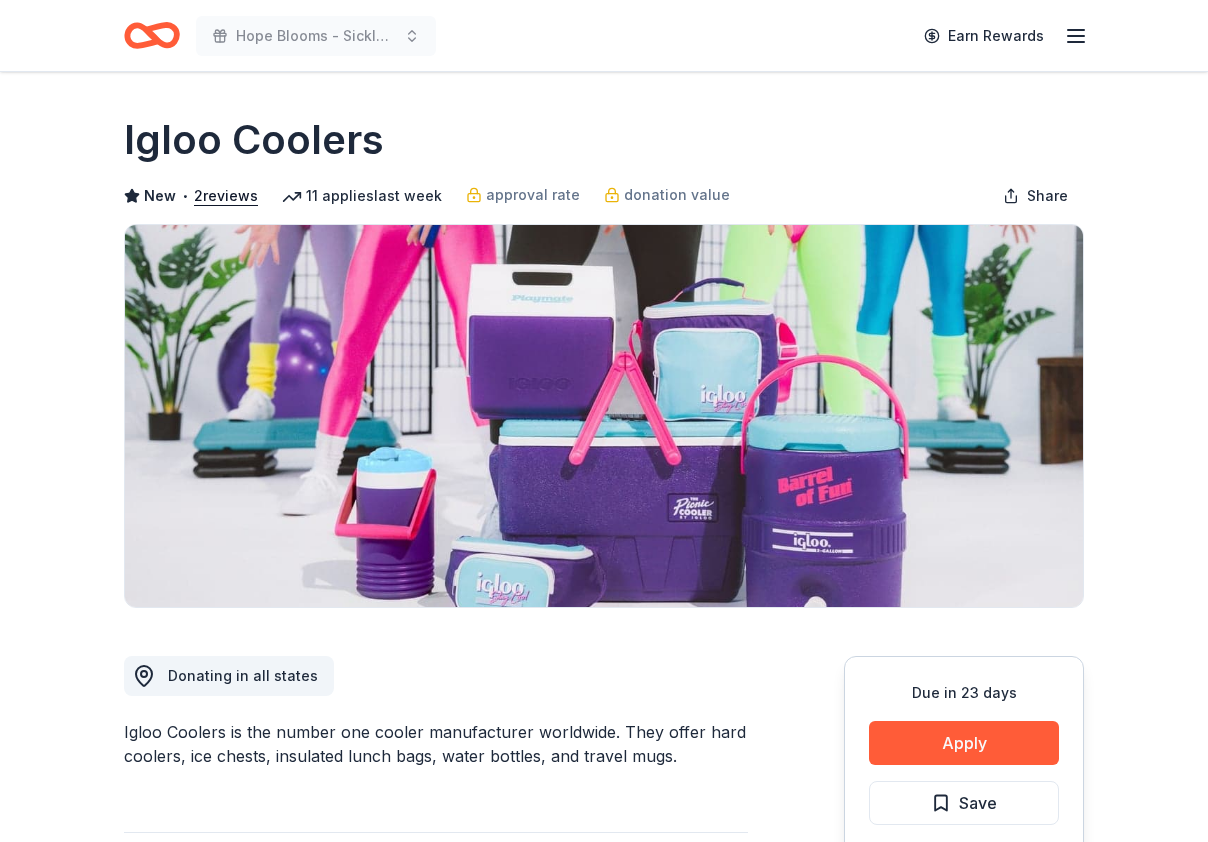 scroll, scrollTop: 0, scrollLeft: 0, axis: both 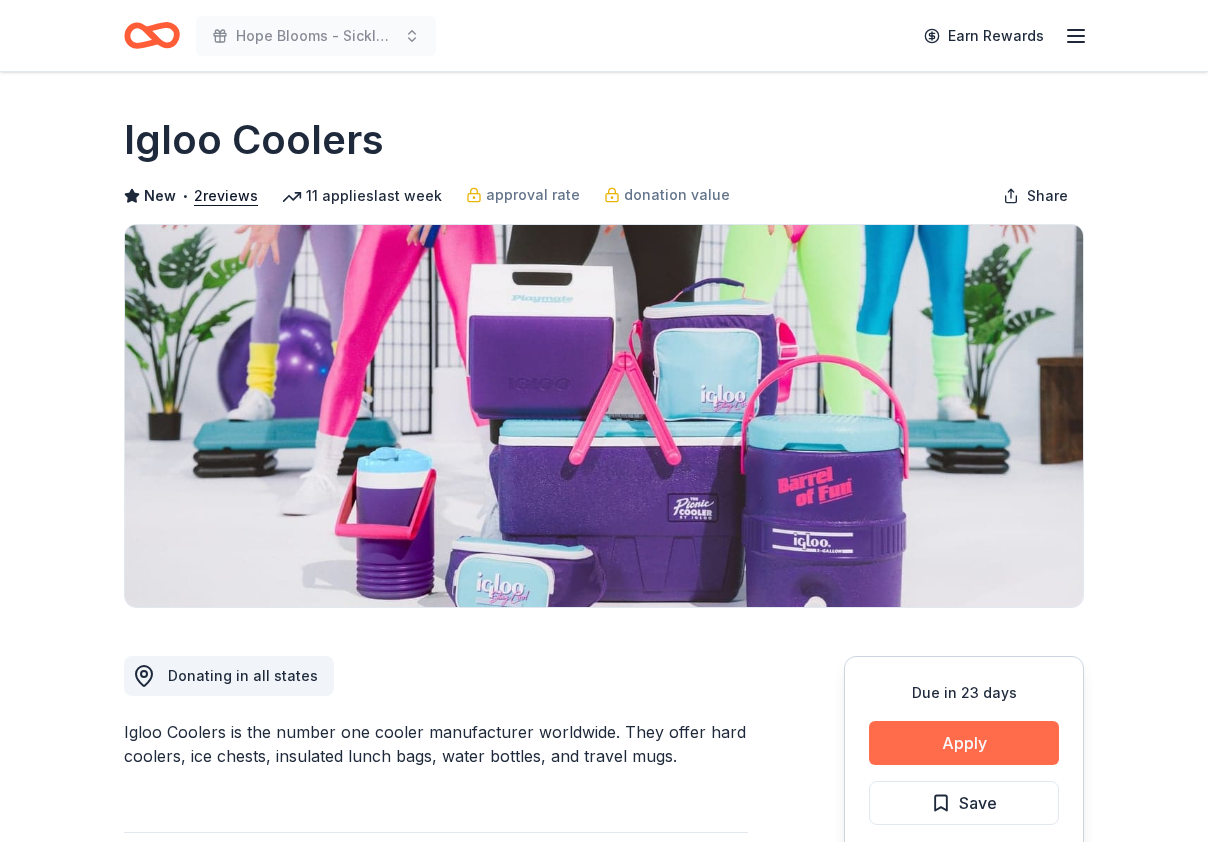 click on "Apply" at bounding box center [964, 743] 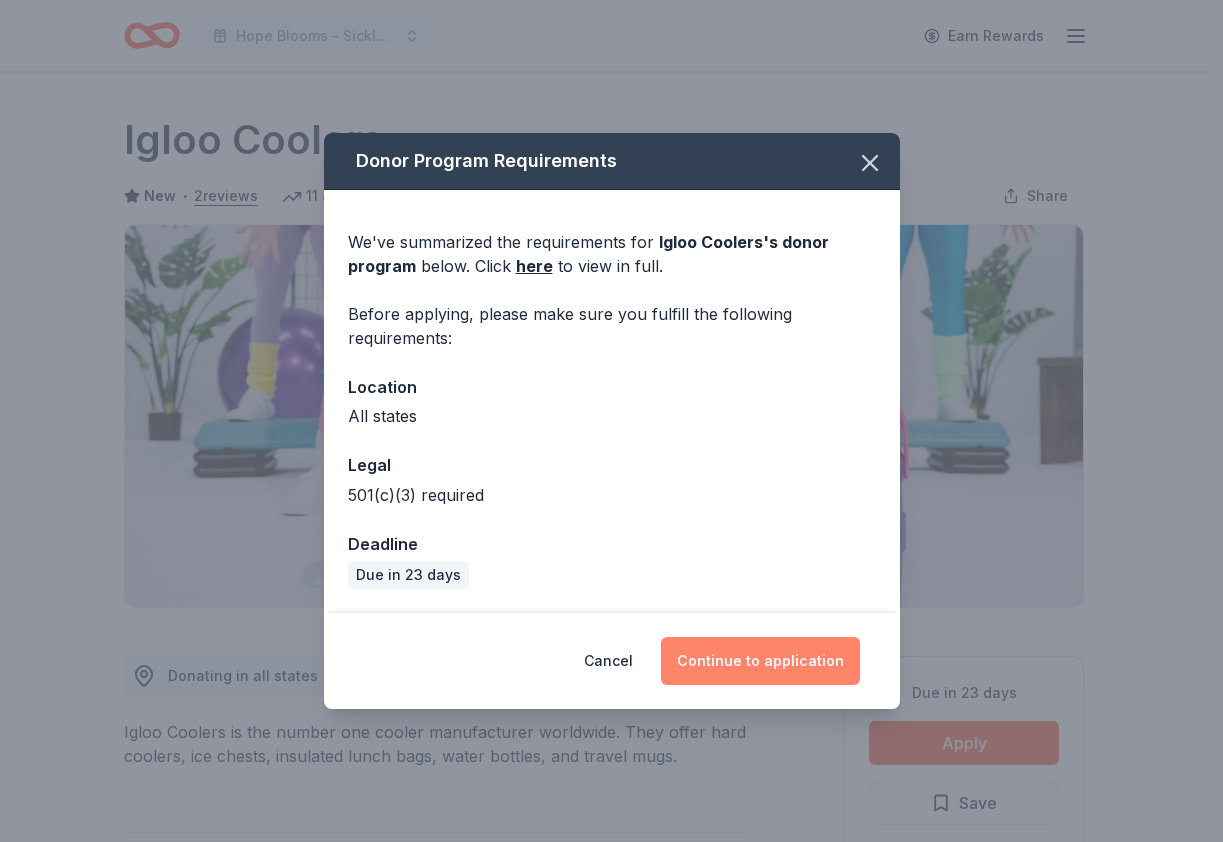 click on "Continue to application" at bounding box center (760, 661) 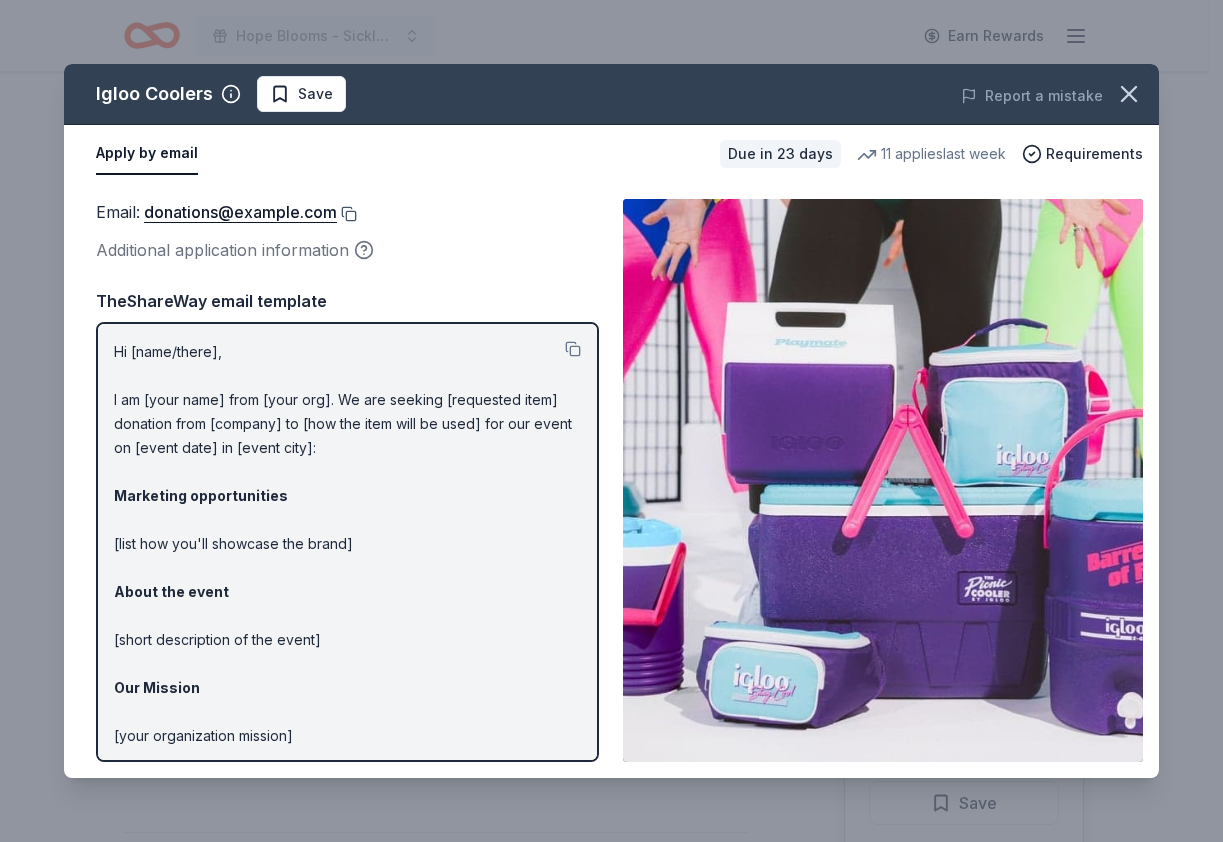 click at bounding box center [347, 214] 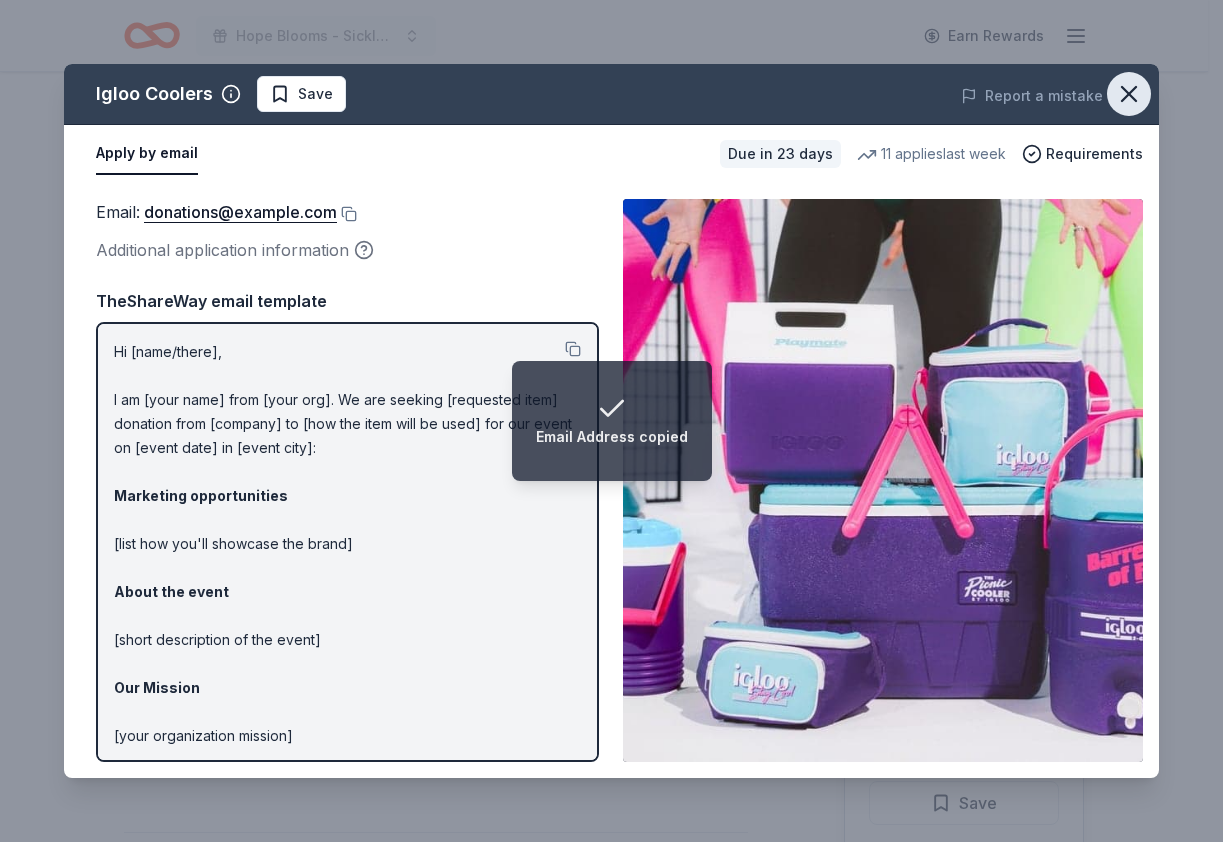 drag, startPoint x: 1142, startPoint y: 86, endPoint x: 919, endPoint y: 49, distance: 226.04866 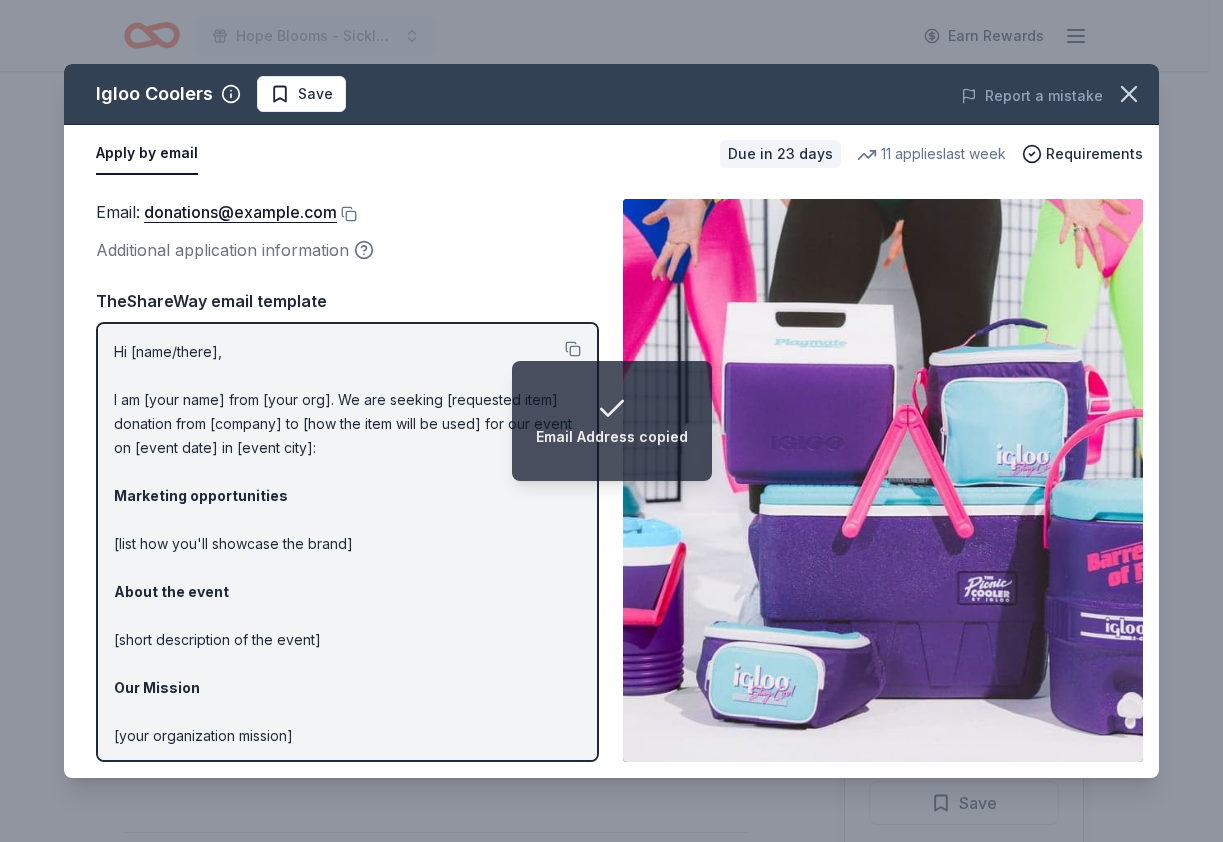 click 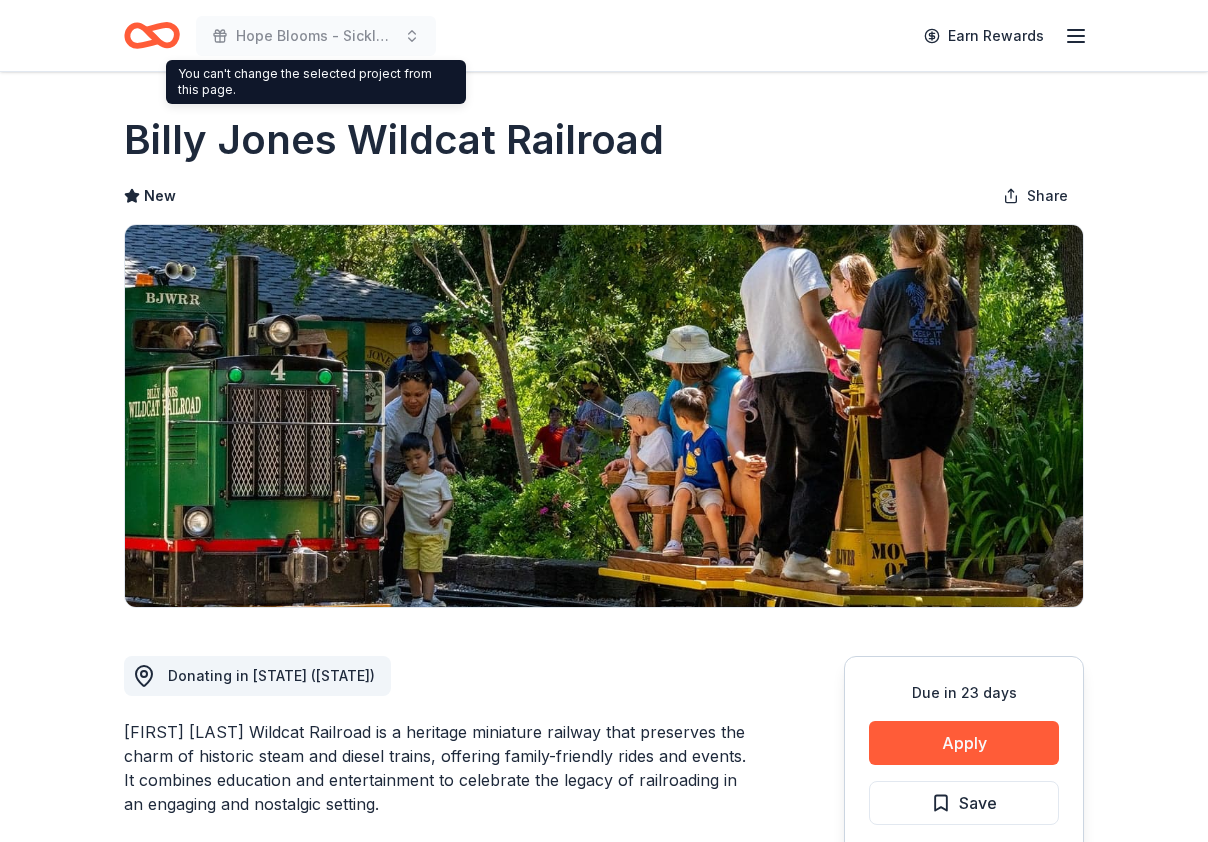 scroll, scrollTop: 0, scrollLeft: 0, axis: both 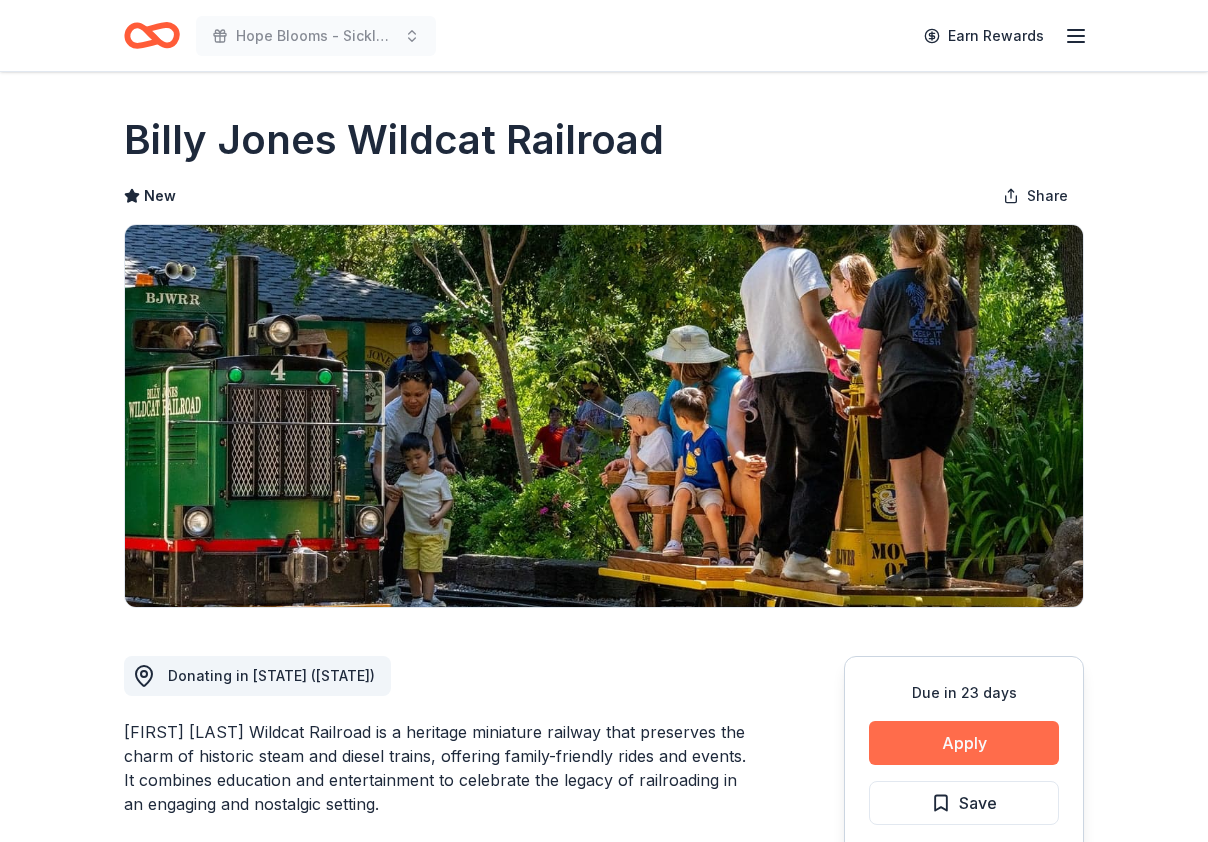 click on "Apply" at bounding box center (964, 743) 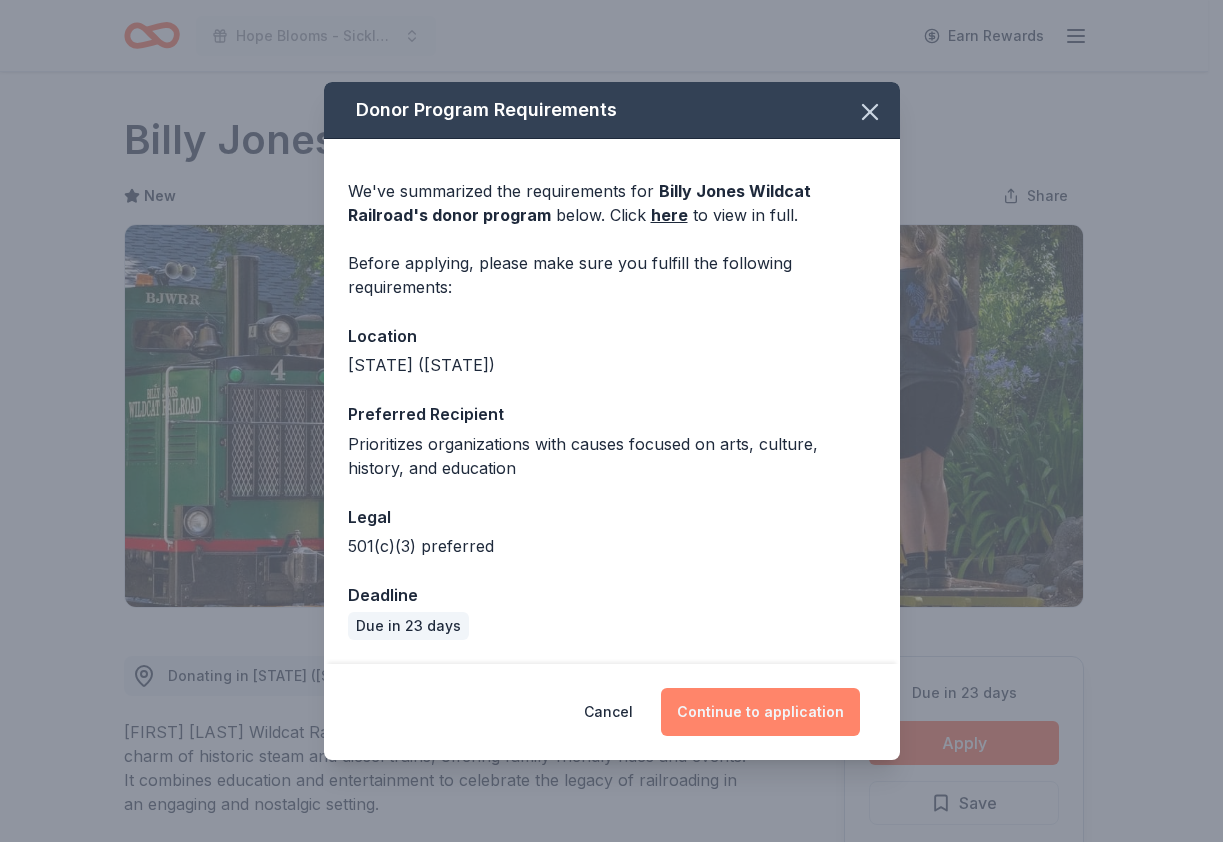 click on "Continue to application" at bounding box center [760, 712] 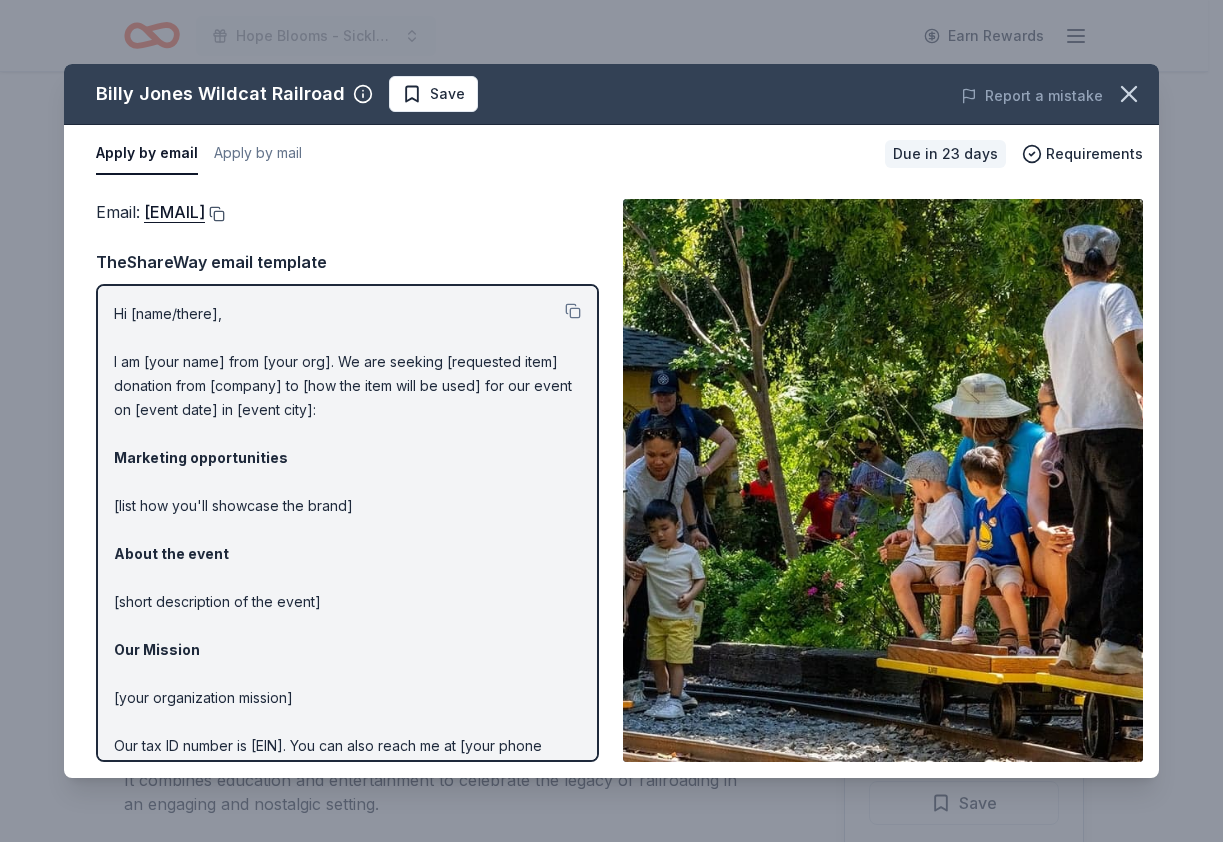 click at bounding box center (215, 214) 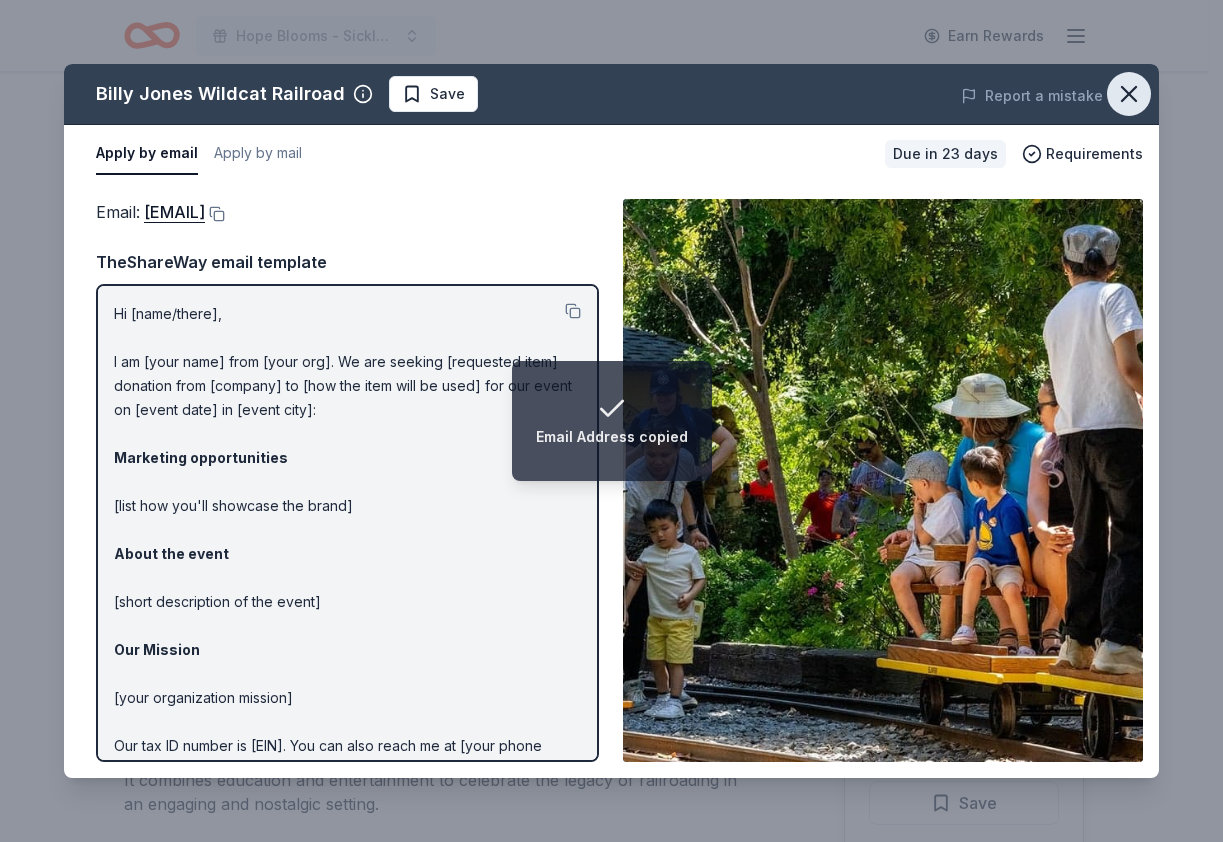 click at bounding box center (1129, 94) 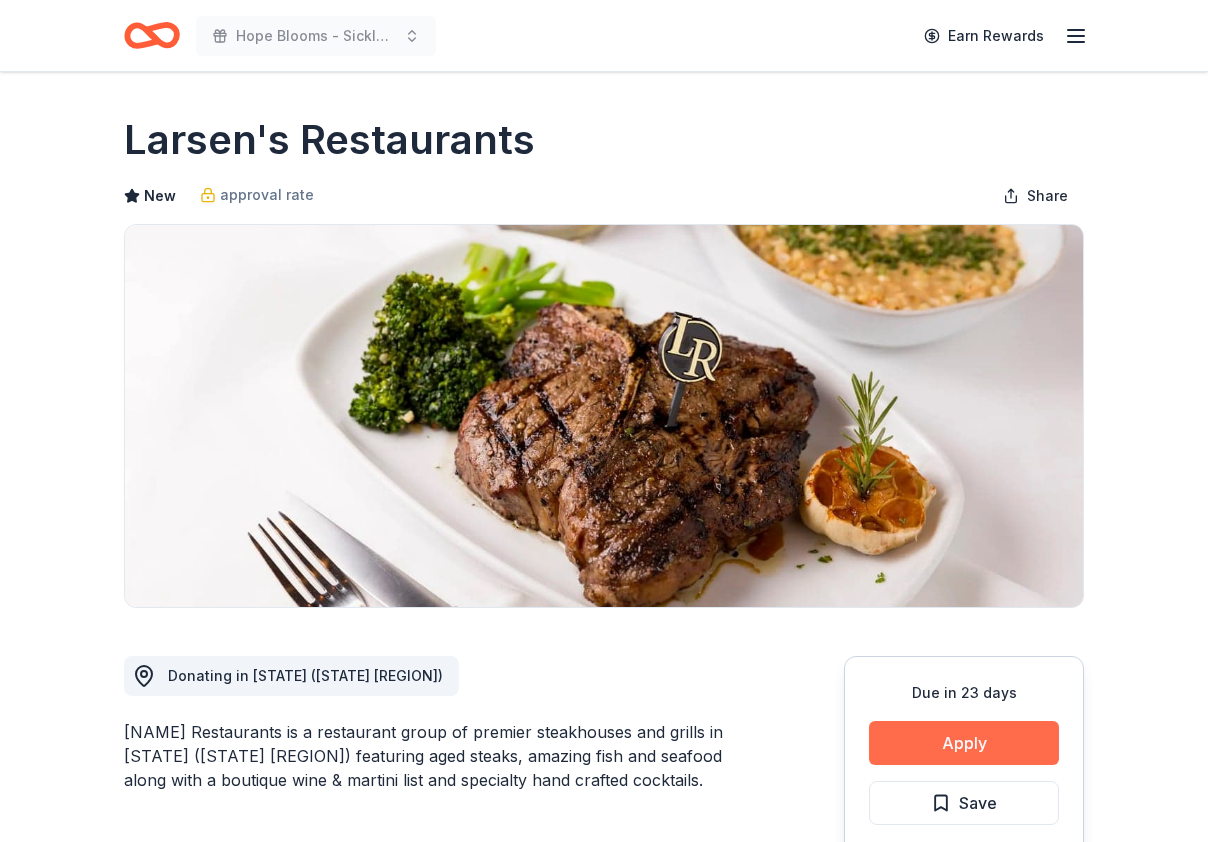 scroll, scrollTop: 0, scrollLeft: 0, axis: both 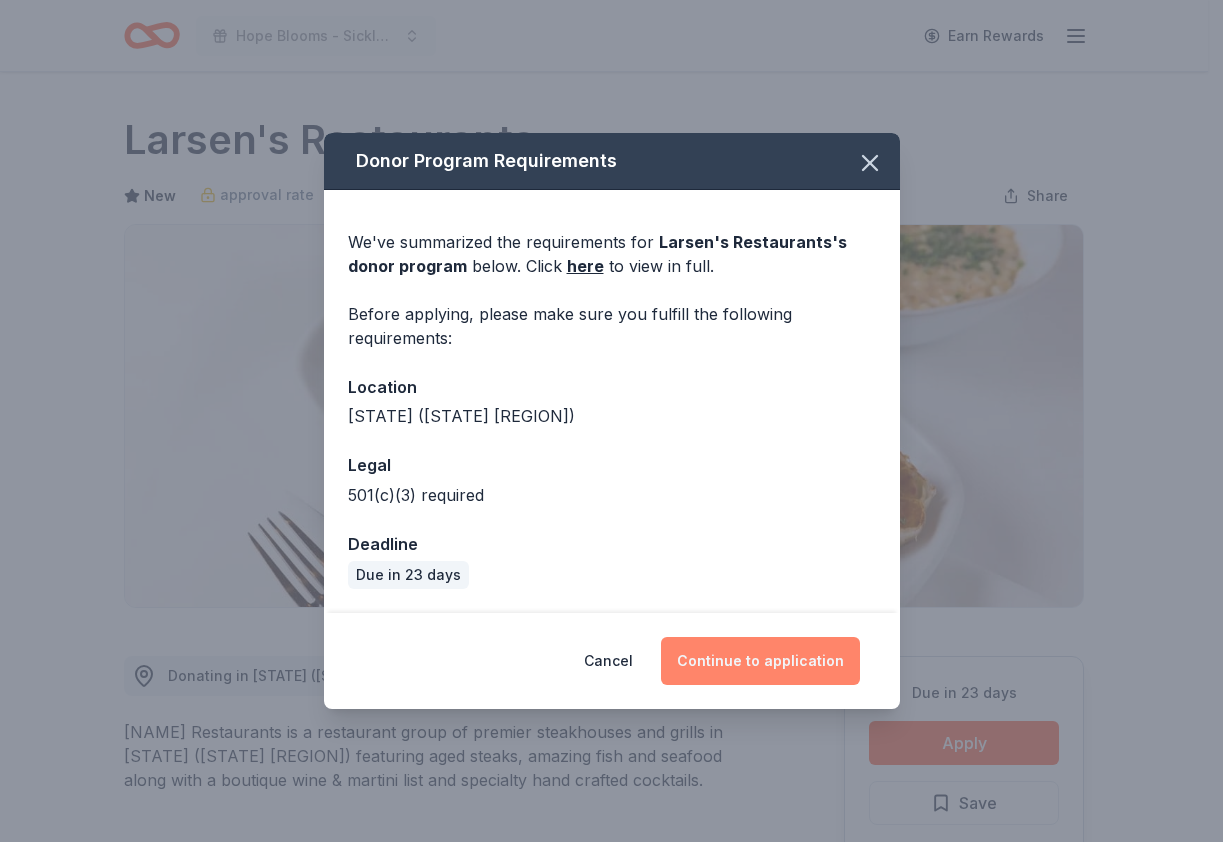 click on "Continue to application" at bounding box center [760, 661] 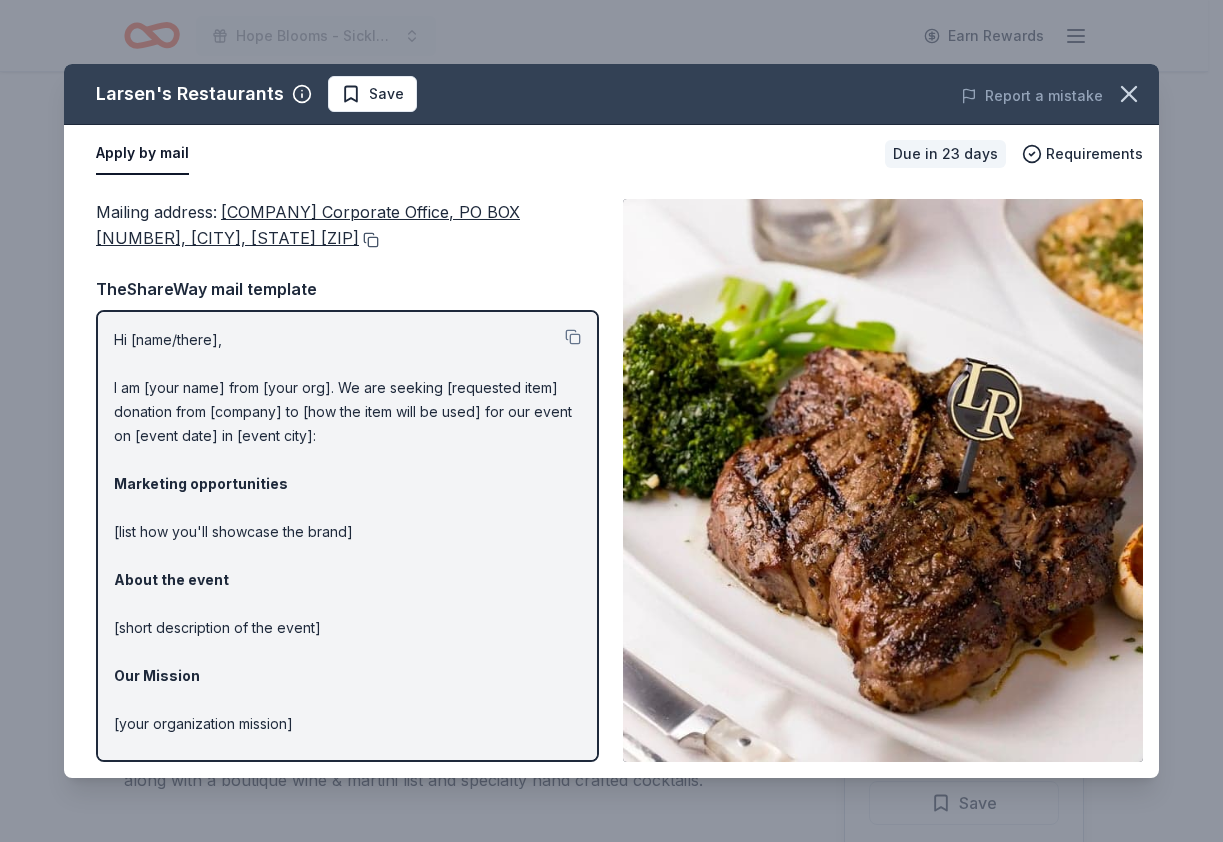 click at bounding box center (369, 240) 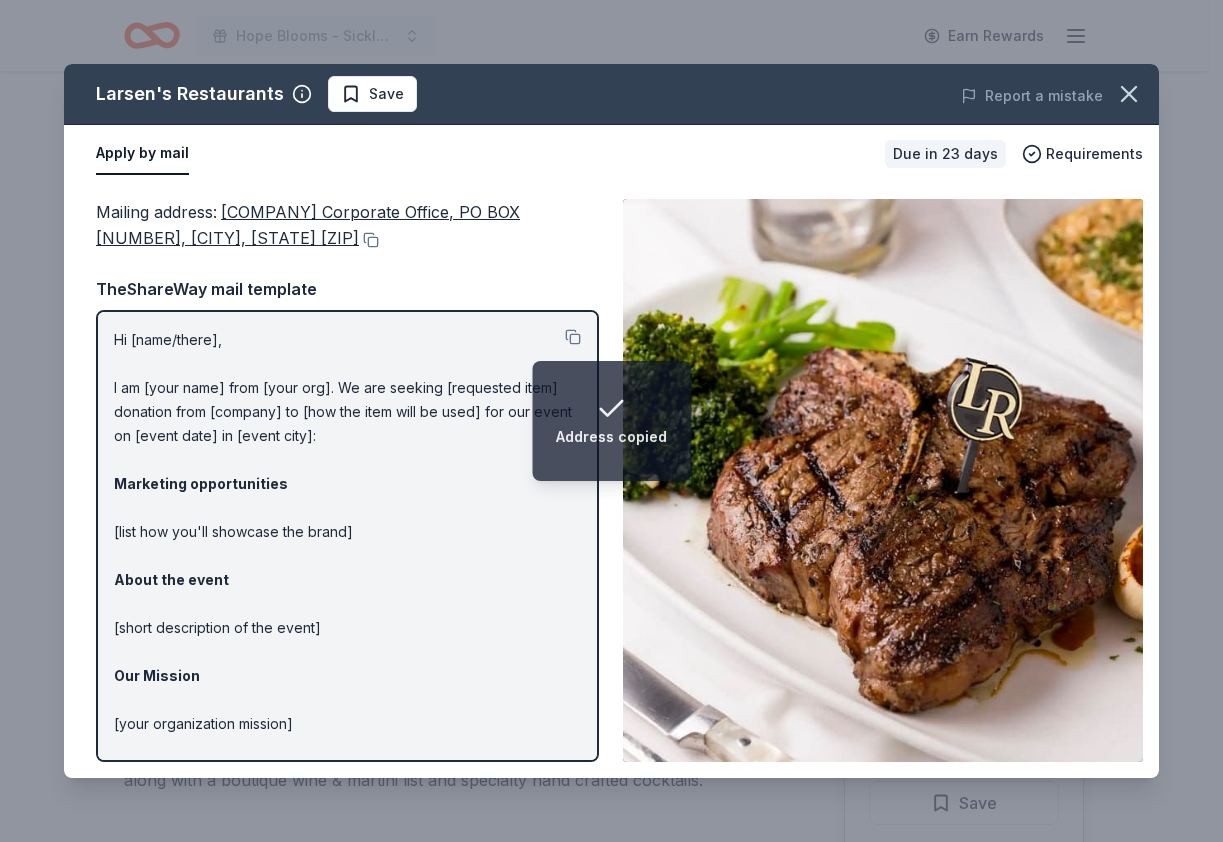 drag, startPoint x: 1137, startPoint y: 97, endPoint x: 737, endPoint y: 19, distance: 407.53406 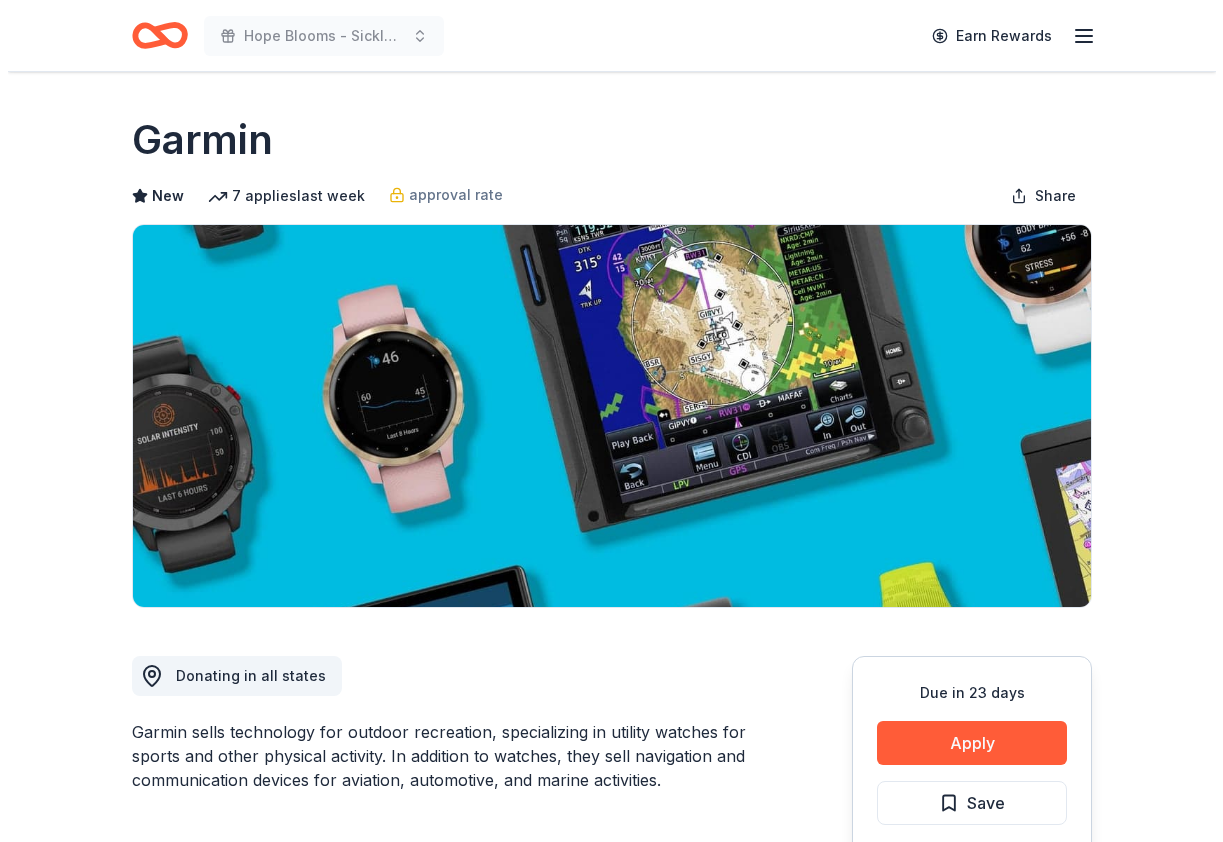 scroll, scrollTop: 0, scrollLeft: 0, axis: both 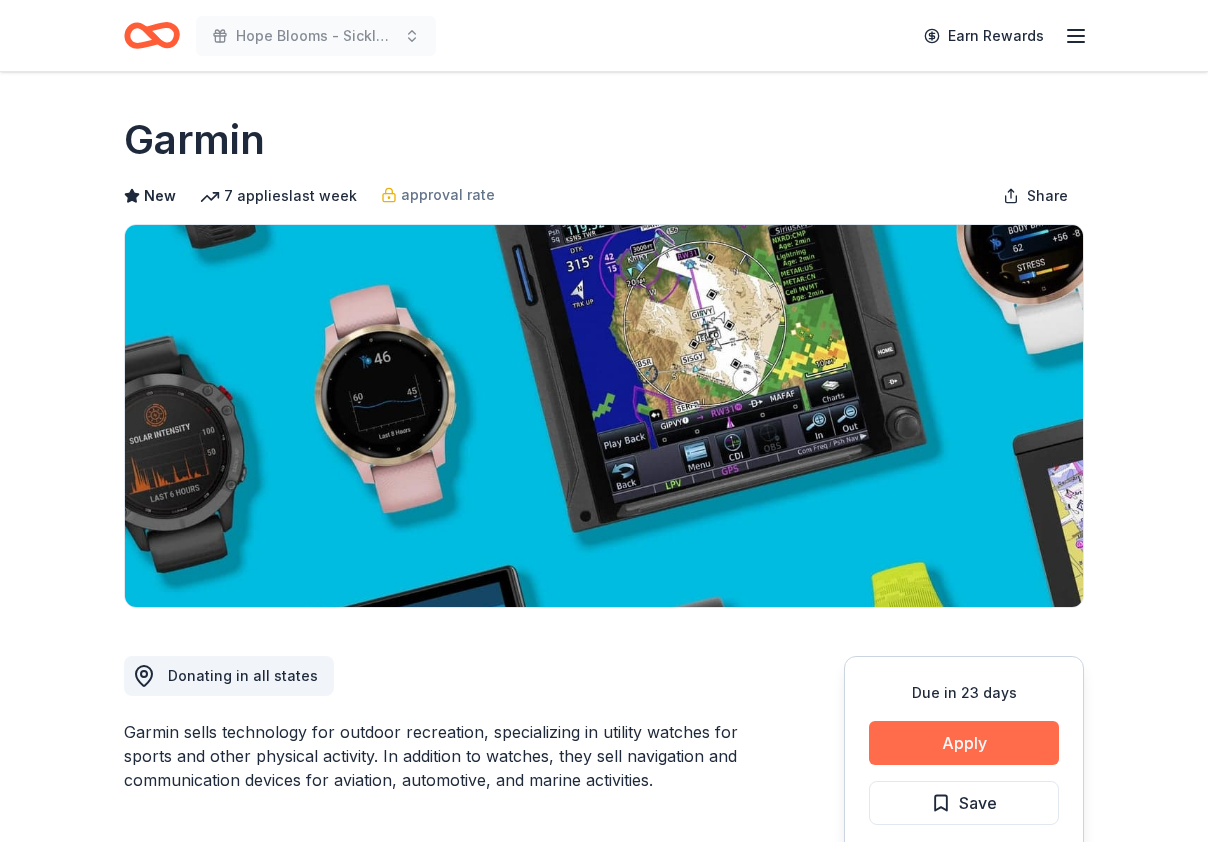click on "Apply" at bounding box center (964, 743) 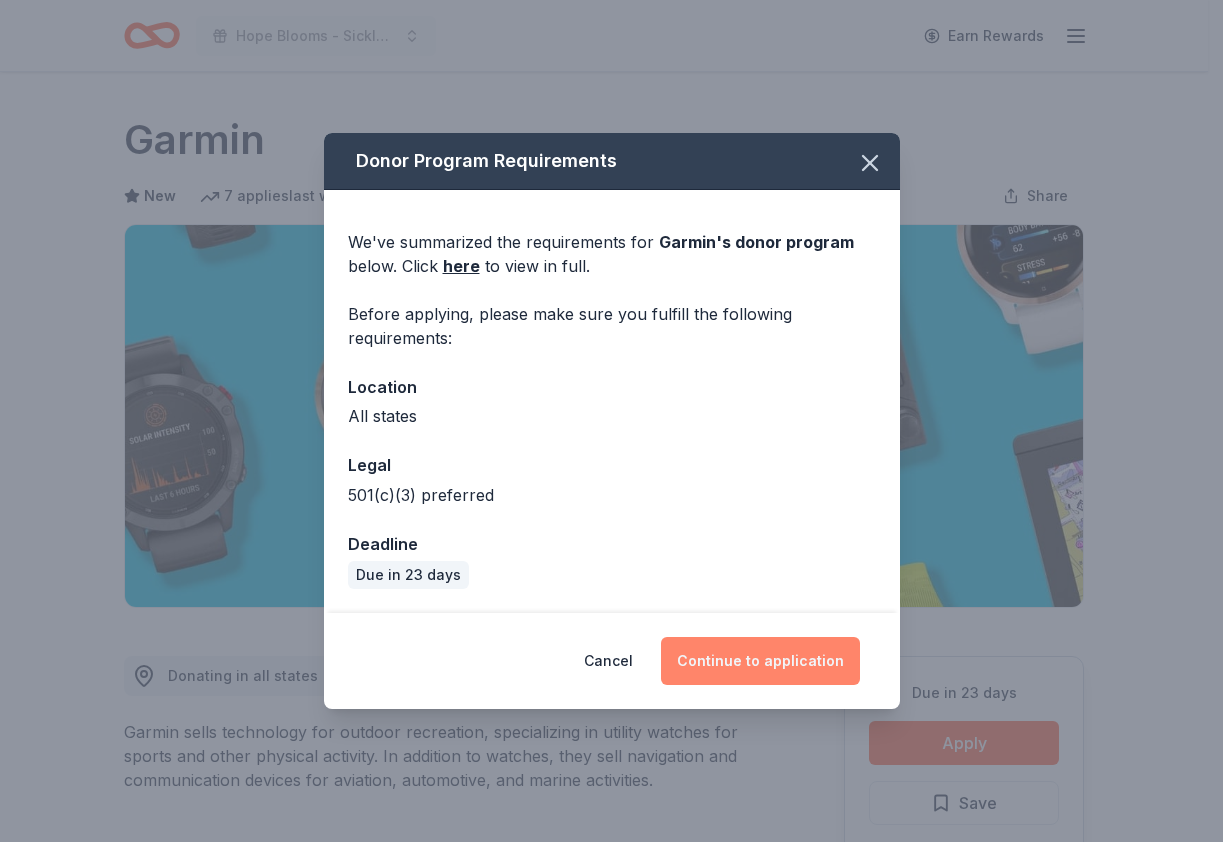 click on "Continue to application" at bounding box center [760, 661] 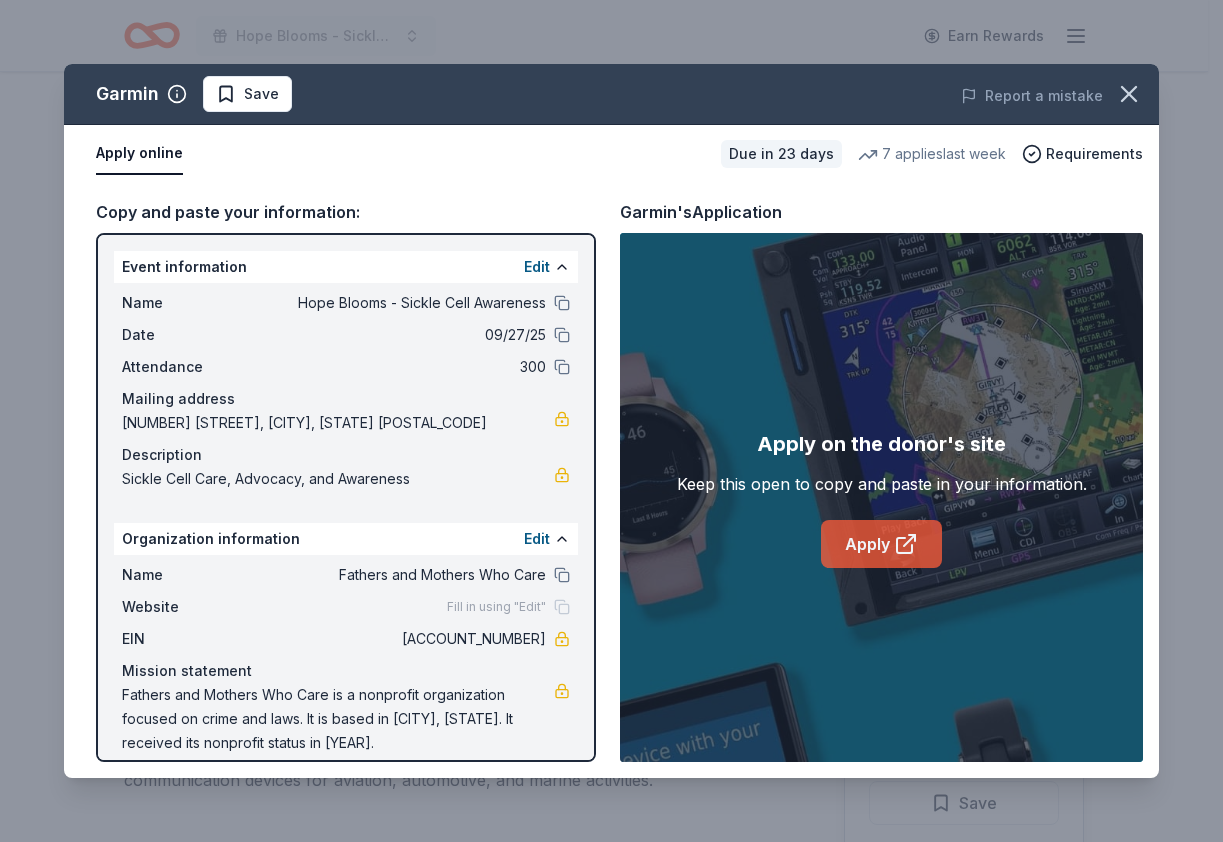 click on "Apply" at bounding box center [881, 544] 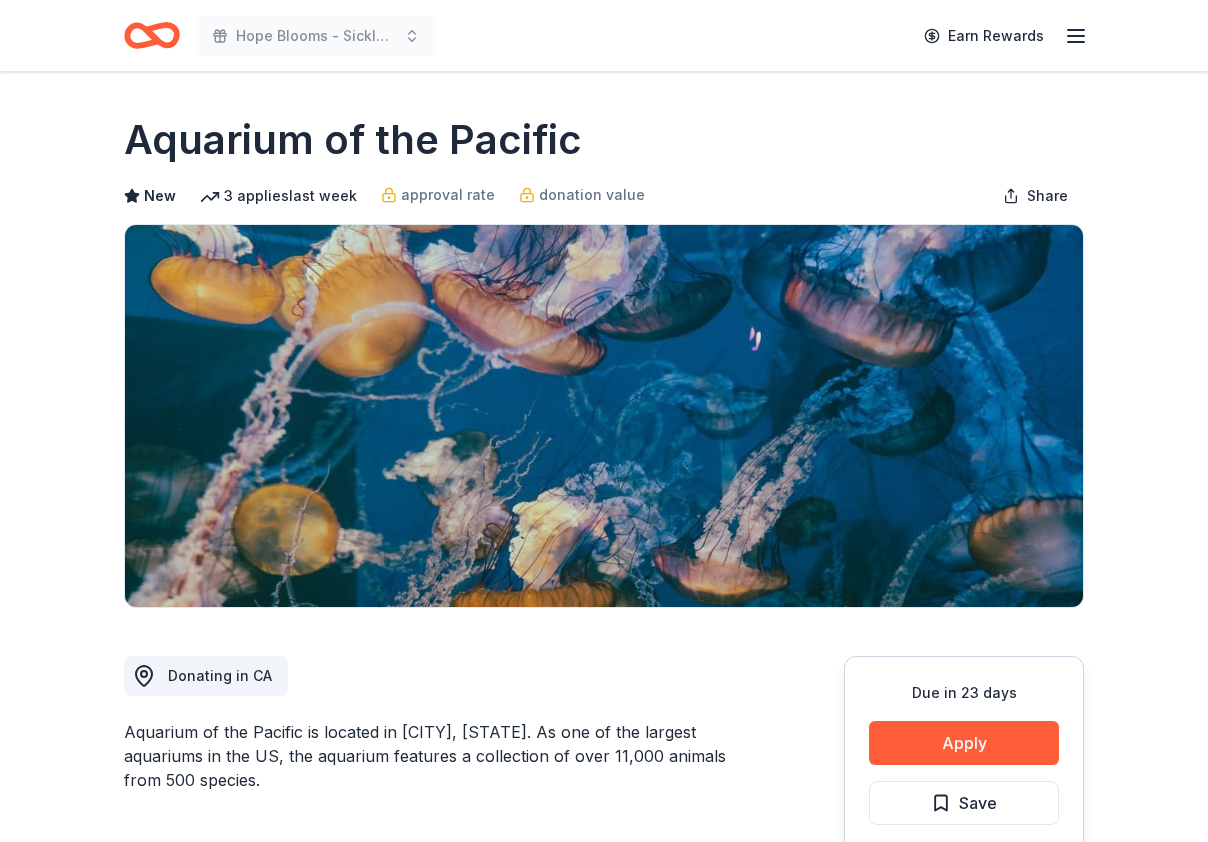 scroll, scrollTop: 0, scrollLeft: 0, axis: both 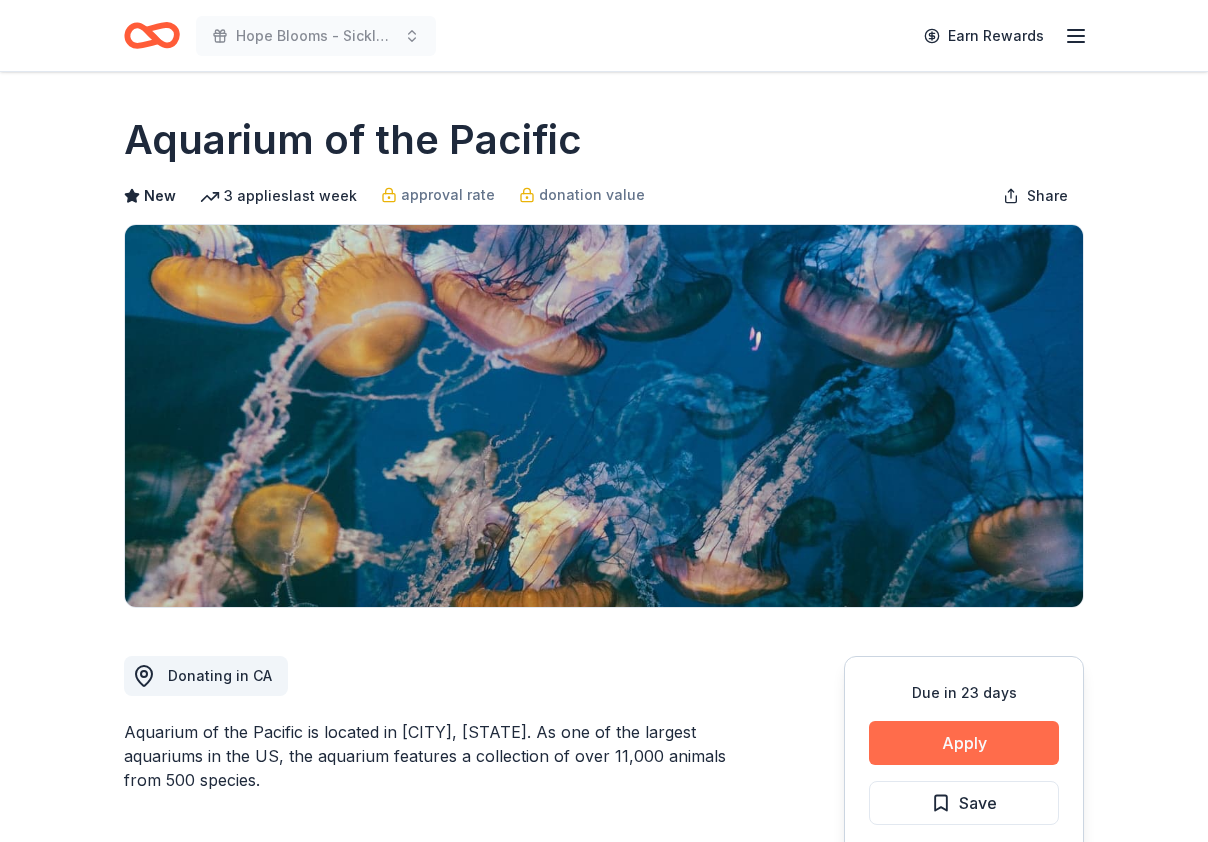 click on "Apply" at bounding box center [964, 743] 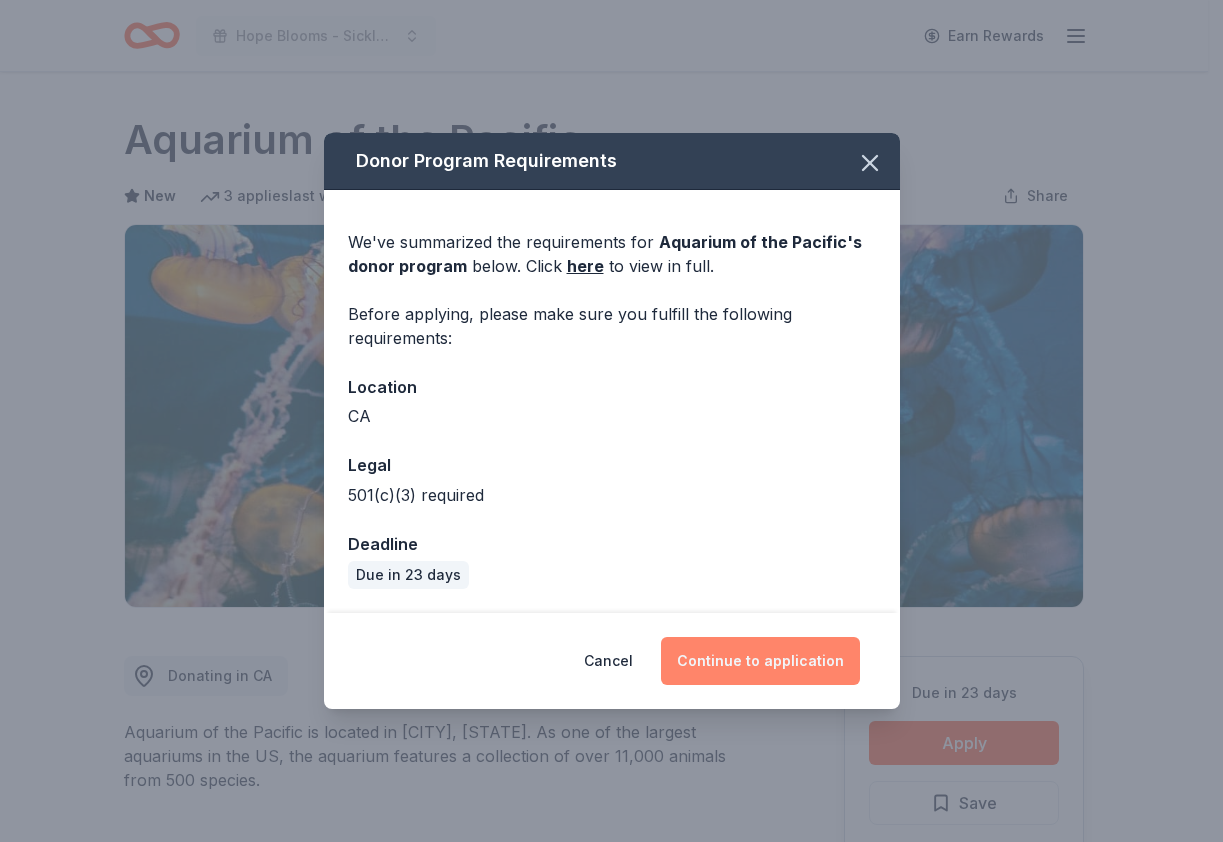 click on "Continue to application" at bounding box center (760, 661) 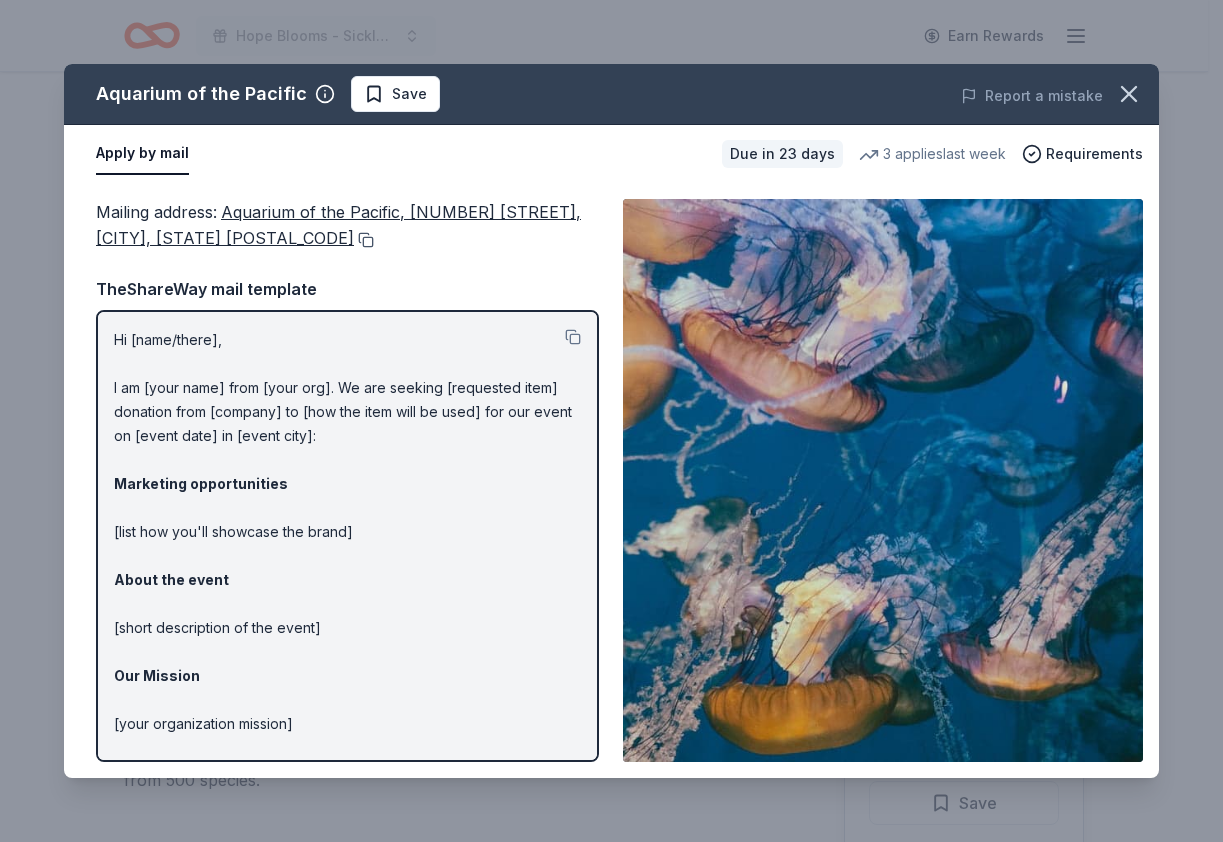 click at bounding box center [364, 240] 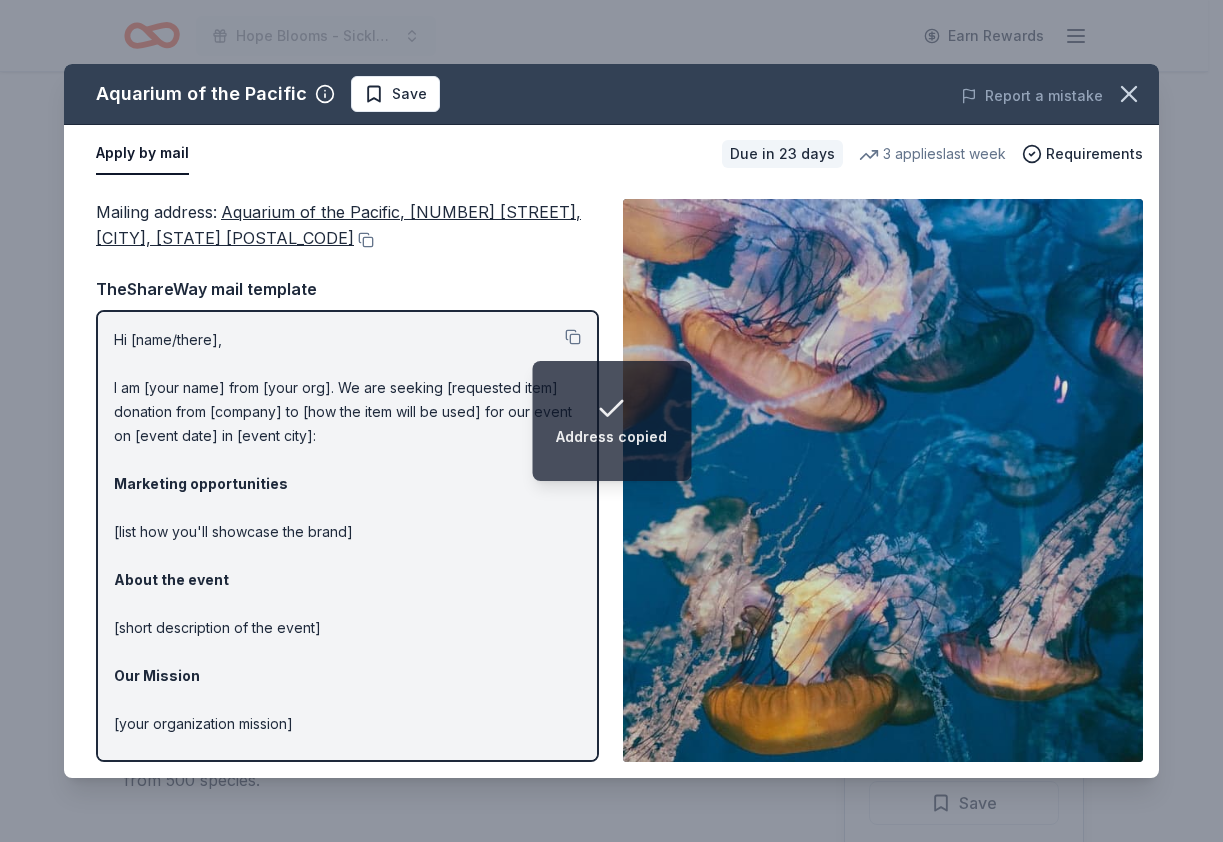 drag, startPoint x: 1135, startPoint y: 91, endPoint x: 931, endPoint y: 2, distance: 222.56909 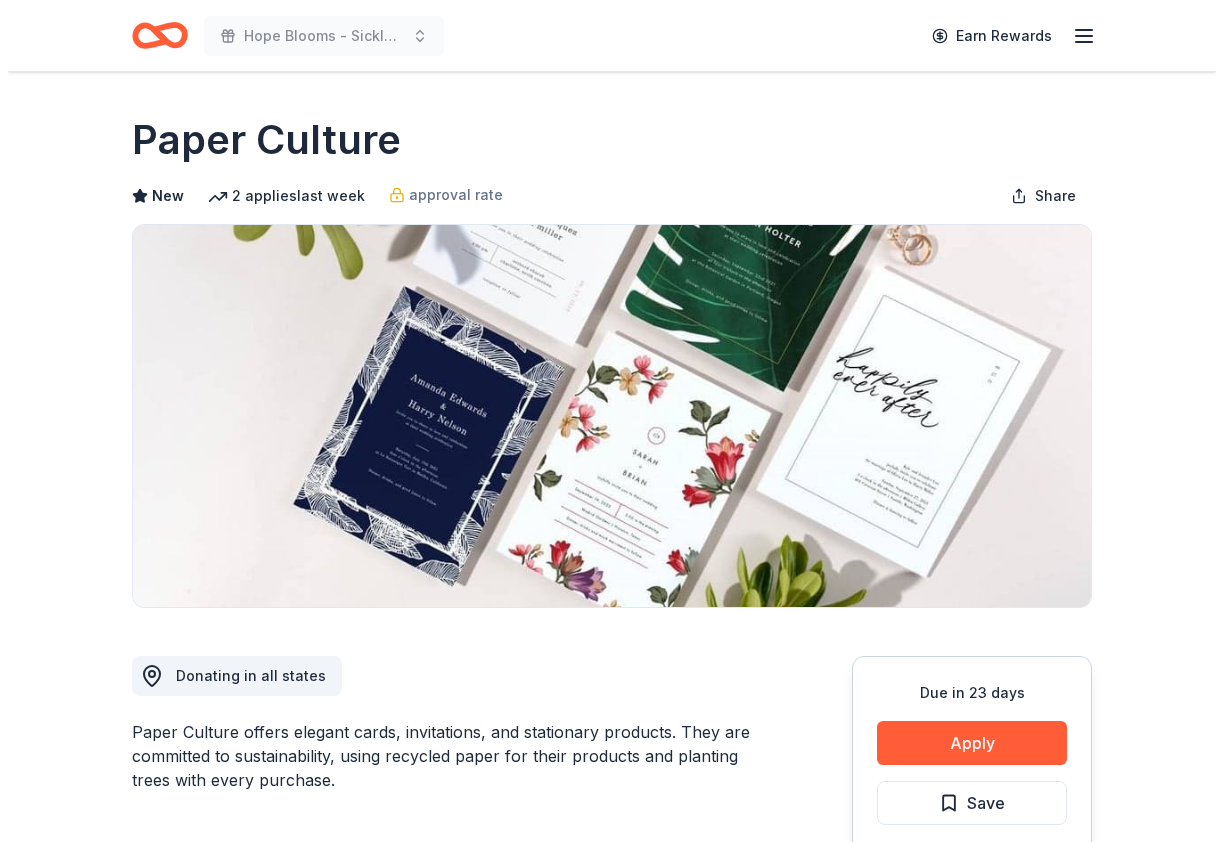 scroll, scrollTop: 0, scrollLeft: 0, axis: both 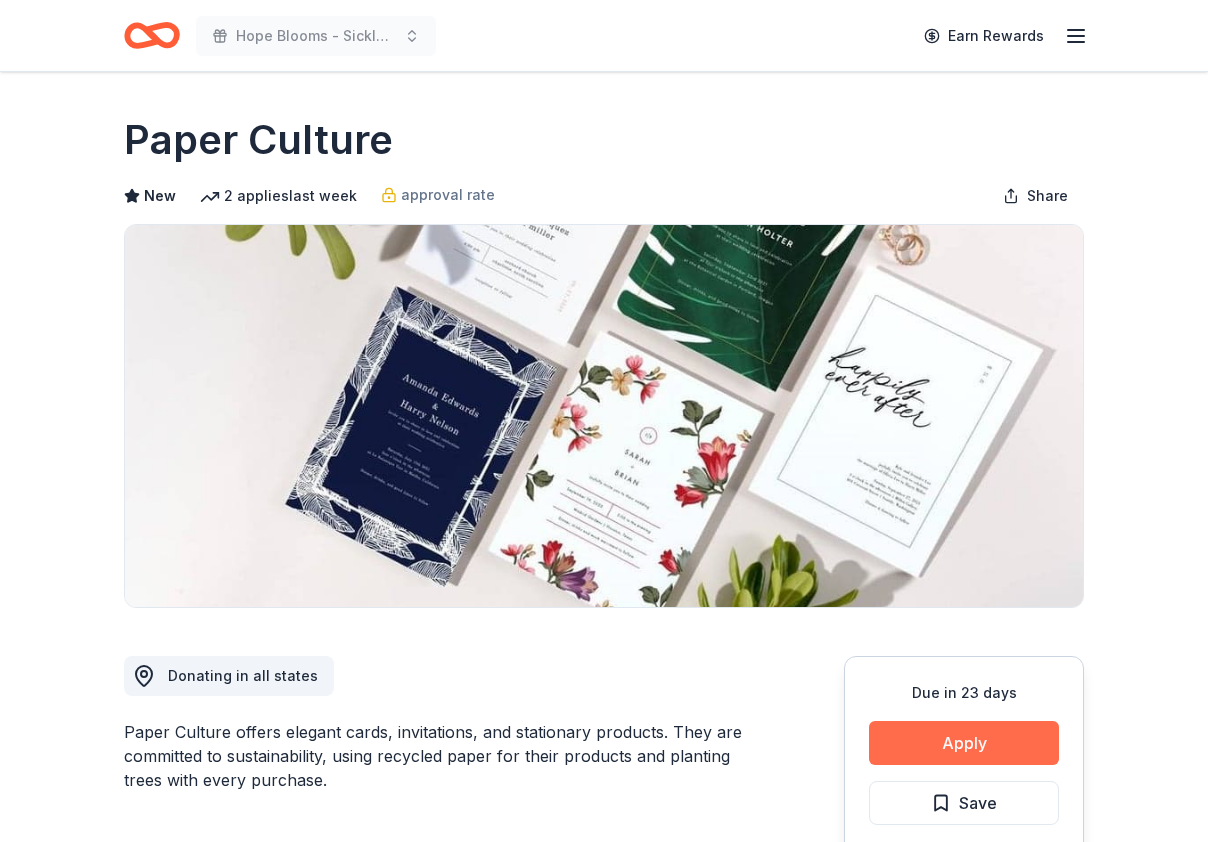 click on "Apply" at bounding box center [964, 743] 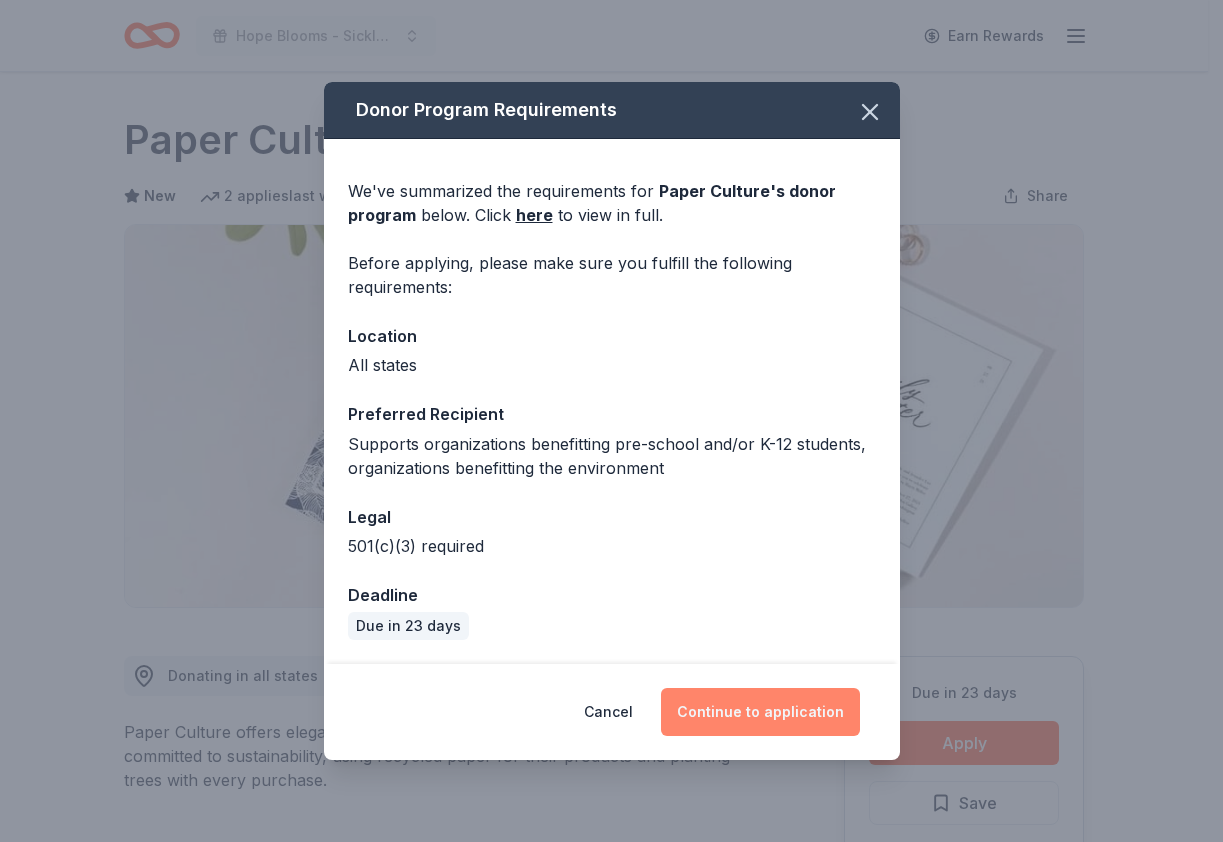 click on "Continue to application" at bounding box center [760, 712] 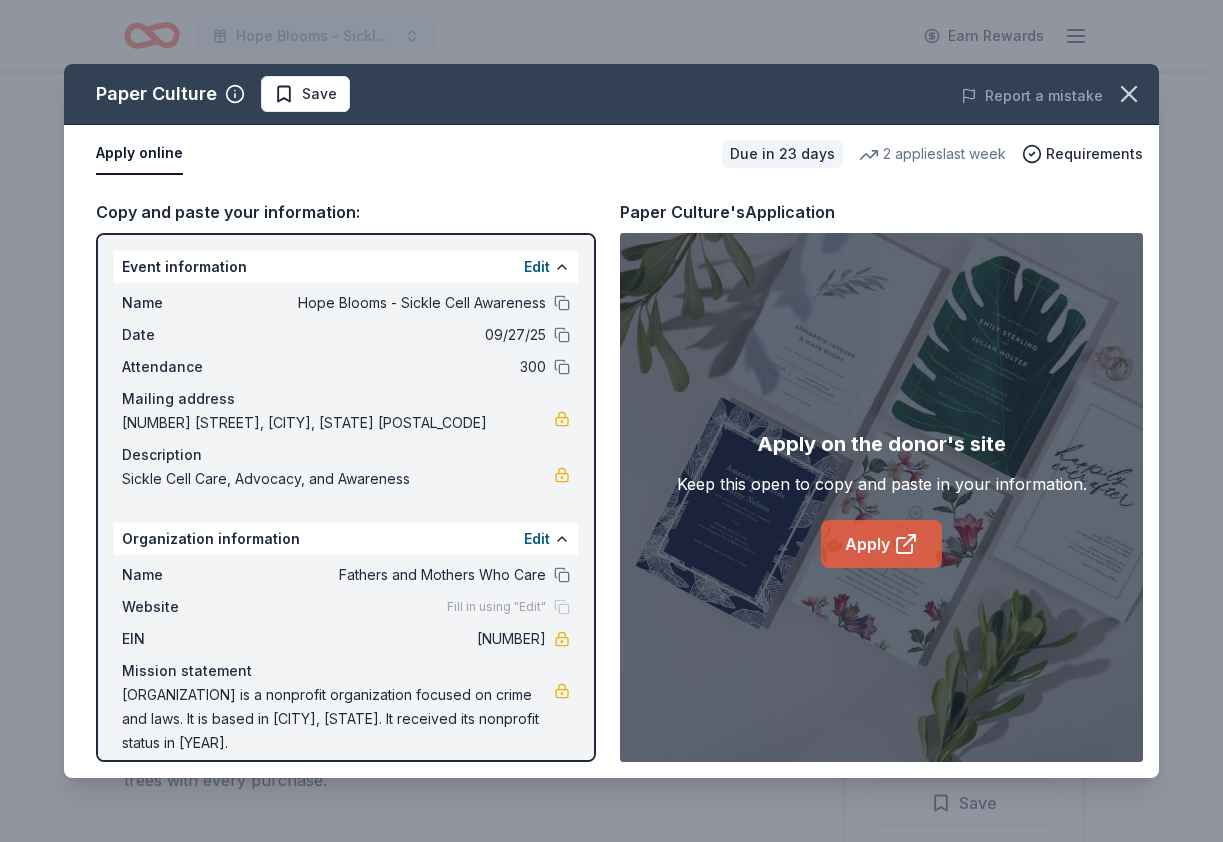 click on "Apply" at bounding box center (881, 544) 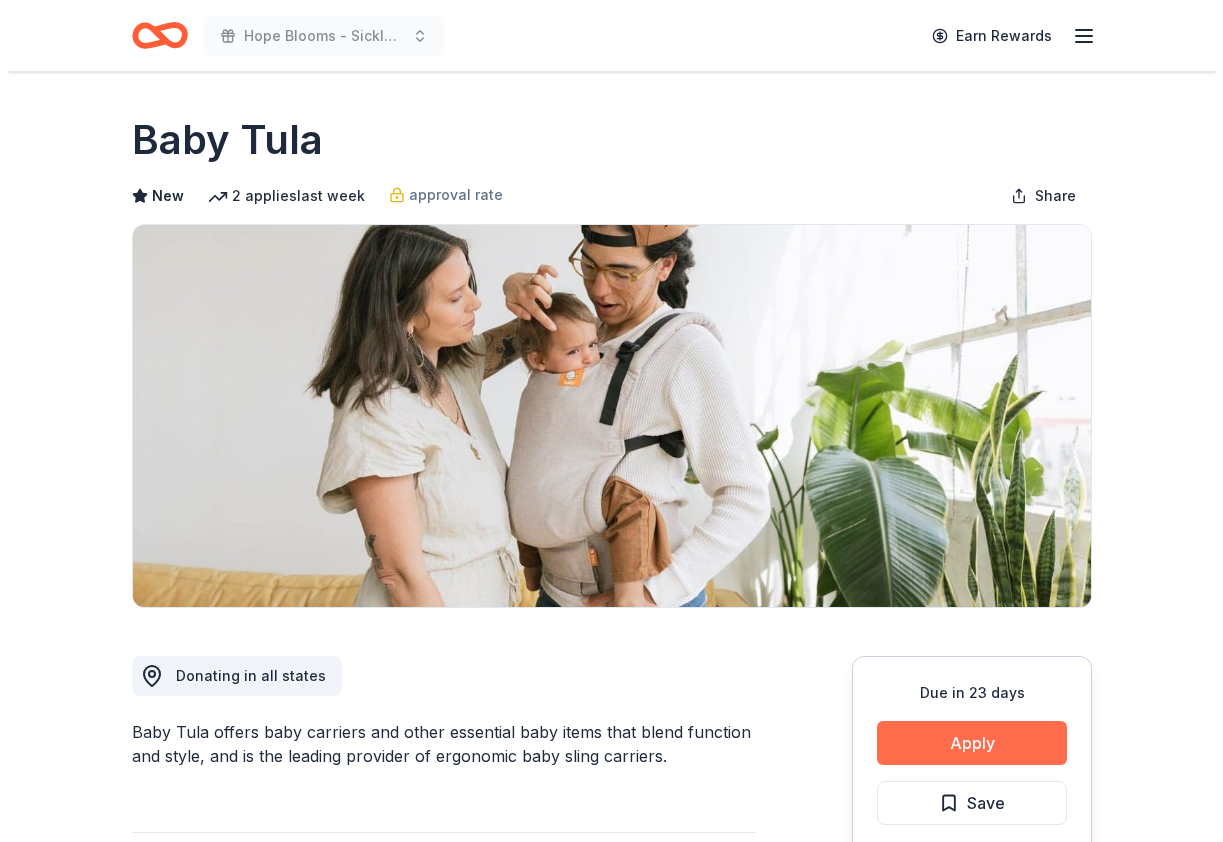 scroll, scrollTop: 0, scrollLeft: 0, axis: both 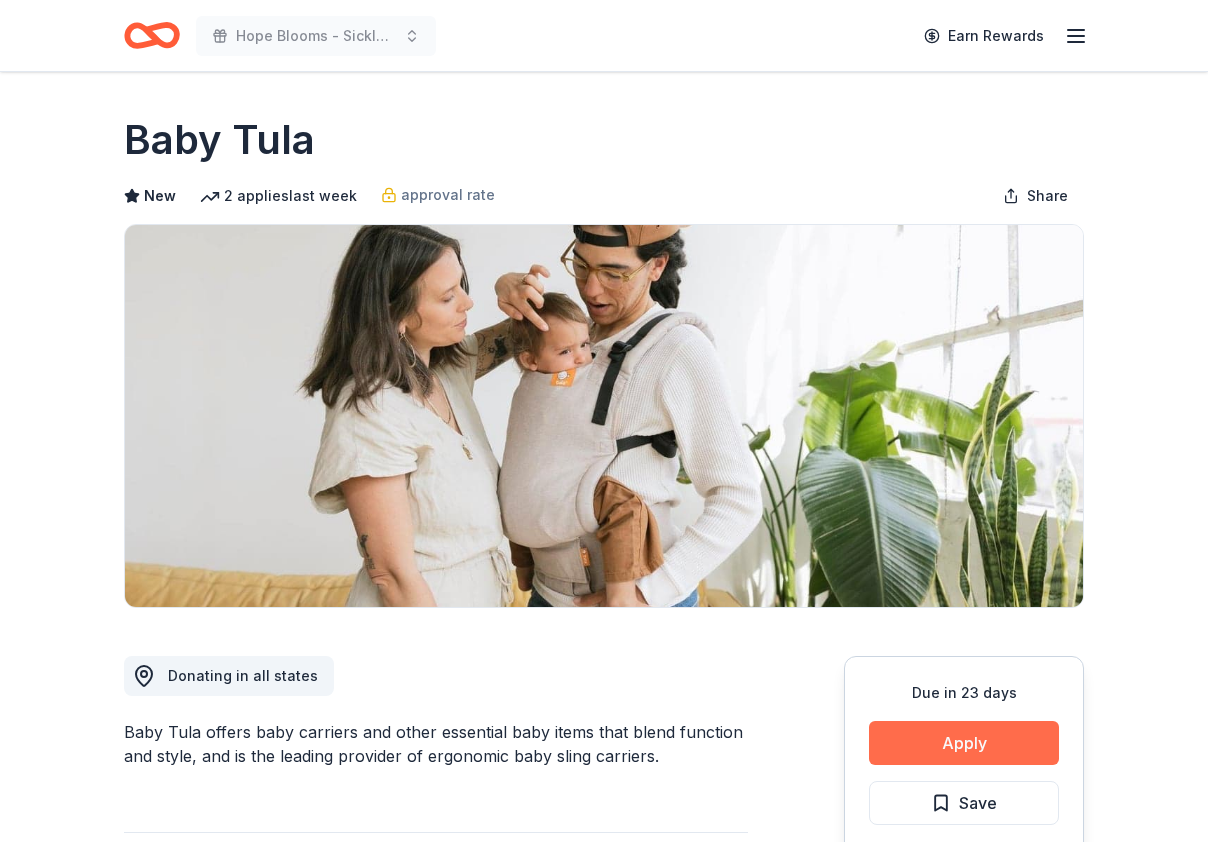 click on "Apply" at bounding box center [964, 743] 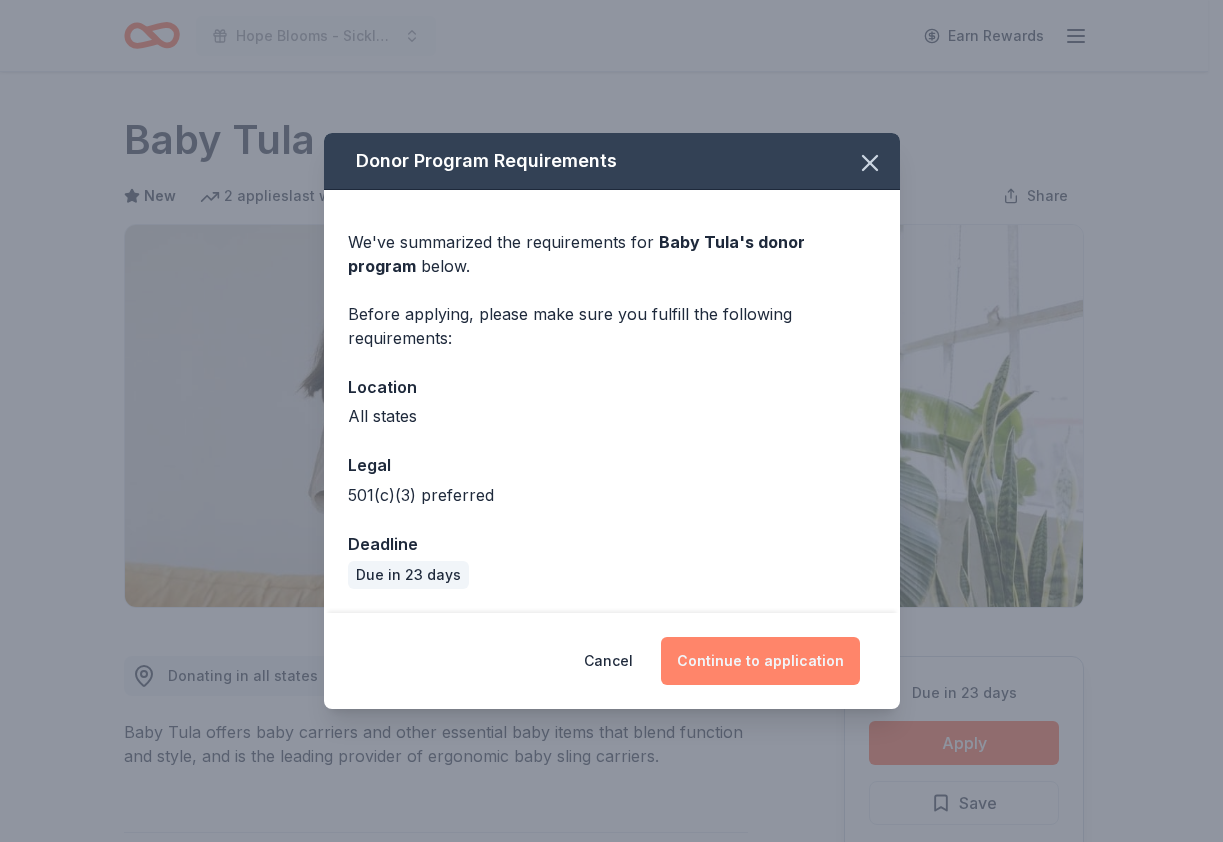 click on "Continue to application" at bounding box center [760, 661] 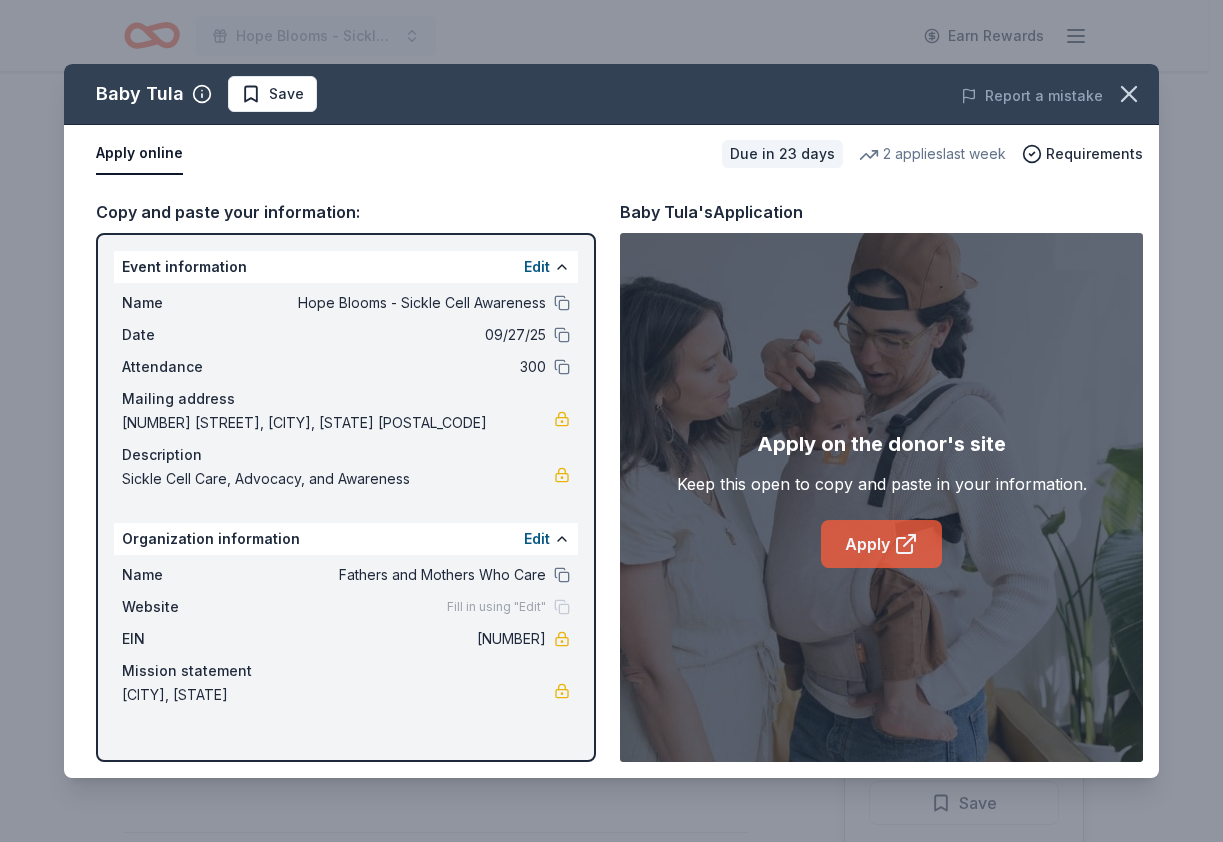 click on "Apply" at bounding box center [881, 544] 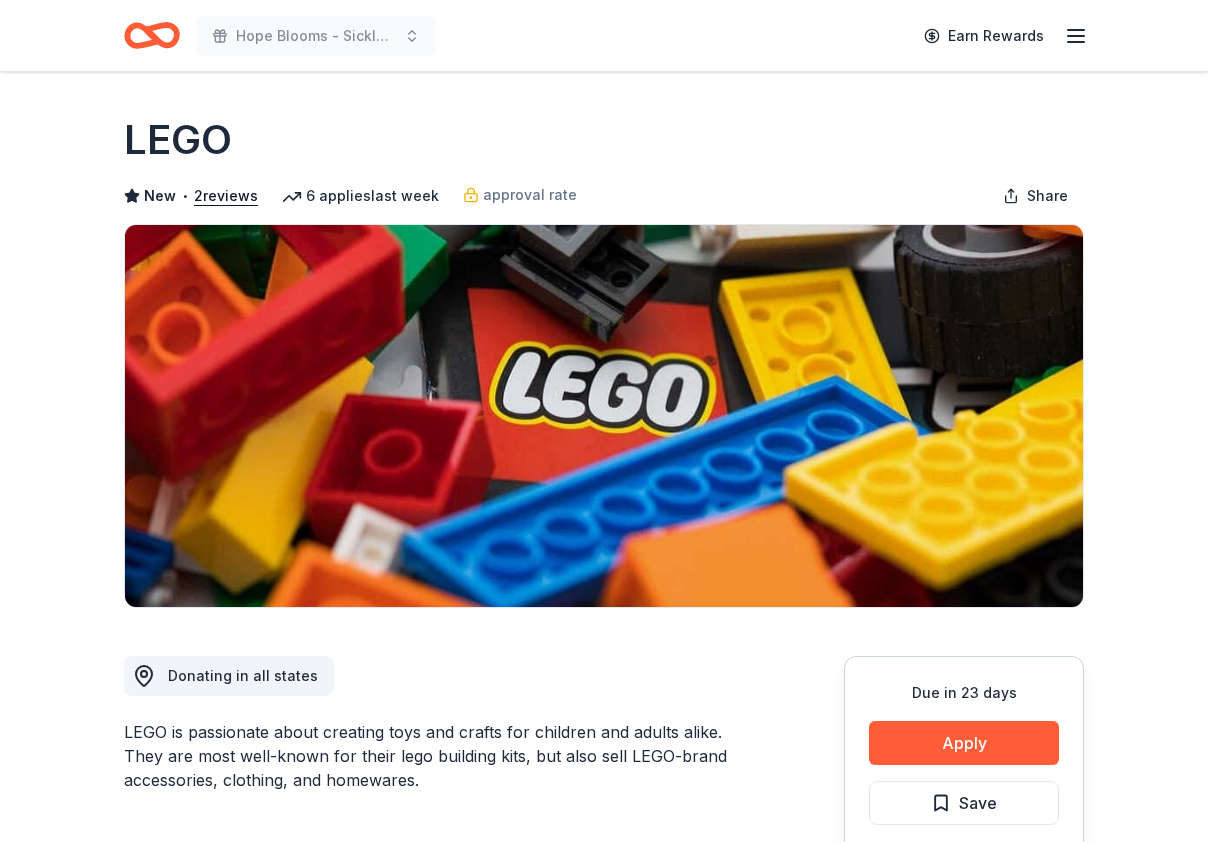 scroll, scrollTop: 0, scrollLeft: 0, axis: both 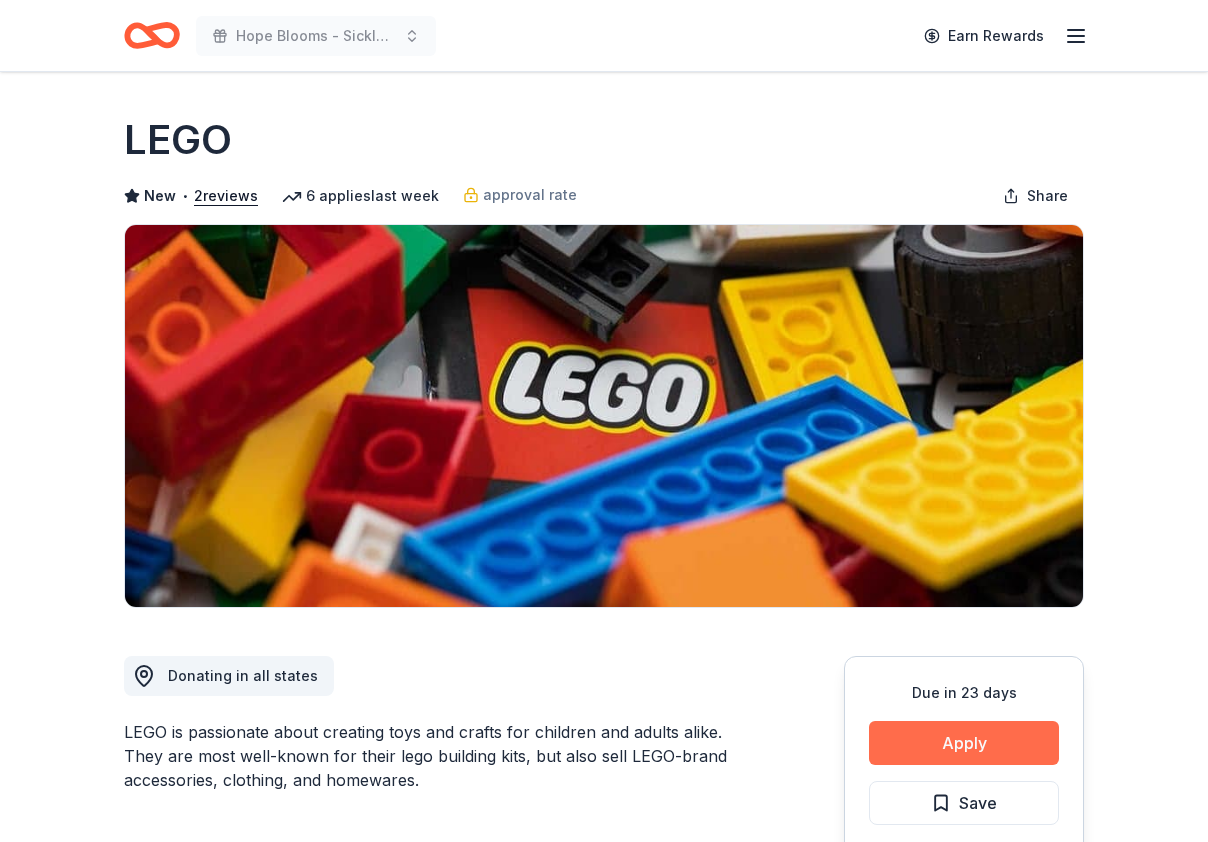 click on "Apply" at bounding box center (964, 743) 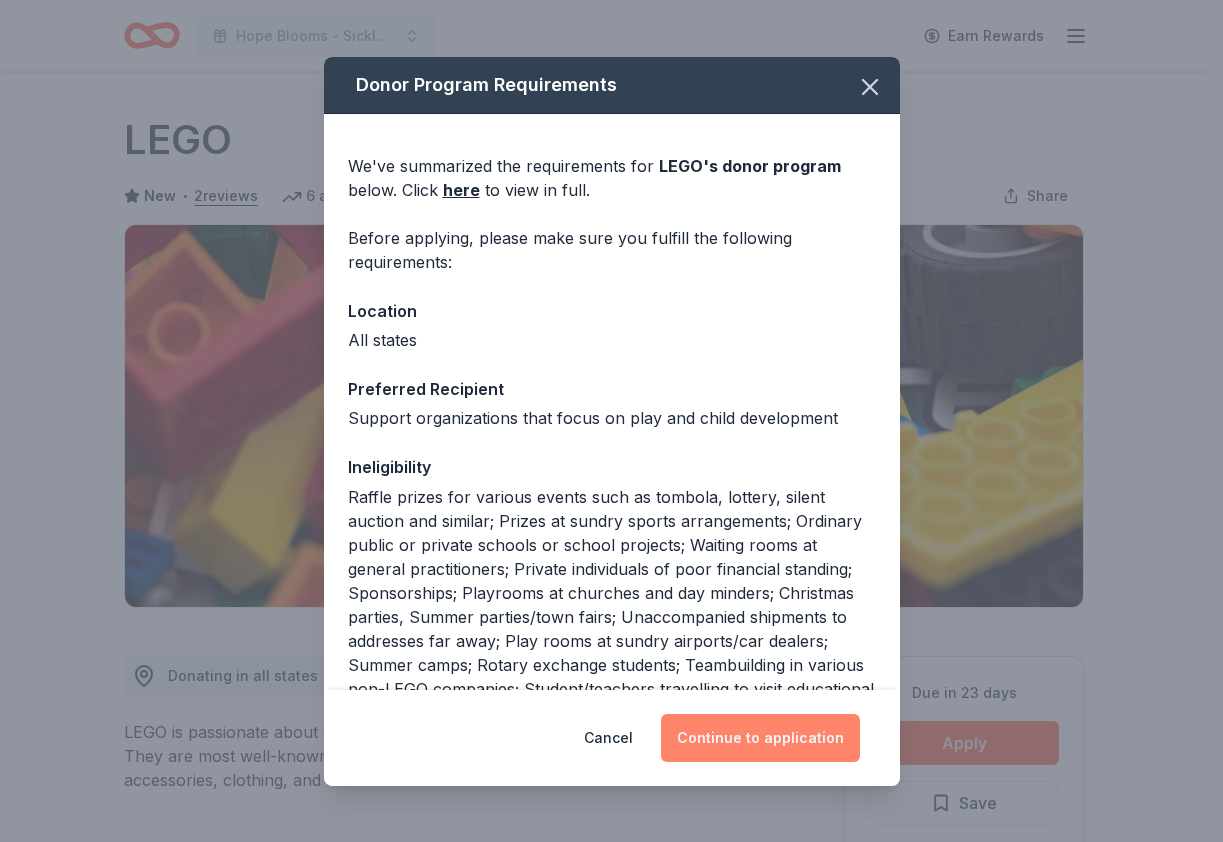 click on "Continue to application" at bounding box center (760, 738) 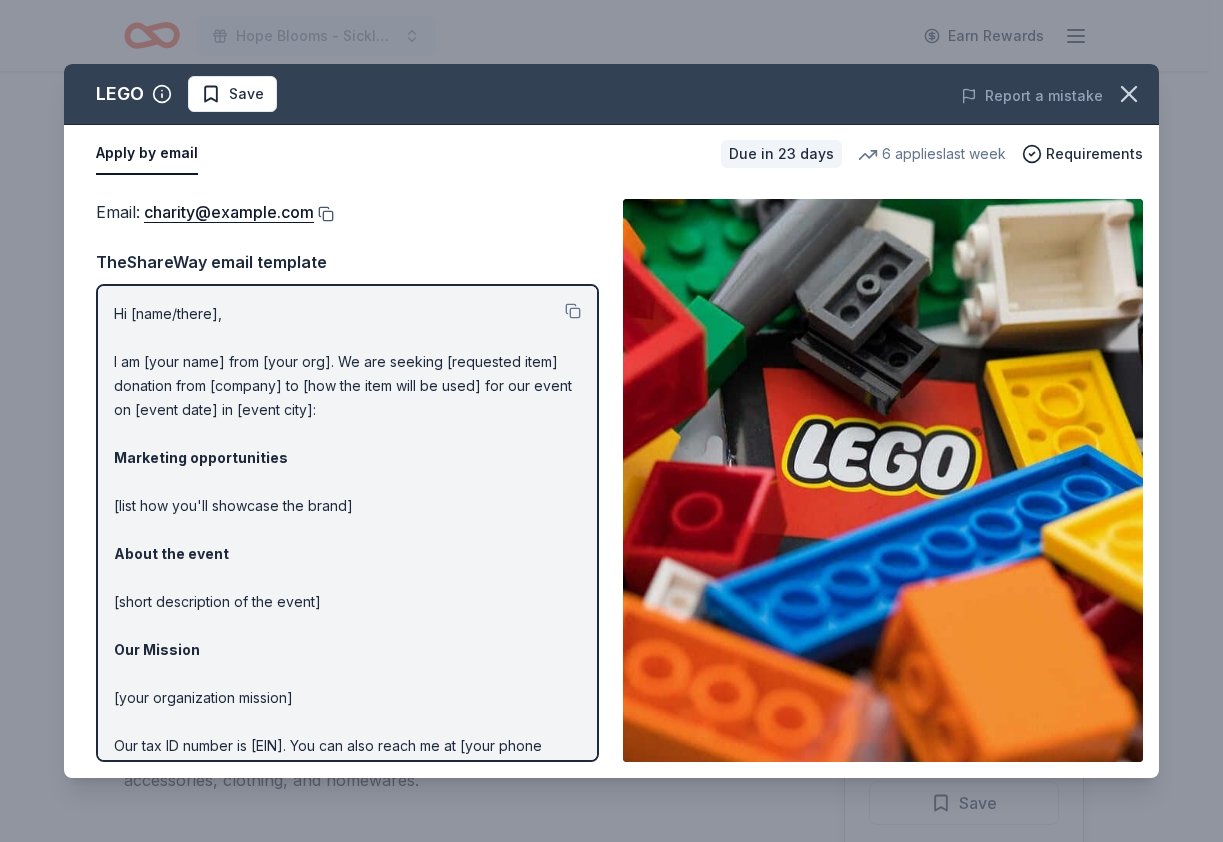 click at bounding box center [324, 214] 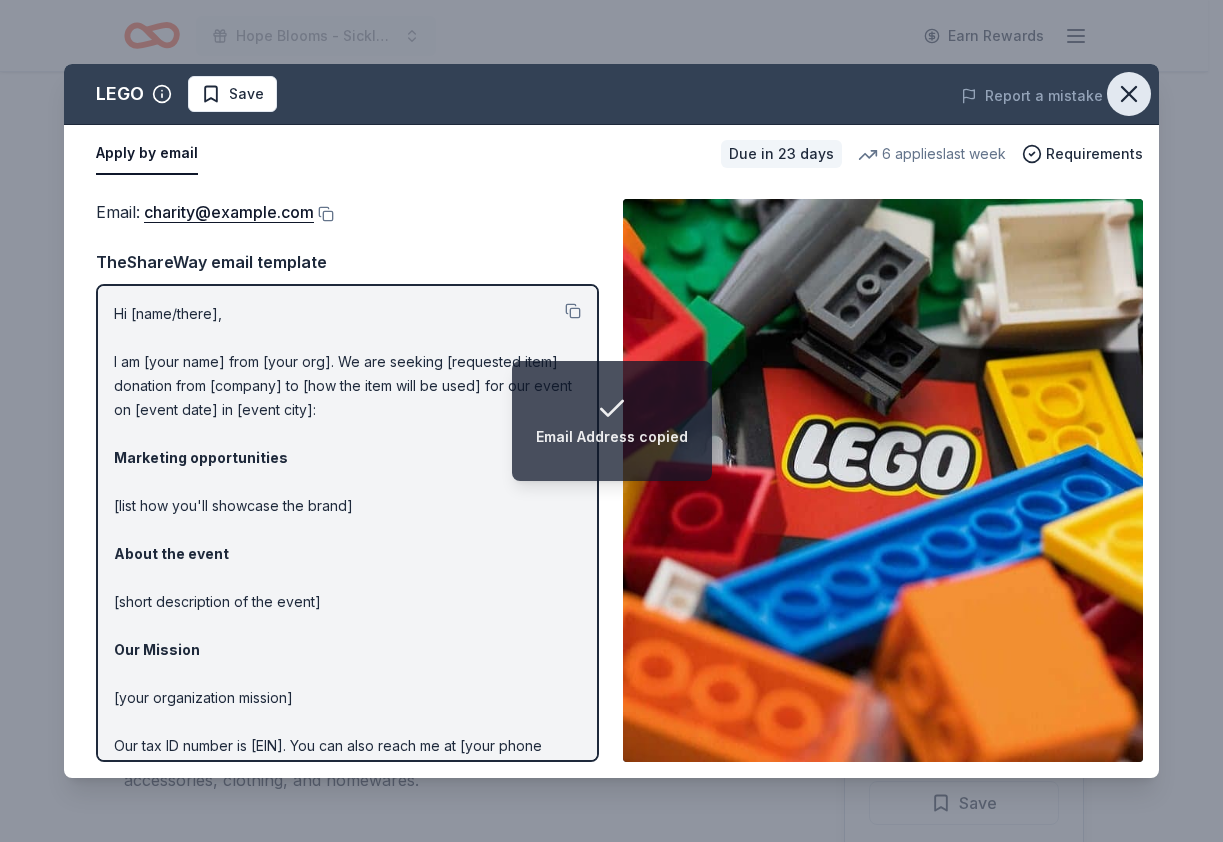 click 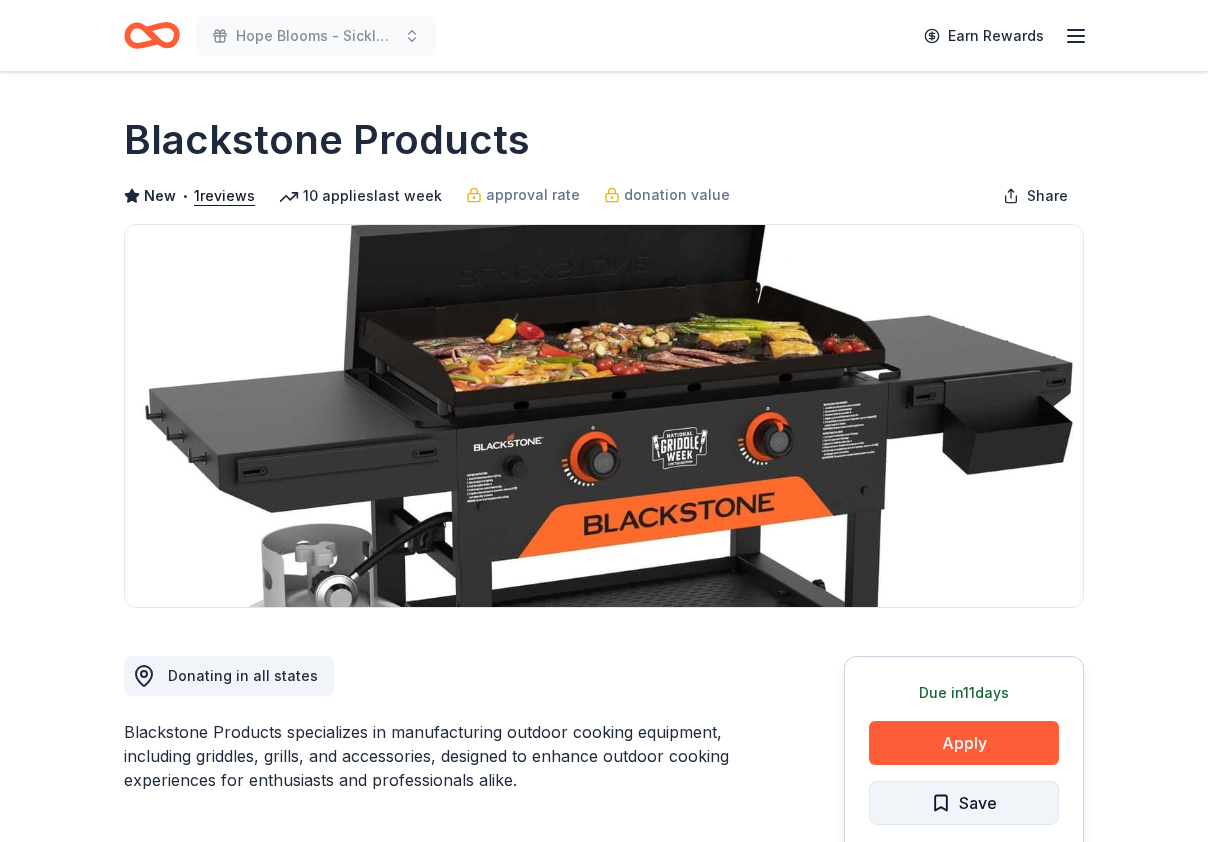 scroll, scrollTop: 0, scrollLeft: 0, axis: both 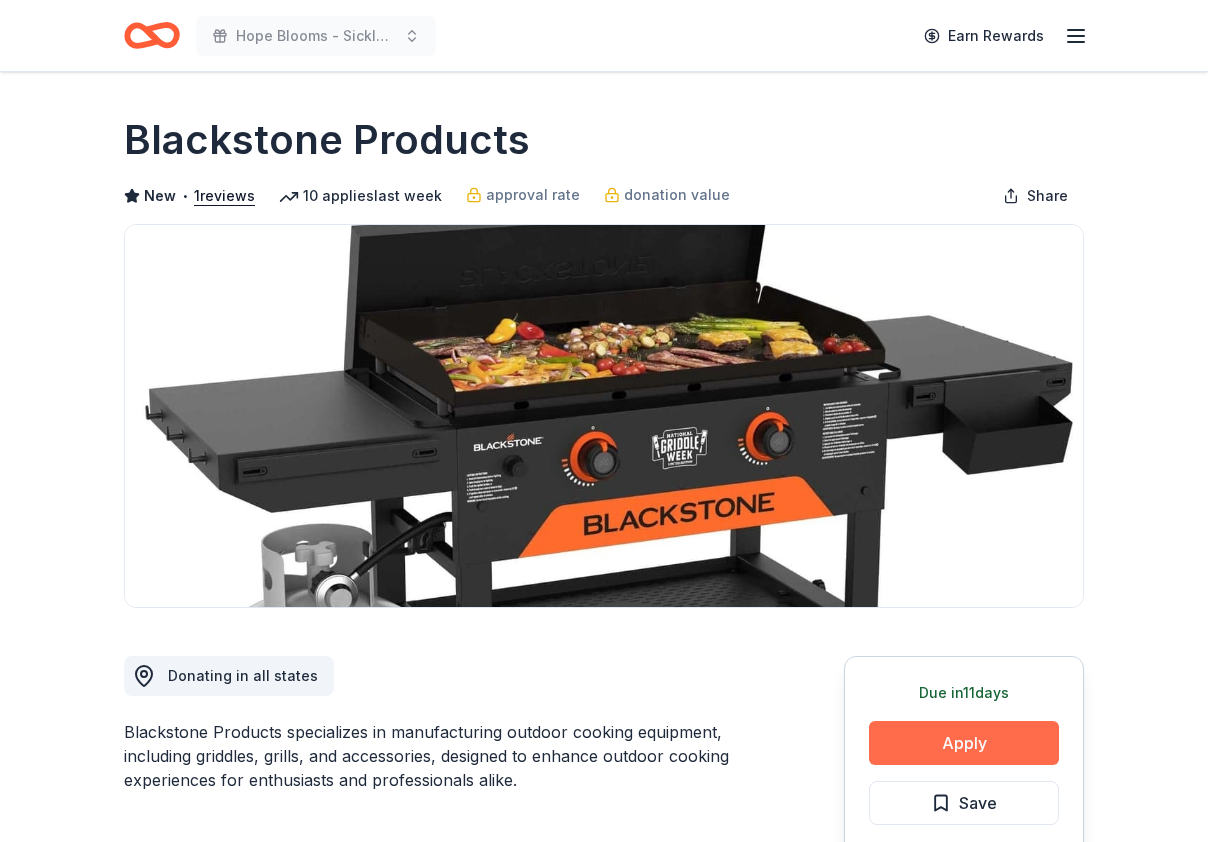 click on "Apply" at bounding box center [964, 743] 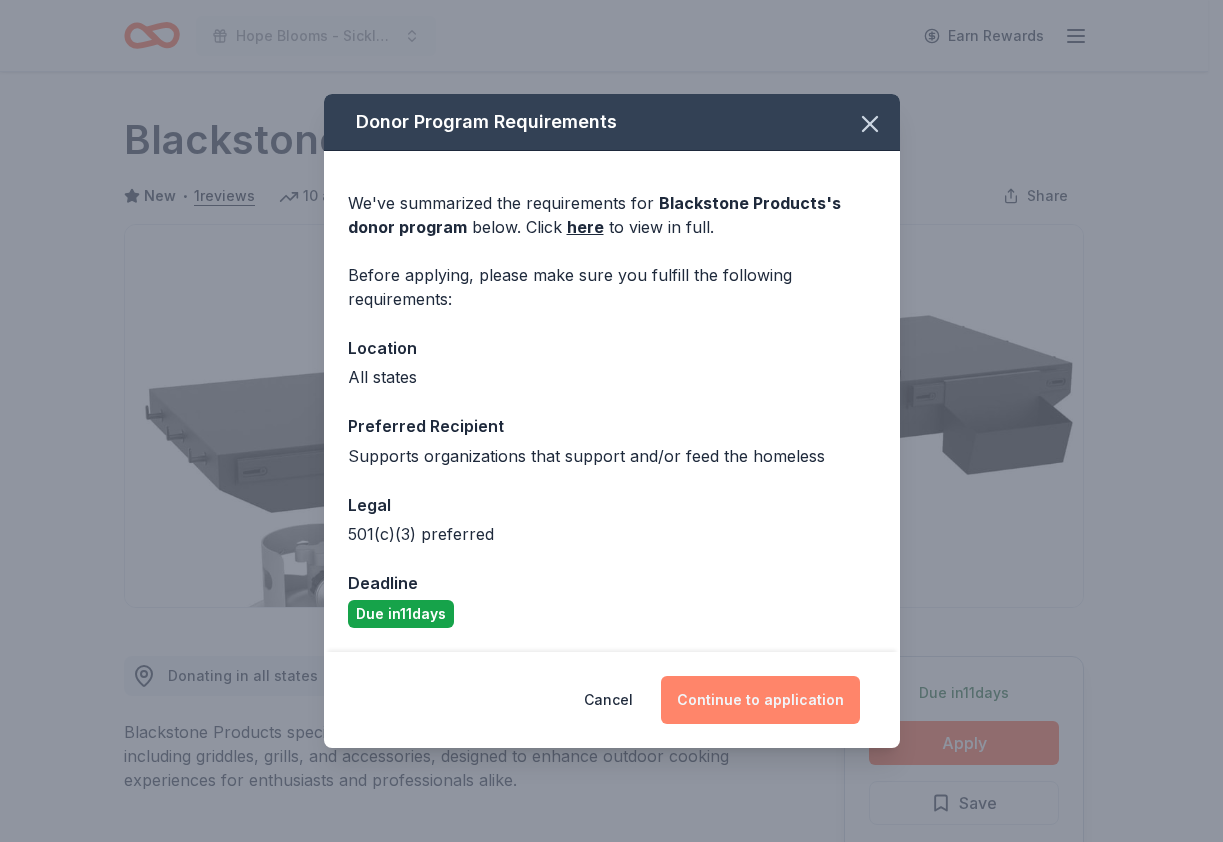 click on "Continue to application" at bounding box center [760, 700] 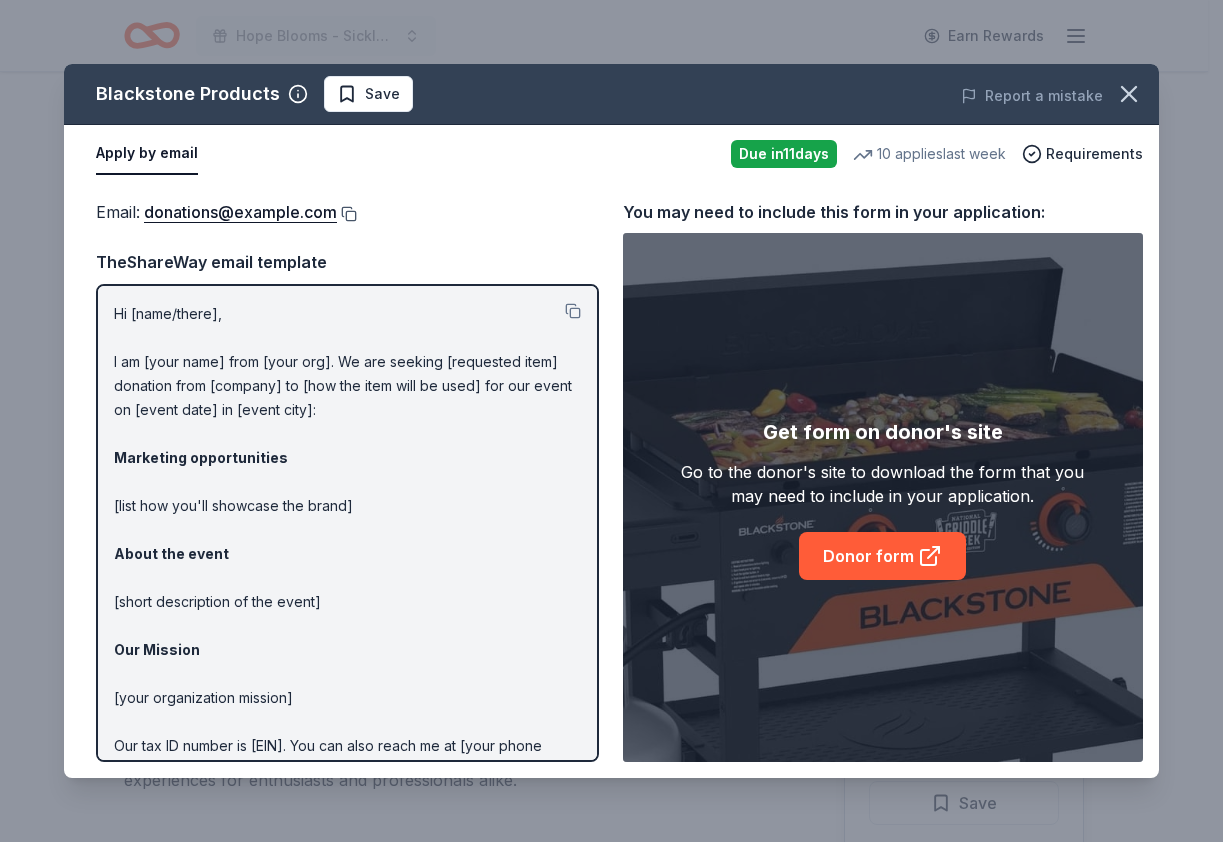click at bounding box center (347, 214) 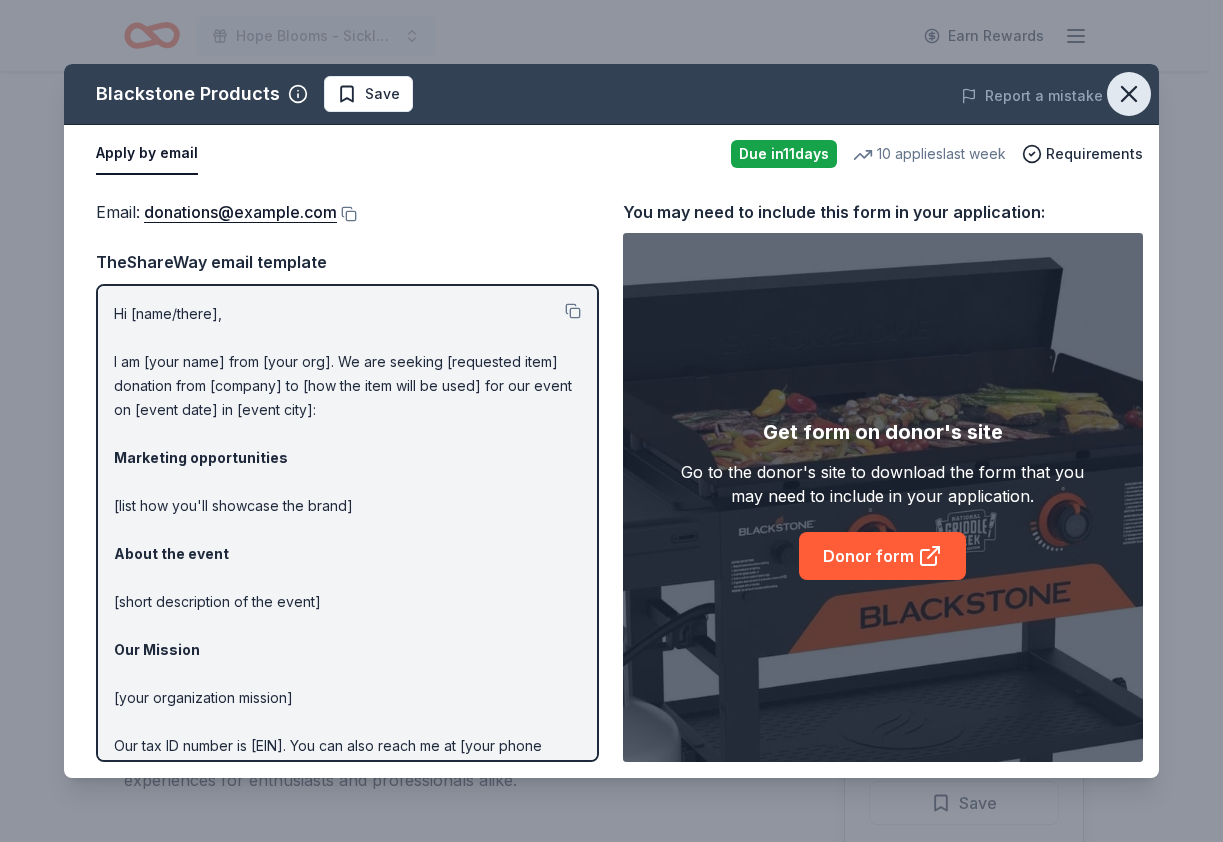 click 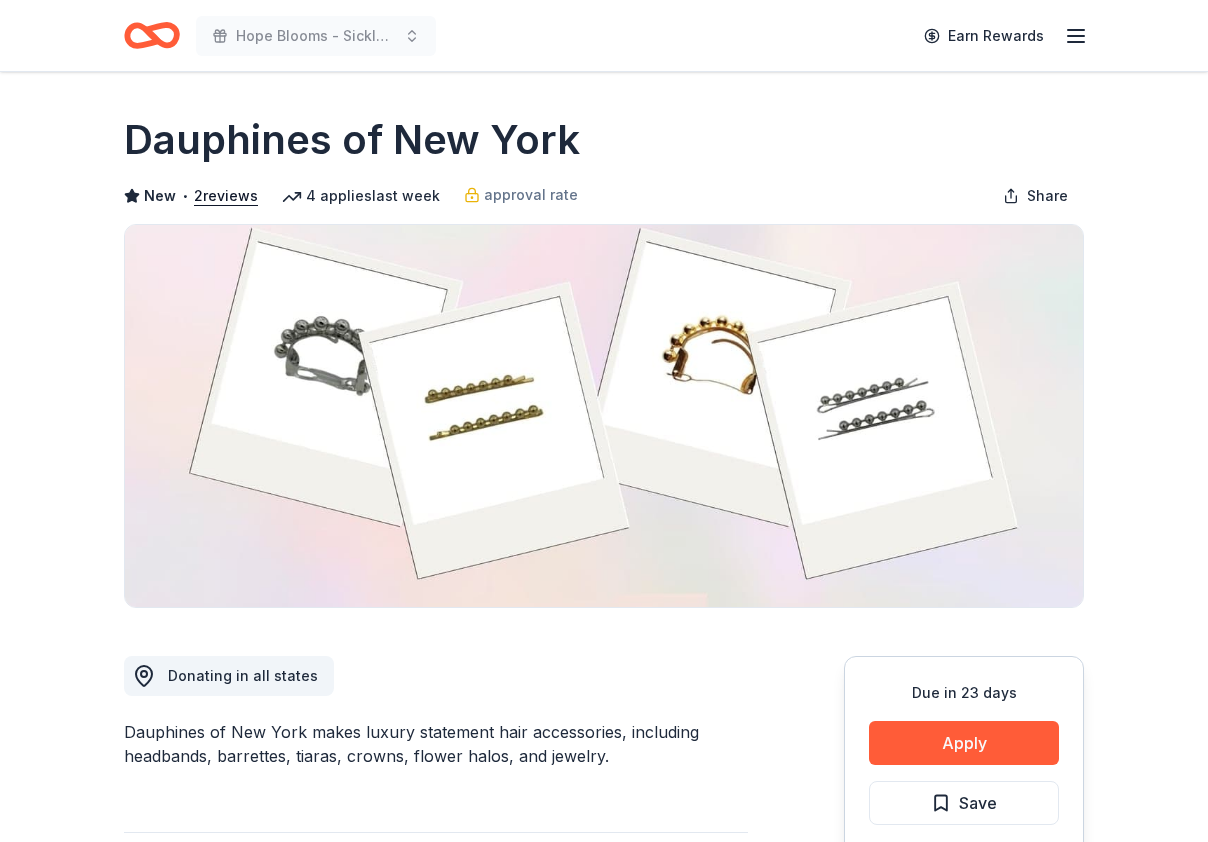 scroll, scrollTop: 0, scrollLeft: 0, axis: both 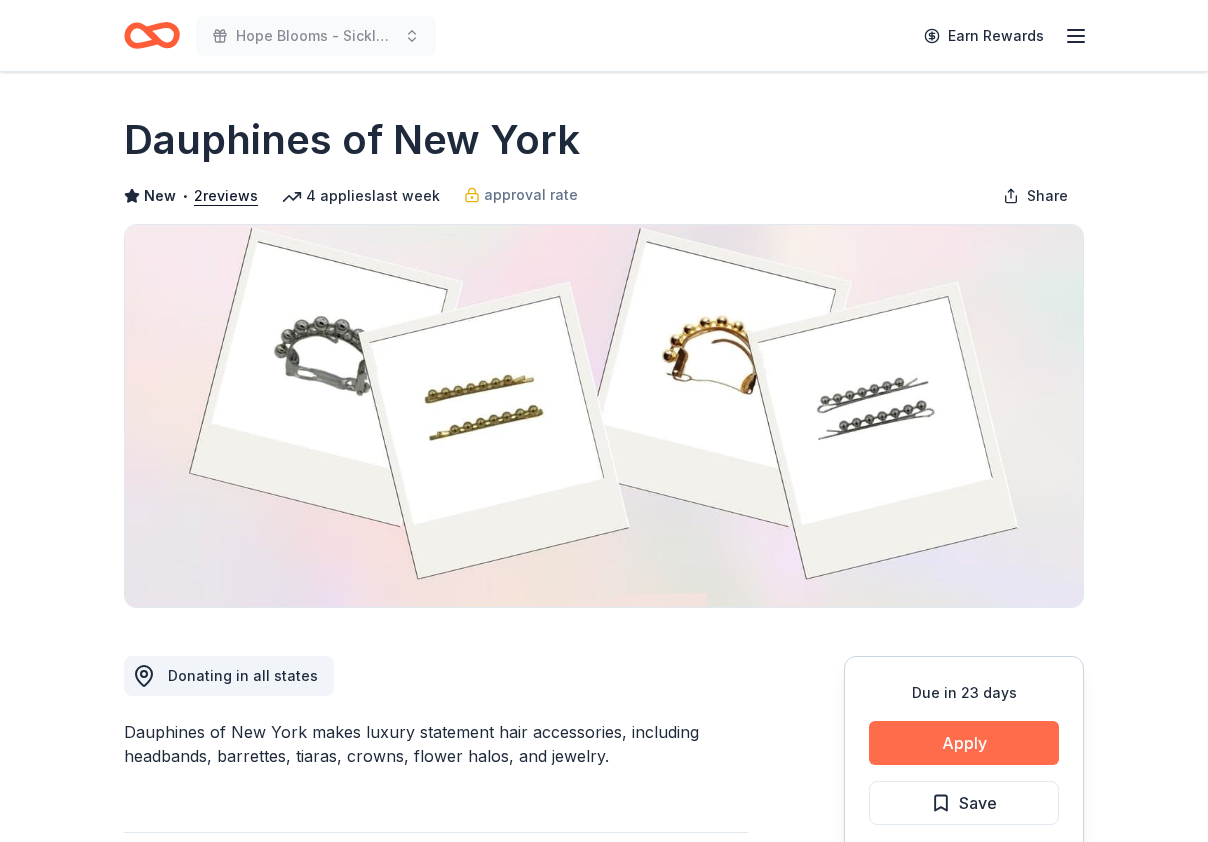 click on "Apply" at bounding box center (964, 743) 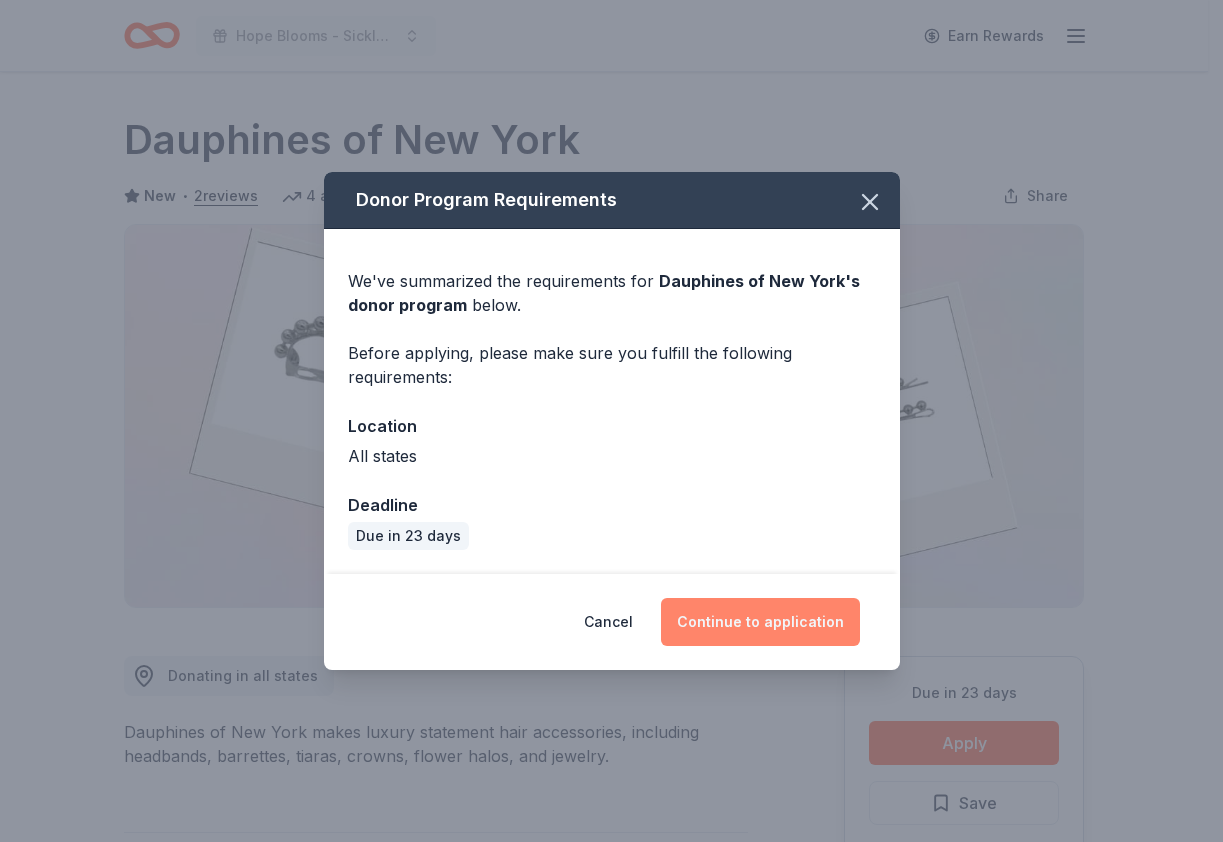 click on "Continue to application" at bounding box center (760, 622) 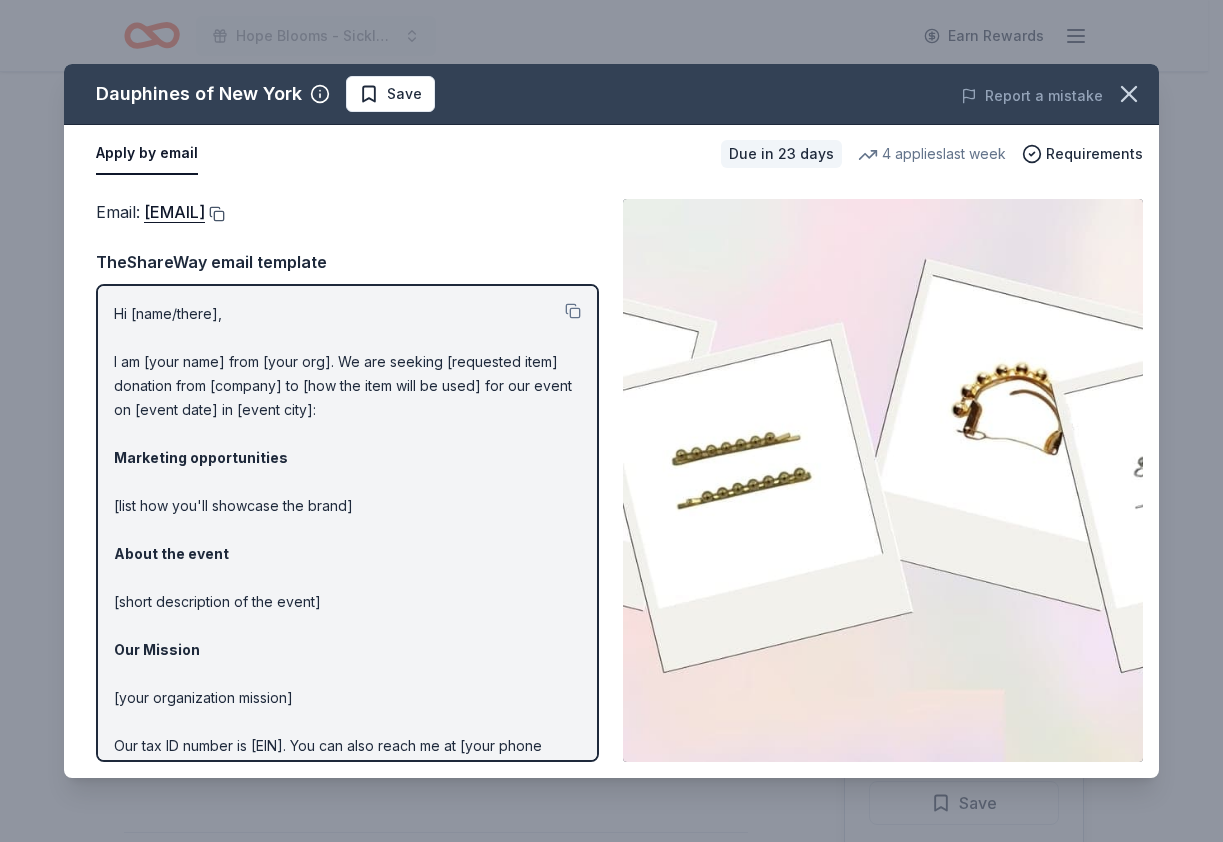 click at bounding box center [215, 214] 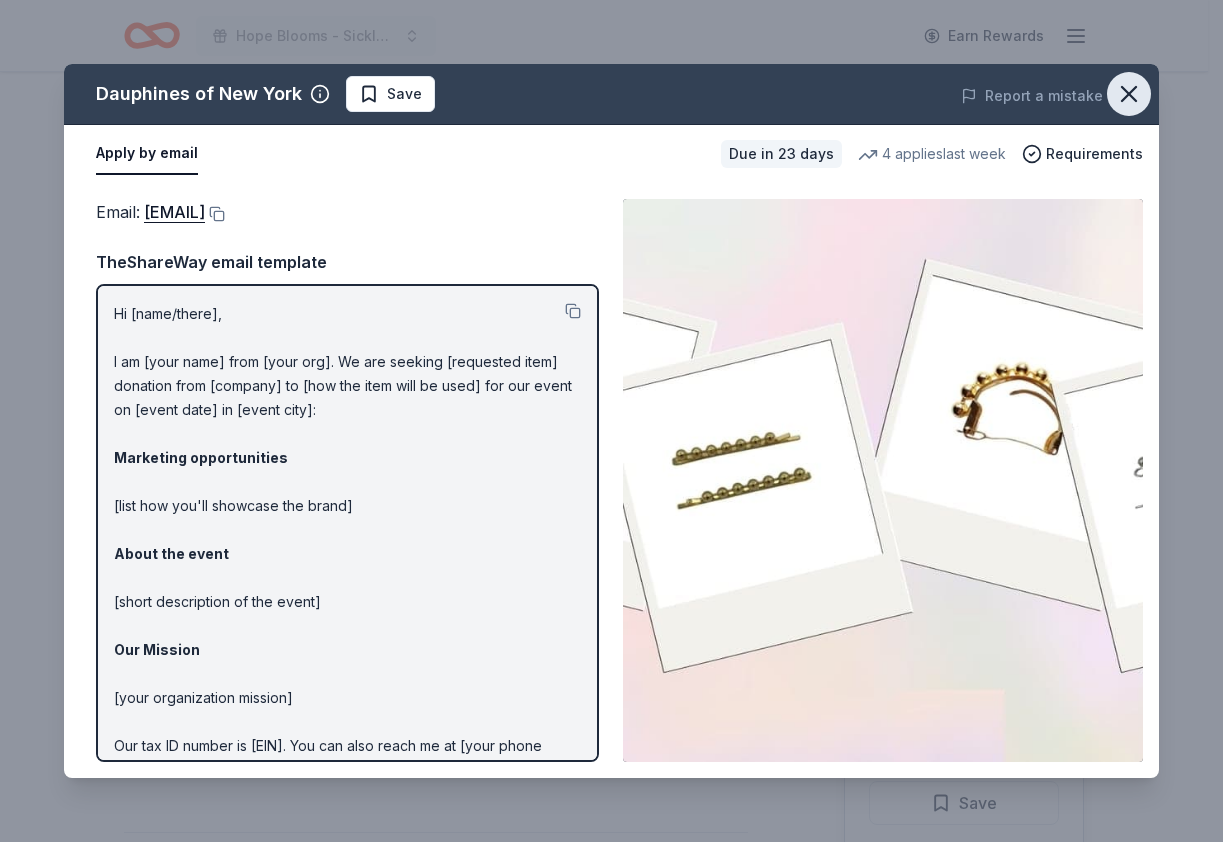 click 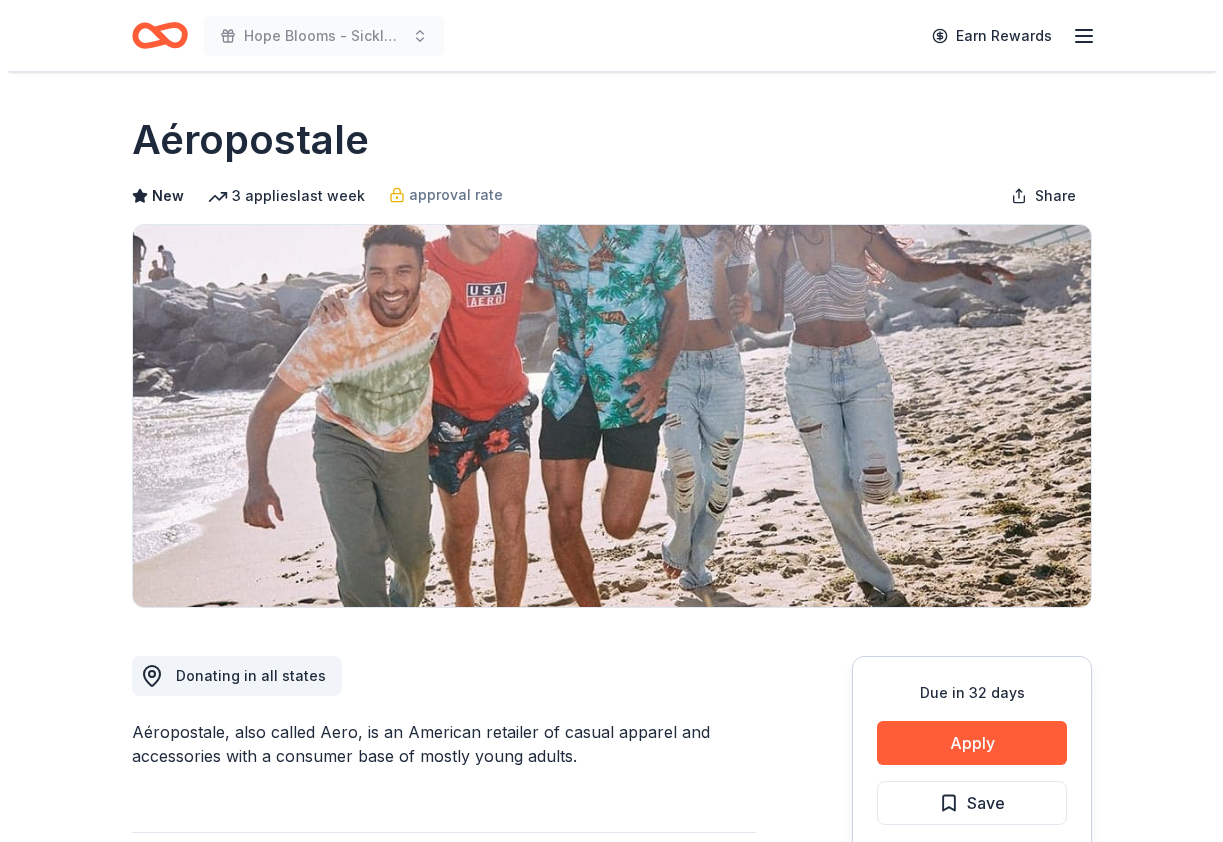 scroll, scrollTop: 0, scrollLeft: 0, axis: both 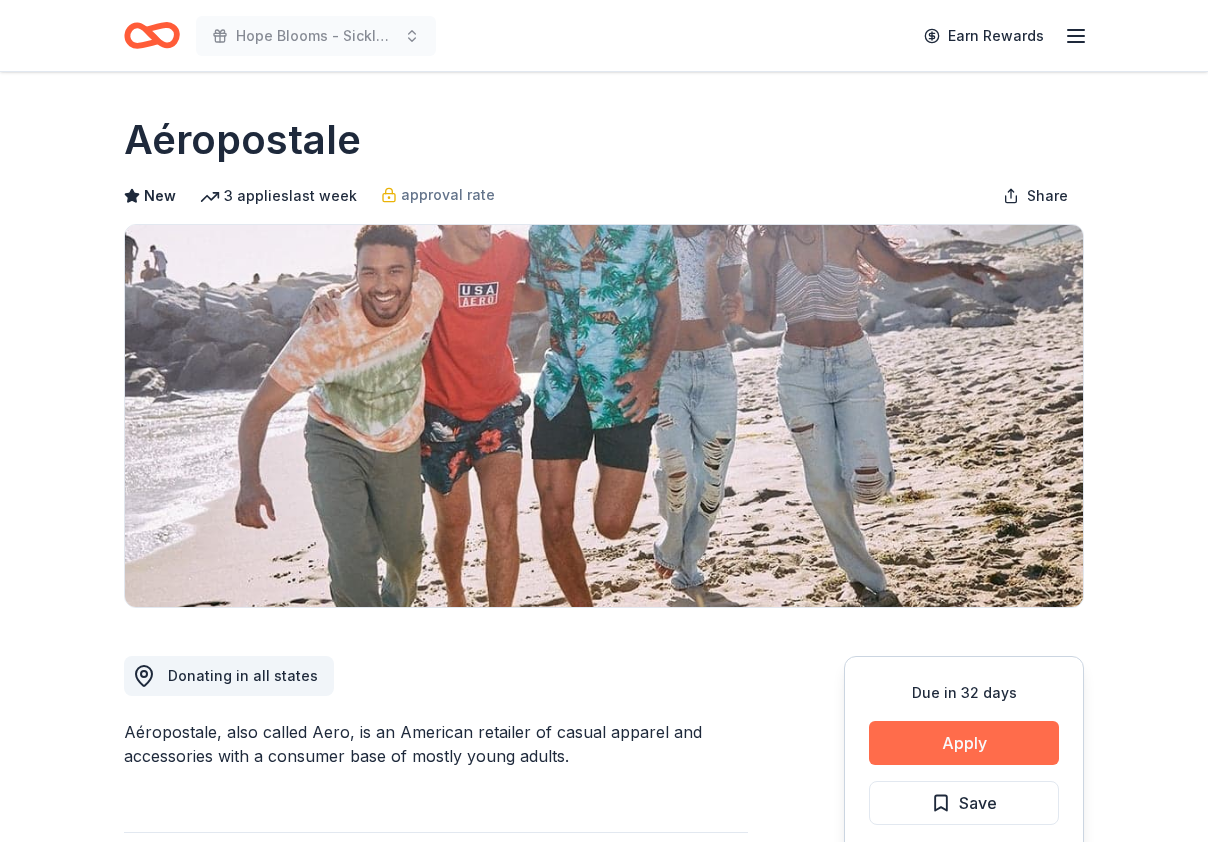 click on "Apply" at bounding box center [964, 743] 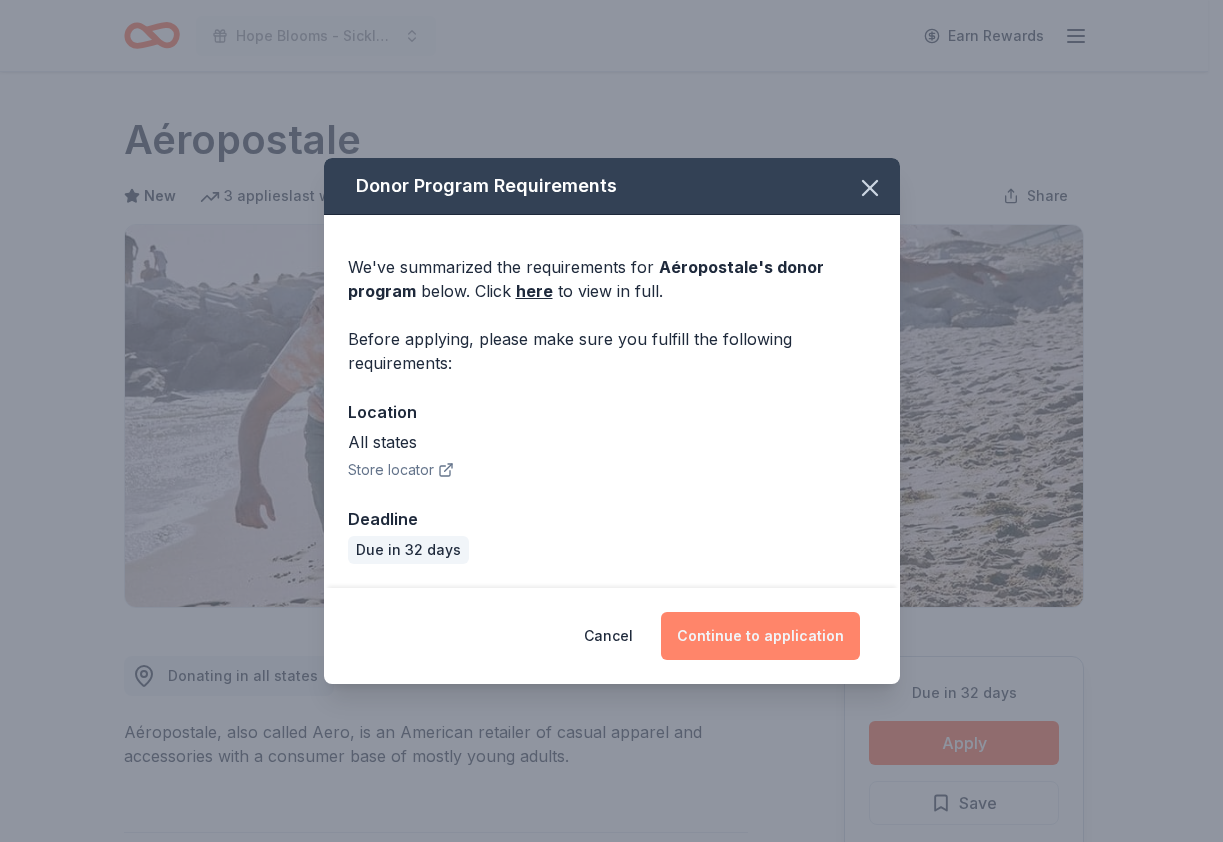click on "Continue to application" at bounding box center (760, 636) 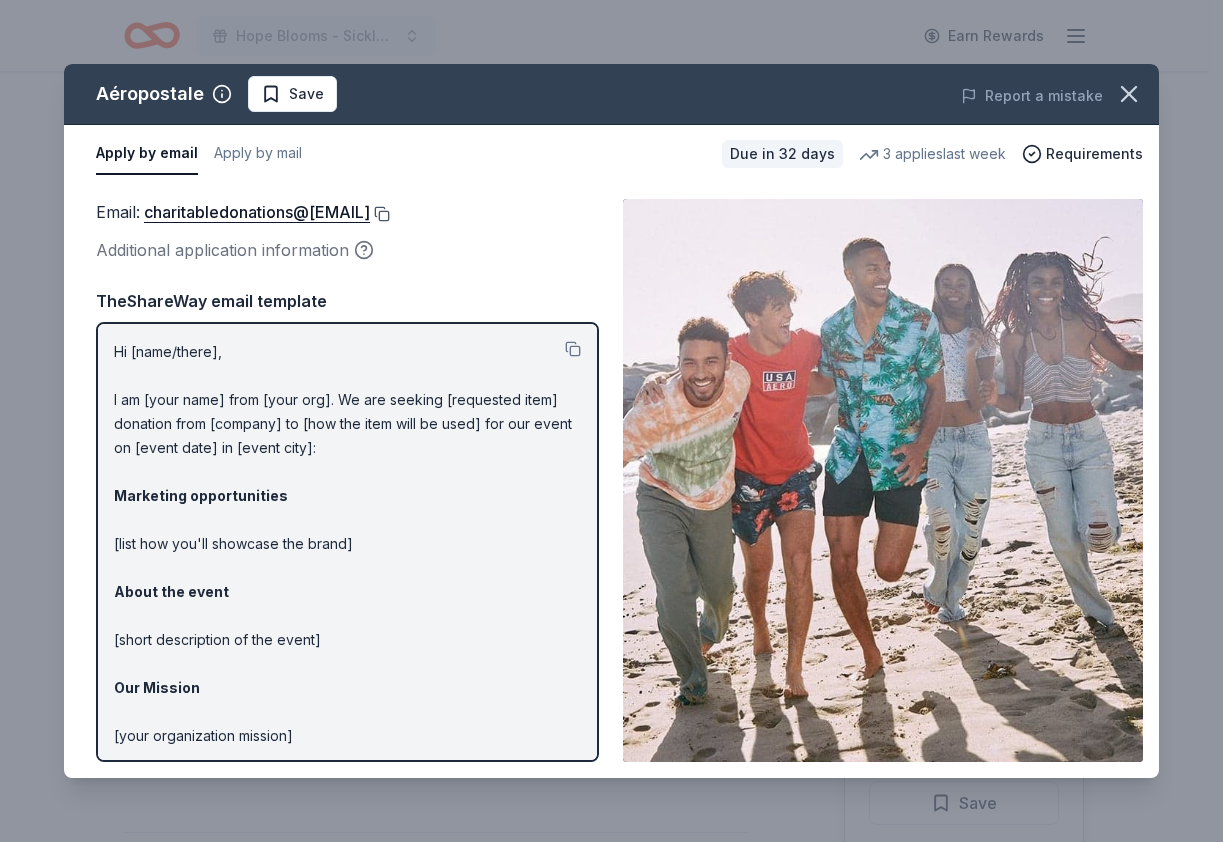 click at bounding box center [380, 214] 